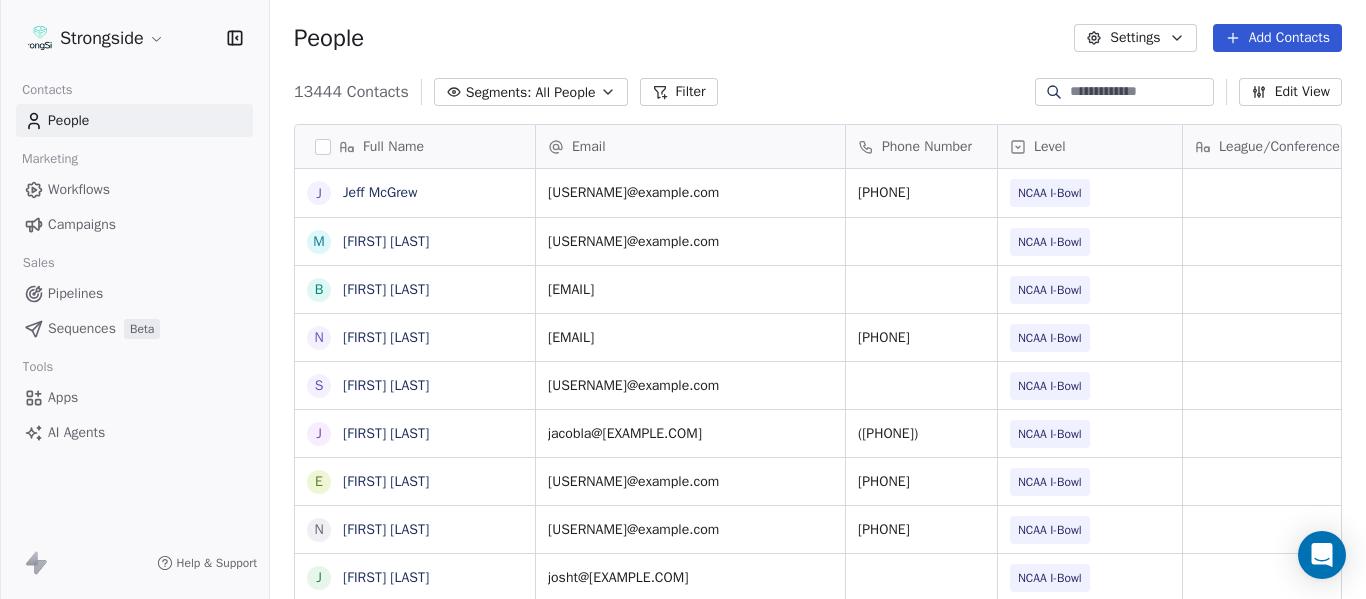 scroll, scrollTop: 0, scrollLeft: 0, axis: both 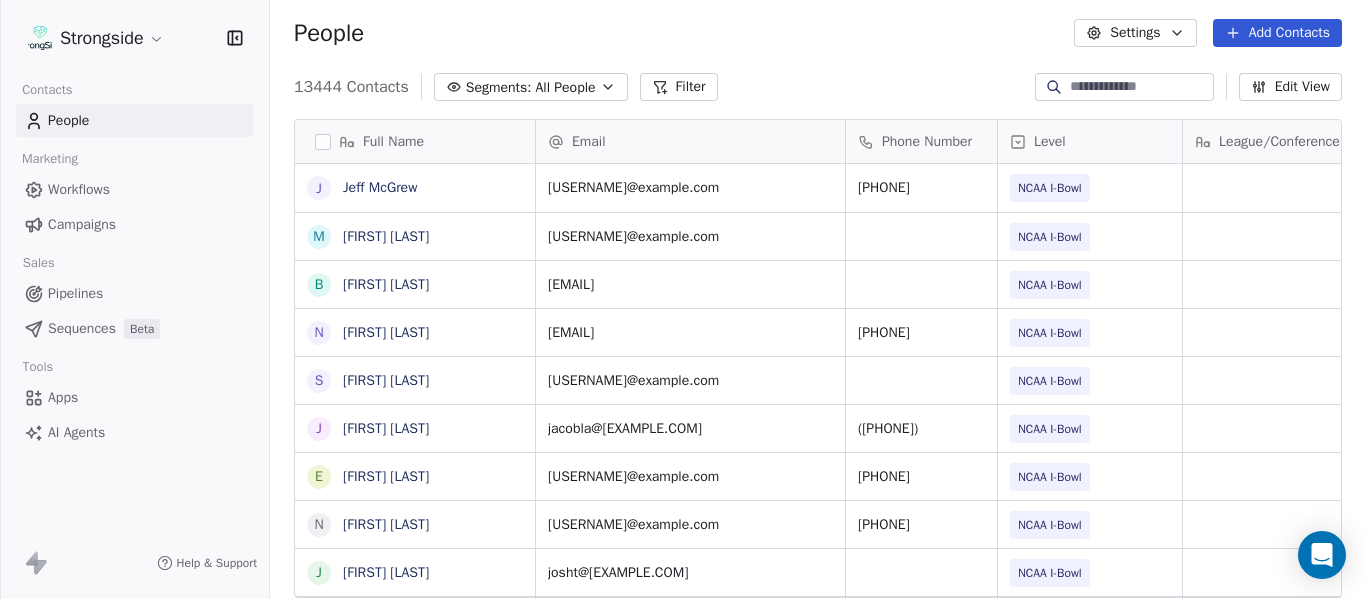 click on "Add Contacts" at bounding box center (1277, 33) 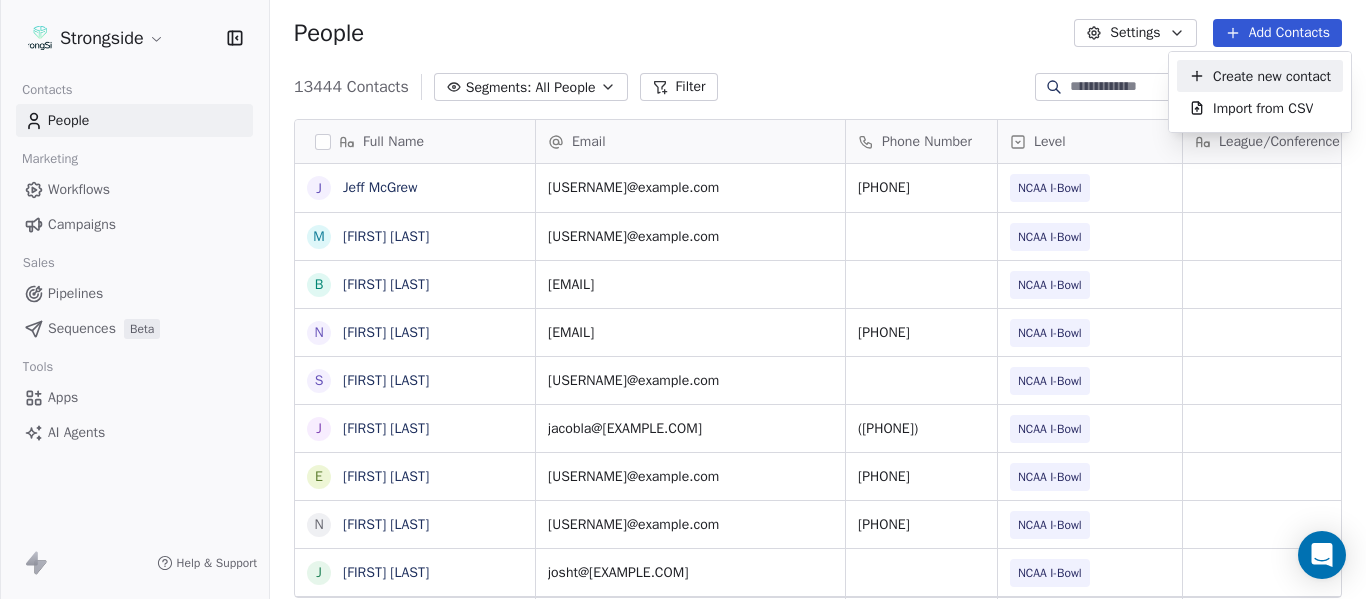 click on "Create new contact" at bounding box center (1272, 76) 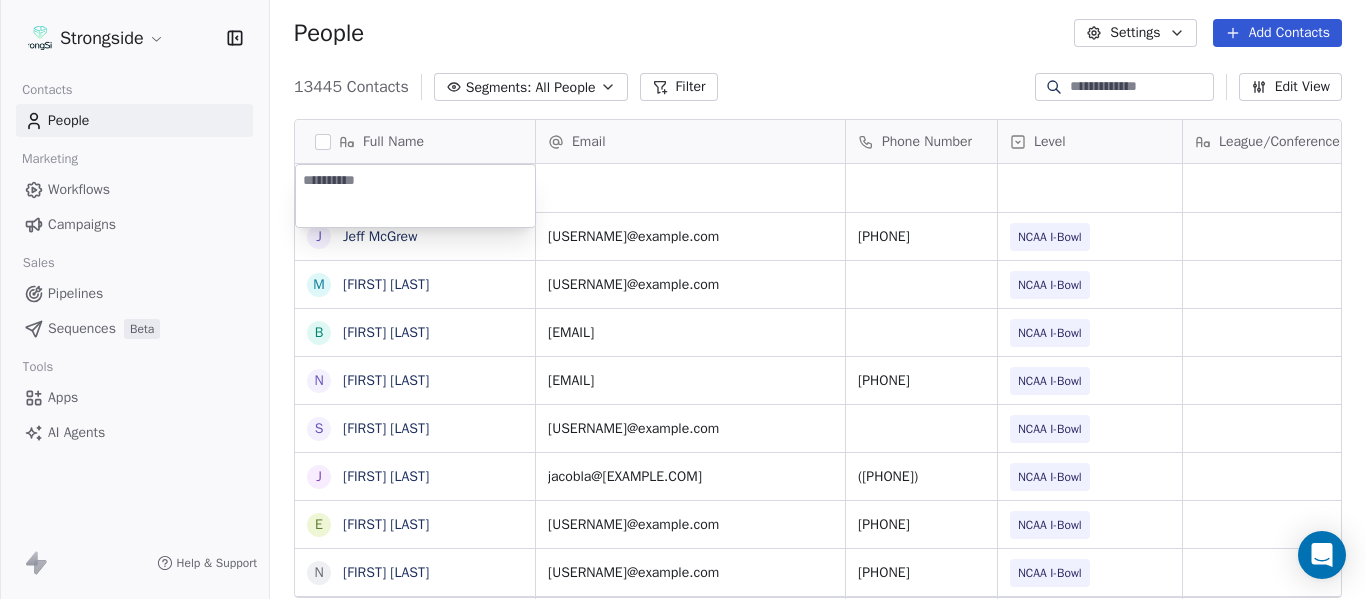 type on "**********" 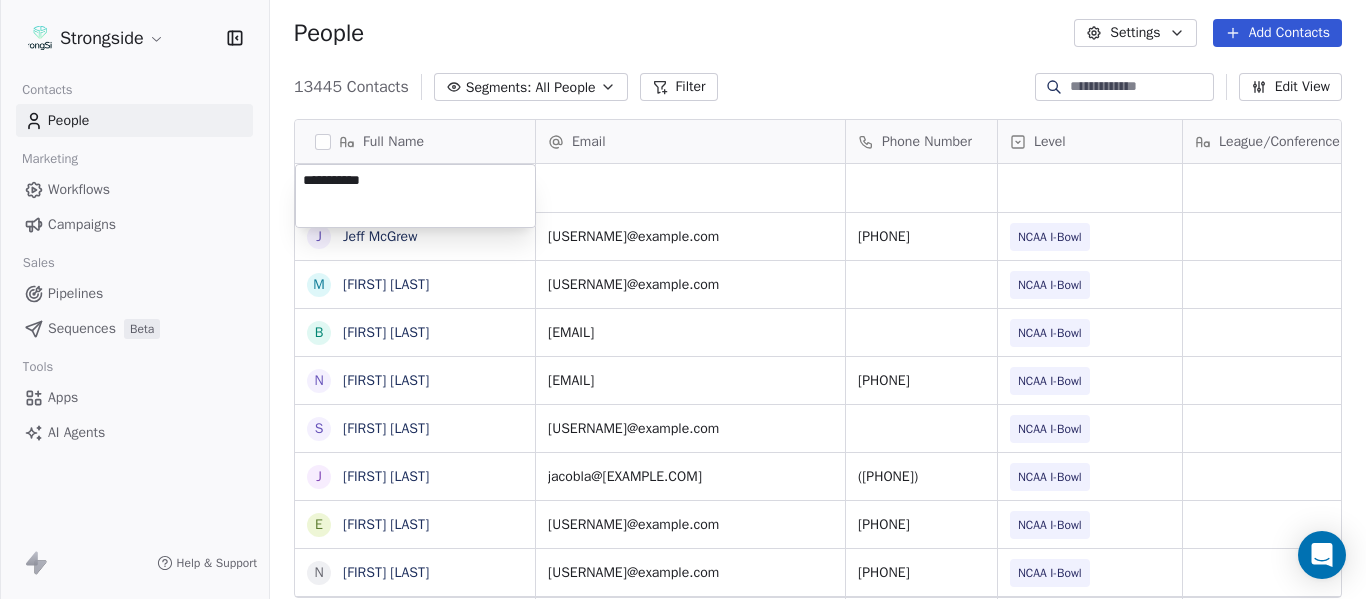 click on "Strongside Contacts People Marketing Workflows Campaigns Sales Pipelines Sequences Beta Tools Apps AI Agents Help & Support People Settings Add Contacts 13445 Contacts Segments: All People Filter Edit View Tag Add to Sequence Export Full Name J [LAST] M [LAST] B [LAST] N [LAST] S [LAST] J [LAST] E [LAST] N [LAST] J [LAST] J [LAST] B [LAST] J [LAST] J [LAST] K [LAST] T [LAST] C [LAST] D [LAST] J [LAST] T [LAST] M [LAST] K [LAST] P [LAST] F [LAST] G [LAST] S [LAST] R [LAST] B [LAST] J [LAST] S [LAST] Email Phone Number Level League/Conference Organization Tags Created Date BST Jul 24, 2025 10:29 PM [EMAIL] ([PHONE]) NCAA I-Bowl UNIVERSITY OF FLORIDA Jul 24, 2025 09:19 PM [EMAIL] NCAA I-Bowl UNIVERSITY OF FLORIDA Jul 24, 2025 09:18 PM [EMAIL] NCAA I-Bowl" at bounding box center (683, 299) 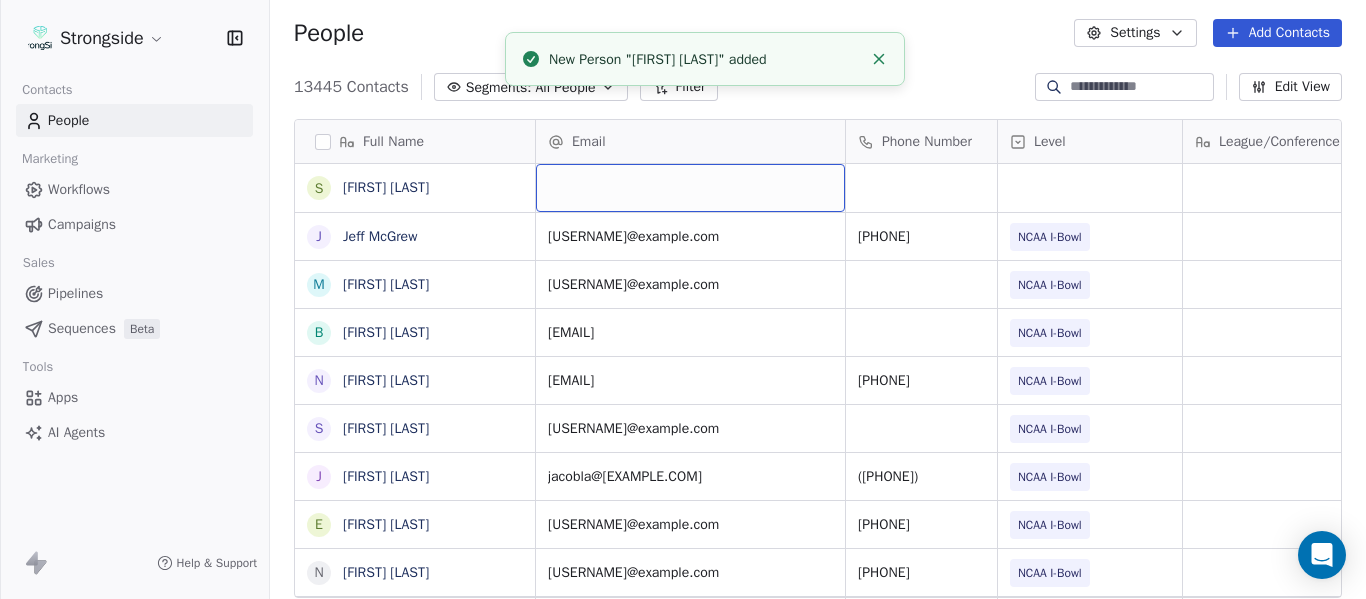 click at bounding box center (690, 188) 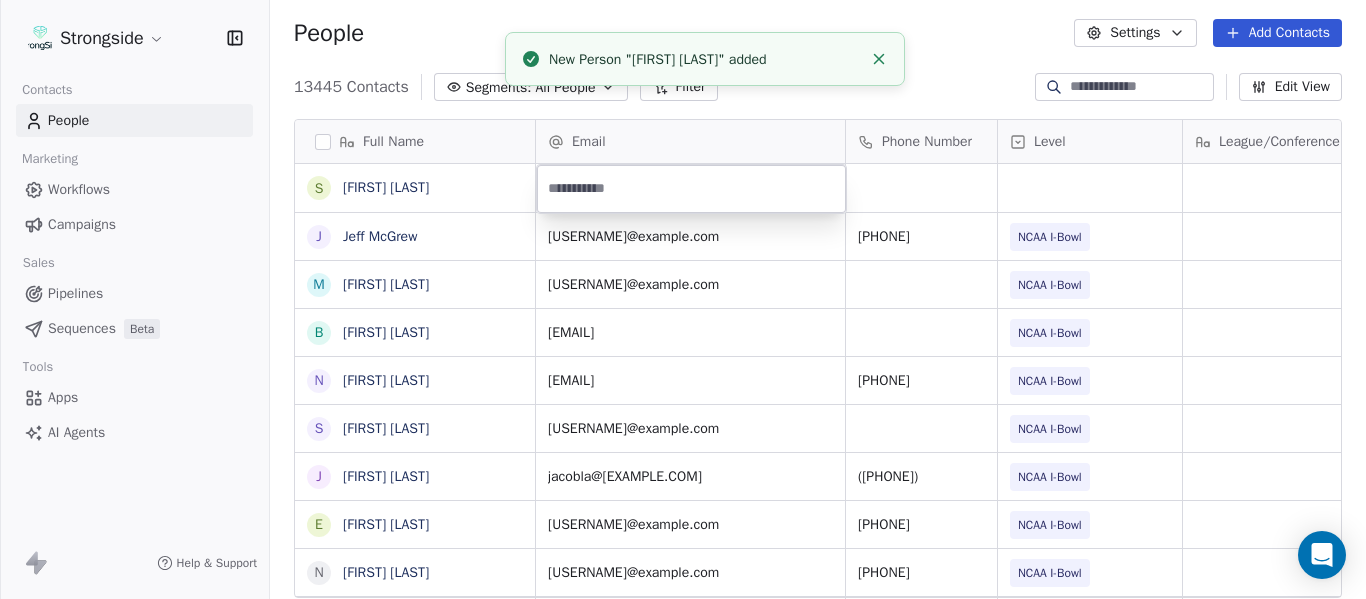 type on "**********" 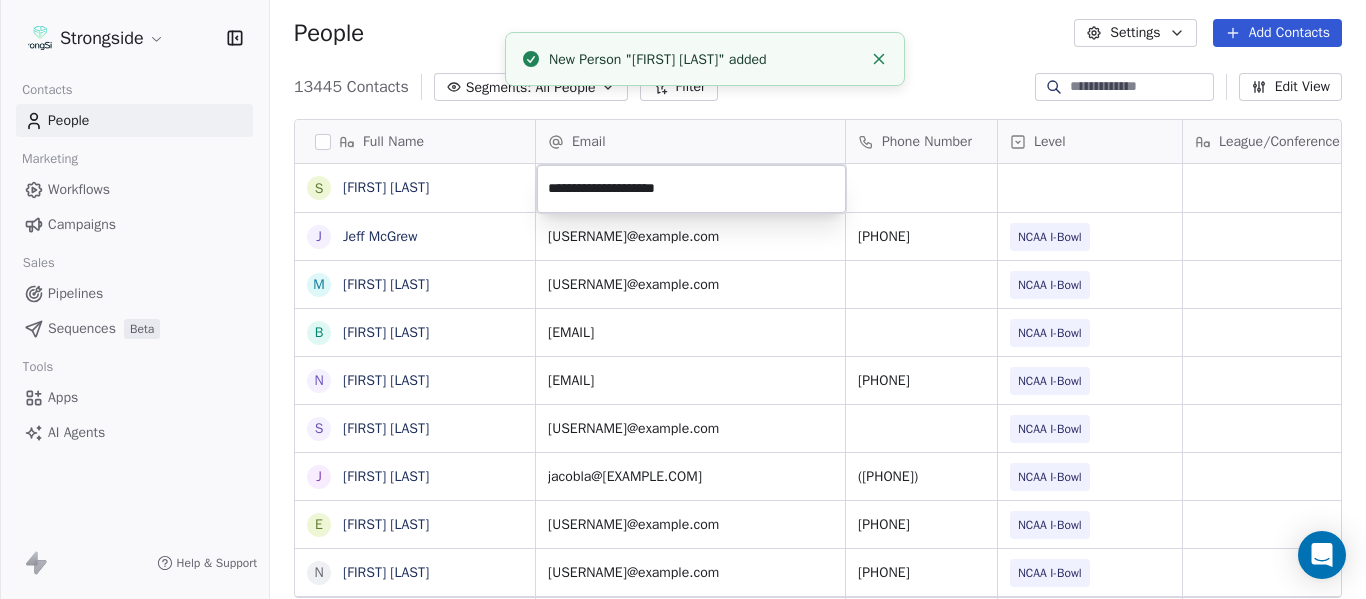 click on "New Person "Scott Burns" added" at bounding box center [705, 59] 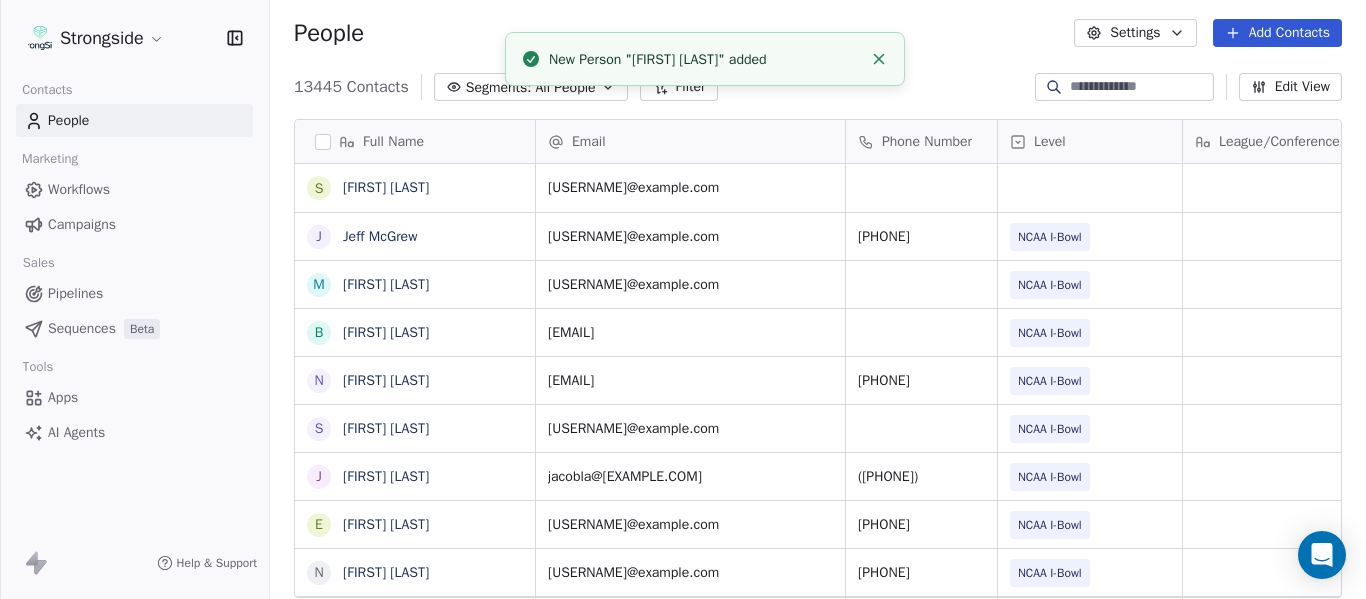 click on "People Settings  Add Contacts" at bounding box center [818, 33] 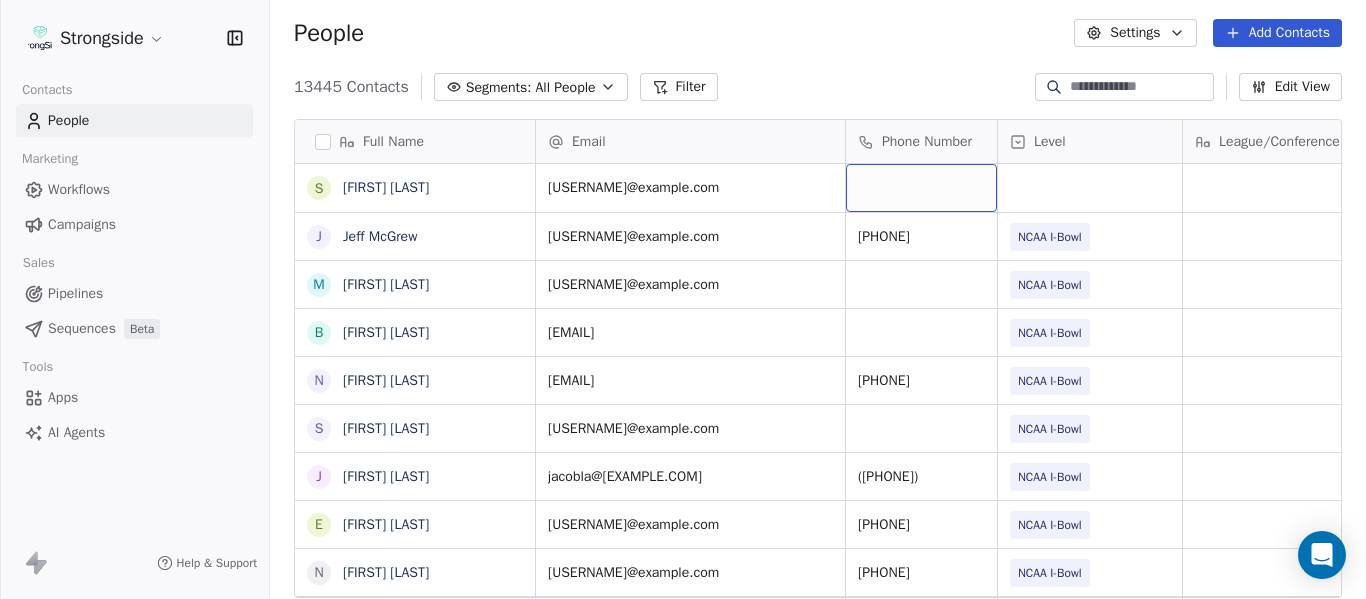 click at bounding box center [921, 188] 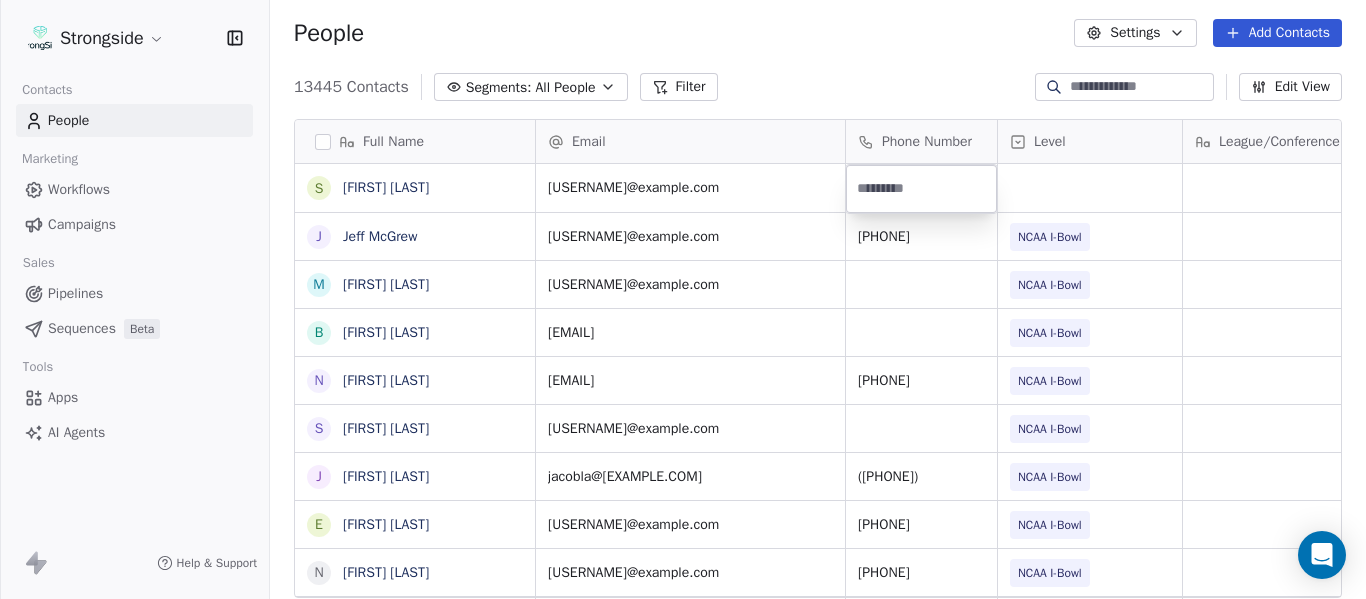 type on "**********" 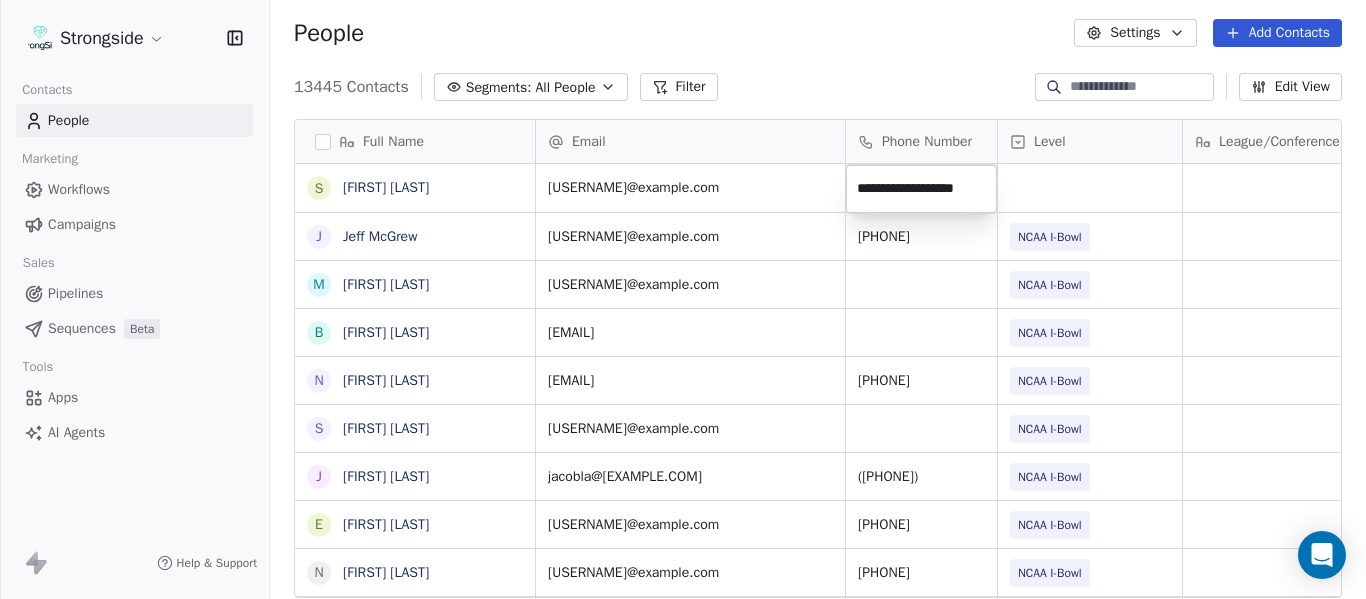 click on "Strongside Contacts People Marketing Workflows Campaigns Sales Pipelines Sequences Beta Tools Apps AI Agents Help & Support People Settings  Add Contacts 13445 Contacts Segments: All People Filter  Edit View Tag Add to Sequence Export Full Name S Scott Burns J Jeff McGrew M Monique Mercier B Billy Napier N Nancy Scarborough S Scott Stricklin J Jacob LaFrance E Ellie O'Connor N Nick McDonald J Joshua Thompson J Jordan Helm B Brad Wilson J James Rowe J Jack Taylor K Kevin Patrick T Tyler Hudanick C Chad Creamer D DeMarcus VanDyke J Joel Gordon T Todd Orlando M Micah James K Kodi Burns P Philip Cane F Frank Failace G George Courides S Steve Walz R Rosemary Piedmont B Brian Siegrist J Jeremy Lees S Scott wood Email Phone Number Level League/Conference Organization Tags Created Date BST scottb@gators.ufl.edu Jul 24, 2025 10:29 PM jeffm@gators.ufl.edu (352) 375-4683x4035 NCAA I-Bowl UNIVERSITY OF FLORIDA Jul 24, 2025 09:19 PM moniquem@gators.ufl.edu NCAA I-Bowl UNIVERSITY OF FLORIDA Jul 24, 2025 09:18 PM" at bounding box center (683, 299) 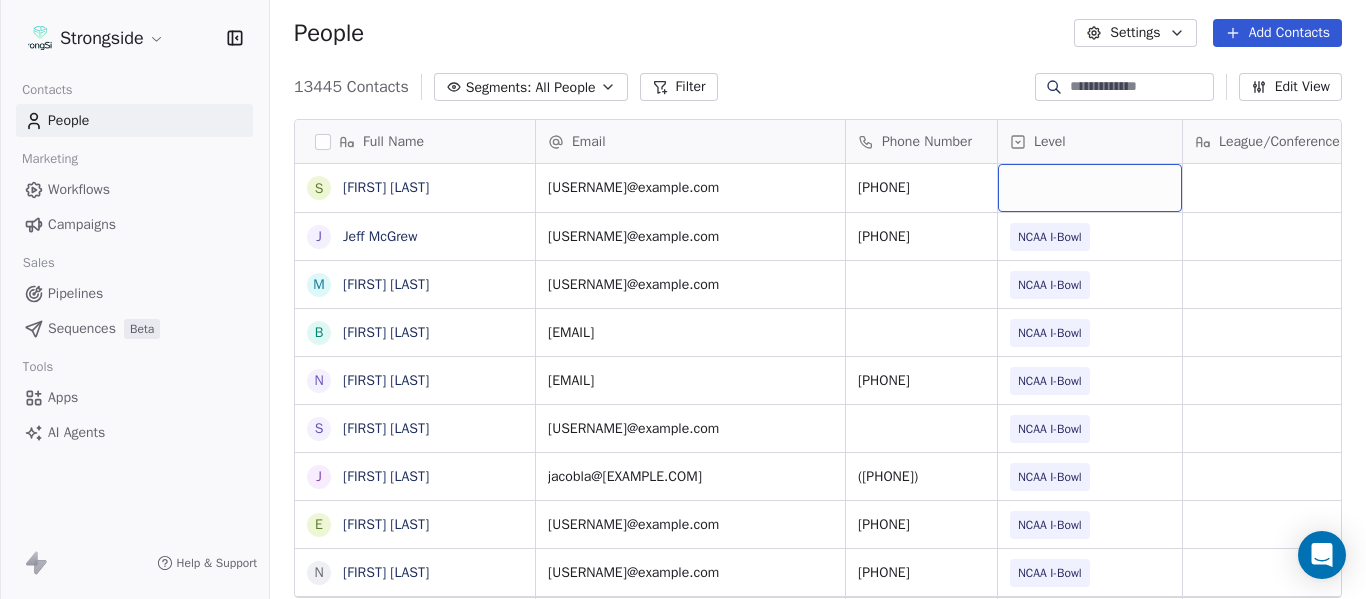 click at bounding box center [1090, 188] 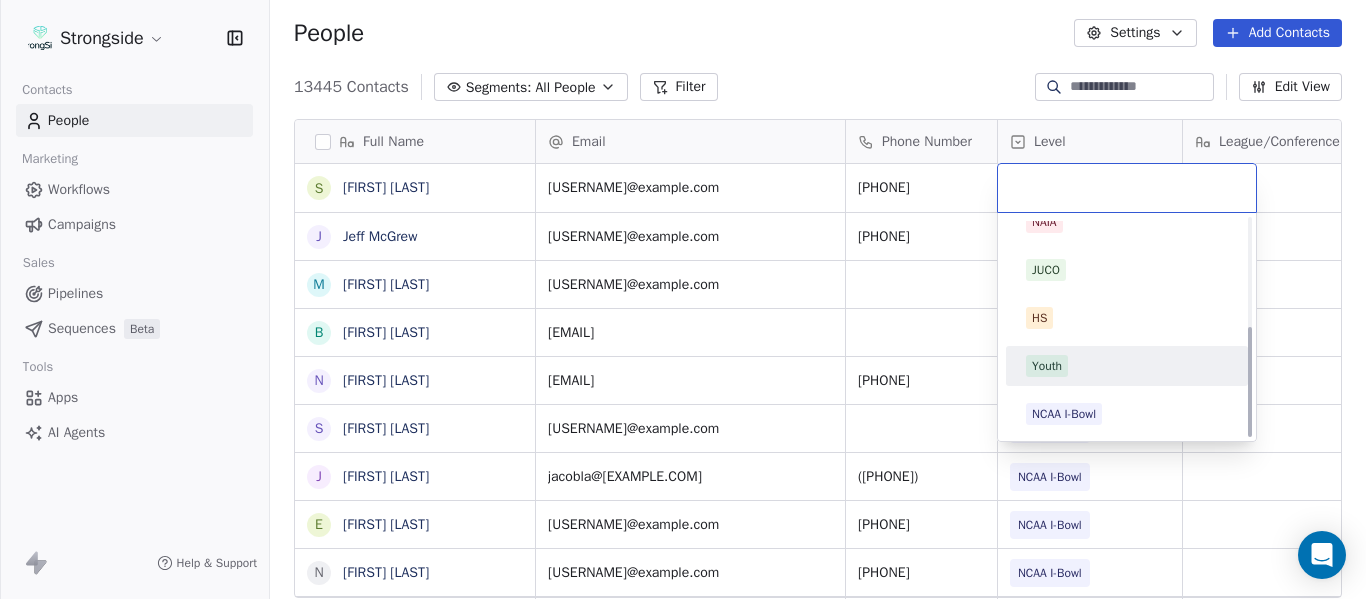 scroll, scrollTop: 212, scrollLeft: 0, axis: vertical 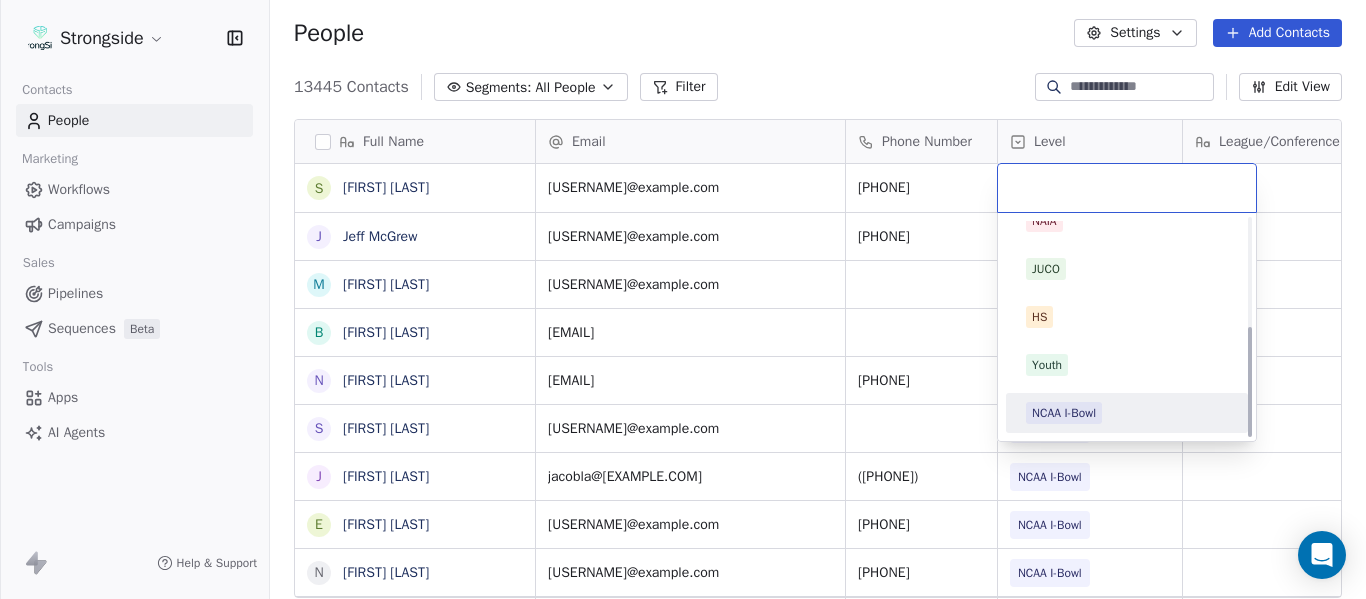 click on "NCAA I-Bowl" at bounding box center (1064, 413) 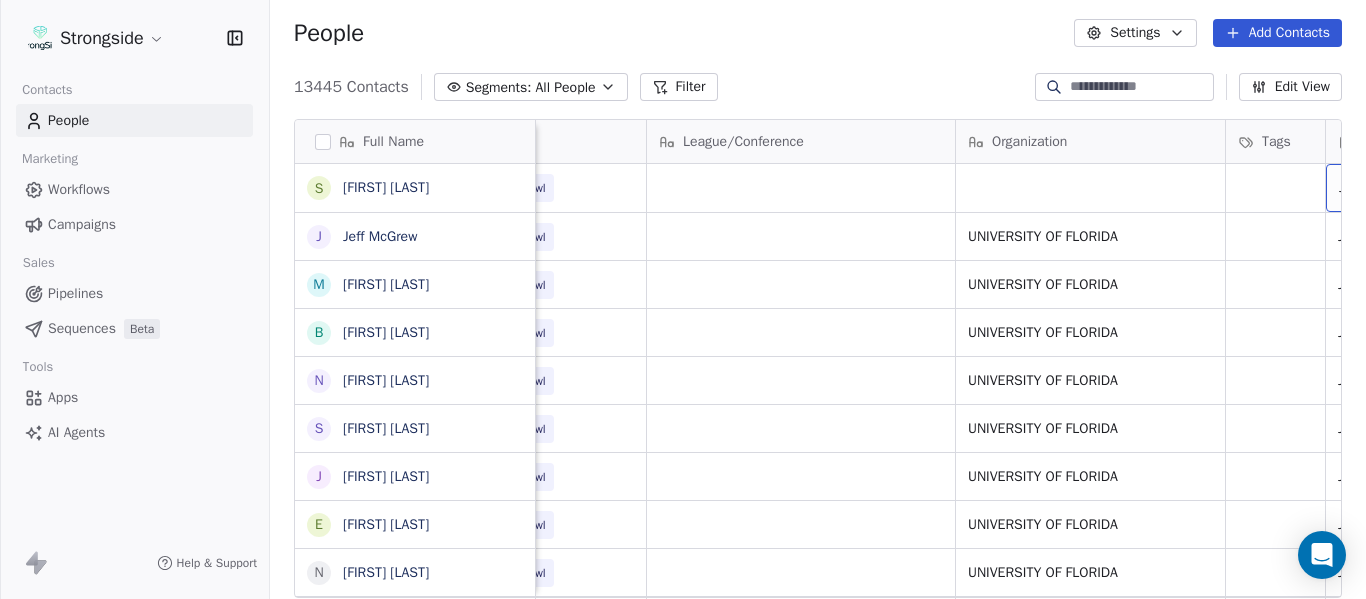 scroll, scrollTop: 0, scrollLeft: 721, axis: horizontal 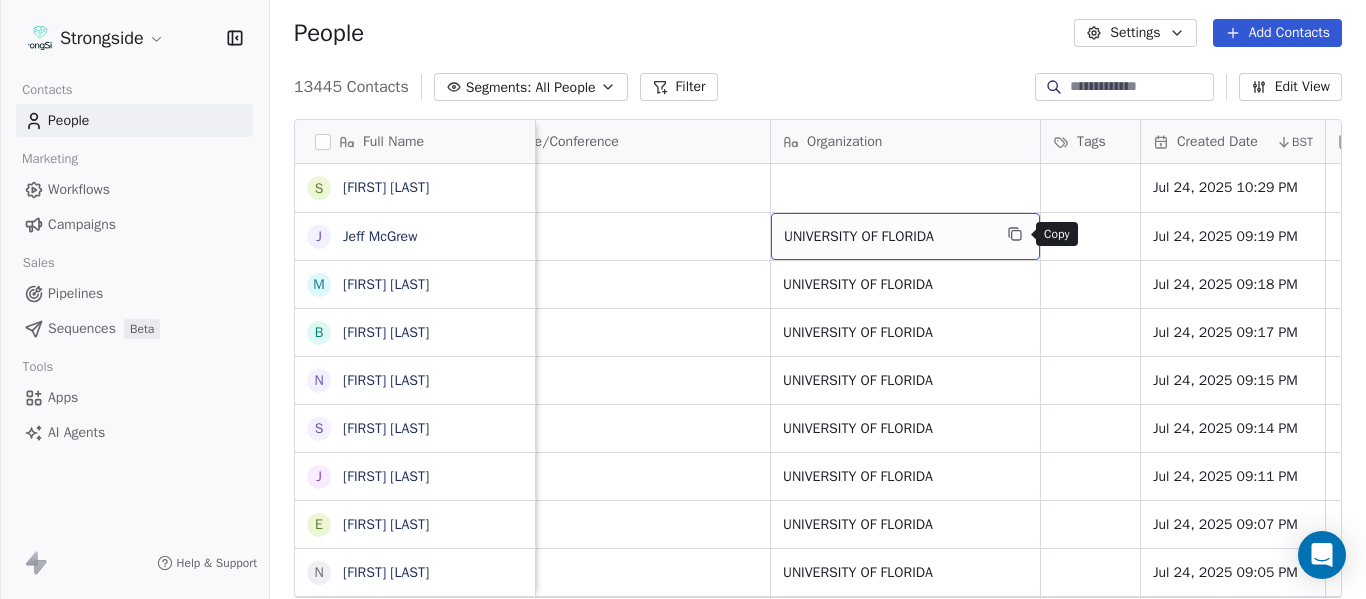 click at bounding box center (1015, 234) 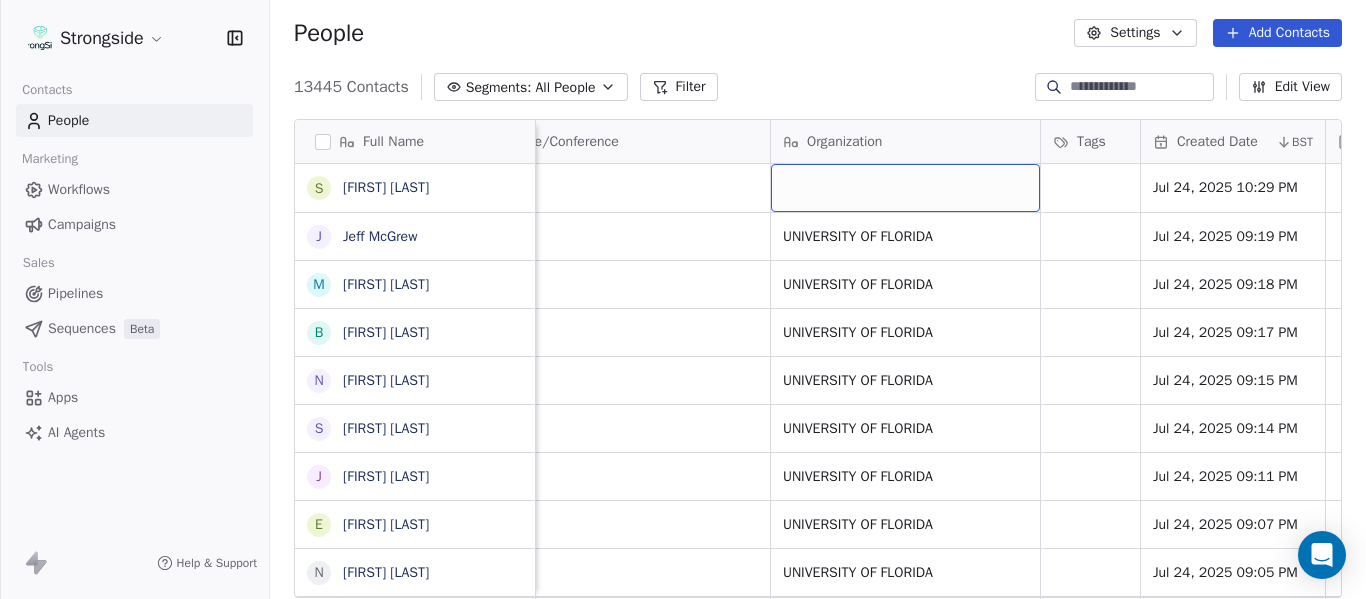 click at bounding box center (905, 188) 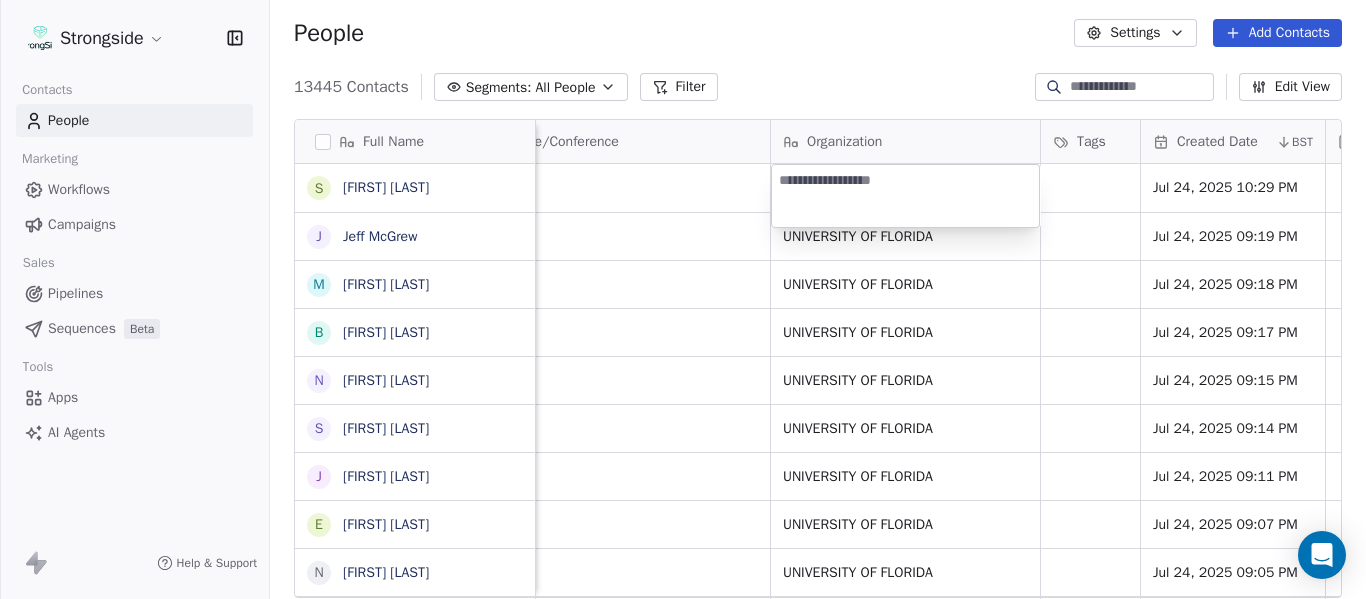 type on "**********" 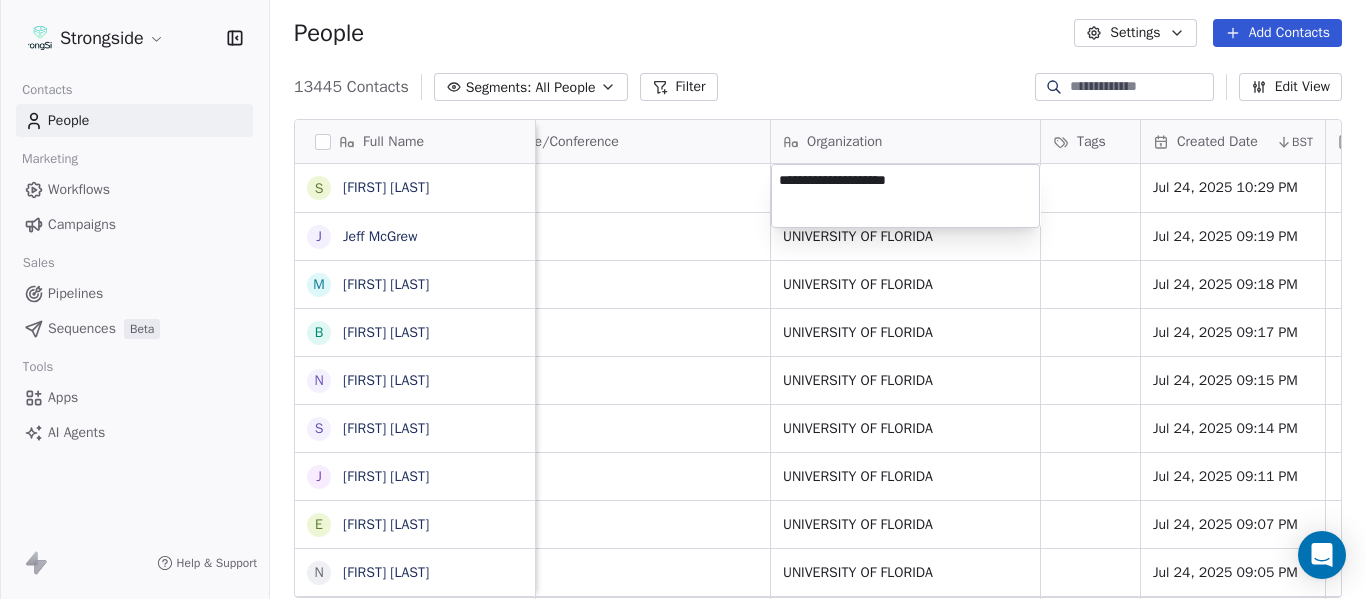 click on "Strongside Contacts People Marketing Workflows Campaigns Sales Pipelines Sequences Beta Tools Apps AI Agents Help & Support People Settings  Add Contacts 13445 Contacts Segments: All People Filter  Edit View Tag Add to Sequence Export Full Name S Scott Burns J Jeff McGrew M Monique Mercier B Billy Napier N Nancy Scarborough S Scott Stricklin J Jacob LaFrance E Ellie O'Connor N Nick McDonald J Joshua Thompson J Jordan Helm B Brad Wilson J James Rowe J Jack Taylor K Kevin Patrick T Tyler Hudanick C Chad Creamer D DeMarcus VanDyke J Joel Gordon T Todd Orlando M Micah James K Kodi Burns P Philip Cane F Frank Failace G George Courides S Steve Walz R Rosemary Piedmont B Brian Siegrist J Jeremy Lees S Scott wood Email Phone Number Level League/Conference Organization Tags Created Date BST Status Job Title Priority Emails Auto Clicked scottb@gators.ufl.edu (352) 375 4683x6199 NCAA I-Bowl Jul 24, 2025 10:29 PM jeffm@gators.ufl.edu (352) 375-4683x4035 NCAA I-Bowl UNIVERSITY OF FLORIDA Jul 24, 2025 09:19 PM Head Coach" at bounding box center [683, 299] 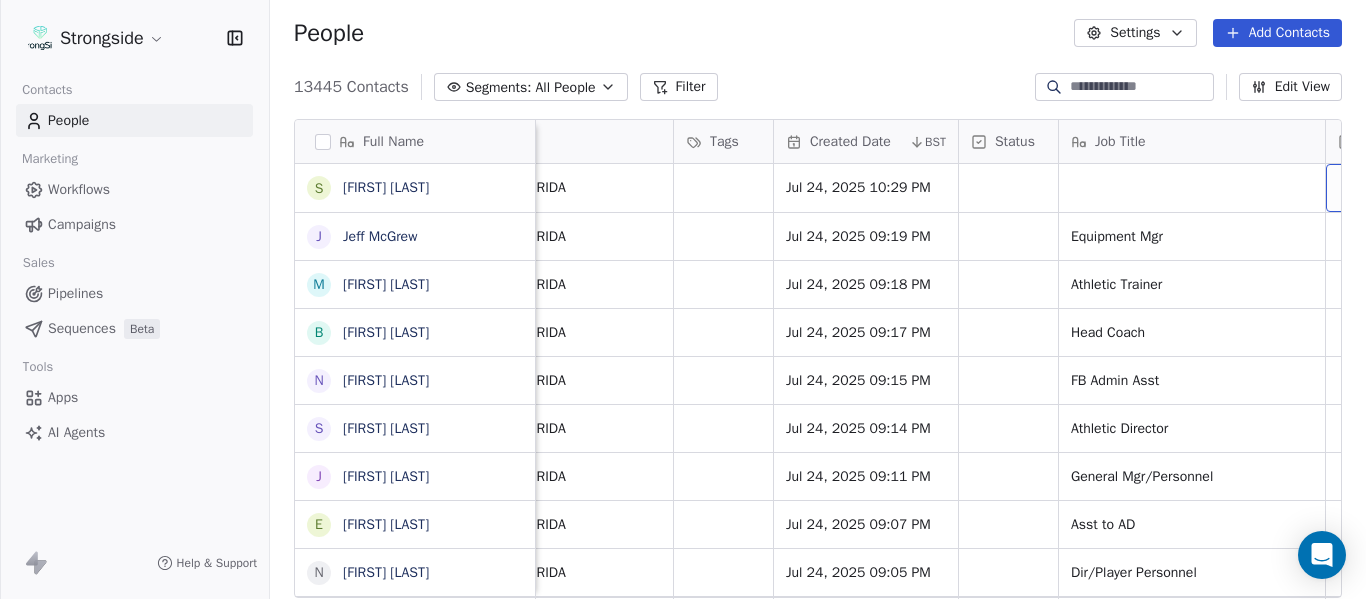 scroll, scrollTop: 0, scrollLeft: 1273, axis: horizontal 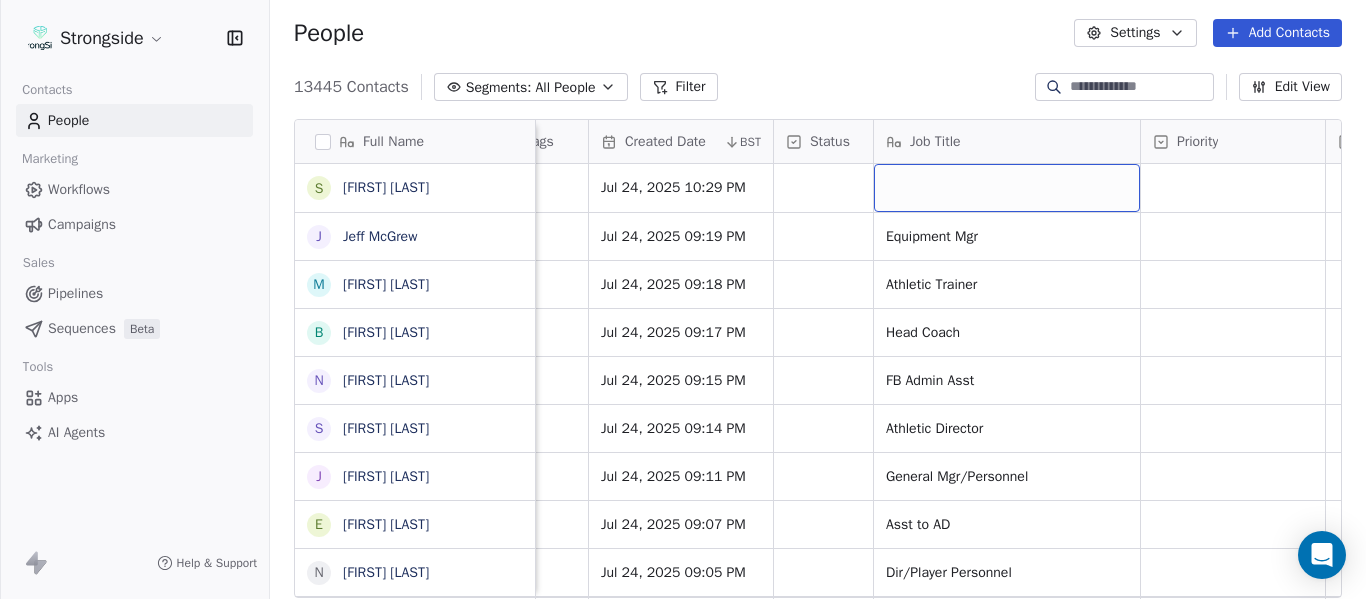 click at bounding box center [1007, 188] 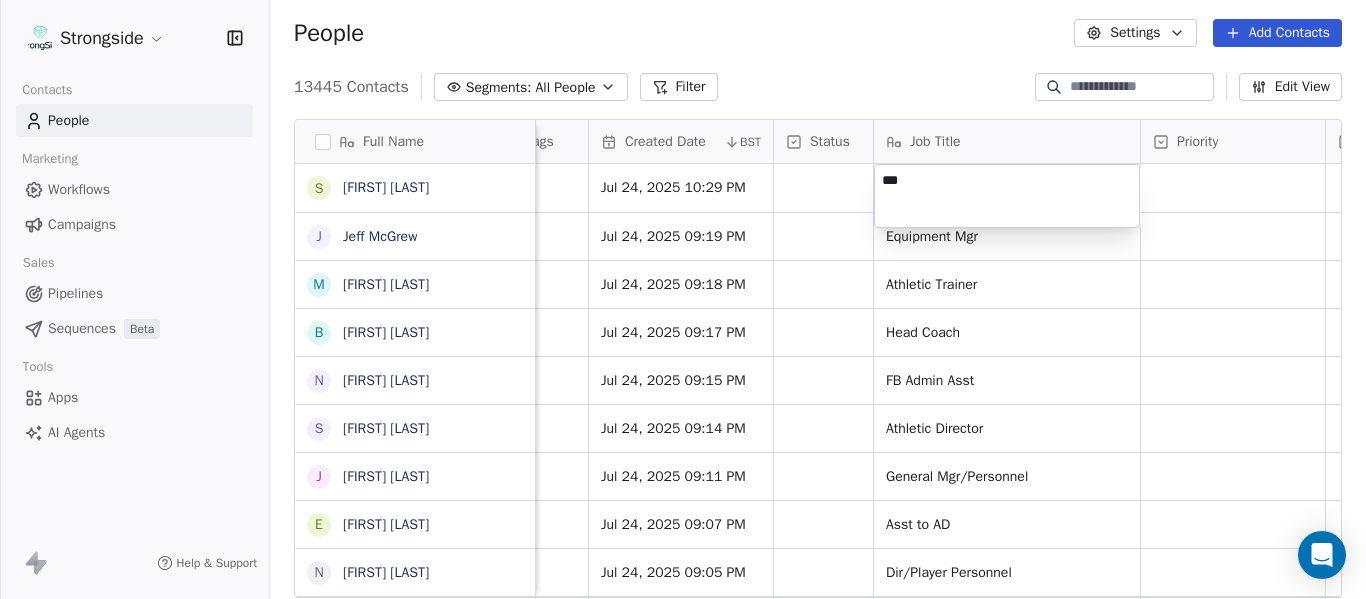 click on "Strongside Contacts People Marketing Workflows Campaigns Sales Pipelines Sequences Beta Tools Apps AI Agents Help & Support People Settings  Add Contacts 13445 Contacts Segments: All People Filter  Edit View Tag Add to Sequence Export Full Name S Scott Burns J Jeff McGrew M Monique Mercier B Billy Napier N Nancy Scarborough S Scott Stricklin J Jacob LaFrance E Ellie O'Connor N Nick McDonald J Joshua Thompson J Jordan Helm B Brad Wilson J James Rowe J Jack Taylor K Kevin Patrick T Tyler Hudanick C Chad Creamer D DeMarcus VanDyke J Joel Gordon T Todd Orlando M Micah James K Kodi Burns P Philip Cane F Frank Failace G George Courides S Steve Walz R Rosemary Piedmont B Brian Siegrist J Jeremy Lees S Scott wood Level League/Conference Organization Tags Created Date BST Status Job Title Priority Emails Auto Clicked Last Activity Date BST In Open Phone Contact Source   NCAA I-Bowl UNIVERSITY OF FLORIDA Jul 24, 2025 10:29 PM   NCAA I-Bowl UNIVERSITY OF FLORIDA Jul 24, 2025 09:19 PM Equipment Mgr True   NCAA I-Bowl" at bounding box center [683, 299] 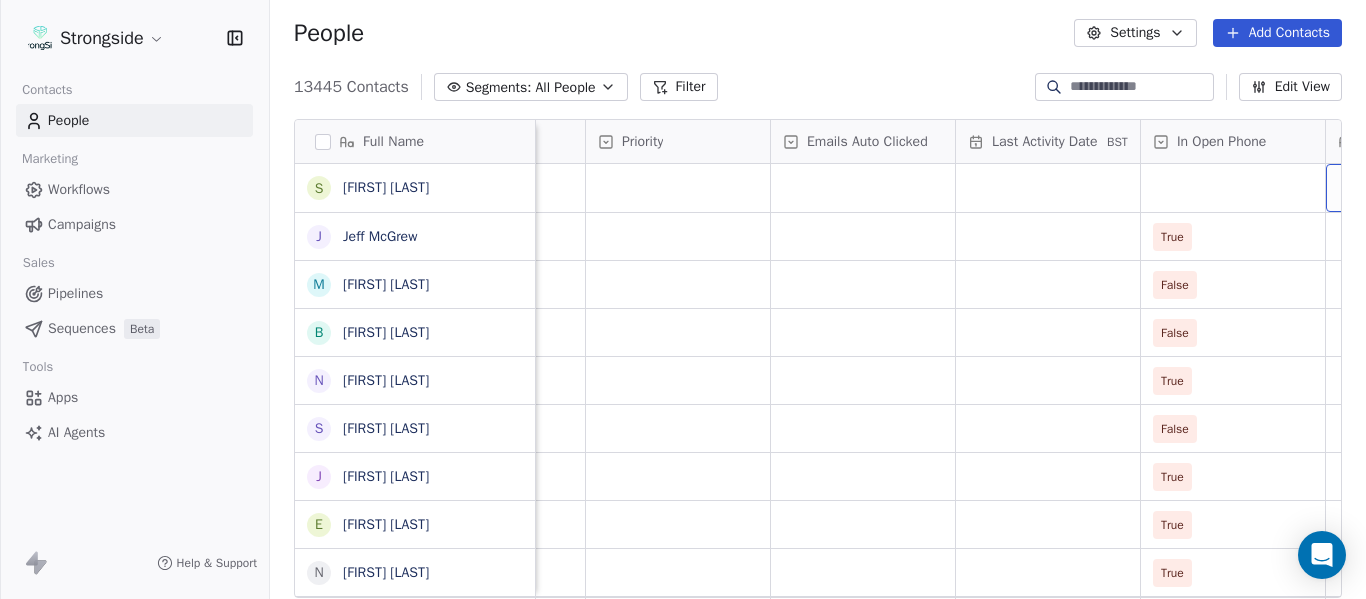 scroll, scrollTop: 0, scrollLeft: 2013, axis: horizontal 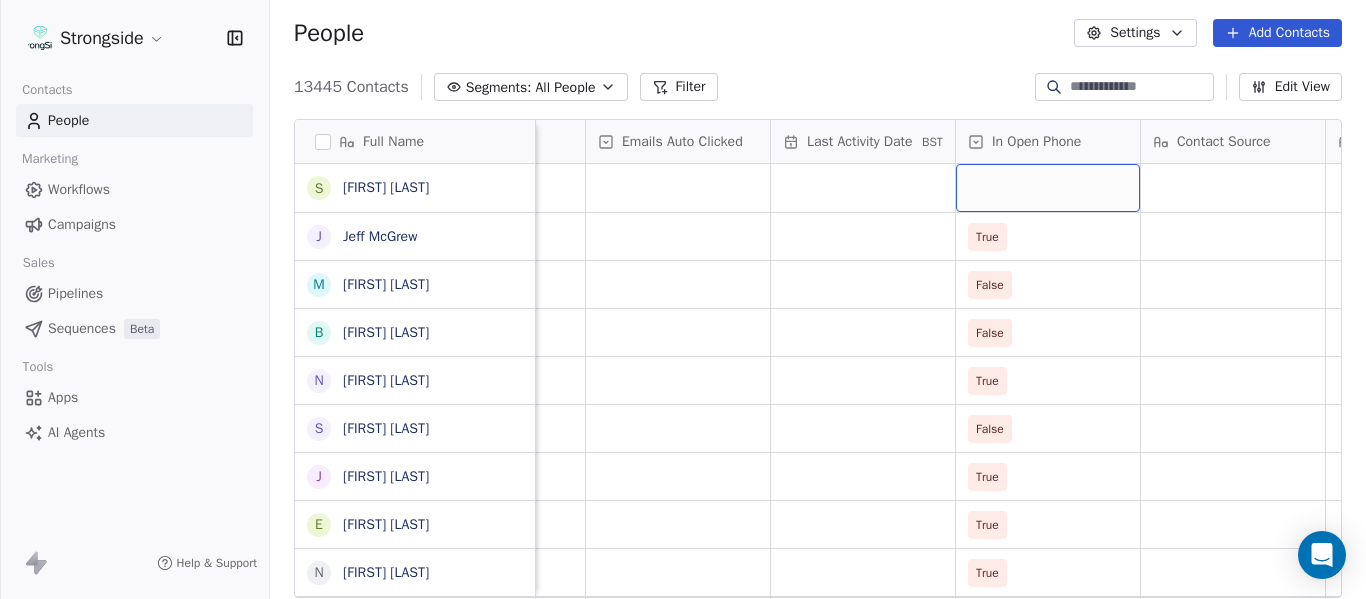 click at bounding box center (1048, 188) 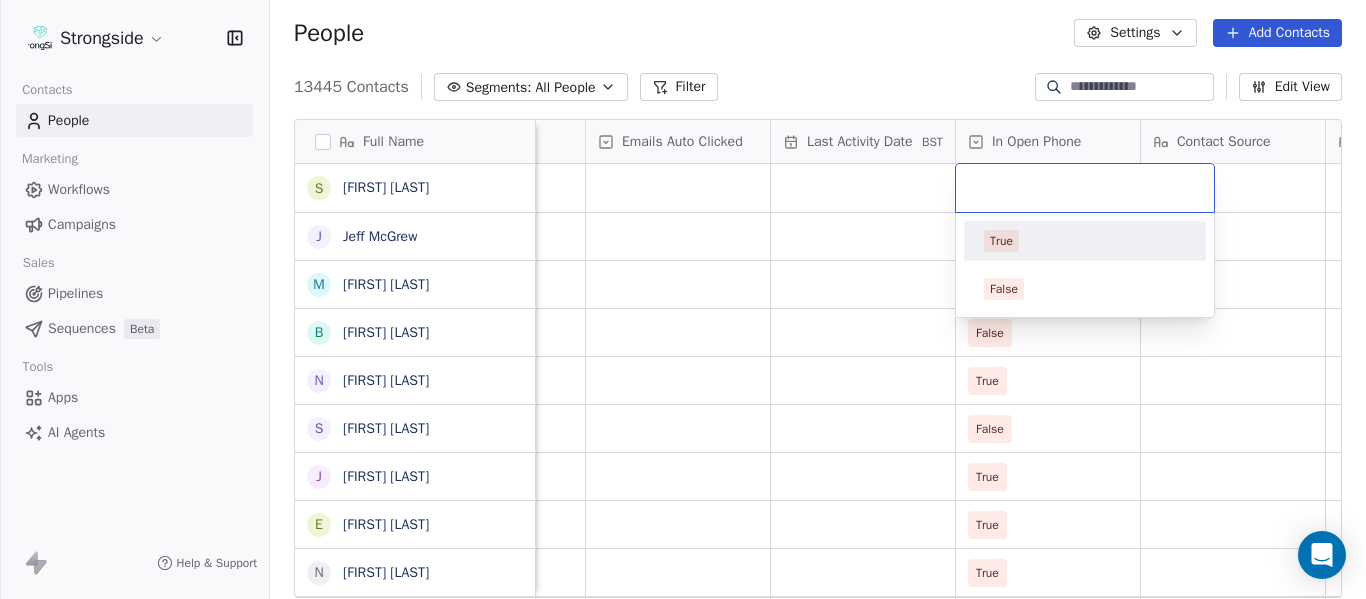 click on "True" at bounding box center (1085, 241) 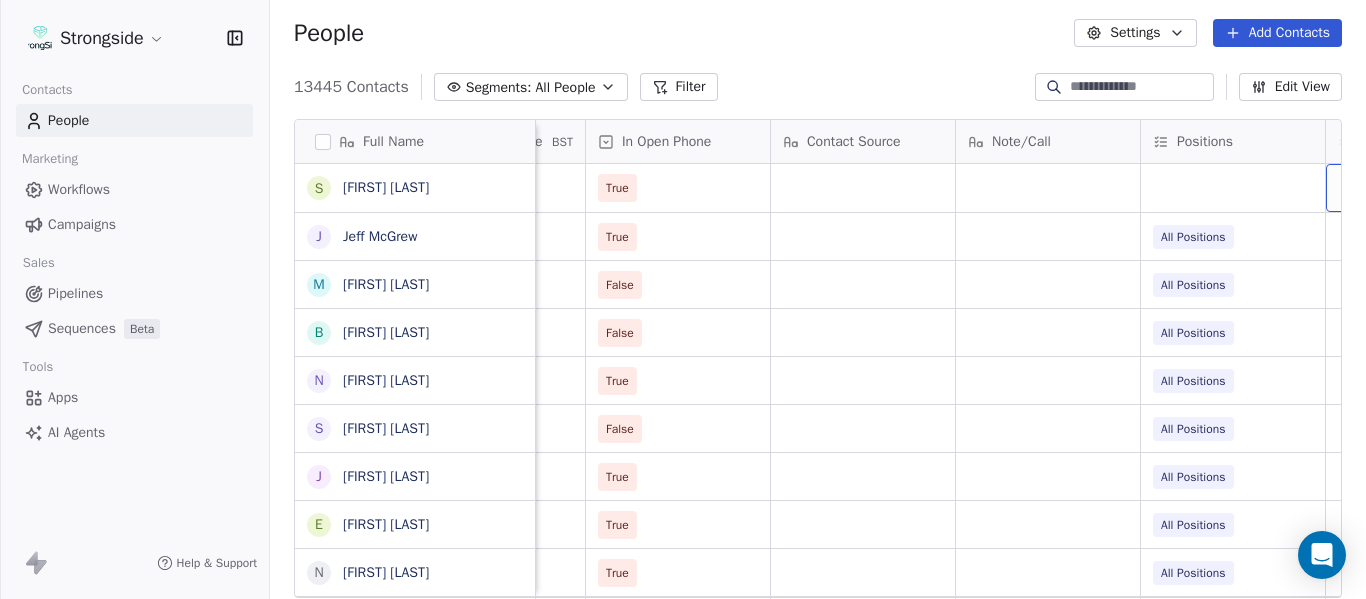 scroll, scrollTop: 0, scrollLeft: 2568, axis: horizontal 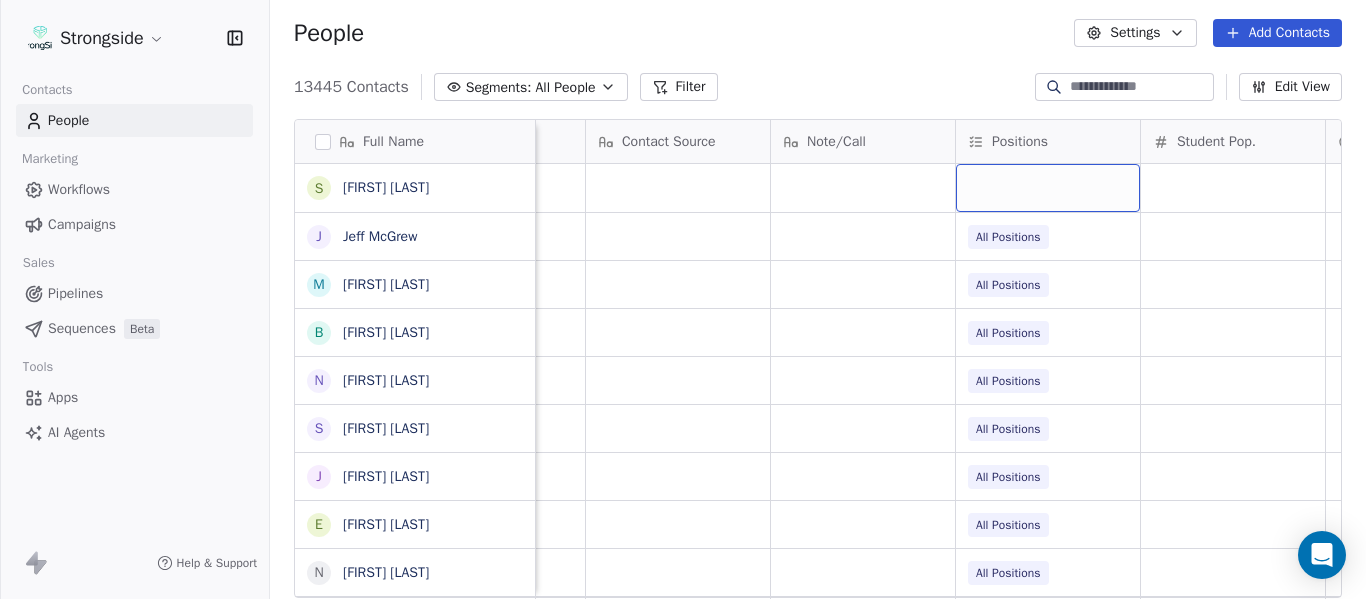 click at bounding box center (1048, 188) 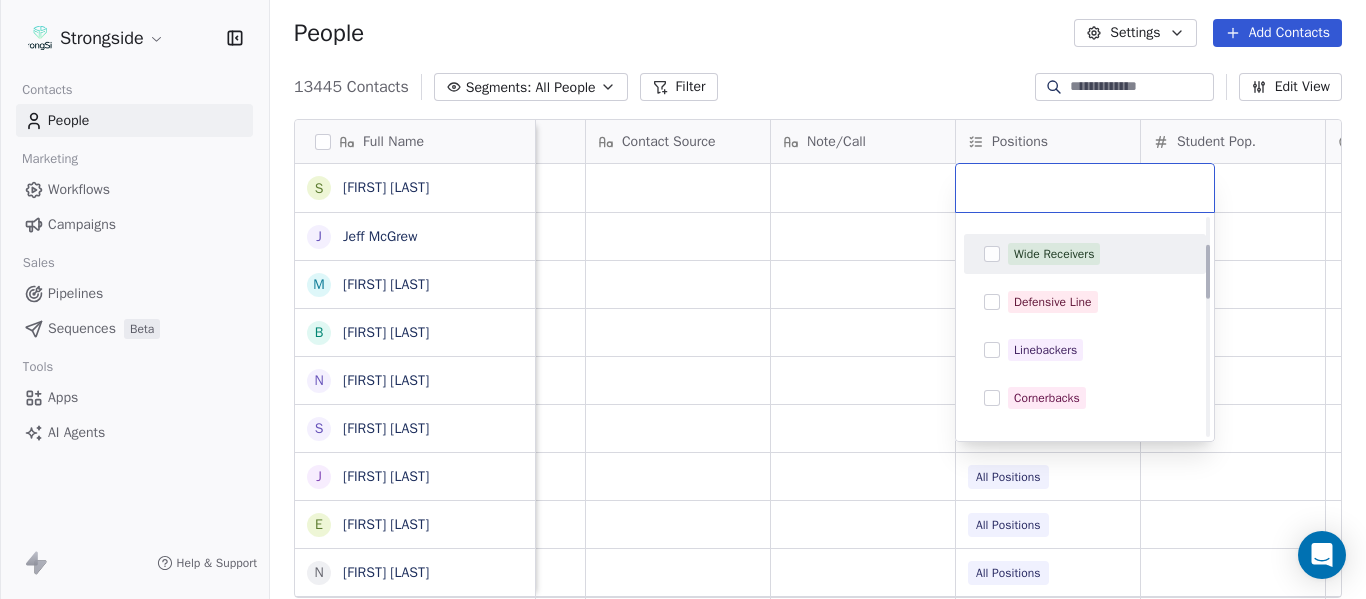 scroll, scrollTop: 400, scrollLeft: 0, axis: vertical 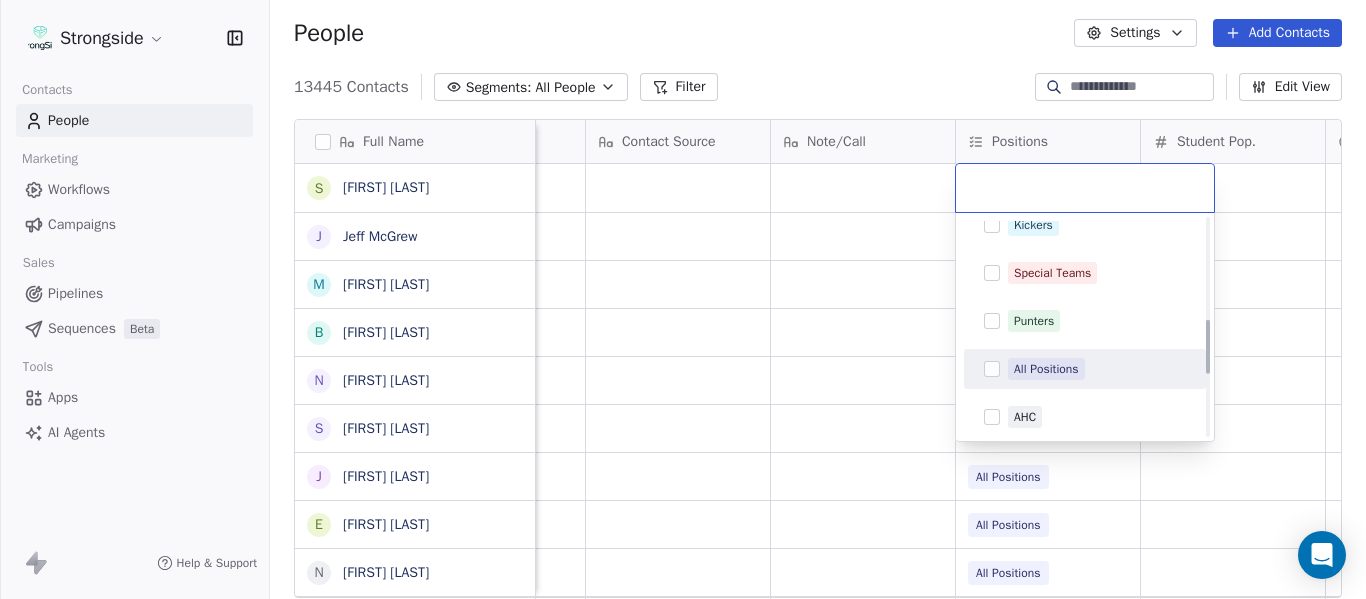 click on "All Positions" at bounding box center (1046, 369) 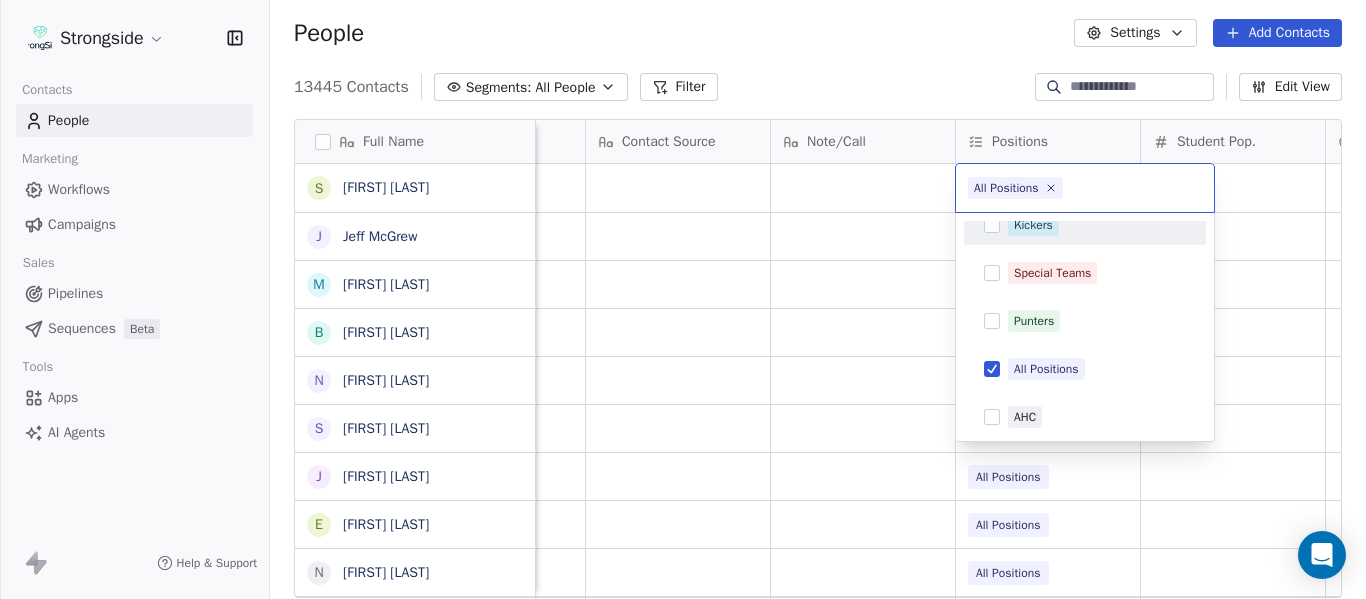 click on "Strongside Contacts People Marketing Workflows Campaigns Sales Pipelines Sequences Beta Tools Apps AI Agents Help & Support People Settings  Add Contacts 13445 Contacts Segments: All People Filter  Edit View Tag Add to Sequence Export Full Name S Scott Burns J Jeff McGrew M Monique Mercier B Billy Napier N Nancy Scarborough S Scott Stricklin J Jacob LaFrance E Ellie O'Connor N Nick McDonald J Joshua Thompson J Jordan Helm B Brad Wilson J James Rowe J Jack Taylor K Kevin Patrick T Tyler Hudanick C Chad Creamer D DeMarcus VanDyke J Joel Gordon T Todd Orlando M Micah James K Kodi Burns P Philip Cane F Frank Failace G George Courides S Steve Walz R Rosemary Piedmont B Brian Siegrist J Jeremy Lees S Scott wood Priority Emails Auto Clicked Last Activity Date BST In Open Phone Contact Source Note/Call Positions Student Pop. Lead Account   True   True All Positions   False All Positions   False All Positions   True All Positions   False All Positions   True All Positions   True All Positions   True All Positions" at bounding box center (683, 299) 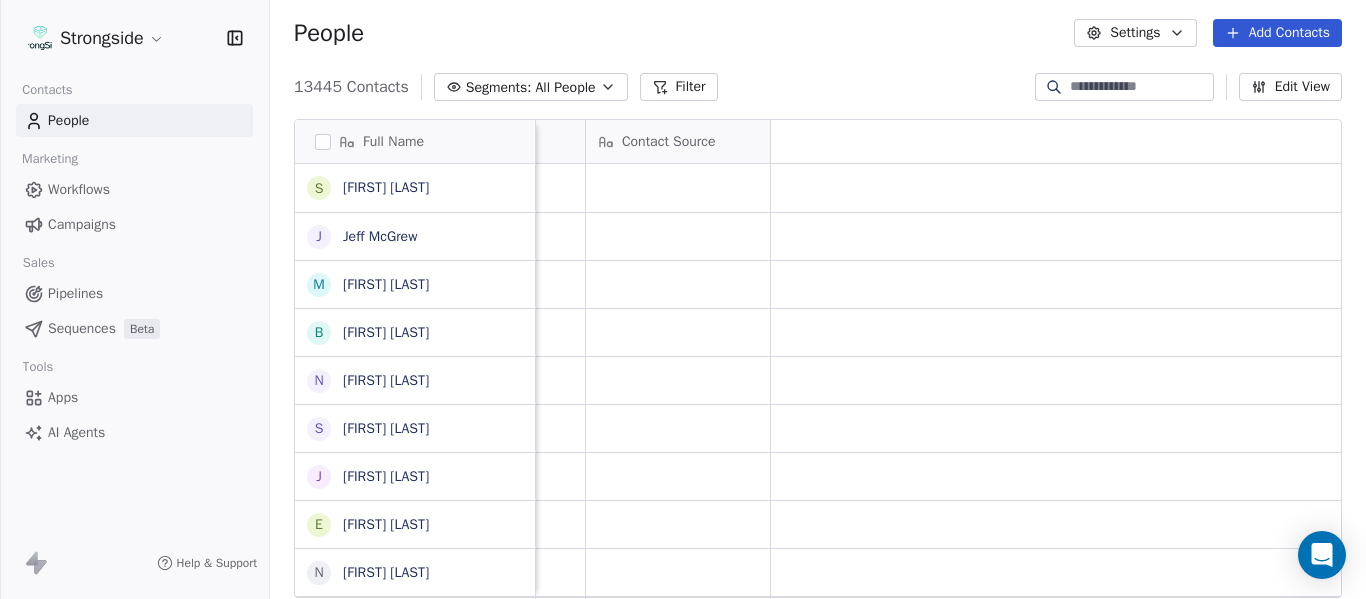 scroll, scrollTop: 0, scrollLeft: 0, axis: both 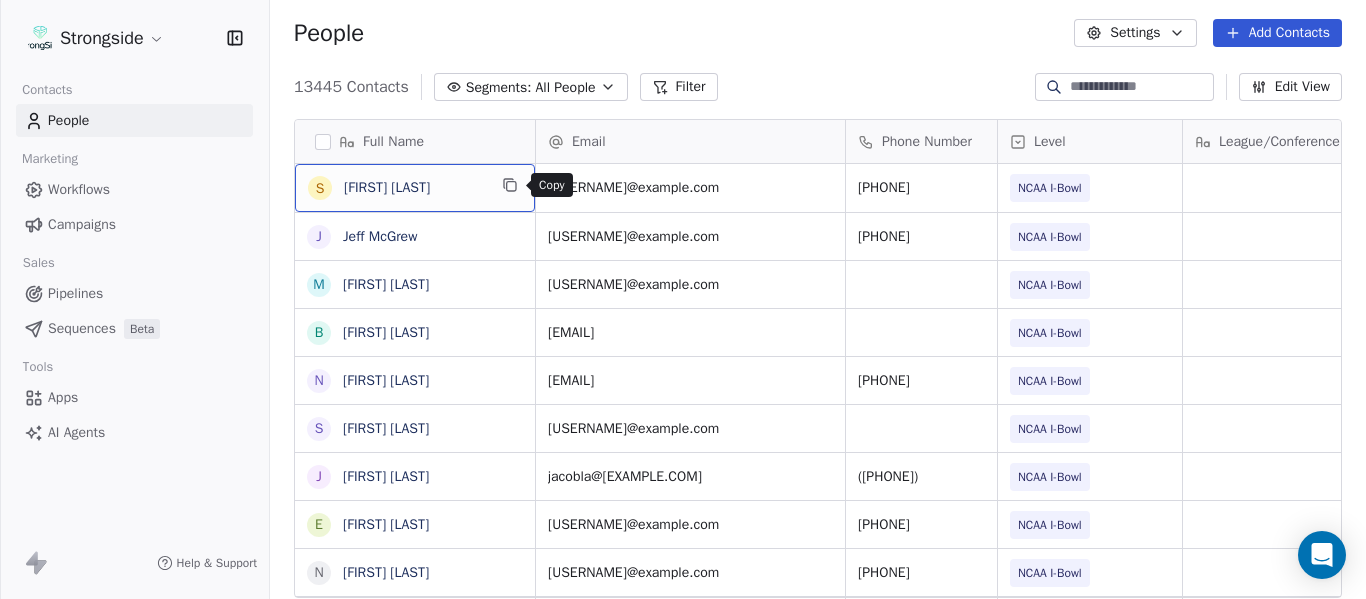 click 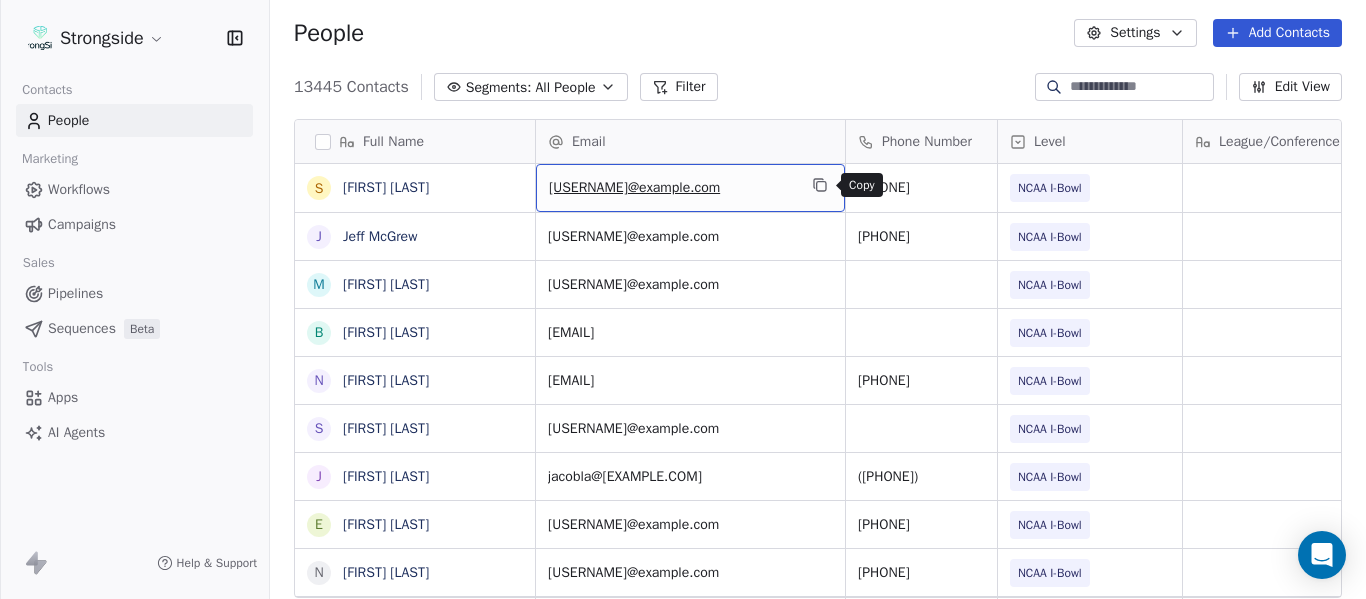 click at bounding box center (820, 185) 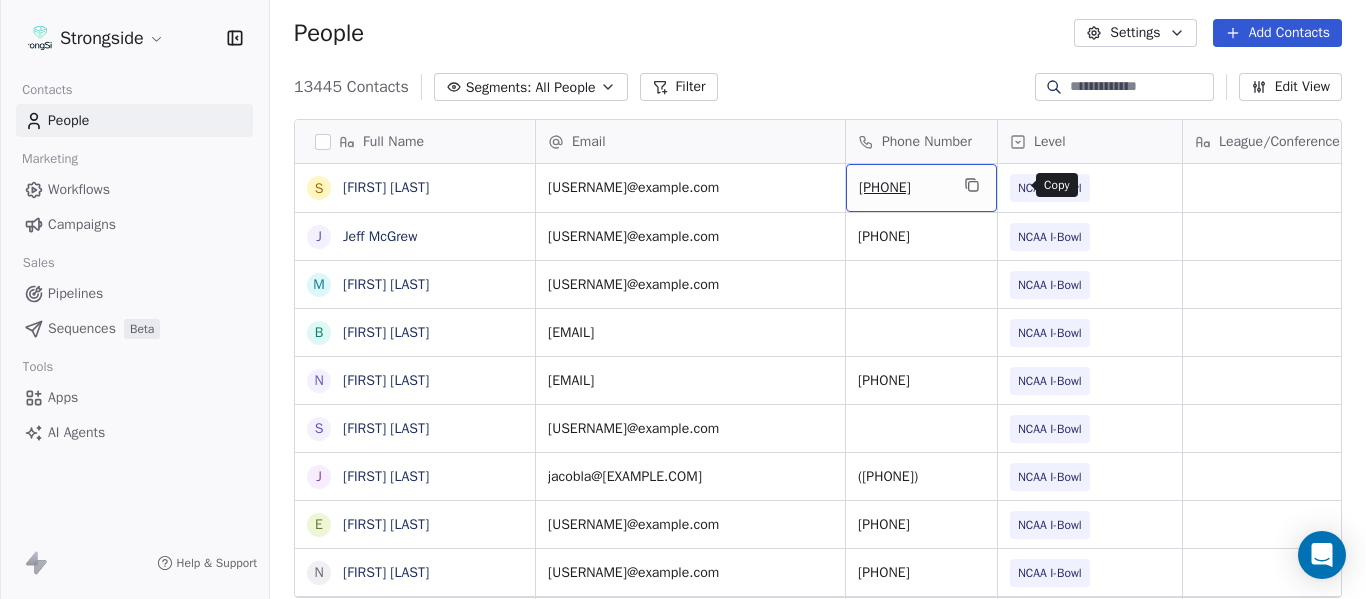 click 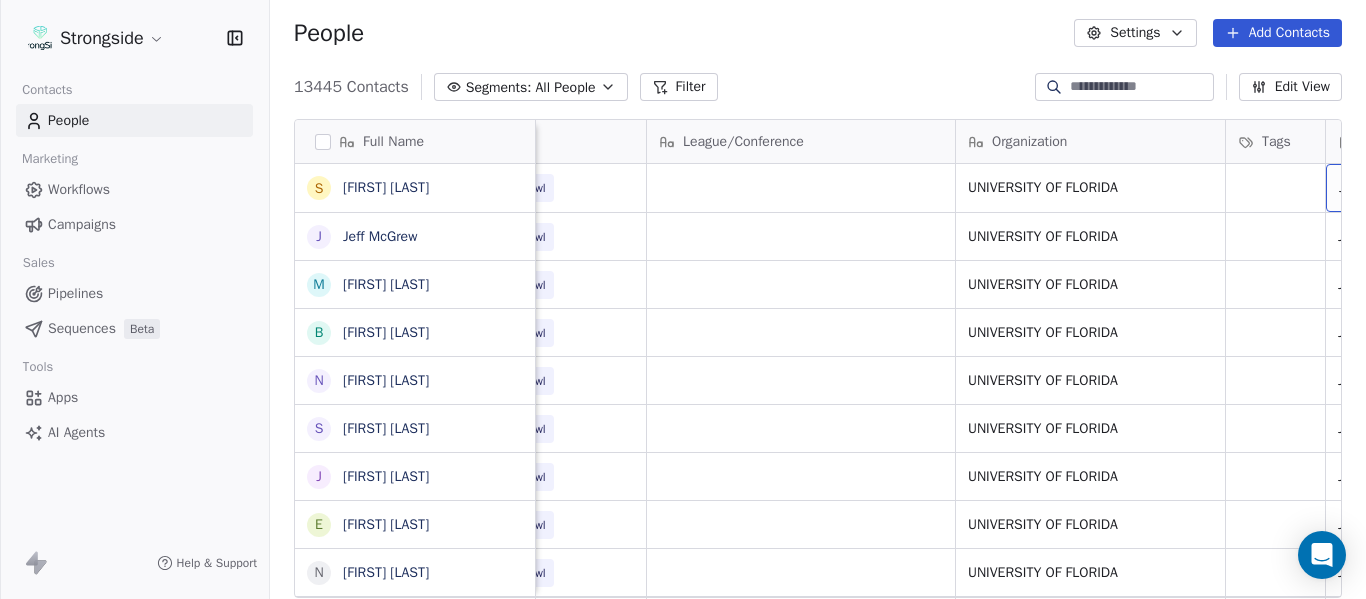 scroll, scrollTop: 0, scrollLeft: 721, axis: horizontal 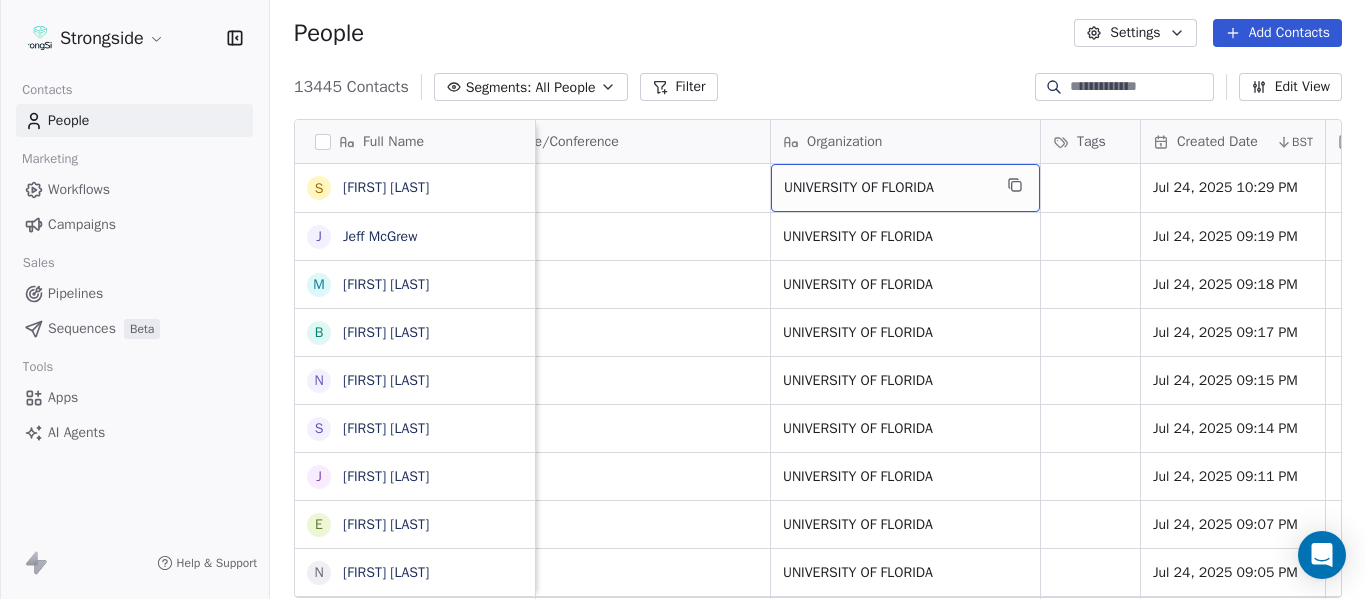 click on "UNIVERSITY OF FLORIDA" at bounding box center (905, 188) 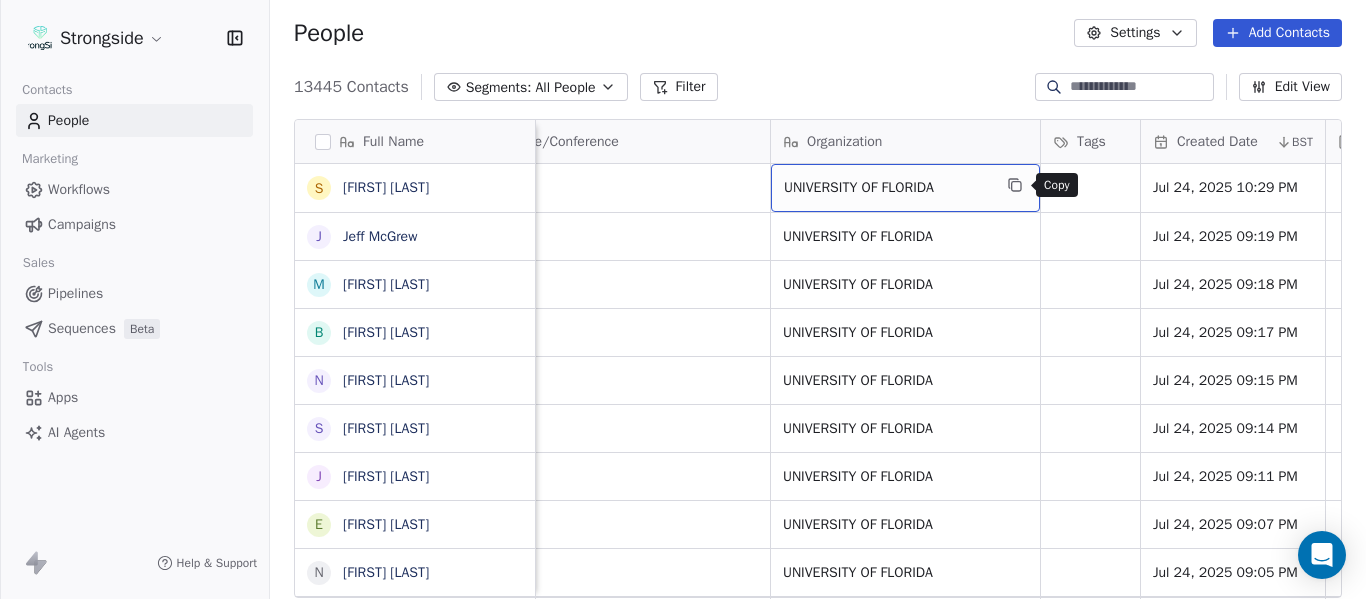 click 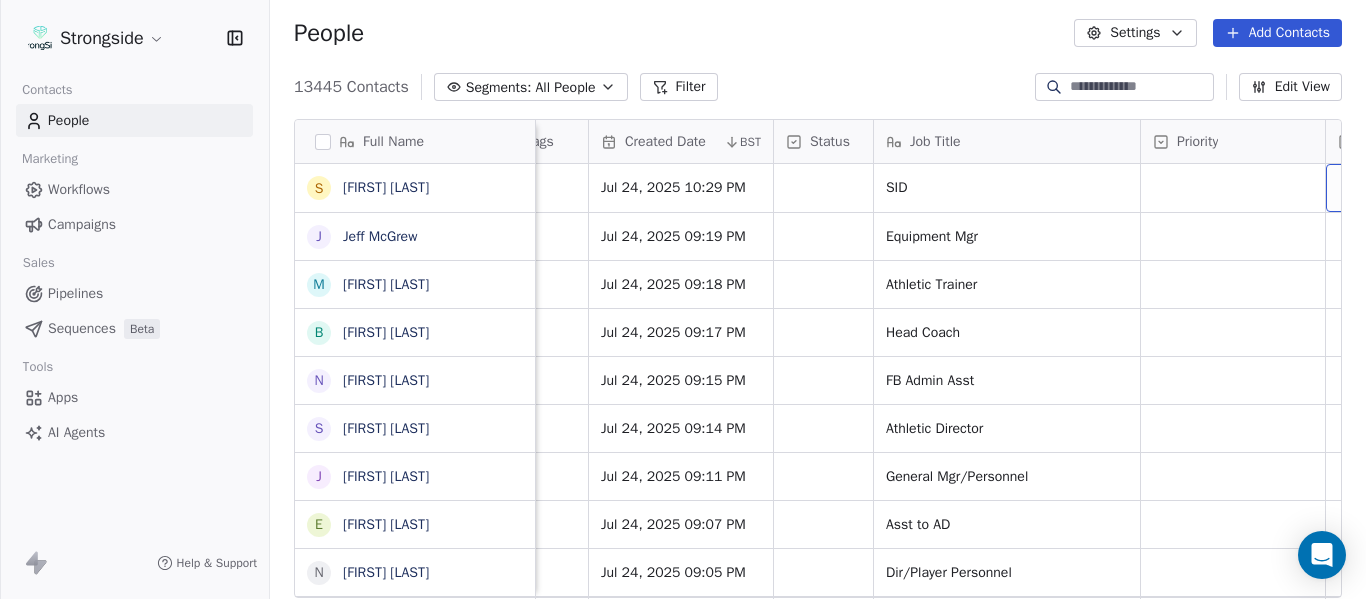 scroll, scrollTop: 0, scrollLeft: 1458, axis: horizontal 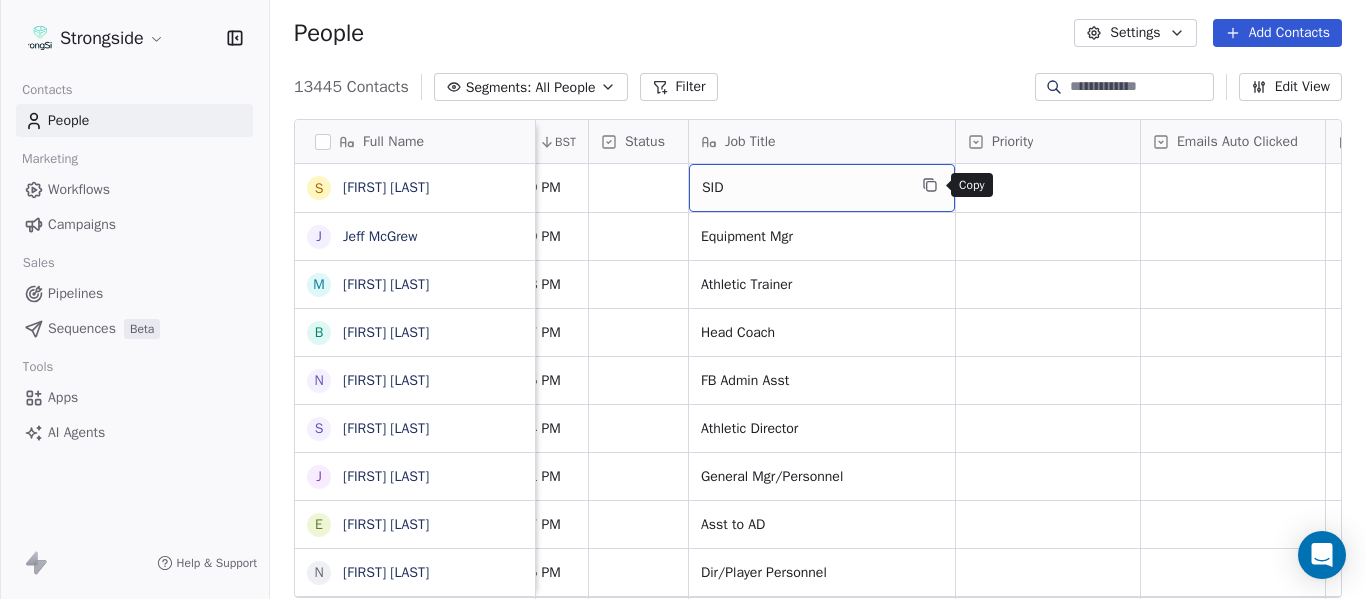 click 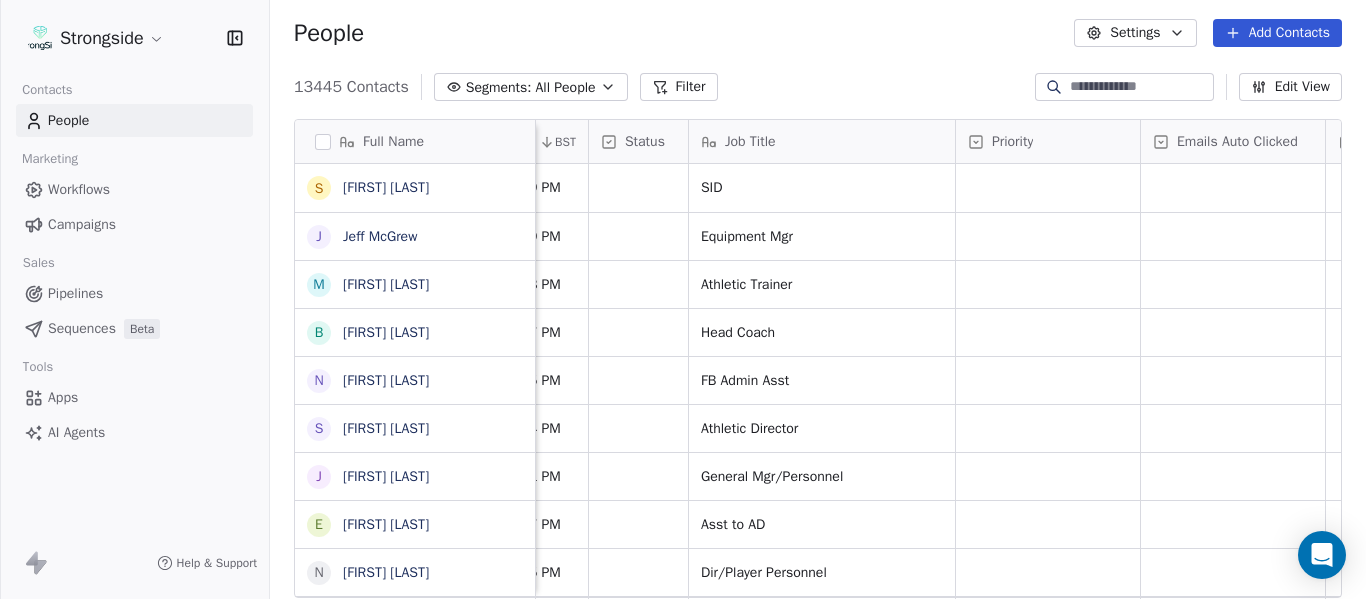 scroll, scrollTop: 0, scrollLeft: 0, axis: both 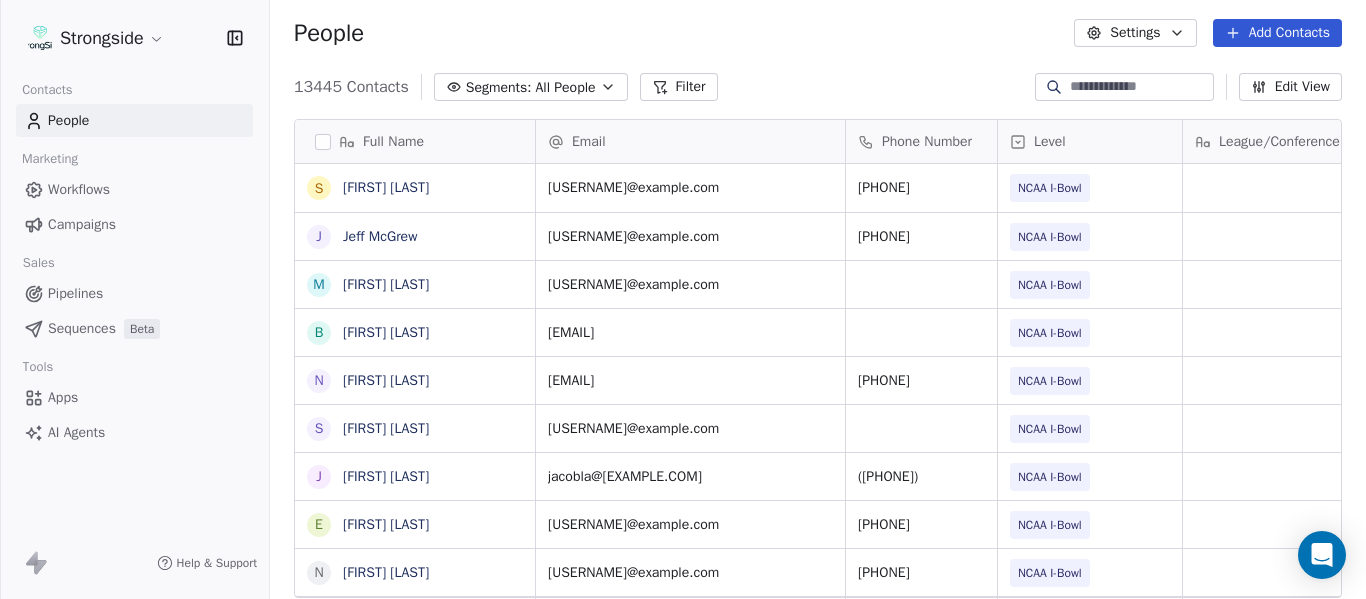 click on "Add Contacts" at bounding box center [1277, 33] 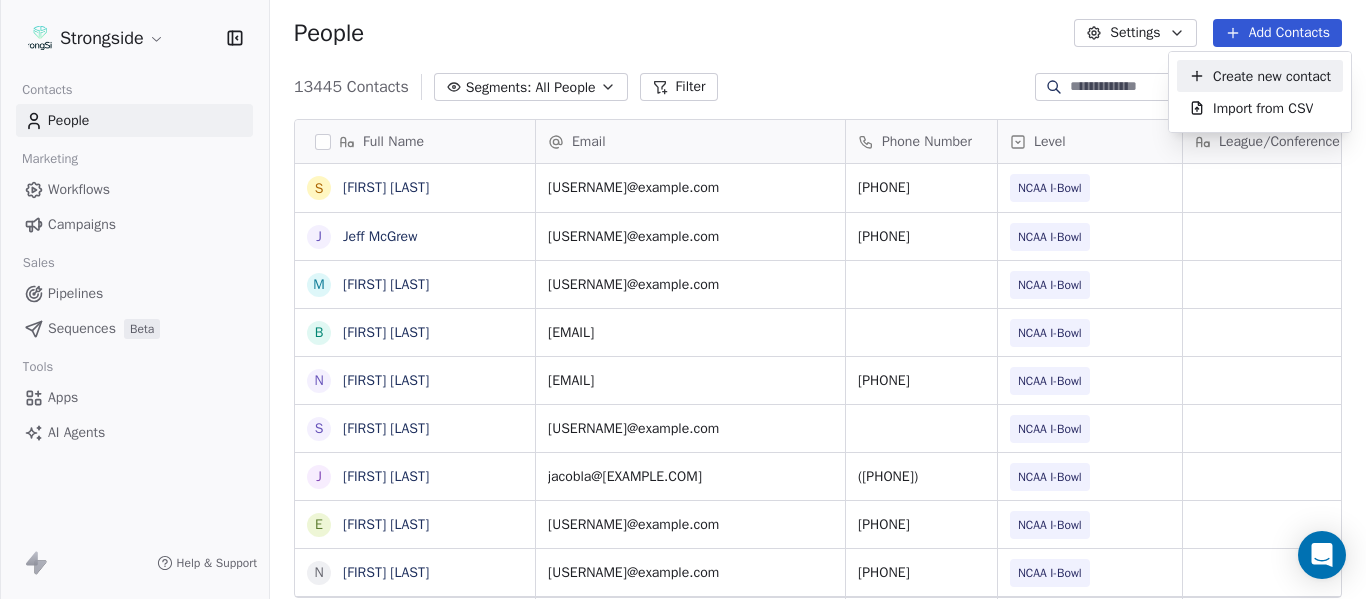 click on "Create new contact" at bounding box center [1272, 76] 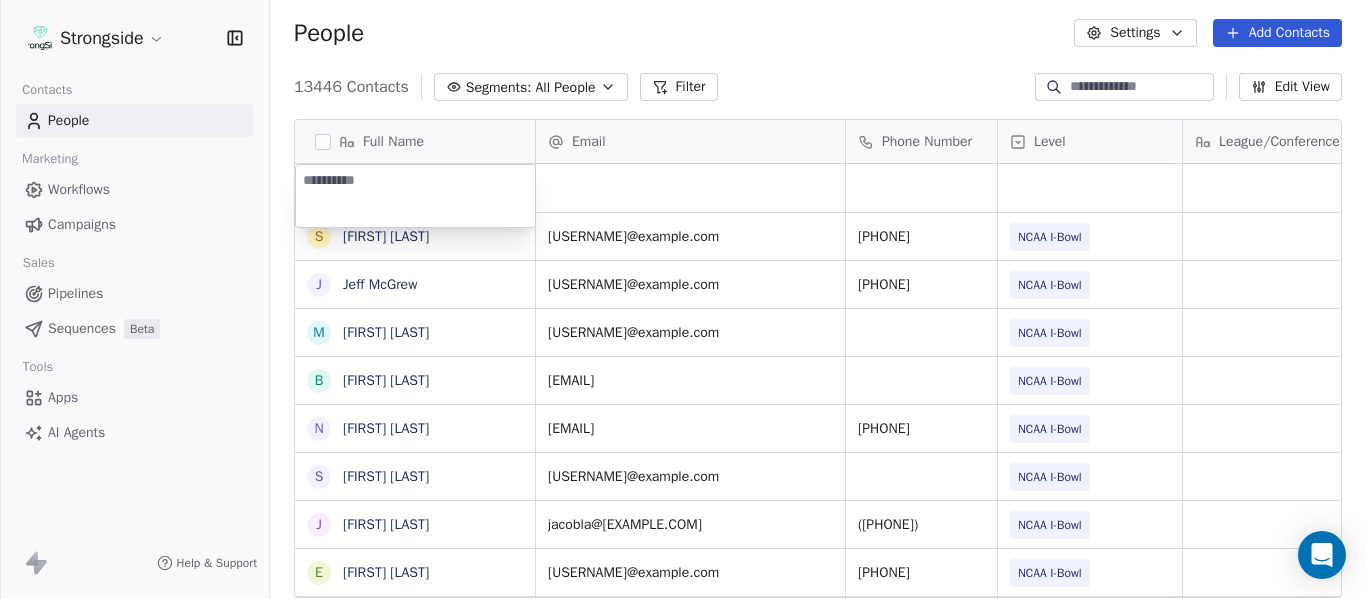 type on "**********" 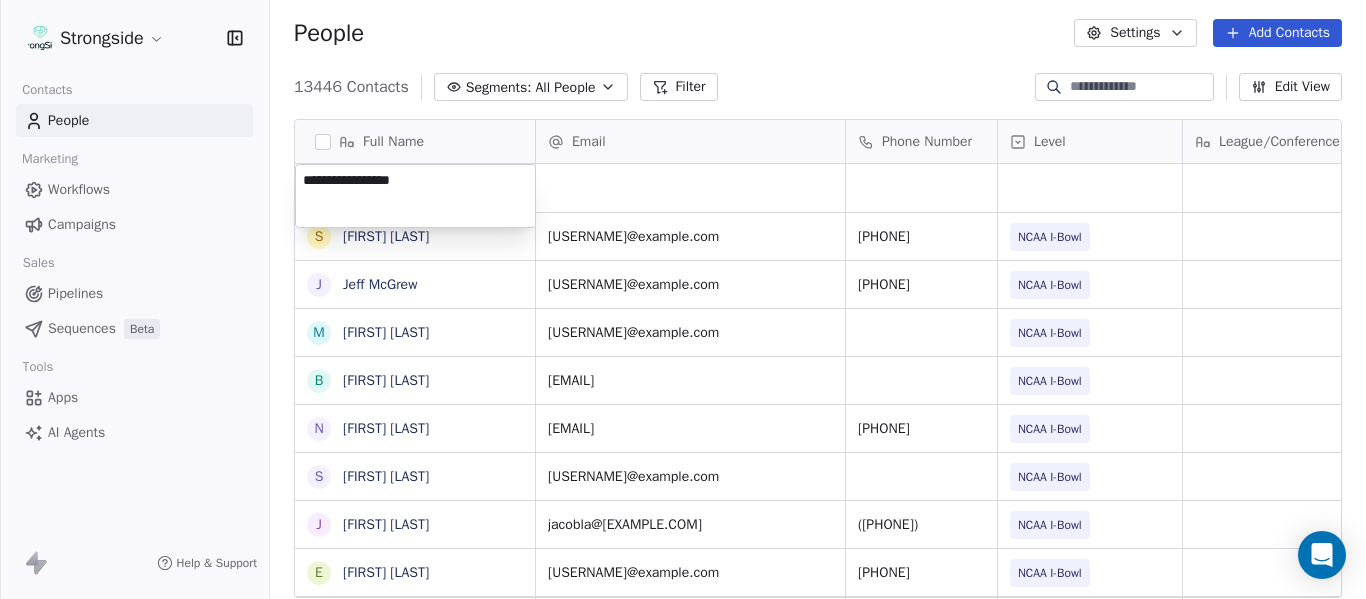 click on "Strongside Contacts People Marketing Workflows Campaigns Sales Pipelines Sequences Beta Tools Apps AI Agents Help & Support People Settings  Add Contacts 13446 Contacts Segments: All People Filter  Edit View Tag Add to Sequence Export Full Name S Scott Burns J Jeff McGrew M Monique Mercier B Billy Napier N Nancy Scarborough S Scott Stricklin J Jacob LaFrance E Ellie O'Connor N Nick McDonald J Joshua Thompson J Jordan Helm B Brad Wilson J James Rowe J Jack Taylor K Kevin Patrick T Tyler Hudanick C Chad Creamer D DeMarcus VanDyke J Joel Gordon T Todd Orlando M Micah James K Kodi Burns P Philip Cane F Frank Failace G George Courides S Steve Walz R Rosemary Piedmont B Brian Siegrist J Jeremy Lees Email Phone Number Level League/Conference Organization Tags Created Date BST Jul 24, 2025 10:31 PM scottb@gators.ufl.edu (352) 375 4683x6199 NCAA I-Bowl UNIVERSITY OF FLORIDA Jul 24, 2025 10:29 PM jeffm@gators.ufl.edu (352) 375-4683x4035 NCAA I-Bowl UNIVERSITY OF FLORIDA Jul 24, 2025 09:19 PM moniquem@gators.ufl.edu" at bounding box center (683, 299) 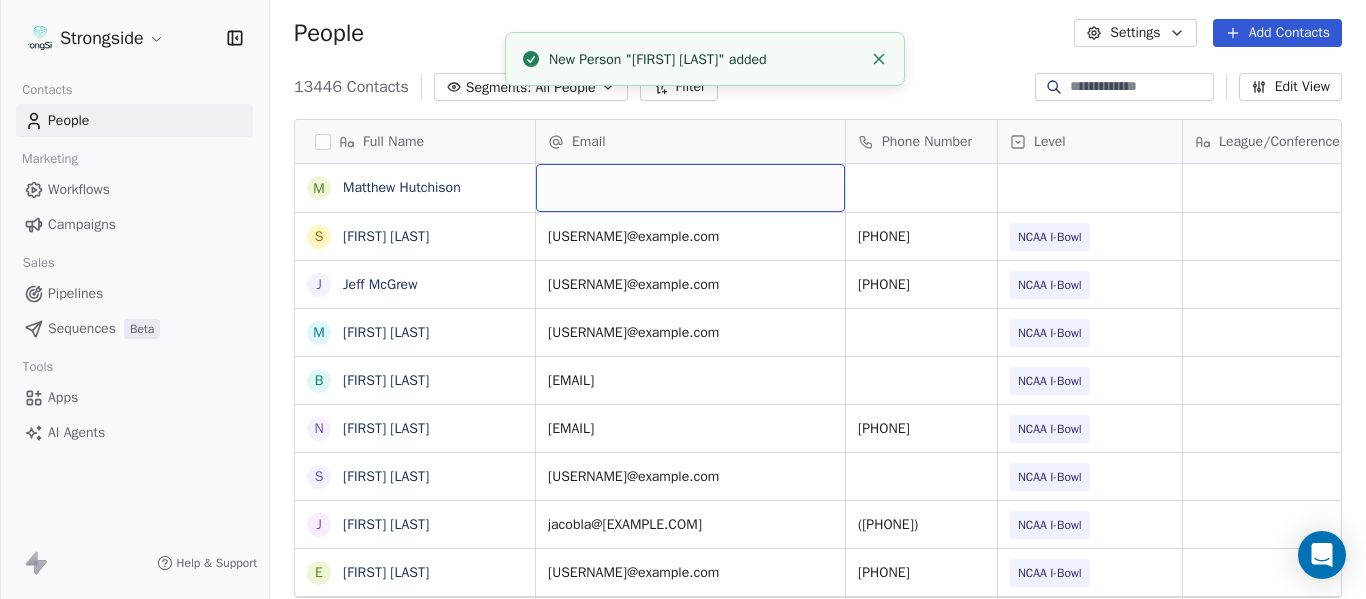 click at bounding box center (690, 188) 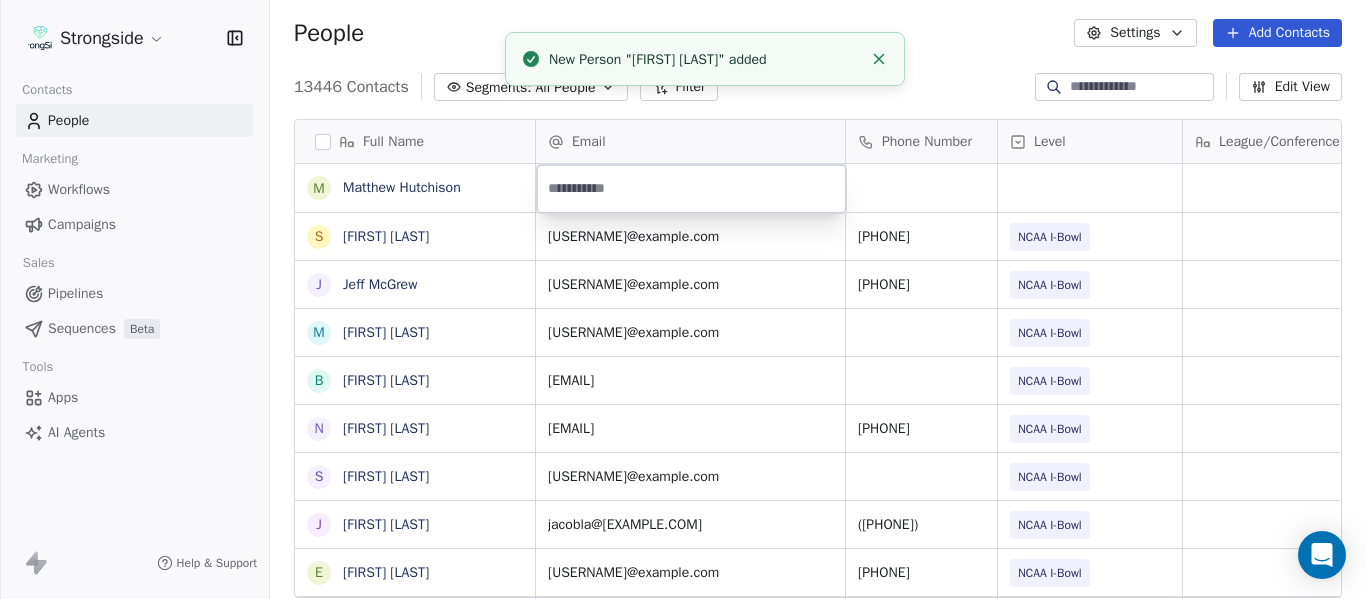 type on "**********" 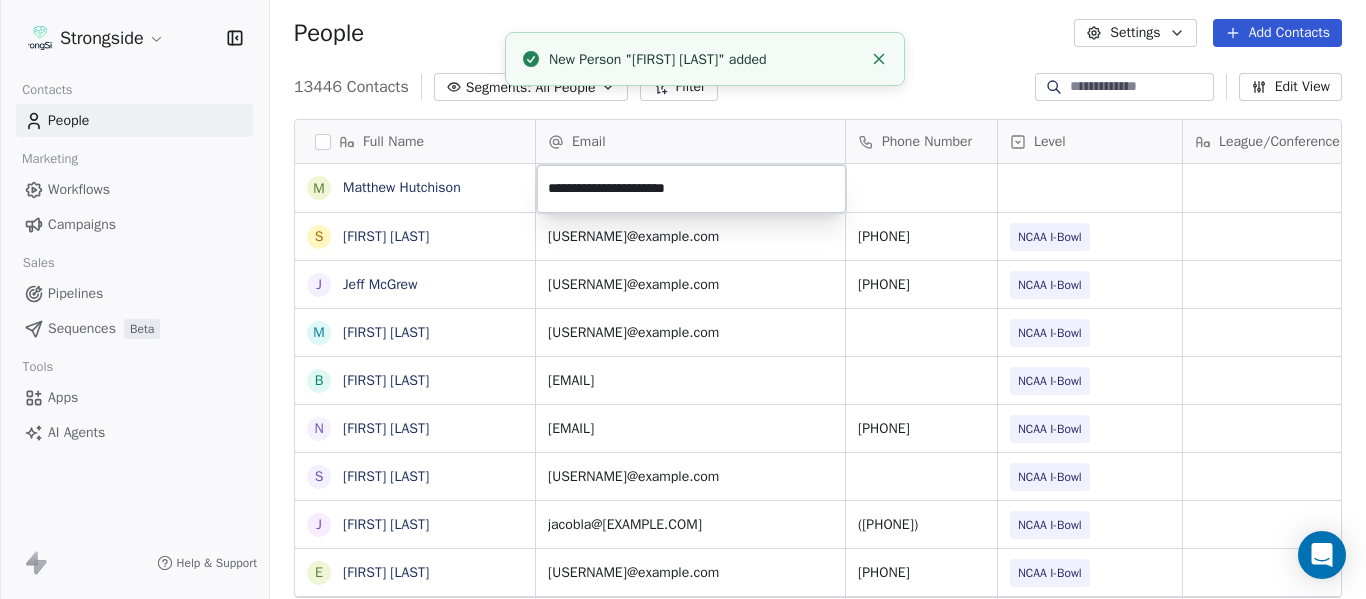 click on "Strongside Contacts People Marketing Workflows Campaigns Sales Pipelines Sequences Beta Tools Apps AI Agents Help & Support People Settings  Add Contacts 13446 Contacts Segments: All People Filter  Edit View Tag Add to Sequence Export Full Name M Matthew Hutchison S Scott Burns J Jeff McGrew M Monique Mercier B Billy Napier N Nancy Scarborough S Scott Stricklin J Jacob LaFrance E Ellie O'Connor N Nick McDonald J Joshua Thompson J Jordan Helm B Brad Wilson J James Rowe J Jack Taylor K Kevin Patrick T Tyler Hudanick C Chad Creamer D DeMarcus VanDyke J Joel Gordon T Todd Orlando M Micah James K Kodi Burns P Philip Cane F Frank Failace G George Courides S Steve Walz R Rosemary Piedmont B Brian Siegrist J Jeremy Lees Email Phone Number Level League/Conference Organization Tags Created Date BST Jul 24, 2025 10:31 PM scottb@gators.ufl.edu (352) 375 4683x6199 NCAA I-Bowl UNIVERSITY OF FLORIDA Jul 24, 2025 10:29 PM jeffm@gators.ufl.edu (352) 375-4683x4035 NCAA I-Bowl UNIVERSITY OF FLORIDA Jul 24, 2025 09:19 PM" at bounding box center (683, 299) 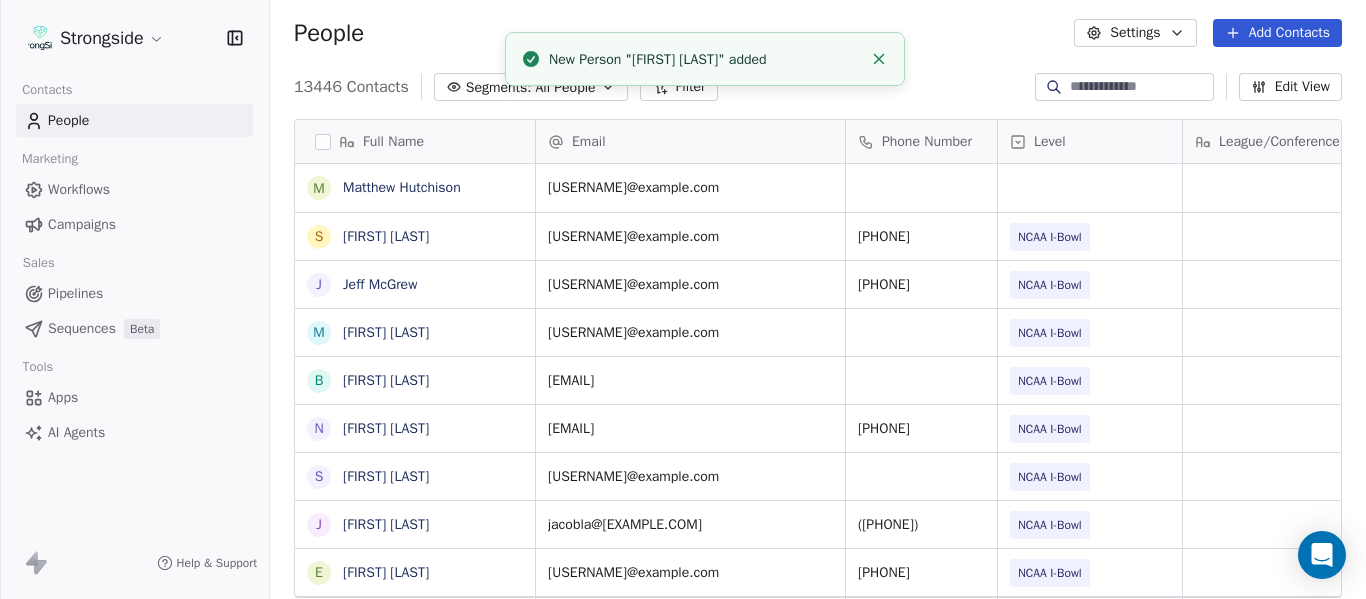 click 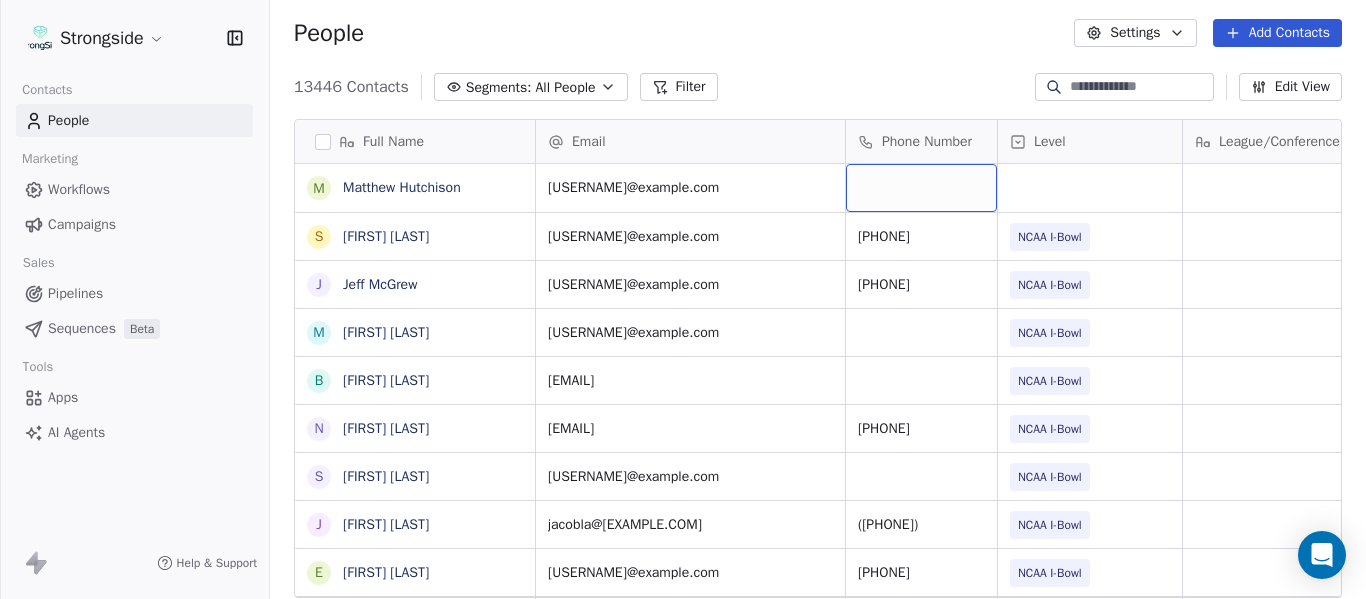 click at bounding box center (921, 188) 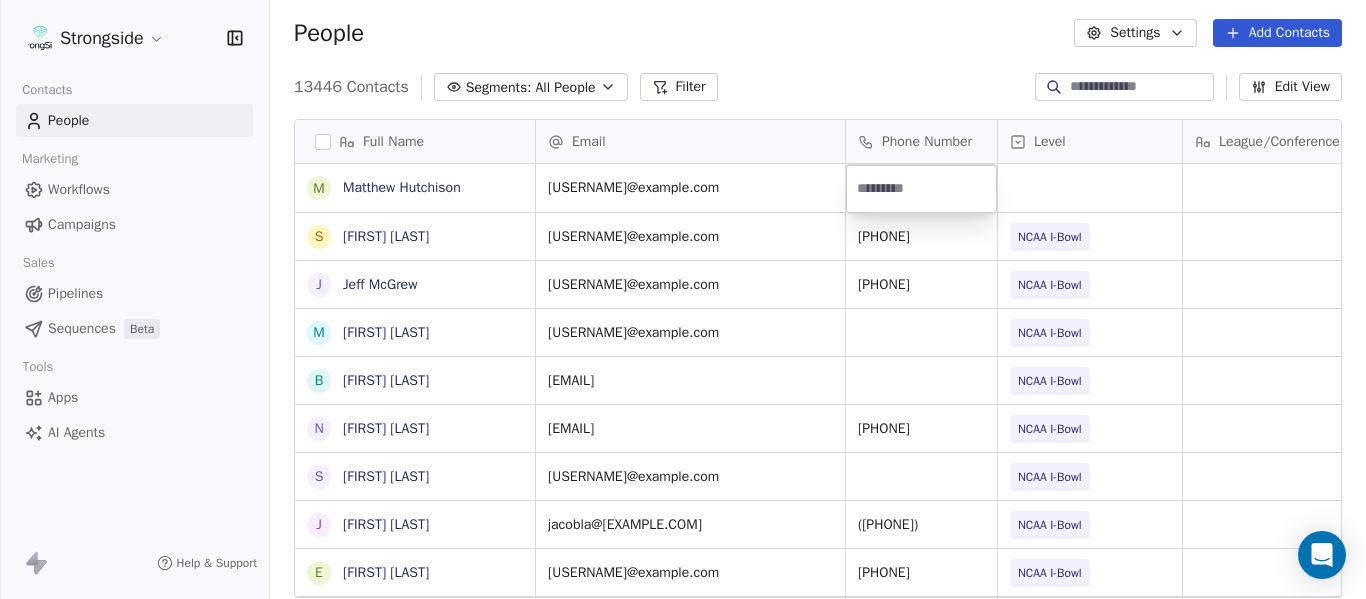 type on "**********" 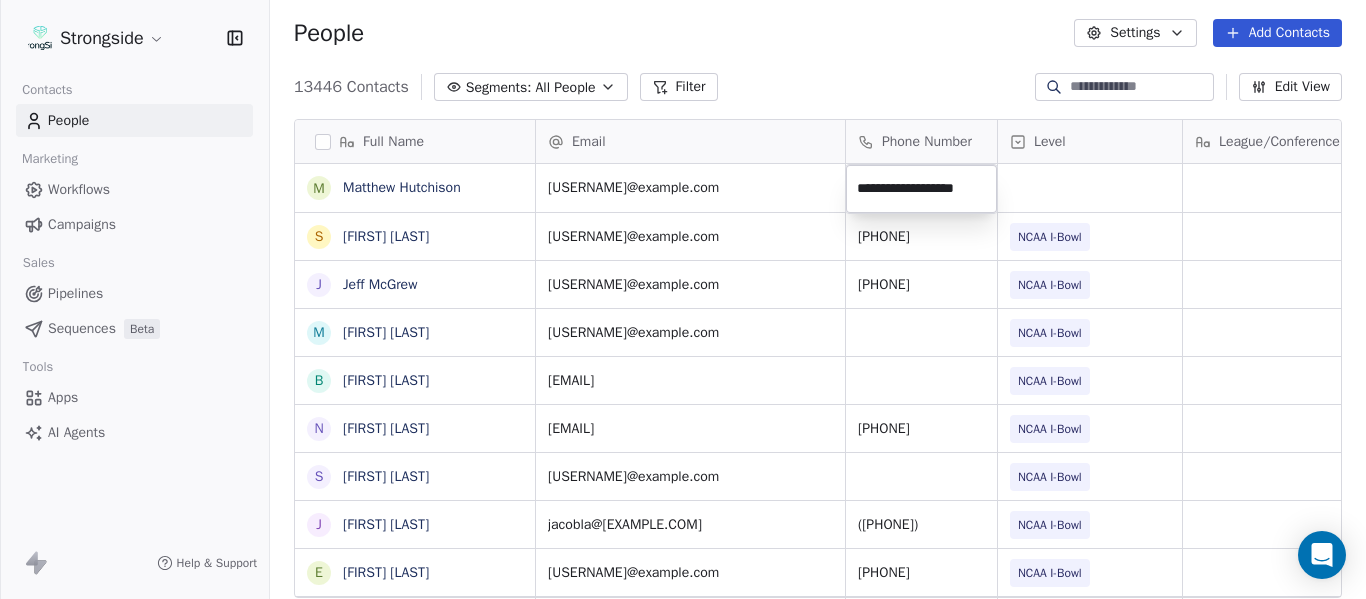 click on "Strongside Contacts People Marketing Workflows Campaigns Sales Pipelines Sequences Beta Tools Apps AI Agents Help & Support People Settings  Add Contacts 13446 Contacts Segments: All People Filter  Edit View Tag Add to Sequence Export Full Name M Matthew Hutchison S Scott Burns J Jeff McGrew M Monique Mercier B Billy Napier N Nancy Scarborough S Scott Stricklin J Jacob LaFrance E Ellie O'Connor N Nick McDonald J Joshua Thompson J Jordan Helm B Brad Wilson J James Rowe J Jack Taylor K Kevin Patrick T Tyler Hudanick C Chad Creamer D DeMarcus VanDyke J Joel Gordon T Todd Orlando M Micah James K Kodi Burns P Philip Cane F Frank Failace G George Courides S Steve Walz R Rosemary Piedmont B Brian Siegrist J Jeremy Lees Email Phone Number Level League/Conference Organization Tags Created Date BST MatthewH@gators.ufl.edu Jul 24, 2025 10:31 PM scottb@gators.ufl.edu (352) 375 4683x6199 NCAA I-Bowl UNIVERSITY OF FLORIDA Jul 24, 2025 10:29 PM jeffm@gators.ufl.edu (352) 375-4683x4035 NCAA I-Bowl UNIVERSITY OF FLORIDA" at bounding box center [683, 299] 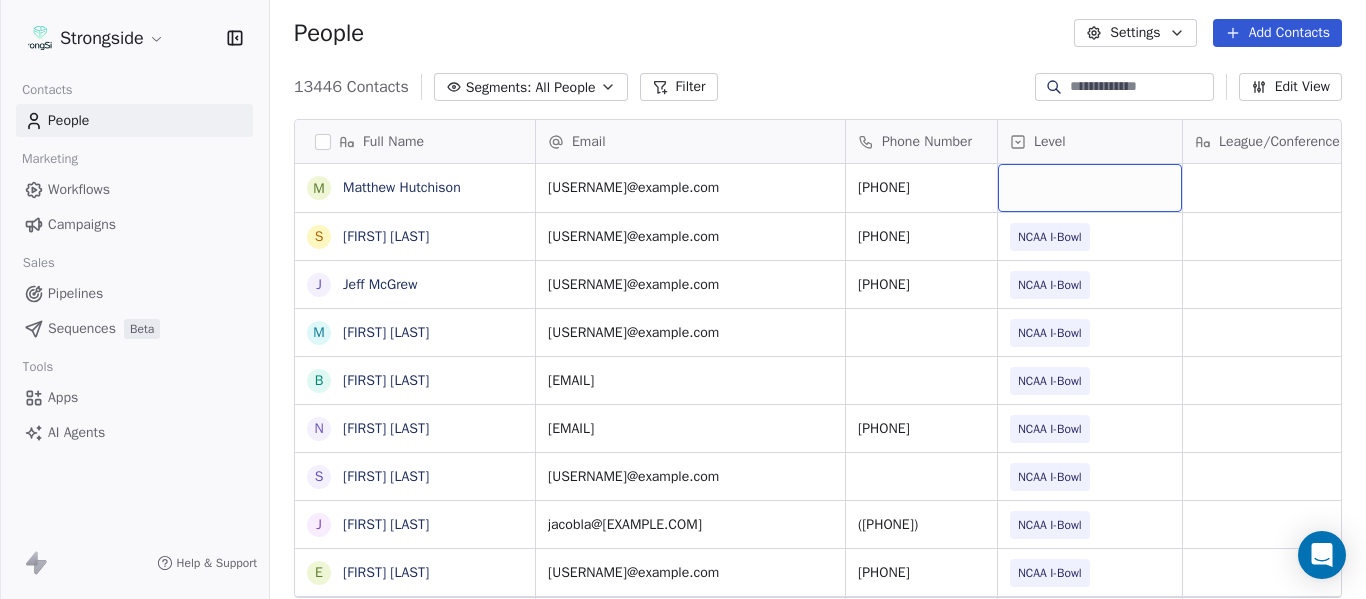 click at bounding box center [1090, 188] 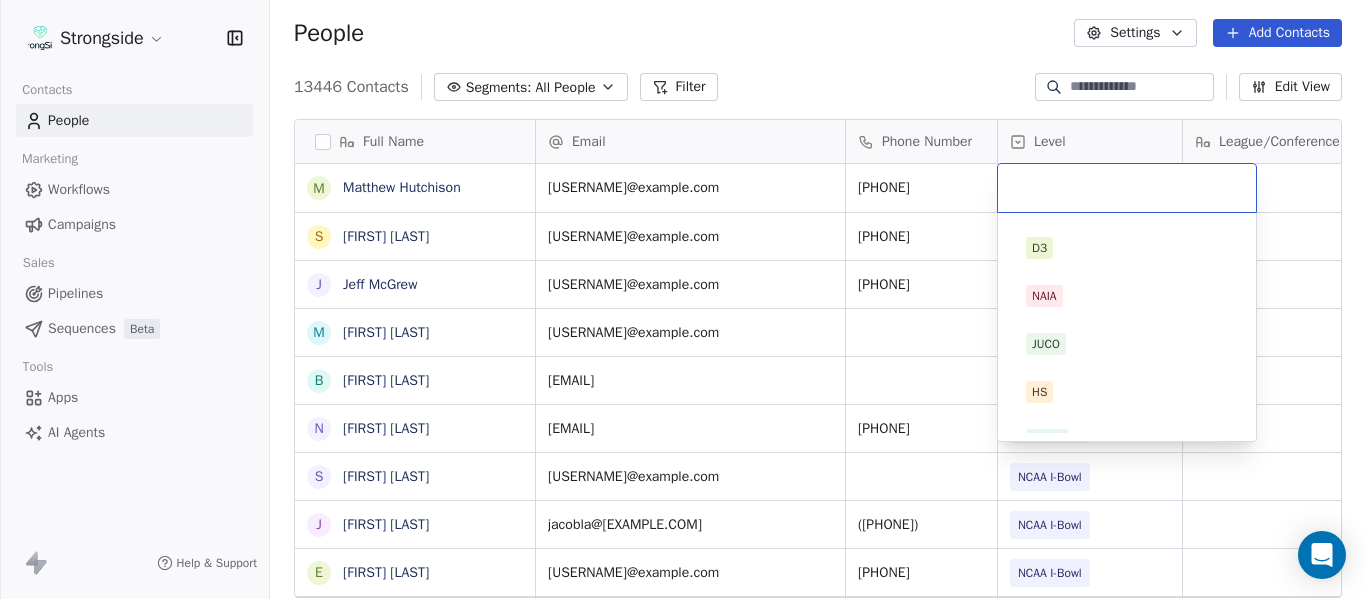 scroll, scrollTop: 212, scrollLeft: 0, axis: vertical 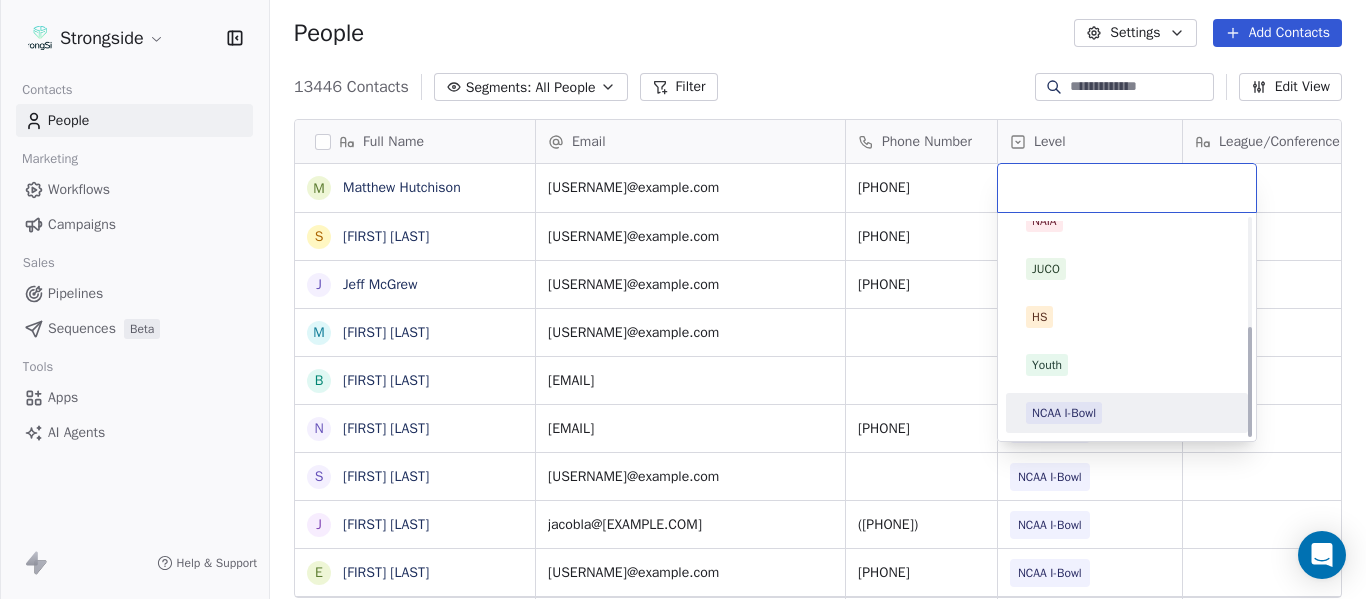 click on "NCAA I-Bowl" at bounding box center (1064, 413) 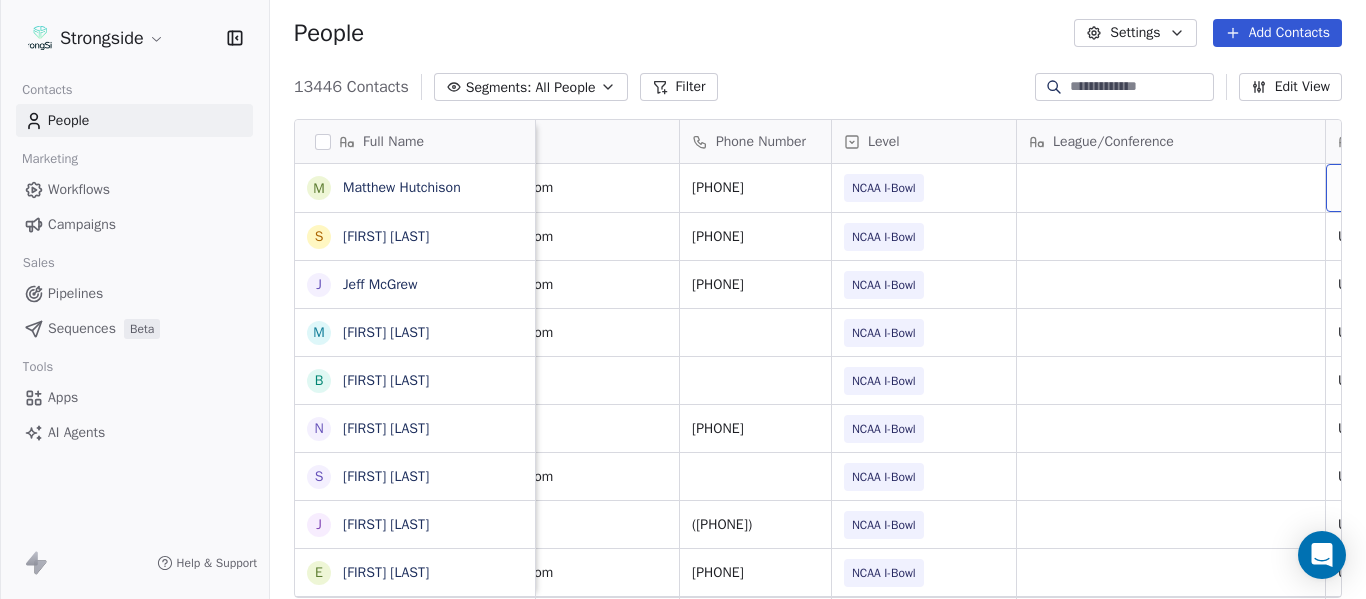 scroll, scrollTop: 0, scrollLeft: 536, axis: horizontal 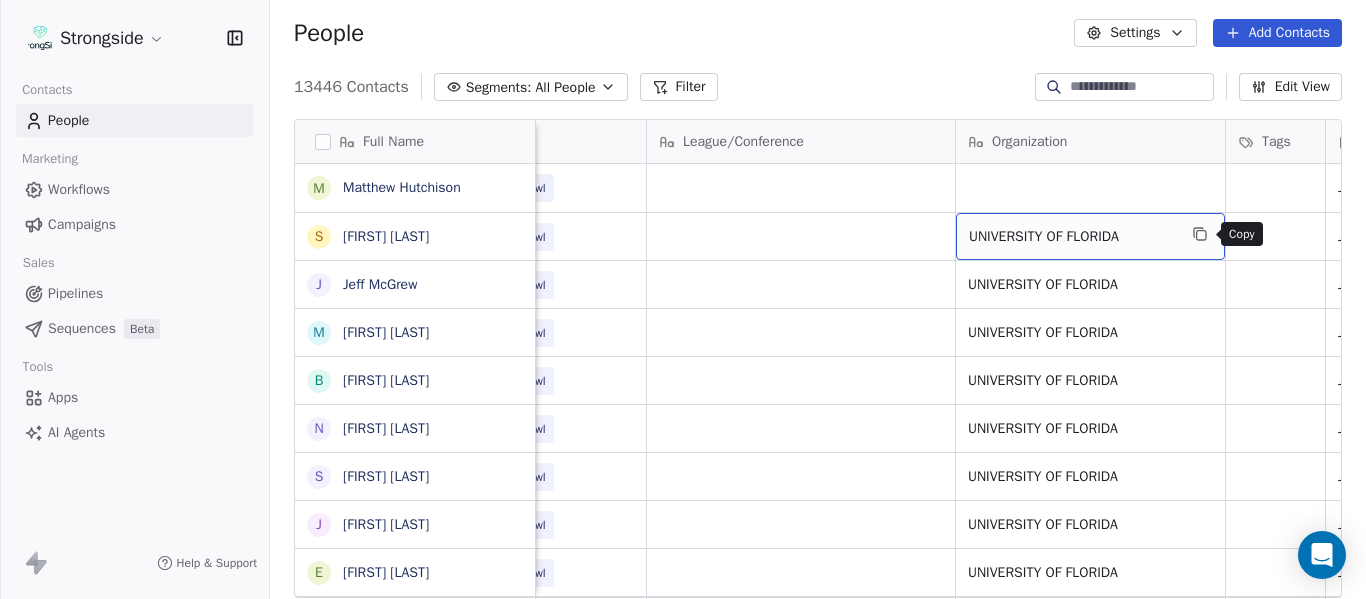 click 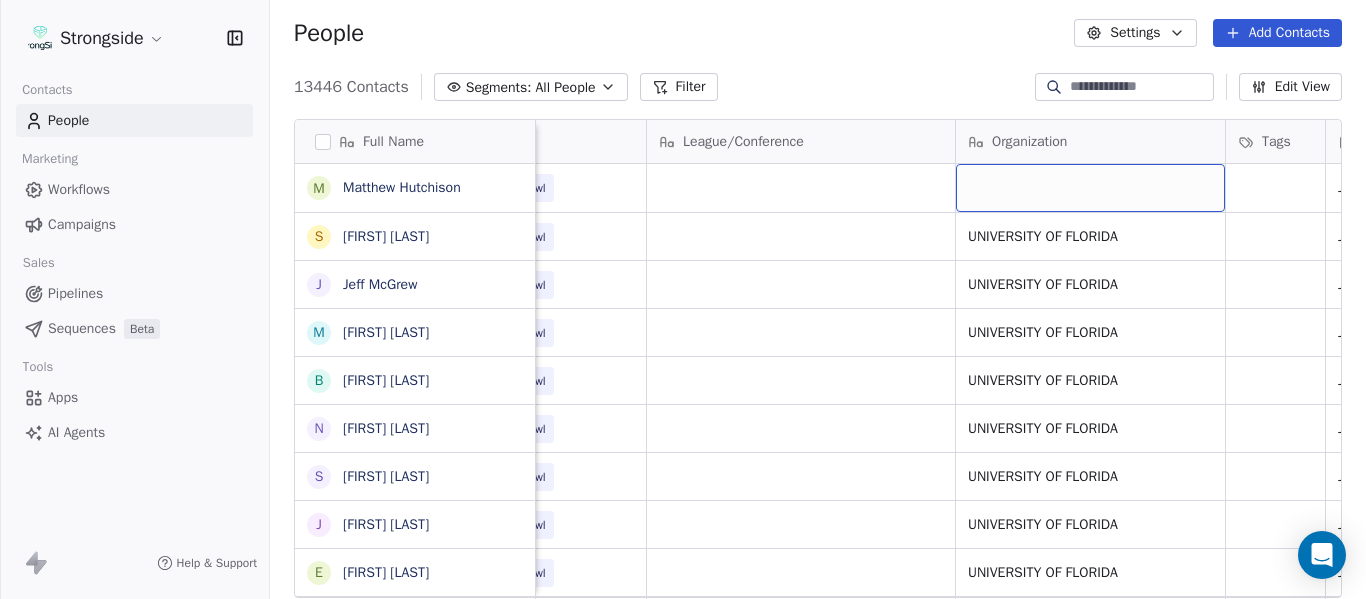 click at bounding box center (1090, 188) 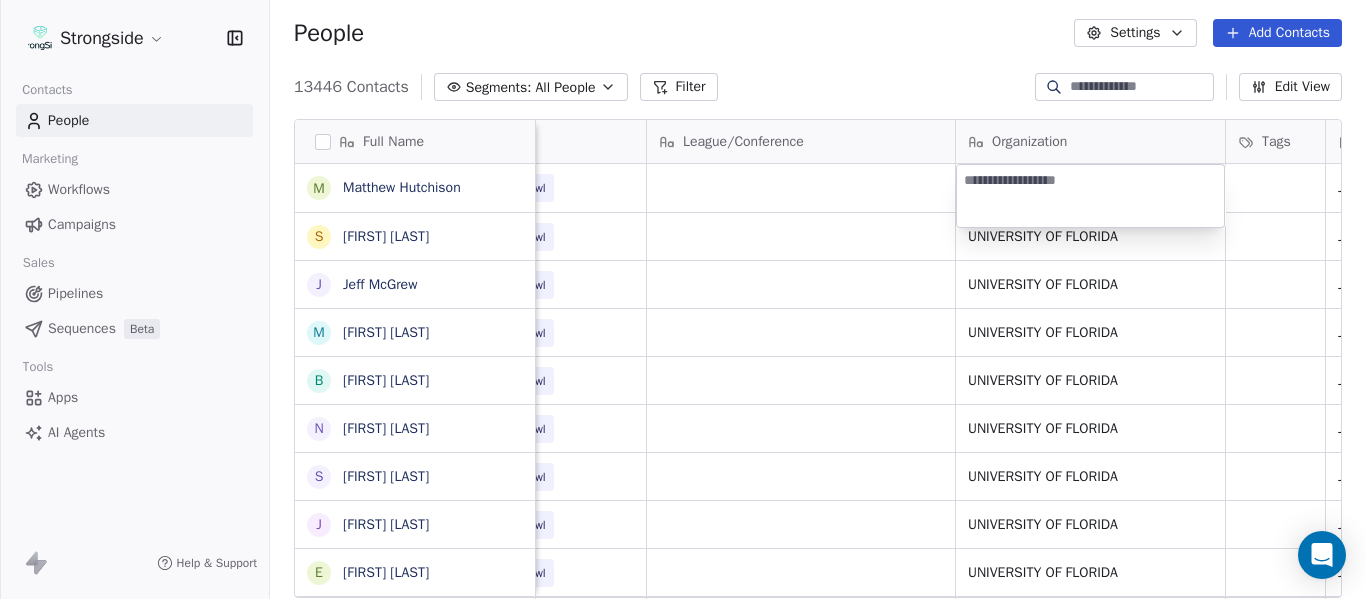 type on "**********" 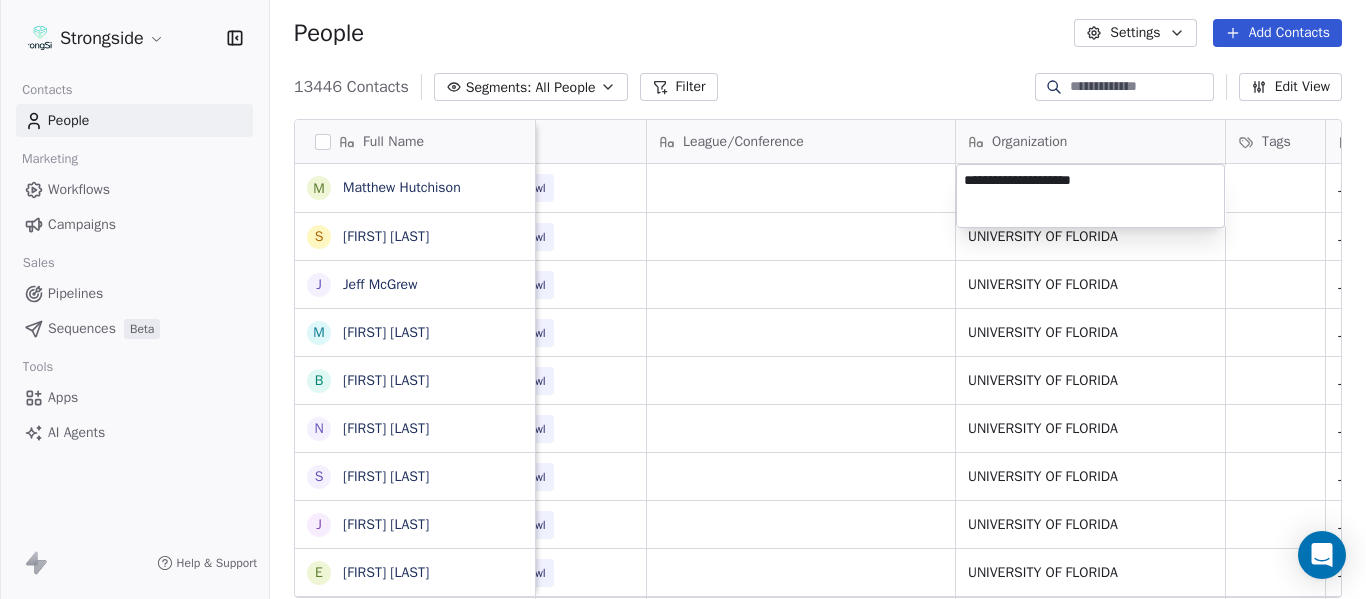 click on "Strongside Contacts People Marketing Workflows Campaigns Sales Pipelines Sequences Beta Tools Apps AI Agents Help & Support People Settings  Add Contacts 13446 Contacts Segments: All People Filter  Edit View Tag Add to Sequence Export Full Name M Matthew Hutchison S Scott Burns J Jeff McGrew M Monique Mercier B Billy Napier N Nancy Scarborough S Scott Stricklin J Jacob LaFrance E Ellie O'Connor N Nick McDonald J Joshua Thompson J Jordan Helm B Brad Wilson J James Rowe J Jack Taylor K Kevin Patrick T Tyler Hudanick C Chad Creamer D DeMarcus VanDyke J Joel Gordon T Todd Orlando M Micah James K Kodi Burns P Philip Cane F Frank Failace G George Courides S Steve Walz R Rosemary Piedmont B Brian Siegrist J Jeremy Lees Email Phone Number Level League/Conference Organization Tags Created Date BST Status Job Title Priority matthewh@gators.ufl.edu (352) 375-4683x6125 NCAA I-Bowl Jul 24, 2025 10:31 PM scottb@gators.ufl.edu (352) 375 4683x6199 NCAA I-Bowl UNIVERSITY OF FLORIDA Jul 24, 2025 10:29 PM SID NCAA I-Bowl SID" at bounding box center (683, 299) 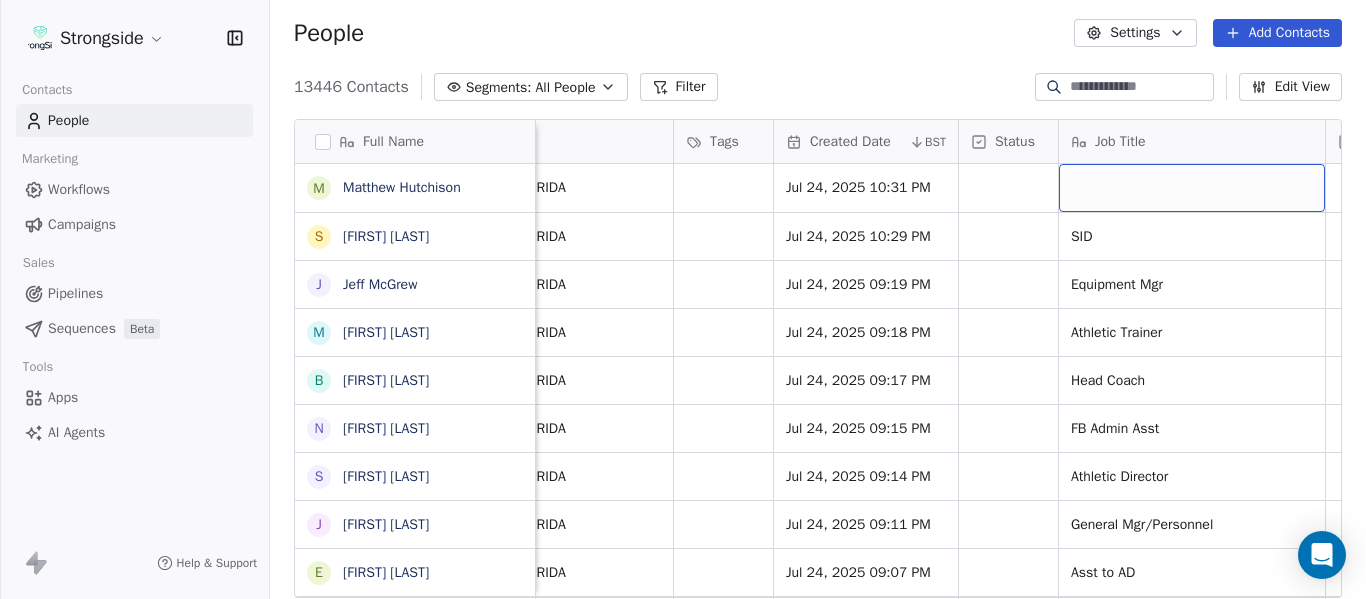 scroll, scrollTop: 0, scrollLeft: 1273, axis: horizontal 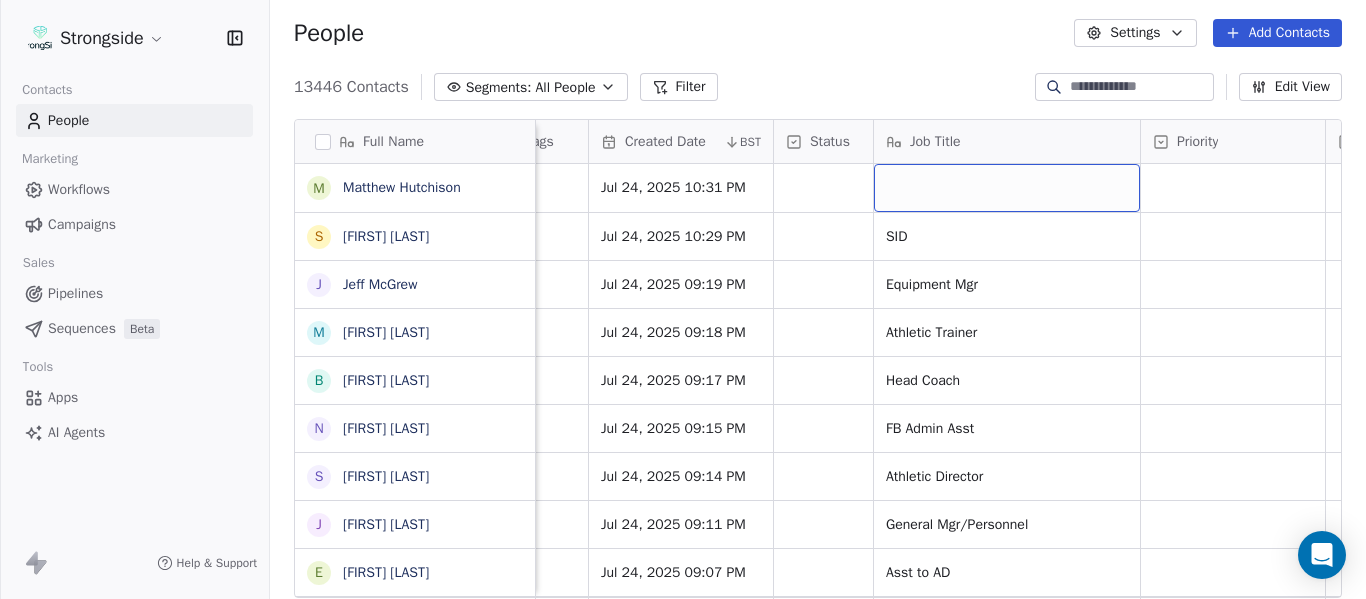 click at bounding box center (1007, 188) 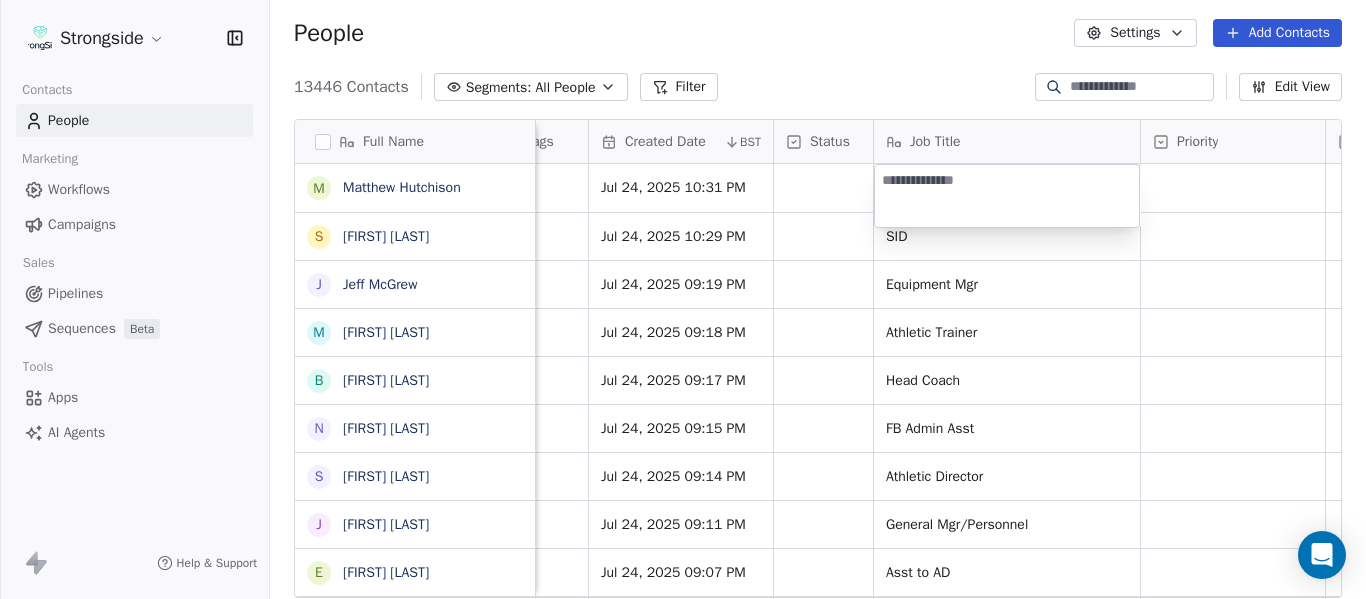 type on "***" 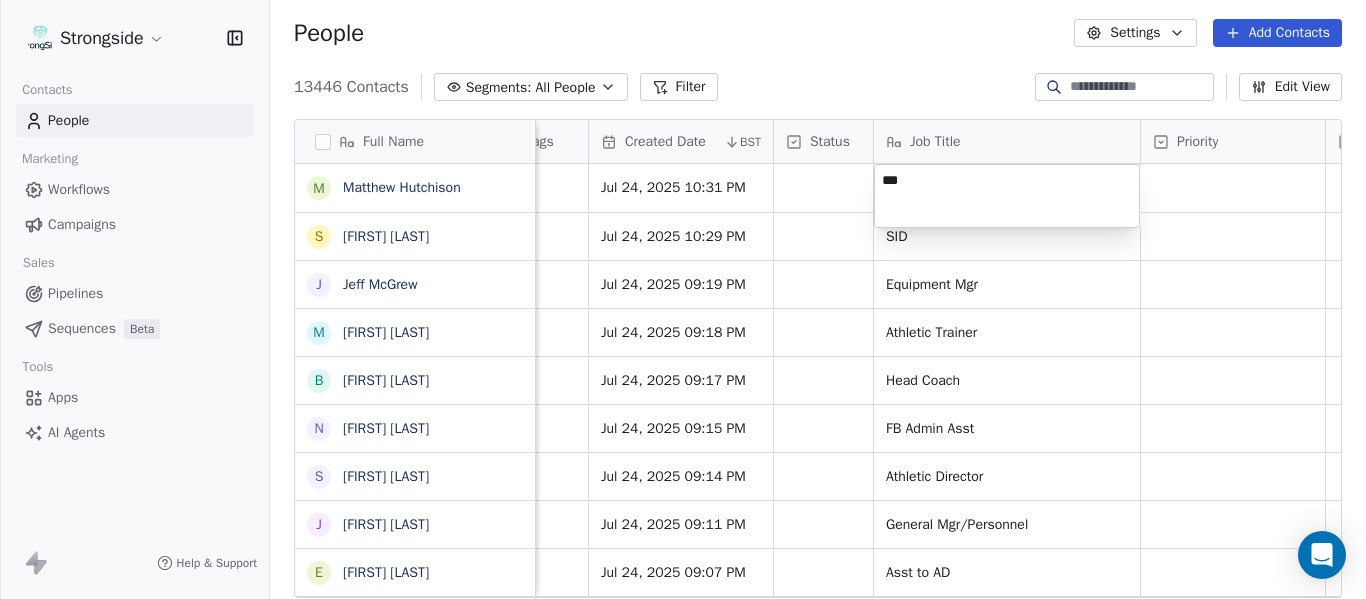 click on "Strongside Contacts People Marketing Workflows Campaigns Sales Pipelines Sequences Beta Tools Apps AI Agents Help & Support People Settings  Add Contacts 13446 Contacts Segments: All People Filter  Edit View Tag Add to Sequence Export Full Name M Matthew Hutchison S Scott Burns J Jeff McGrew M Monique Mercier B Billy Napier N Nancy Scarborough S Scott Stricklin J Jacob LaFrance E Ellie O'Connor N Nick McDonald J Joshua Thompson J Jordan Helm B Brad Wilson J James Rowe J Jack Taylor K Kevin Patrick T Tyler Hudanick C Chad Creamer D DeMarcus VanDyke J Joel Gordon T Todd Orlando M Micah James K Kodi Burns P Philip Cane F Frank Failace G George Courides S Steve Walz R Rosemary Piedmont B Brian Siegrist J Jeremy Lees Level League/Conference Organization Tags Created Date BST Status Job Title Priority Emails Auto Clicked Last Activity Date BST In Open Phone Contact Source   NCAA I-Bowl UNIVERSITY OF FLORIDA Jul 24, 2025 10:31 PM   NCAA I-Bowl UNIVERSITY OF FLORIDA Jul 24, 2025 10:29 PM SID True   NCAA I-Bowl True" at bounding box center (683, 299) 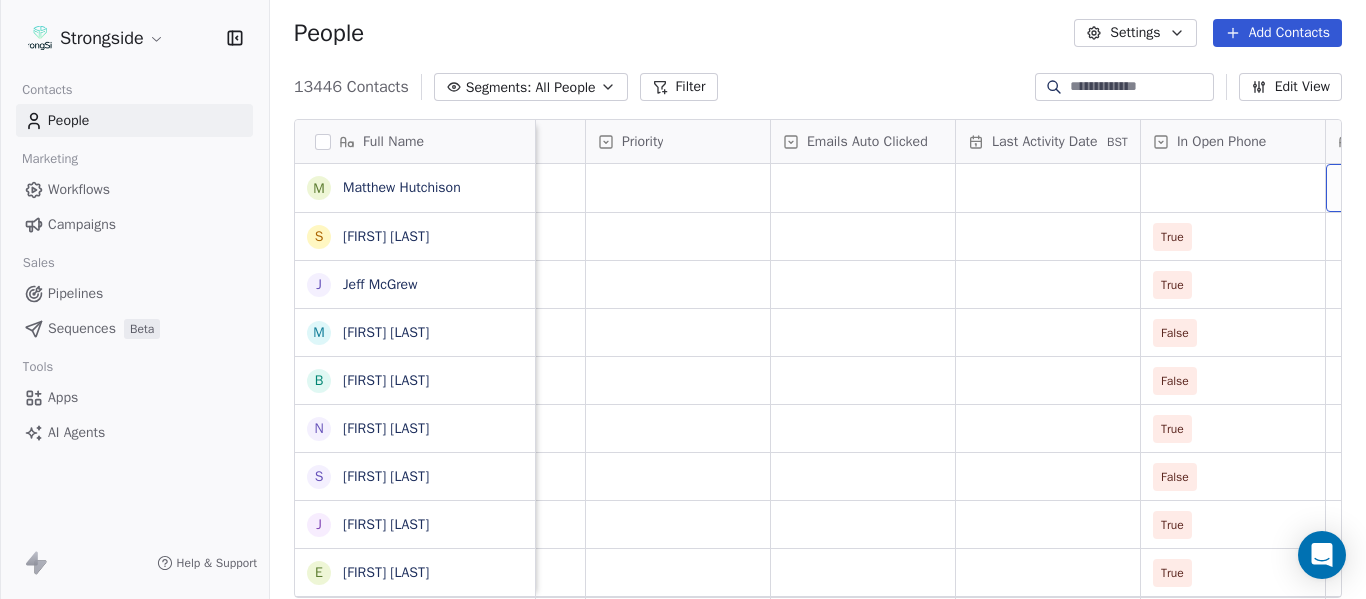 scroll, scrollTop: 0, scrollLeft: 2013, axis: horizontal 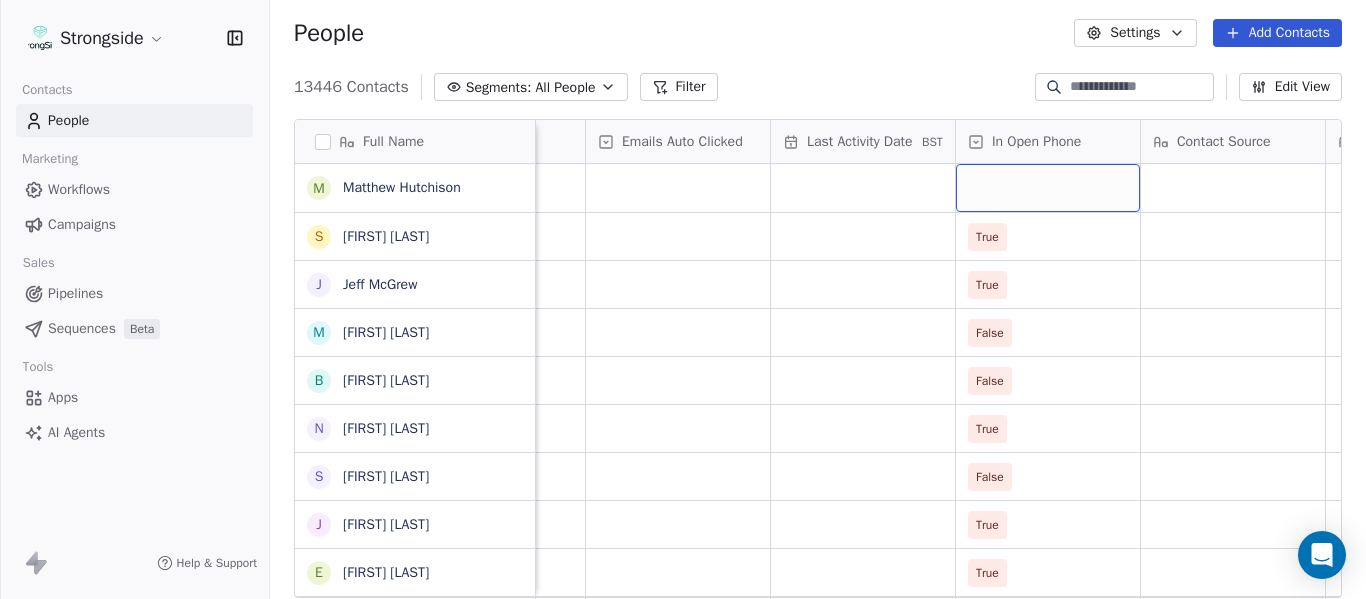click at bounding box center (1048, 188) 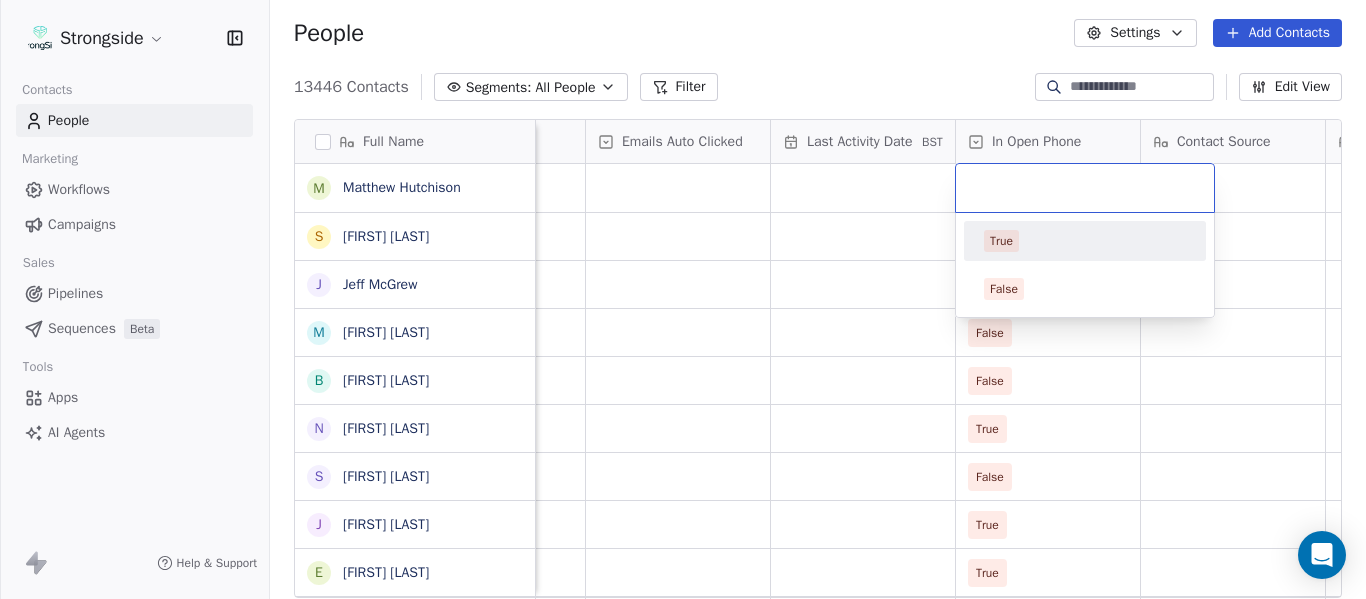 click on "True" at bounding box center (1085, 241) 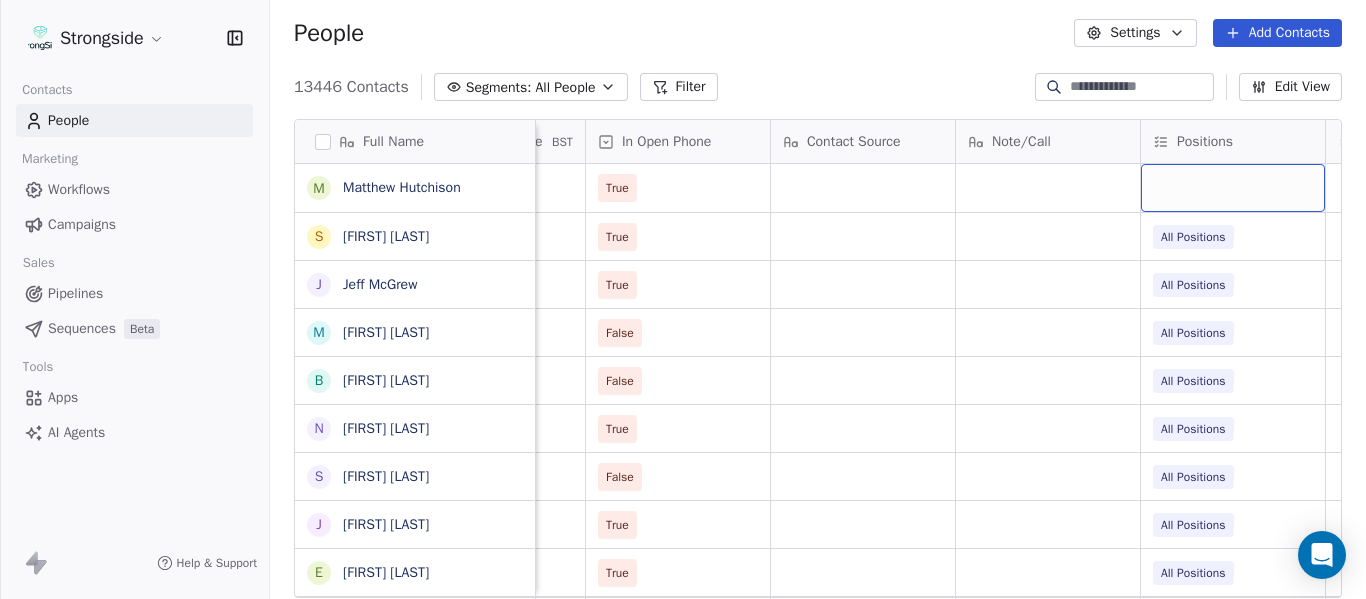 scroll, scrollTop: 0, scrollLeft: 2568, axis: horizontal 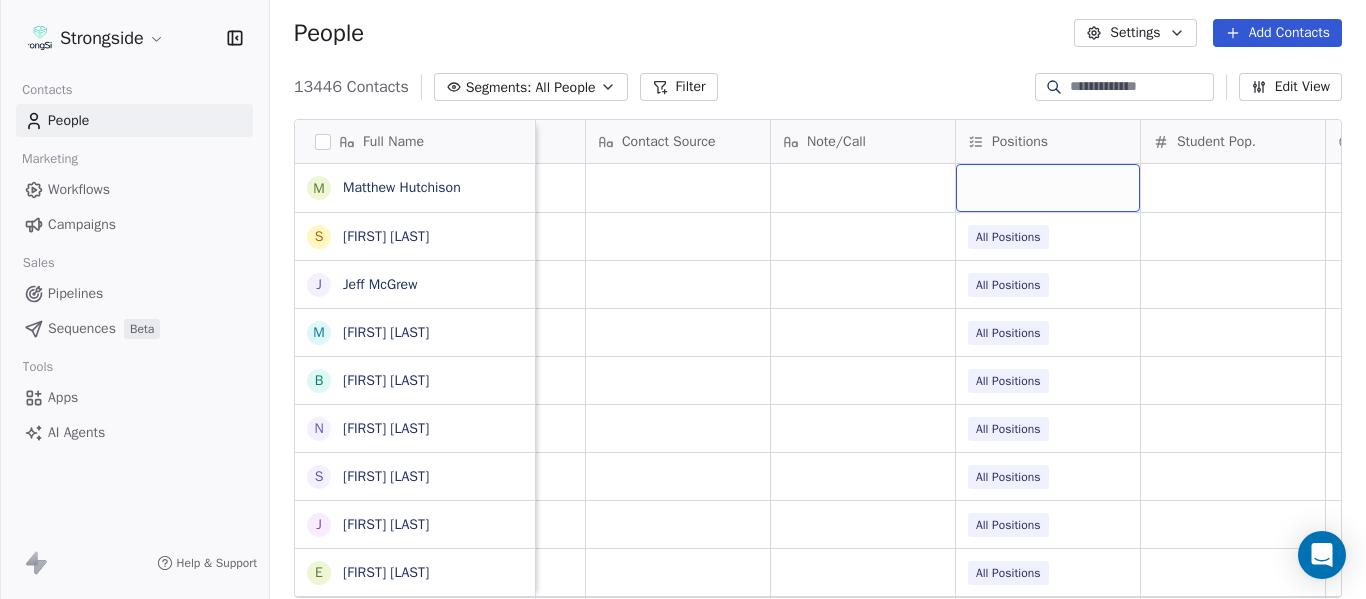 click at bounding box center (1048, 188) 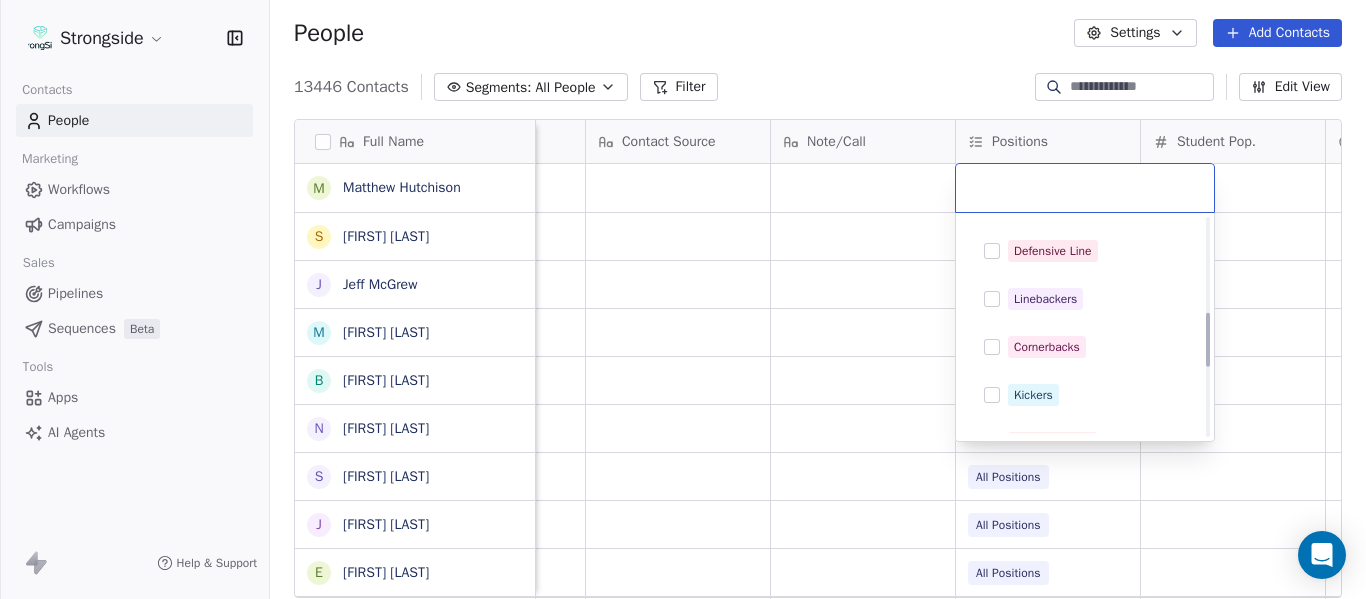 scroll, scrollTop: 500, scrollLeft: 0, axis: vertical 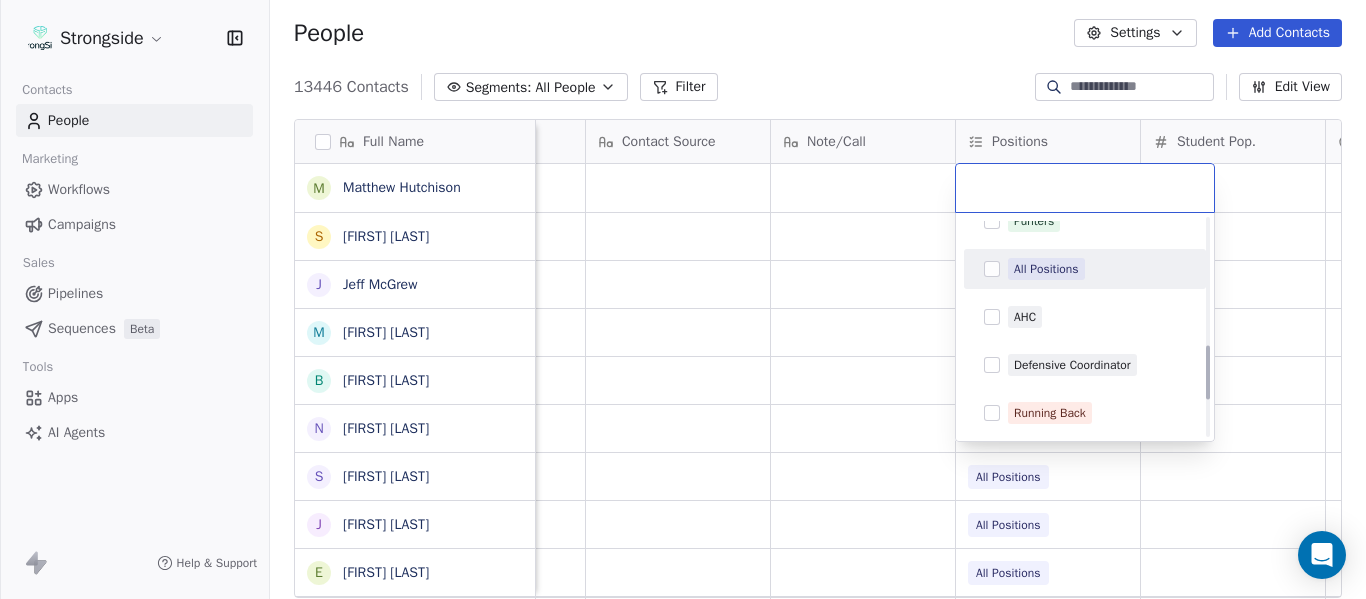 click on "All Positions" at bounding box center (1097, 269) 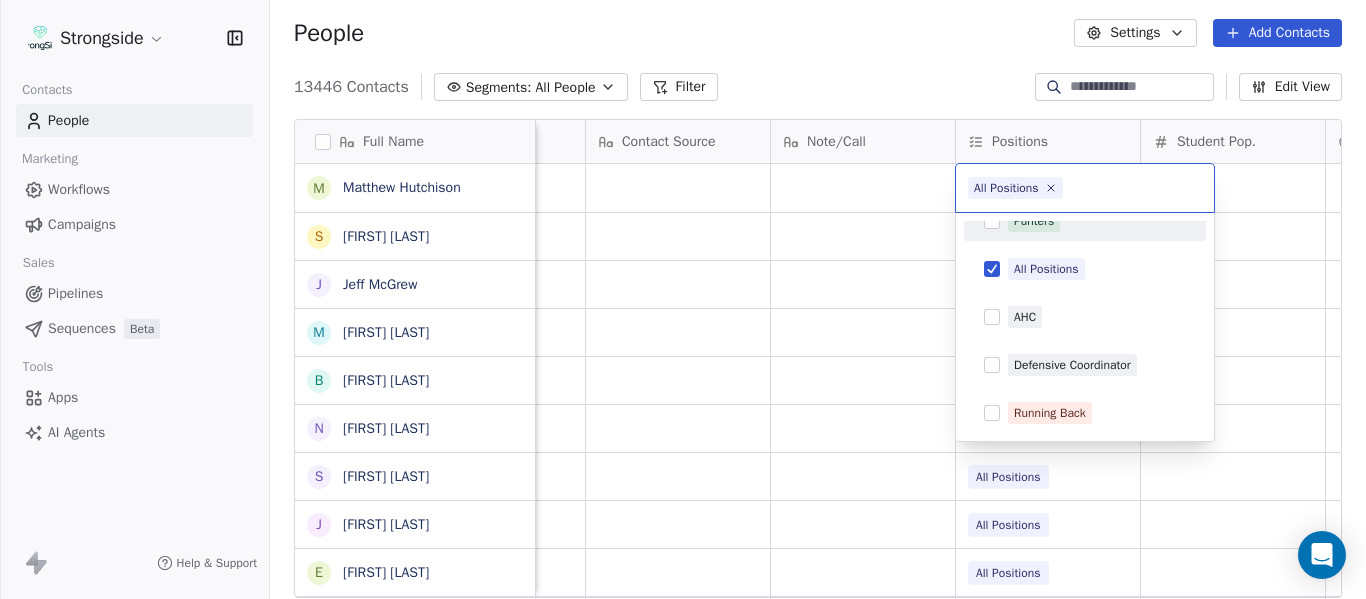 click on "Strongside Contacts People Marketing Workflows Campaigns Sales Pipelines Sequences Beta Tools Apps AI Agents Help & Support People Settings  Add Contacts 13446 Contacts Segments: All People Filter  Edit View Tag Add to Sequence Export Full Name M Matthew Hutchison S Scott Burns J Jeff McGrew M Monique Mercier B Billy Napier N Nancy Scarborough S Scott Stricklin J Jacob LaFrance E Ellie O'Connor N Nick McDonald J Joshua Thompson J Jordan Helm B Brad Wilson J James Rowe J Jack Taylor K Kevin Patrick T Tyler Hudanick C Chad Creamer D DeMarcus VanDyke J Joel Gordon T Todd Orlando M Micah James K Kodi Burns P Philip Cane F Frank Failace G George Courides S Steve Walz R Rosemary Piedmont B Brian Siegrist J Jeremy Lees Priority Emails Auto Clicked Last Activity Date BST In Open Phone Contact Source Note/Call Positions Student Pop. Lead Account   True   True All Positions   True All Positions   False All Positions   False All Positions   True All Positions   False All Positions   True All Positions   True   True" at bounding box center (683, 299) 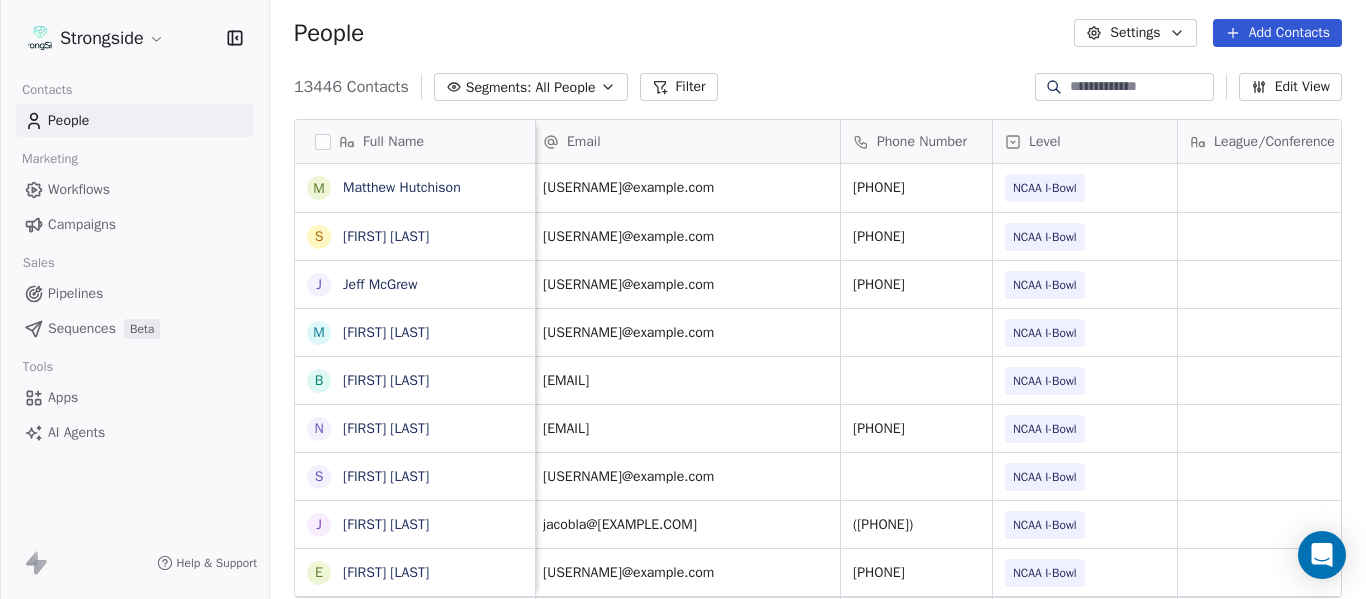 scroll, scrollTop: 0, scrollLeft: 0, axis: both 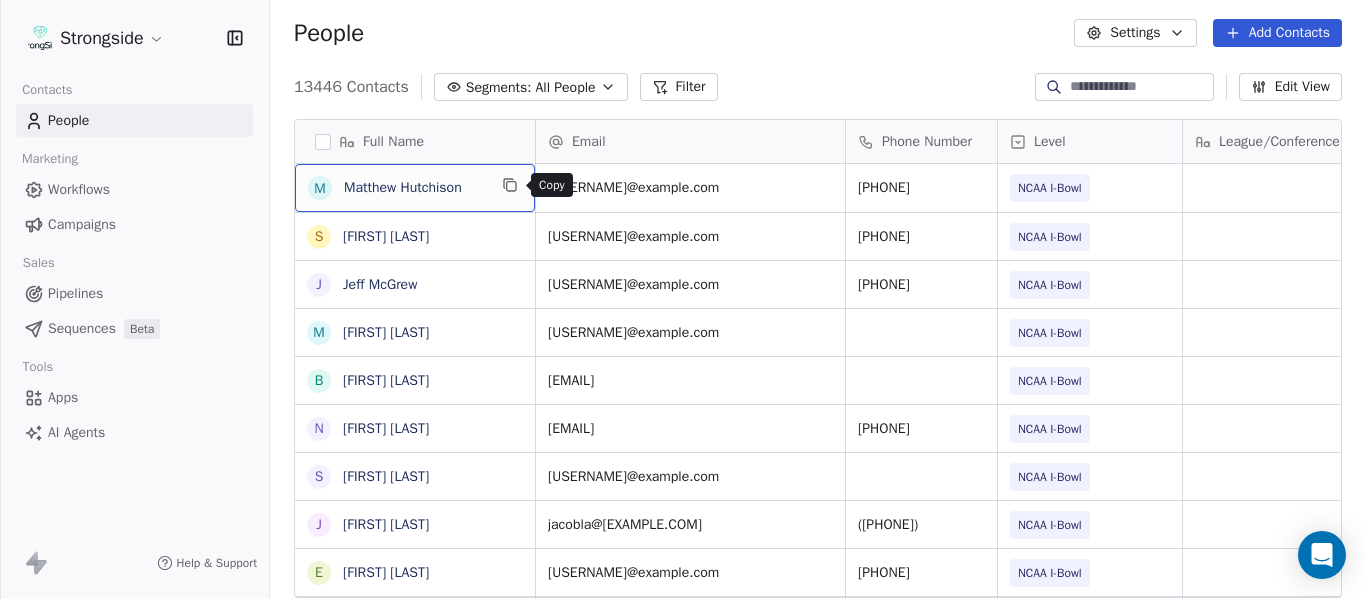 click 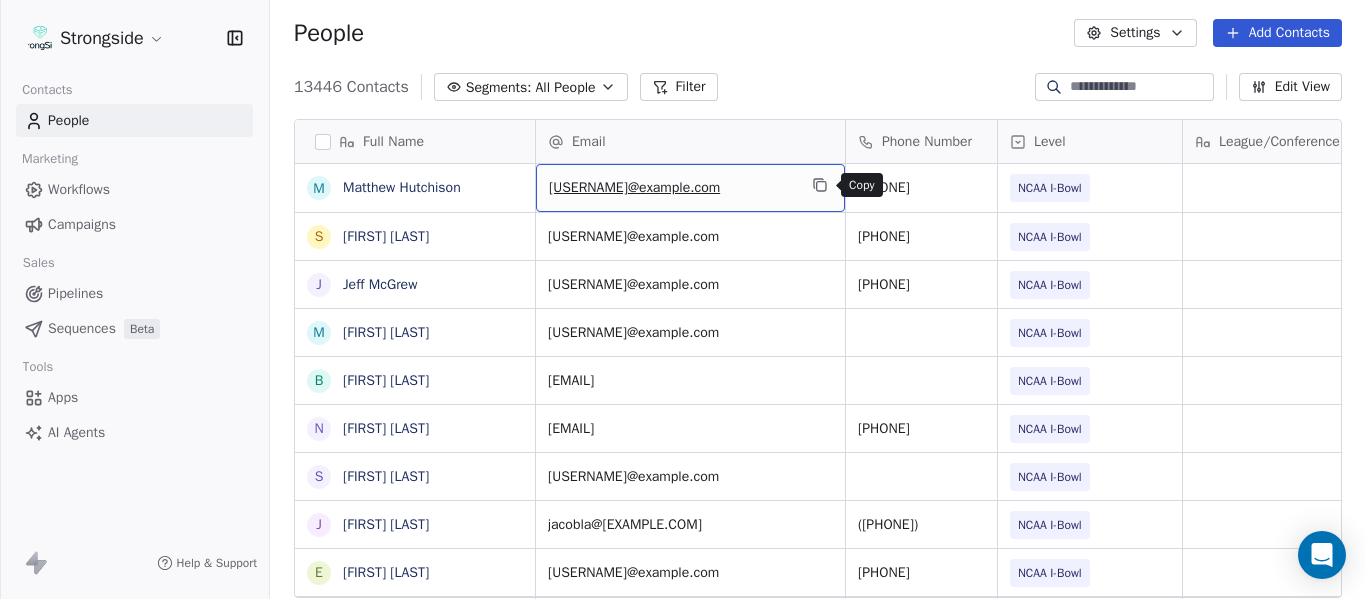 click 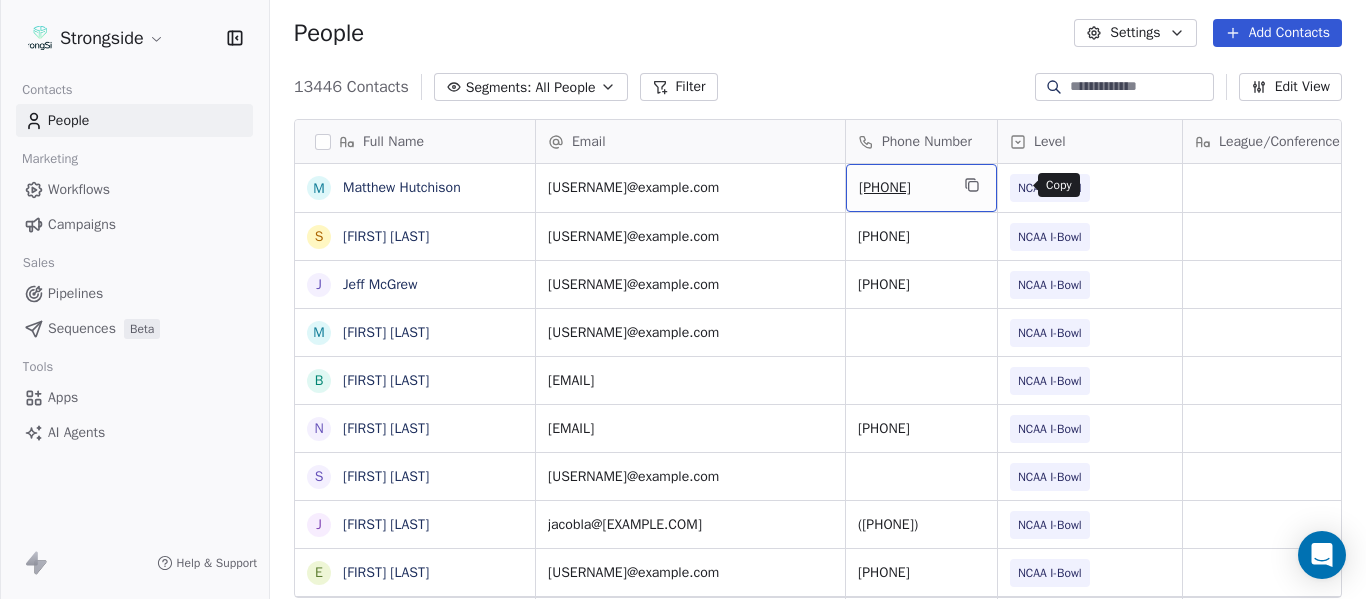 click 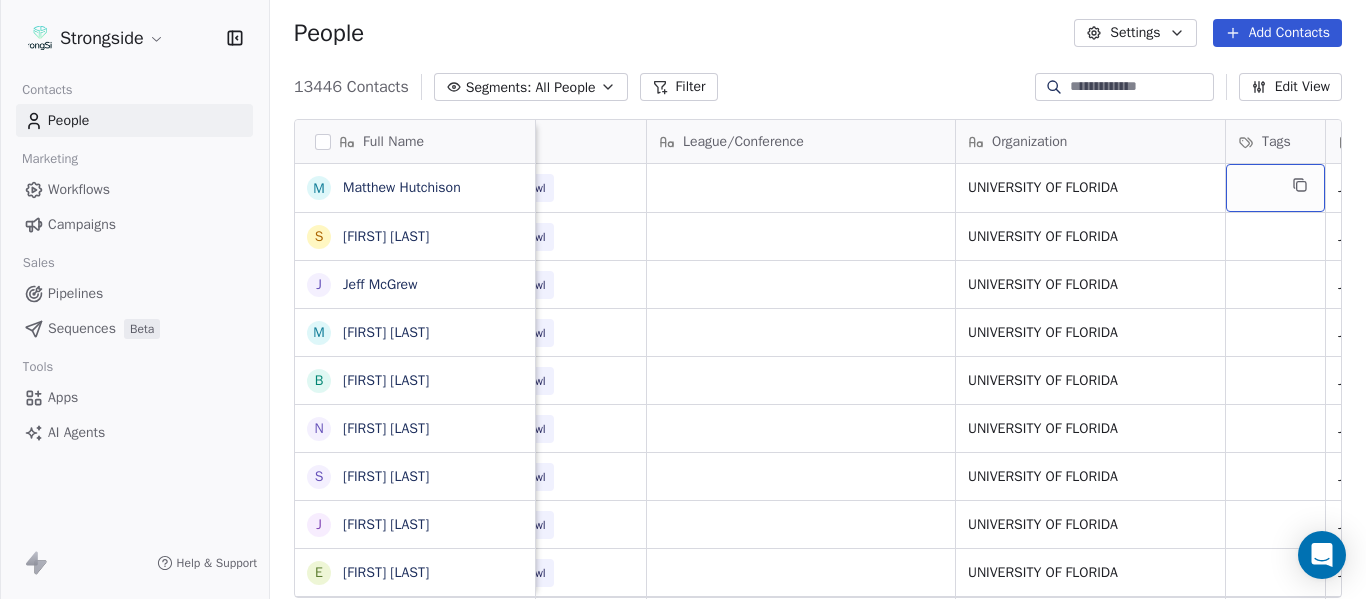 scroll, scrollTop: 0, scrollLeft: 721, axis: horizontal 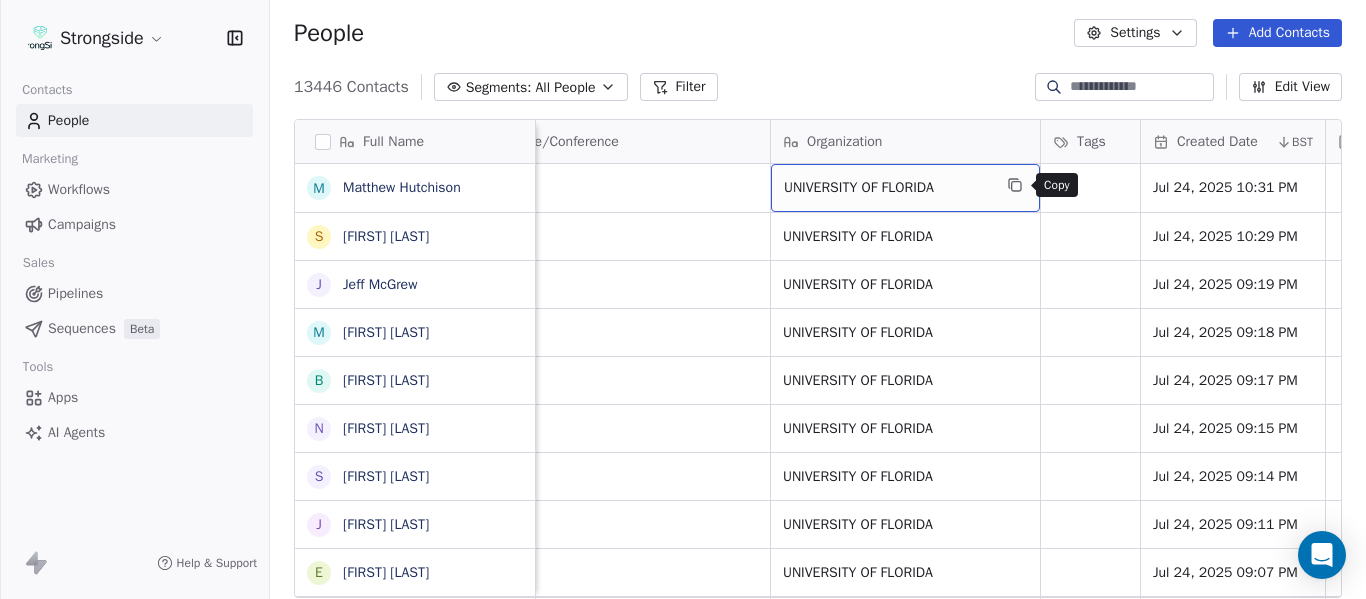 click 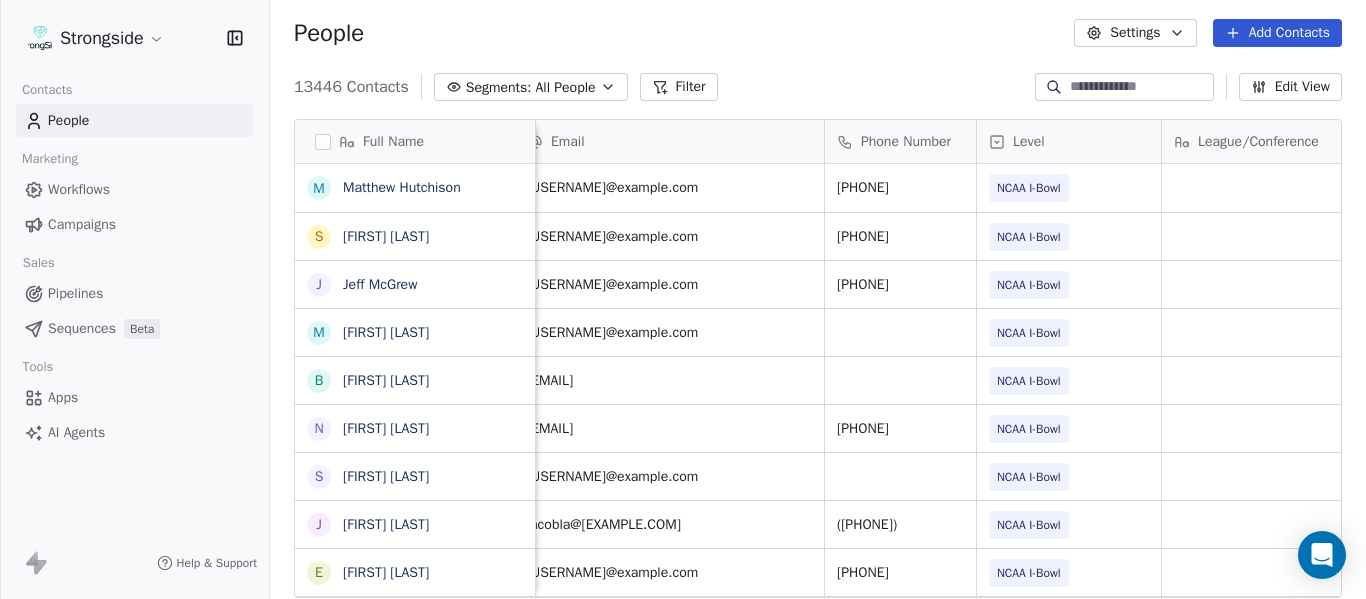 scroll, scrollTop: 0, scrollLeft: 0, axis: both 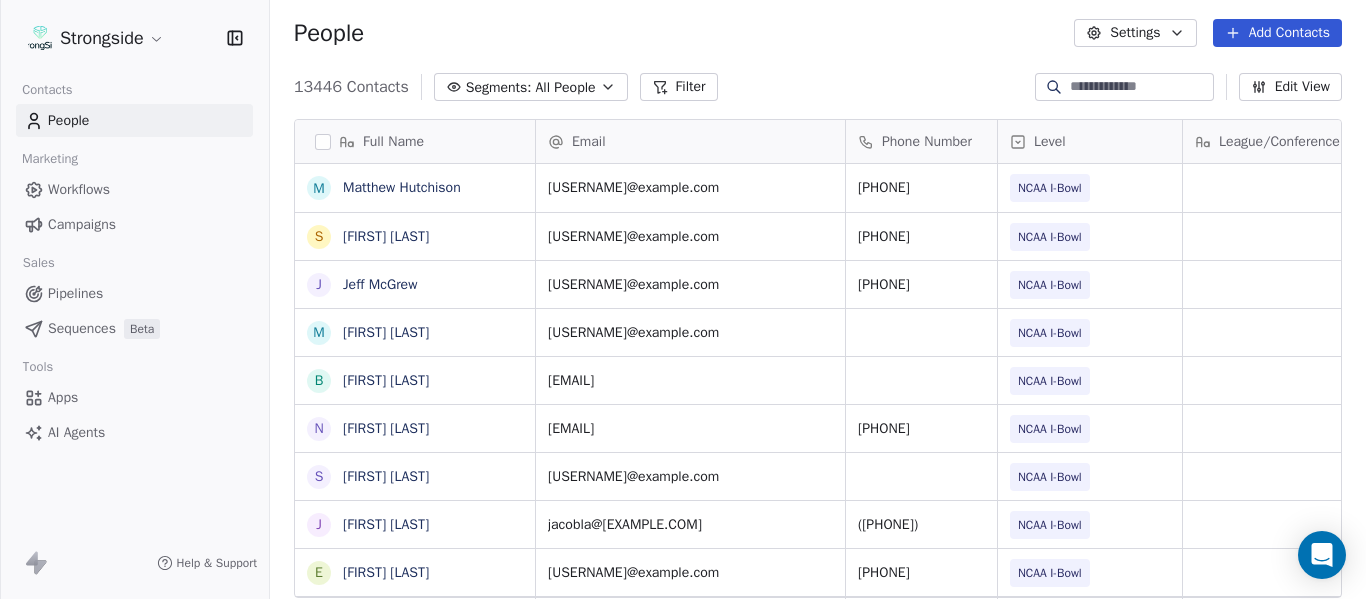 click on "Add Contacts" at bounding box center [1277, 33] 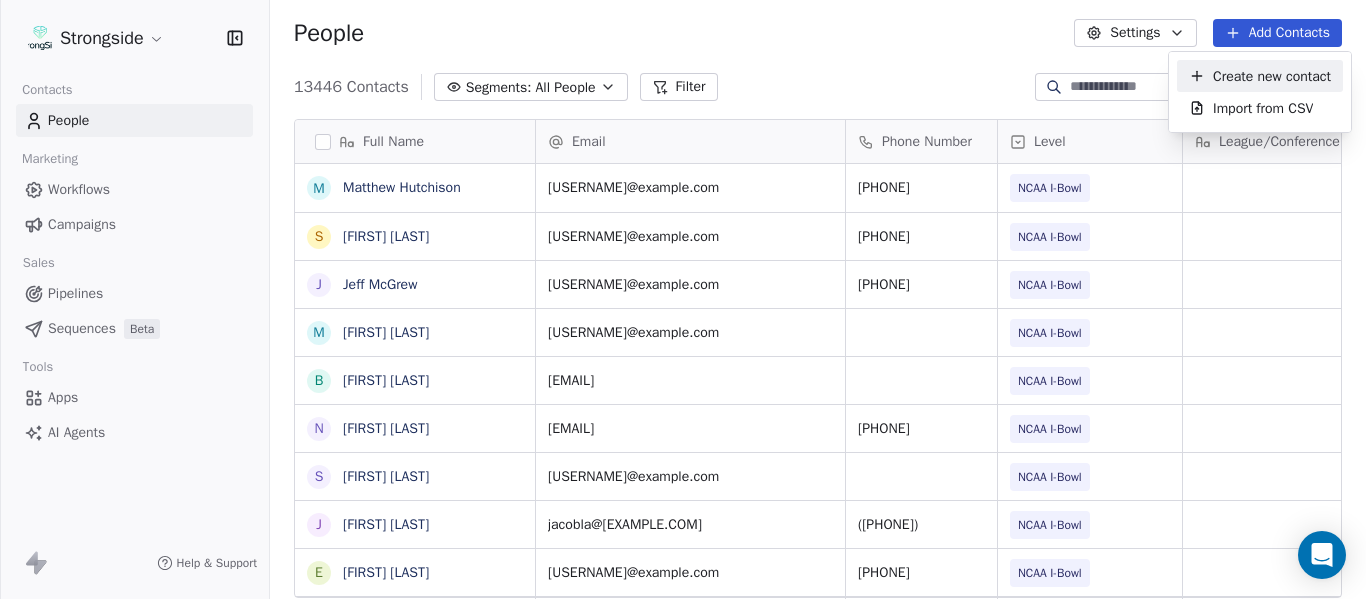 click on "Create new contact" at bounding box center [1272, 76] 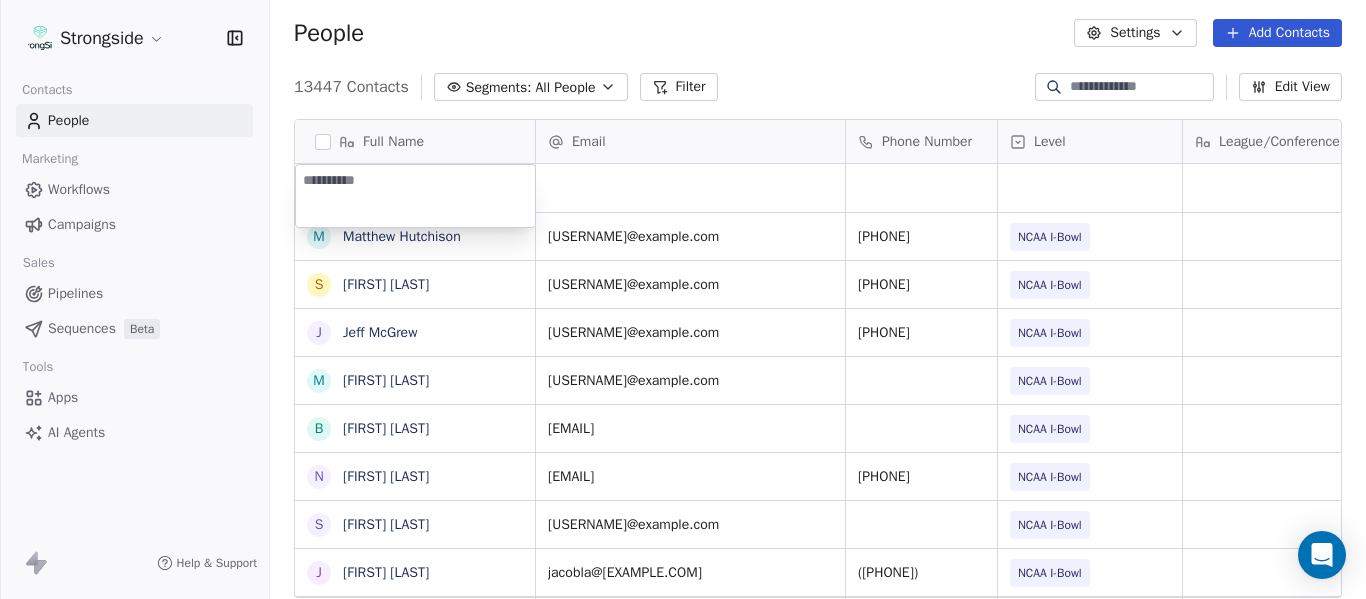 type on "**********" 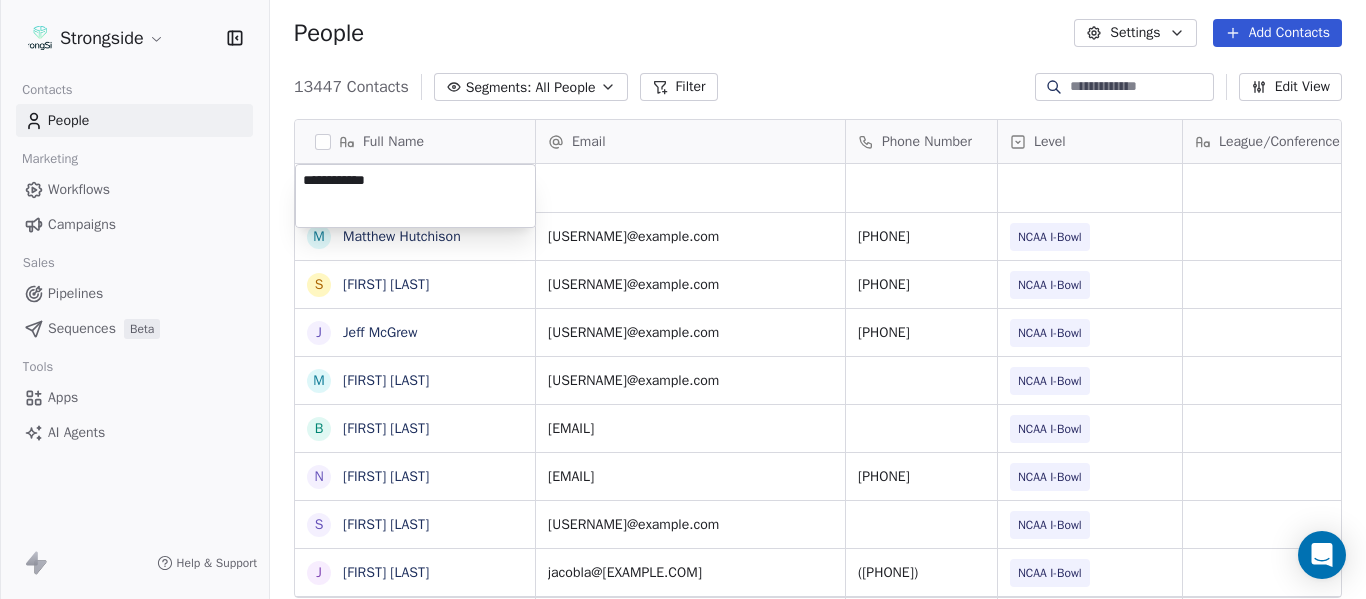 click on "Strongside Contacts People Marketing Workflows Campaigns Sales Pipelines Sequences Beta Tools Apps AI Agents Help & Support People Settings  Add Contacts 13447 Contacts Segments: All People Filter  Edit View Tag Add to Sequence Export Full Name M Matthew Hutchison S Scott Burns J Jeff McGrew M Monique Mercier B Billy Napier N Nancy Scarborough S Scott Stricklin J Jacob LaFrance E Ellie O'Connor N Nick McDonald J Joshua Thompson J Jordan Helm B Brad Wilson J James Rowe J Jack Taylor K Kevin Patrick T Tyler Hudanick C Chad Creamer D DeMarcus VanDyke J Joel Gordon T Todd Orlando M Micah James K Kodi Burns P Philip Cane F Frank Failace G George Courides S Steve Walz R Rosemary Piedmont B Brian Siegrist Email Phone Number Level League/Conference Organization Tags Created Date BST Jul 24, 2025 10:33 PM matthewh@gators.ufl.edu (352) 375-4683x6125 NCAA I-Bowl UNIVERSITY OF FLORIDA Jul 24, 2025 10:31 PM scottb@gators.ufl.edu (352) 375 4683x6199 NCAA I-Bowl UNIVERSITY OF FLORIDA Jul 24, 2025 10:29 PM NCAA I-Bowl" at bounding box center [683, 299] 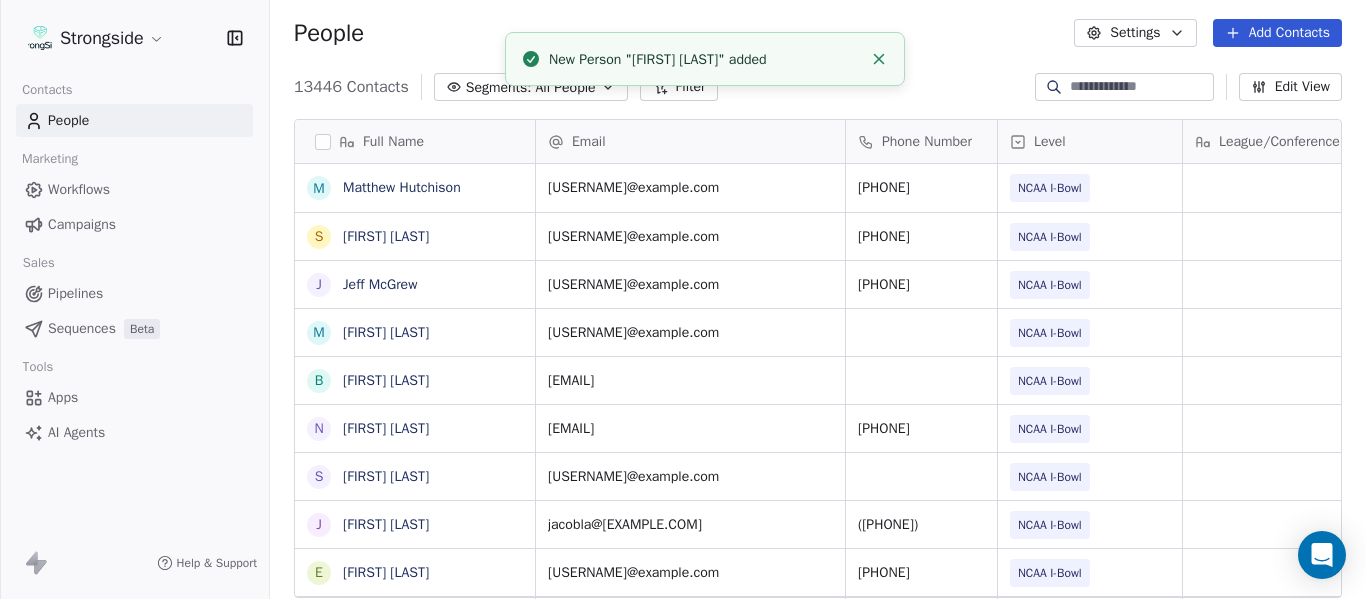 click at bounding box center (879, 59) 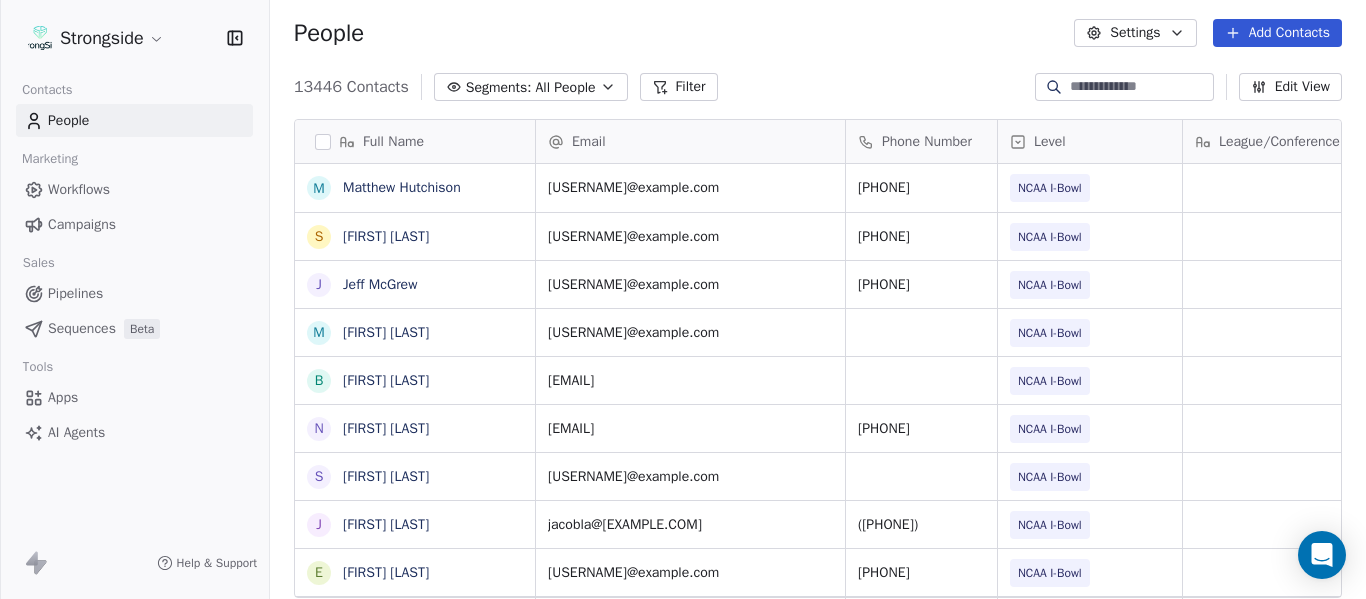 scroll, scrollTop: 293, scrollLeft: 0, axis: vertical 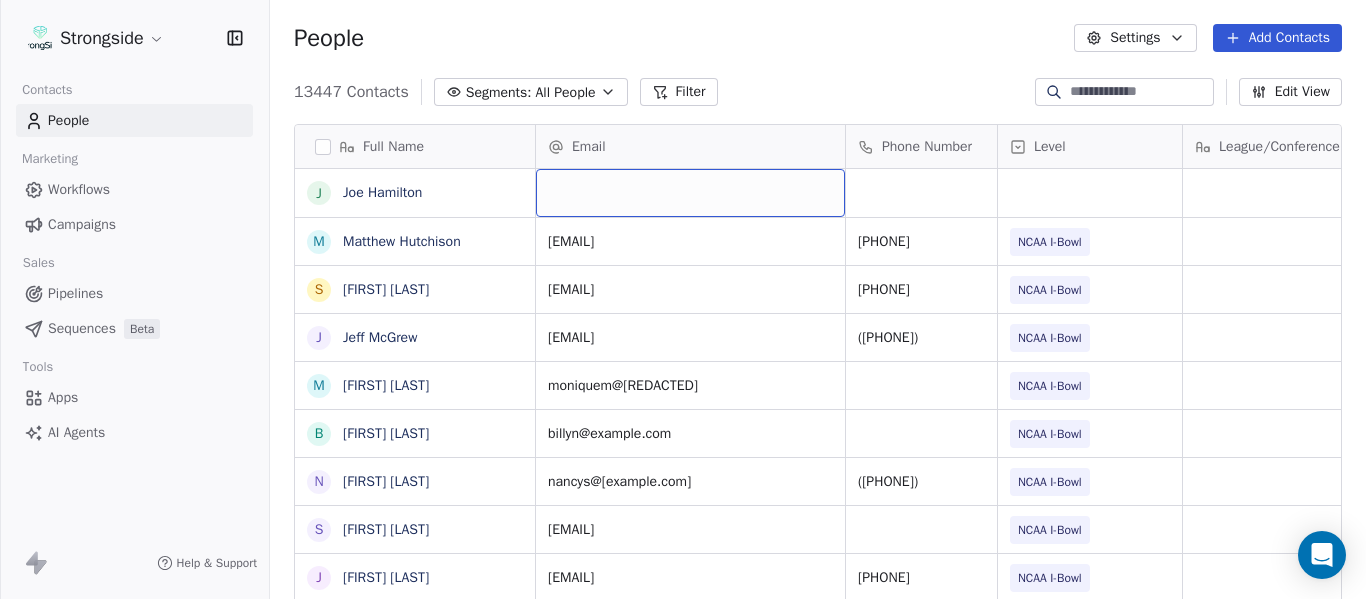 click at bounding box center (690, 193) 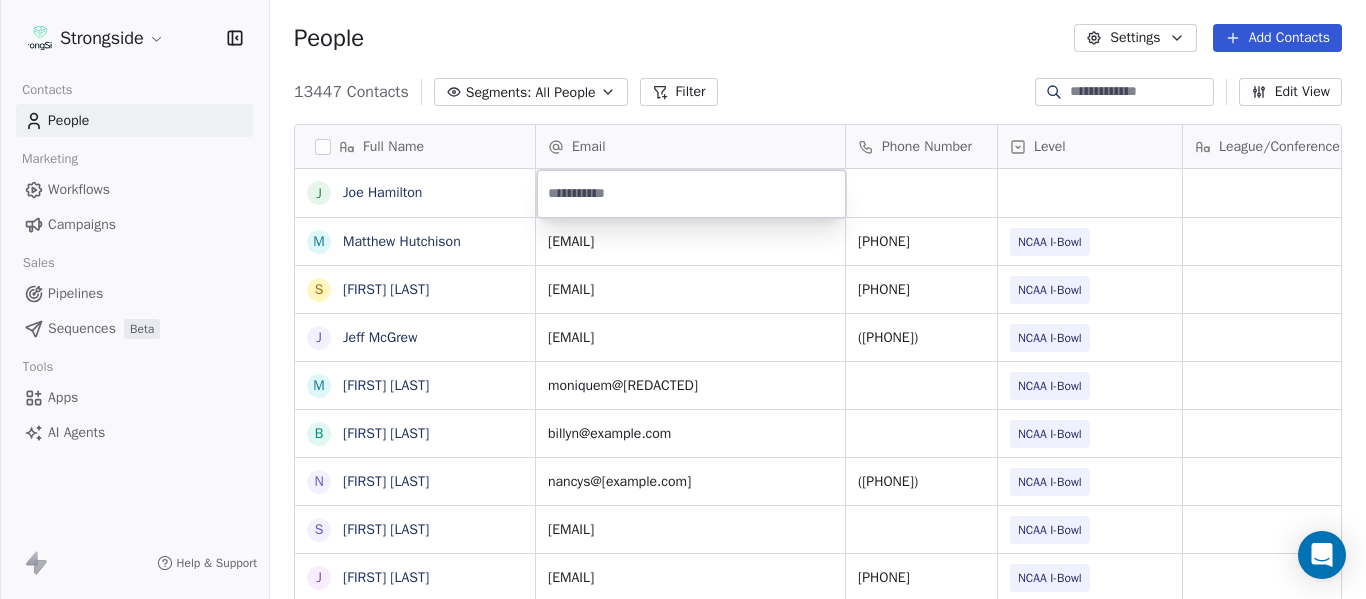 type on "**********" 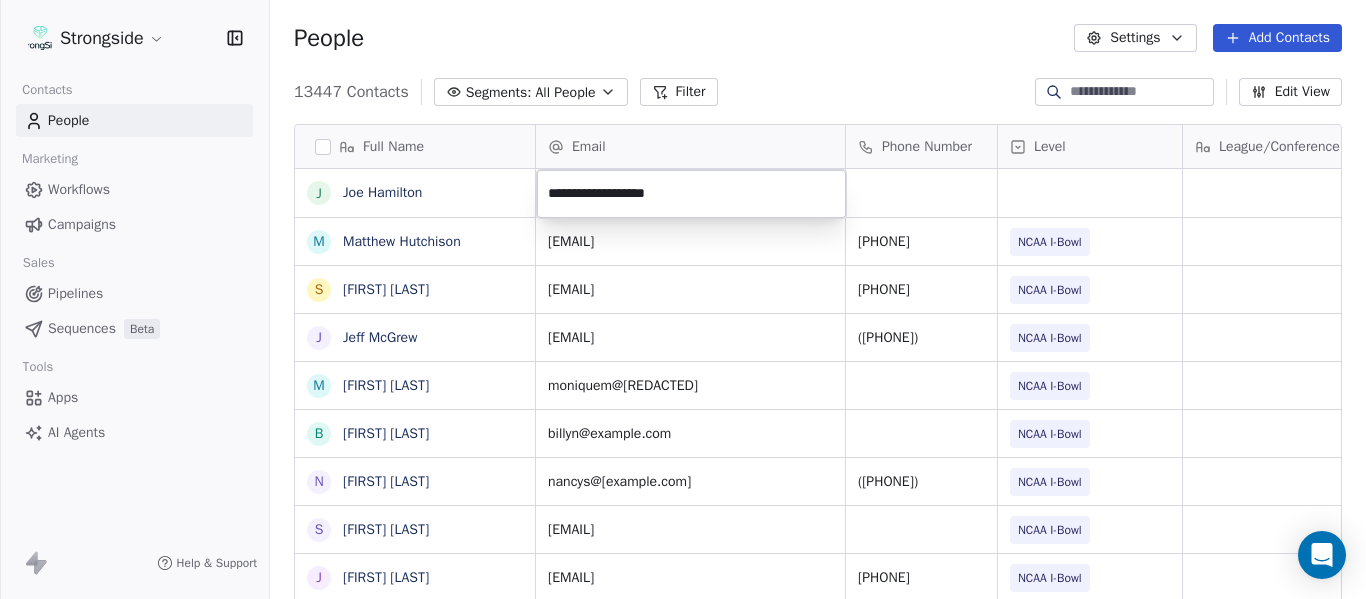 click on "Strongside Contacts People Marketing Workflows Campaigns Sales Pipelines Sequences Beta Tools Apps AI Agents Help & Support People Settings  Add Contacts 13447 Contacts Segments: All People Filter  Edit View Tag Add to Sequence Export Full Name J Joe Hamilton M Matthew Hutchison S Scott Burns J Jeff McGrew M Monique Mercier B Billy Napier N Nancy Scarborough S Scott Stricklin J Jacob LaFrance E Ellie O'Connor N Nick McDonald J Joshua Thompson J Jordan Helm B Brad Wilson J James Rowe J Jack Taylor K Kevin Patrick T Tyler Hudanick C Chad Creamer D DeMarcus VanDyke J Joel Gordon T Todd Orlando M Micah James K Kodi Burns P Philip Cane F Frank Failace G George Courides S Steve Walz R Rosemary Piedmont B Brian Siegrist Email Phone Number Level League/Conference Organization Tags Created Date BST Jul 24, 2025 10:33 PM [EMAIL] (PHONE) NCAA I-Bowl UNIVERSITY OF FLORIDA Jul 24, 2025 10:31 PM [EMAIL] (PHONE) NCAA I-Bowl UNIVERSITY OF FLORIDA Jul 24, 2025 10:29 PM" at bounding box center [683, 299] 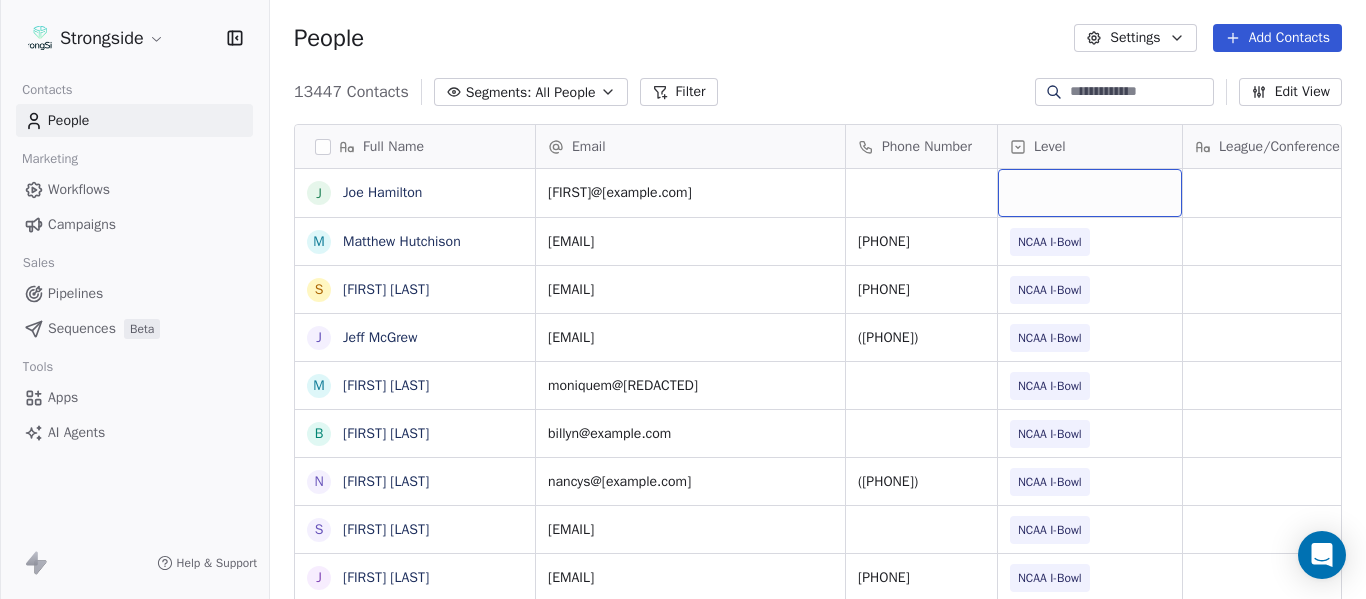 click at bounding box center (1090, 193) 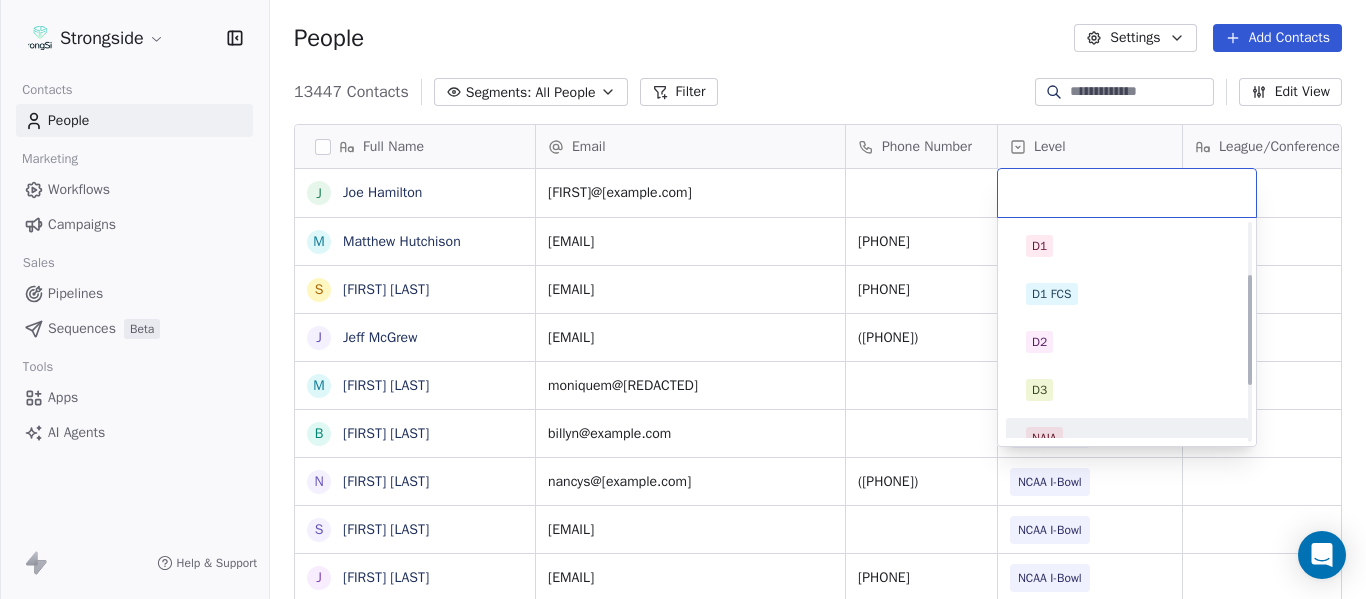 scroll, scrollTop: 212, scrollLeft: 0, axis: vertical 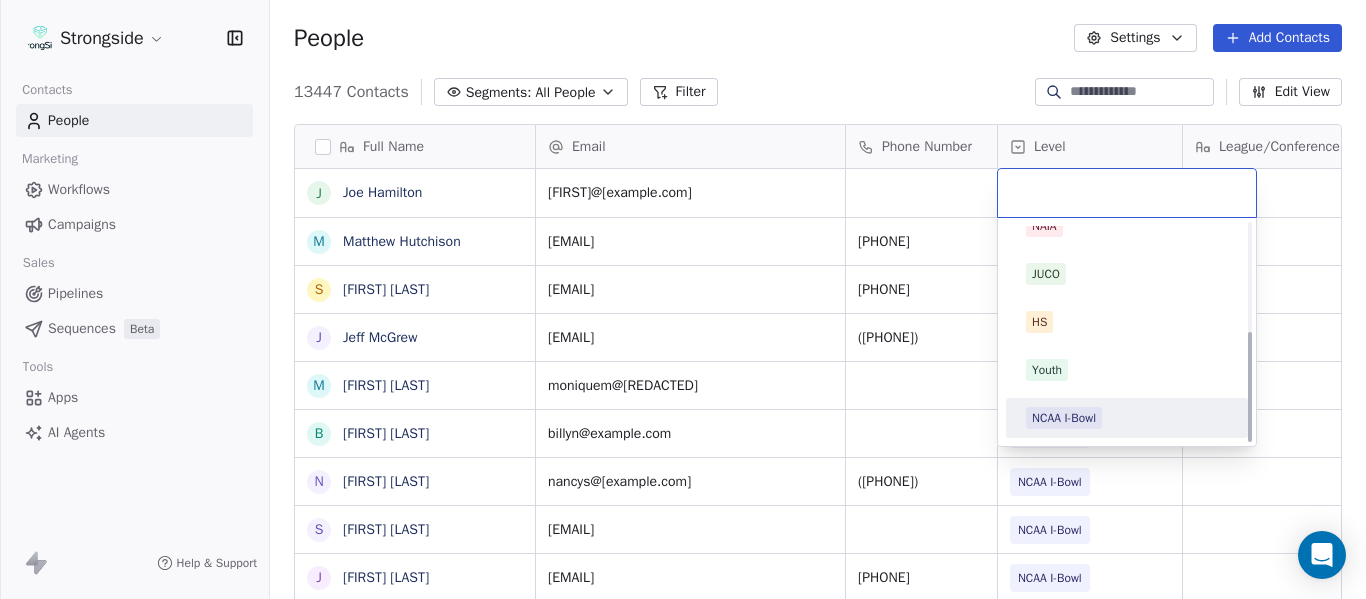 click on "NCAA I-Bowl" at bounding box center [1127, 418] 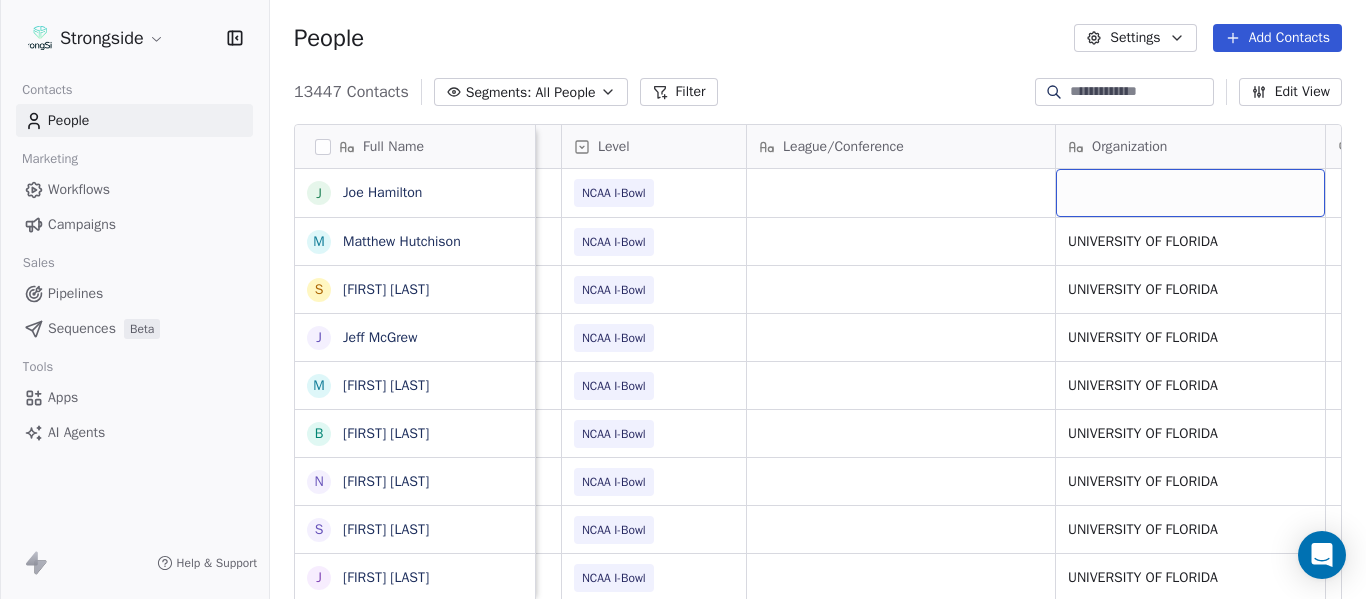 scroll, scrollTop: 0, scrollLeft: 721, axis: horizontal 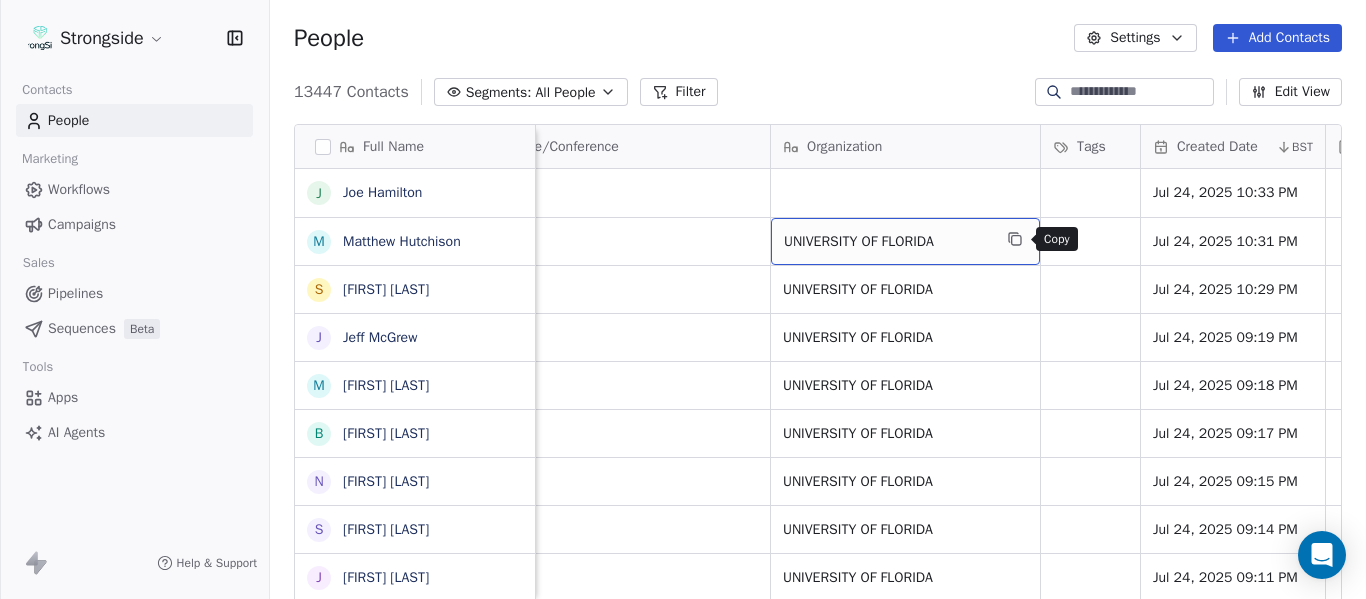 click 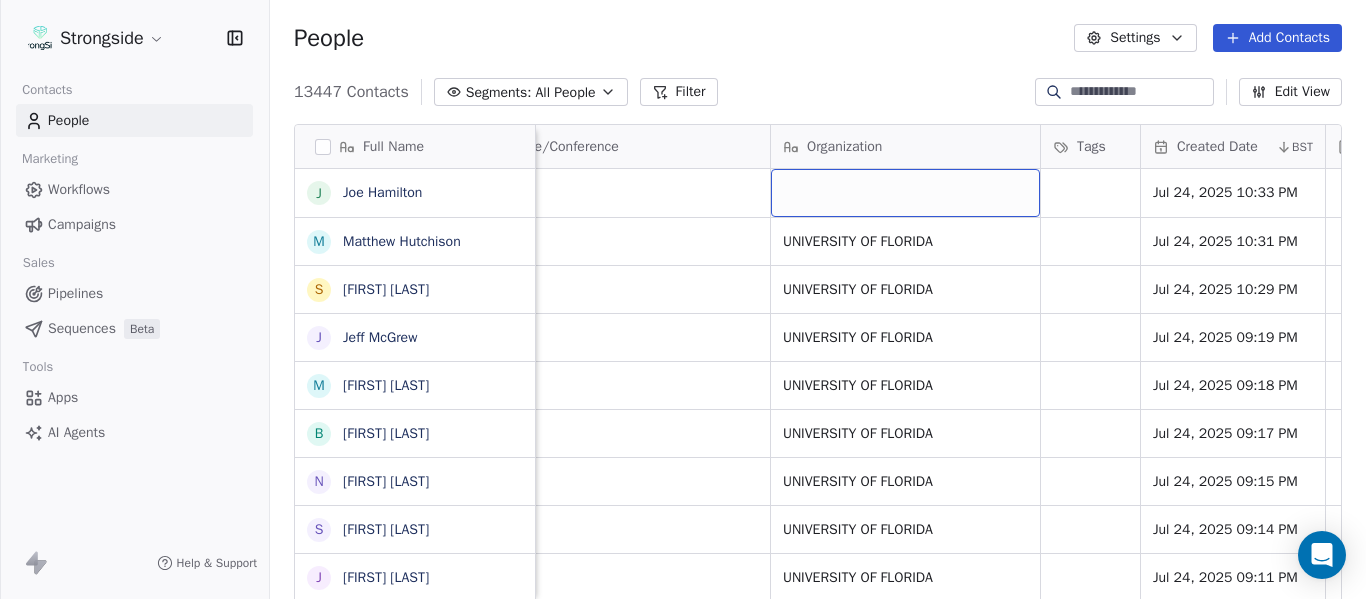 click at bounding box center [905, 193] 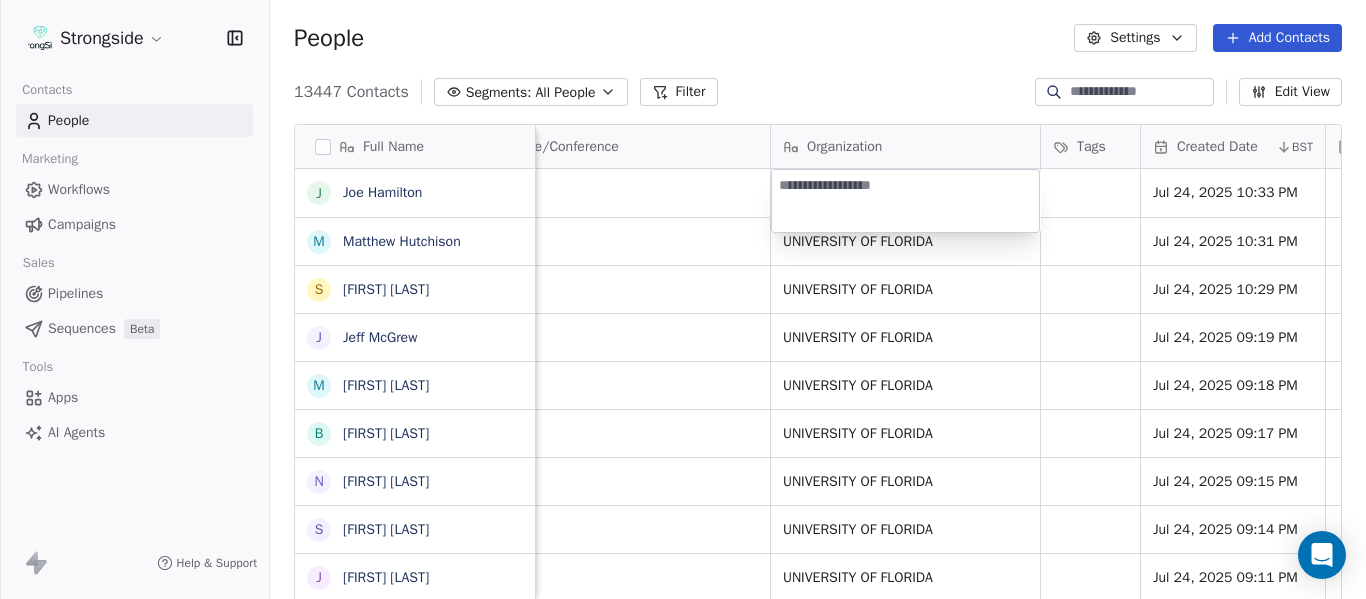 type on "**********" 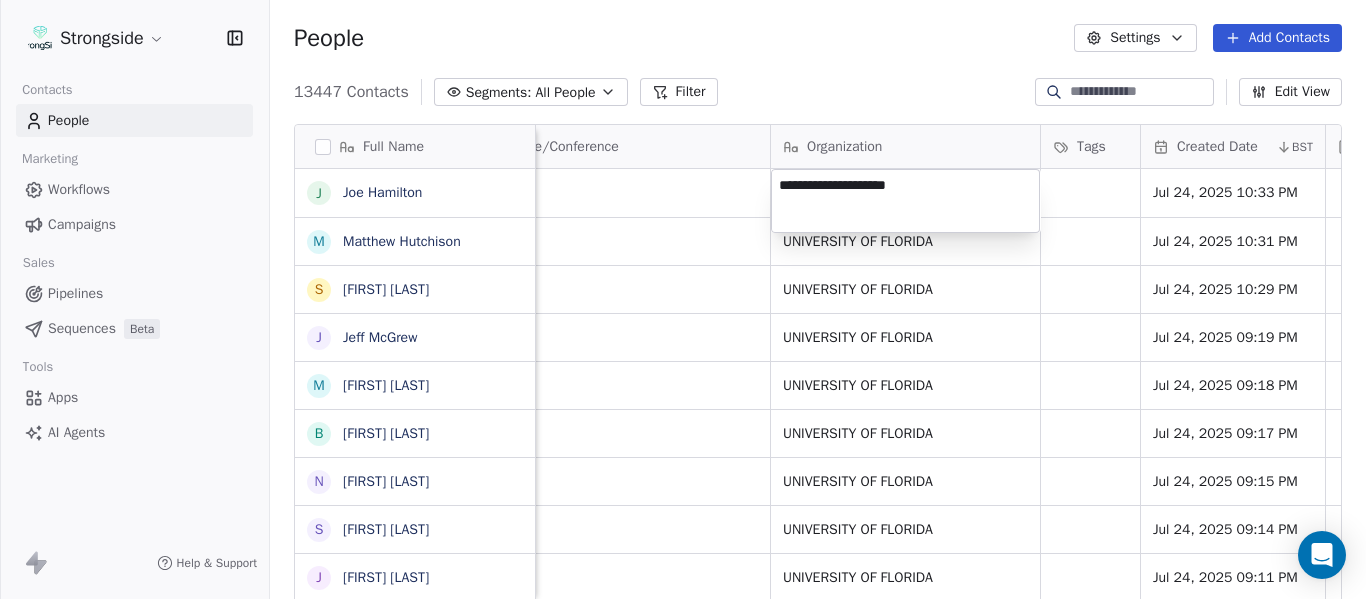 click on "Strongside Contacts People Marketing Workflows Campaigns Sales Pipelines Sequences Beta Tools Apps AI Agents Help & Support People Settings Add Contacts 13447 Contacts Segments: All People Filter Edit View Tag Add to Sequence Export Full Name J [FIRST] [LAST] M [FIRST] [LAST] S [FIRST] [LAST] J [FIRST] [LAST] M [FIRST] [LAST] B [FIRST] [LAST] N [FIRST] [LAST] S [FIRST] [LAST] J [FIRST] [LAST] E [FIRST] [LAST] N [FIRST] [LAST] J [FIRST] [LAST] J [FIRST] [LAST] B [FIRST] [LAST] J [FIRST] [LAST] J [FIRST] [LAST] K [FIRST] [LAST] T [FIRST] [LAST] C [FIRST] [LAST] D [FIRST] [LAST] J [FIRST] [LAST] T [FIRST] [LAST] M [FIRST] [LAST] K [FIRST] [LAST] P [FIRST] [LAST] F [FIRST] [LAST] G [FIRST] [LAST] S [FIRST] [LAST] R [FIRST] [LAST] B [FIRST] [LAST] Email Phone Number Level League/Conference Organization Tags Created Date BST Status Job Title Priority Emails Auto Clicked joeh@[example.com] NCAA I-Bowl Jul 24, 2025 10:33 PM matthewh@[example.com] ([PHONE]) NCAA I-Bowl UNIVERSITY OF FLORIDA Jul 24, 2025 10:31 PM SID NCAA I-Bowl SID" at bounding box center (683, 299) 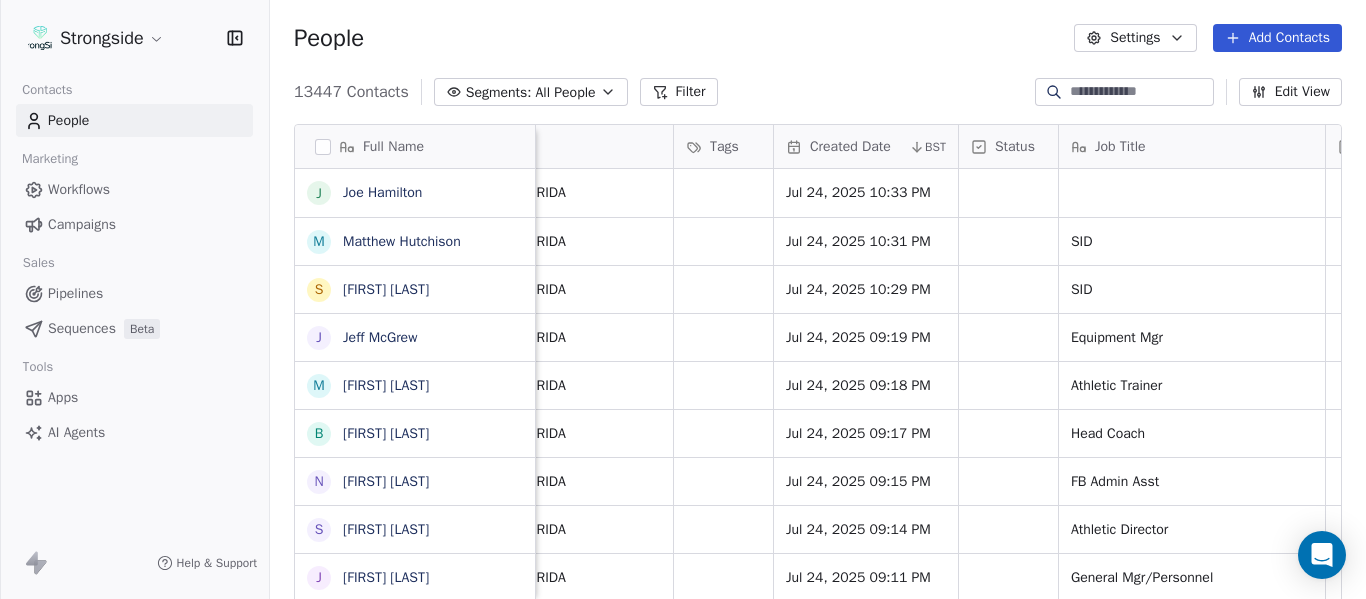 scroll, scrollTop: 0, scrollLeft: 1458, axis: horizontal 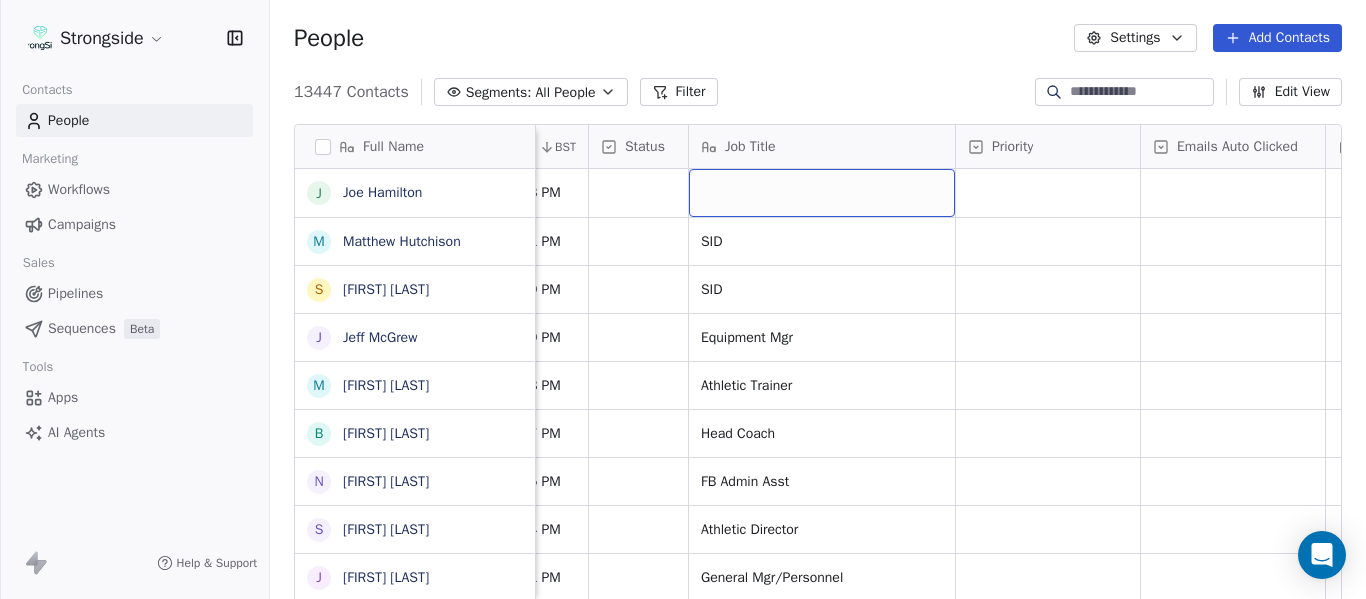 click at bounding box center [822, 193] 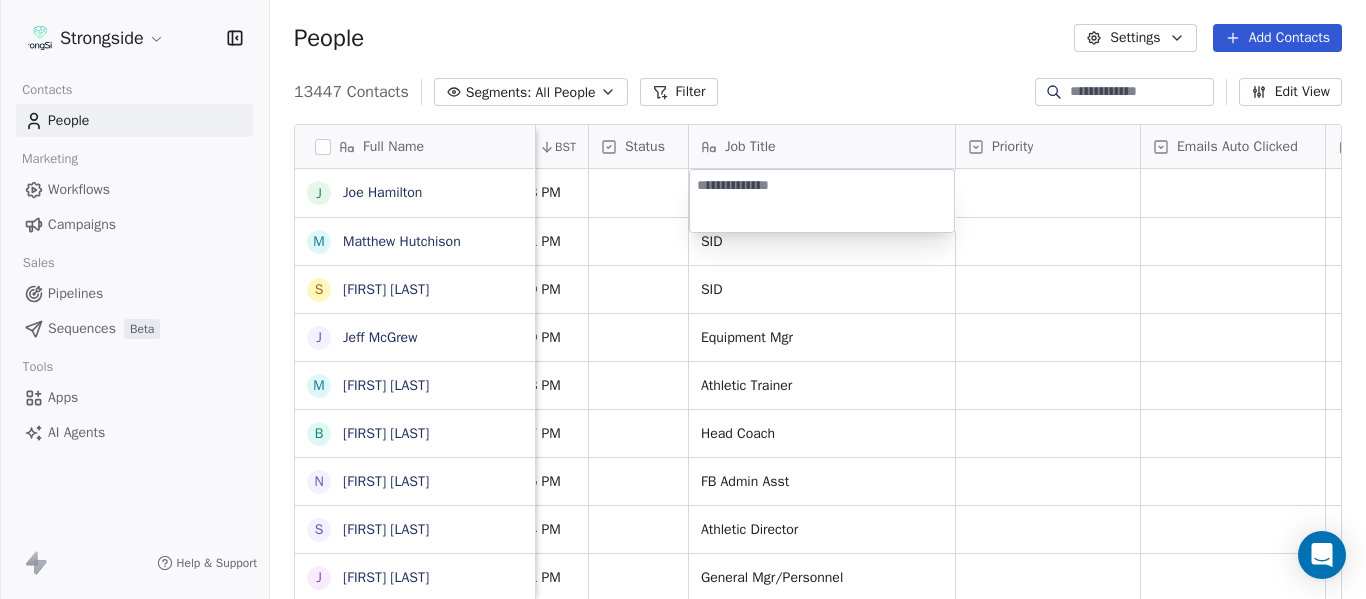 type on "**********" 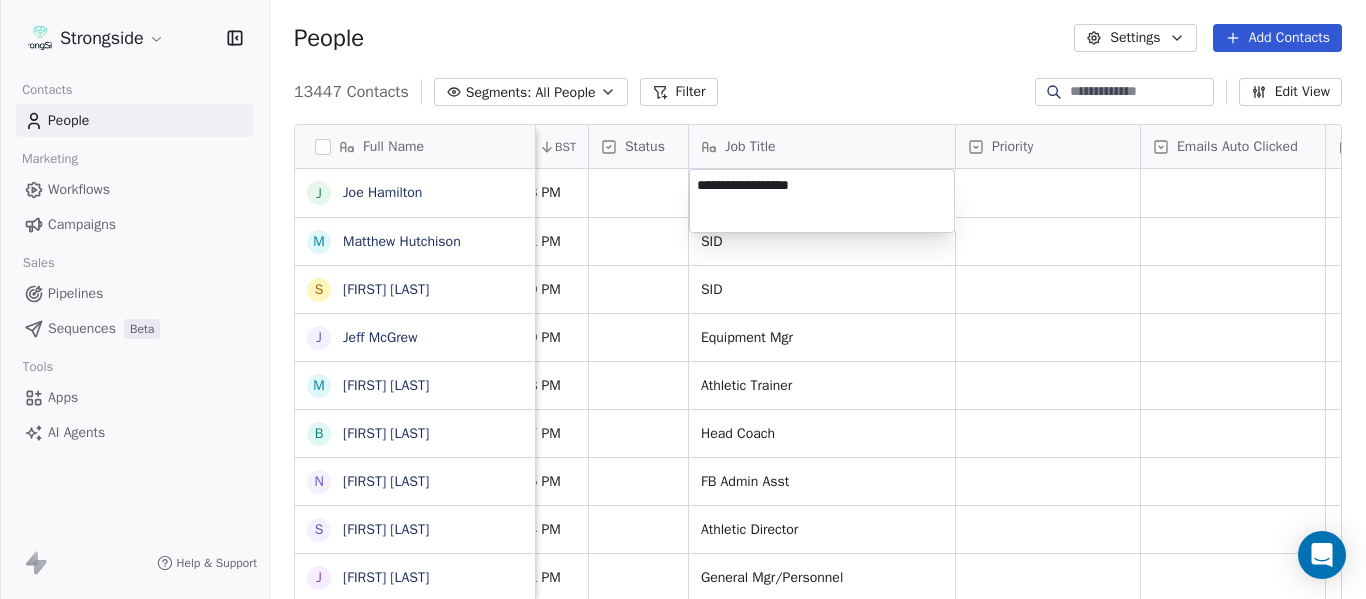 click on "Strongside Contacts People Marketing Workflows Campaigns Sales Pipelines Sequences Beta Tools Apps AI Agents Help & Support People Settings  Add Contacts 13447 Contacts Segments: All People Filter  Edit View Tag Add to Sequence Export Full Name J [LAST] M [LAST] S [LAST] J [LAST] M [LAST] B [LAST] N [LAST] S [LAST] J [LAST] E [LAST] N [LAST] J [LAST] J [LAST] B [LAST] J [LAST] J [LAST] K [LAST] T [LAST] C [LAST] D [LAST] J [LAST] T [LAST] M [LAST] K [LAST] P [LAST] F [LAST] G [LAST] S [LAST] R [LAST] B [LAST]   UNIVERSITY OF FLORIDA Jul 24, 2025 10:33 PM   UNIVERSITY OF FLORIDA Jul 24, 2025 10:31 PM SID True   UNIVERSITY OF FLORIDA SID True" at bounding box center [683, 299] 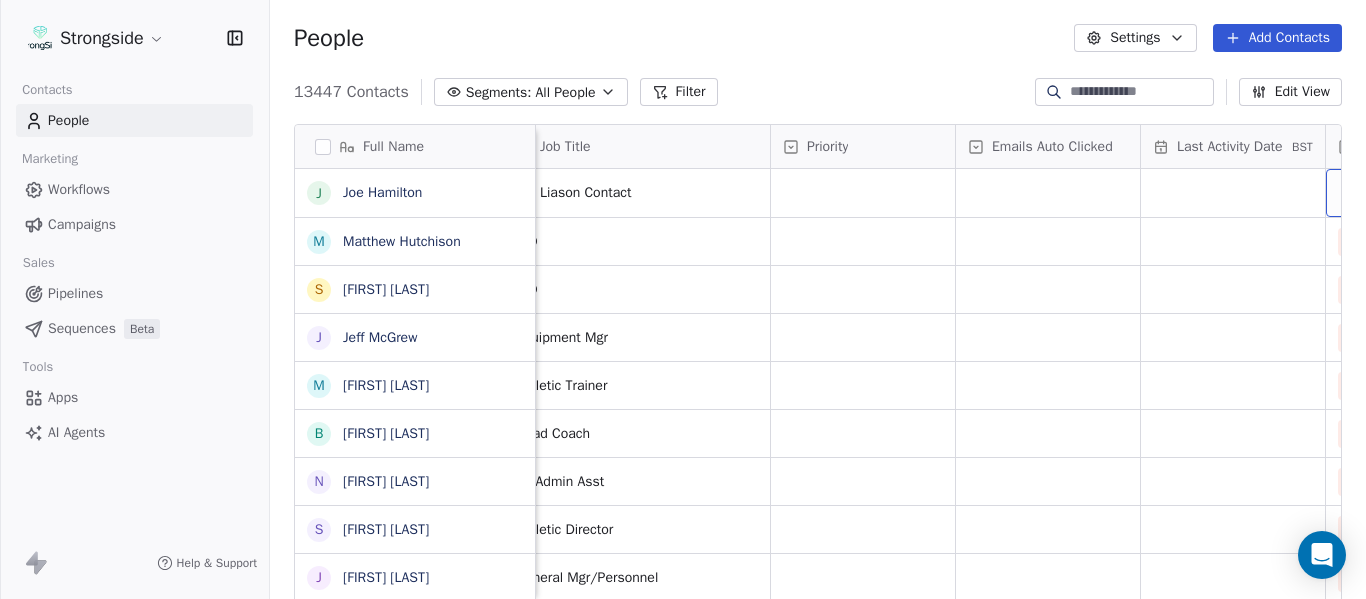 scroll, scrollTop: 0, scrollLeft: 2013, axis: horizontal 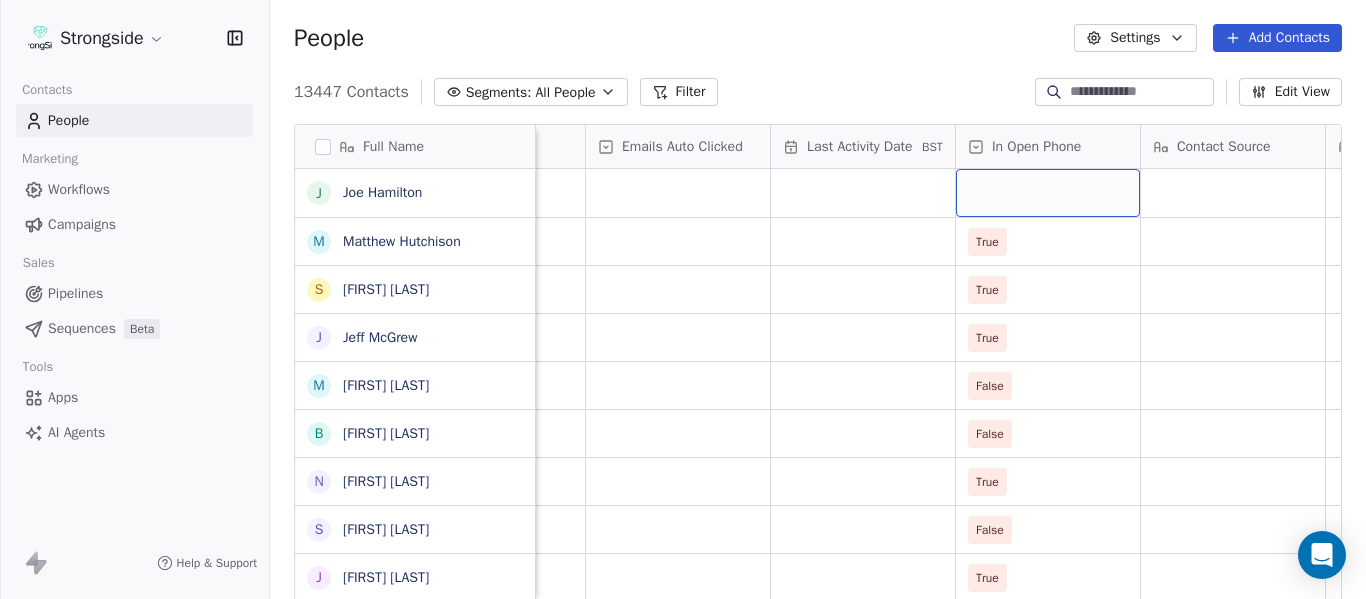 click at bounding box center [1048, 193] 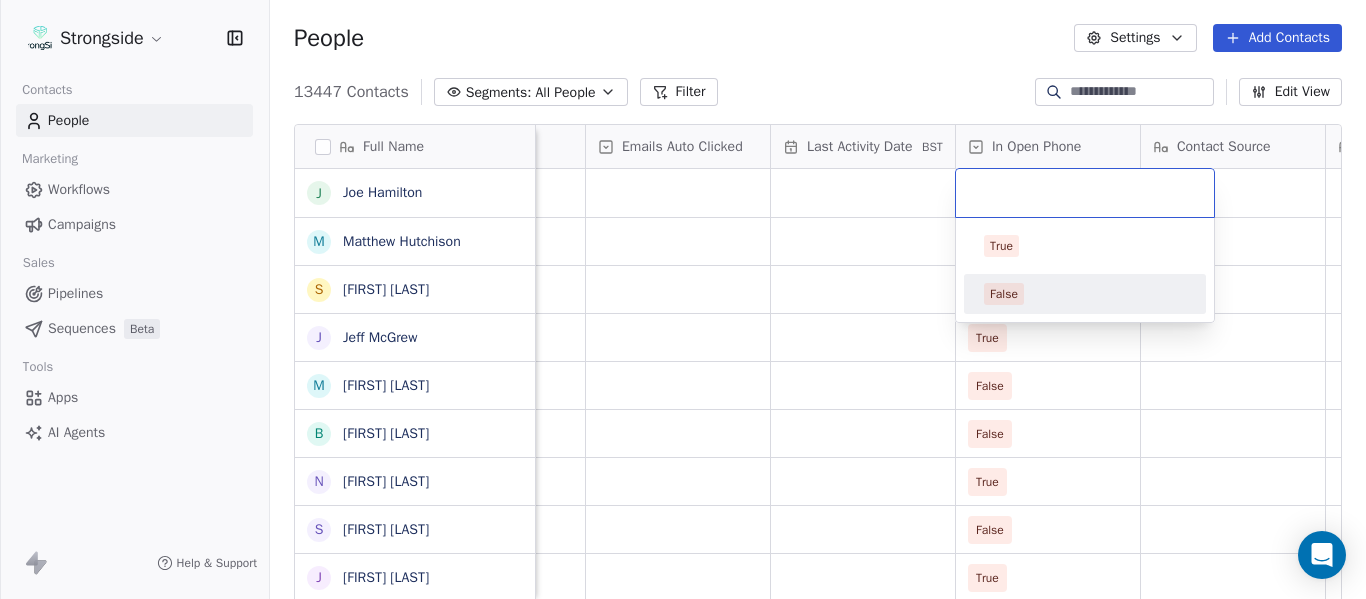 click on "False" at bounding box center [1004, 294] 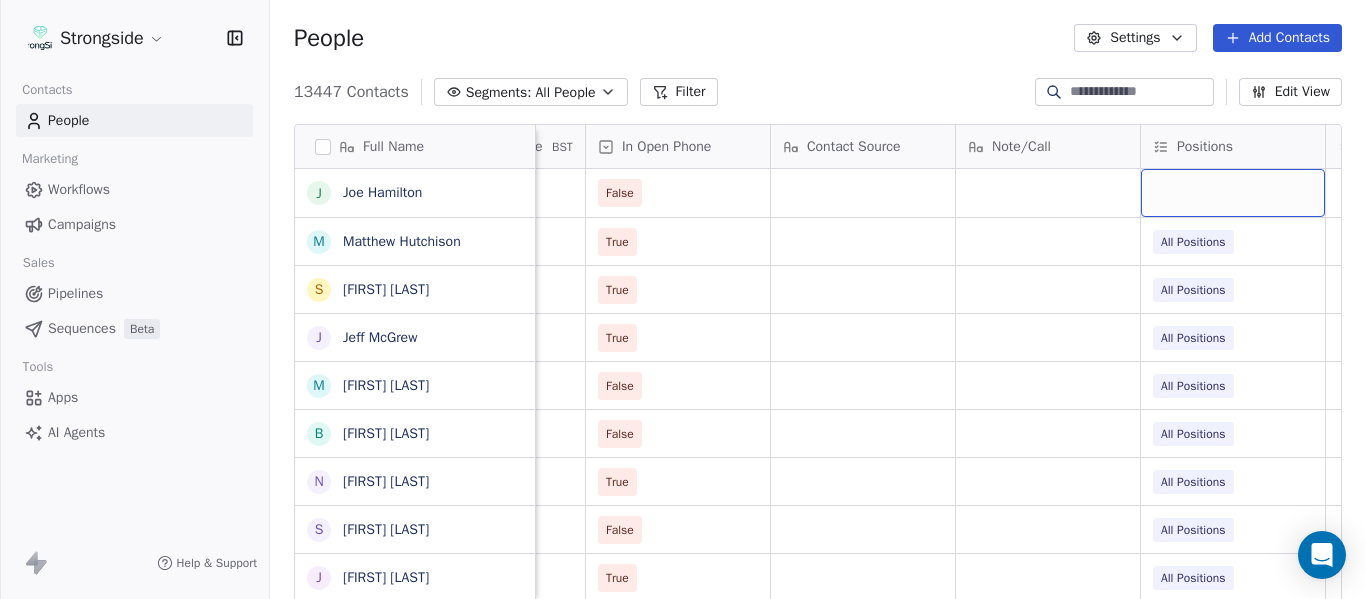 scroll, scrollTop: 0, scrollLeft: 2568, axis: horizontal 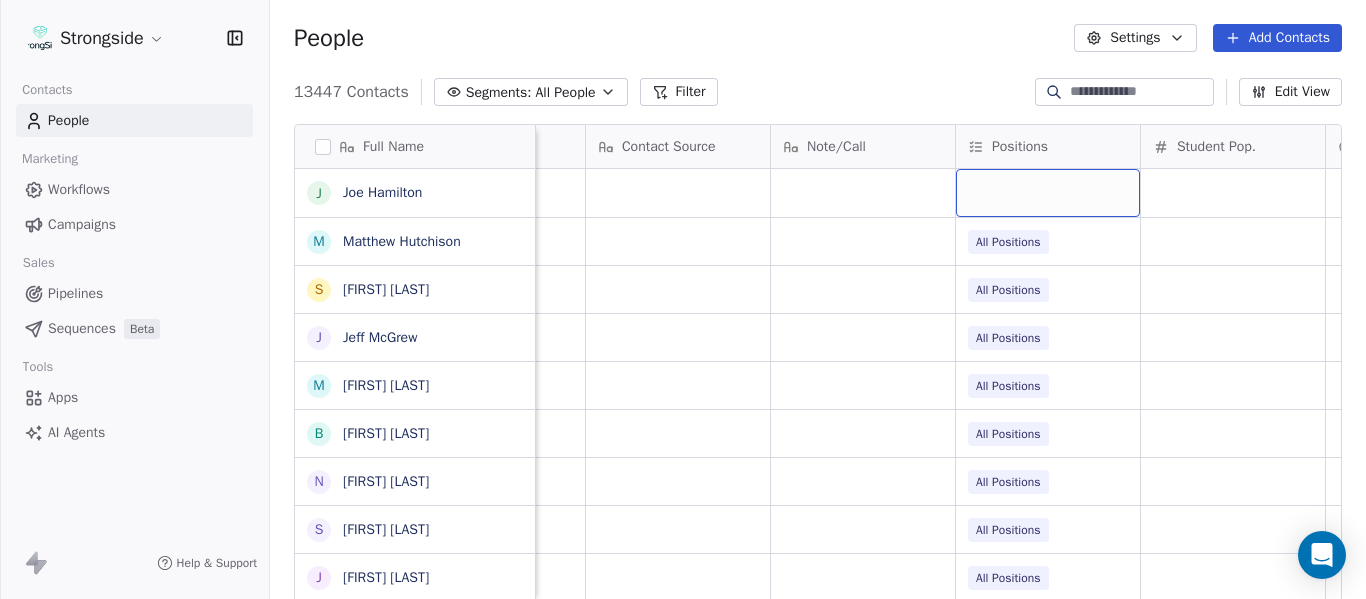 click at bounding box center (1048, 193) 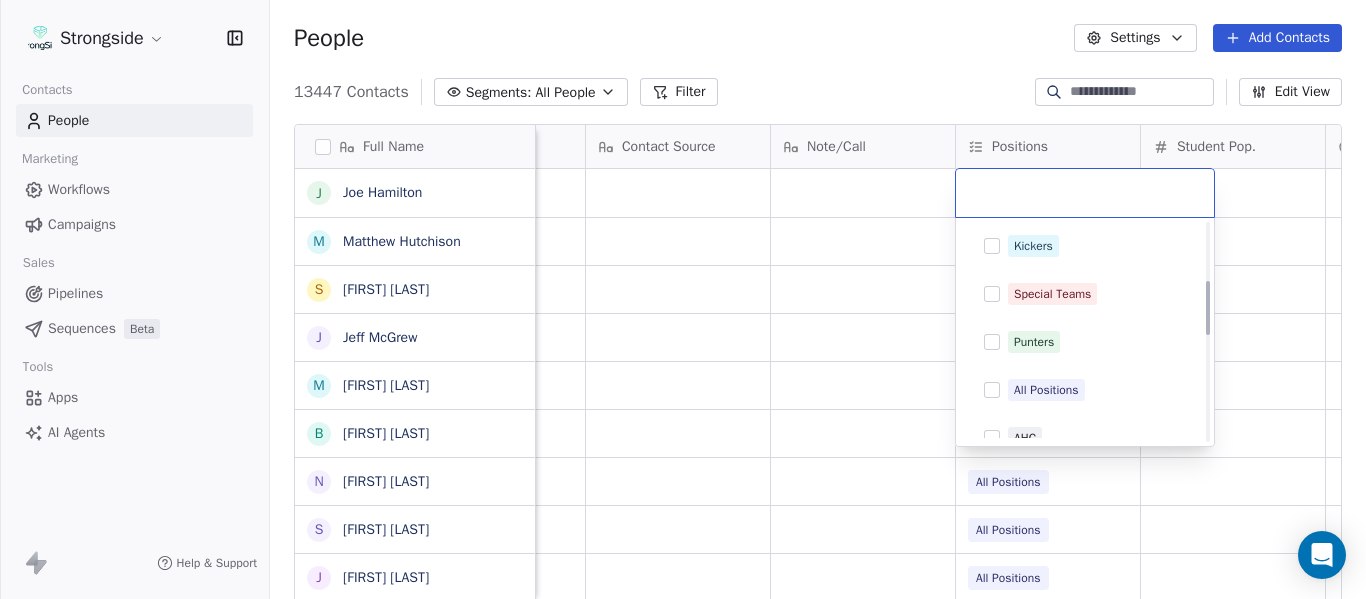 scroll, scrollTop: 500, scrollLeft: 0, axis: vertical 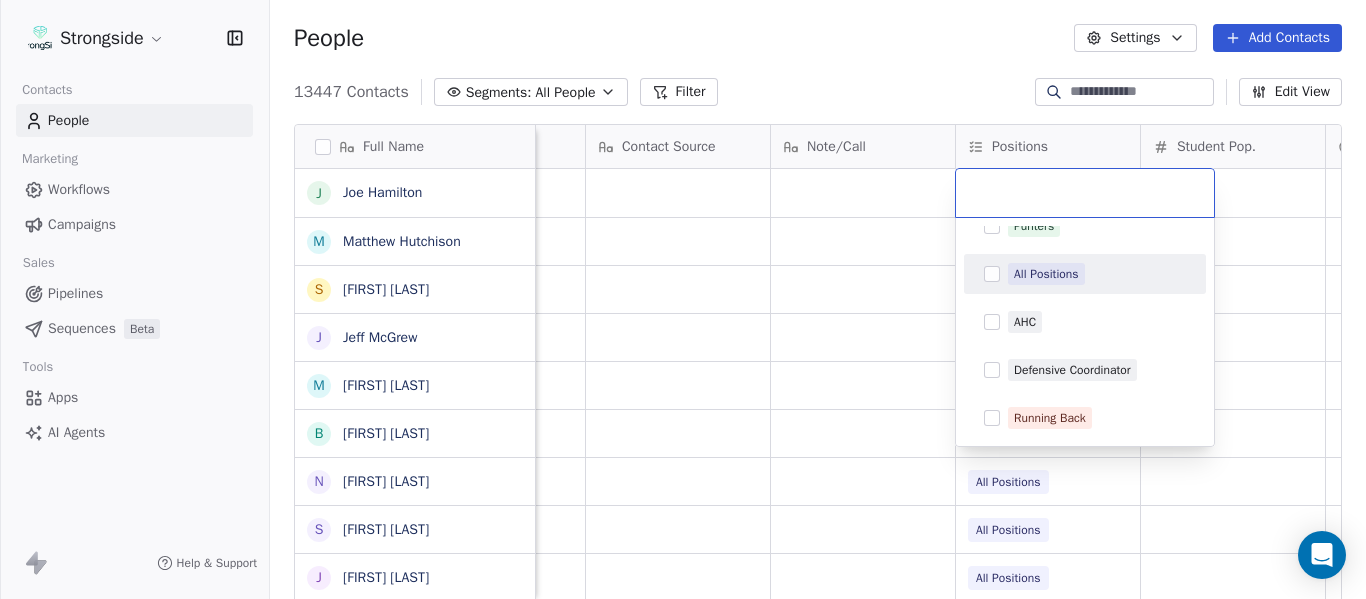 click on "All Positions" at bounding box center (1046, 274) 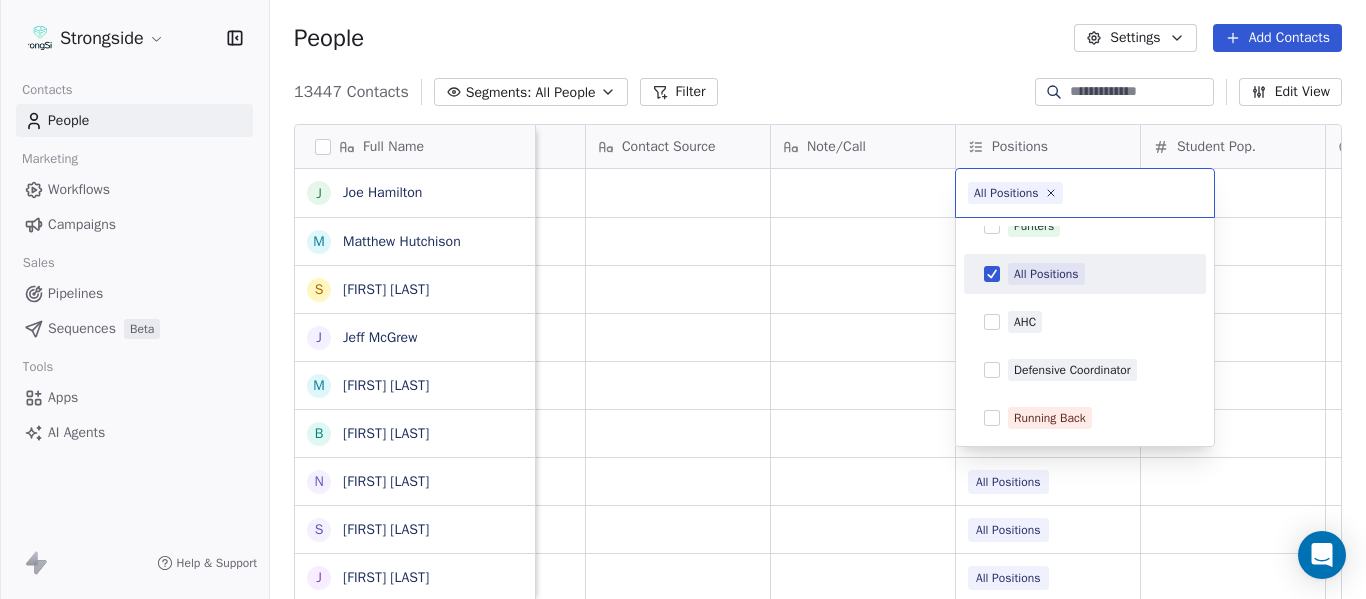 click on "Strongside Contacts People Marketing Workflows Campaigns Sales Pipelines Sequences Beta Tools Apps AI Agents Help & Support People Settings Add Contacts 13447 Contacts Segments: All People Filter Edit View Tag Add to Sequence Export Full Name J [FIRST] [LAST] M [FIRST] [LAST] S [FIRST] [LAST] J [FIRST] [LAST] M [FIRST] [LAST] B [FIRST] [LAST] N [FIRST] [LAST] S [FIRST] [LAST] J [FIRST] [LAST] E [FIRST] [LAST] N [FIRST] [LAST] J [FIRST] [LAST] J [FIRST] [LAST] B [FIRST] [LAST] J [FIRST] [LAST] J [FIRST] [LAST] K [FIRST] [LAST] T [FIRST] [LAST] C [FIRST] [LAST] D [FIRST] [LAST] J [FIRST] [LAST] T [FIRST] [LAST] M [FIRST] [LAST] K [FIRST] [LAST] P [FIRST] [LAST] F [FIRST] [LAST] G [FIRST] [LAST] S [FIRST] [LAST] R [FIRST] [LAST] B [FIRST] [LAST] Priority Emails Auto Clicked Last Activity Date BST In Open Phone Contact Source Note/Call Positions Student Pop. Lead Account False True All Positions True All Positions True All Positions False All Positions False All Positions True All Positions False All Positions True True" at bounding box center [683, 299] 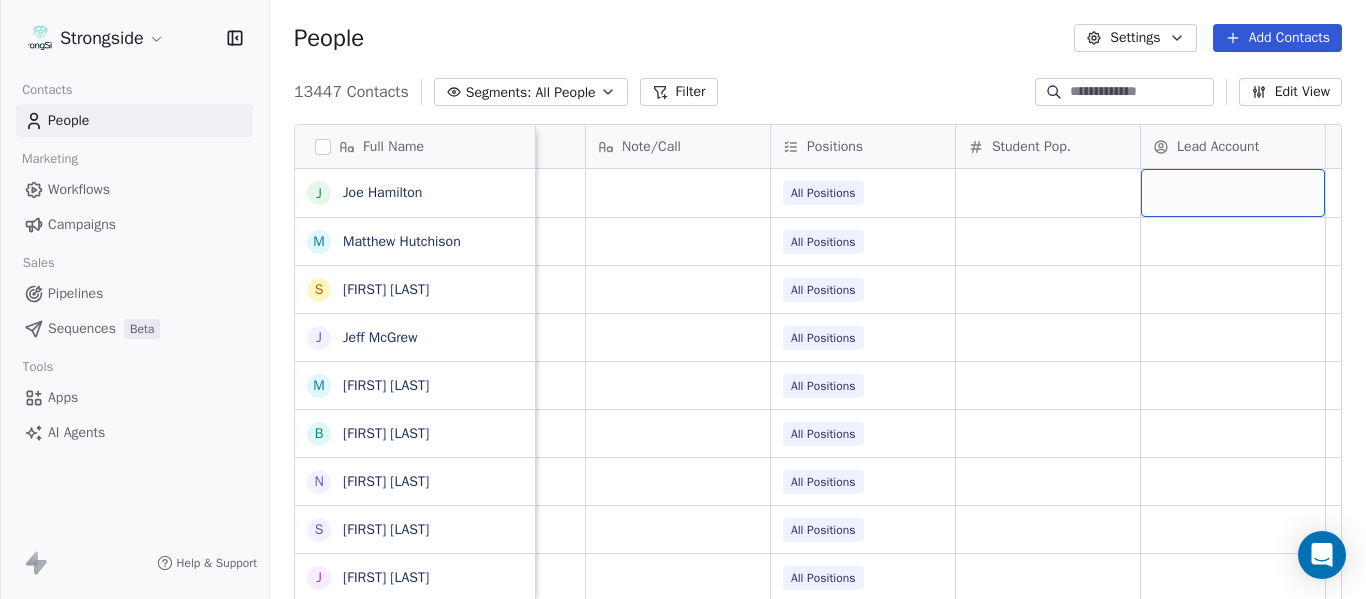 scroll, scrollTop: 0, scrollLeft: 2801, axis: horizontal 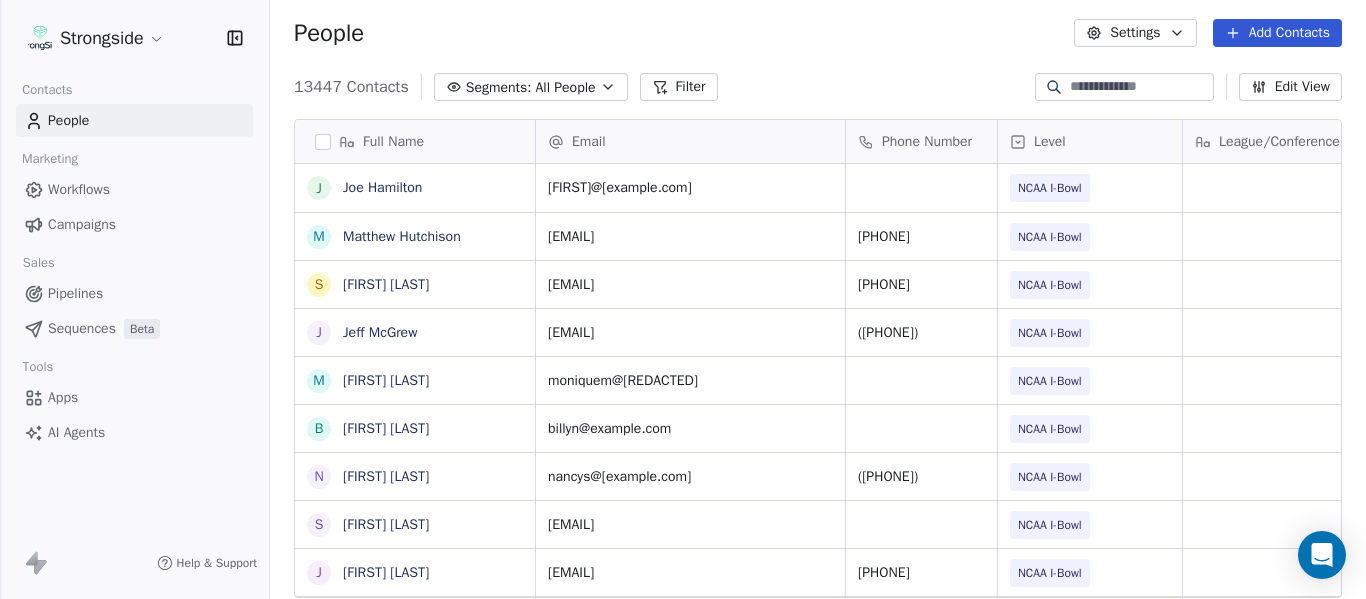 click on "Add Contacts" at bounding box center [1277, 33] 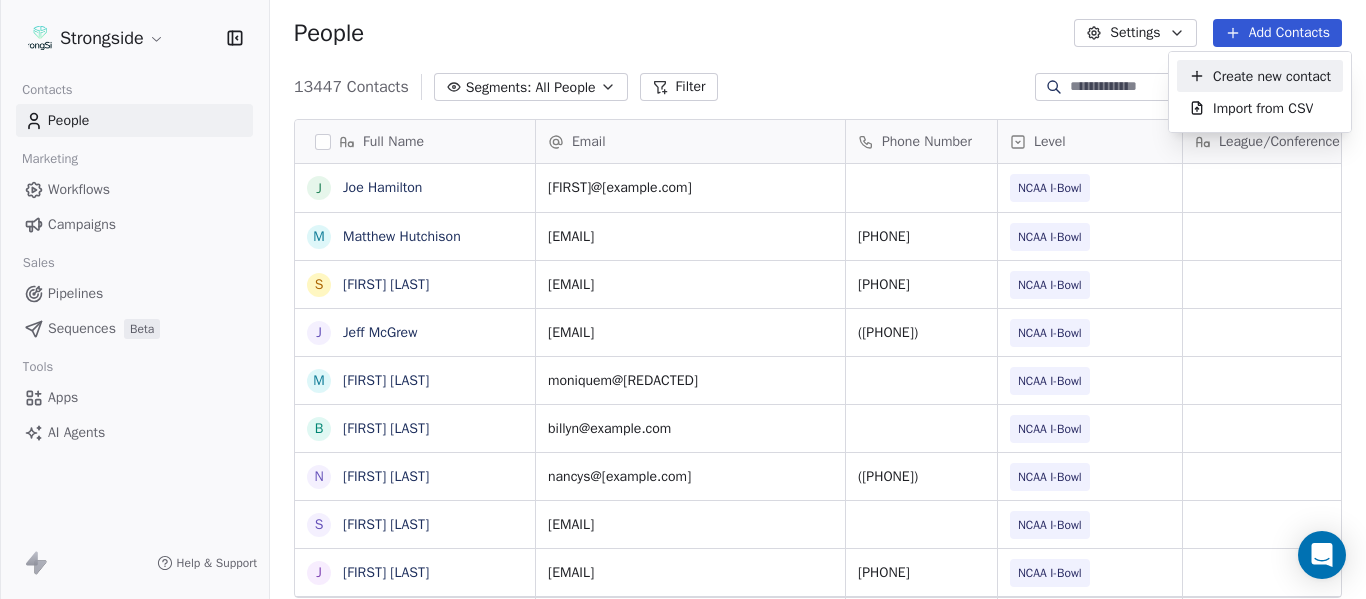 click on "Create new contact" at bounding box center (1272, 76) 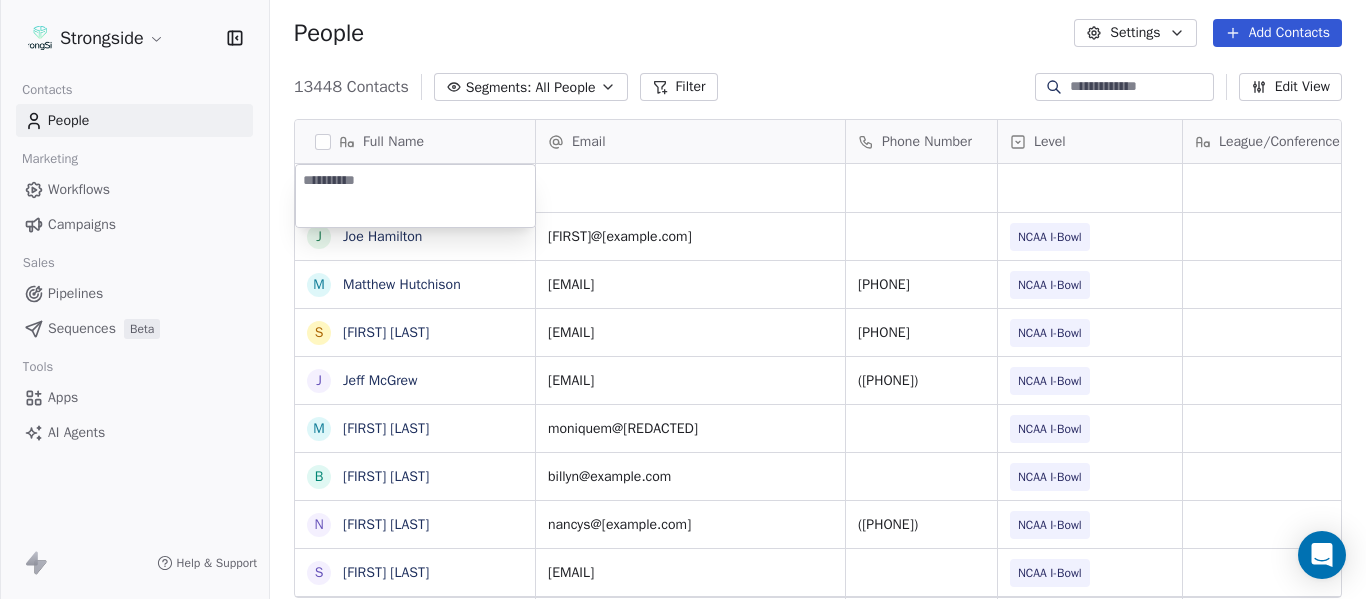 type on "*********" 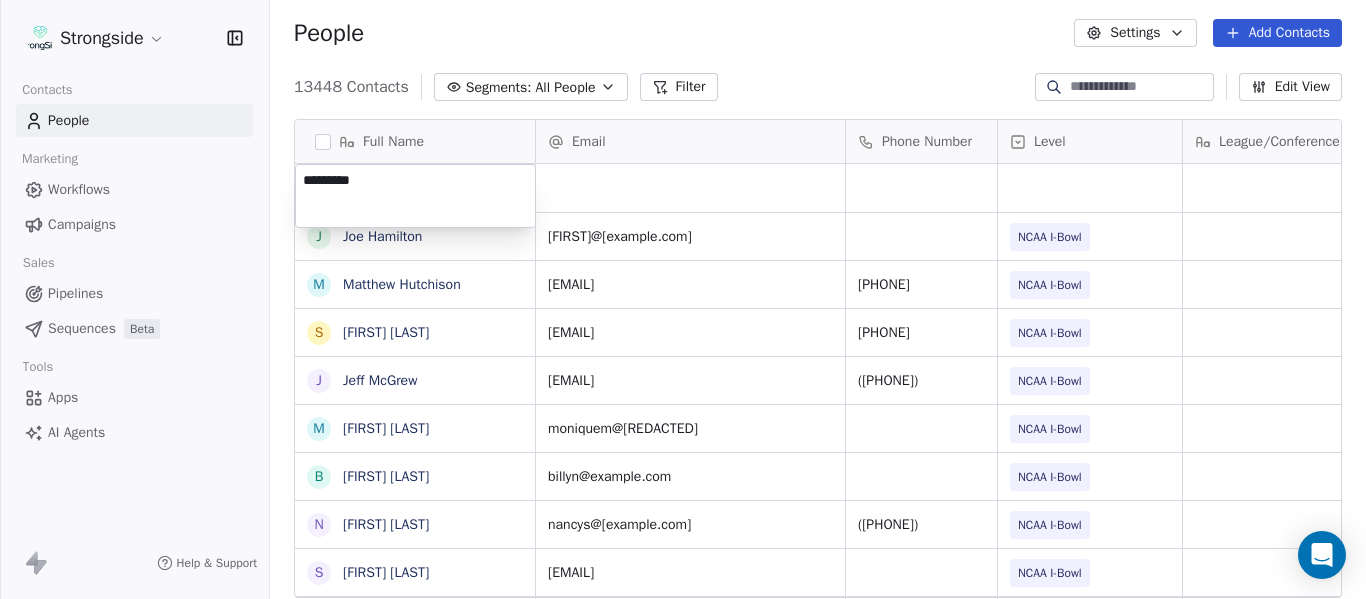 click on "Strongside Contacts People Marketing Workflows Campaigns Sales Pipelines Sequences Beta Tools Apps AI Agents Help & Support People Settings Add Contacts 13448 Contacts Segments: All People Filter Edit View Tag Add to Sequence Export Full Name J [FIRST] [LAST] M [FIRST] [LAST] S [FIRST] [LAST] J [FIRST] [LAST] M [FIRST] [LAST] B [FIRST] [LAST] N [FIRST] [LAST] S [FIRST] [LAST] J [FIRST] [LAST] E [FIRST] [LAST] N [FIRST] [LAST] J [FIRST] [LAST] J [FIRST] [LAST] B [FIRST] [LAST] J [FIRST] [LAST] J [FIRST] [LAST] K [FIRST] [LAST] T [FIRST] [LAST] C [FIRST] [LAST] D [FIRST] [LAST] J [FIRST] [LAST] T [FIRST] [LAST] M [FIRST] [LAST] K [FIRST] [LAST] P [FIRST] [LAST] F [FIRST] [LAST] G [FIRST] [LAST] S [FIRST] [LAST] R [FIRST] [LAST] Email Phone Number Level League/Conference Organization Tags Created Date BST Jul 24, 2025 10:35 PM [EMAIL] NCAA I-Bowl UNIVERSITY OF FLORIDA Jul 24, 2025 10:33 PM [EMAIL] [PHONE] NCAA I-Bowl UNIVERSITY OF FLORIDA Jul 24, 2025 10:31 PM [EMAIL] NCAA I-Bowl" at bounding box center [683, 299] 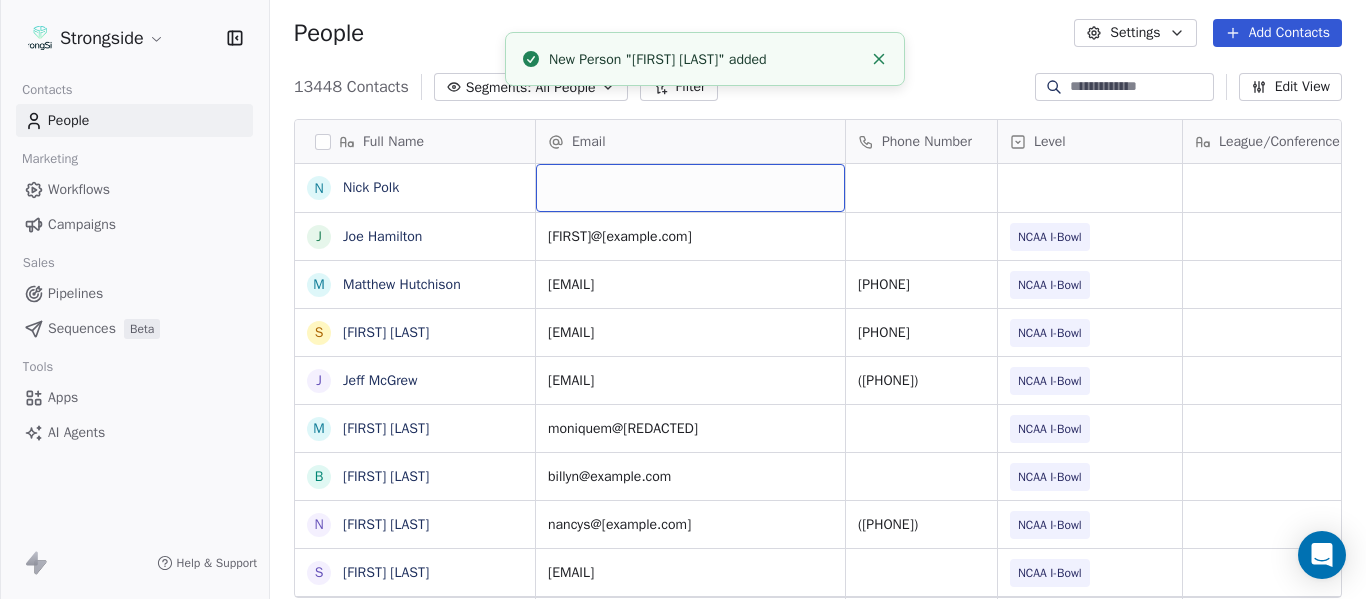 click at bounding box center [690, 188] 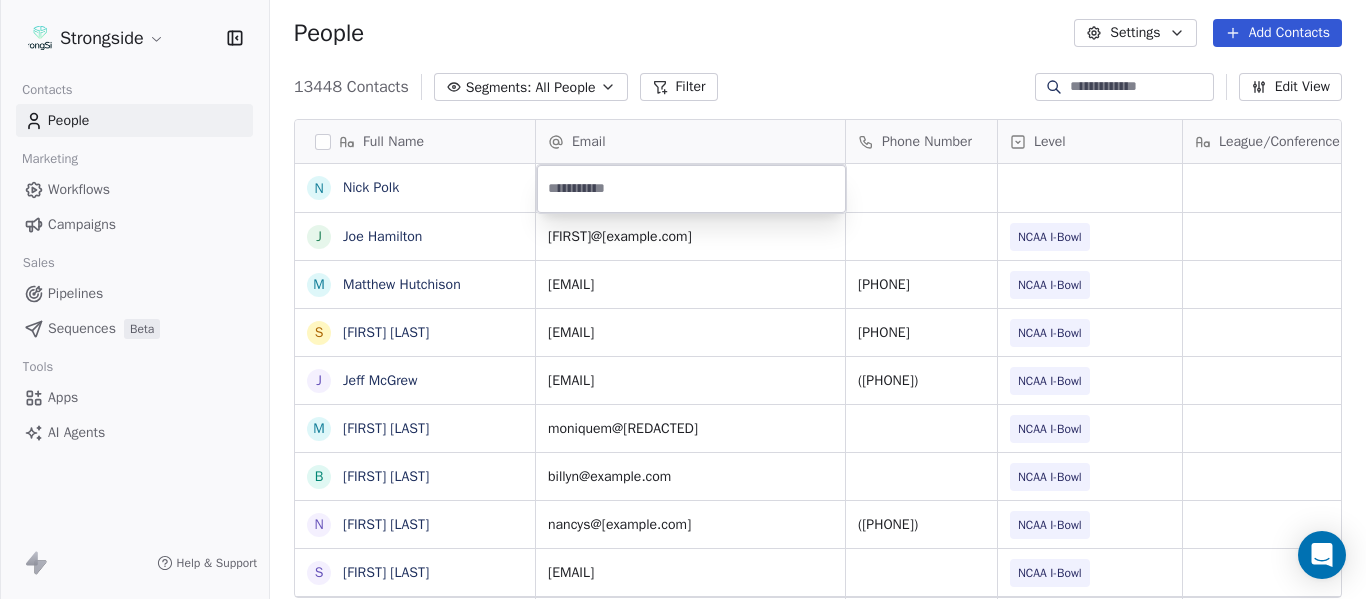 type on "**********" 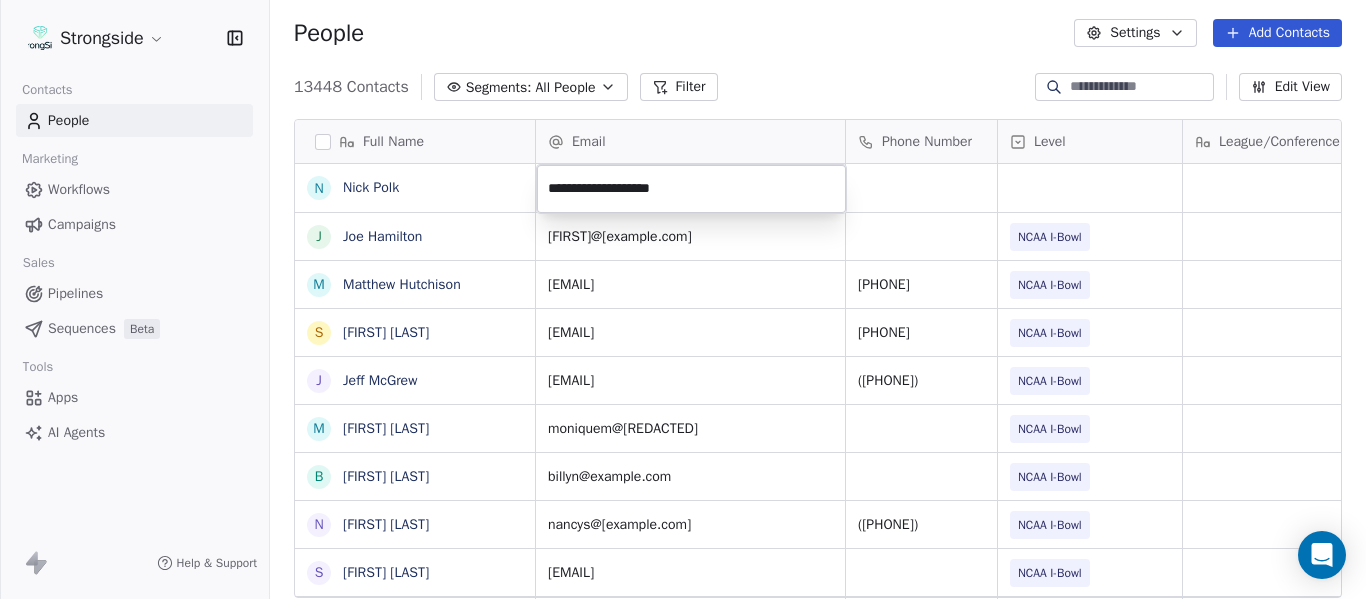 click on "Strongside Contacts People Marketing Workflows Campaigns Sales Pipelines Sequences Beta Tools Apps AI Agents Help & Support People Settings  Add Contacts 13448 Contacts Segments: All People Filter  Edit View Tag Add to Sequence Export Full Name N [FIRST] [LAST] J [FIRST] [LAST] M [FIRST] [LAST] S [FIRST] [LAST] J [FIRST] [LAST] M [FIRST] [LAST] B [FIRST] [LAST] N [FIRST] [LAST] S [FIRST] [LAST] J [FIRST] [LAST] E [FIRST] [LAST] N [FIRST] [LAST] J [FIRST] [LAST] J [FIRST] [LAST] B [FIRST] [LAST] J [FIRST] [LAST] J [FIRST] [LAST] K [FIRST] [LAST] T [FIRST] [LAST] C [FIRST] [LAST] D [FIRST] [LAST] J [FIRST] [LAST] T [FIRST] [LAST] M [FIRST] [LAST] K [FIRST] [LAST] P [FIRST] [LAST] F [FIRST] [LAST] G [FIRST] [LAST] S [FIRST] [LAST] Email Phone Number Level League/Conference Organization Tags Created Date BST Jul 24, 2025 10:35 PM joeh@example.com NCAA I-Bowl UNIVERSITY OF FLORIDA Jul 24, 2025 10:33 PM matthewh@example.com (352) 375-4683x6125 NCAA I-Bowl UNIVERSITY OF FLORIDA Jul 24, 2025 10:31 PM scottb@example.com" at bounding box center (683, 299) 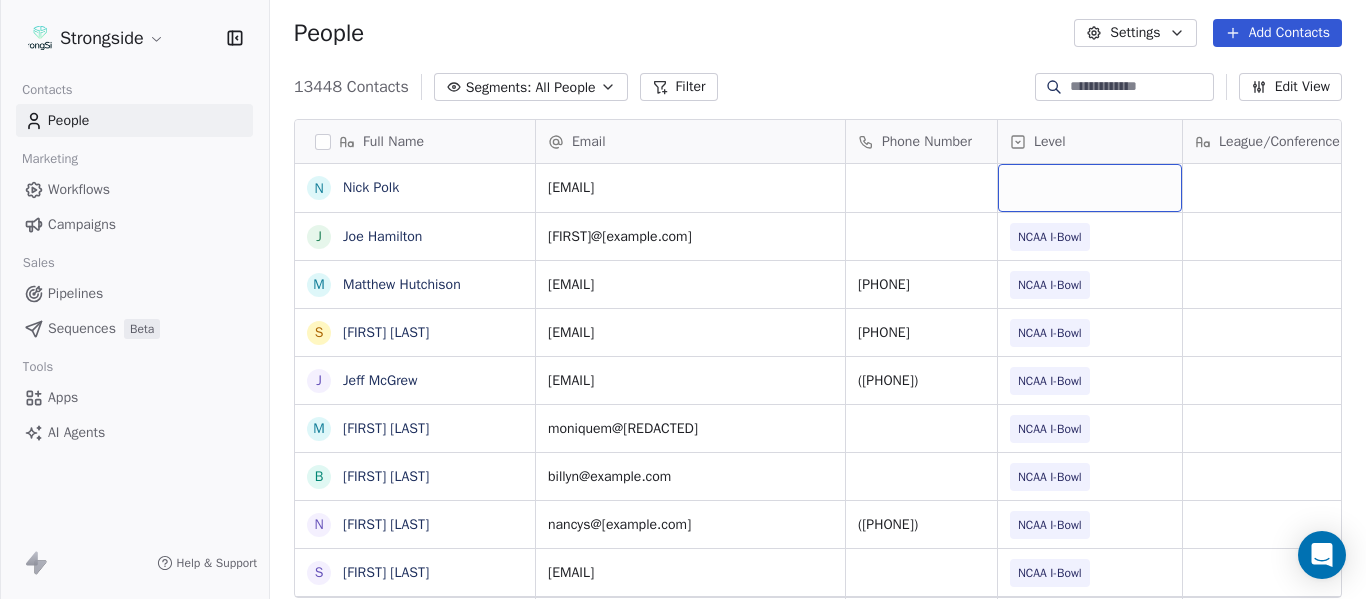 click at bounding box center (1090, 188) 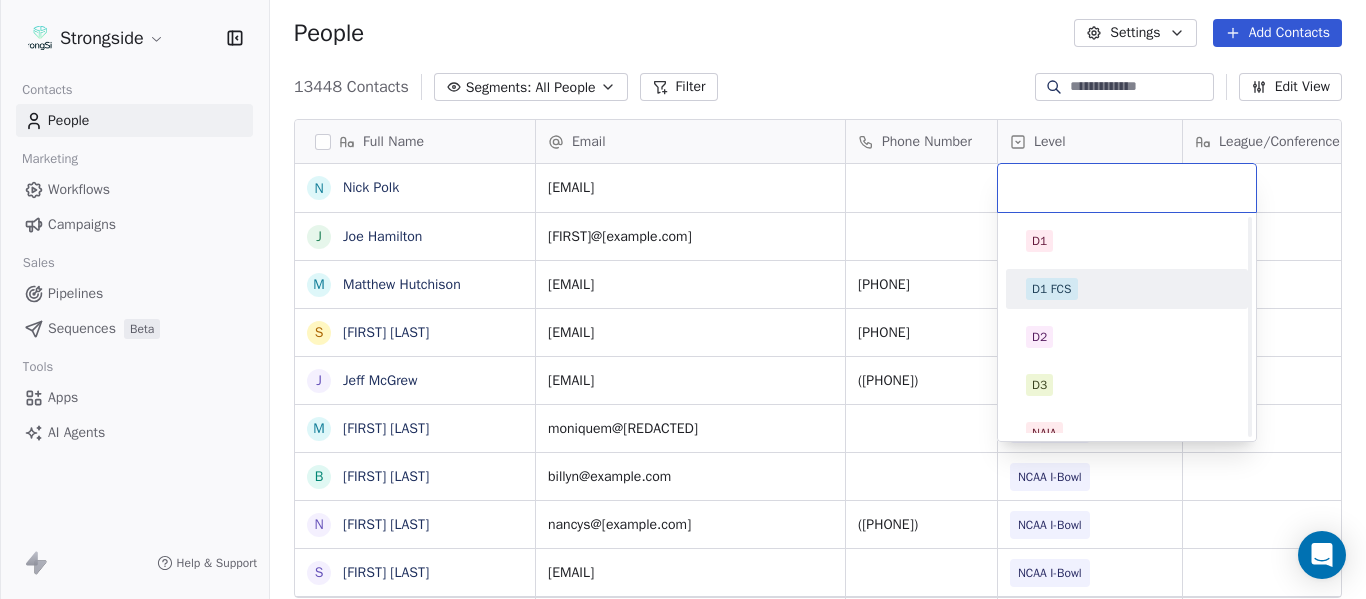 scroll, scrollTop: 212, scrollLeft: 0, axis: vertical 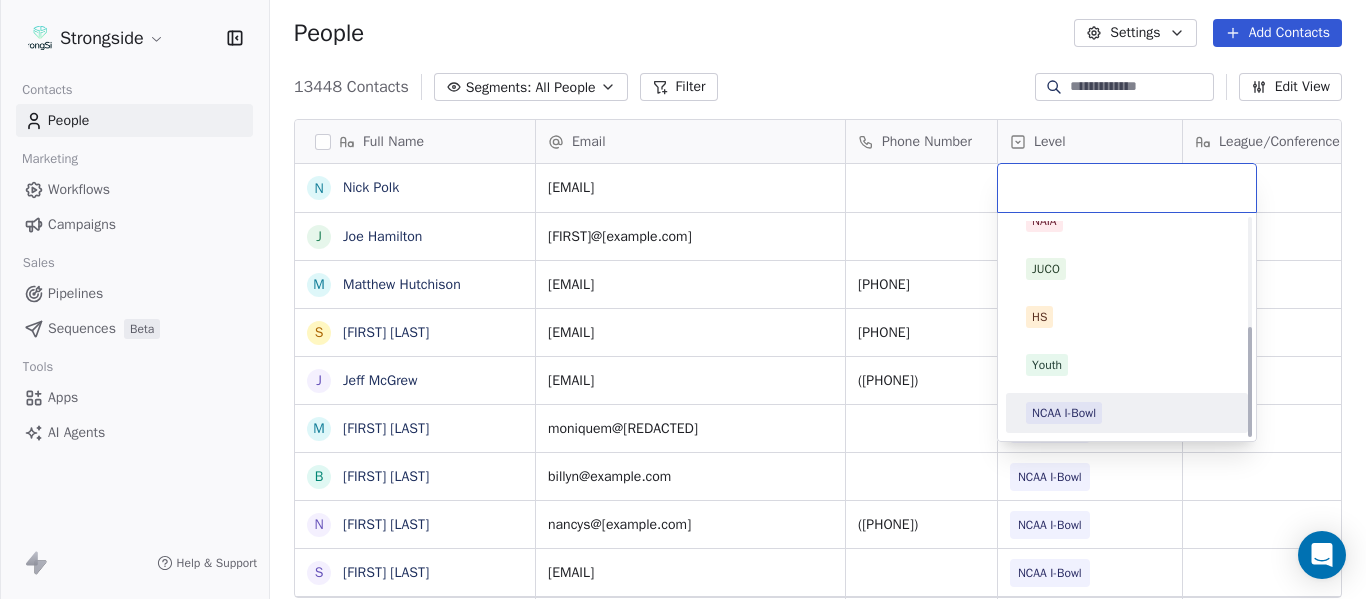 click on "NCAA I-Bowl" at bounding box center [1127, 413] 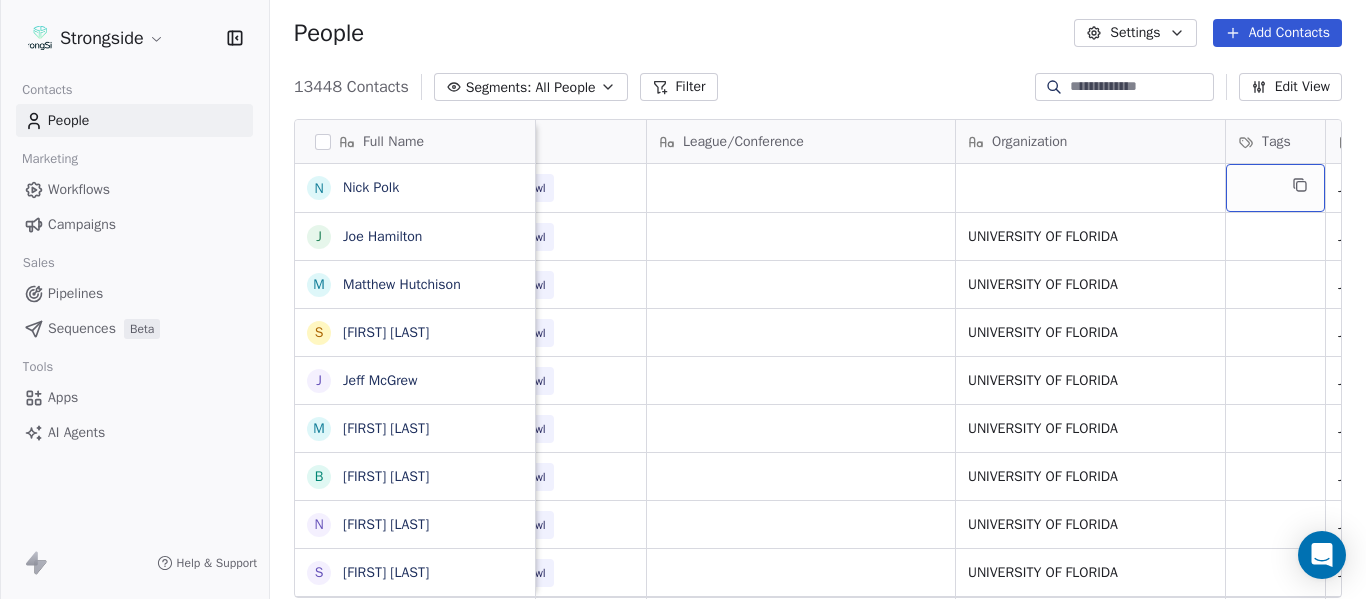 scroll, scrollTop: 0, scrollLeft: 721, axis: horizontal 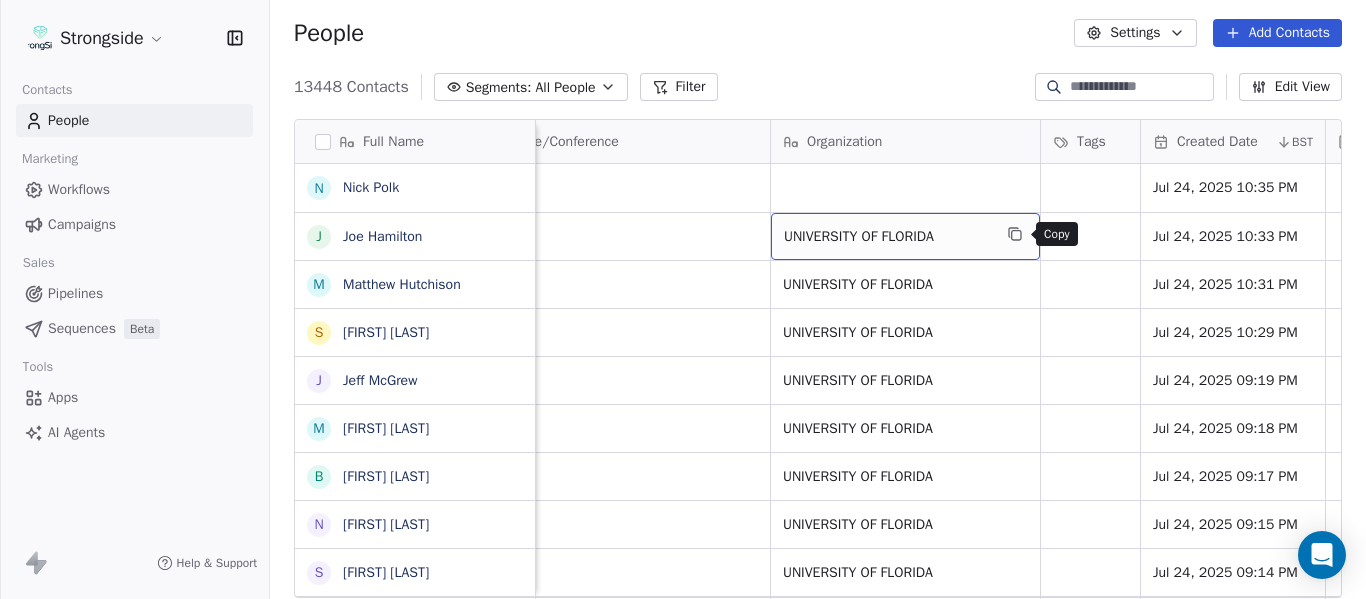 click 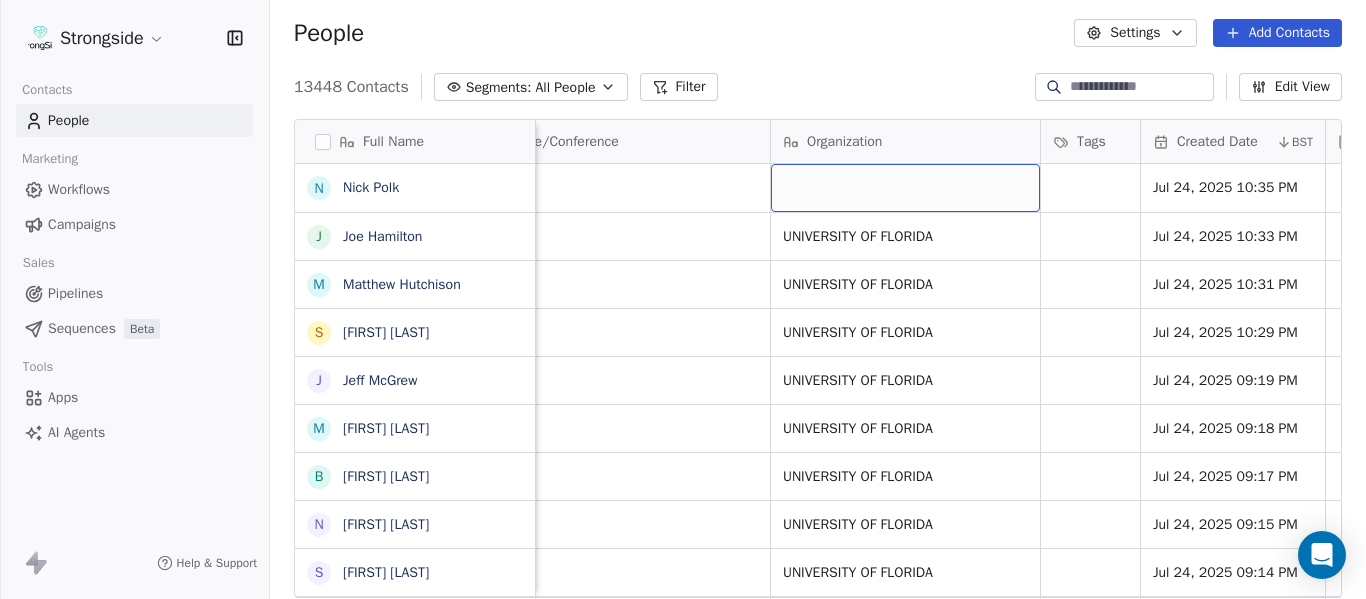 click at bounding box center (905, 188) 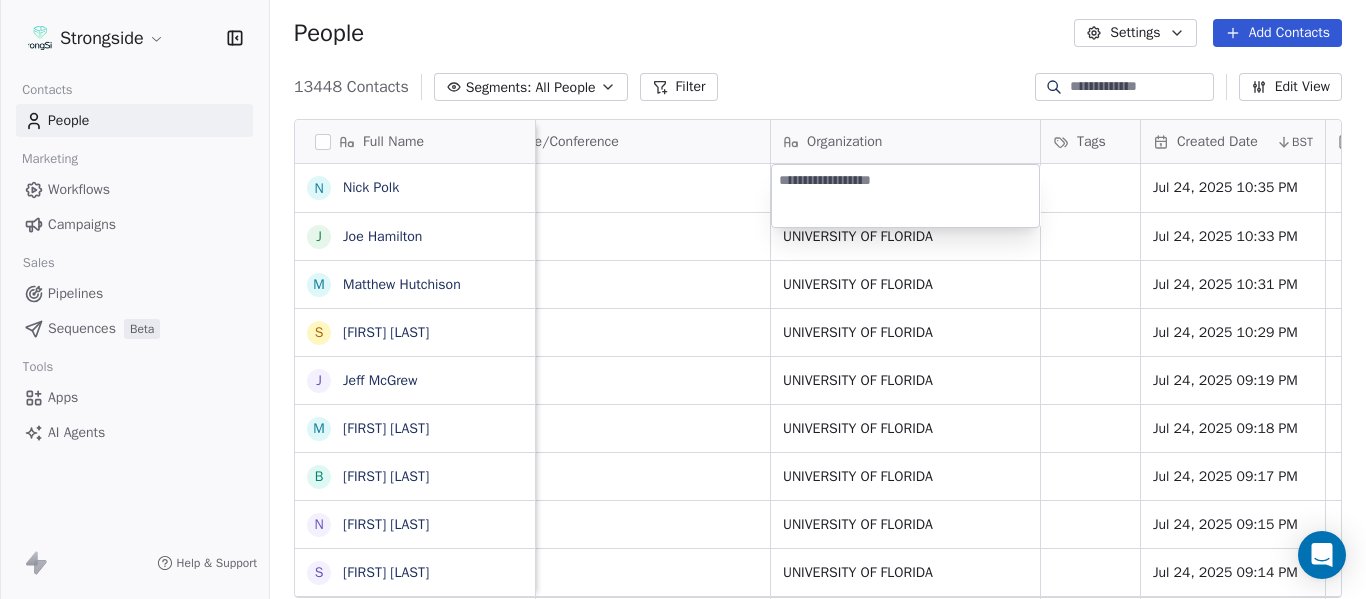 type on "**********" 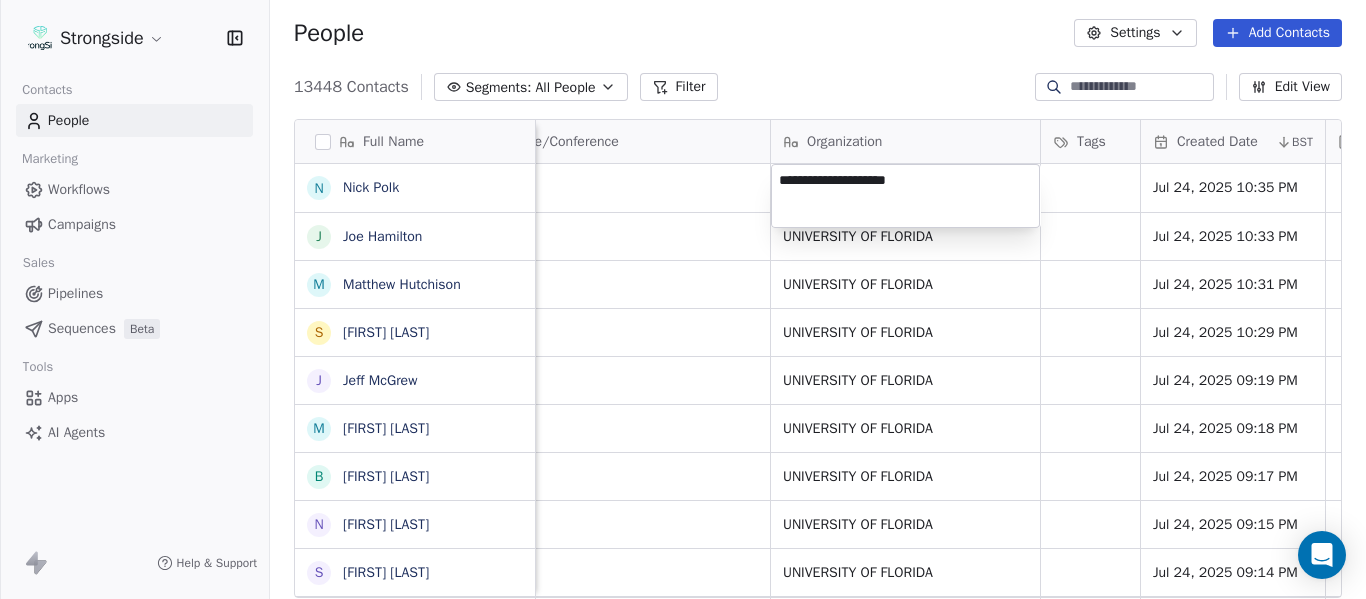 click on "Strongside Contacts People Marketing Workflows Campaigns Sales Pipelines Sequences Beta Tools Apps AI Agents Help & Support People Settings Add Contacts 13448 Contacts Segments: All People Filter Edit View Tag Add to Sequence Export Full Name N [FIRST] [LAST] J [FIRST] [LAST] M [FIRST] [LAST] S [FIRST] [LAST] J [FIRST] [LAST] M [FIRST] [LAST] B [FIRST] [LAST] N [FIRST] [LAST] S [FIRST] [LAST] J [FIRST] [LAST] E [FIRST] [LAST] N [FIRST] [LAST] J [FIRST] [LAST] J [FIRST] [LAST] B [FIRST] [LAST] J [FIRST] [LAST] J [FIRST] [LAST] K [FIRST] [LAST] T [FIRST] [LAST] C [FIRST] [LAST] D [FIRST] [LAST] J [FIRST] [LAST] T [FIRST] [LAST] M [FIRST] [LAST] K [FIRST] [LAST] P [FIRST] [LAST] F [FIRST] [LAST] G [FIRST] [LAST] S [FIRST] [LAST] R [FIRST] [LAST] Email Phone Number Level League/Conference Organization Tags Created Date BST Status Job Title Priority Emails Auto Clicked nickp@[example.com] NCAA I-Bowl Jul 24, 2025 10:35 PM joeh@[example.com] NCAA I-Bowl UNIVERSITY OF FLORIDA Jul 24, 2025 10:33 PM Pro Liason Contact matthewh@[example.com] SID" at bounding box center [683, 299] 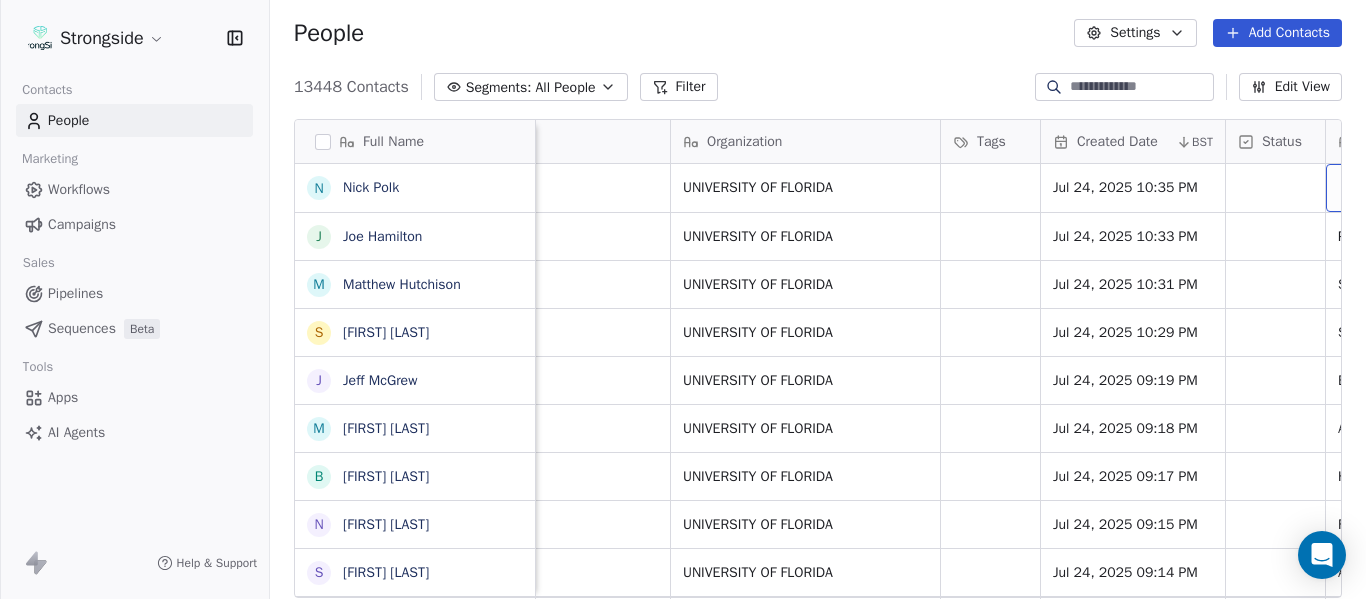 scroll, scrollTop: 0, scrollLeft: 1273, axis: horizontal 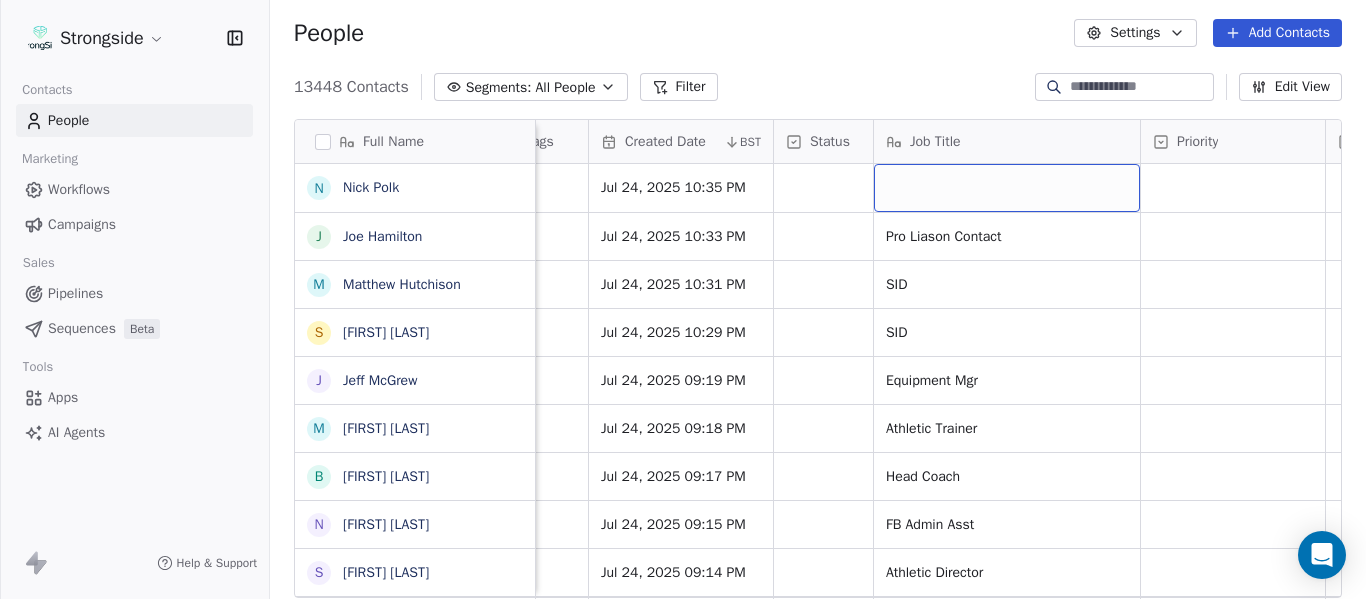 click at bounding box center [1007, 188] 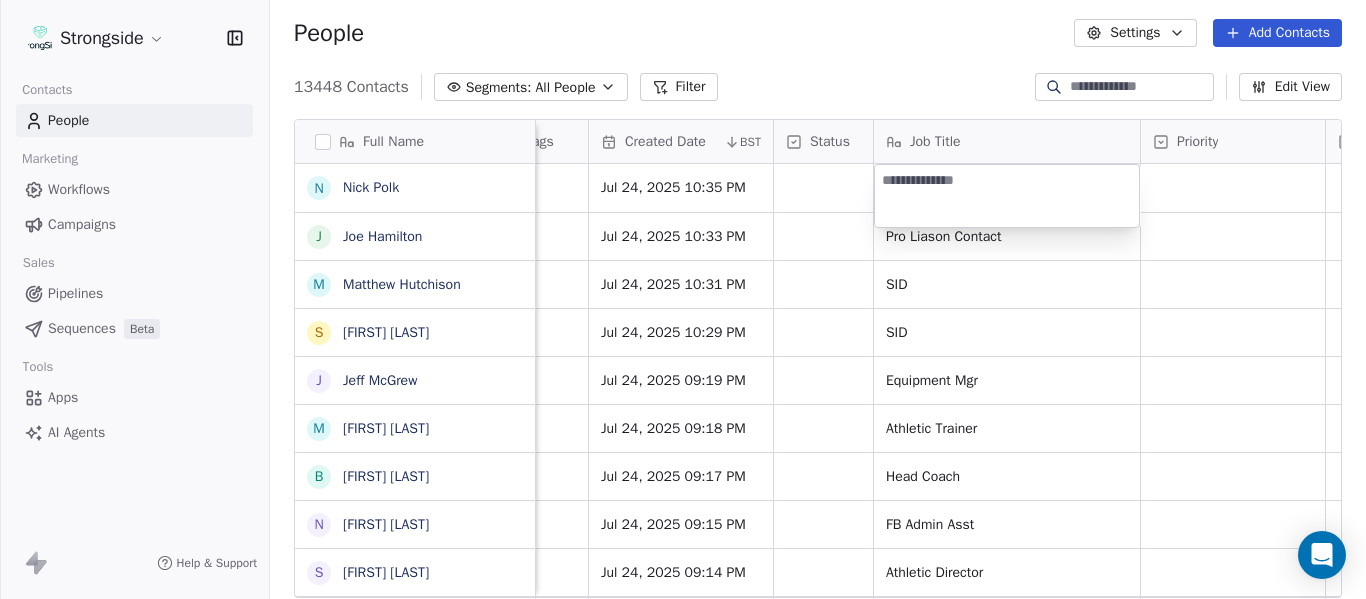 type on "**********" 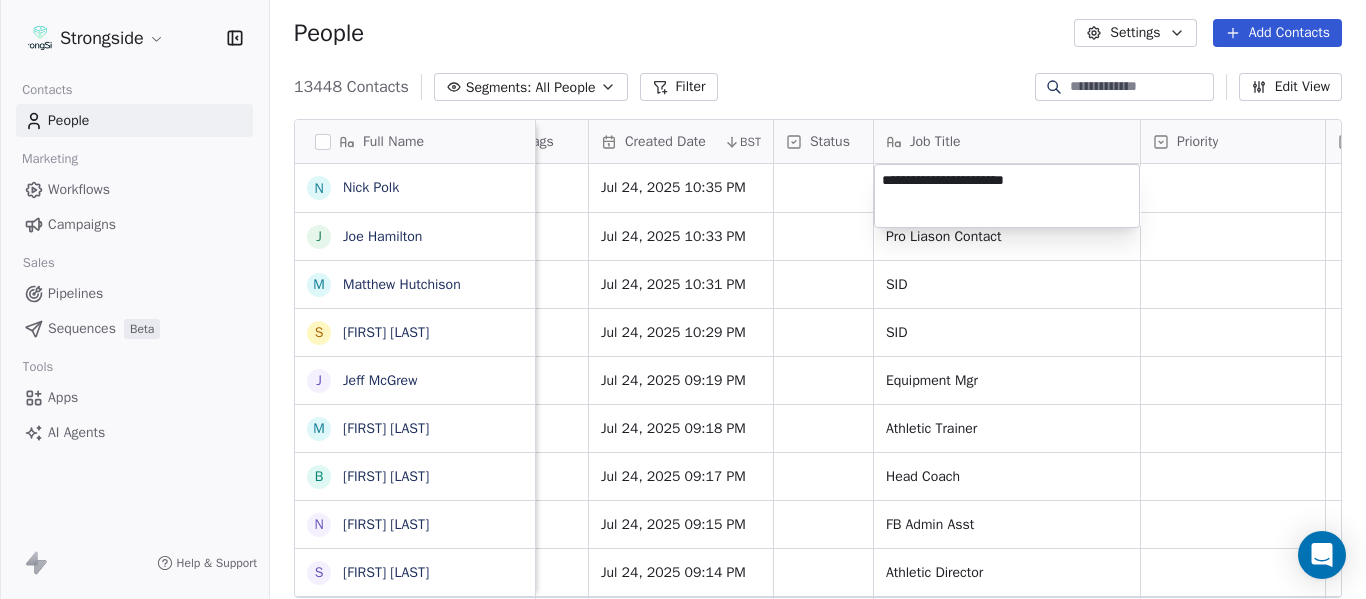 click on "Strongside Contacts People Marketing Workflows Campaigns Sales Pipelines Sequences Beta Tools Apps AI Agents Help & Support People Settings  Add Contacts 13448 Contacts Segments: All People Filter  Edit View Tag Add to Sequence Export Full Name N [FIRST] [LAST] M [FIRST] [LAST] S [FIRST] [LAST] J [FIRST] [LAST] M [FIRST] [LAST] B [FIRST] [LAST] N [FIRST] [LAST] S [FIRST] [LAST] J [FIRST] [LAST] E [FIRST] [LAST] N [FIRST] [LAST] J [FIRST] [LAST] J [FIRST] [LAST] B [FIRST] [LAST] J [FIRST] [LAST] J [FIRST] [LAST] K [FIRST] [LAST] T [FIRST] [LAST] C [FIRST] [LAST] D [FIRST] [LAST] J [FIRST] [LAST] T [FIRST] [LAST] M [FIRST] [LAST] K [FIRST] [LAST] P [FIRST] [LAST] F [FIRST] [LAST] G [FIRST] [LAST] S [FIRST] [LAST] R [FIRST] [LAST] Level League/Conference Organization Tags Created Date BST Status Job Title Priority Emails Auto Clicked Last Activity Date BST In Open Phone Contact Source   NCAA I-Bowl [ORGANIZATION] Jul 24, 2025 10:35 PM   NCAA I-Bowl [ORGANIZATION] Jul 24, 2025 10:33 PM Pro Liason Contact False   SID" at bounding box center [683, 299] 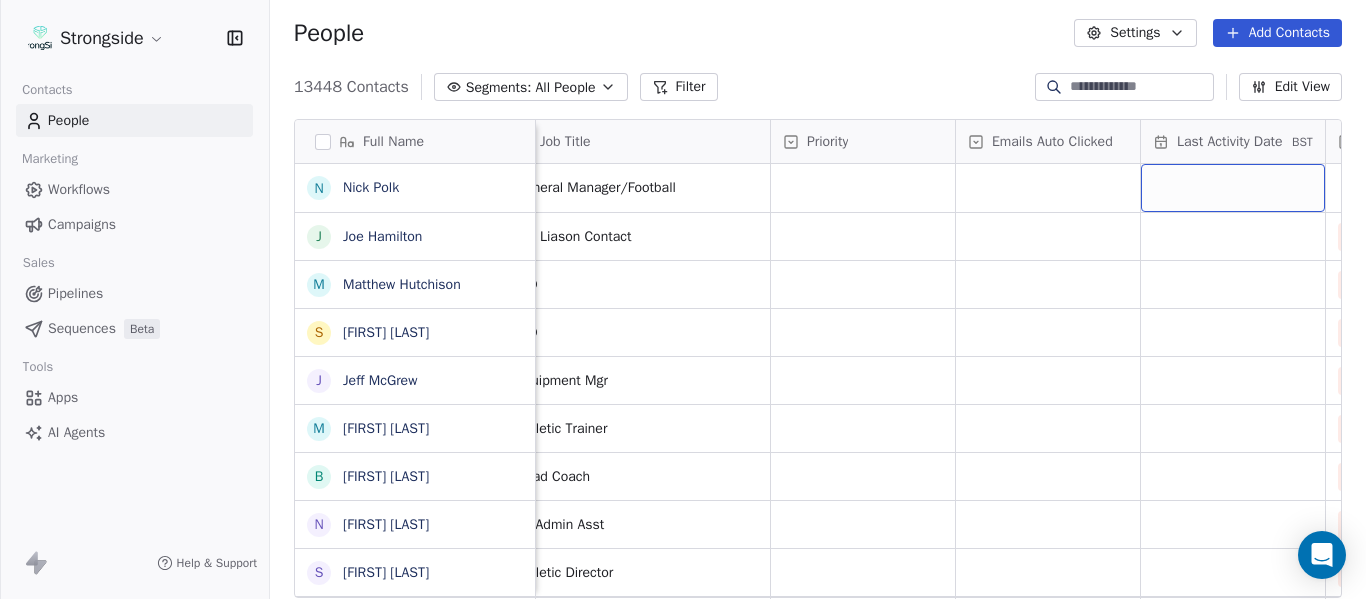 scroll, scrollTop: 0, scrollLeft: 1828, axis: horizontal 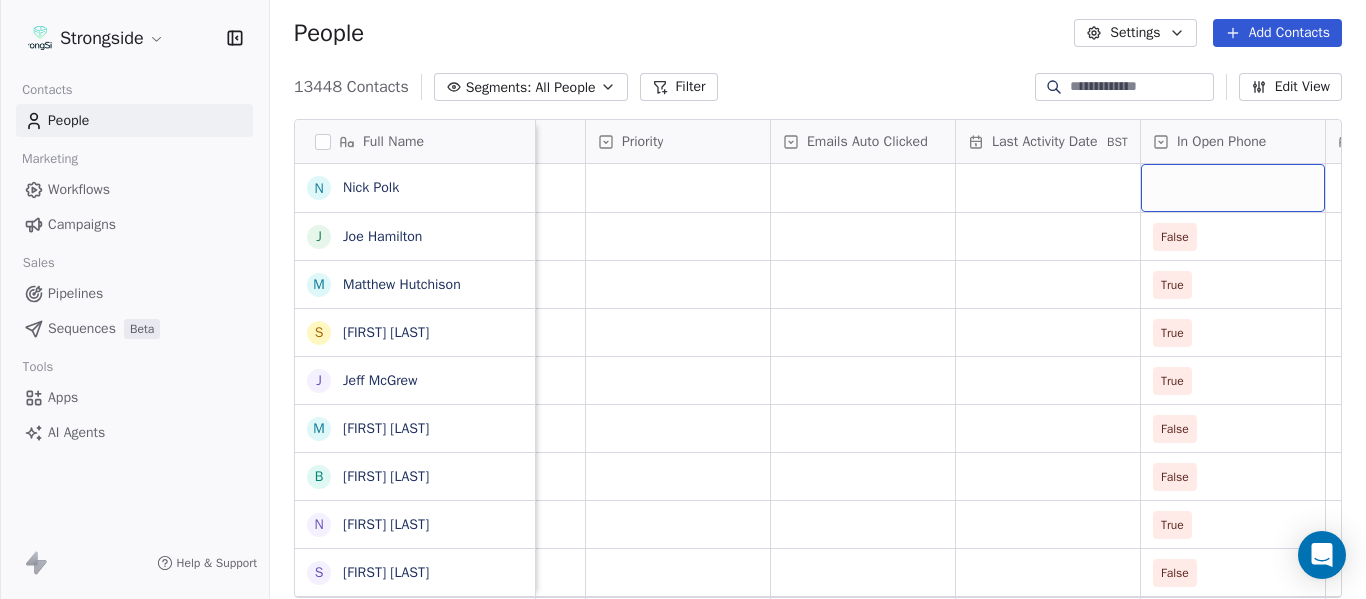click at bounding box center (1233, 188) 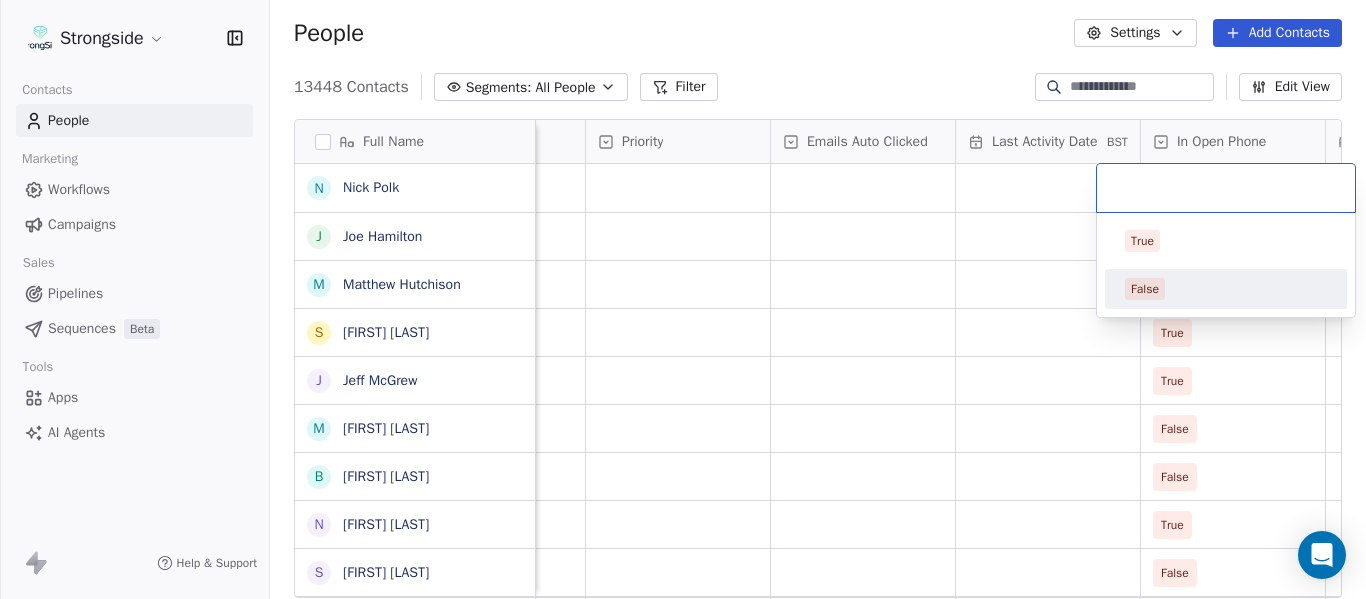 click on "False" at bounding box center [1145, 289] 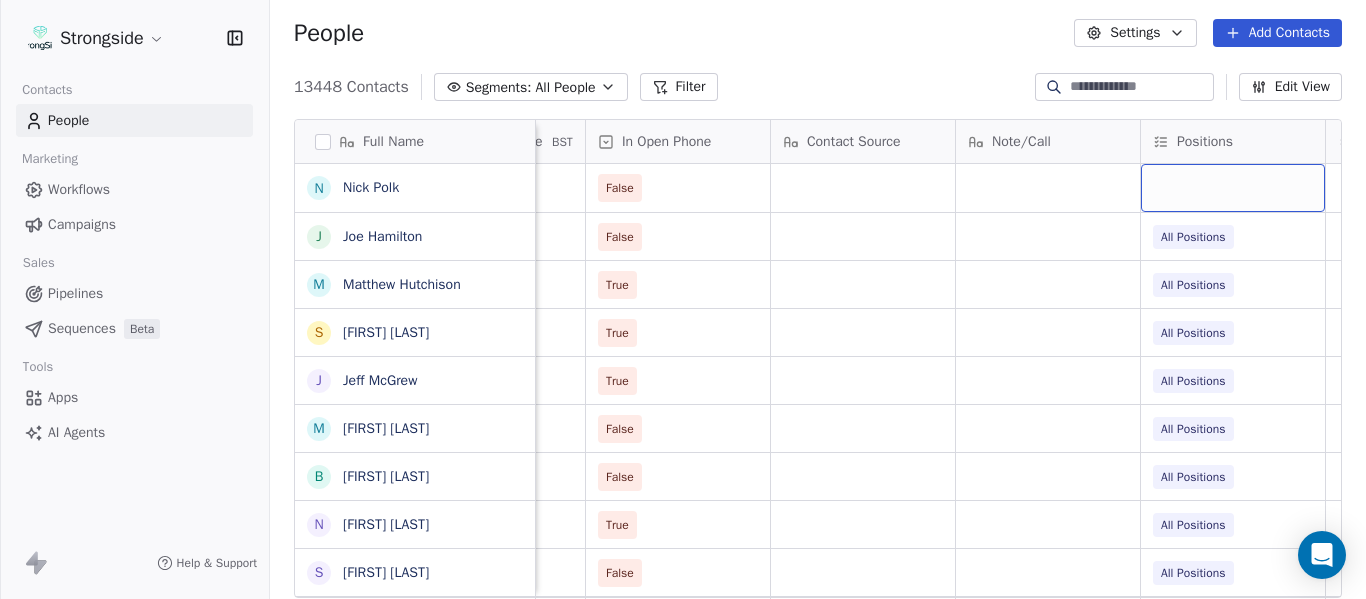 scroll, scrollTop: 0, scrollLeft: 2568, axis: horizontal 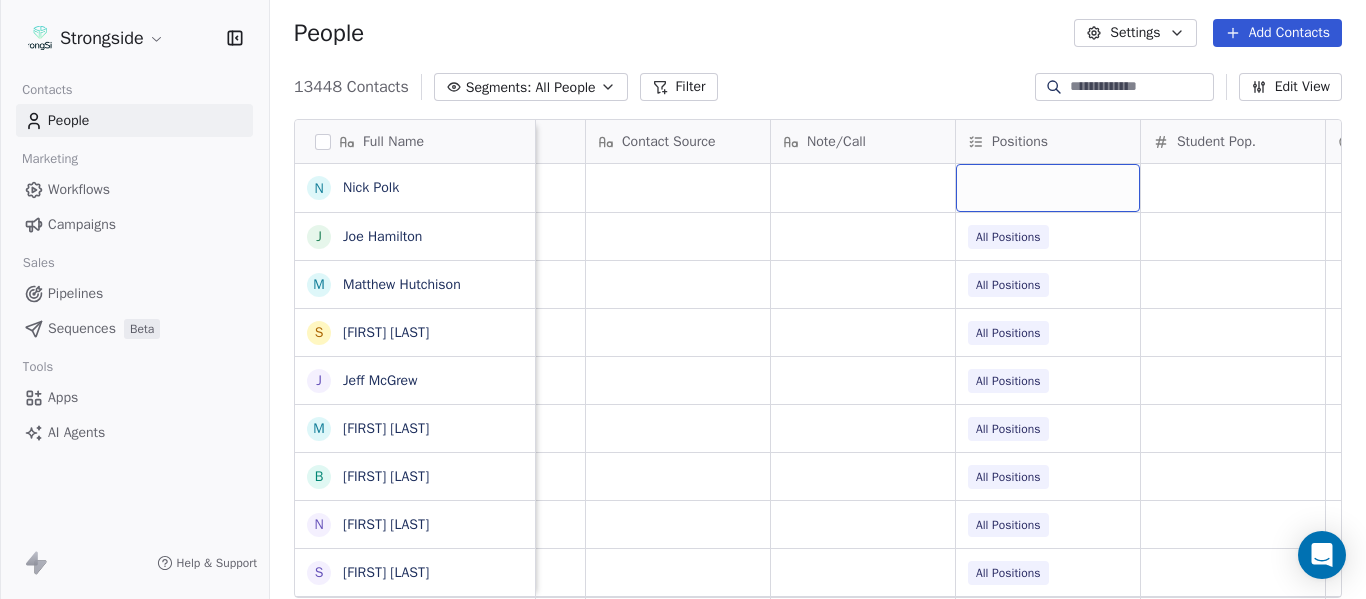 click at bounding box center [1048, 188] 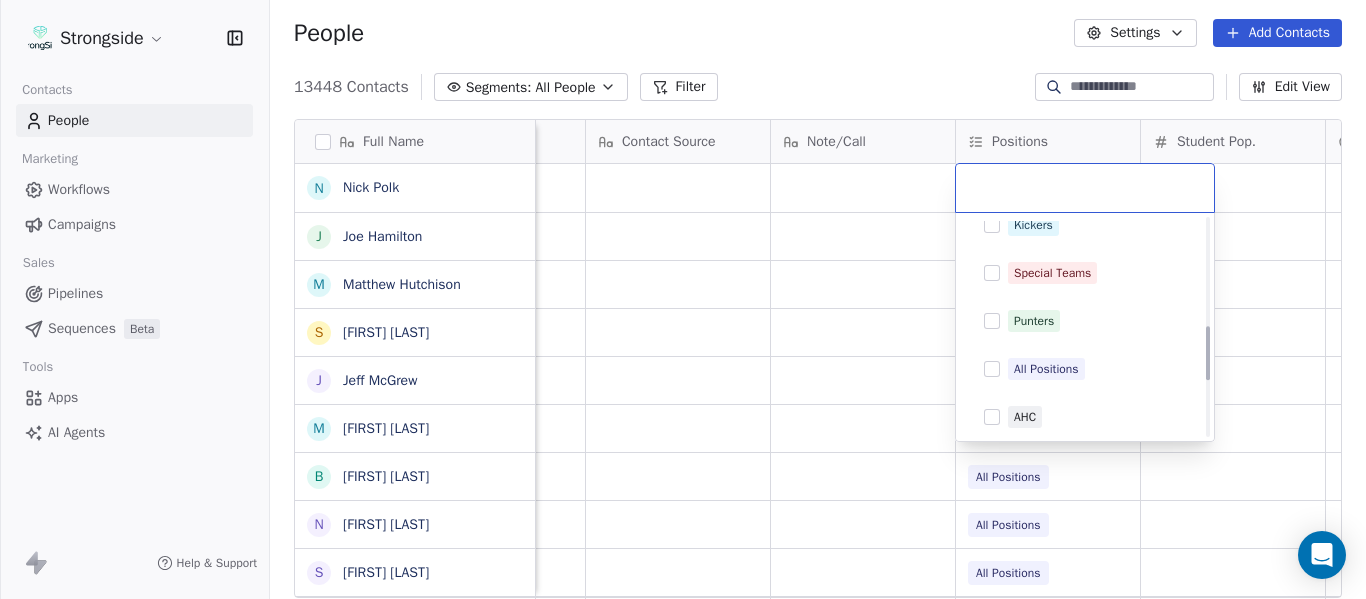 scroll, scrollTop: 500, scrollLeft: 0, axis: vertical 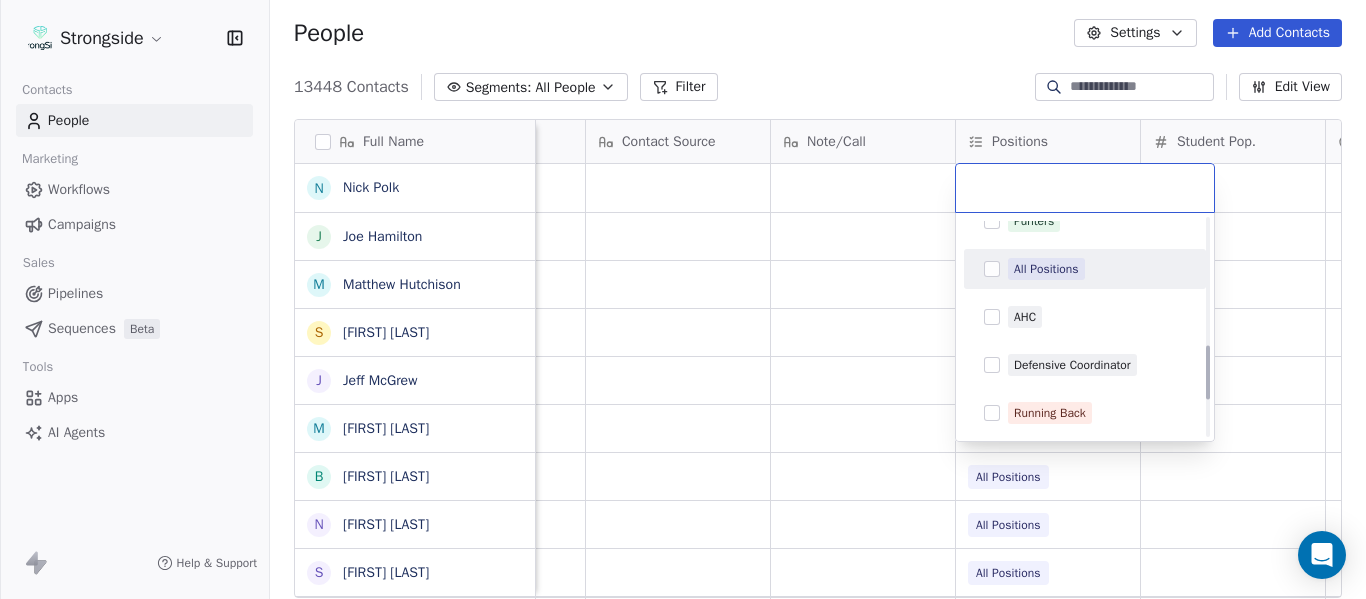 click on "All Positions" at bounding box center (1046, 269) 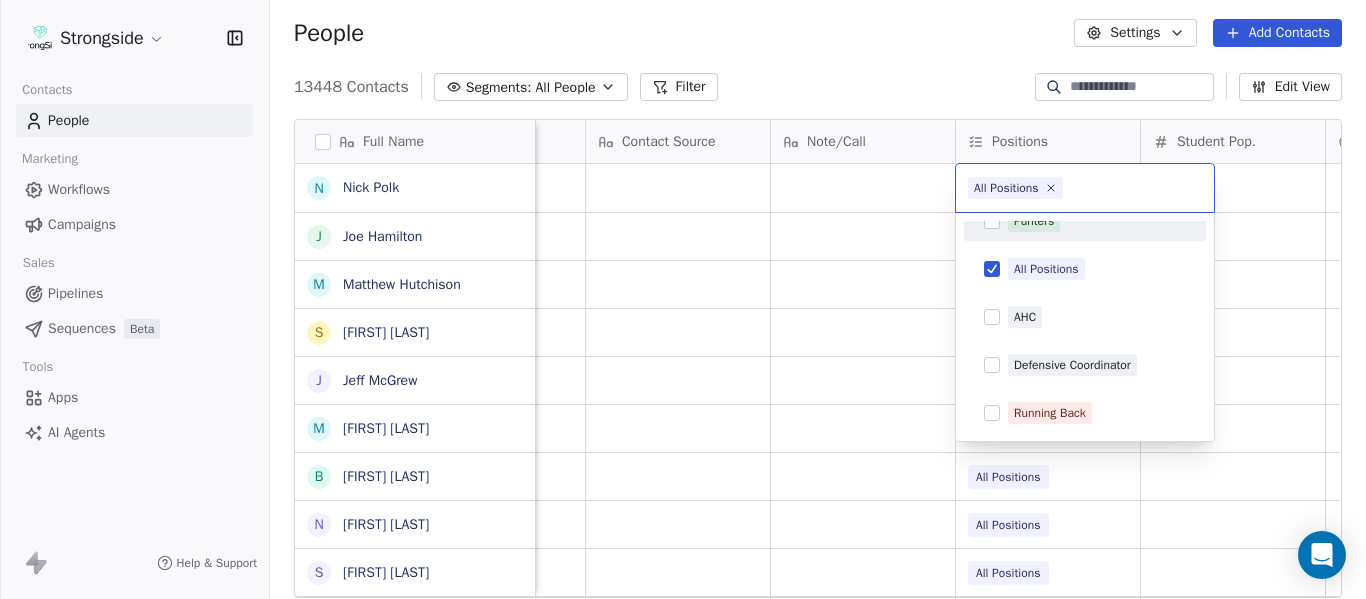 click on "Strongside Contacts People Marketing Workflows Campaigns Sales Pipelines Sequences Beta Tools Apps AI Agents Help & Support People Settings  Add Contacts 13448 Contacts Segments: All People Filter  Edit View Tag Add to Sequence Export Full Name N [FIRST] [LAST] J [FIRST] [LAST] M [FIRST] [LAST] S [FIRST] [LAST] J [FIRST] [LAST] M [FIRST] [LAST] B [FIRST] [LAST] N [FIRST] [LAST] S [FIRST] [LAST] J [FIRST] [LAST] E [FIRST] [LAST] N [FIRST] [LAST] J [FIRST] [LAST] J [FIRST] [LAST] B [FIRST] [LAST] J [FIRST] [LAST] J [FIRST] [LAST] K [FIRST] [LAST] T [FIRST] [LAST] C [FIRST] [LAST] D [FIRST] [LAST] J [FIRST] [LAST] T [FIRST] [LAST] M [FIRST] [LAST] K [FIRST] [LAST] P [FIRST] [LAST] F [FIRST] [LAST] G [FIRST] [LAST] S [FIRST] [LAST] R [FIRST] [LAST] Priority Emails Auto Clicked Last Activity Date BST In Open Phone Contact Source Note/Call Positions Student Pop. Lead Account   False   False All Positions   True All Positions   True All Positions   True All Positions   False All Positions   False All Positions   True All Positions   False   True" at bounding box center (683, 299) 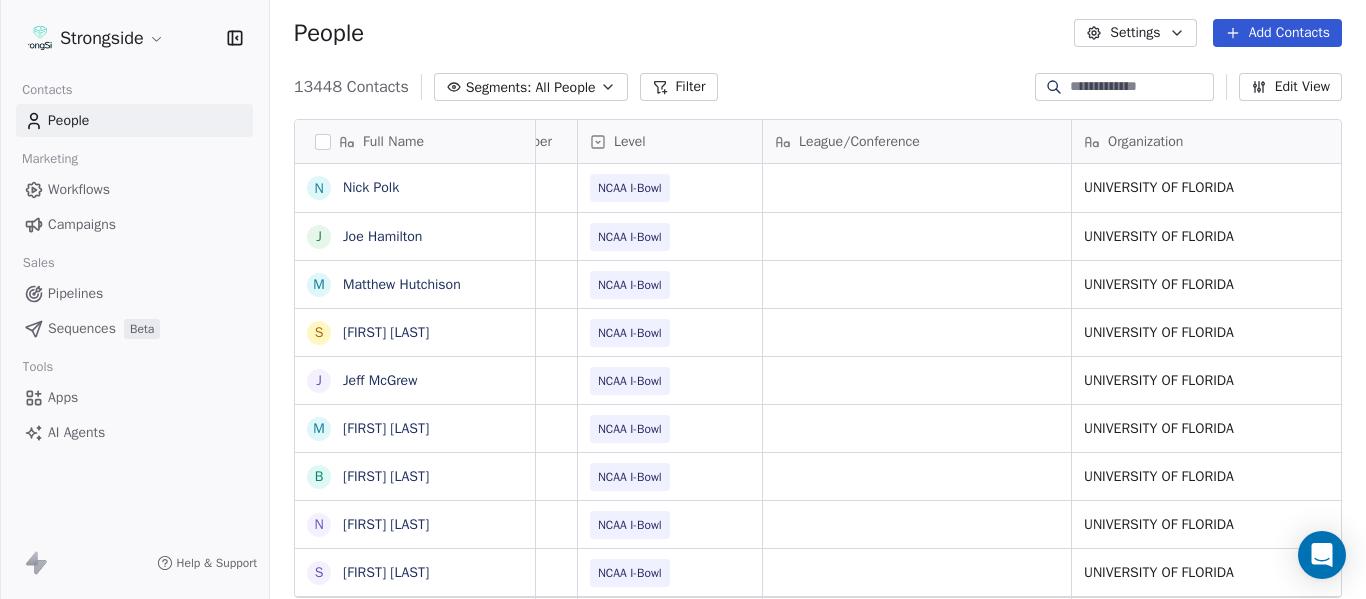 scroll, scrollTop: 0, scrollLeft: 0, axis: both 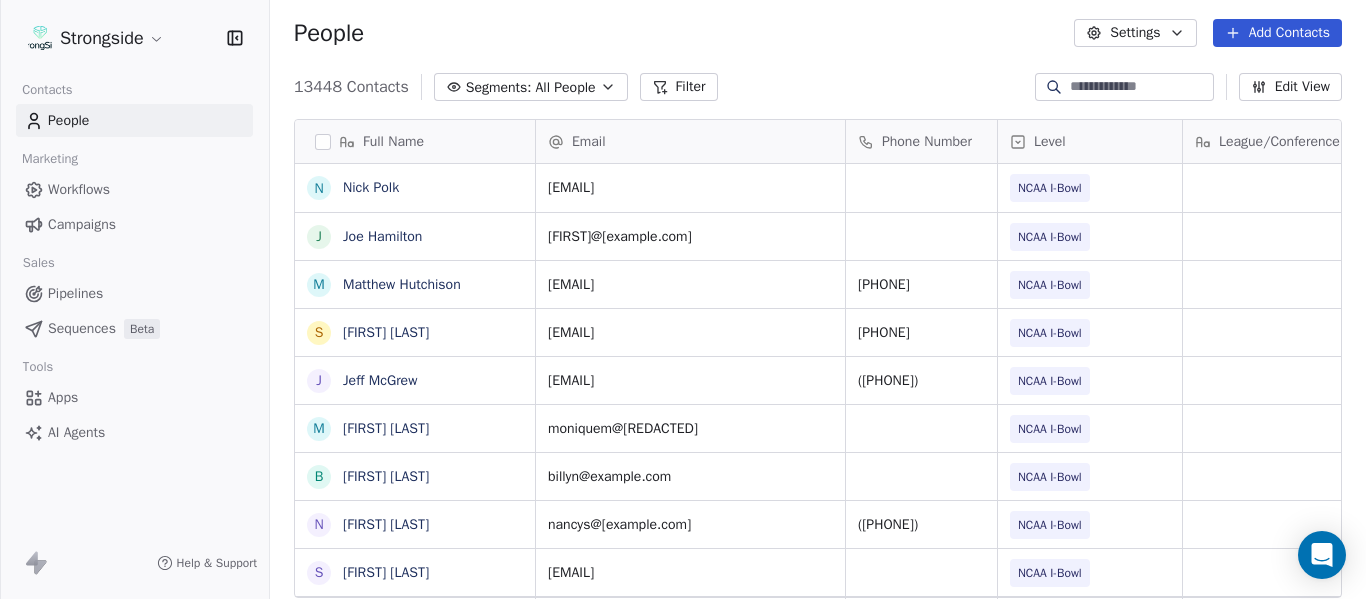 click on "Add Contacts" at bounding box center (1277, 33) 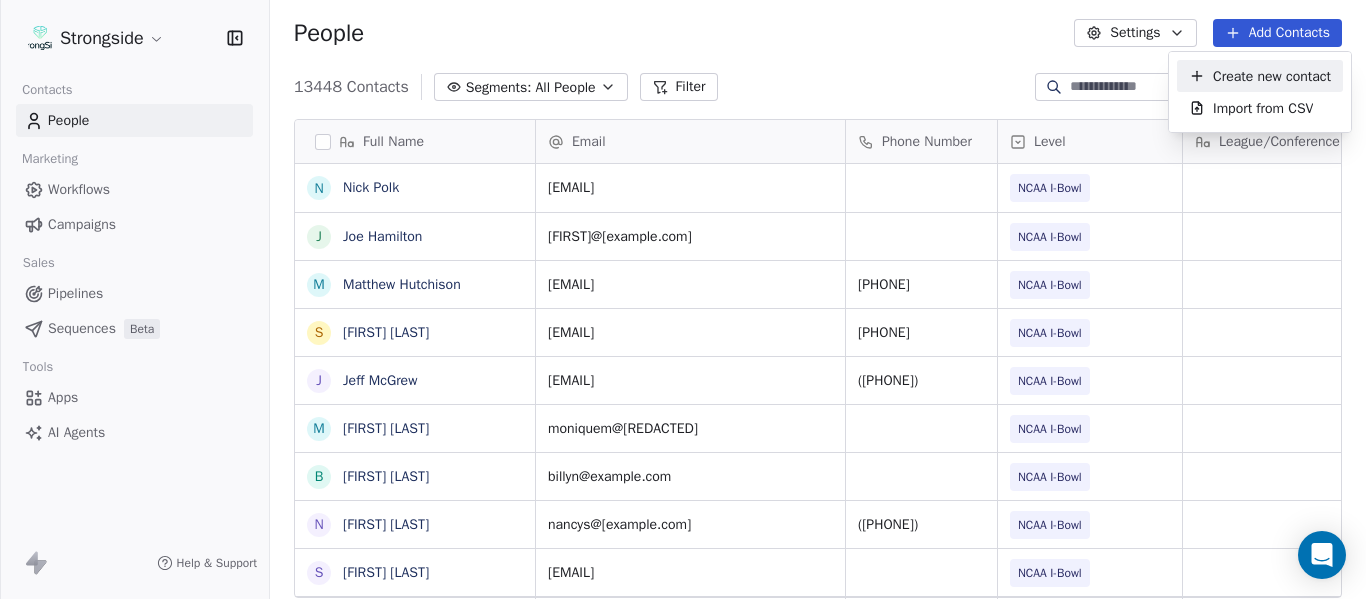 click on "Create new contact" at bounding box center (1272, 76) 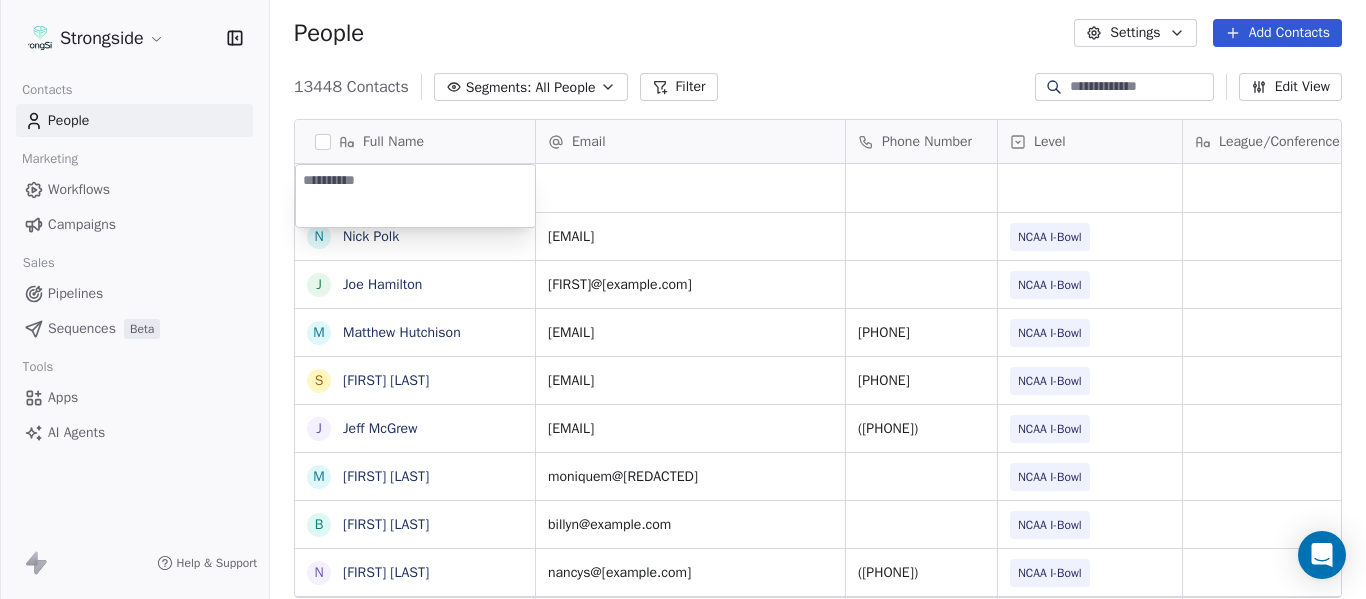 type on "**********" 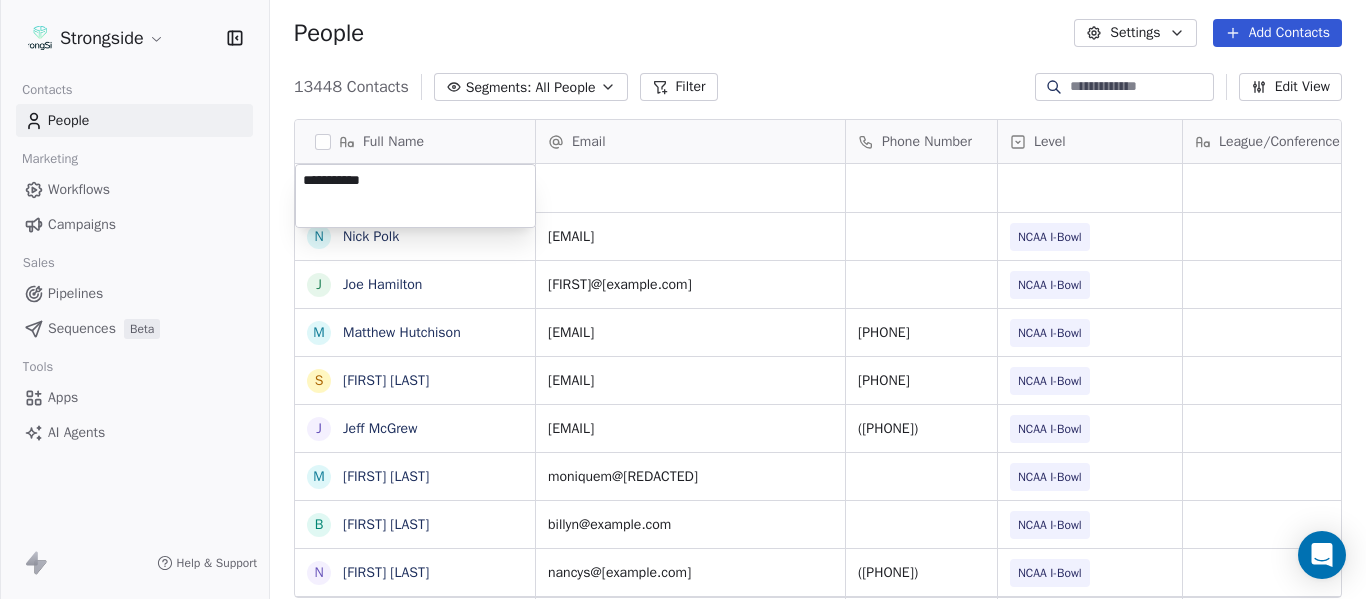 click on "Strongside Contacts People Marketing Workflows Campaigns Sales Pipelines Sequences Beta Tools Apps AI Agents Help & Support People Settings  Add Contacts 13449 Contacts Segments: All People Filter  Edit View Tag Add to Sequence Export Full Name N [LAST] J [LAST] M [LAST] S [LAST] J [LAST] M [LAST] B [LAST] N [LAST] S [LAST] J [LAST] E [LAST] N [LAST] J [LAST] J [LAST] B [LAST] J [LAST] J [LAST] K [LAST] T [LAST] C [LAST] D [LAST] J [LAST] T [LAST] M [LAST] K [LAST] P [LAST] F [LAST] G [LAST] S [LAST] Email Phone Number Level League/Conference Organization Tags Created Date BST Jul 24, 2025 10:35 PM [EMAIL] NCAA I-Bowl UNIVERSITY OF FLORIDA Jul 24, 2025 10:35 PM [EMAIL] NCAA I-Bowl UNIVERSITY OF FLORIDA Jul 24, 2025 10:33 PM [EMAIL] ([PHONE]) NCAA I-Bowl NCAA I-Bowl" at bounding box center [683, 299] 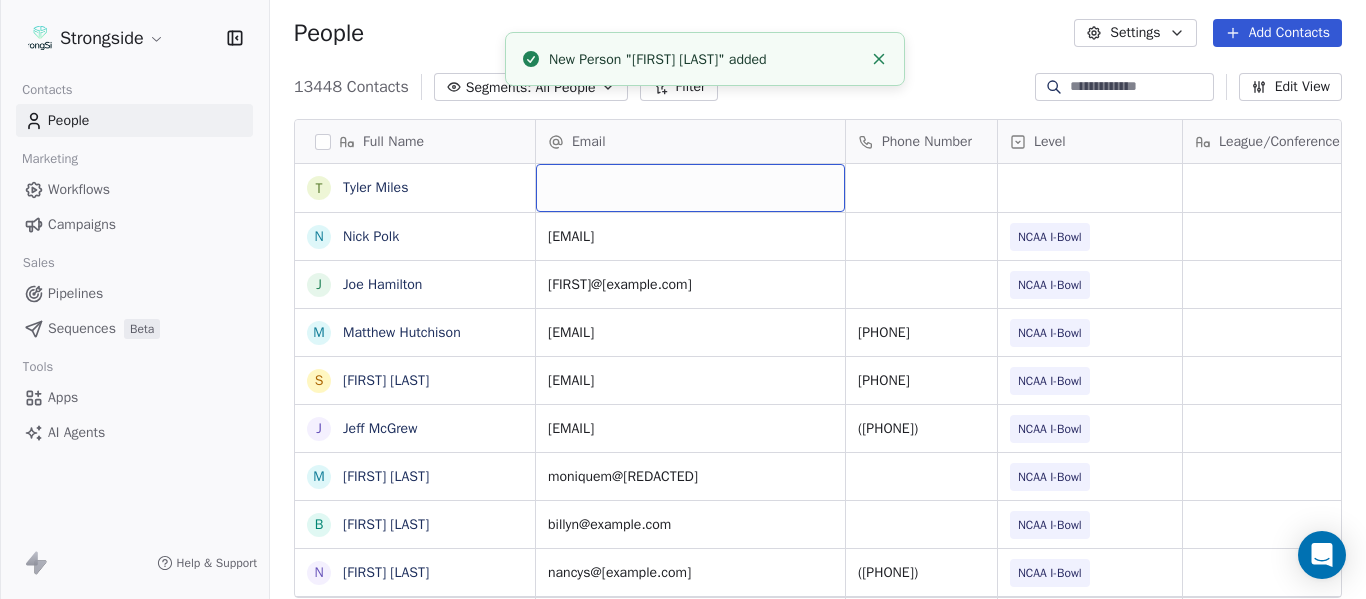 click at bounding box center [690, 188] 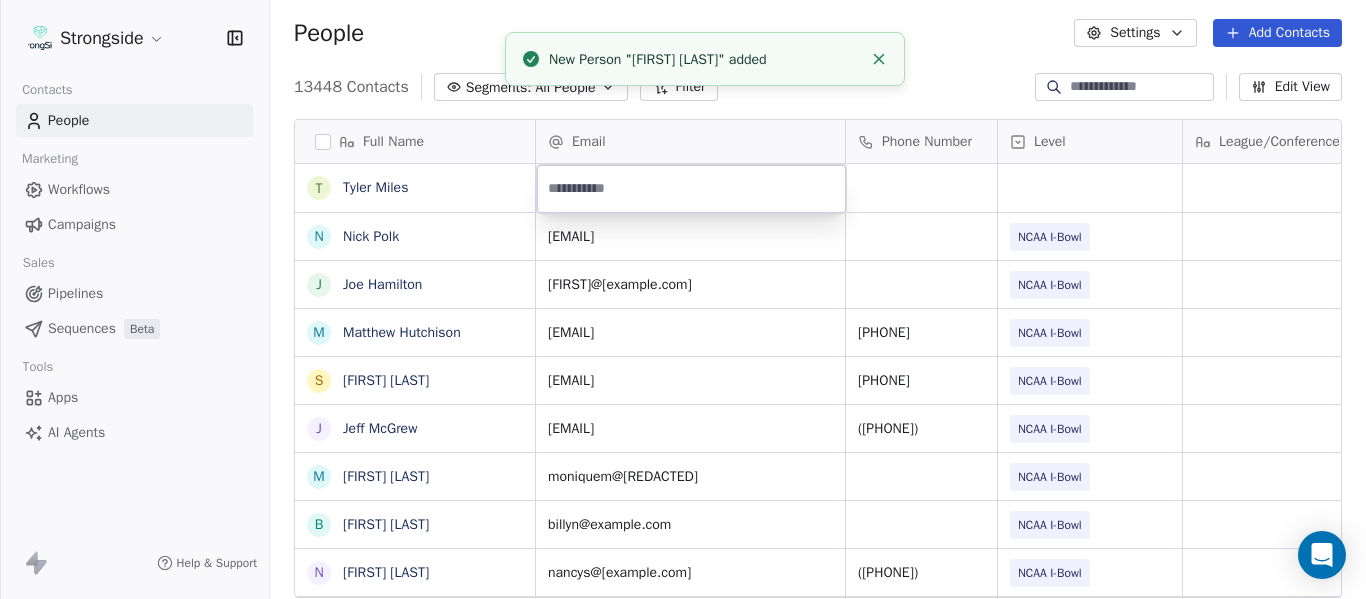 type on "**********" 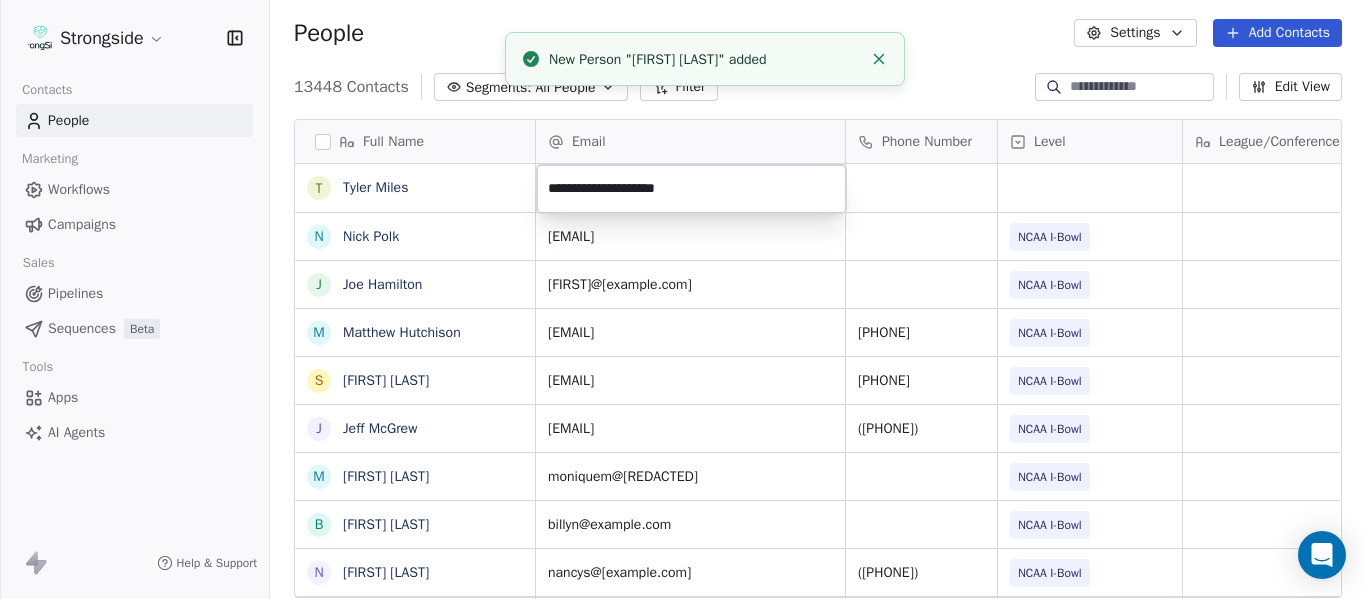 click 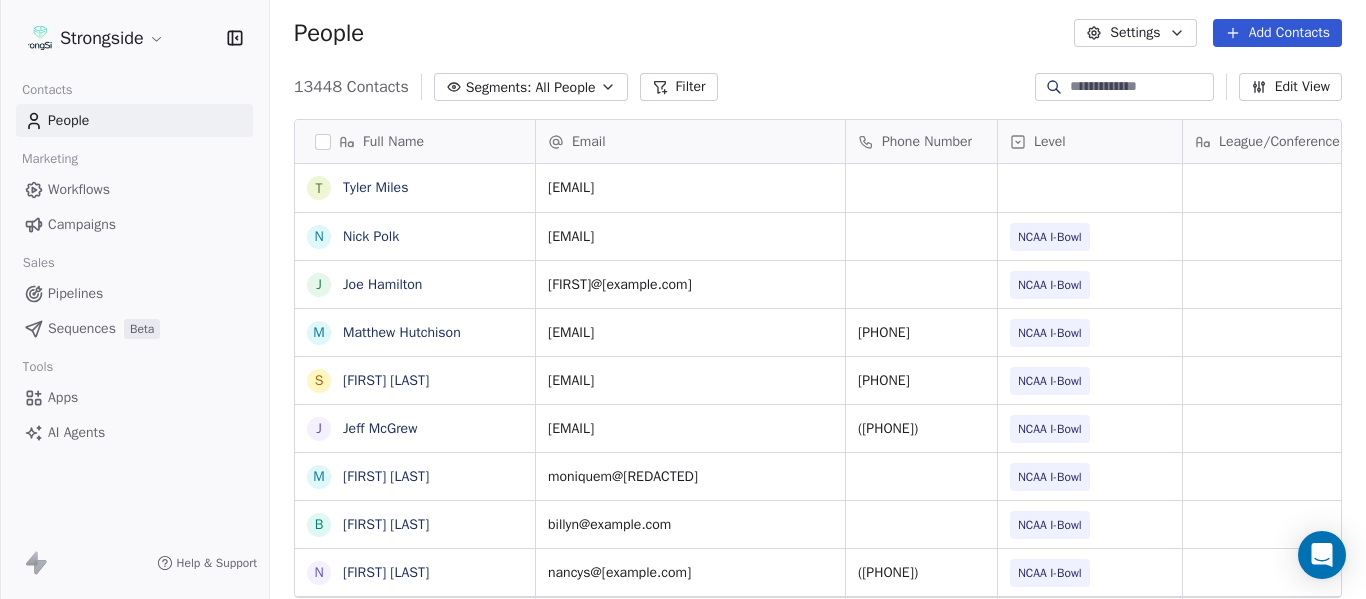 click on "13449 Contacts Segments: All People Filter  Edit View" at bounding box center [818, 87] 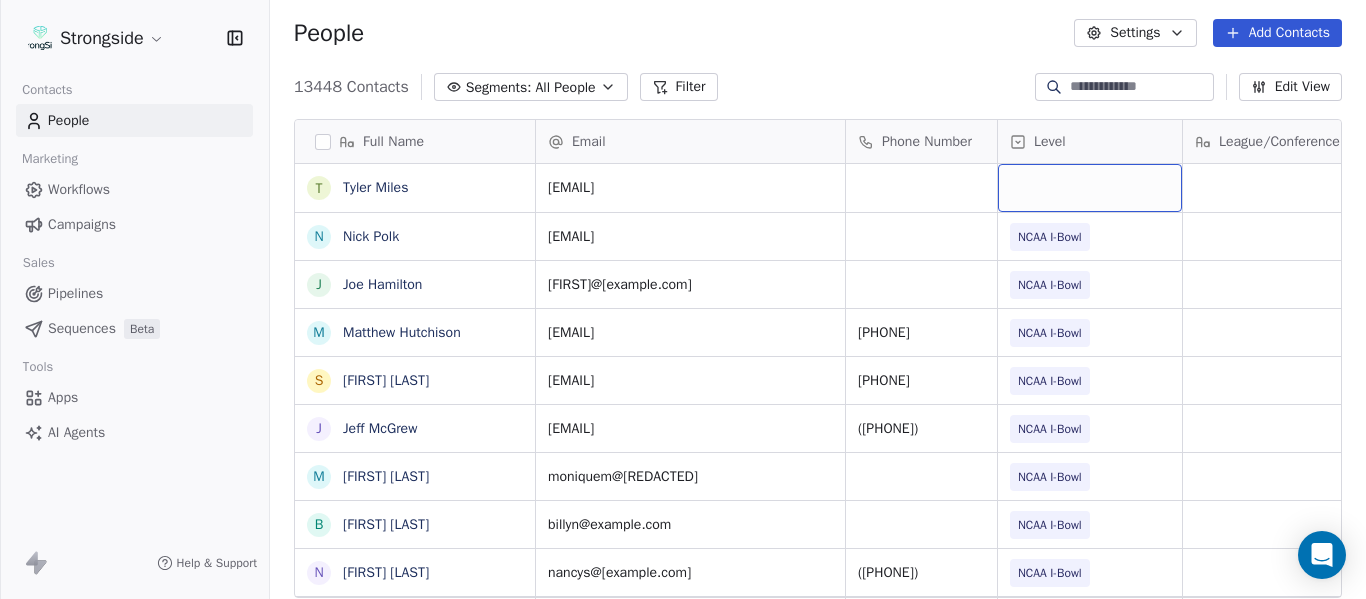 click at bounding box center [1090, 188] 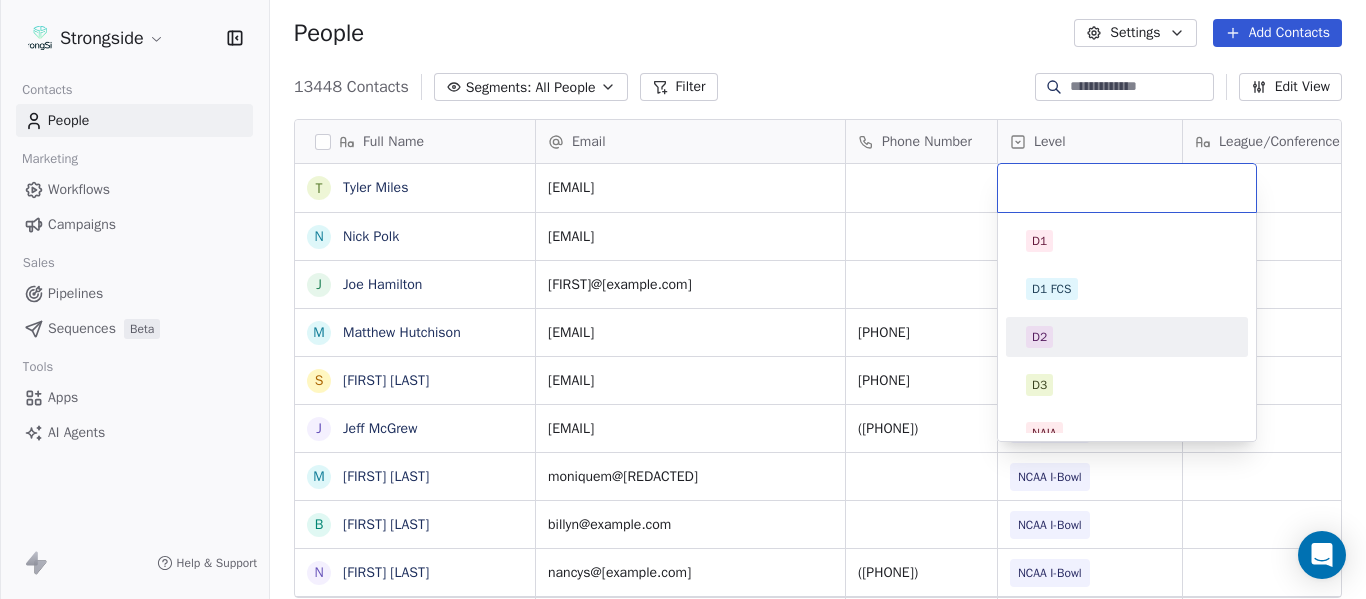 scroll, scrollTop: 212, scrollLeft: 0, axis: vertical 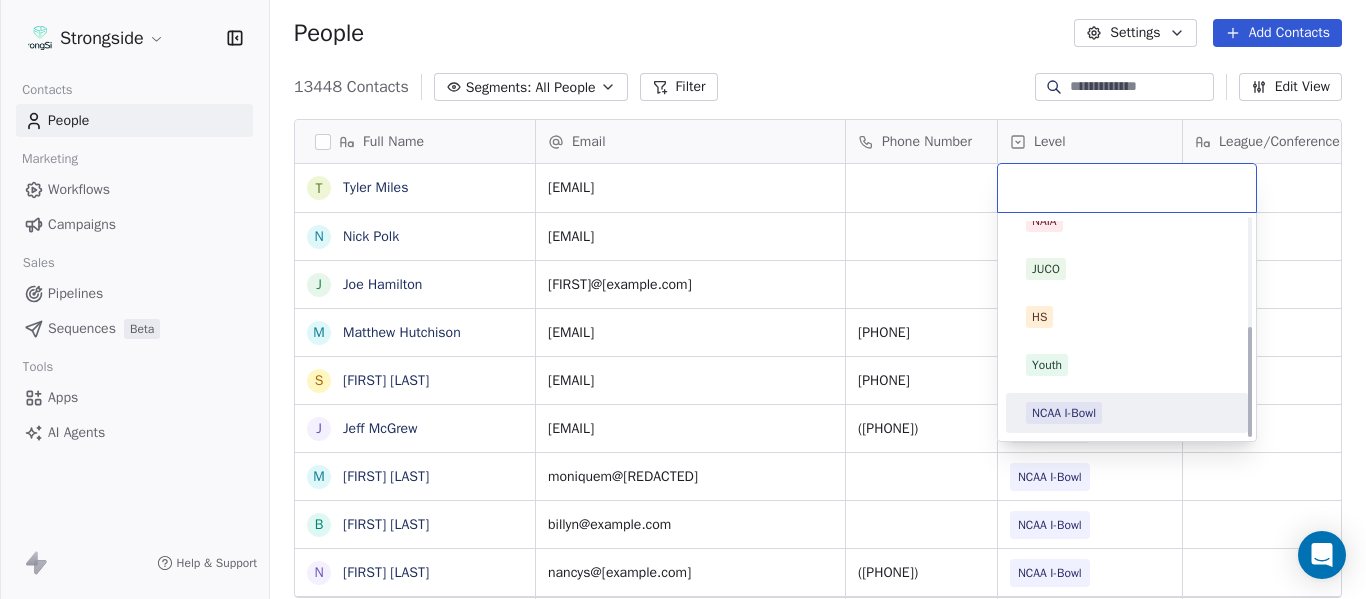 click on "NCAA I-Bowl" at bounding box center (1064, 413) 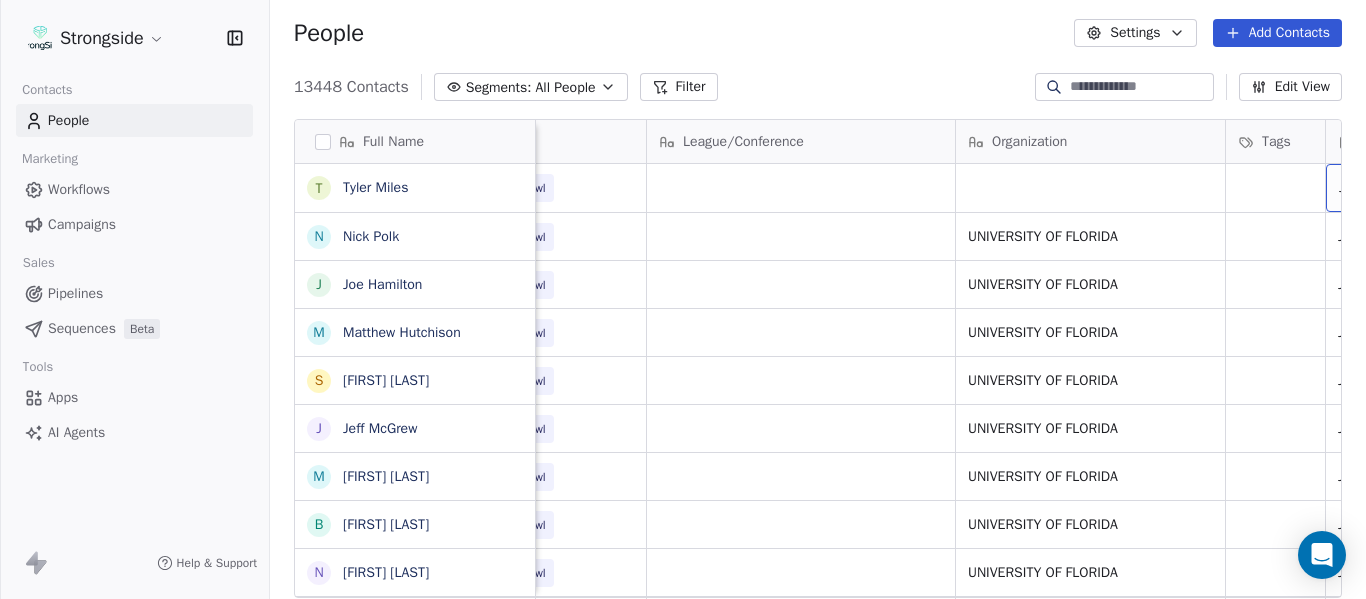 scroll, scrollTop: 0, scrollLeft: 721, axis: horizontal 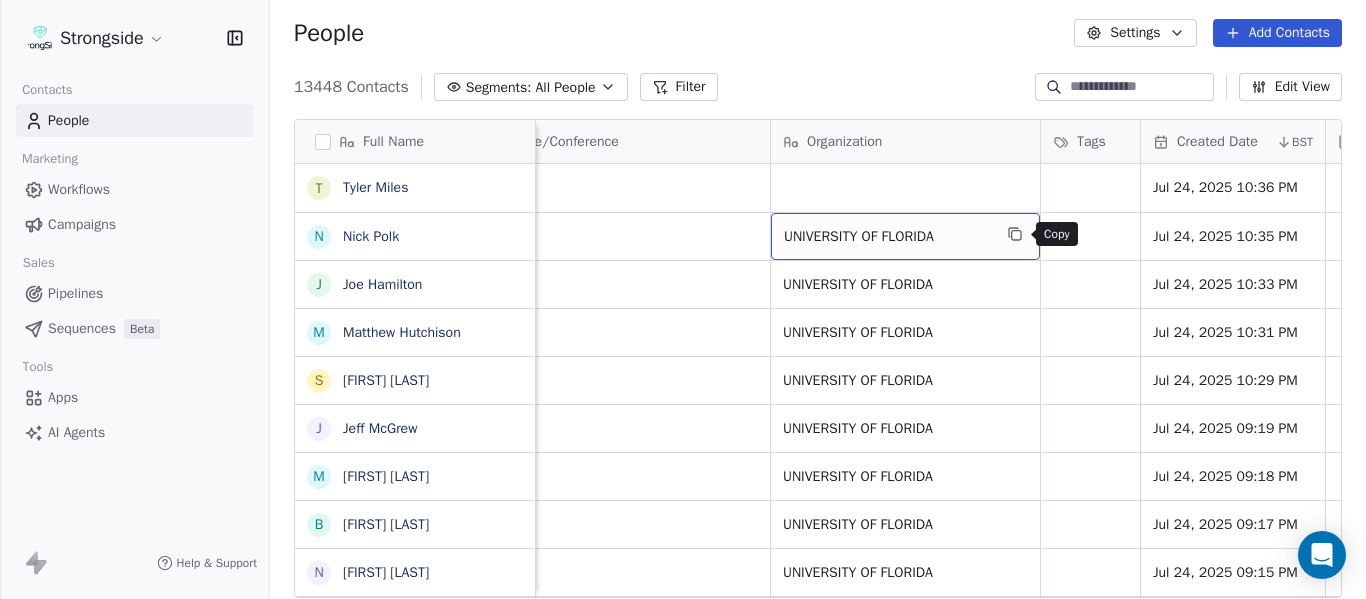 click 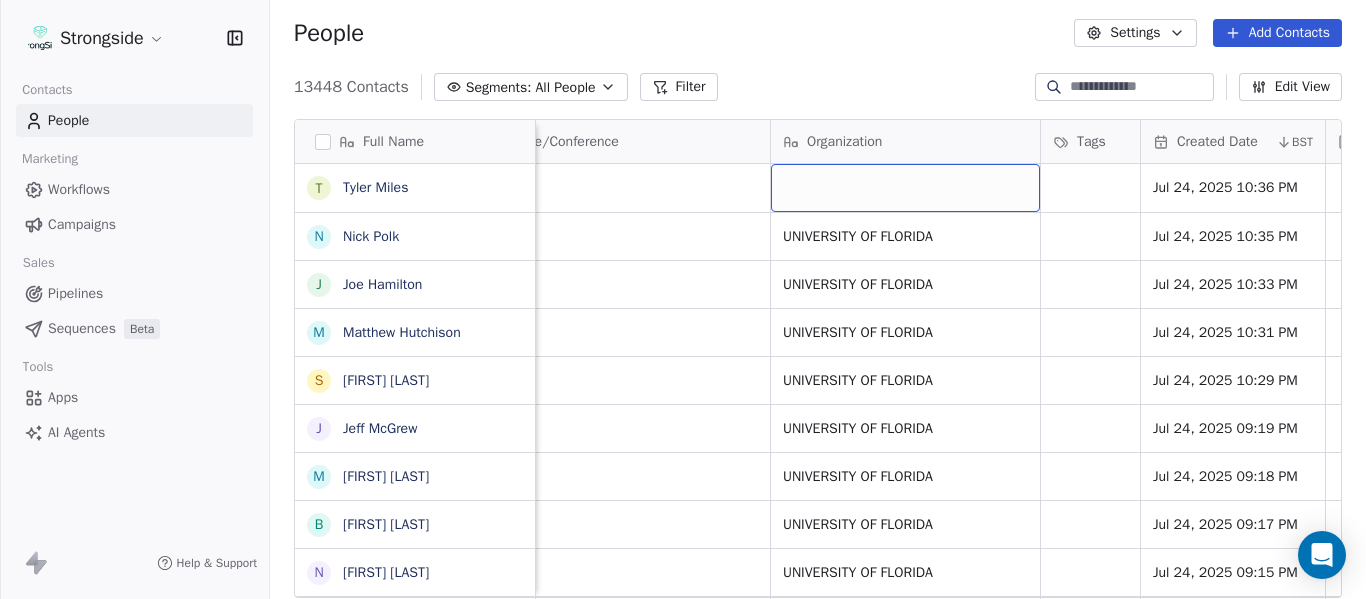 click at bounding box center [905, 188] 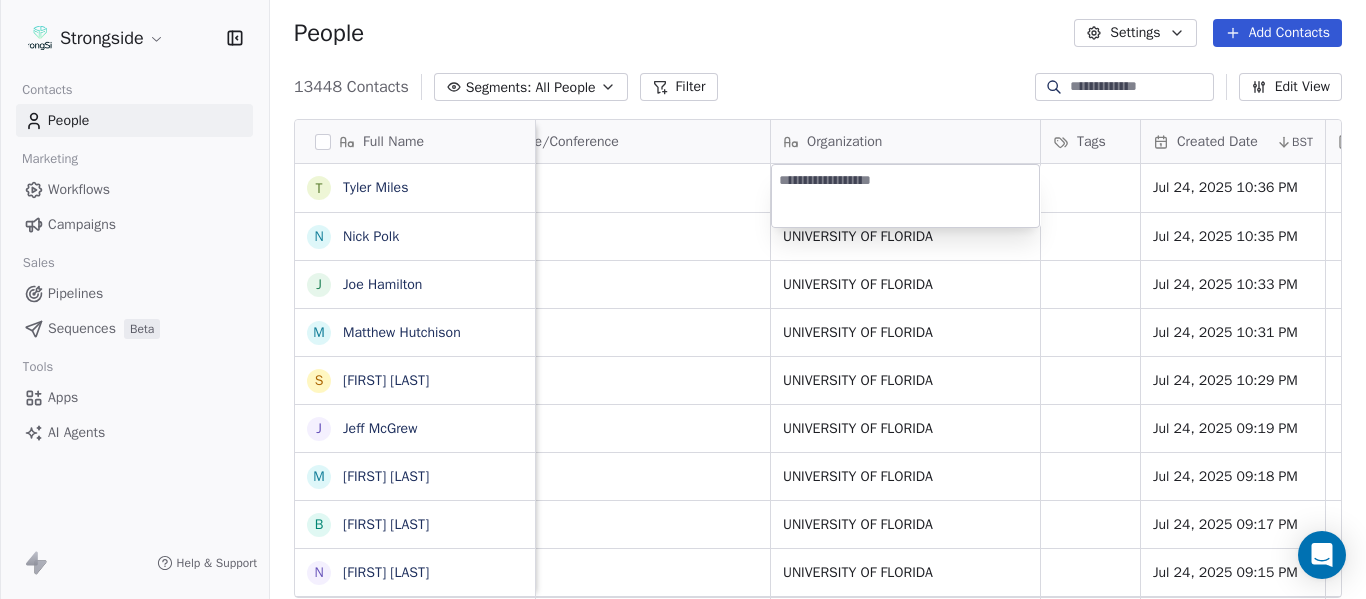 type on "**********" 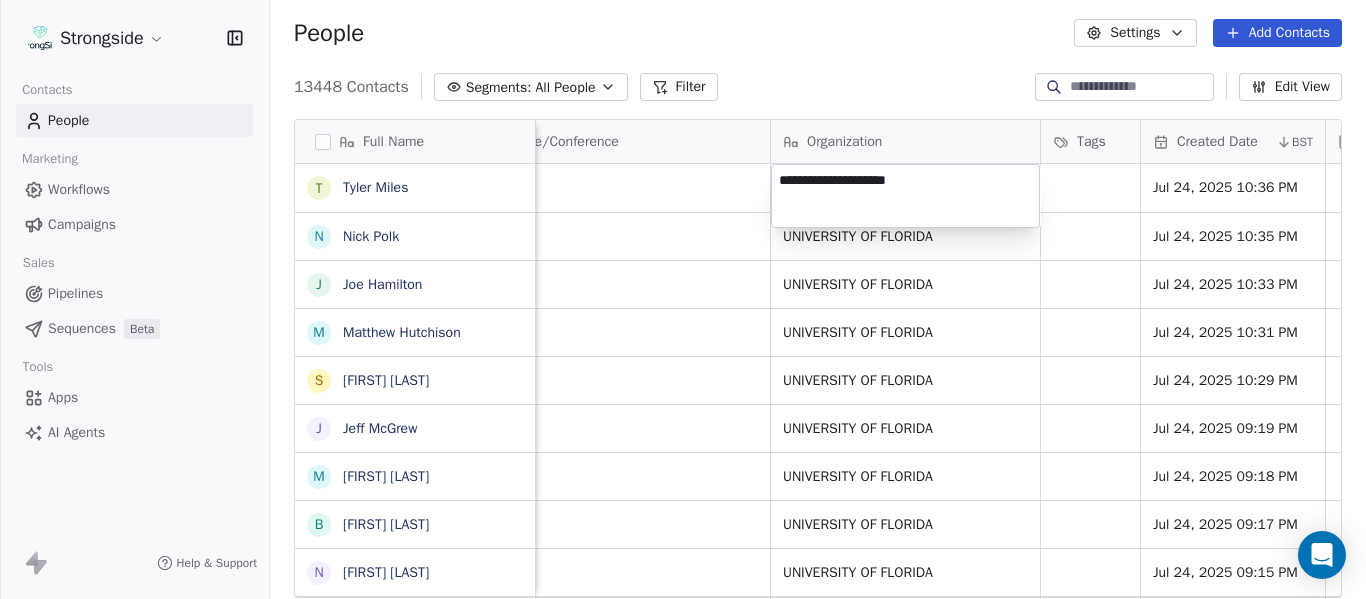 click on "Strongside Contacts People Marketing Workflows Campaigns Sales Pipelines Sequences Beta Tools Apps AI Agents Help & Support People Settings Add Contacts 13449 Contacts Segments: All People Filter Edit View Tag Add to Sequence Export Full Name T [FIRST] [LAST] N [FIRST] [LAST] J [FIRST] [LAST] M [FIRST] [LAST] S [FIRST] [LAST] J [FIRST] [LAST] M [FIRST] [LAST] B [FIRST] [LAST] N [FIRST] [LAST] S [FIRST] [LAST] J [FIRST] [LAST] E [FIRST] [LAST] N [FIRST] [LAST] J [FIRST] [LAST] J [FIRST] [LAST] B [FIRST] [LAST] J [FIRST] [LAST] J [FIRST] [LAST] K [FIRST] [LAST] T [FIRST] [LAST] C [FIRST] [LAST] D [FIRST] [LAST] J [FIRST] [LAST] T [FIRST] [LAST] M [FIRST] [LAST] K [FIRST] [LAST] P [FIRST] [LAST] F [FIRST] [LAST] G [FIRST] [LAST] S [FIRST] [LAST] Email Phone Number Level League/Conference Organization Tags Created Date BST Status Job Title Priority Emails Auto Clicked tylerm@[example.com] NCAA I-Bowl Jul 24, 2025 10:36 PM nickp@[example.com] NCAA I-Bowl UNIVERSITY OF FLORIDA Jul 24, 2025 10:35 PM General Manager/Football joeh@[example.com] SID" at bounding box center [683, 299] 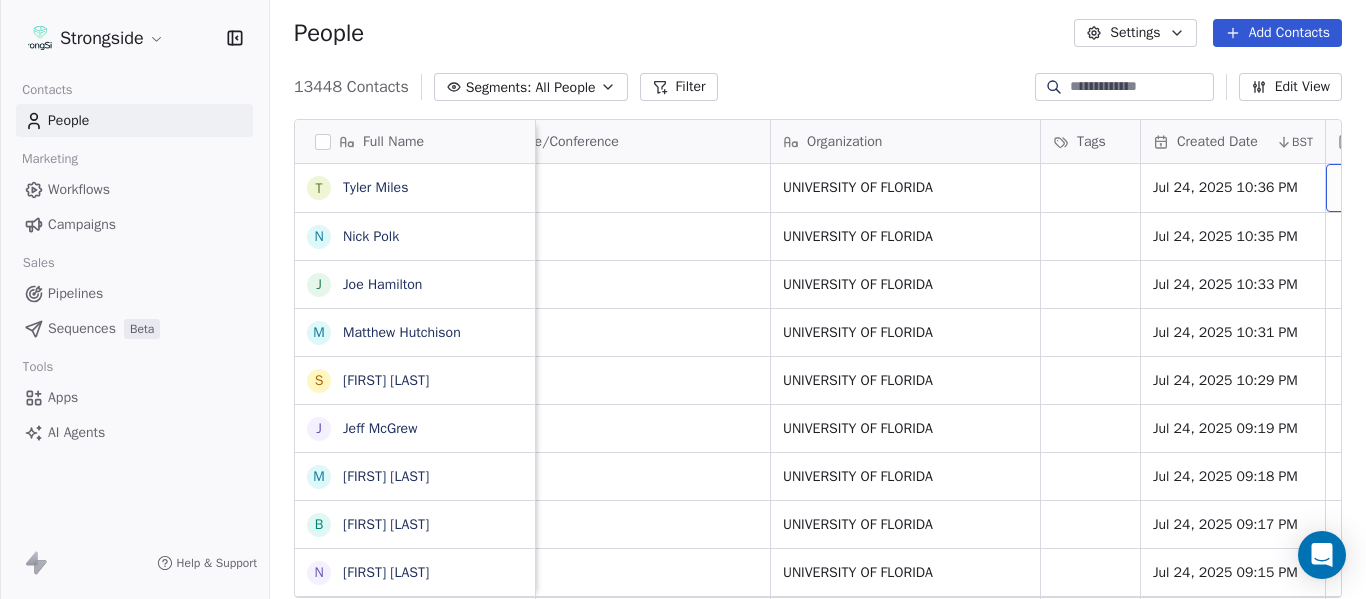 scroll, scrollTop: 0, scrollLeft: 1273, axis: horizontal 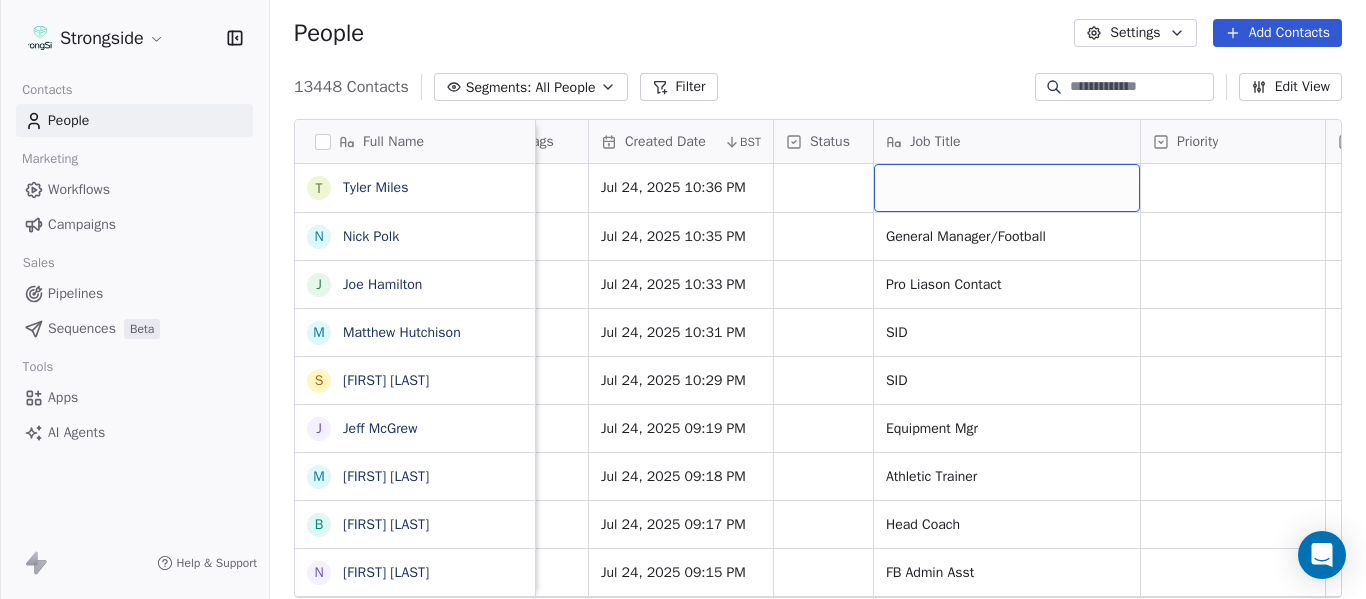 click at bounding box center [1007, 188] 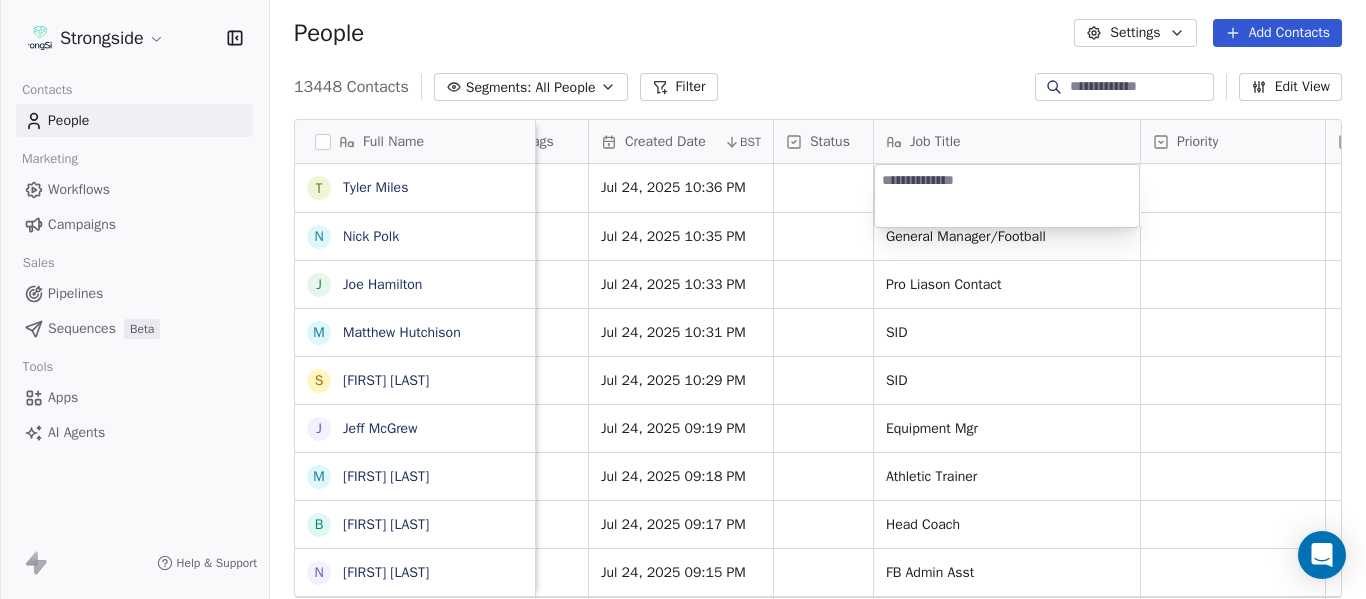 type on "**********" 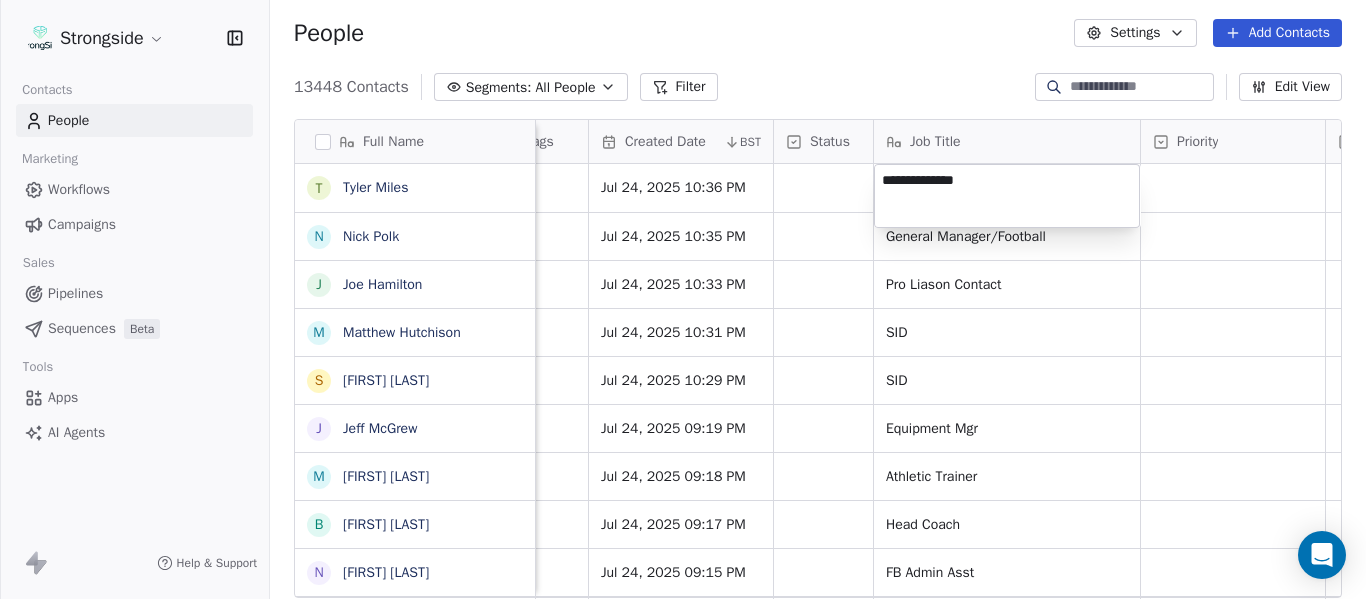 click on "Strongside Contacts People Marketing Workflows Campaigns Sales Pipelines Sequences Beta Tools Apps AI Agents Help & Support People Settings Add Contacts 13449 Contacts Segments: All People Filter Edit View Tag Add to Sequence Export Full Name T [FIRST] [LAST] N [FIRST] [LAST] J [FIRST] [LAST] M [FIRST] [LAST] S [FIRST] [LAST] J [FIRST] [LAST] M [FIRST] [LAST] B [FIRST] [LAST] N [FIRST] [LAST] S [FIRST] [LAST] J [FIRST] [LAST] E [FIRST] [LAST] N [FIRST] [LAST] J [FIRST] [LAST] J [FIRST] [LAST] B [FIRST] [LAST] J [FIRST] [LAST] J [FIRST] [LAST] K [FIRST] [LAST] T [FIRST] [LAST] C [FIRST] [LAST] D [FIRST] [LAST] J [FIRST] [LAST] T [FIRST] [LAST] M [FIRST] [LAST] K [FIRST] [LAST] P [FIRST] [LAST] F [FIRST] [LAST] G [FIRST] [LAST] S [FIRST] [LAST] Level League/Conference Organization Tags Created Date BST Status Job Title Priority Emails Auto Clicked Last Activity Date BST In Open Phone Contact Source NCAA I-Bowl UNIVERSITY OF FLORIDA Jul 24, 2025 10:36 PM NCAA I-Bowl UNIVERSITY OF FLORIDA Jul 24, 2025 10:35 PM General Manager/Football False" at bounding box center [683, 299] 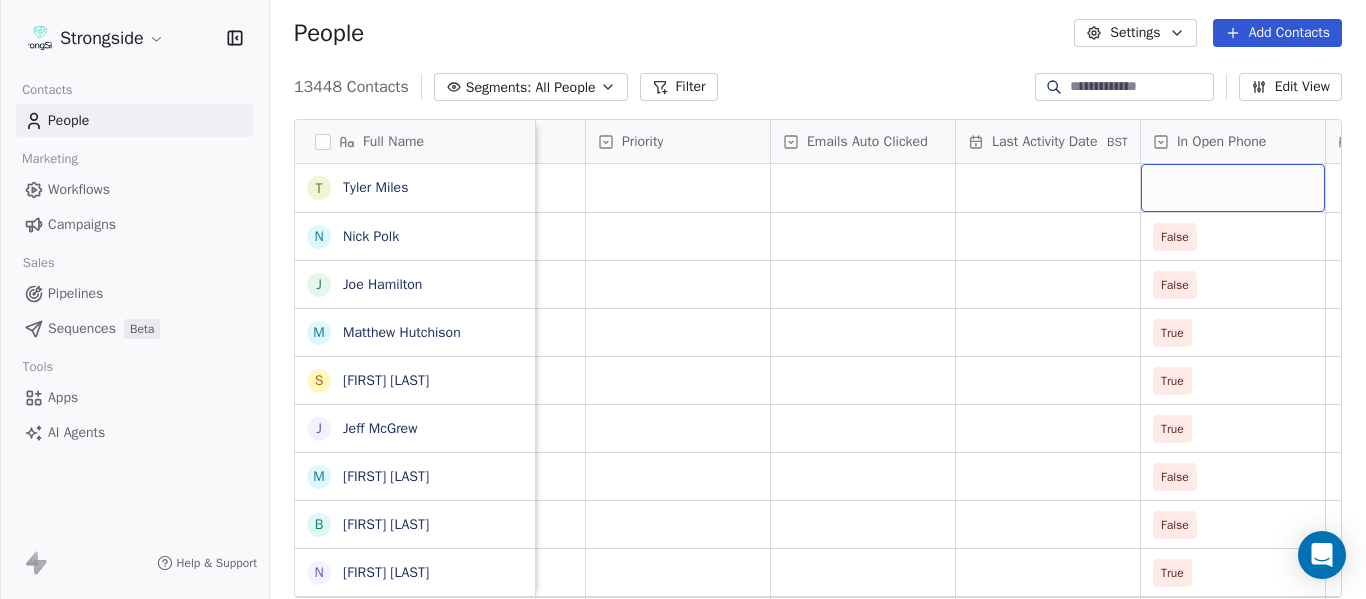 scroll, scrollTop: 0, scrollLeft: 2013, axis: horizontal 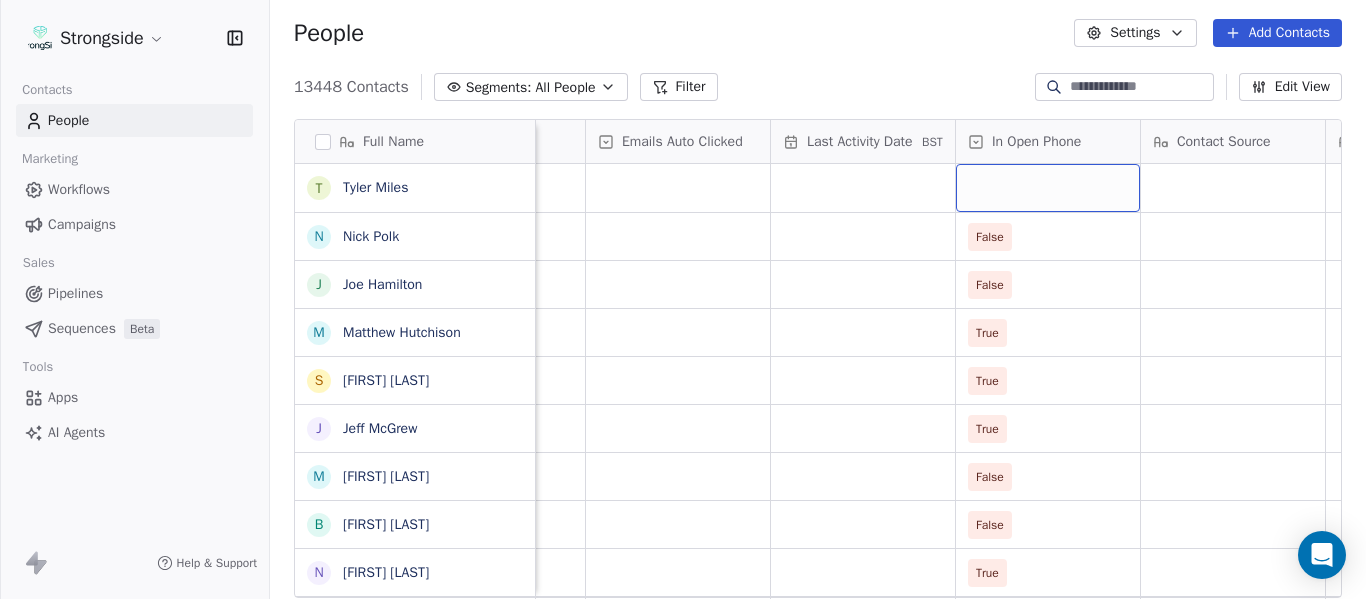 click at bounding box center (1048, 188) 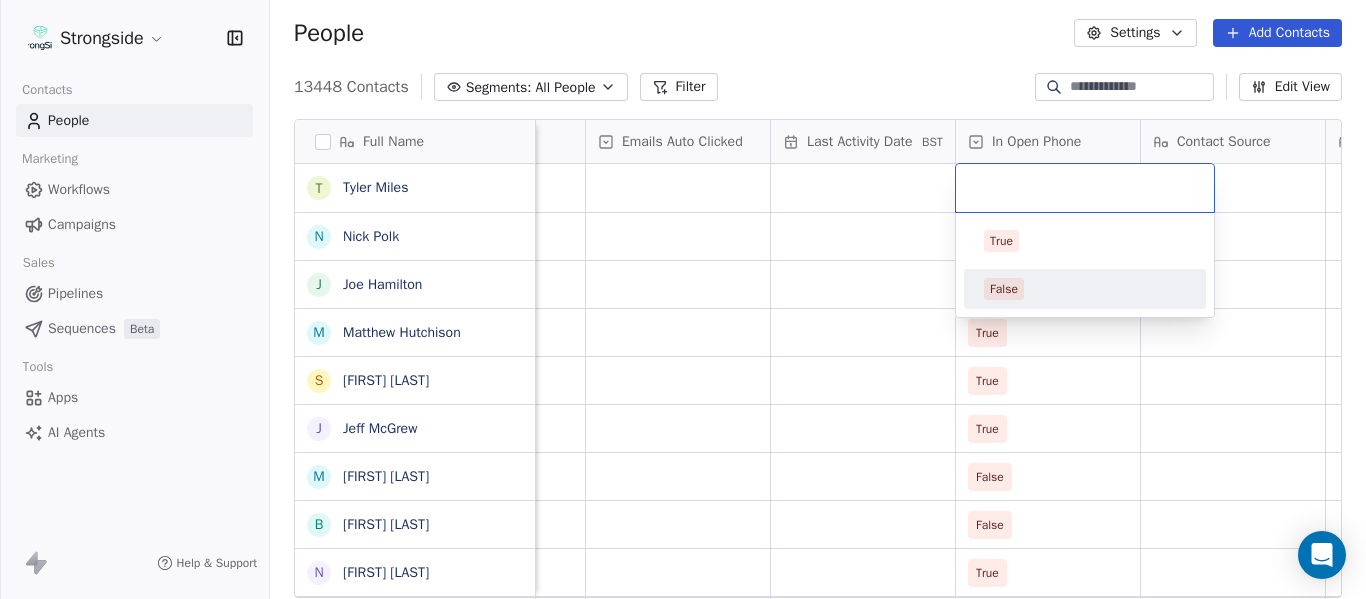 click on "False" at bounding box center (1085, 289) 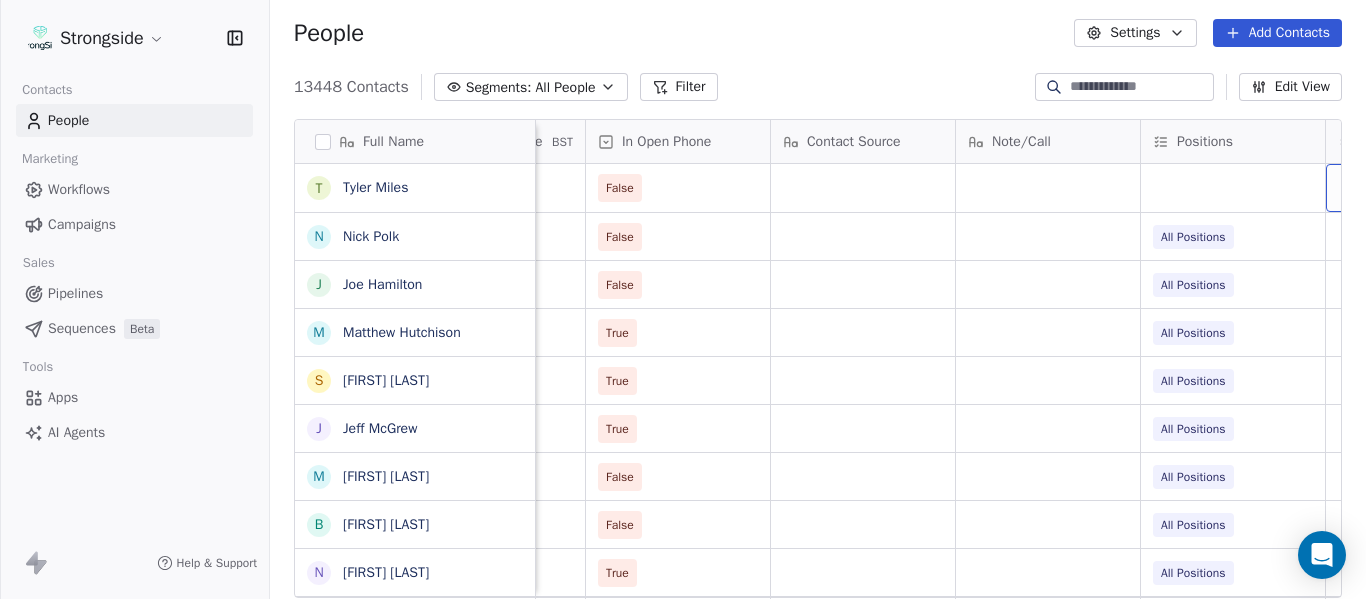 scroll, scrollTop: 0, scrollLeft: 2568, axis: horizontal 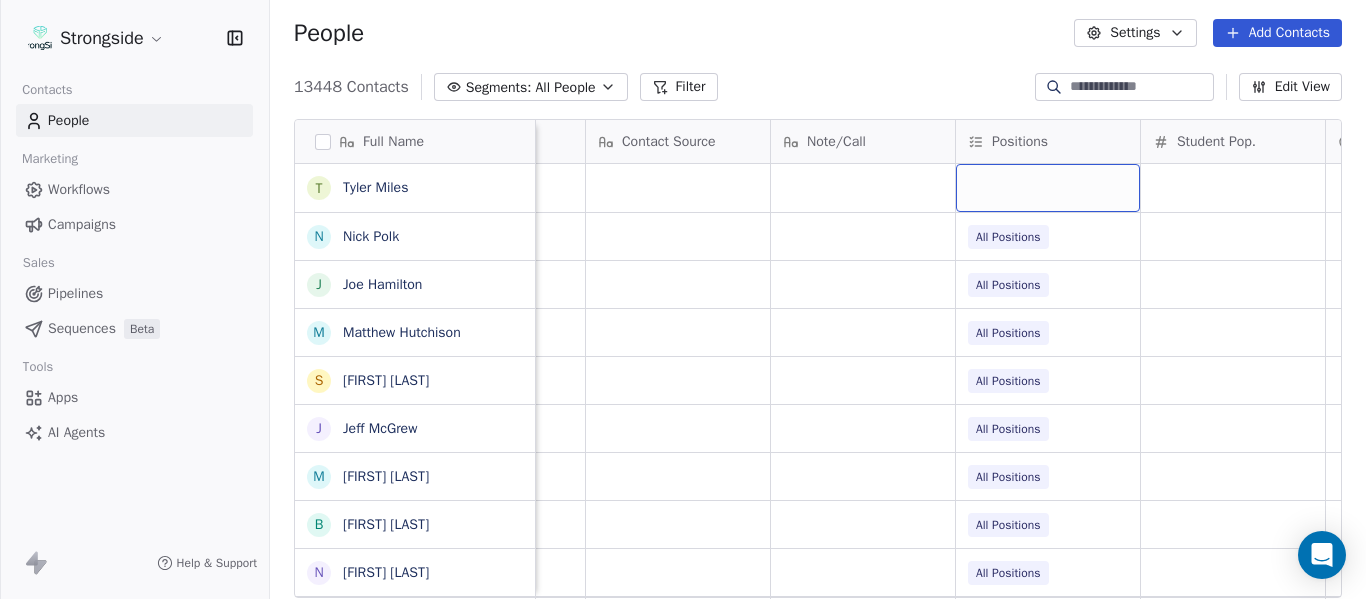 click at bounding box center (1048, 188) 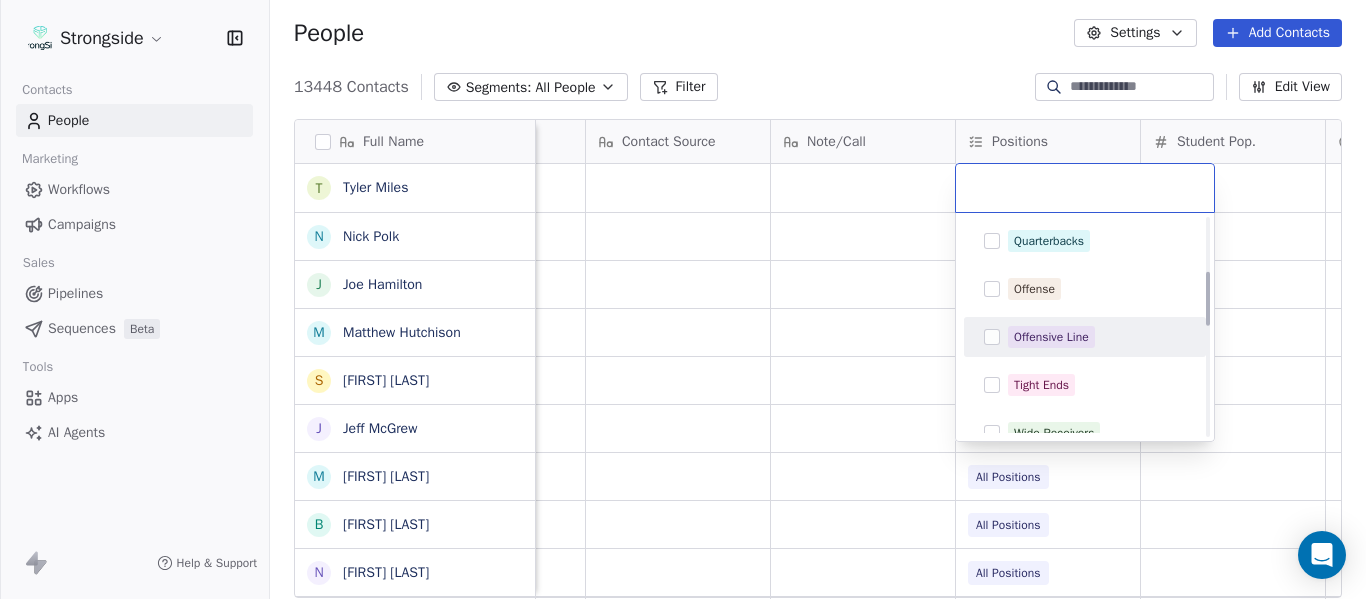 scroll, scrollTop: 400, scrollLeft: 0, axis: vertical 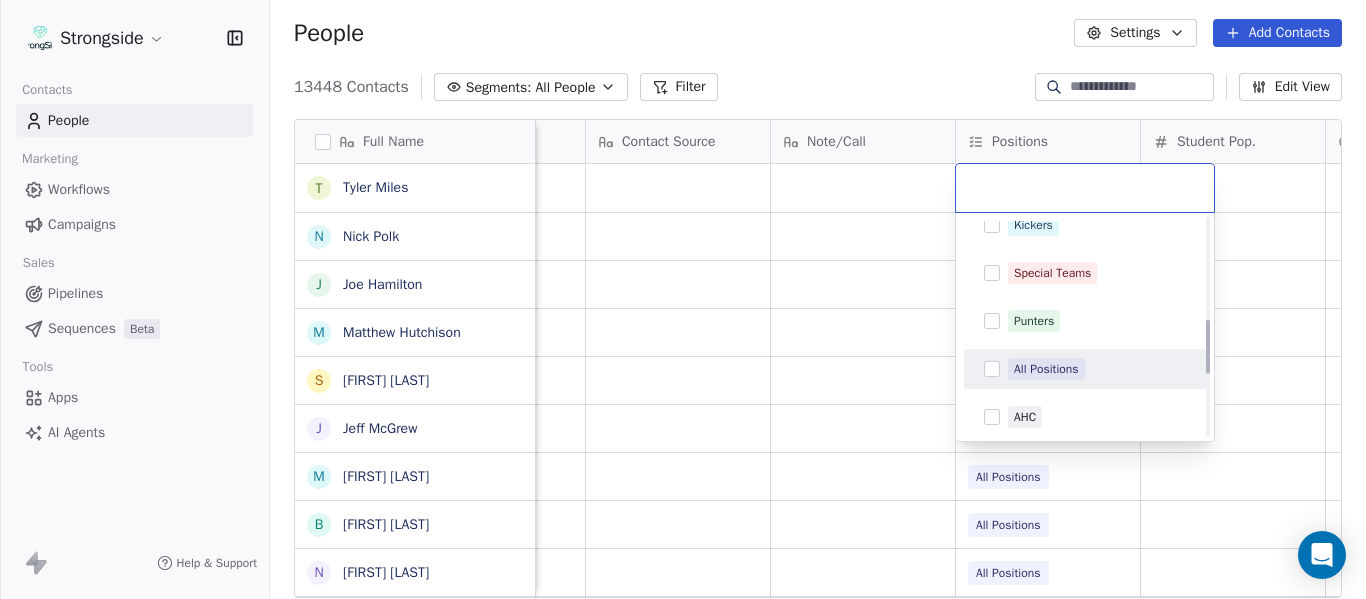 click on "All Positions" at bounding box center [1046, 369] 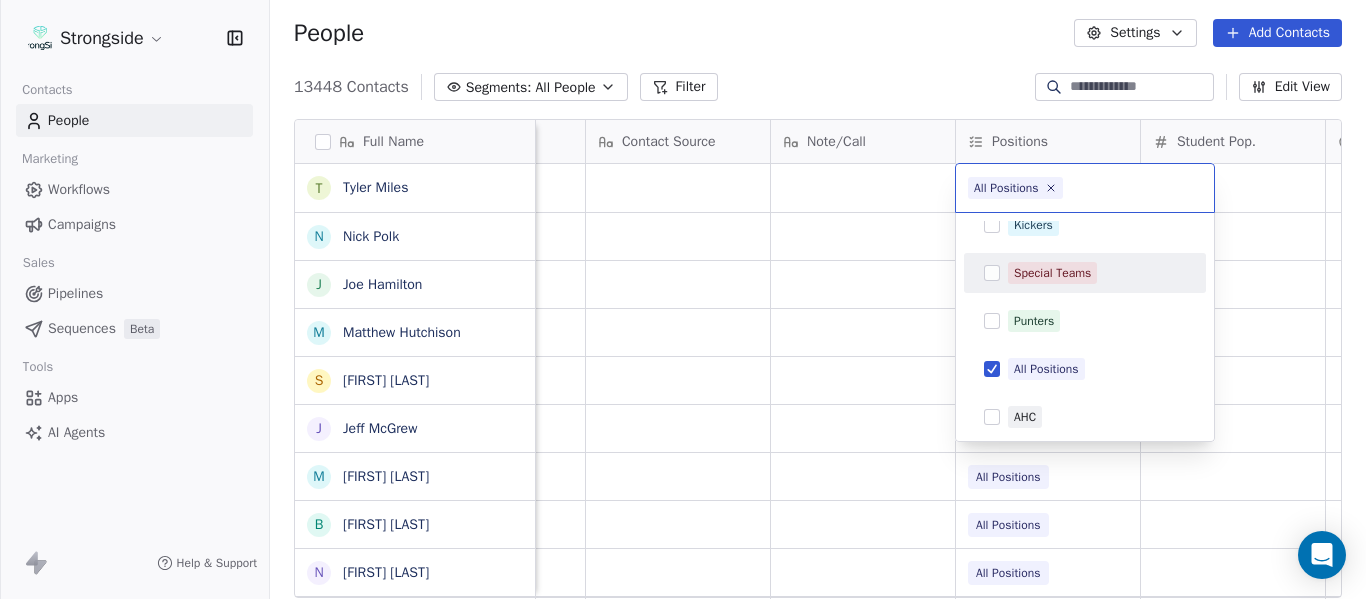 click on "Strongside Contacts People Marketing Workflows Campaigns Sales Pipelines Sequences Beta Tools Apps AI Agents Help & Support People Settings  Add Contacts 13449 Contacts Segments: All People Filter  Edit View Tag Add to Sequence Export Full Name T [LAST] N [LAST] J [LAST] M [LAST] S [LAST] J [LAST] M [LAST] B [LAST] N [LAST] S [LAST] J [LAST] E [LAST] N [LAST] J [LAST] J [LAST] B [LAST] J [LAST] J [LAST] K [LAST] T [LAST] C [LAST] D [LAST] J [LAST] T [LAST] M [LAST] K [LAST] P [LAST] F [LAST] G [LAST] S [LAST] Priority Emails Auto Clicked Last Activity Date BST In Open Phone Contact Source Note/Call Positions Student Pop. Lead Account   False   False All Positions   False All Positions   True All Positions   True All Positions   True All Positions   False All Positions   False All Positions   True All Positions" at bounding box center [683, 299] 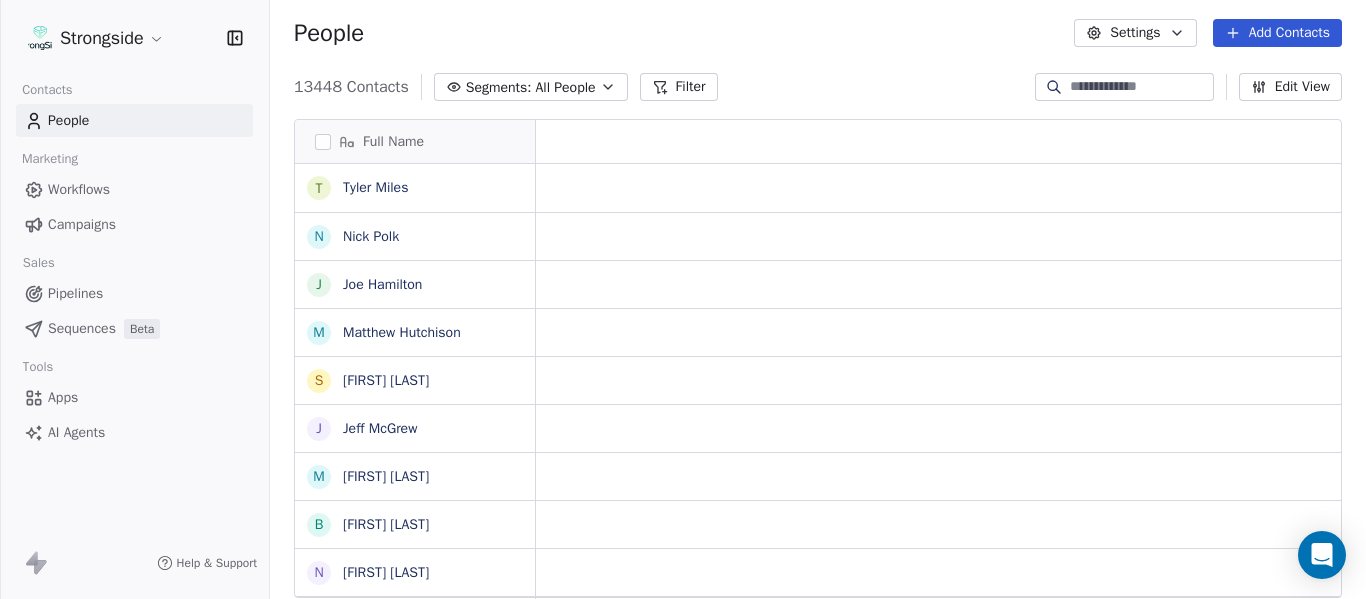 scroll, scrollTop: 0, scrollLeft: 0, axis: both 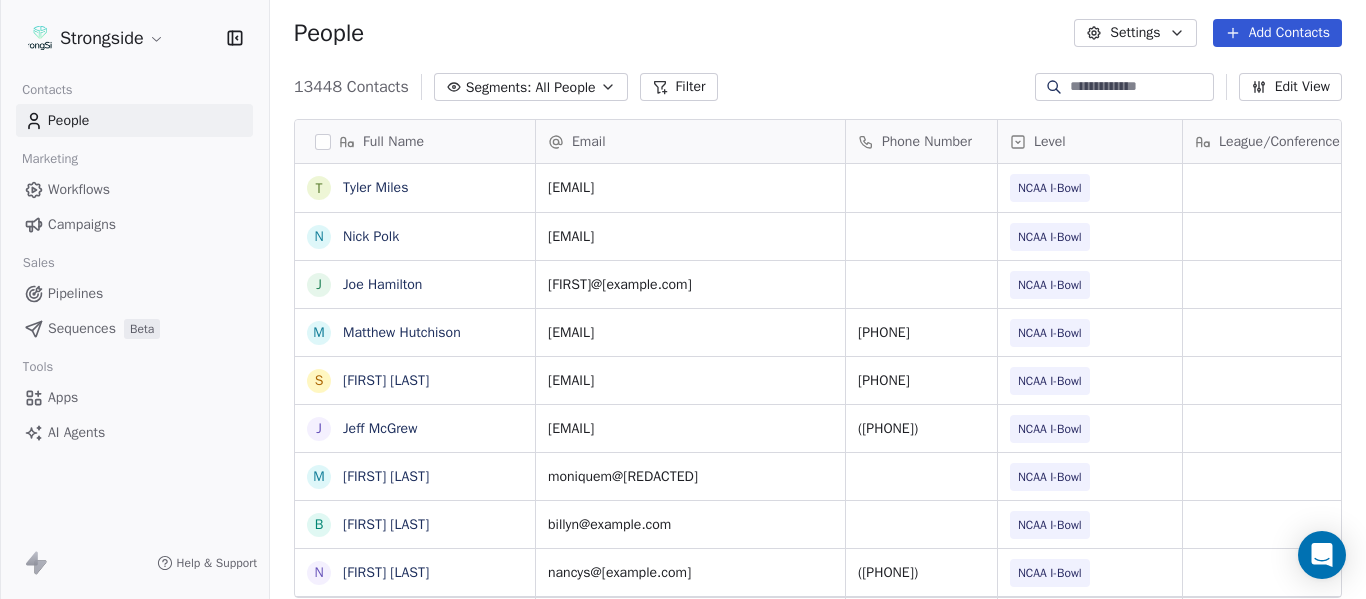 click on "Add Contacts" at bounding box center (1277, 33) 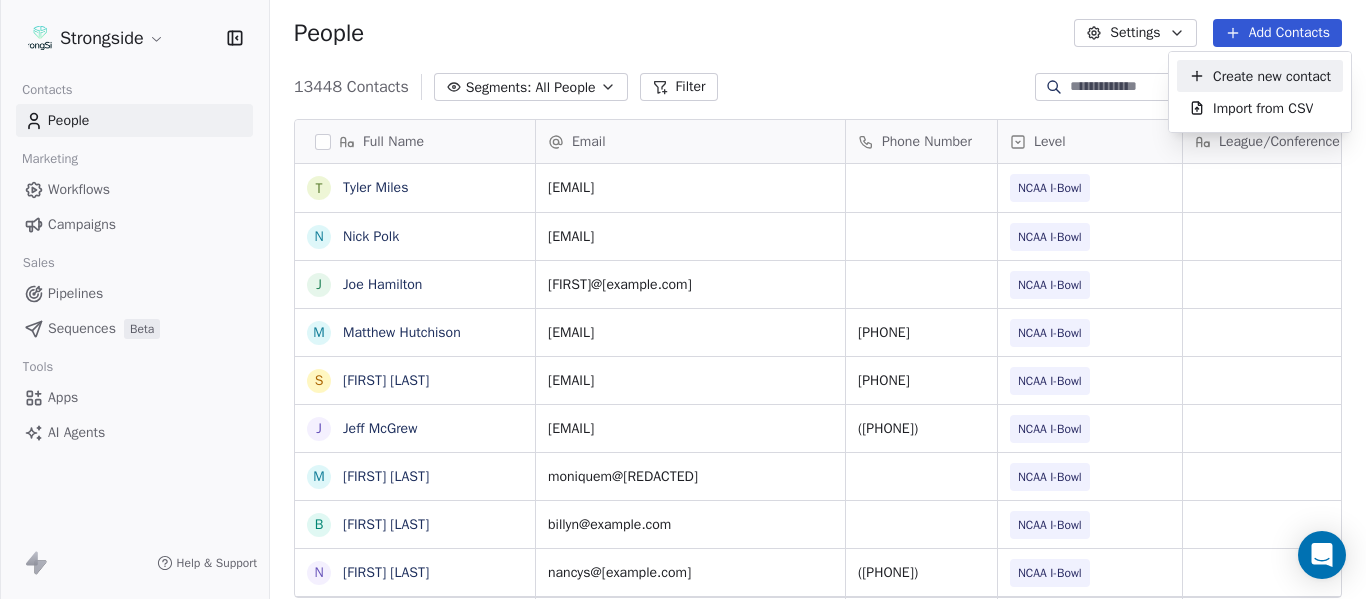 click on "Create new contact" at bounding box center [1272, 76] 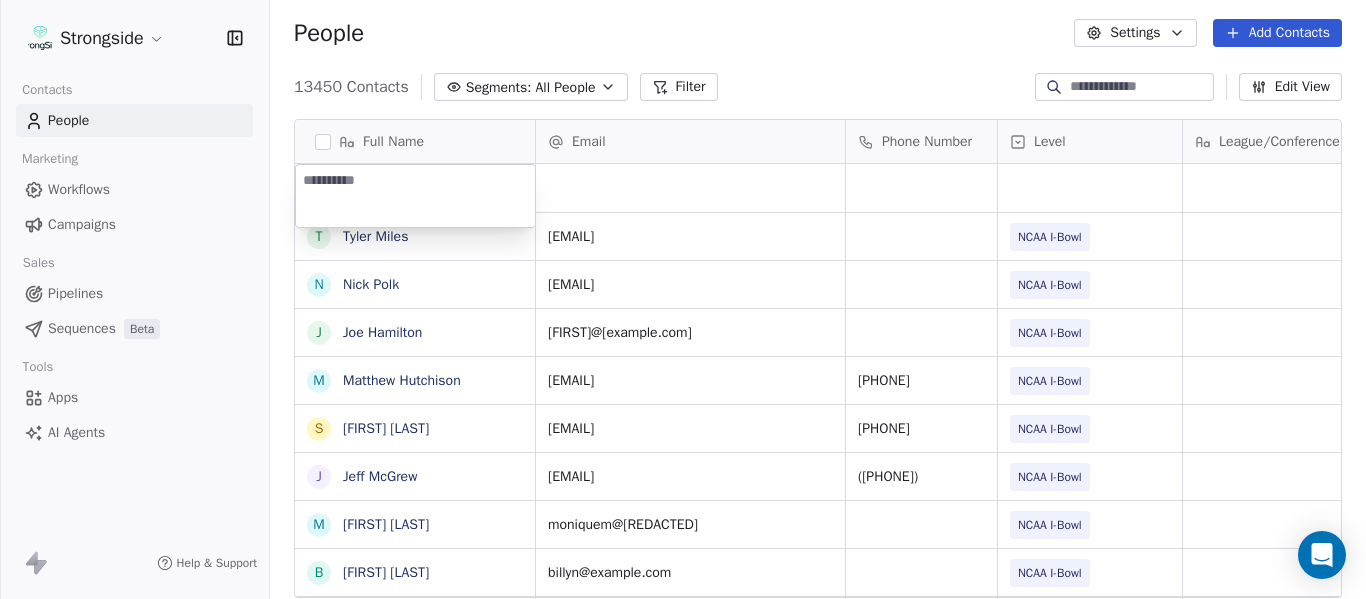 type on "**********" 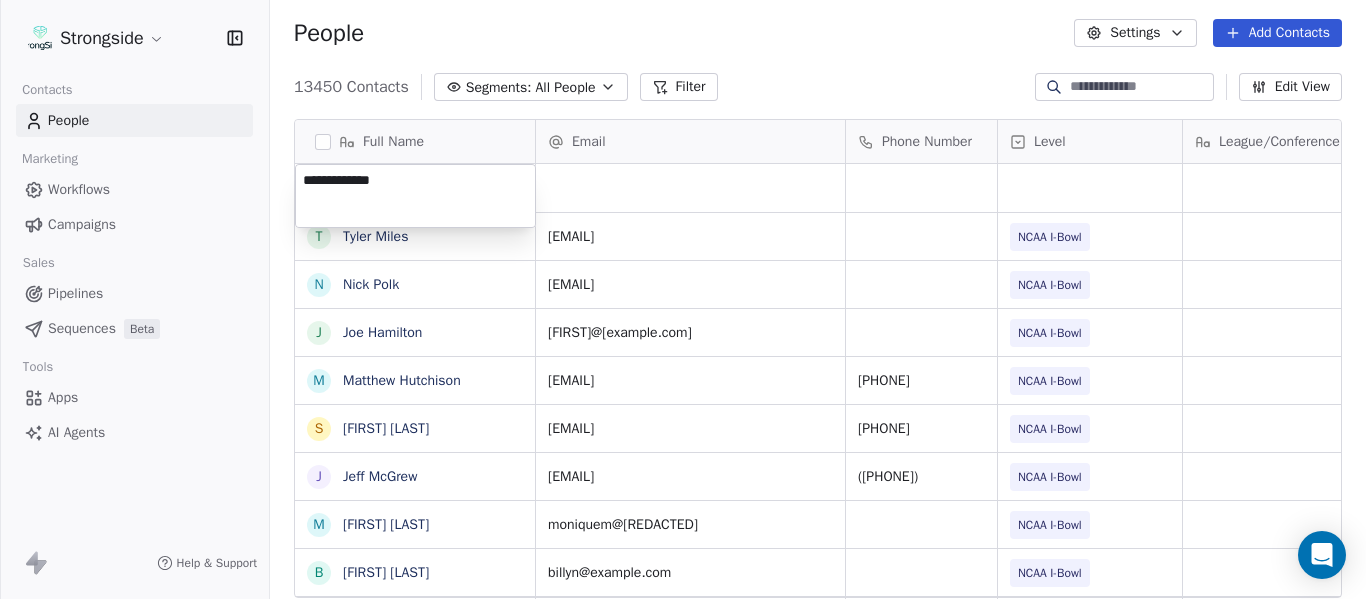 click on "Strongside Contacts People Marketing Workflows Campaigns Sales Pipelines Sequences Beta Tools Apps AI Agents Help & Support People Settings  Add Contacts 13450 Contacts Segments: All People Filter  Edit View Tag Add to Sequence Export Full Name T [FIRST] [LAST] N [FIRST] [LAST] J [FIRST] [LAST] M [FIRST] [LAST] S [FIRST] [LAST] J [FIRST] [LAST] M [FIRST] [LAST] B [FIRST] [LAST] N [FIRST] [LAST] S [FIRST] [LAST] J [FIRST] [LAST] E [FIRST] [LAST] N [FIRST] [LAST] J [FIRST] [LAST] J [FIRST] [LAST] B [FIRST] [LAST] J [FIRST] [LAST] J [FIRST] [LAST] K [FIRST] [LAST] T [FIRST] [LAST] C [FIRST] [LAST] D [FIRST] [LAST] J [FIRST] [LAST] T [FIRST] [LAST] M [FIRST] [LAST] K [FIRST] [LAST] P [FIRST] [LAST] F [FIRST] [LAST] G [FIRST] [LAST] Email Phone Number Level League/Conference Organization Tags Created Date BST Jul 24, 2025 10:37 PM [EMAIL] NCAA I-Bowl UNIVERSITY OF FLORIDA Jul 24, 2025 10:36 PM [EMAIL] NCAA I-Bowl UNIVERSITY OF FLORIDA Jul 24, 2025 10:35 PM [EMAIL] NCAA I-Bowl UNIVERSITY OF FLORIDA NCAA I-Bowl" at bounding box center (683, 299) 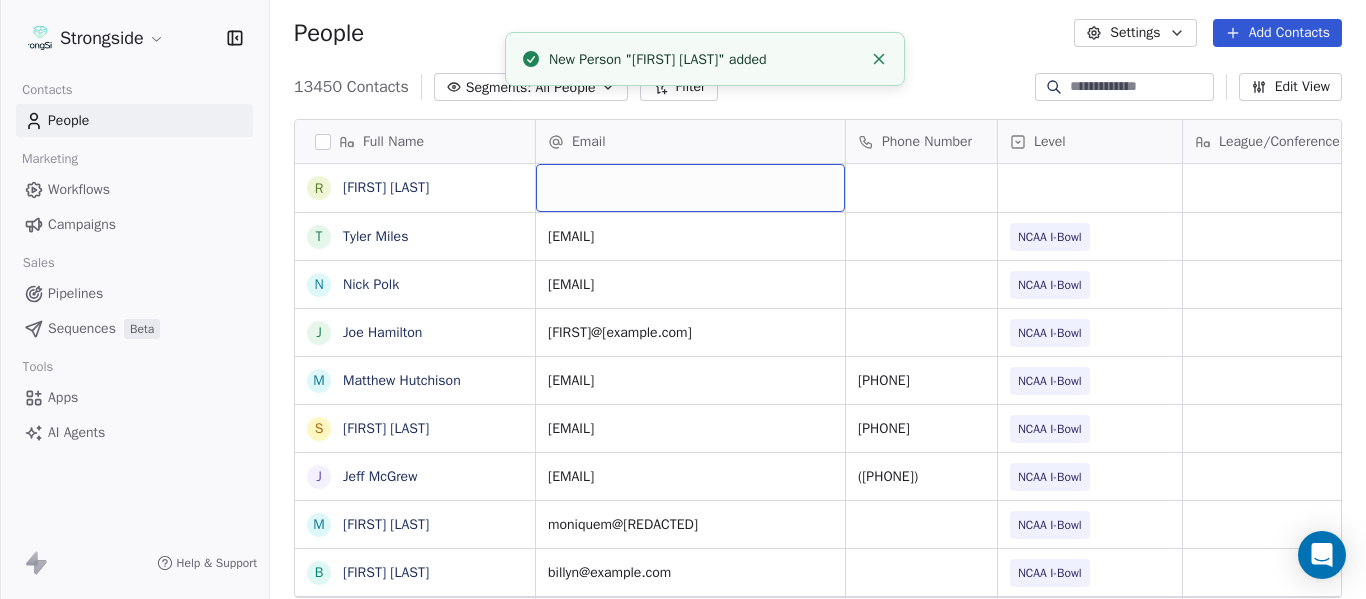 click at bounding box center (690, 188) 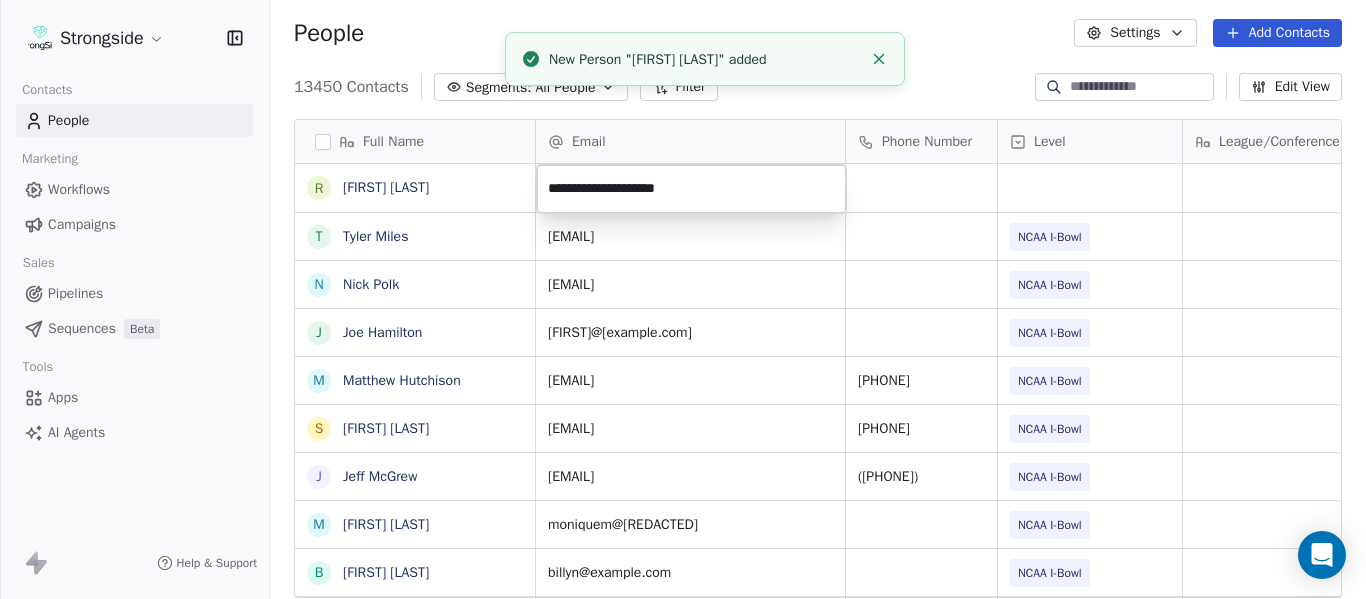 type on "**********" 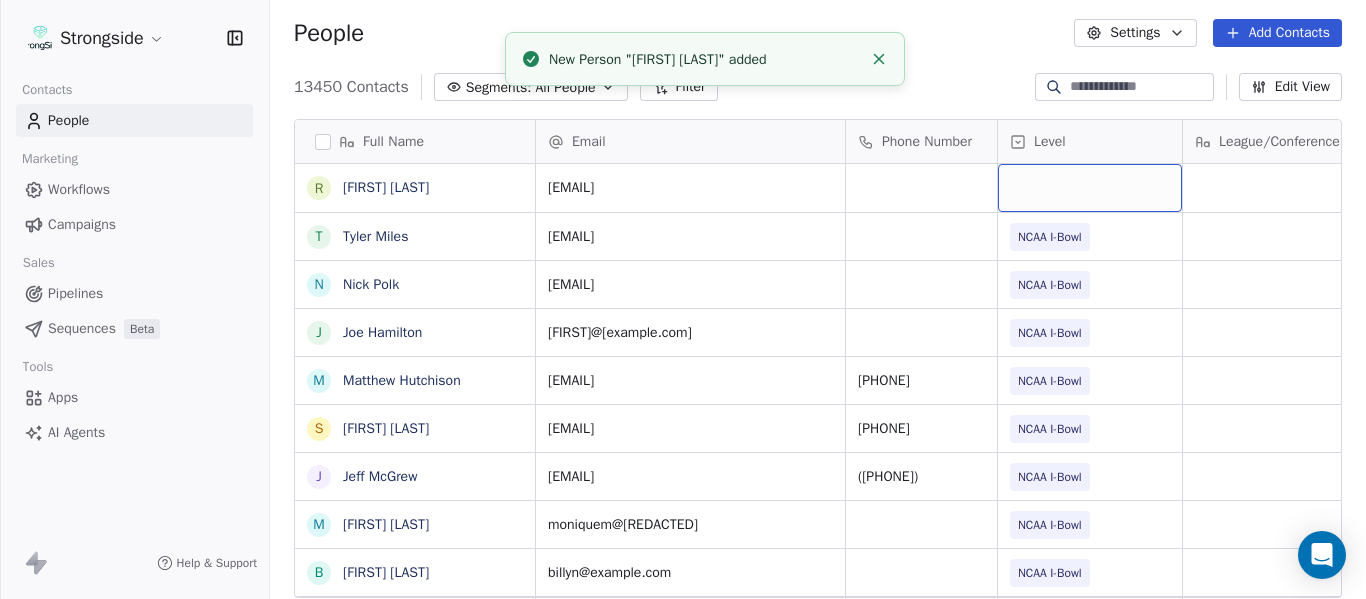click at bounding box center [1090, 188] 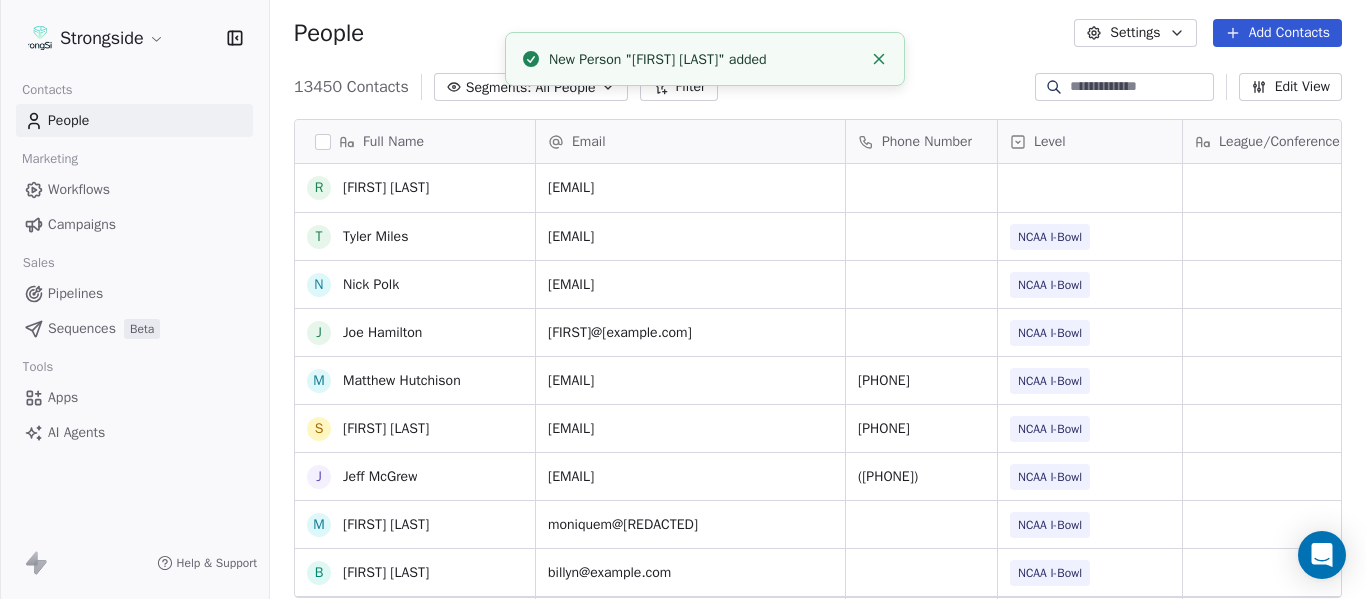 scroll, scrollTop: 500, scrollLeft: 0, axis: vertical 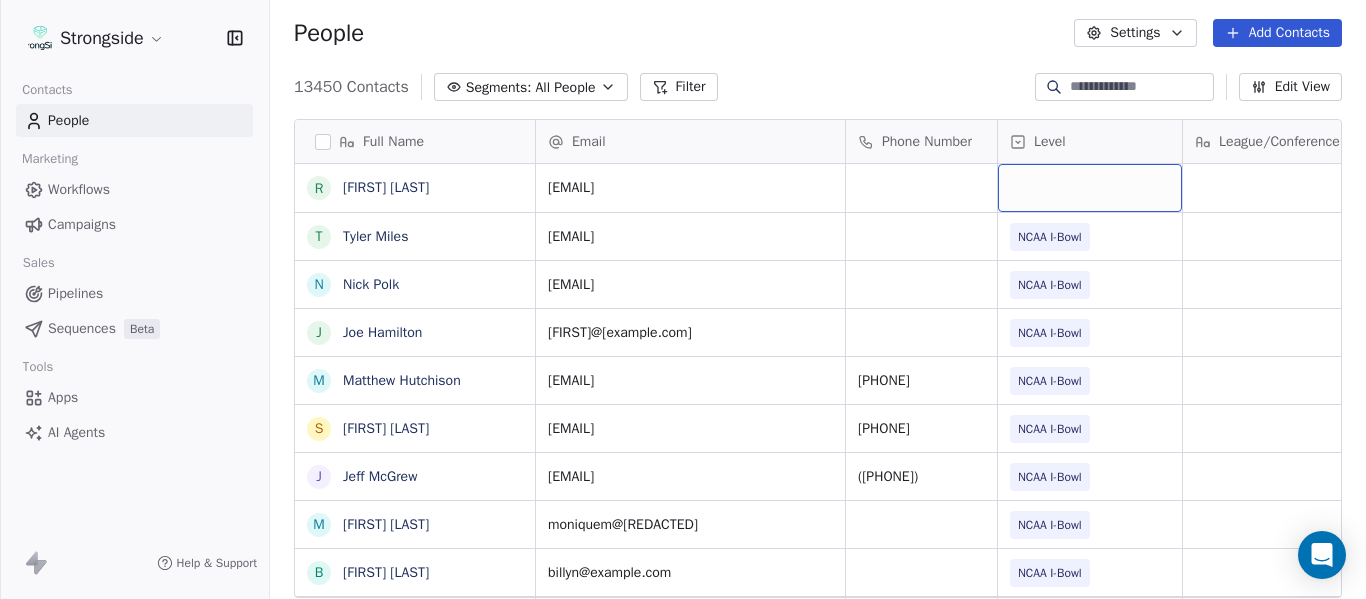 click at bounding box center [1090, 188] 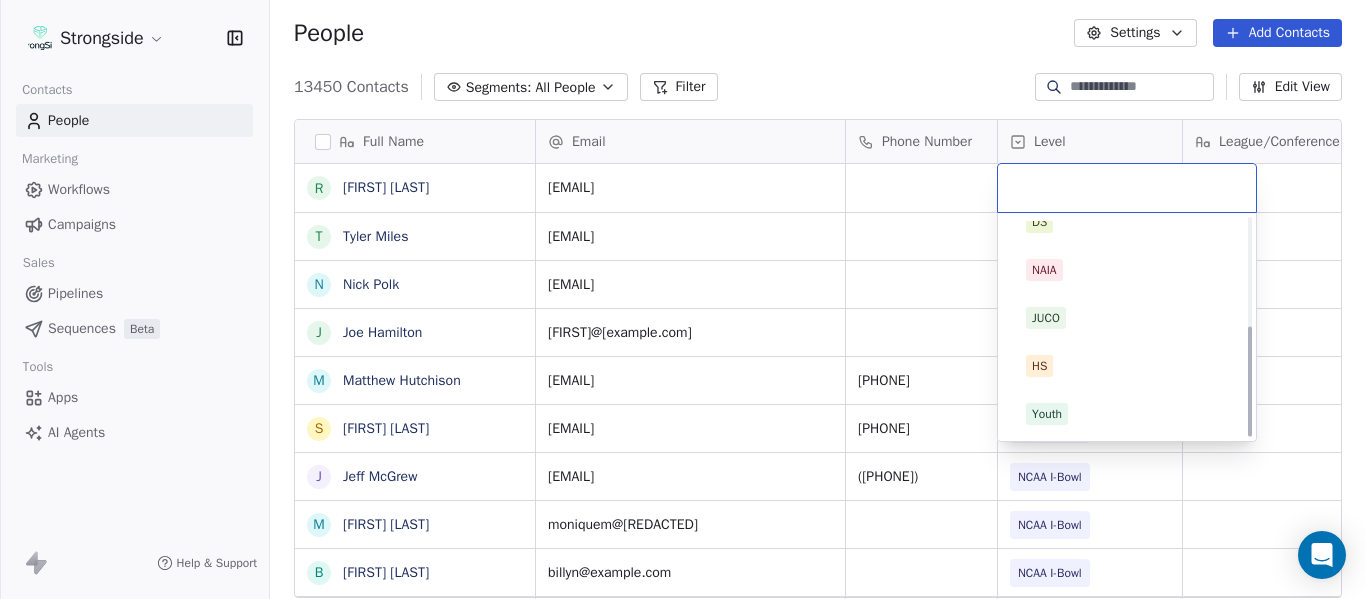 scroll, scrollTop: 212, scrollLeft: 0, axis: vertical 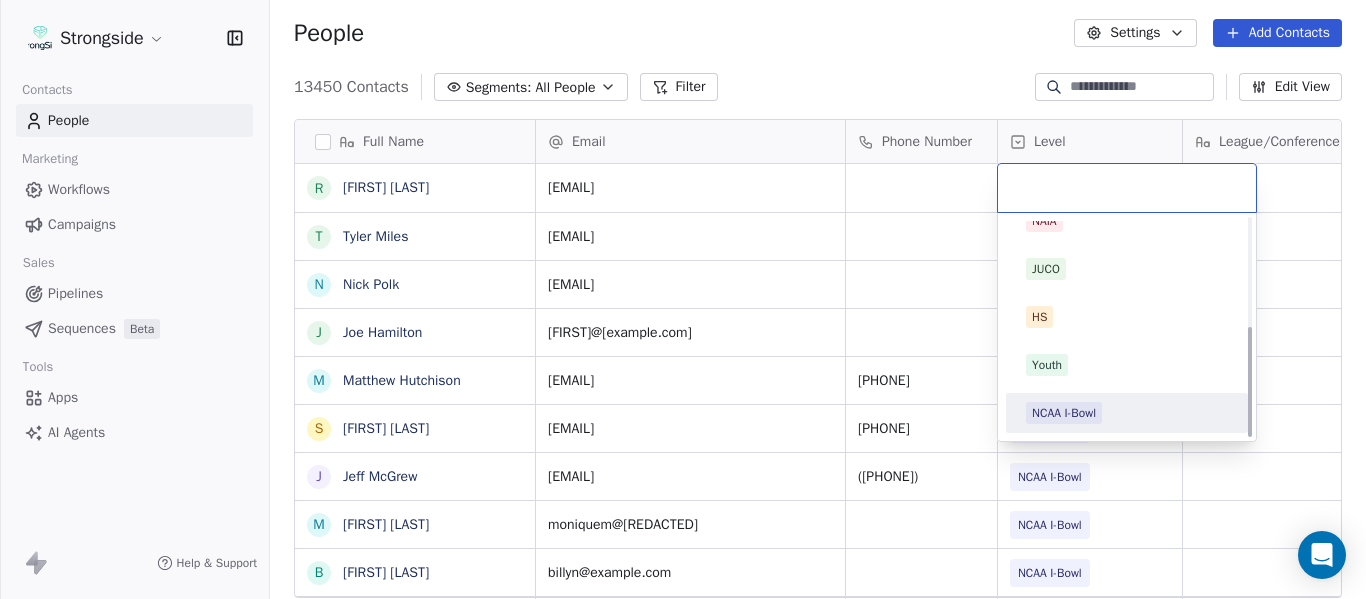 click on "NCAA I-Bowl" at bounding box center (1064, 413) 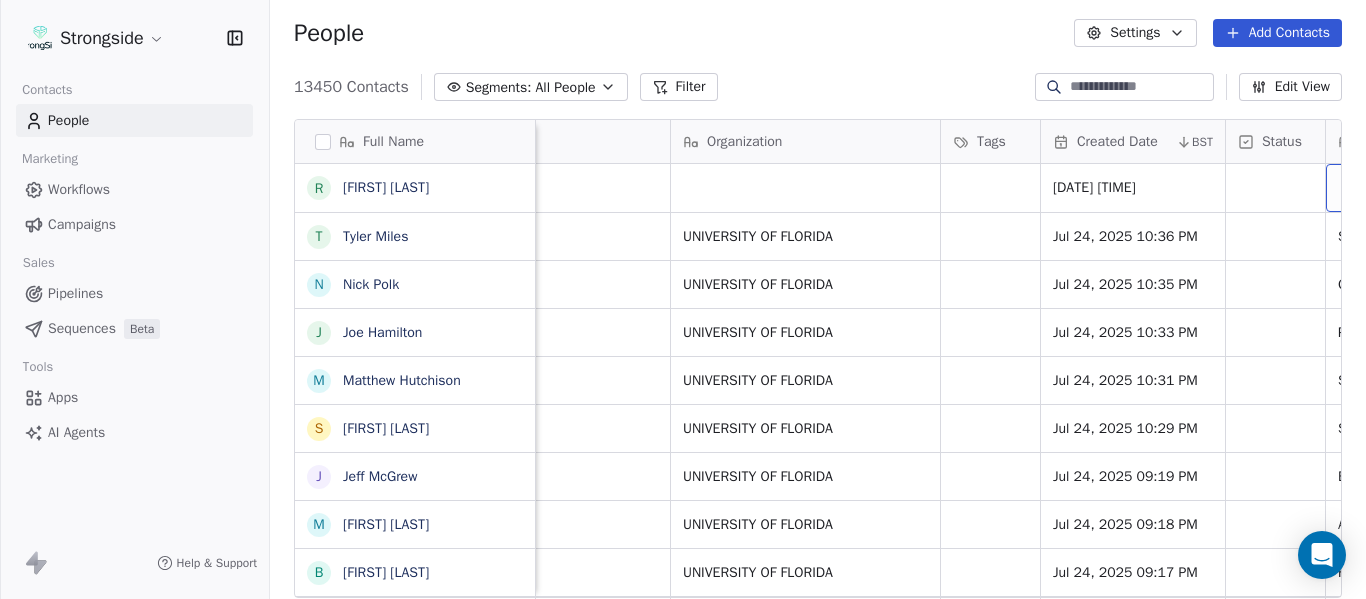 scroll, scrollTop: 0, scrollLeft: 1088, axis: horizontal 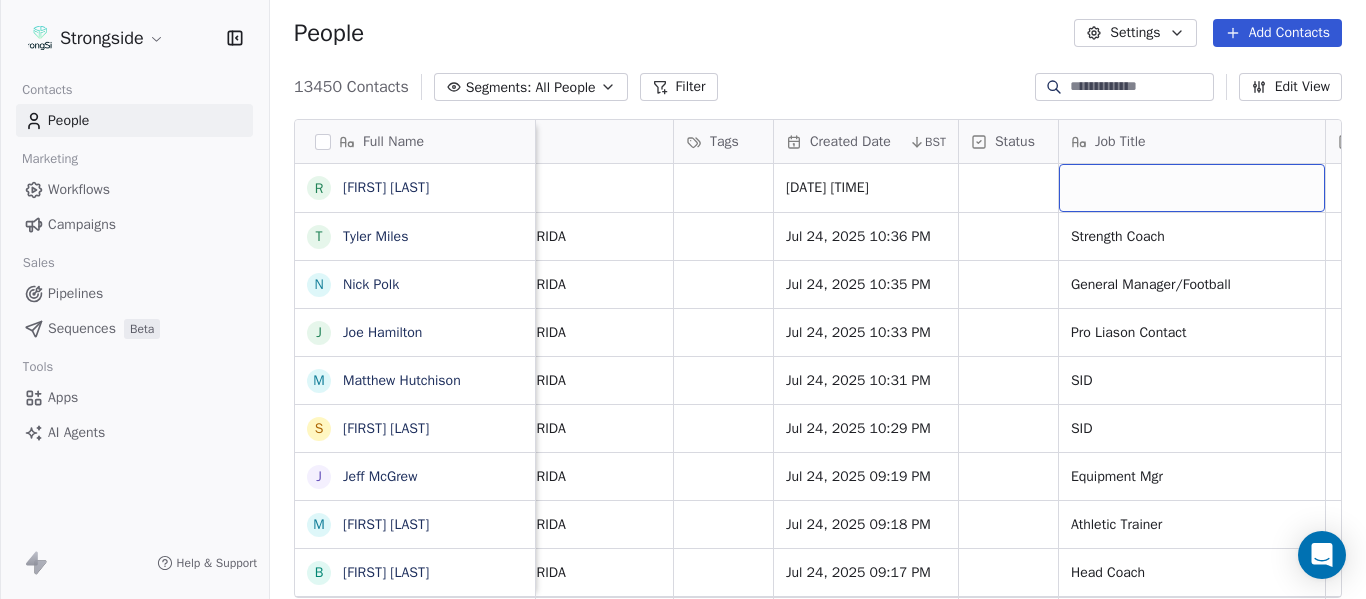 click at bounding box center (1192, 188) 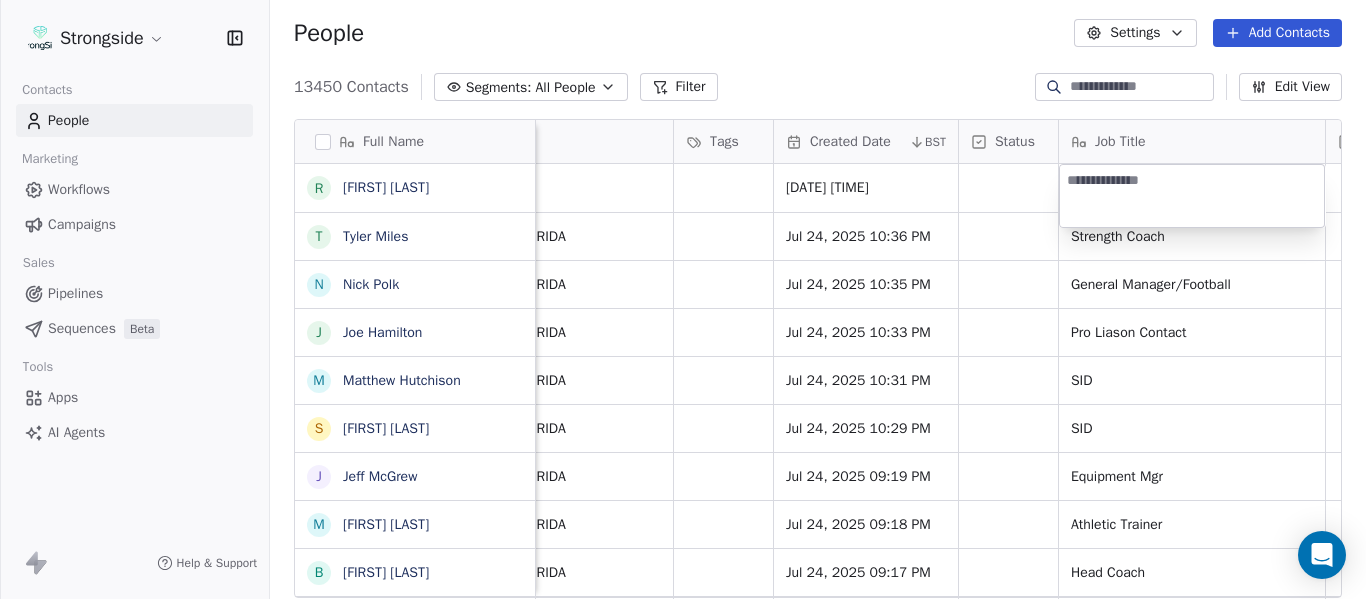 type on "**********" 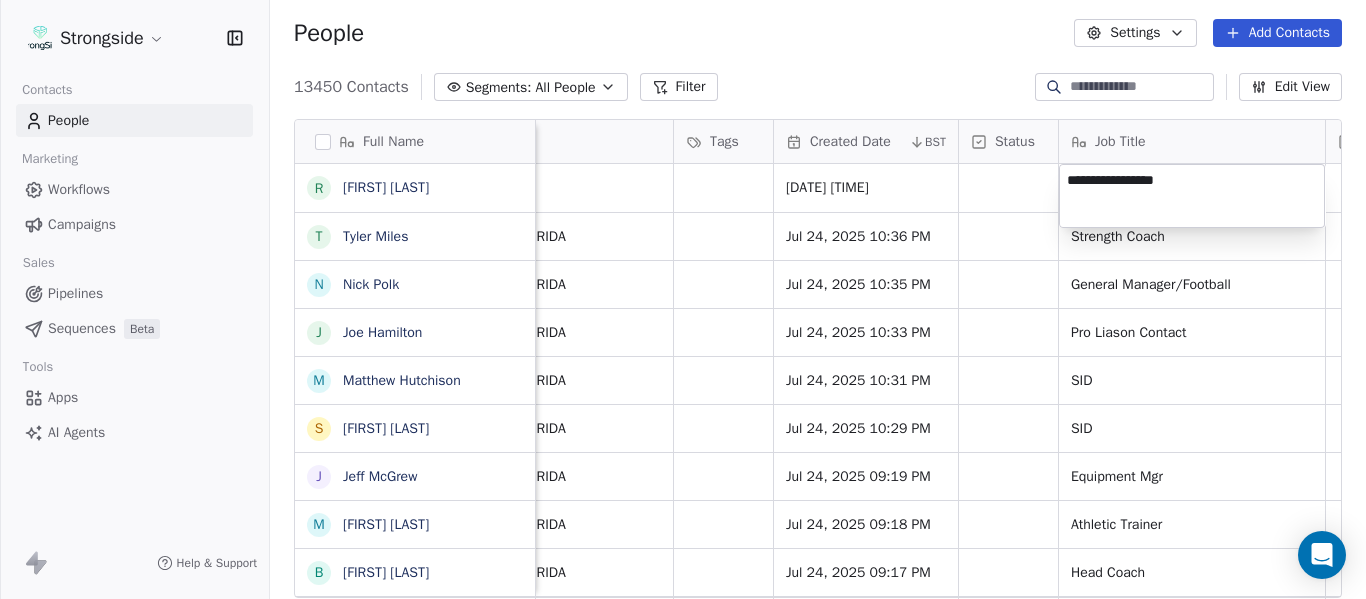 click on "Strongside Contacts People Marketing Workflows Campaigns Sales Pipelines Sequences Beta Tools Apps AI Agents Help & Support People Settings Add Contacts 13450 Contacts Segments: All People Filter Edit View Tag Add to Sequence Export Full Name R [FIRST] [LAST] T [FIRST] [LAST] N [FIRST] [LAST] J [FIRST] [LAST] M [FIRST] [LAST] S [FIRST] [LAST] J [FIRST] [LAST] M [FIRST] [LAST] B [FIRST] [LAST] N [FIRST] [LAST] S [FIRST] [LAST] J [FIRST] [LAST] E [FIRST] [LAST] N [FIRST] [LAST] J [FIRST] [LAST] J [FIRST] [LAST] B [FIRST] [LAST] J [FIRST] [LAST] J [FIRST] [LAST] K [FIRST] [LAST] T [FIRST] [LAST] C [FIRST] [LAST] D [FIRST] [LAST] J [FIRST] [LAST] T [FIRST] [LAST] M [FIRST] [LAST] K [FIRST] [LAST] P [FIRST] [LAST] F [FIRST] [LAST] G [FIRST] [LAST] Phone Number Level League/Conference Organization Tags Created Date BST Status Job Title Priority Emails Auto Clicked Last Activity Date BST In Open Phone NCAA I-Bowl Jul 24, 2025 10:37 PM NCAA I-Bowl UNIVERSITY OF FLORIDA Jul 24, 2025 10:36 PM Strength Coach False NCAA I-Bowl UNIVERSITY OF FLORIDA" at bounding box center [683, 299] 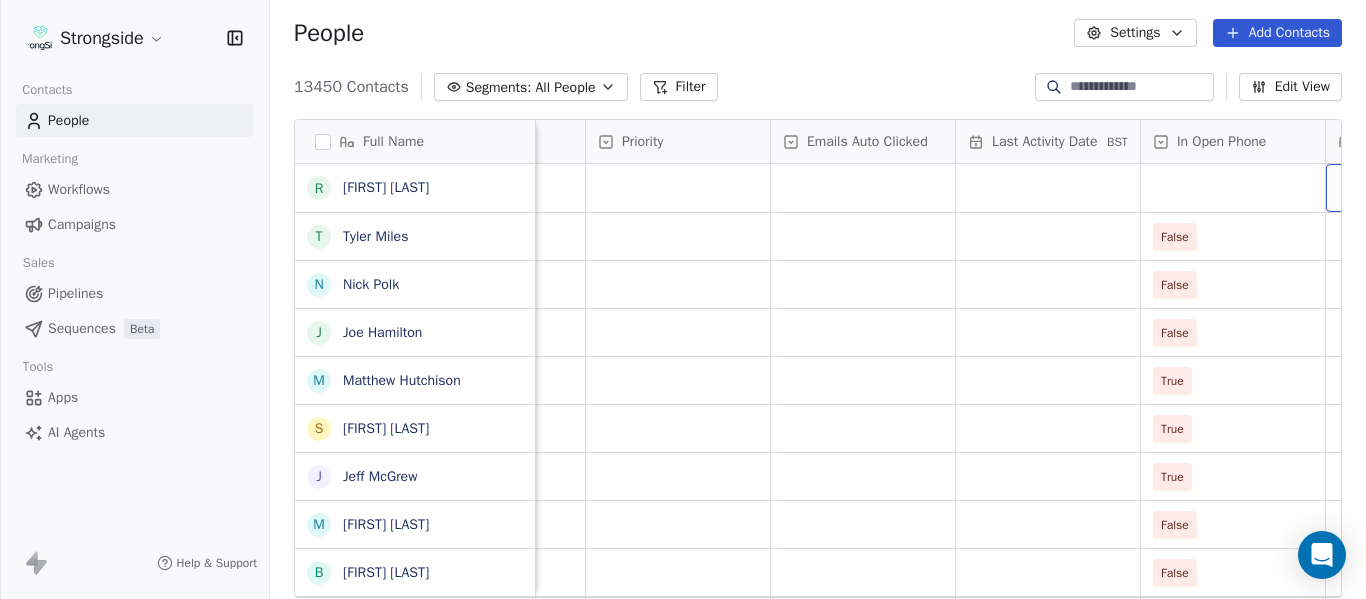 scroll, scrollTop: 0, scrollLeft: 2013, axis: horizontal 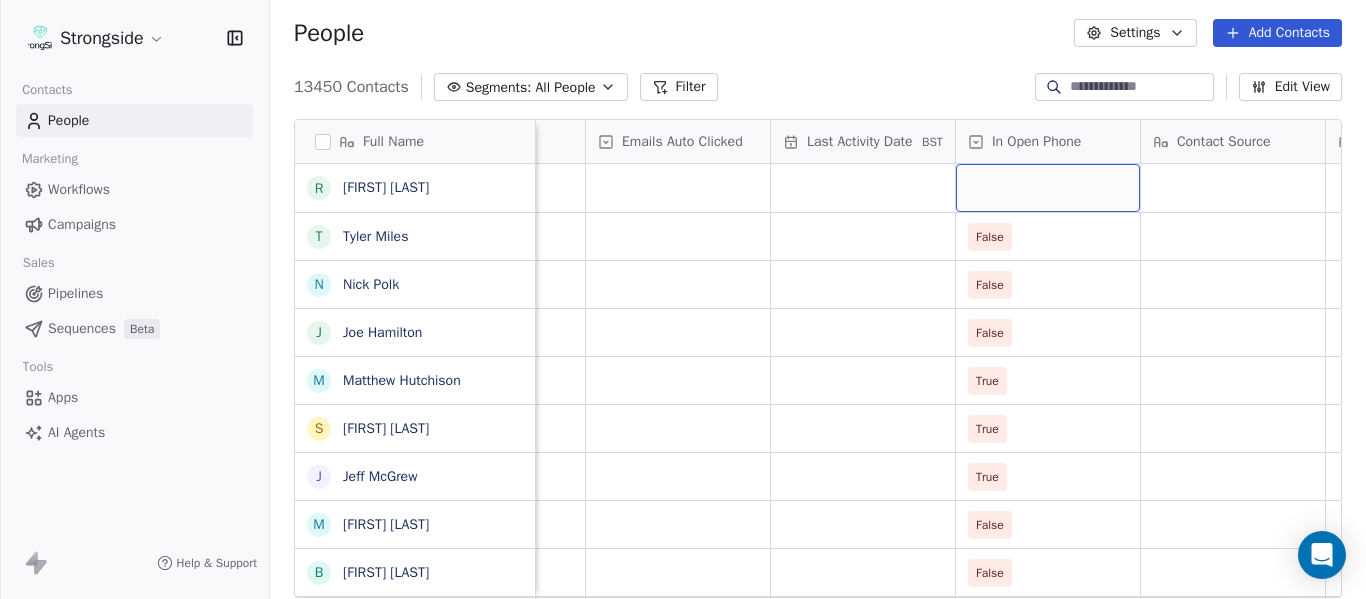 click at bounding box center (1048, 188) 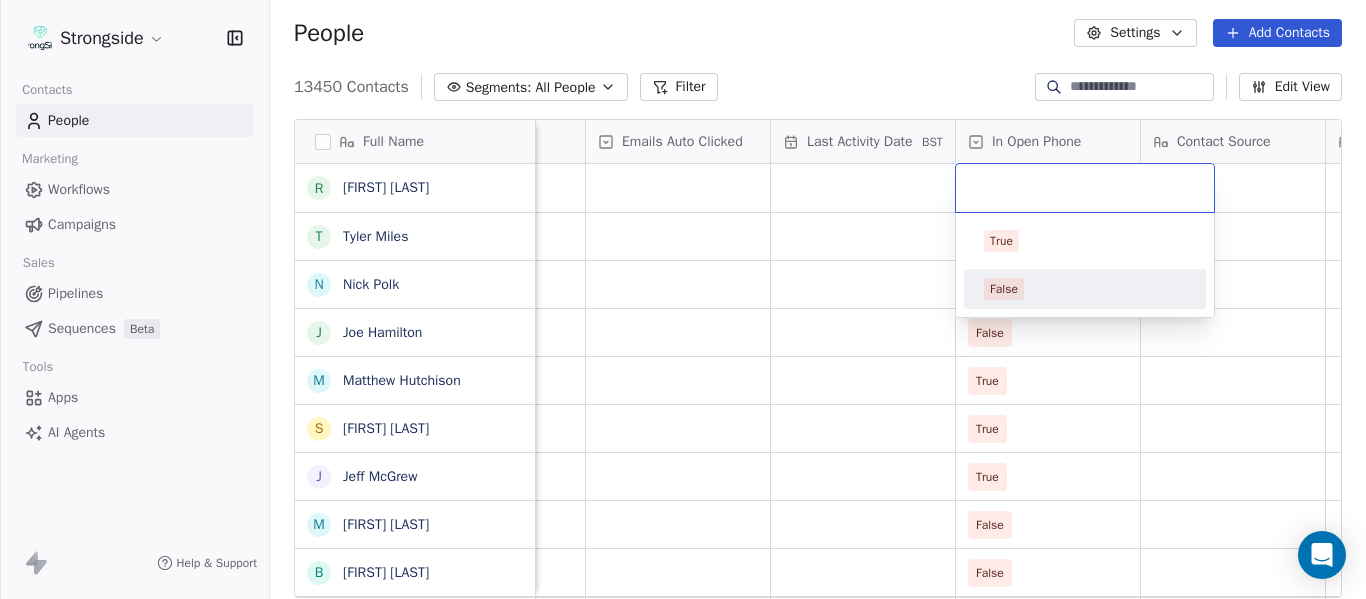 click on "False" at bounding box center (1085, 289) 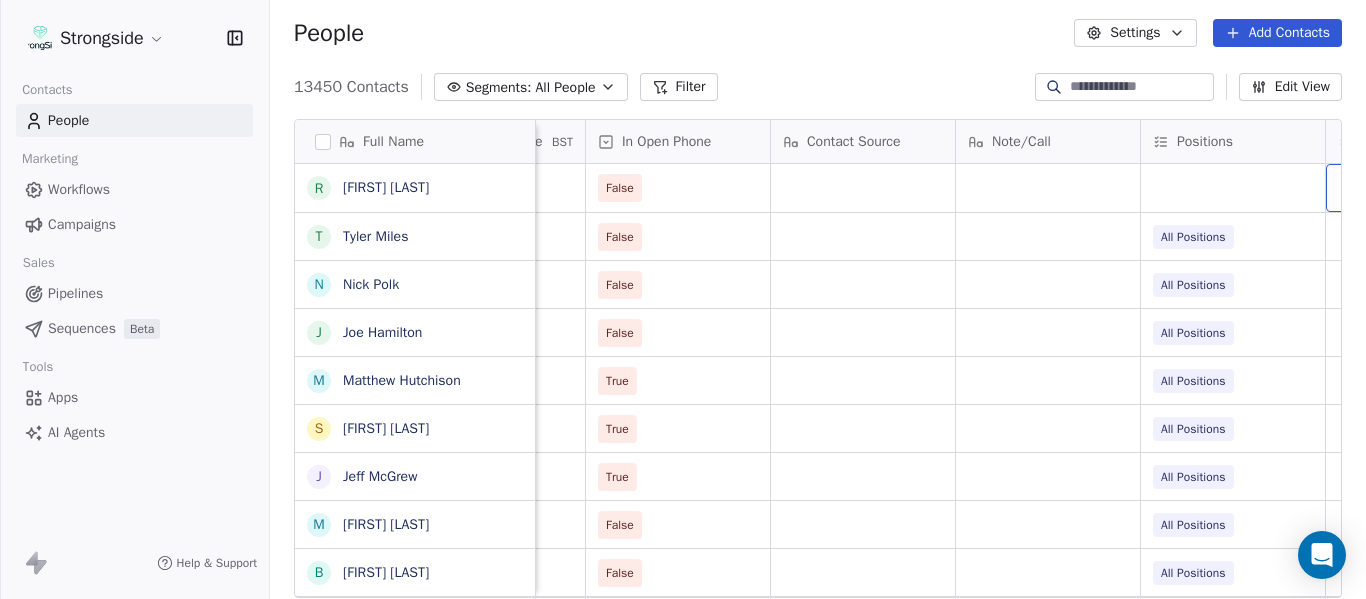scroll, scrollTop: 0, scrollLeft: 2753, axis: horizontal 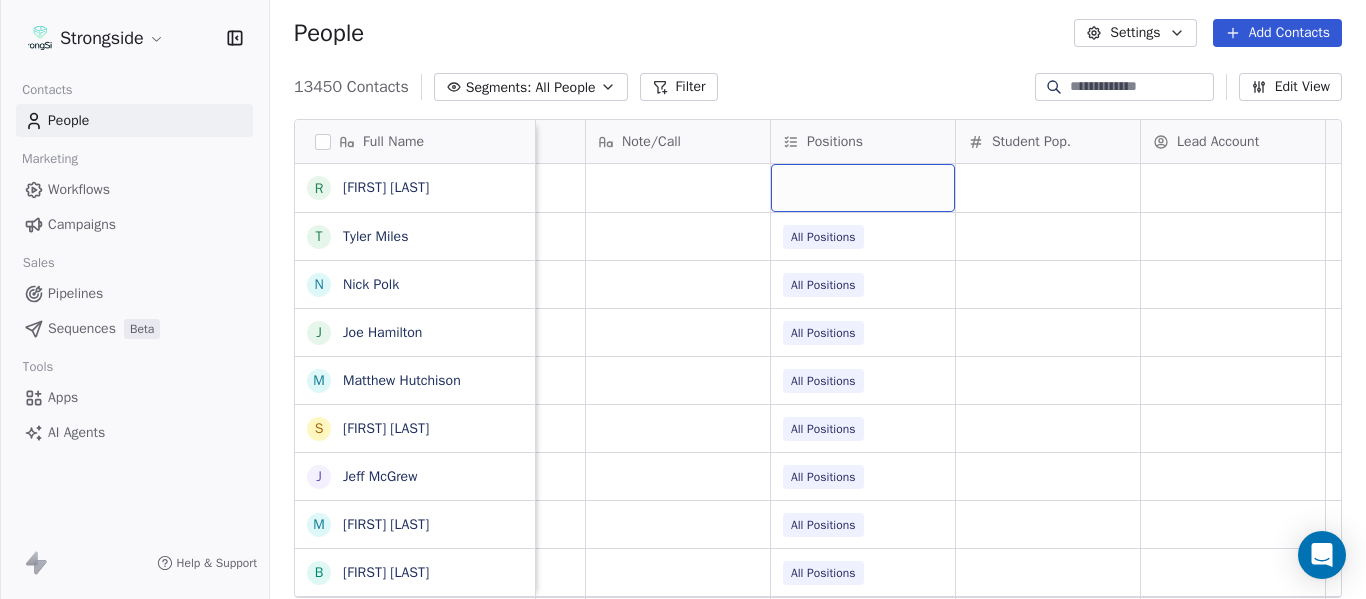 click at bounding box center [863, 188] 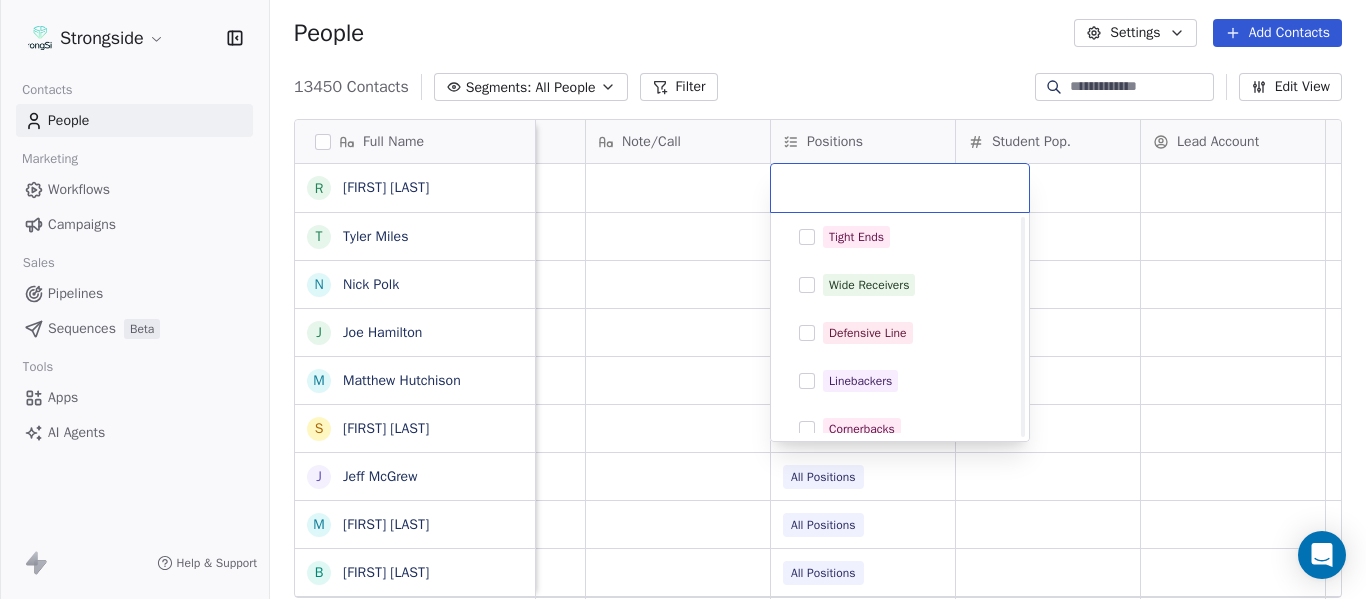 scroll, scrollTop: 400, scrollLeft: 0, axis: vertical 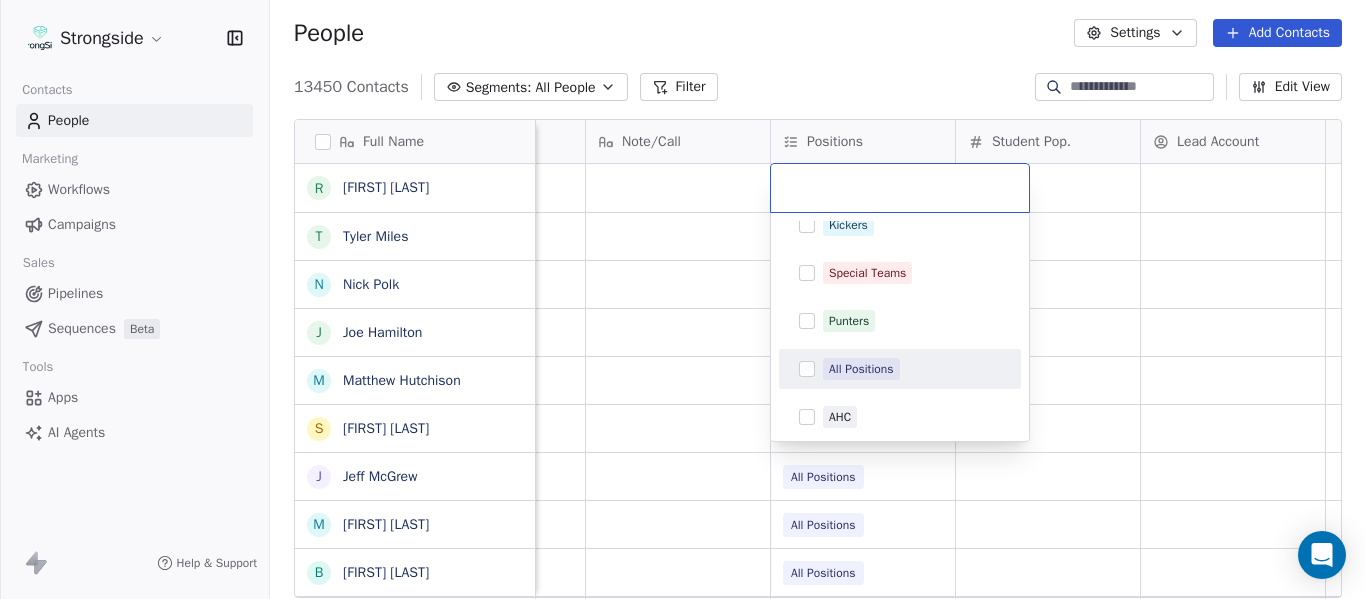 click on "All Positions" at bounding box center (861, 369) 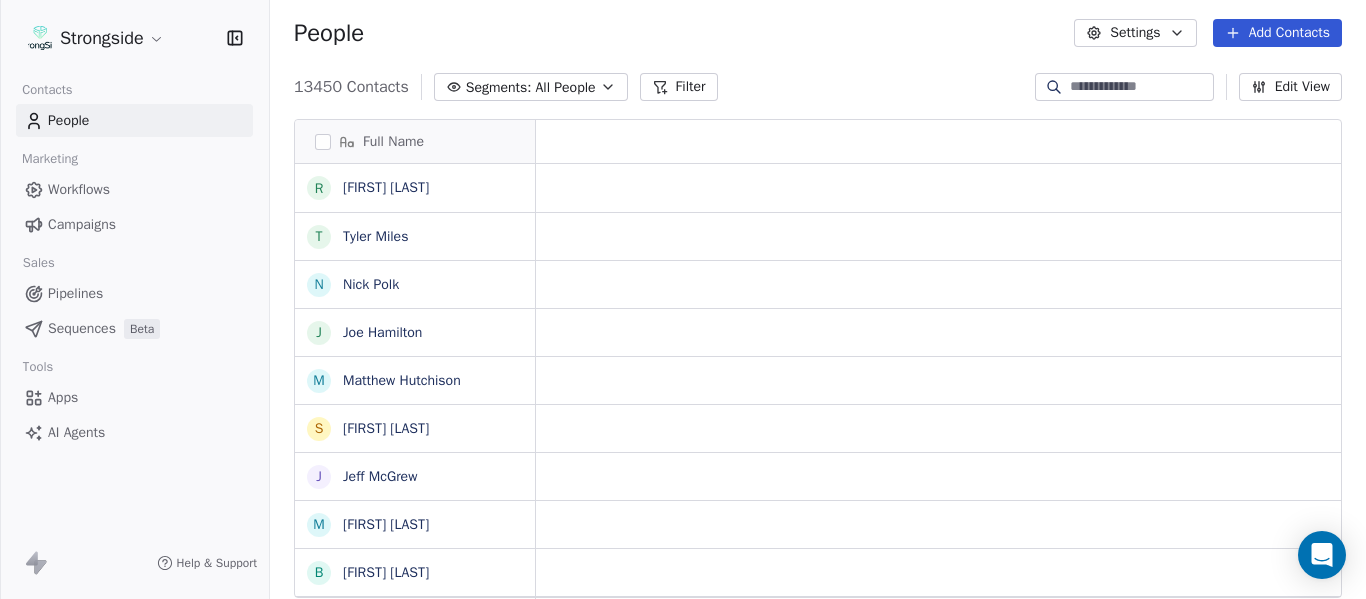 scroll, scrollTop: 0, scrollLeft: 0, axis: both 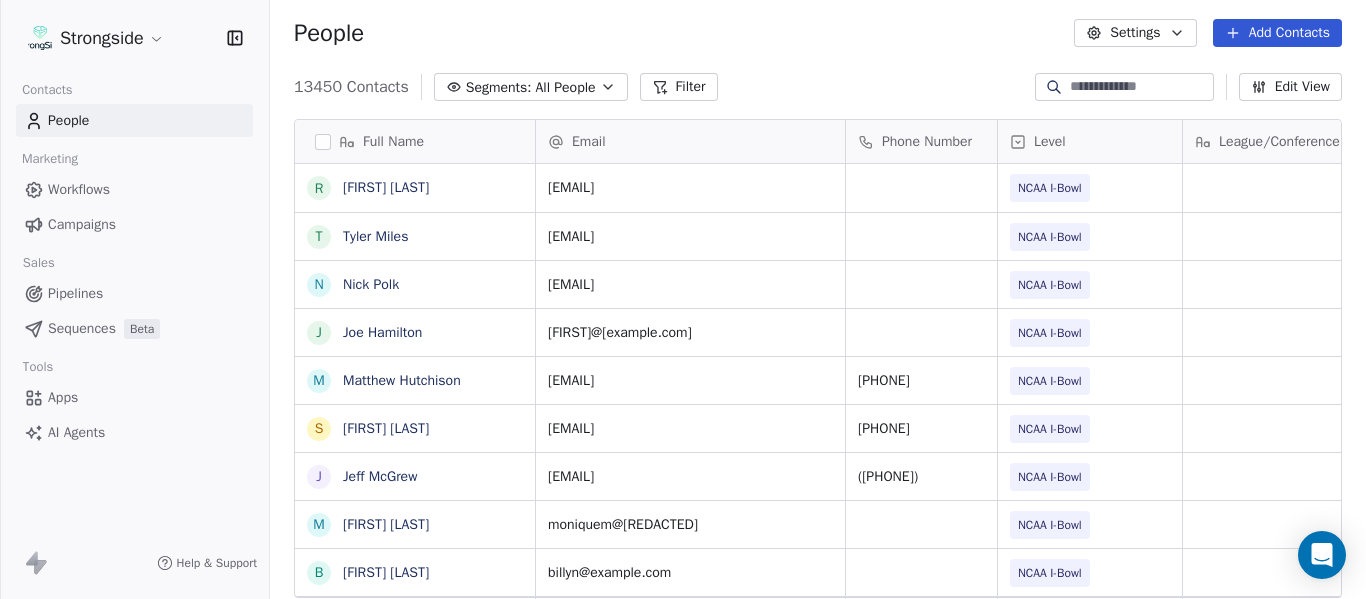 drag, startPoint x: 780, startPoint y: 582, endPoint x: 463, endPoint y: 554, distance: 318.2342 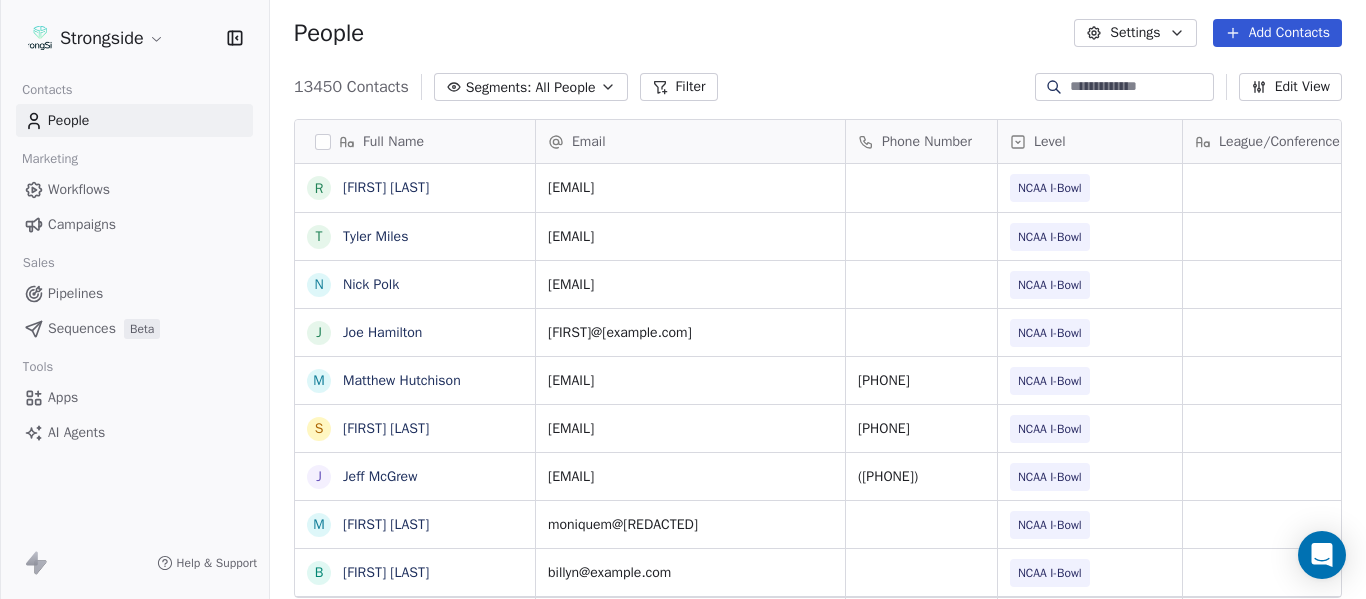 click on "Add Contacts" at bounding box center (1277, 33) 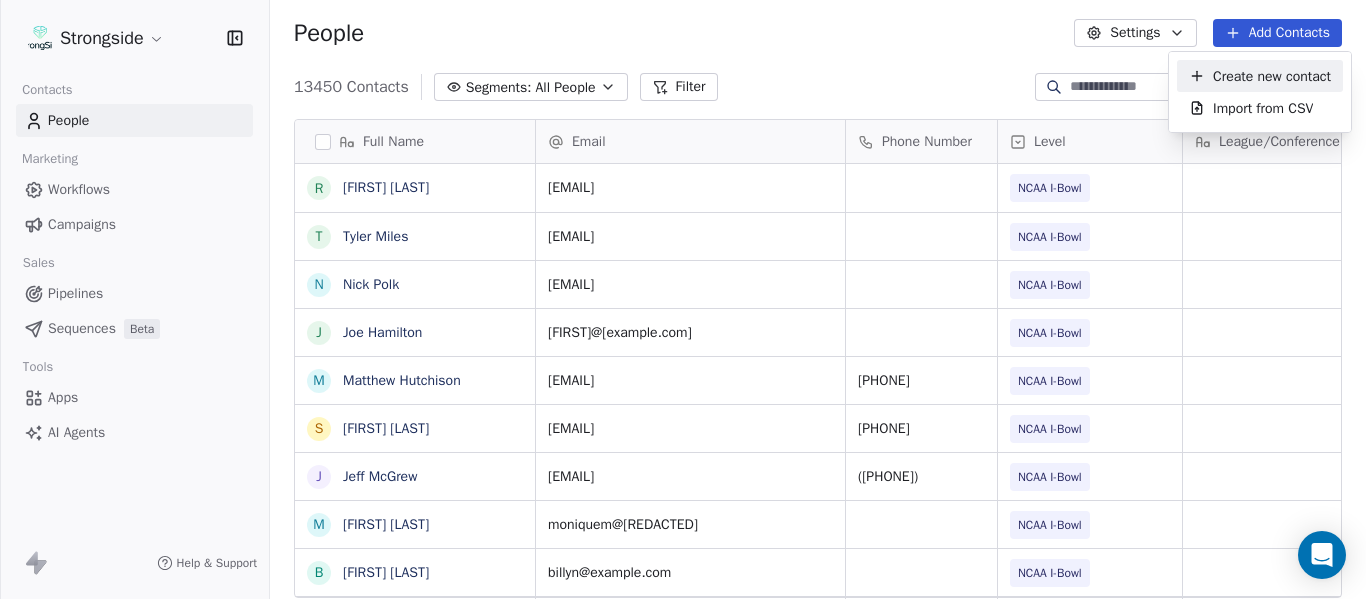 click on "Create new contact" at bounding box center [1272, 76] 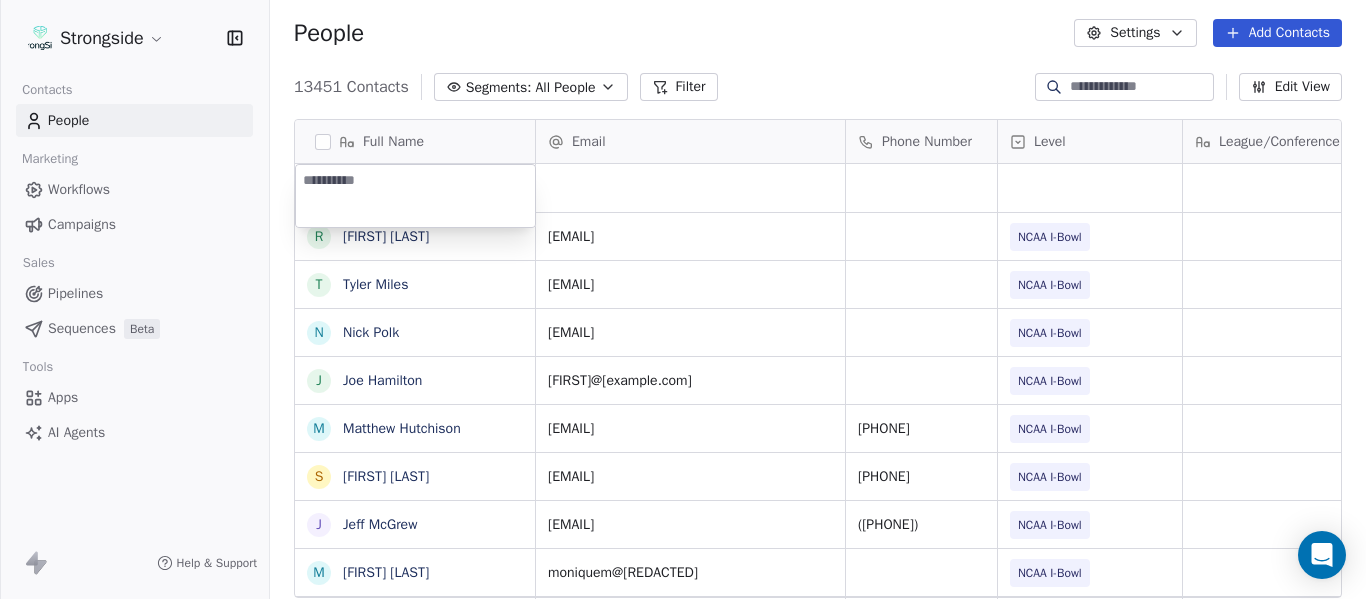 type on "********" 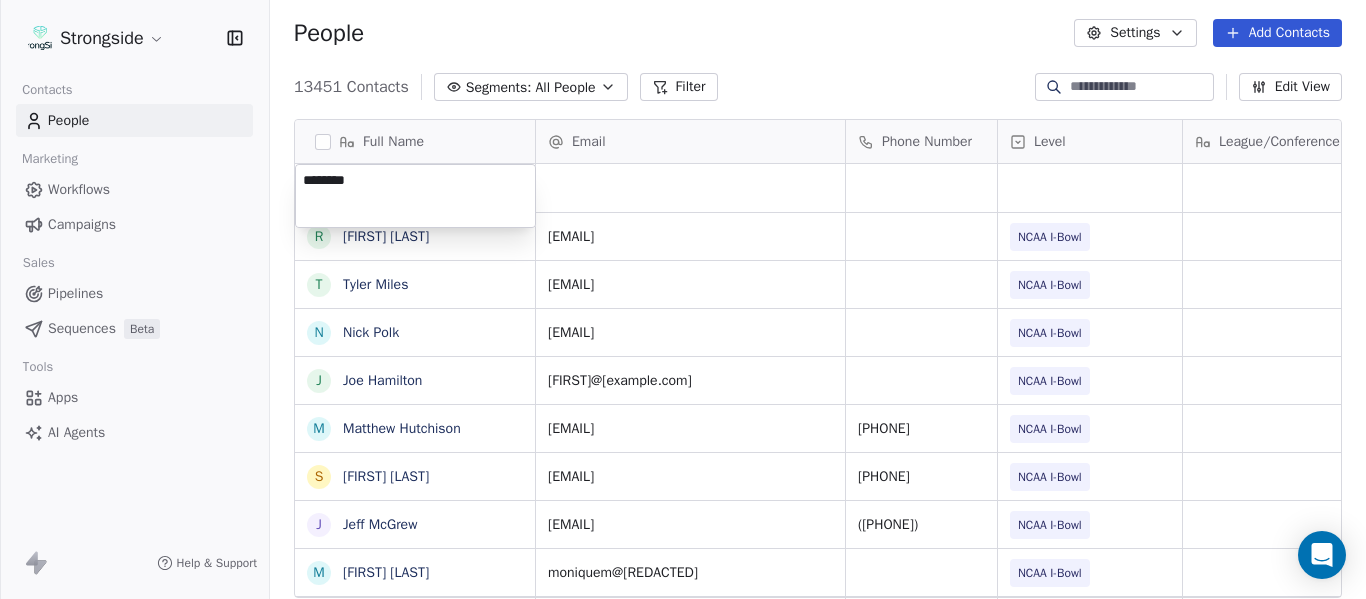 click on "Strongside Contacts People Marketing Workflows Campaigns Sales Pipelines Sequences Beta Tools Apps AI Agents Help & Support People Settings  Add Contacts 13451 Contacts Segments: All People Filter  Edit View Tag Add to Sequence Export Full Name R [FIRST] [LAST] T [FIRST] [LAST] N [FIRST] [LAST] J [FIRST] [LAST] M [FIRST] [LAST] S [FIRST] [LAST] J [FIRST] [LAST] M [FIRST] [LAST] B [FIRST] [LAST] N [FIRST] [LAST] S [FIRST] [LAST] J [FIRST] [LAST] E [FIRST] [LAST] N [FIRST] [LAST] J [FIRST] [LAST] J [FIRST] [LAST] B [FIRST] [LAST] J [FIRST] [LAST] J [FIRST] [LAST] K [FIRST] [LAST] T [FIRST] [LAST] C [FIRST] [LAST] D [FIRST] [LAST] J [FIRST] [LAST] T [FIRST] [LAST] Email Phone Number Level League/Conference Organization Tags Created Date BST Jul 24, 2025 10:38 PM [EMAIL] NCAA I-Bowl Jul 24, 2025 10:37 PM [EMAIL] NCAA I-Bowl UNIVERSITY OF FLORIDA Jul 24, 2025 10:36 PM [EMAIL] NCAA I-Bowl UNIVERSITY OF FLORIDA Jul 24, 2025 10:35 PM NCAA I-Bowl" at bounding box center [683, 299] 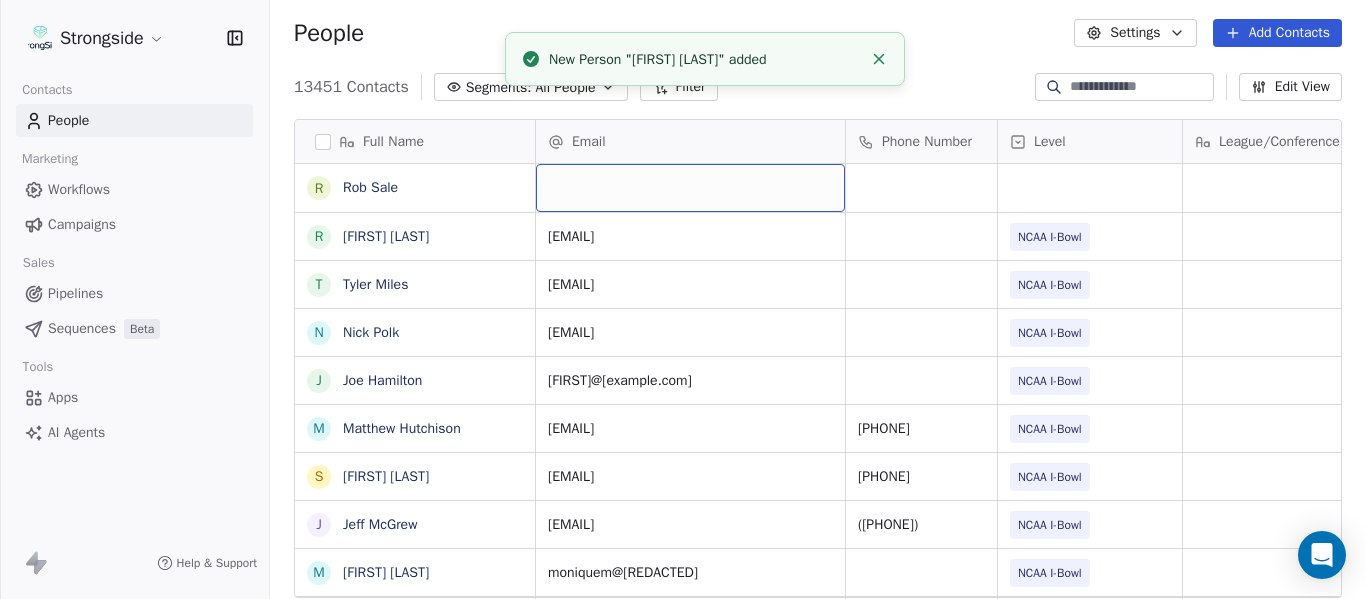 click at bounding box center (690, 188) 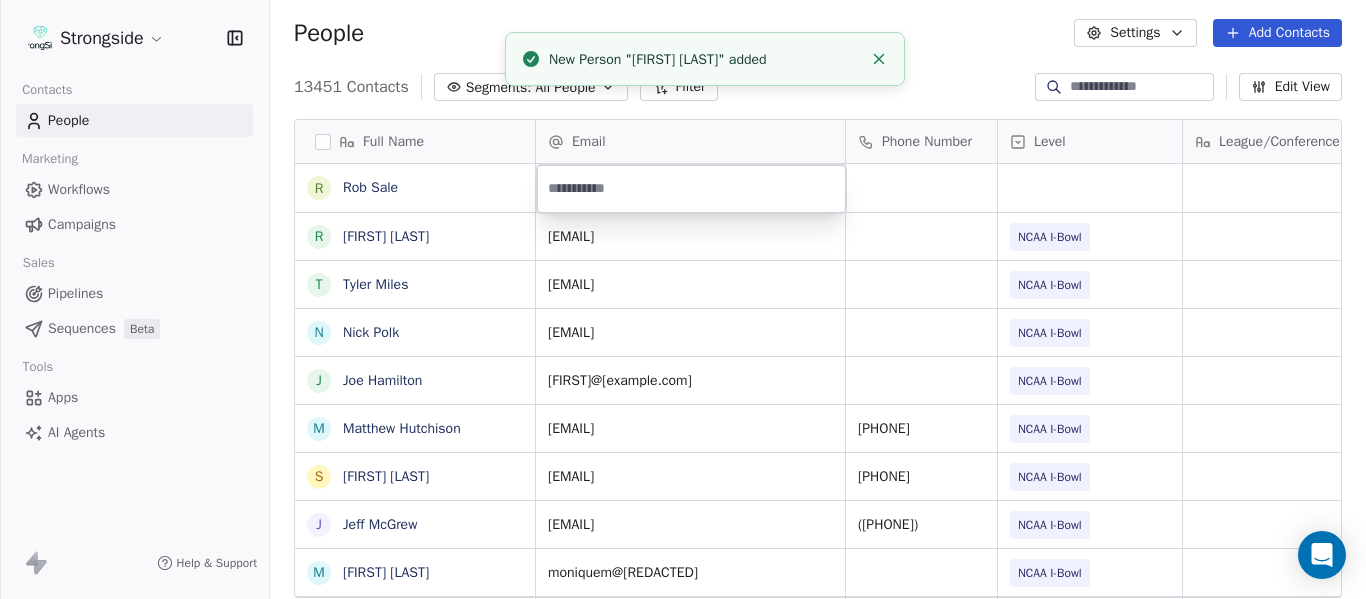 type on "**********" 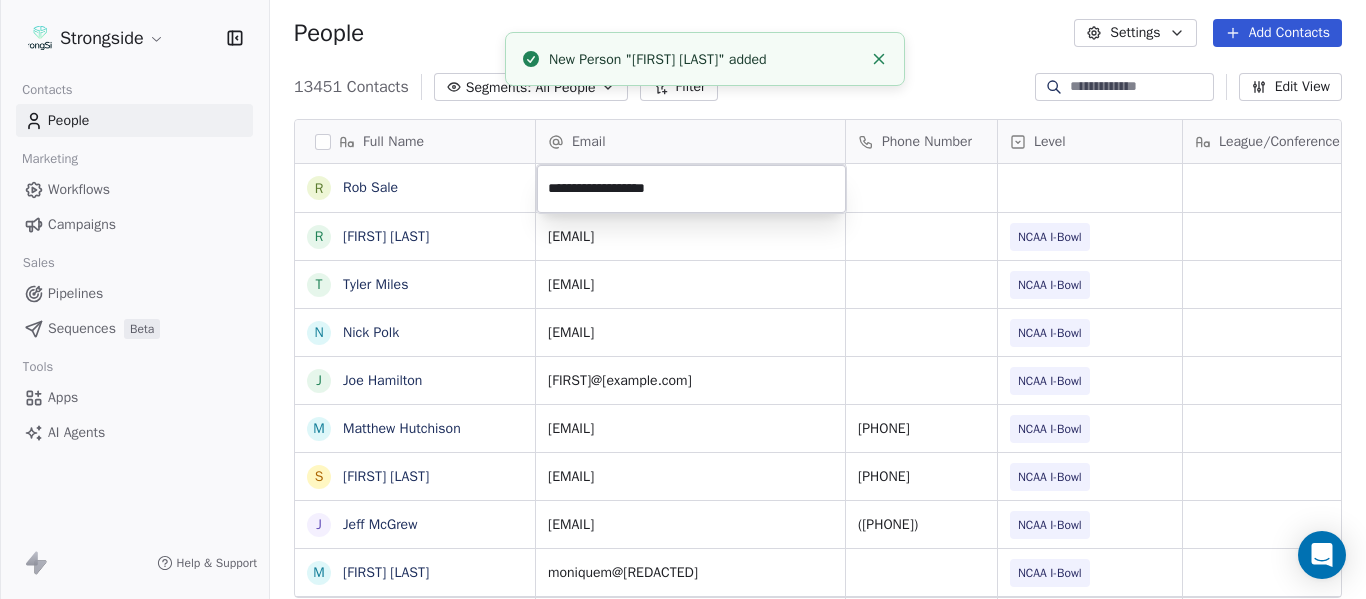 click on "Strongside Contacts People Marketing Workflows Campaigns Sales Pipelines Sequences Beta Tools Apps AI Agents Help & Support People Settings  Add Contacts 13451 Contacts Segments: All People Filter  Edit View Tag Add to Sequence Export Full Name R [FIRST] [LAST] R [FIRST] [LAST] R [FIRST] [LAST] R [FIRST] [LAST] R [FIRST] [LAST] R [FIRST] [LAST] R [FIRST] [LAST] R [FIRST] [LAST] R [FIRST] [LAST] R [FIRST] [LAST] R [FIRST] [LAST] R [FIRST] [LAST] R [FIRST] [LAST] R [FIRST] [LAST] R [FIRST] [LAST] R [FIRST] [LAST] R [FIRST] [LAST] R [FIRST] [LAST] R [FIRST] [LAST] R [FIRST] [LAST] R [FIRST] [LAST] R [FIRST] [LAST] R [FIRST] [LAST] R [FIRST] [LAST] R [FIRST] [LAST] R [FIRST] [LAST] Email Phone Number Level League/Conference Organization Tags Created Date BST Jul 24, 2025 10:38 PM [EMAIL] NCAA I-Bowl Jul 24, 2025 10:37 PM [EMAIL] NCAA I-Bowl UNIVERSITY OF FLORIDA Jul 24, 2025 10:36 PM [EMAIL] NCAA I-Bowl UNIVERSITY OF FLORIDA Jul 24, 2025 10:35 PM" at bounding box center (683, 299) 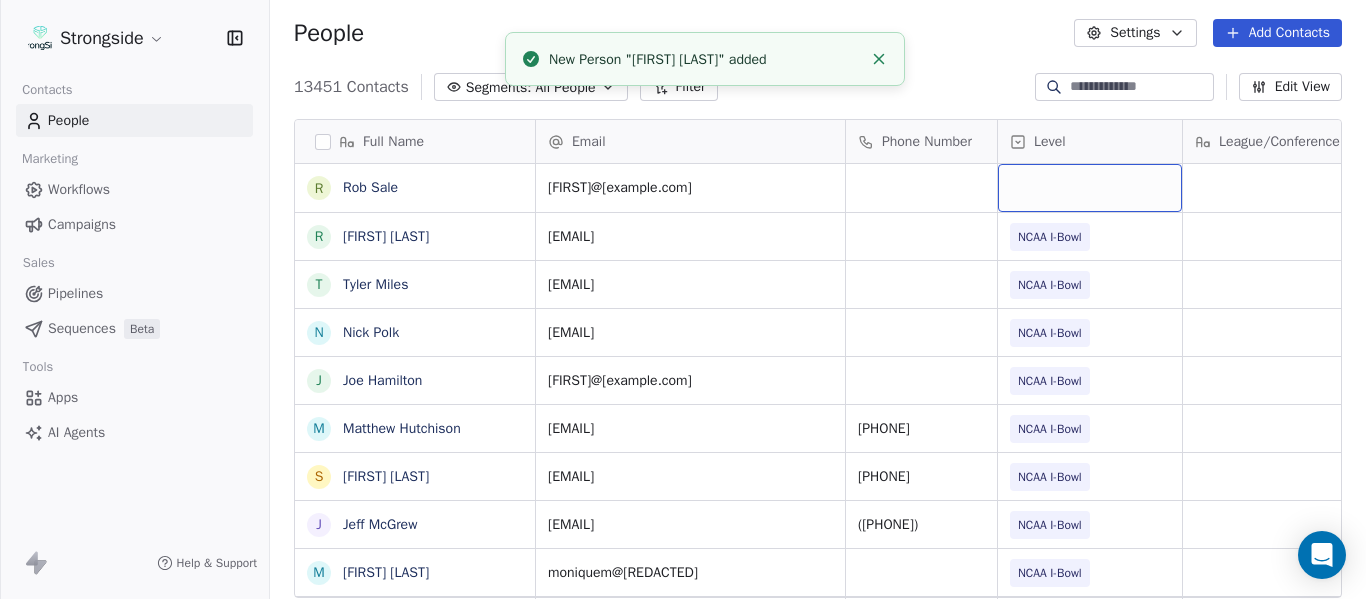click at bounding box center (1090, 188) 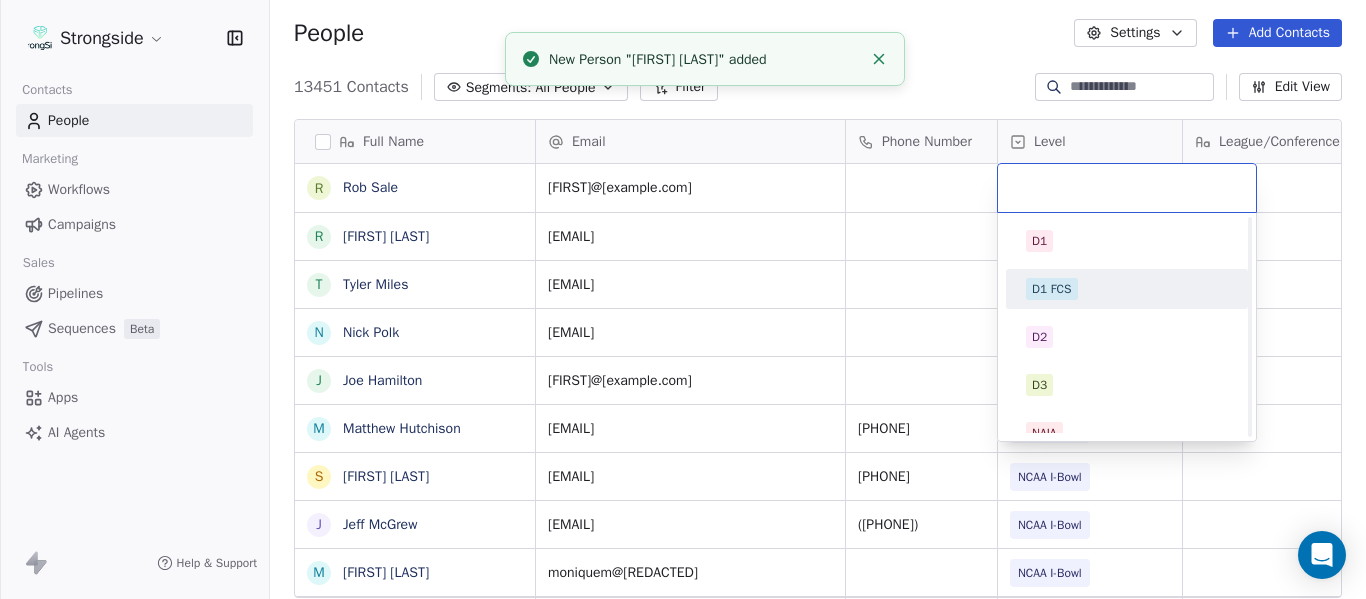 scroll, scrollTop: 212, scrollLeft: 0, axis: vertical 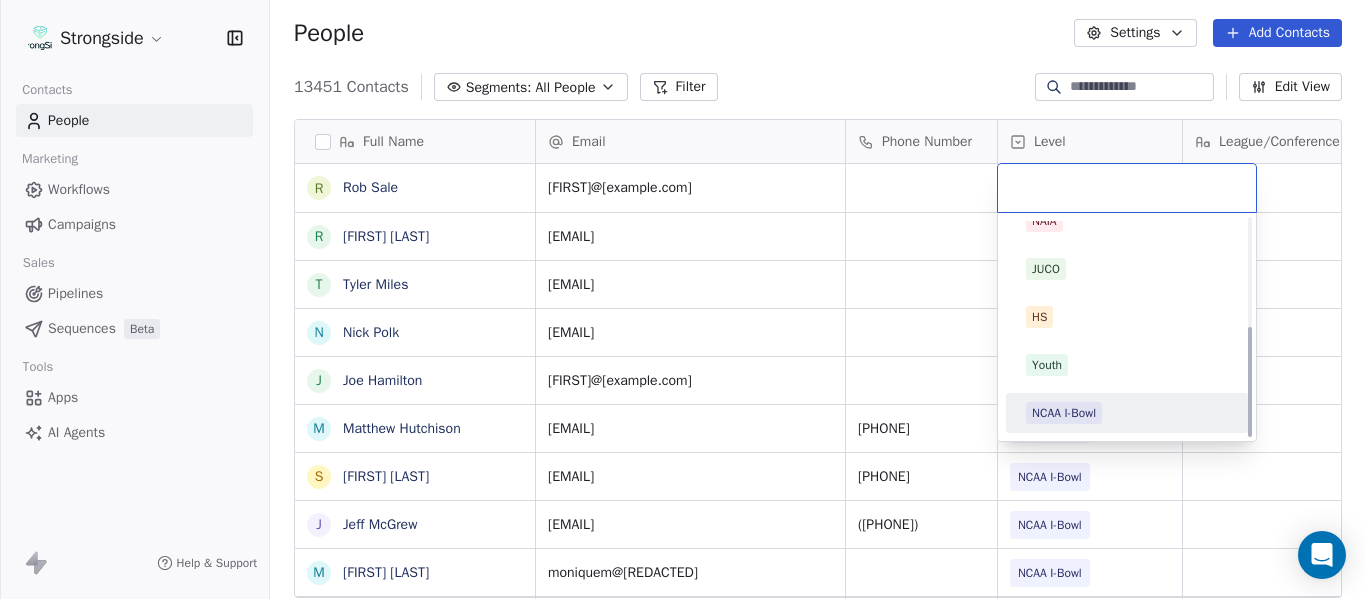 click on "NCAA I-Bowl" at bounding box center (1127, 413) 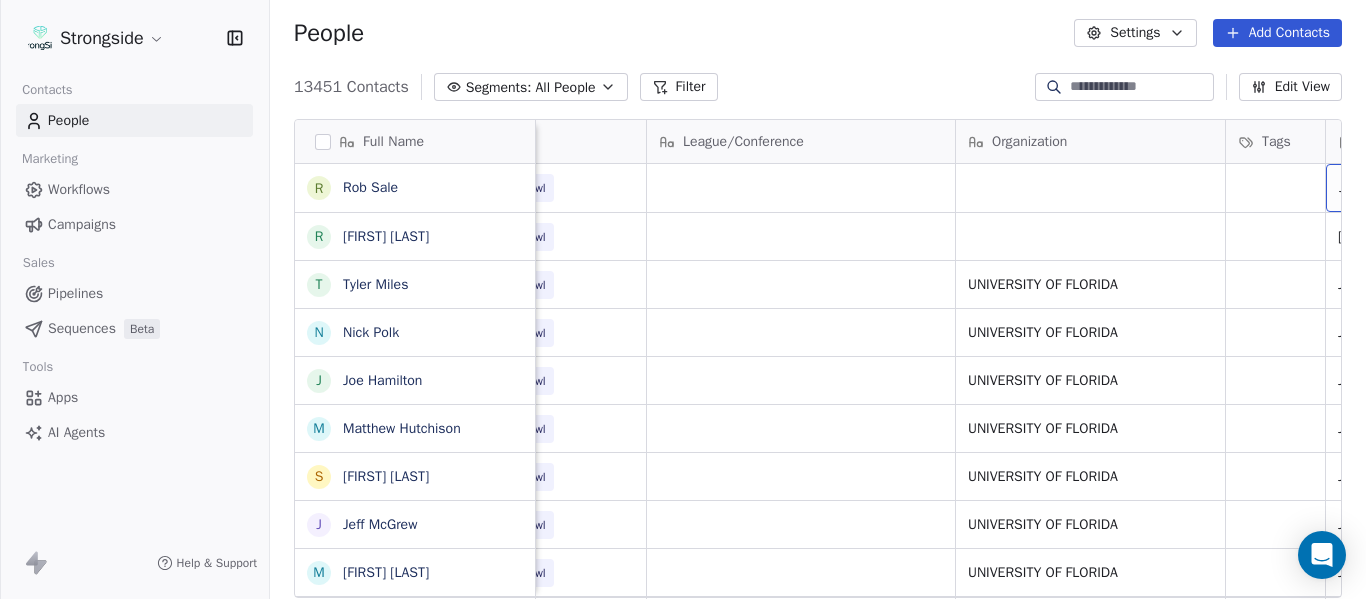 scroll, scrollTop: 0, scrollLeft: 721, axis: horizontal 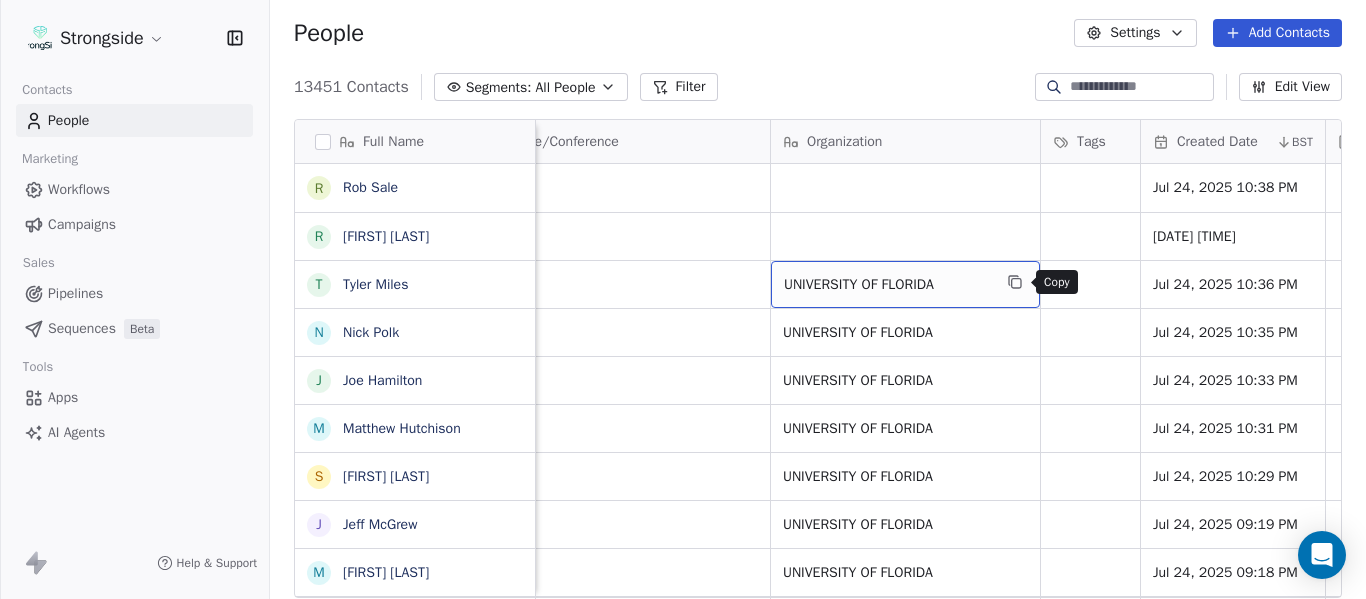click 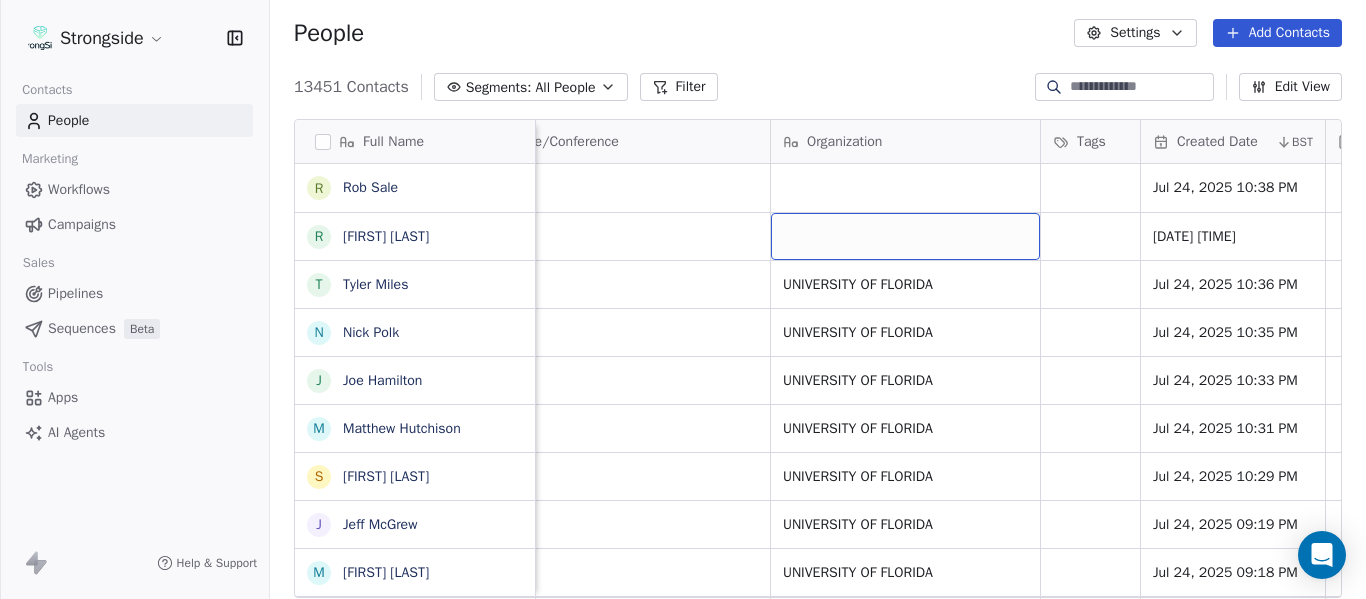 click at bounding box center (905, 236) 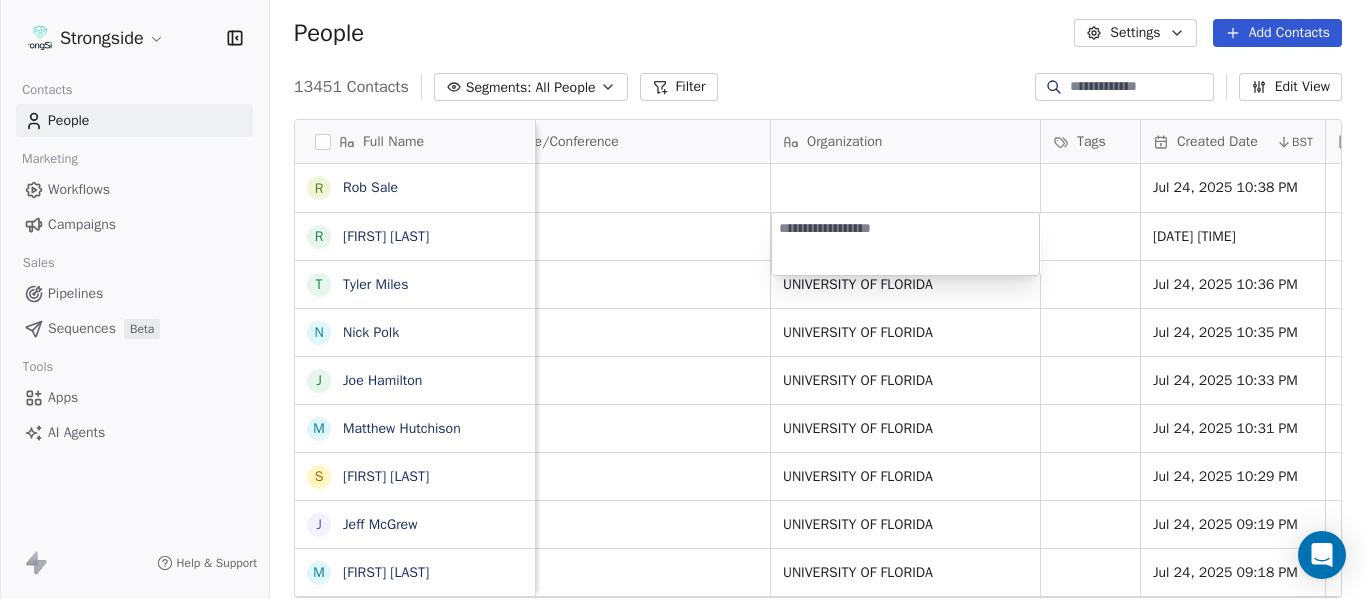 type on "**********" 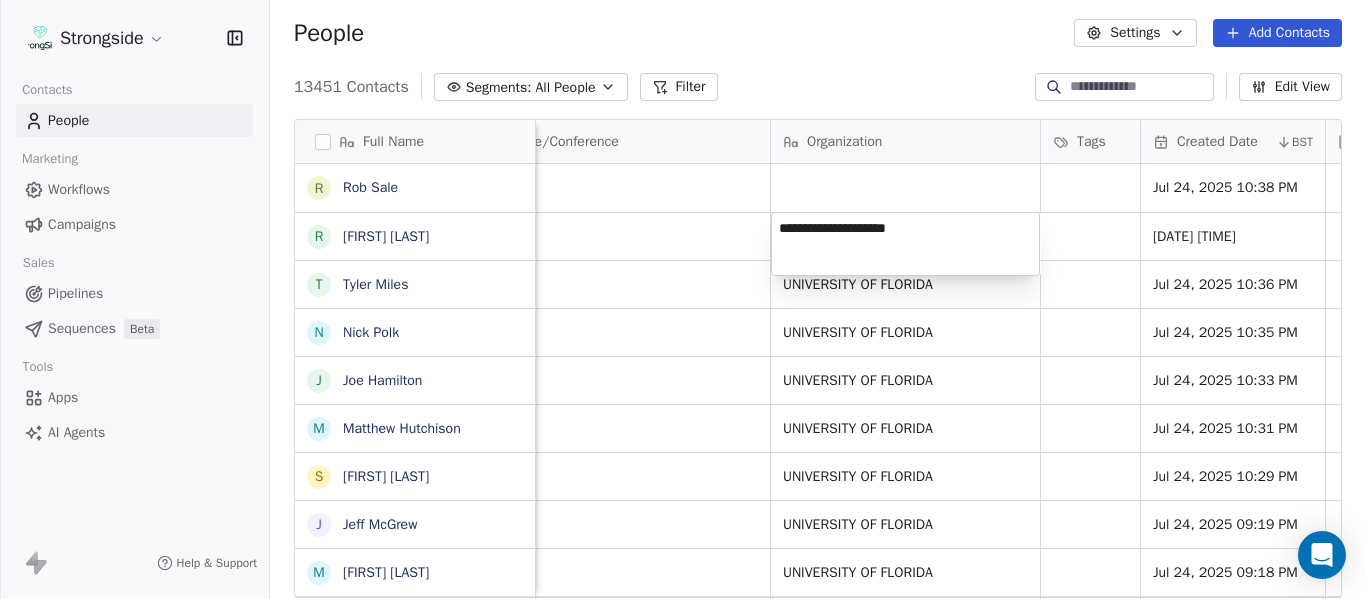 click on "Strongside Contacts People Marketing Workflows Campaigns Sales Pipelines Sequences Beta Tools Apps AI Agents Help & Support People Settings  Add Contacts 13451 Contacts Segments: All People Filter  Edit View Tag Add to Sequence Export Full Name R [LAST] R [LAST] T [LAST] N [LAST] J [LAST] M [LAST] S [LAST] J [LAST] M [LAST] B [LAST] N [LAST] S [LAST] J [LAST] E [LAST] N [LAST] J [LAST] J [LAST] B [LAST] J [LAST] J [LAST] K [LAST] T [LAST] C [LAST] D [LAST] J [LAST] T [LAST] M [LAST] Email Phone Number Level League/Conference Organization Tags Created Date BST Status Job Title Priority Emails Auto Clicked [EMAIL] NCAA I-Bowl Jul 24, 2025 10:38 PM Video Coordinator [EMAIL] NCAA I-Bowl UNIVERSITY OF FLORIDA SID" at bounding box center (683, 299) 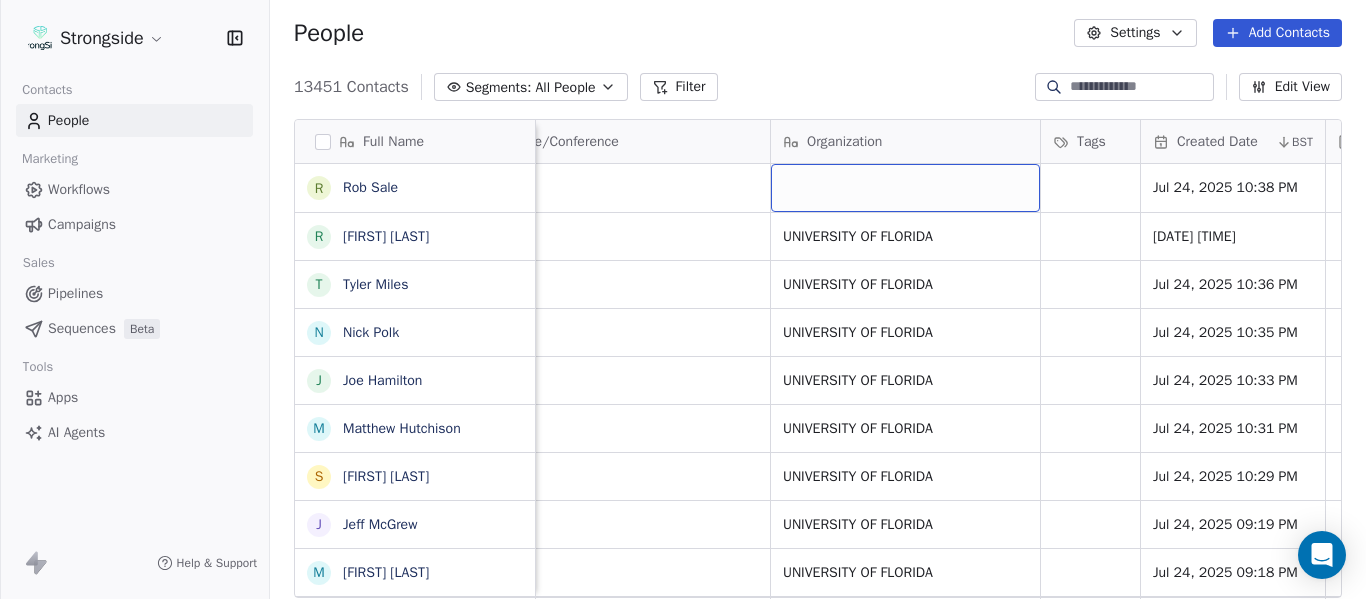 click at bounding box center (905, 188) 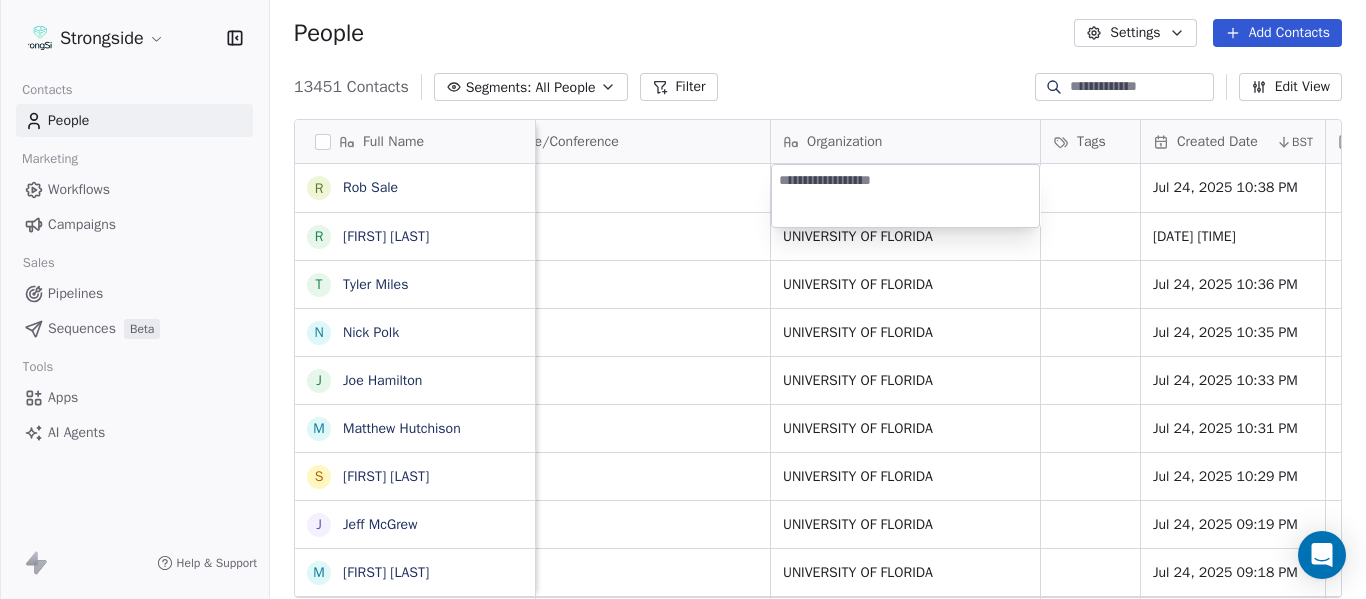 type on "**********" 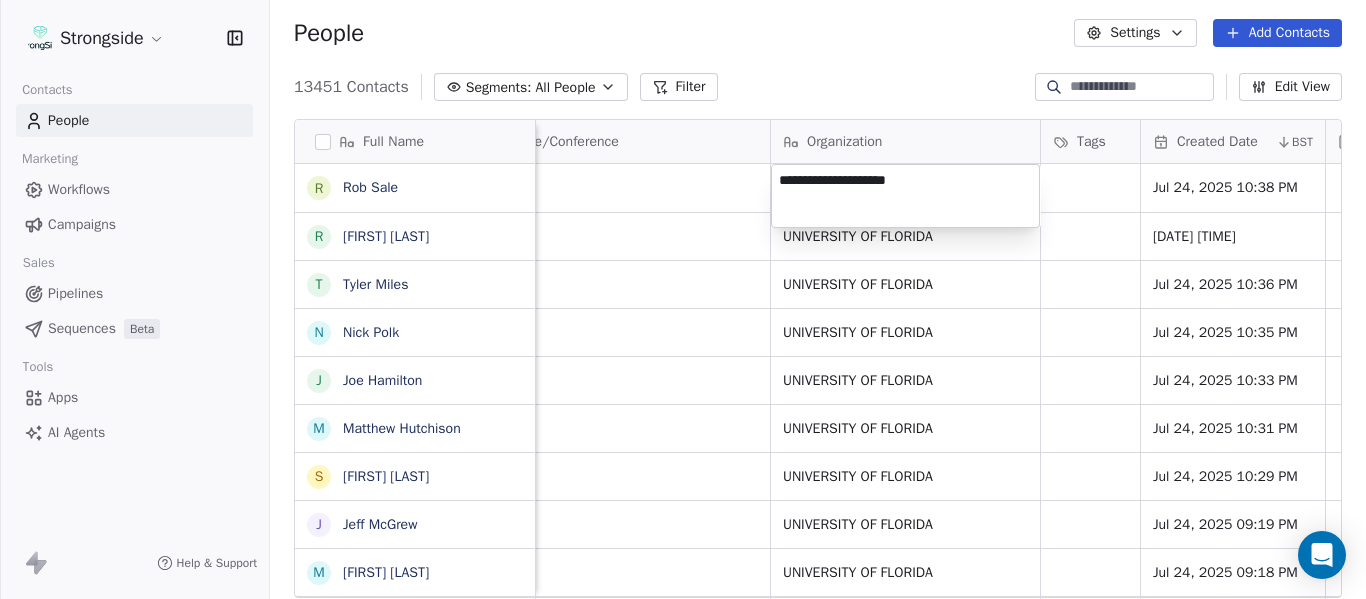 click on "Strongside Contacts People Marketing Workflows Campaigns Sales Pipelines Sequences Beta Tools Apps AI Agents Help & Support People Settings  Add Contacts 13451 Contacts Segments: All People Filter  Edit View Tag Add to Sequence Export Full Name R [LAST] R [LAST] T [LAST] N [LAST] J [LAST] M [LAST] S [LAST] J [LAST] M [LAST] B [LAST] N [LAST] S [LAST] J [LAST] E [LAST] N [LAST] J [LAST] J [LAST] B [LAST] J [LAST] J [LAST] K [LAST] T [LAST] C [LAST] D [LAST] J [LAST] T [LAST] M [LAST] K [LAST] P [LAST] F [LAST] Email Phone Number Level League/Conference Organization Tags Created Date BST Status Job Title Priority Emails Auto Clicked [EMAIL] NCAA I-Bowl Jul 24, 2025 10:38 PM [EMAIL] NCAA I-Bowl UNIVERSITY OF FLORIDA Jul 24, 2025 10:37 PM Video Coordinator [EMAIL] NCAA I-Bowl SID" at bounding box center (683, 299) 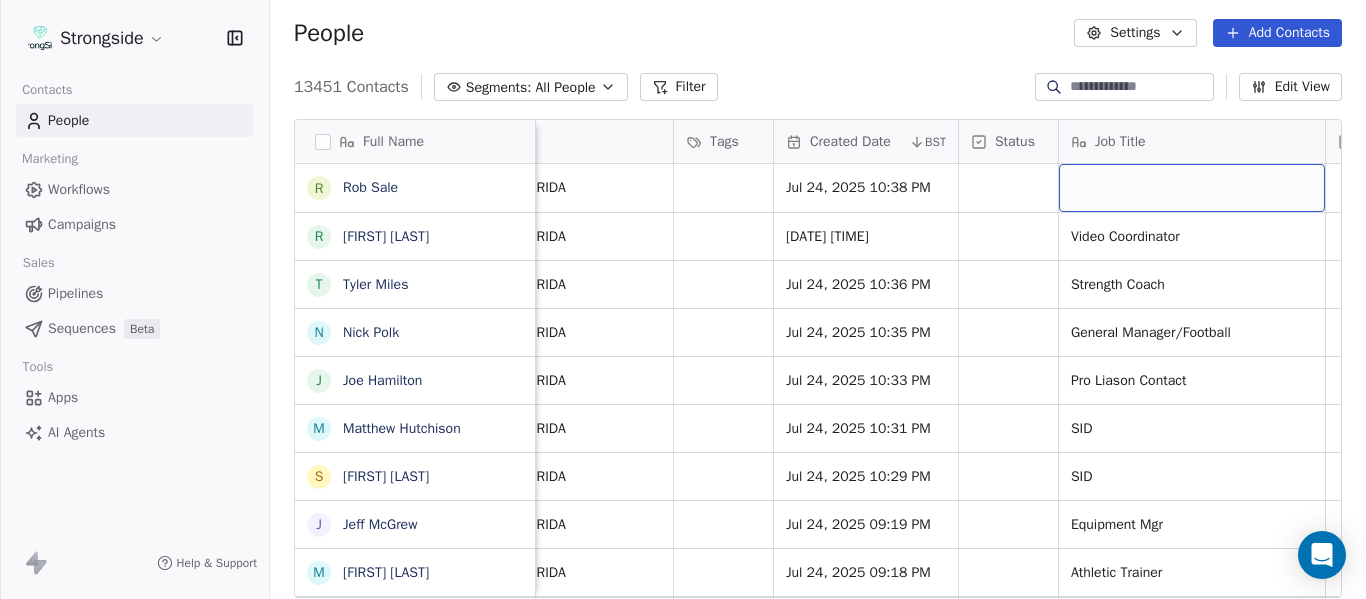 scroll, scrollTop: 0, scrollLeft: 1273, axis: horizontal 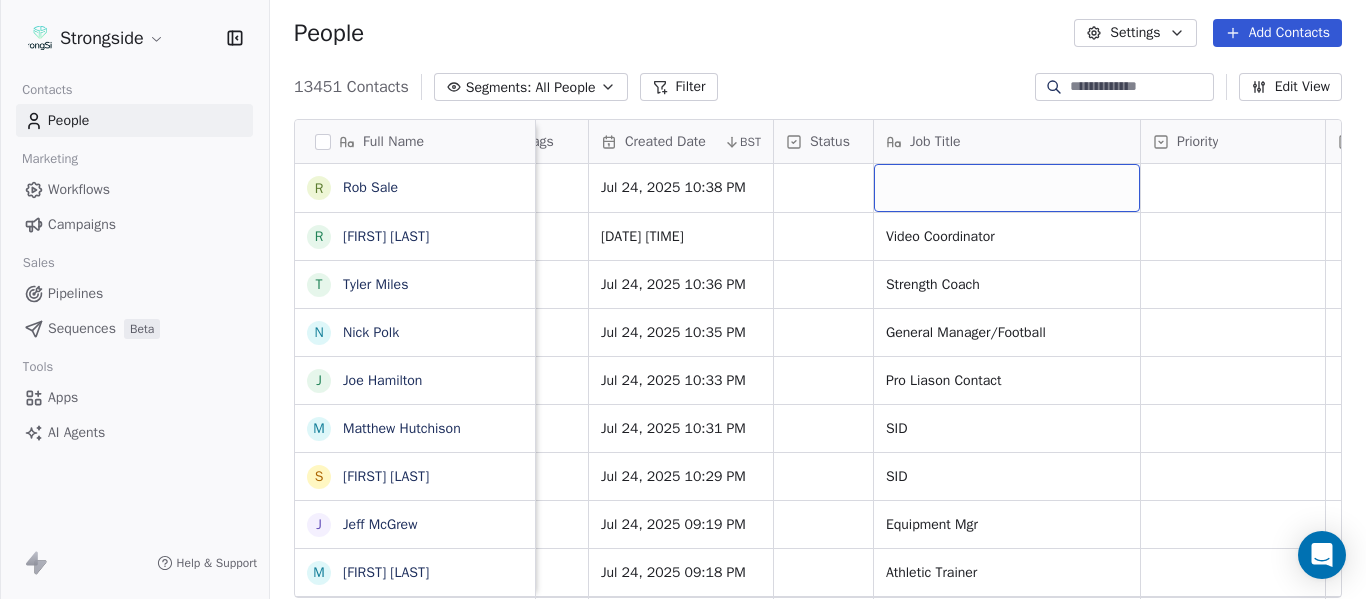 click at bounding box center (1007, 188) 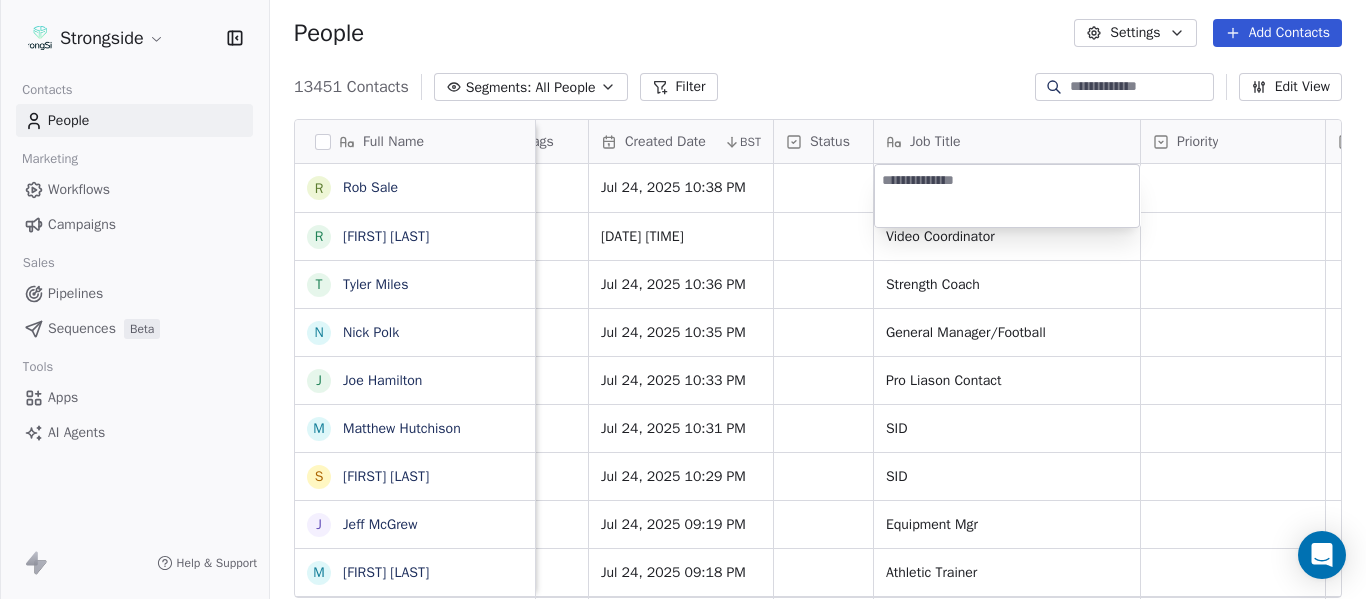 type on "**********" 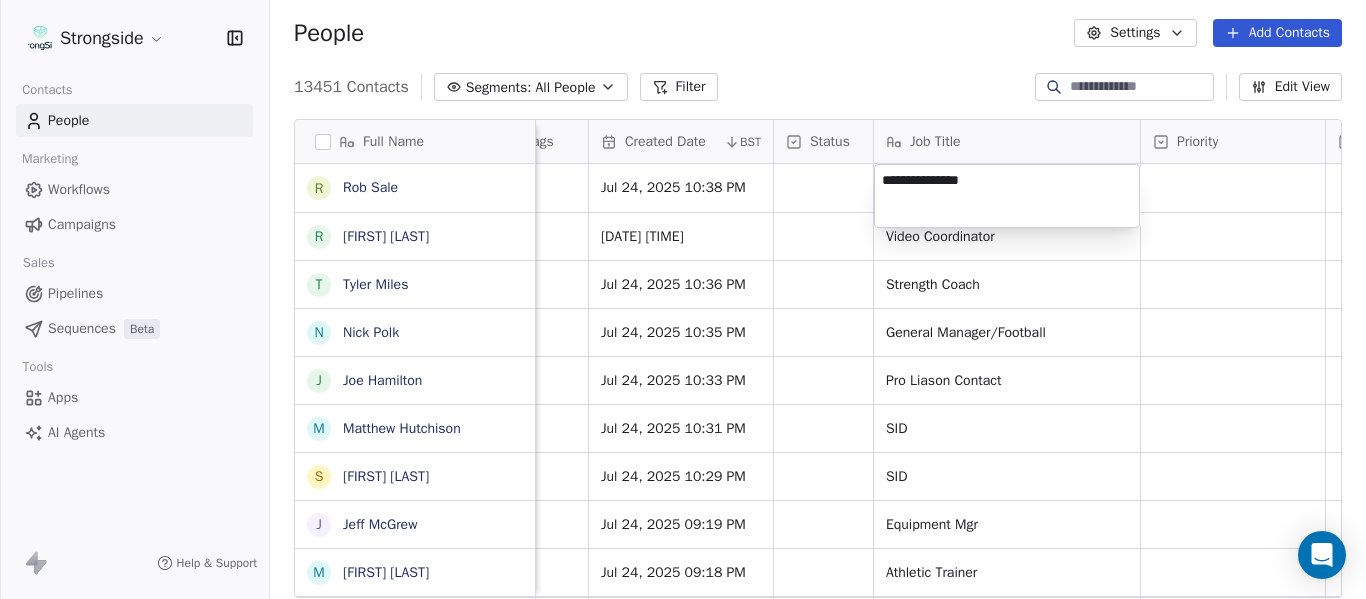 click on "Strongside Contacts People Marketing Workflows Campaigns Sales Pipelines Sequences Beta Tools Apps AI Agents Help & Support People Settings Add Contacts 13451 Contacts Segments: All People Filter Edit View Tag Add to Sequence Export Full Name R [FIRST] [LAST] R [FIRST] [LAST] T [FIRST] [LAST] N [FIRST] [LAST] J [FIRST] [LAST] M [FIRST] [LAST] S [FIRST] [LAST] J [FIRST] [LAST] M [FIRST] [LAST] B [FIRST] [LAST] N [FIRST] [LAST] S [FIRST] [LAST] J [FIRST] [LAST] E [FIRST] [LAST] N [FIRST] [LAST] J [FIRST] [LAST] J [FIRST] [LAST] B [FIRST] [LAST] J [FIRST] [LAST] J [FIRST] [LAST] K [FIRST] [LAST] T [FIRST] [LAST] C [FIRST] [LAST] D [FIRST] [LAST] J [FIRST] [LAST] T [FIRST] [LAST] M [FIRST] [LAST] K [FIRST] [LAST] P [FIRST] [LAST] F [FIRST] [LAST] Level League/Conference Organization Tags Created Date BST Status Job Title Priority Emails Auto Clicked Last Activity Date BST In Open Phone NCAA I-Bowl UNIVERSITY OF FLORIDA Jul 24, 2025 10:38 PM NCAA I-Bowl UNIVERSITY OF FLORIDA Jul 24, 2025 10:37 PM Video Coordinator False NCAA I-Bowl" at bounding box center [683, 299] 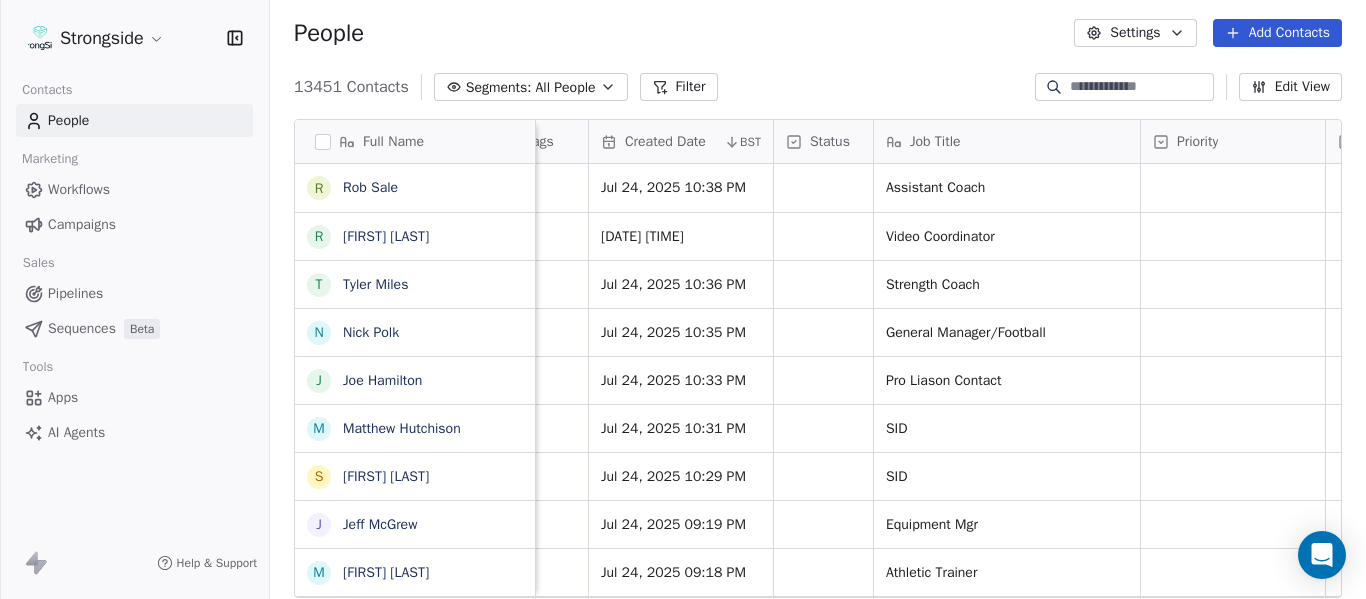 scroll, scrollTop: 0, scrollLeft: 2013, axis: horizontal 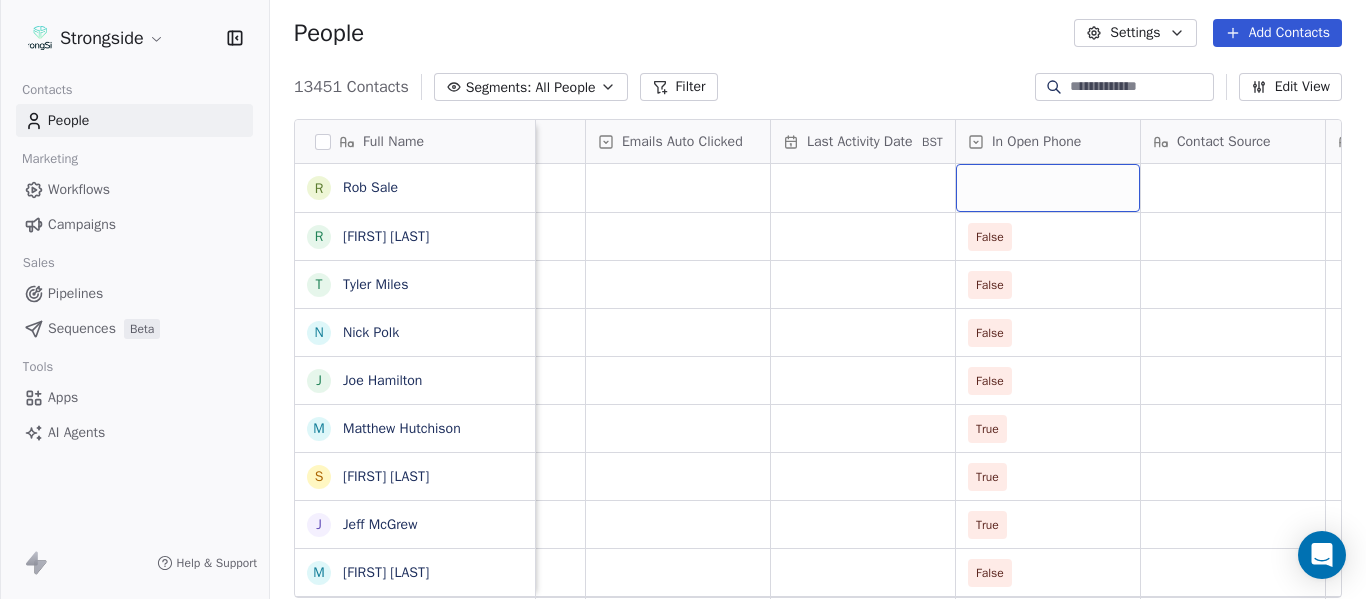 click at bounding box center (1048, 188) 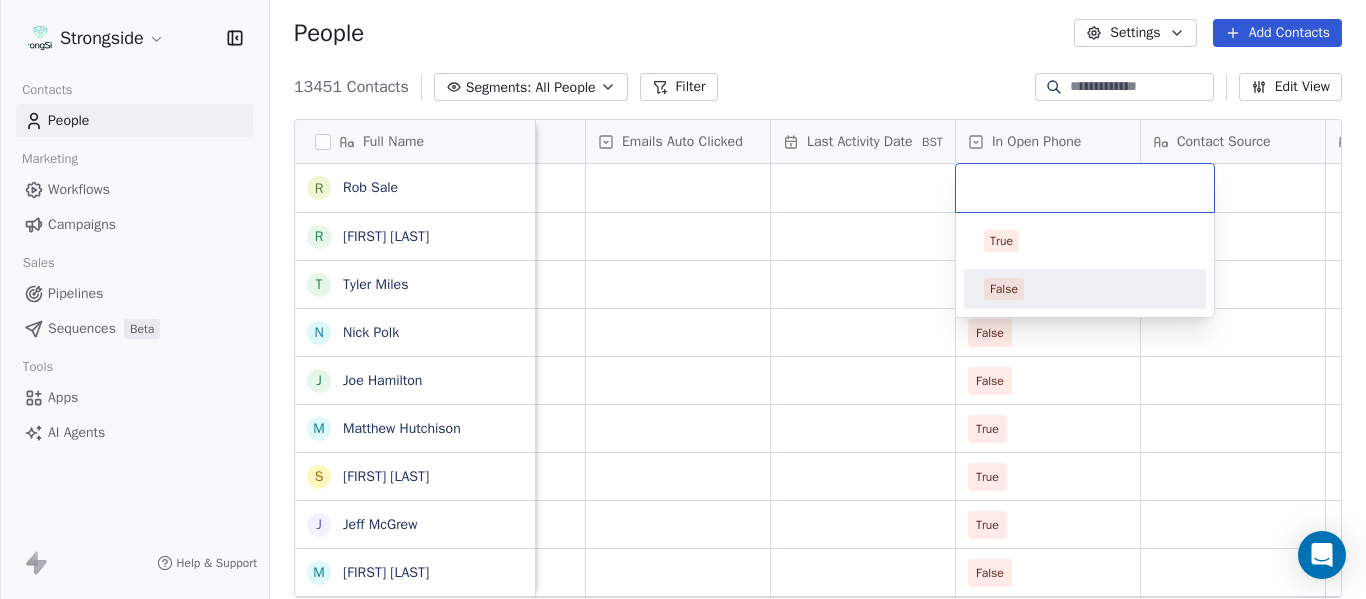 click on "False" at bounding box center [1085, 289] 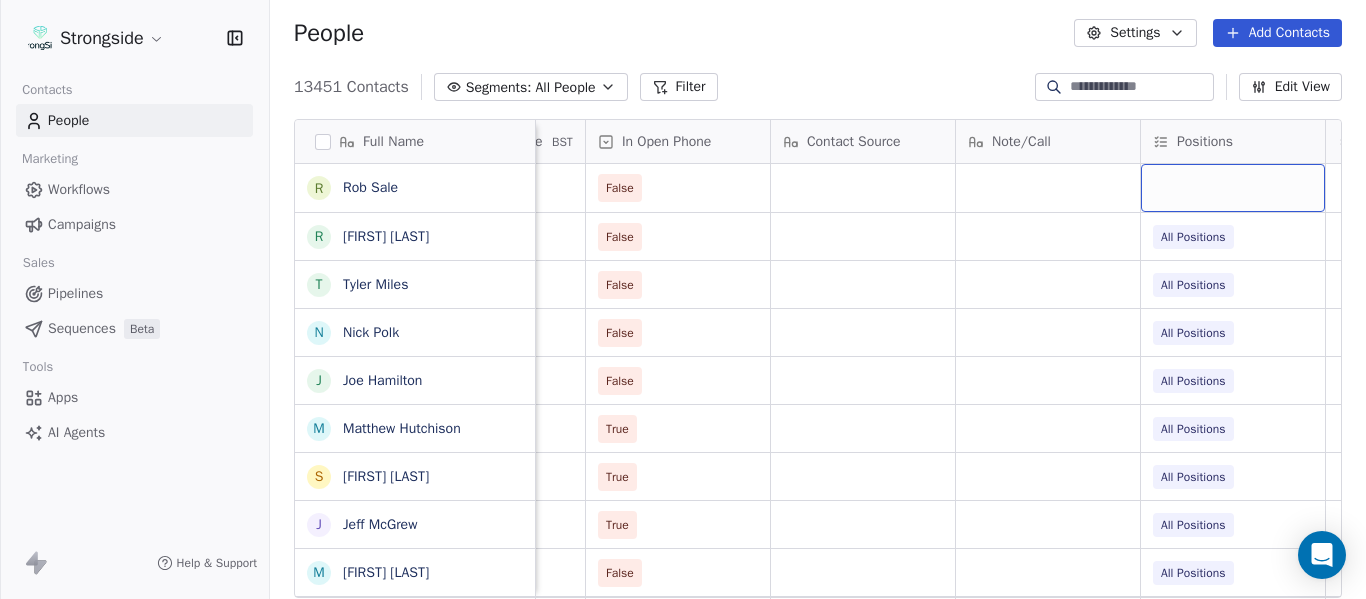 scroll, scrollTop: 0, scrollLeft: 2568, axis: horizontal 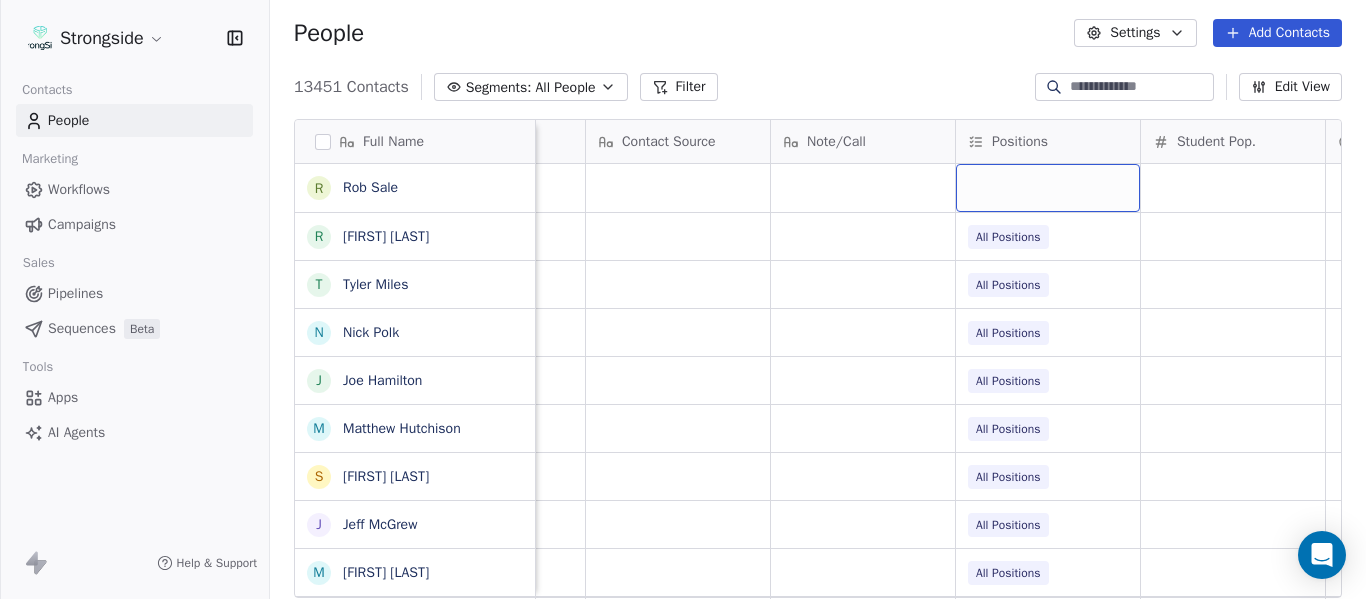 click at bounding box center [1048, 188] 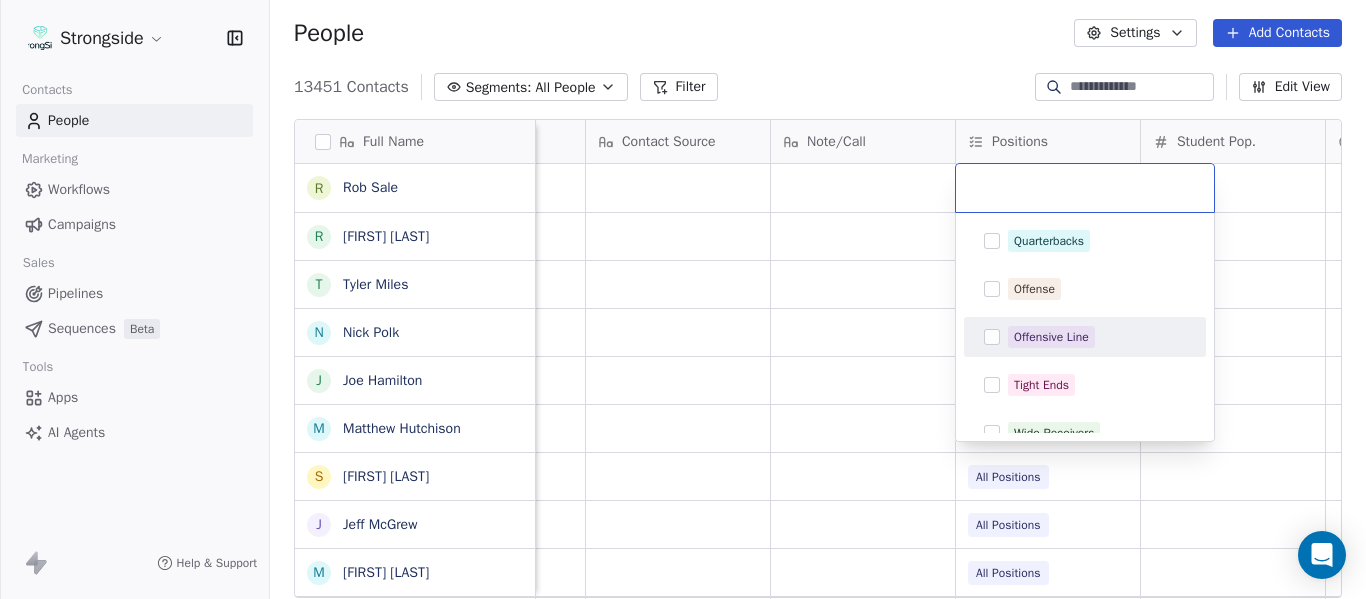 click on "Offensive Line" at bounding box center [1051, 337] 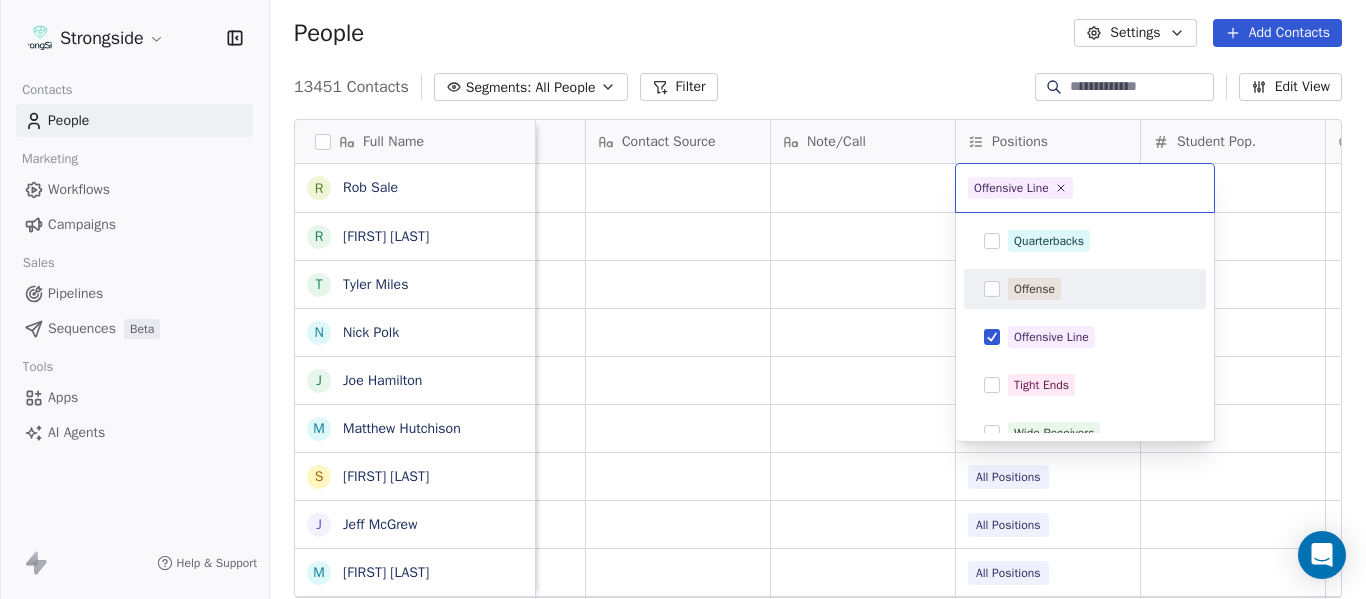 click on "Offense" at bounding box center (1034, 289) 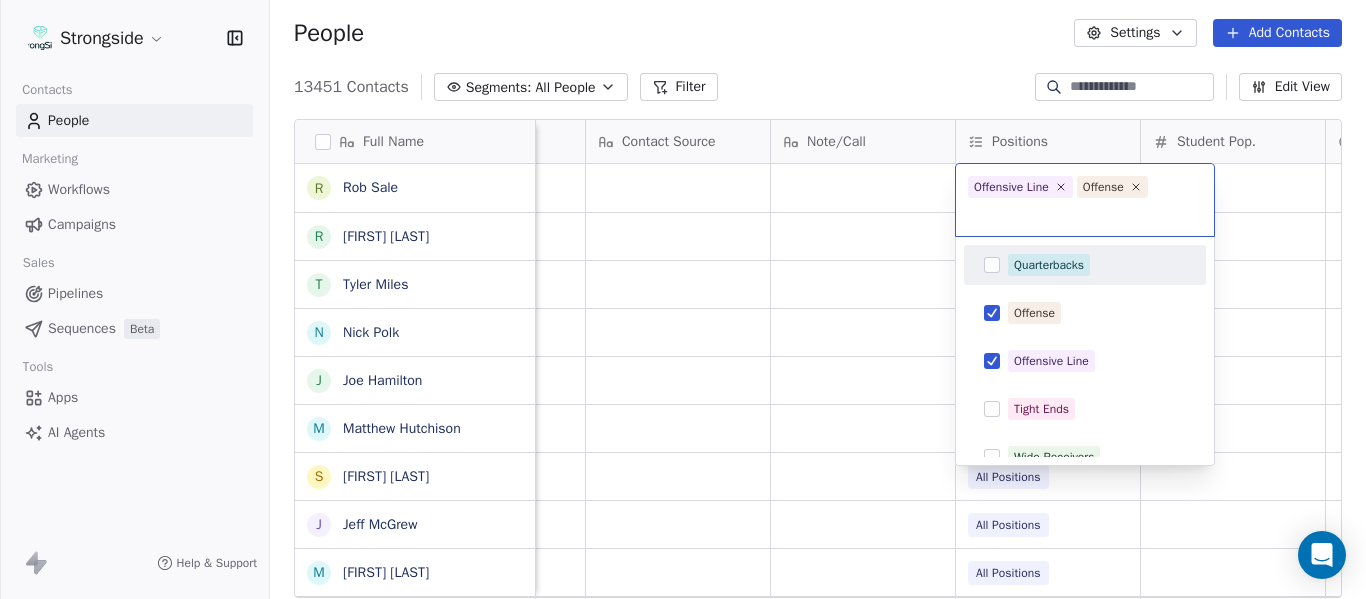 click on "Strongside Contacts People Marketing Workflows Campaigns Sales Pipelines Sequences Beta Tools Apps AI Agents Help & Support People Settings  Add Contacts 13451 Contacts Segments: All People Filter  Edit View Tag Add to Sequence Export Full Name R [FIRST] [LAST] R [FIRST] [LAST] R [FIRST] [LAST] R [FIRST] [LAST] R [FIRST] [LAST] R [FIRST] [LAST] R [FIRST] [LAST] R [FIRST] [LAST] R [FIRST] [LAST] R [FIRST] [LAST] R [FIRST] [LAST] R [FIRST] [LAST] R [FIRST] [LAST] R [FIRST] [LAST] R [FIRST] [LAST] R [FIRST] [LAST] R [FIRST] [LAST] R [FIRST] [LAST] R [FIRST] [LAST] R [FIRST] [LAST] R [FIRST] [LAST] R [FIRST] [LAST] R [FIRST] [LAST] R [FIRST] [LAST] R [FIRST] [LAST] R [FIRST] [LAST] R [FIRST] [LAST] Priority Emails Auto Clicked Last Activity Date BST In Open Phone Contact Source Note/Call Positions Student Pop. Lead Account   False   False All Positions   False All Positions   False All Positions   False All Positions   True All Positions   True All Positions   True All Positions   False All Positions" at bounding box center [683, 299] 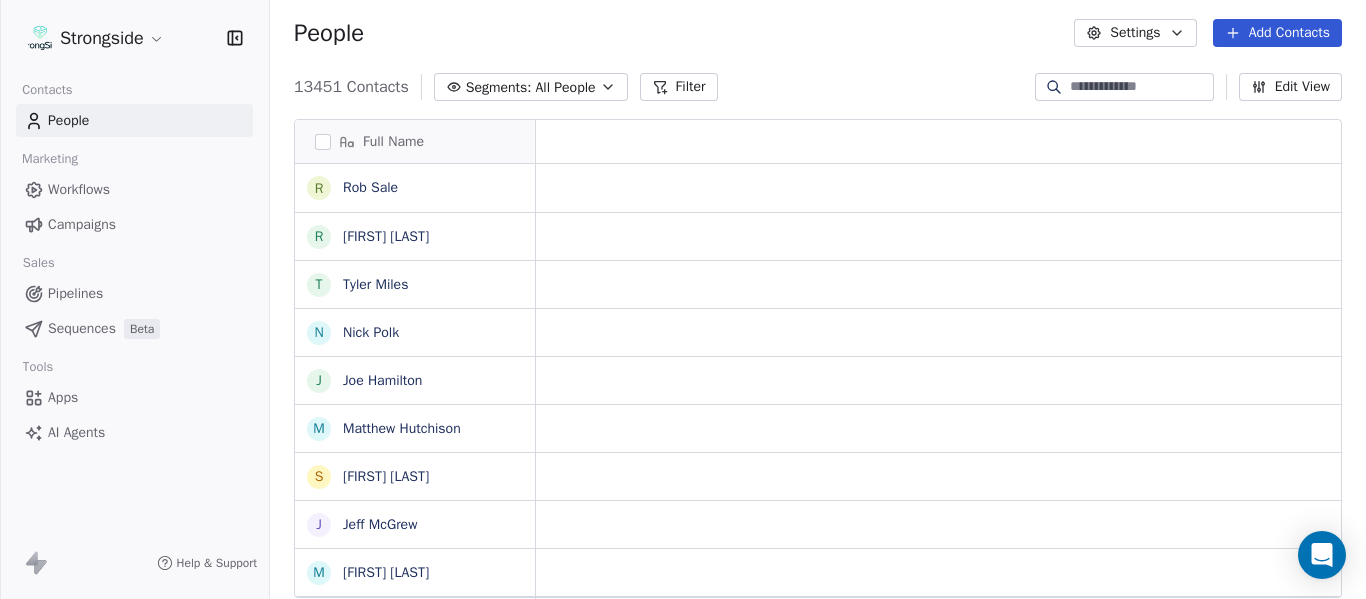 scroll, scrollTop: 0, scrollLeft: 0, axis: both 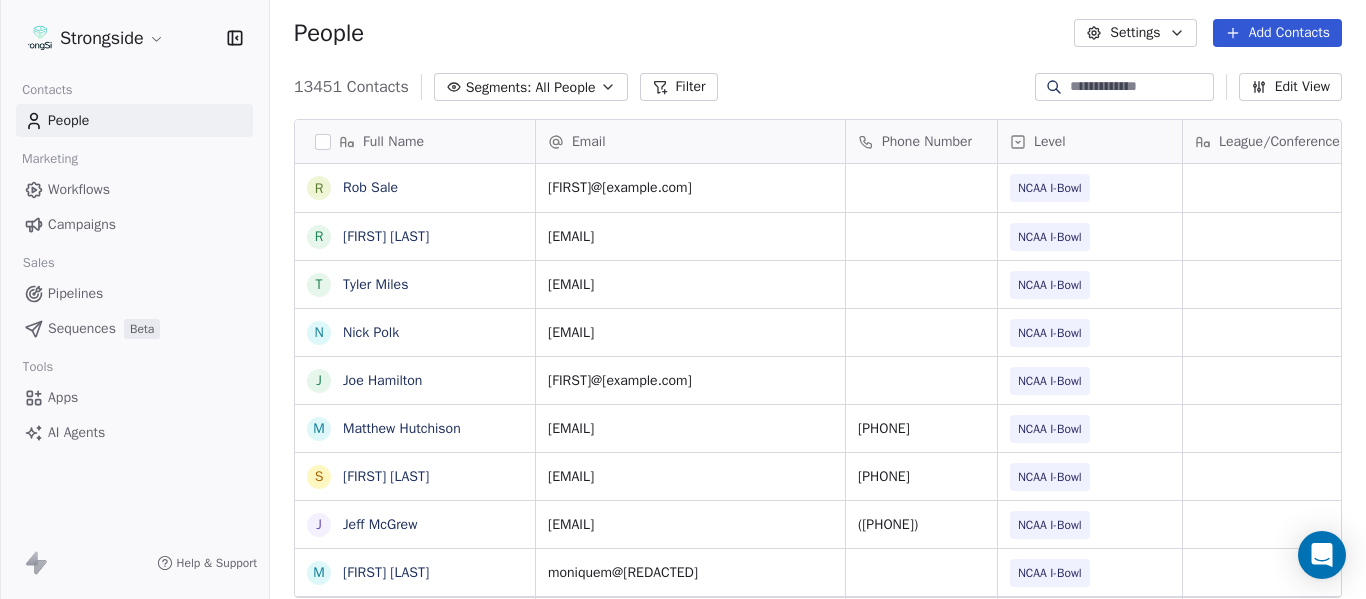 click 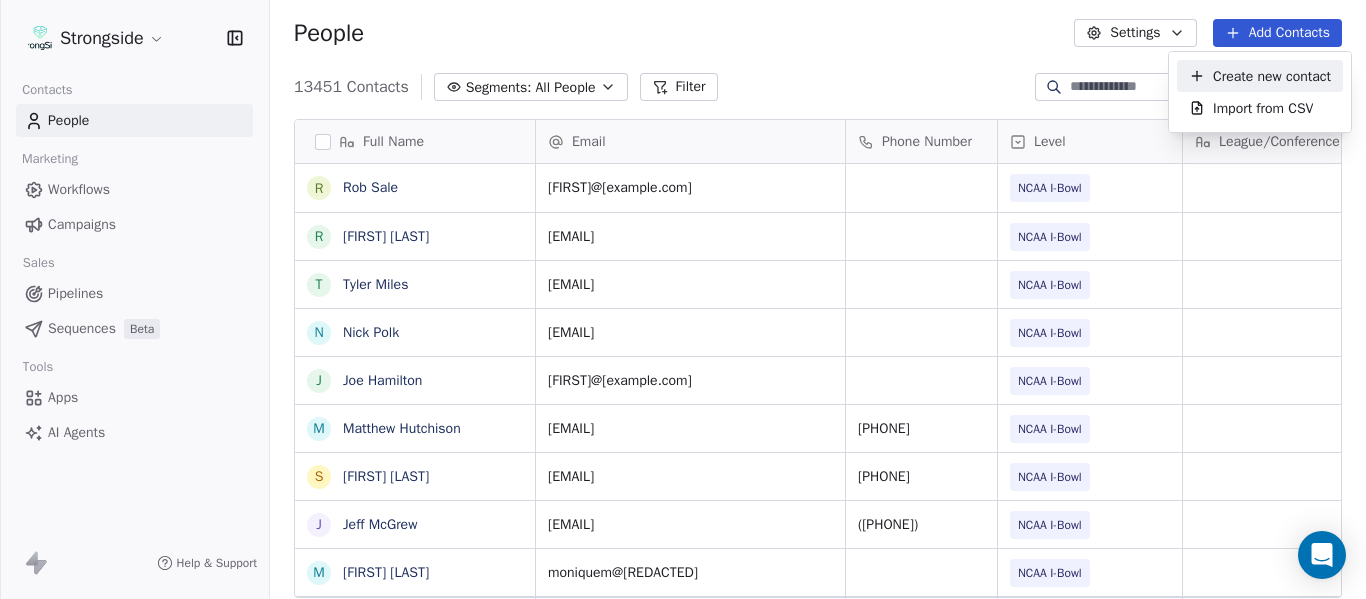 click on "Create new contact" at bounding box center [1272, 76] 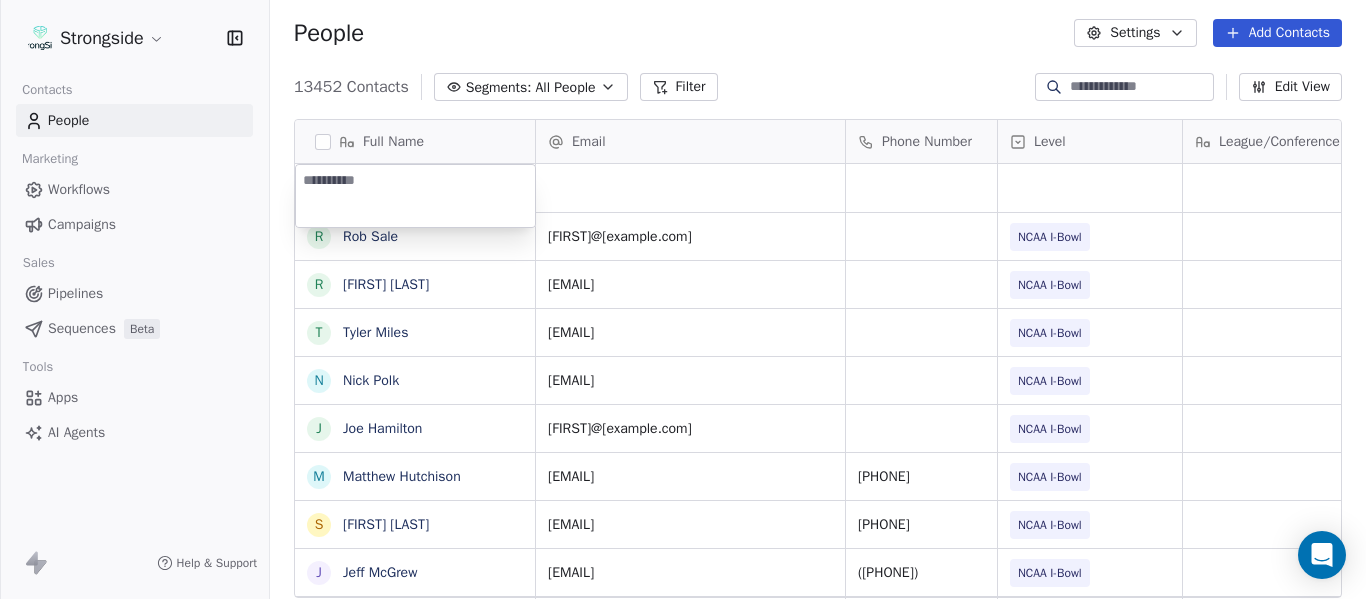 type on "**********" 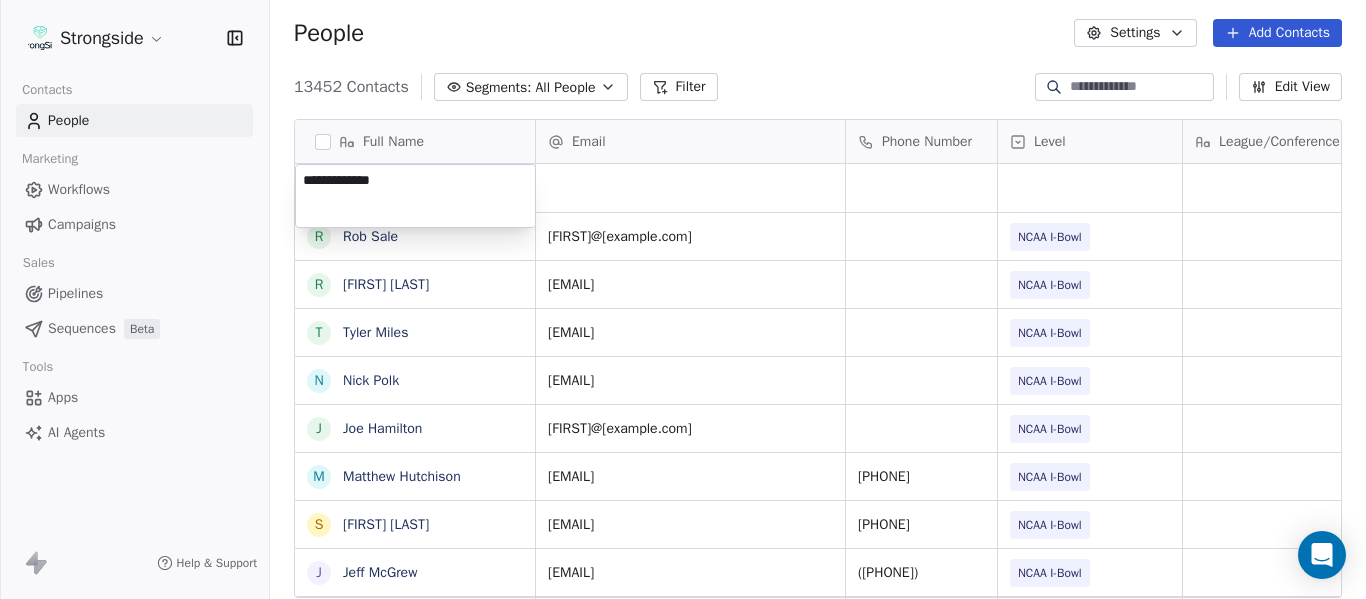 click on "Strongside Contacts People Marketing Workflows Campaigns Sales Pipelines Sequences Beta Tools Apps AI Agents Help & Support People Settings  Add Contacts 13452 Contacts Segments: All People Filter  Edit View Tag Add to Sequence Export Full Name R [FIRST] [LAST] R [FIRST] [LAST] T [FIRST] [LAST] N [FIRST] [LAST] J [FIRST] [LAST] M [FIRST] [LAST] S [FIRST] [LAST] J [FIRST] [LAST] M [FIRST] [LAST] B [FIRST] [LAST] N [FIRST] [LAST] S [FIRST] [LAST] J [FIRST] [LAST] E [FIRST] [LAST] N [FIRST] [LAST] J [FIRST] [LAST] J [FIRST] [LAST] B [FIRST] [LAST] J [FIRST] [LAST] J [FIRST] [LAST] K [FIRST] [LAST] T [FIRST] [LAST] C [FIRST] [LAST] D [FIRST] [LAST] J [FIRST] [LAST] T [FIRST] [LAST] M [FIRST] [LAST] K [FIRST] [LAST] P [FIRST] [LAST] Email Phone Number Level League/Conference Organization Tags Created Date BST Jul 24, 2025 10:39 PM robs@example.com NCAA I-Bowl UNIVERSITY OF FLORIDA Jul 24, 2025 10:38 PM reuelj@example.com NCAA I-Bowl UNIVERSITY OF FLORIDA Jul 24, 2025 10:37 PM tylerm@example.com NCAA I-Bowl UNIVERSITY OF FLORIDA nickp@example.com" at bounding box center [683, 299] 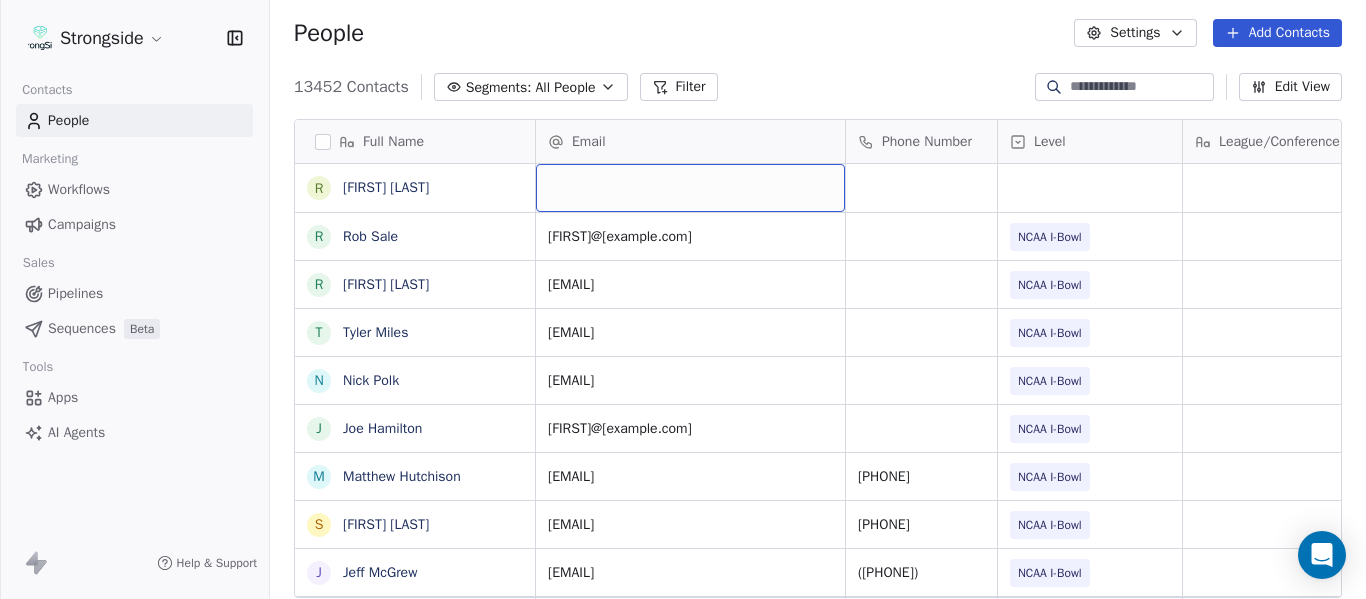 click at bounding box center (690, 188) 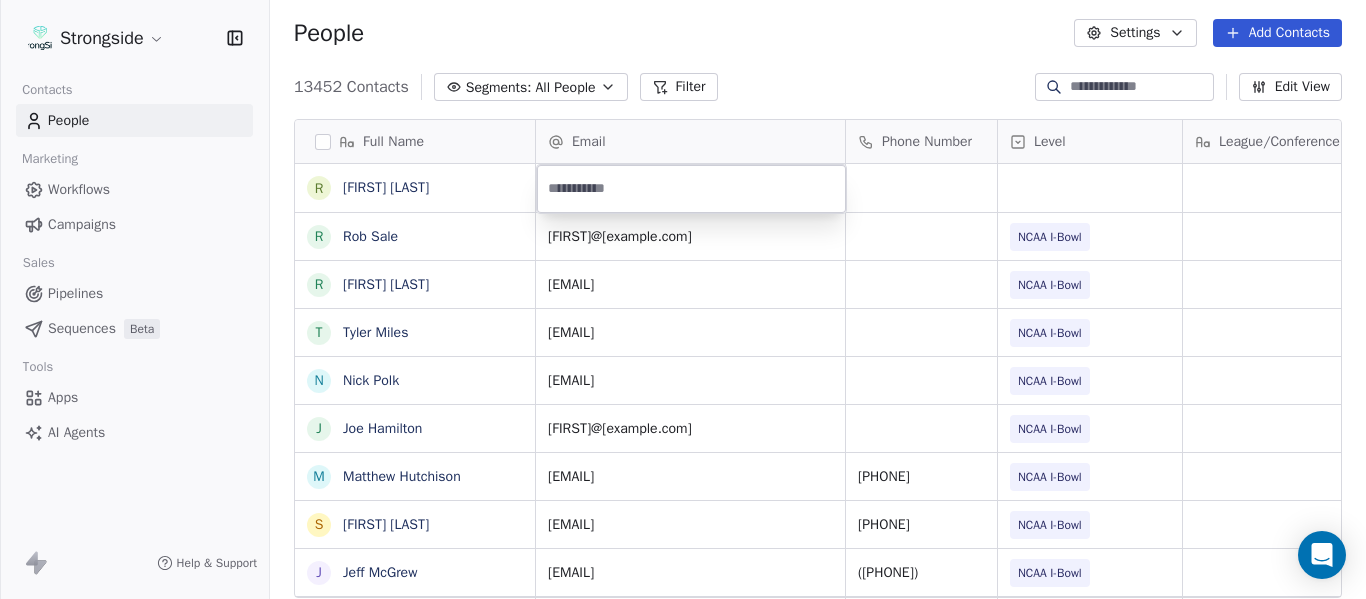 type on "**********" 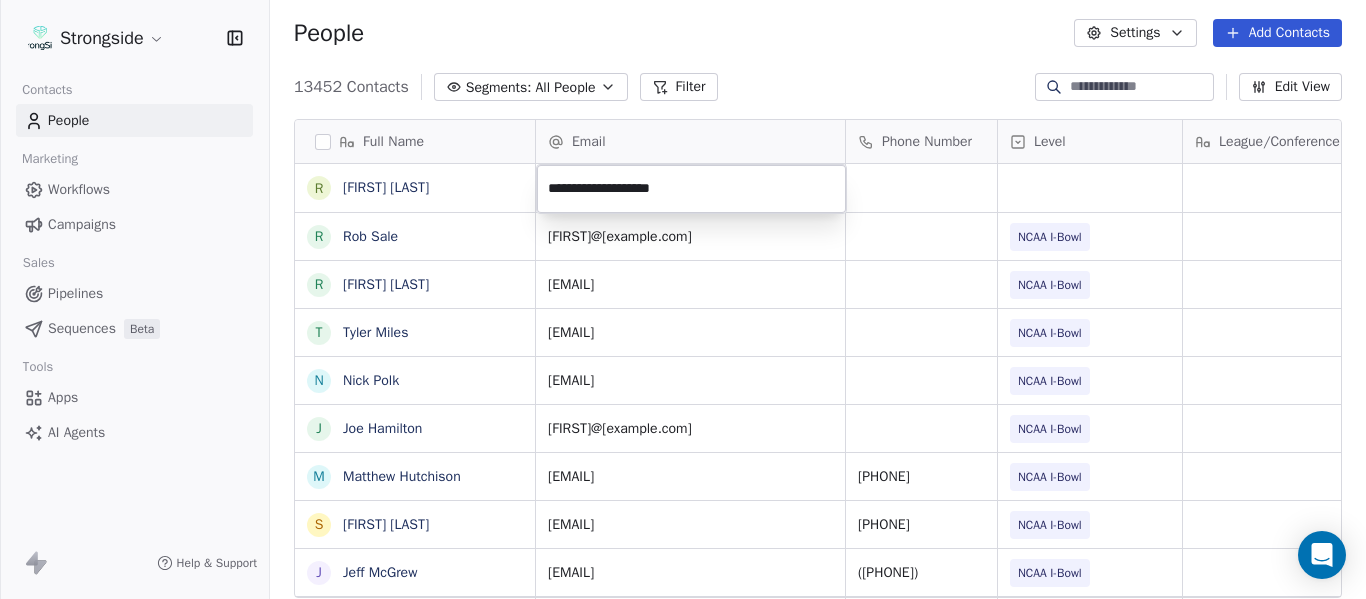 click on "Strongside Contacts People Marketing Workflows Campaigns Sales Pipelines Sequences Beta Tools Apps AI Agents Help & Support People Settings  Add Contacts 13452 Contacts Segments: All People Filter  Edit View Tag Add to Sequence Export Full Name R [FIRST] [LAST] R [FIRST] [LAST] R [FIRST] [LAST] R [FIRST] [LAST] R [FIRST] [LAST] R [FIRST] [LAST] R [FIRST] [LAST] R [FIRST] [LAST] R [FIRST] [LAST] R [FIRST] [LAST] R [FIRST] [LAST] R [FIRST] [LAST] R [FIRST] [LAST] R [FIRST] [LAST] R [FIRST] [LAST] R [FIRST] [LAST] R [FIRST] [LAST] R [FIRST] [LAST] R [FIRST] [LAST] R [FIRST] [LAST] R [FIRST] [LAST] R [FIRST] [LAST] R [FIRST] [LAST] R [FIRST] [LAST] R [FIRST] [LAST] R [FIRST] [LAST] R [FIRST] [LAST] Email Phone Number Level League/Conference Organization Tags Created Date BST Jul 24, 2025 10:39 PM [EMAIL] NCAA I-Bowl UNIVERSITY OF FLORIDA Jul 24, 2025 10:38 PM [EMAIL] NCAA I-Bowl UNIVERSITY OF FLORIDA Jul 24, 2025 10:37 PM [EMAIL] NCAA I-Bowl UNIVERSITY OF FLORIDA" at bounding box center [683, 299] 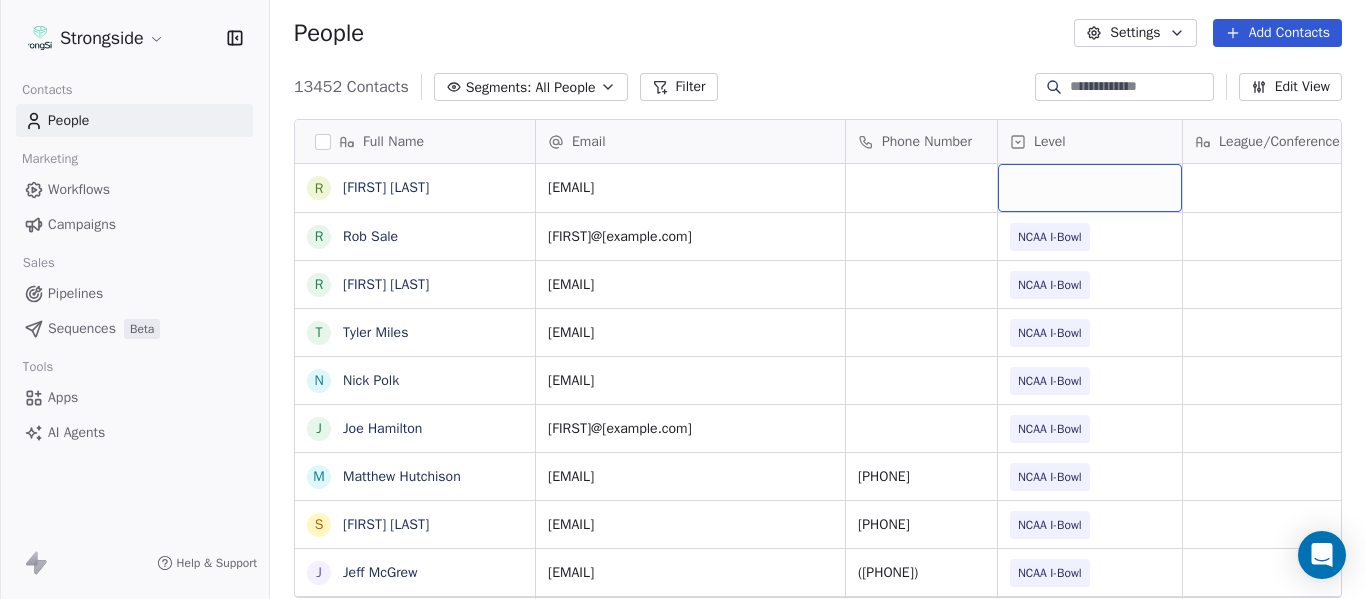 click at bounding box center [1090, 188] 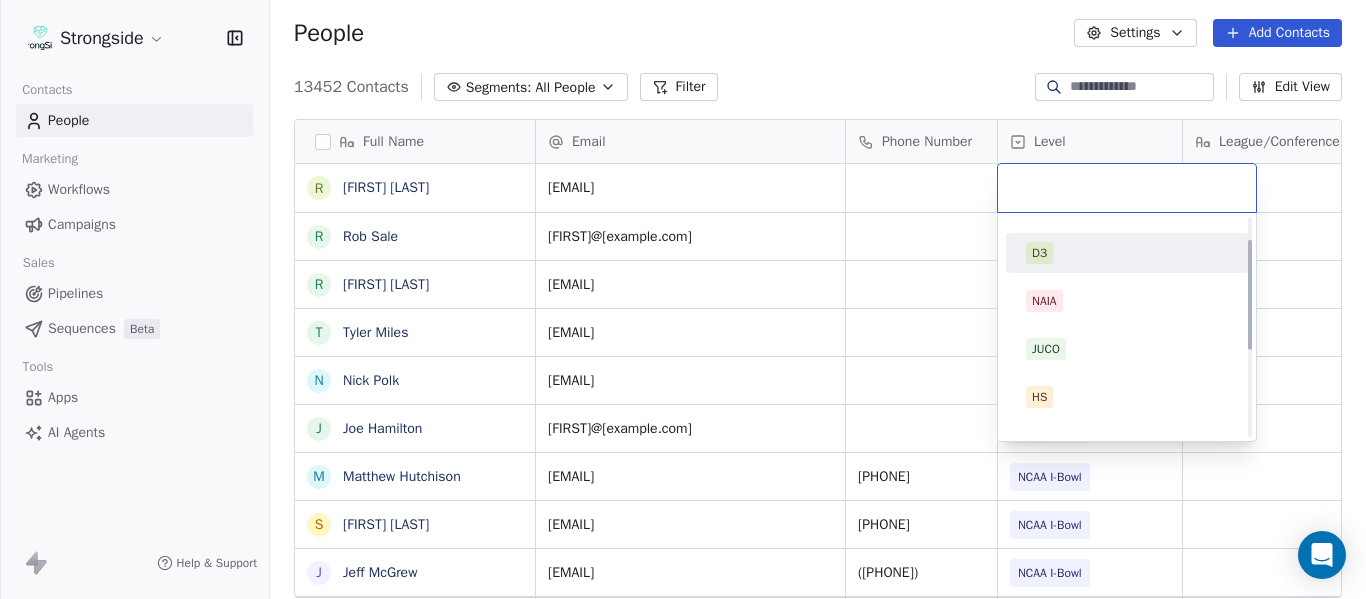 scroll, scrollTop: 212, scrollLeft: 0, axis: vertical 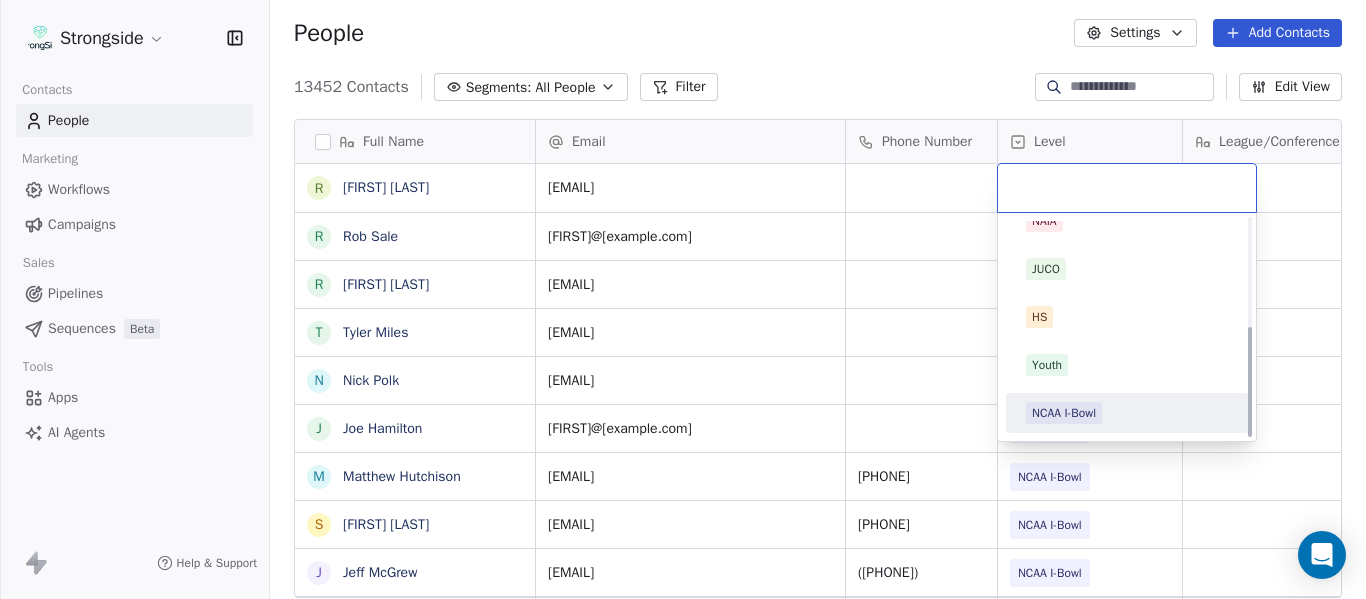 click on "NCAA I-Bowl" at bounding box center [1064, 413] 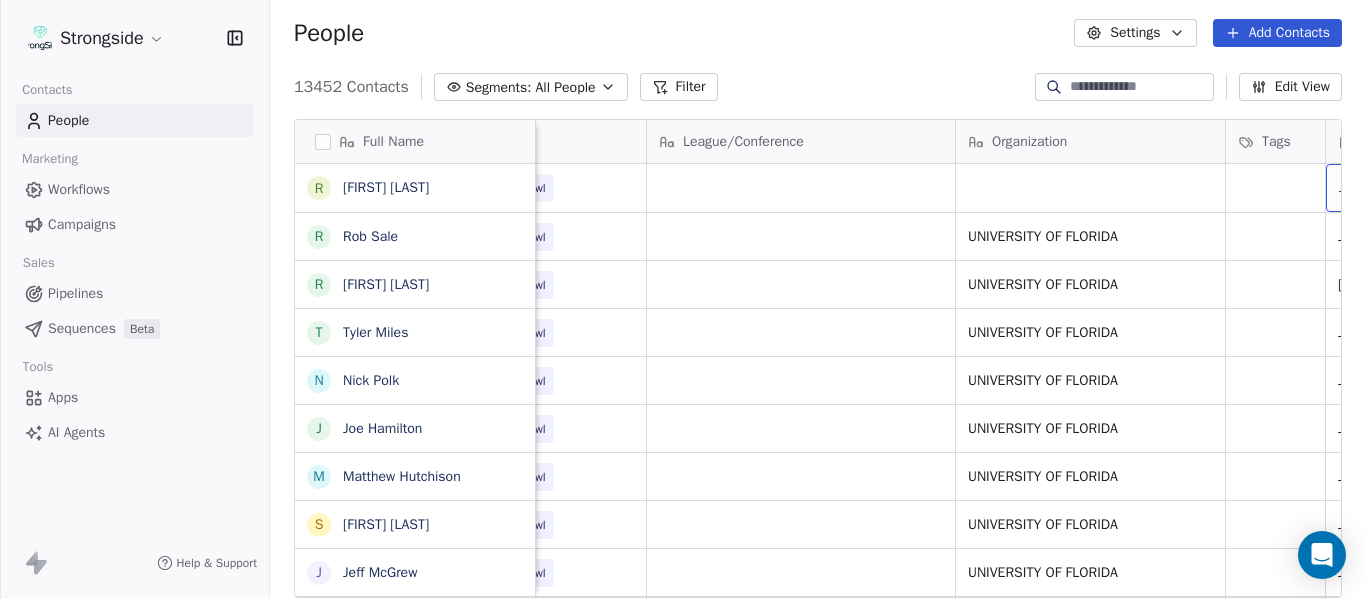 scroll, scrollTop: 0, scrollLeft: 721, axis: horizontal 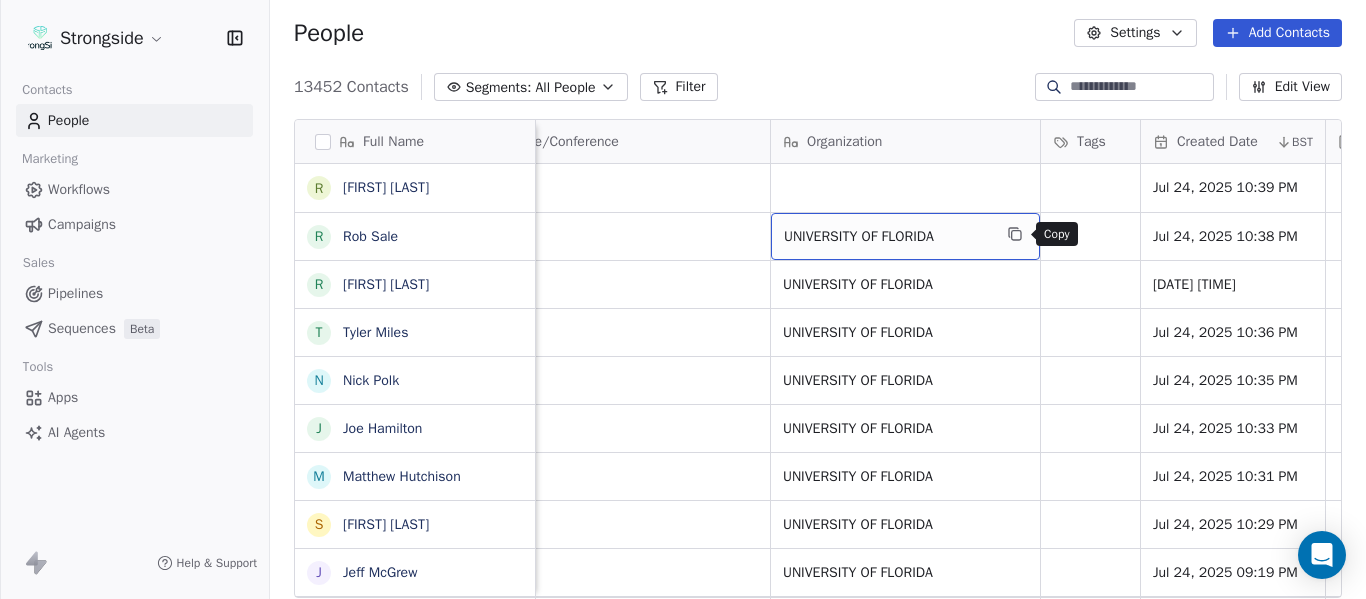 click 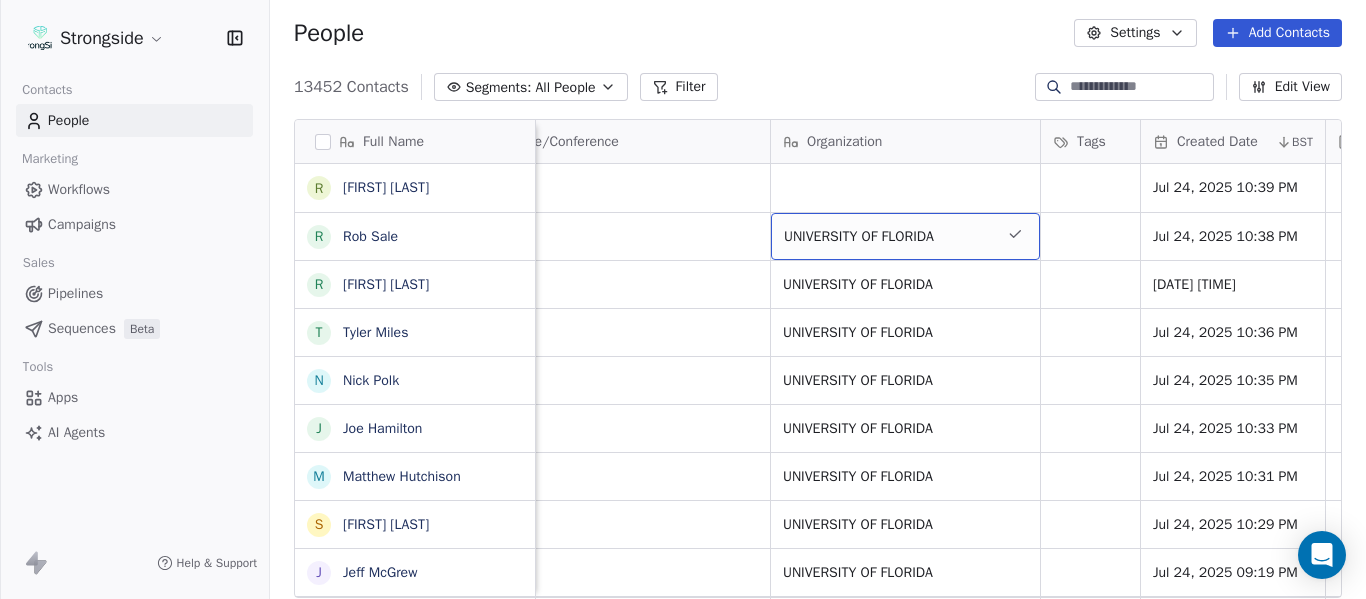 click on "Email Phone Number Level League/Conference Organization Tags Created Date BST Status Job Title Priority Emails Auto Clicked" at bounding box center (1610, 142) 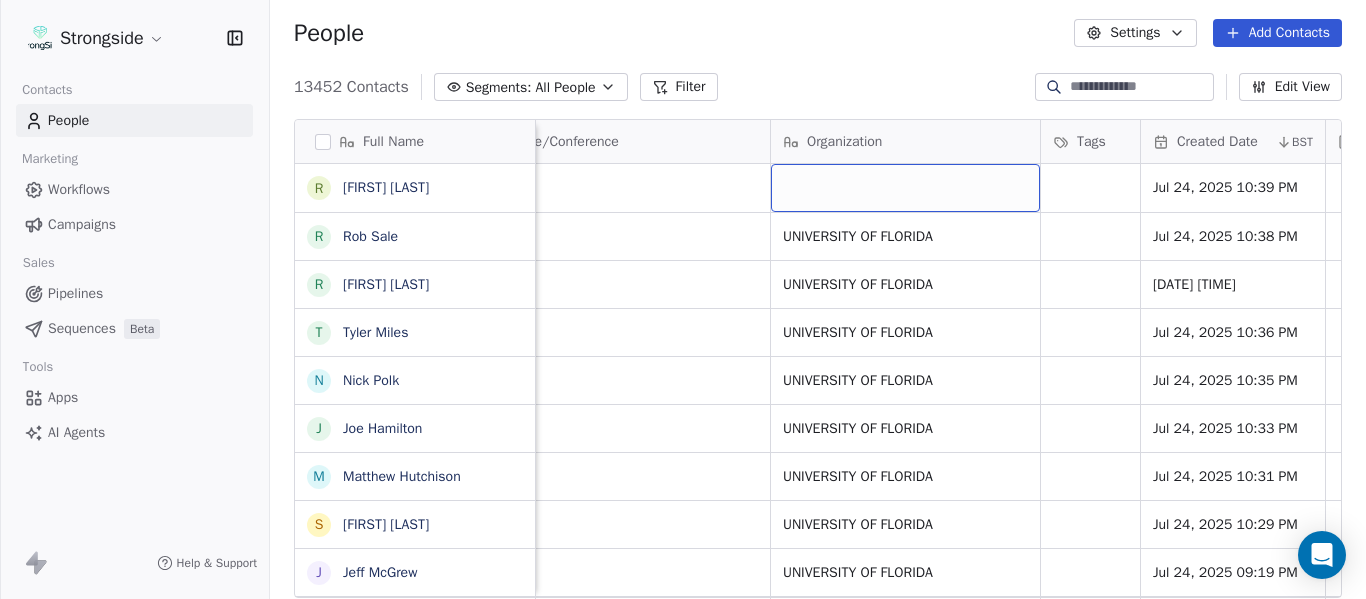 click at bounding box center (905, 188) 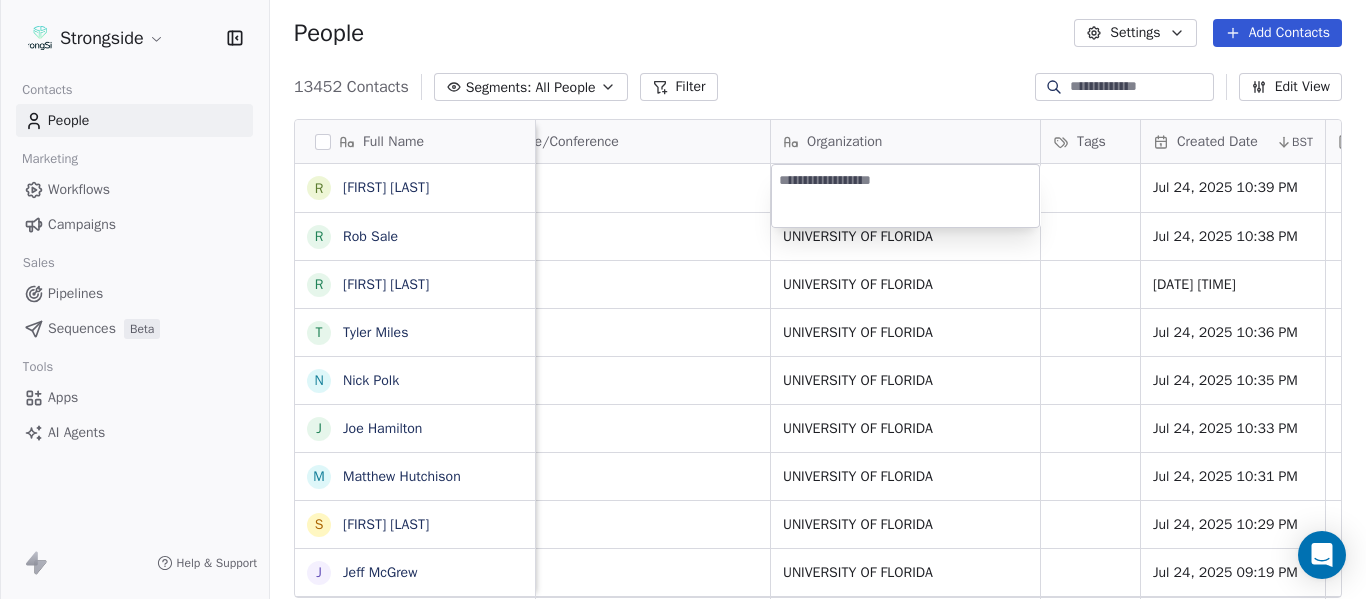 type on "**********" 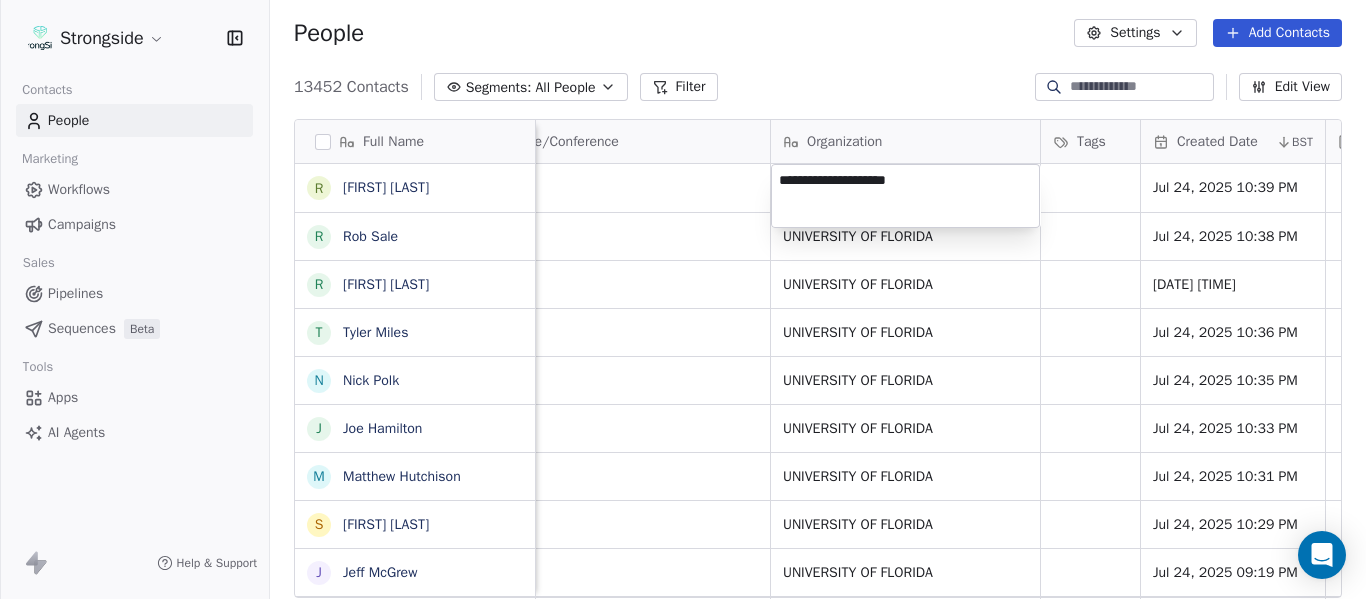 click on "Strongside Contacts People Marketing Workflows Campaigns Sales Pipelines Sequences Beta Tools Apps AI Agents Help & Support People Settings  Add Contacts 13452 Contacts Segments: All People Filter  Edit View Tag Add to Sequence Export Full Name R [LAST] R [LAST] R [LAST] T [LAST] N [LAST] J [LAST] M [LAST] S [LAST] J [LAST] M [LAST] B [LAST] N [LAST] S [LAST] J [LAST] E [LAST] N [LAST] J [LAST] J [LAST] B [LAST] J [LAST] J [LAST] K [LAST] T [LAST] C [LAST] D [LAST] J [LAST] T [LAST] M [LAST] K [LAST] P [LAST] Email Phone Number Level League/Conference Organization Tags Created Date BST Status Job Title Priority Emails Auto Clicked [EMAIL] NCAA I-Bowl Jul 24, 2025 10:39 PM [EMAIL] NCAA I-Bowl UNIVERSITY OF FLORIDA Jul 24, 2025 10:38 PM Assistant Coach [EMAIL] NCAA I-Bowl SID SID" at bounding box center [683, 299] 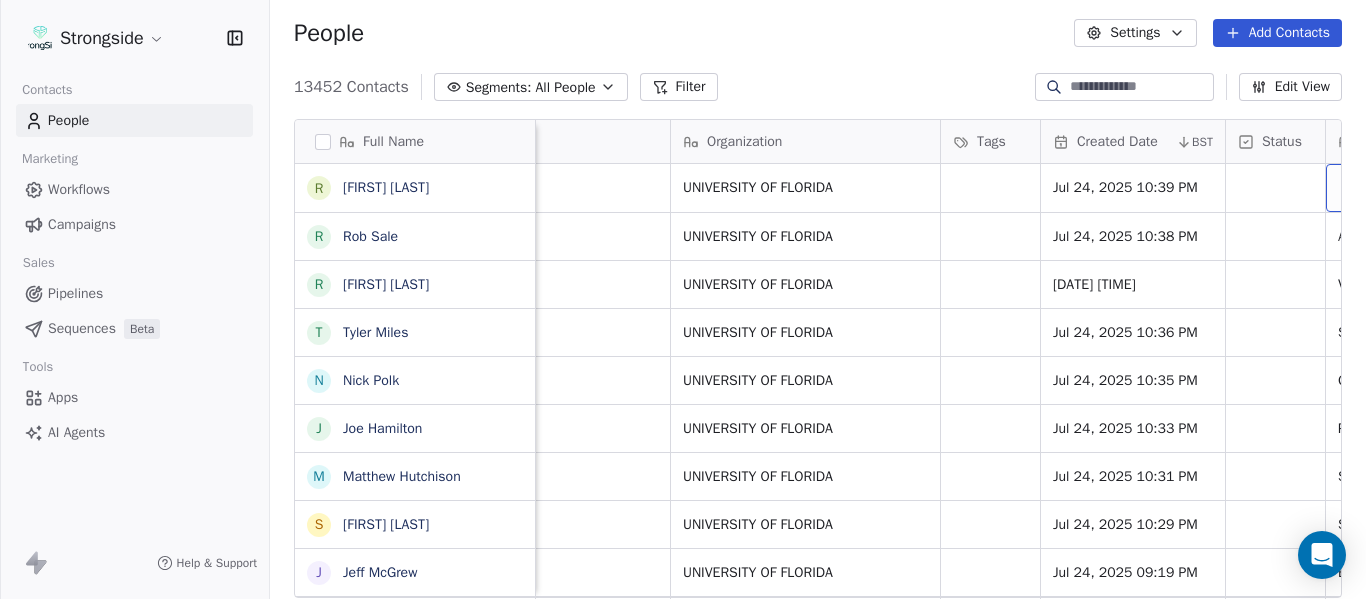 scroll, scrollTop: 0, scrollLeft: 1088, axis: horizontal 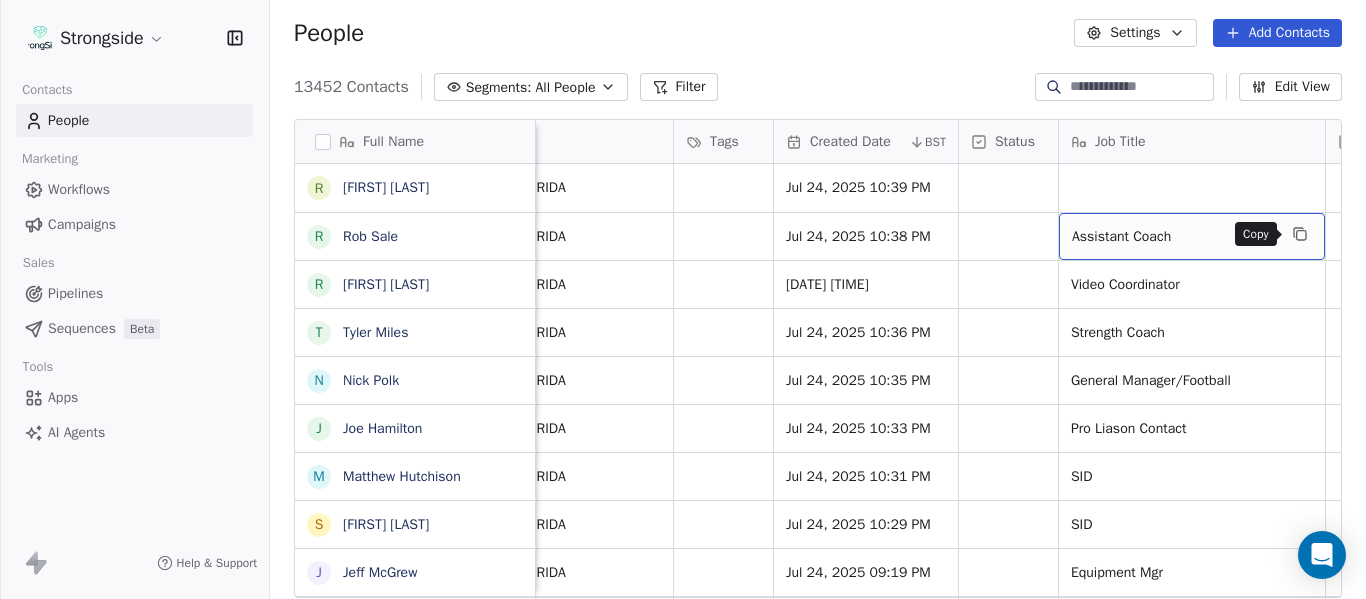 click 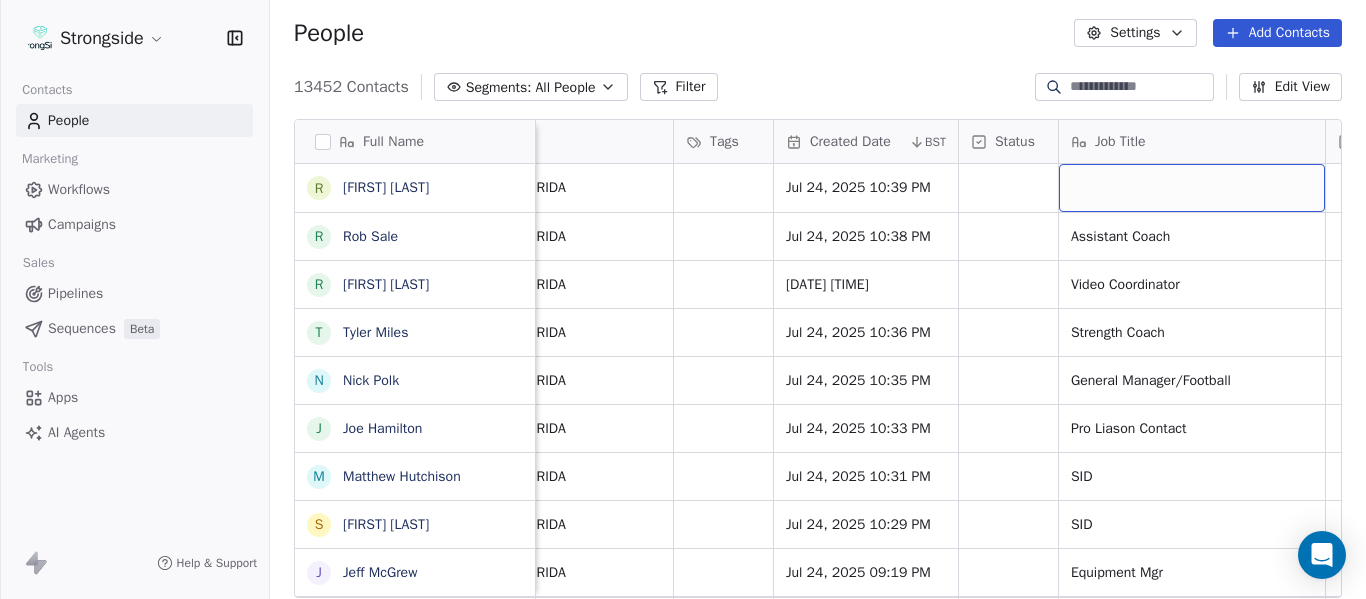 click at bounding box center (1192, 188) 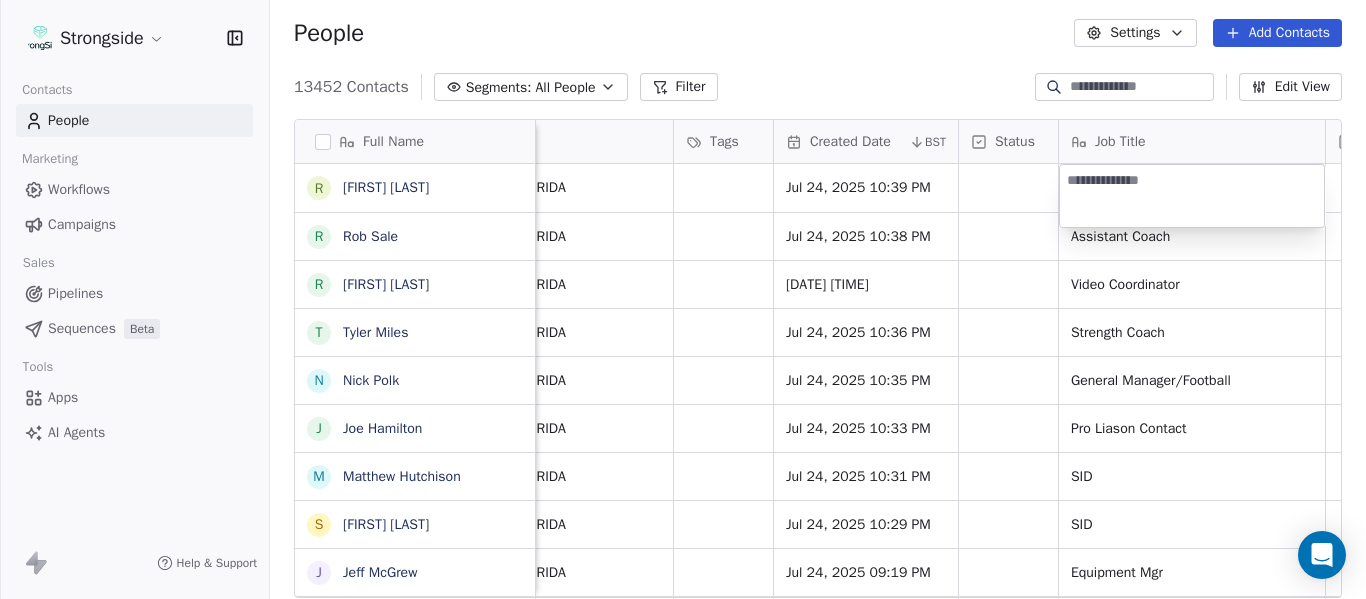 type on "**********" 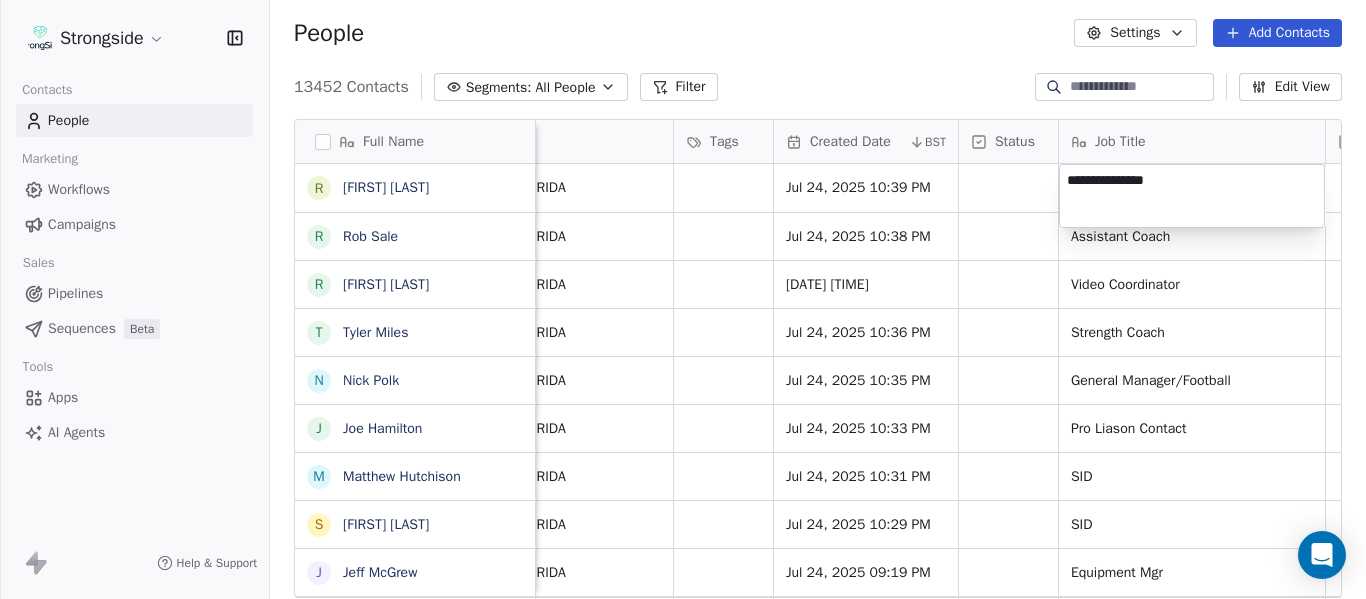 click on "Strongside Contacts People Marketing Workflows Campaigns Sales Pipelines Sequences Beta Tools Apps AI Agents Help & Support People Settings Add Contacts 13452 Contacts Segments: All People Filter Edit View Tag Add to Sequence Export Full Name R [FIRST] [LAST] R [FIRST] [LAST] R [FIRST] [LAST] T [FIRST] [LAST] N [FIRST] [LAST] J [FIRST] [LAST] M [FIRST] [LAST] S [FIRST] [LAST] J [FIRST] [LAST] M [FIRST] [LAST] B [FIRST] [LAST] N [FIRST] [LAST] S [FIRST] [LAST] J [FIRST] [LAST] E [FIRST] [LAST] N [FIRST] [LAST] J [FIRST] [LAST] J [FIRST] [LAST] B [FIRST] [LAST] J [FIRST] [LAST] J [FIRST] [LAST] K [FIRST] [LAST] T [FIRST] [LAST] C [FIRST] [LAST] D [FIRST] [LAST] J [FIRST] [LAST] T [FIRST] [LAST] M [FIRST] [LAST] K [FIRST] [LAST] P [FIRST] [LAST] Phone Number Level League/Conference Organization Tags Created Date BST Status Job Title Priority Emails Auto Clicked Last Activity Date BST In Open Phone NCAA I-Bowl UNIVERSITY OF FLORIDA Jul 24, 2025 10:39 PM NCAA I-Bowl UNIVERSITY OF FLORIDA Jul 24, 2025 10:38 PM Assistant Coach False NCAA I-Bowl False" at bounding box center [683, 299] 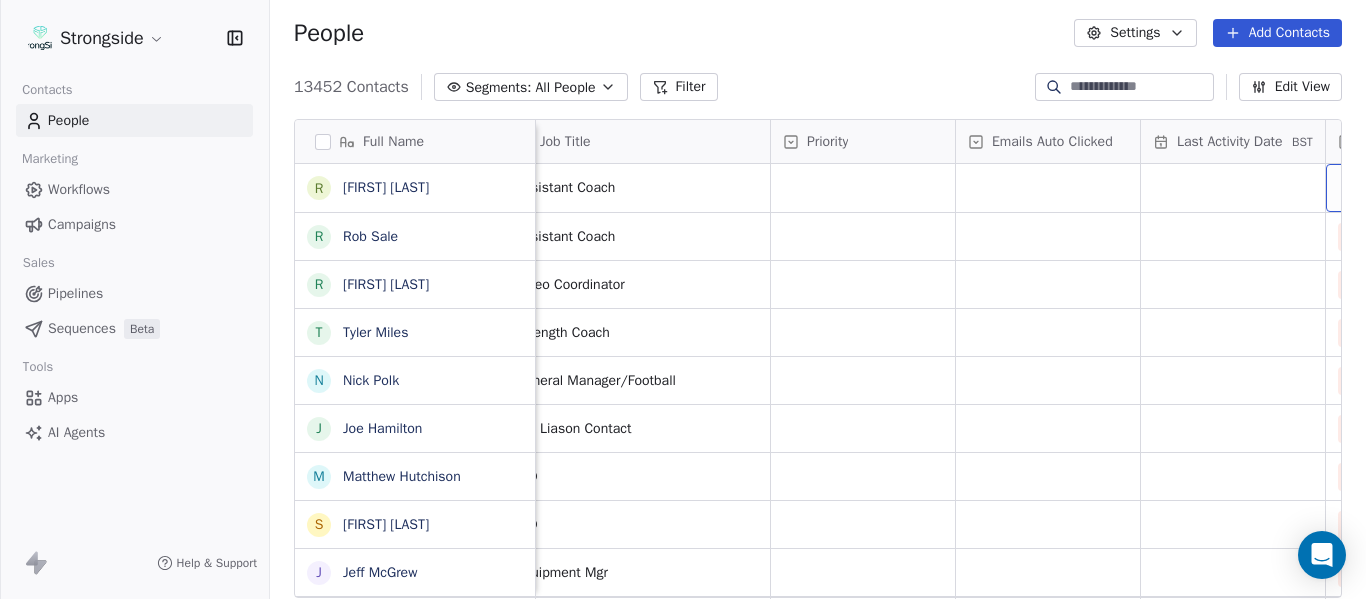 scroll, scrollTop: 0, scrollLeft: 1828, axis: horizontal 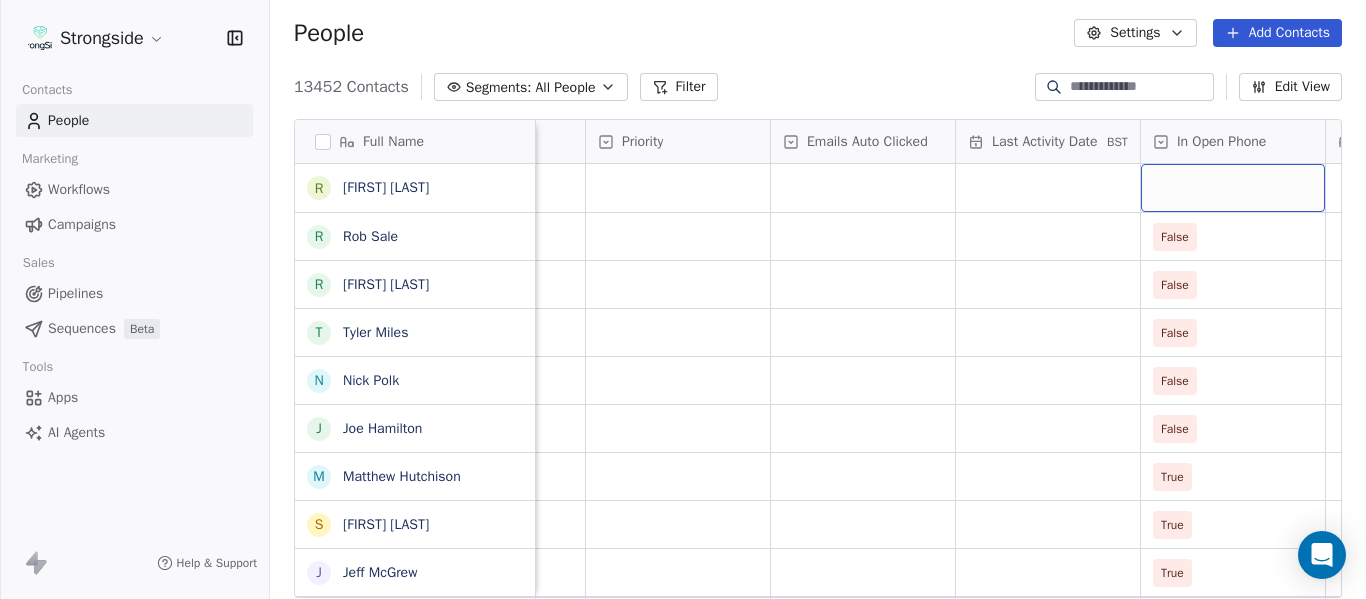 click at bounding box center [1233, 188] 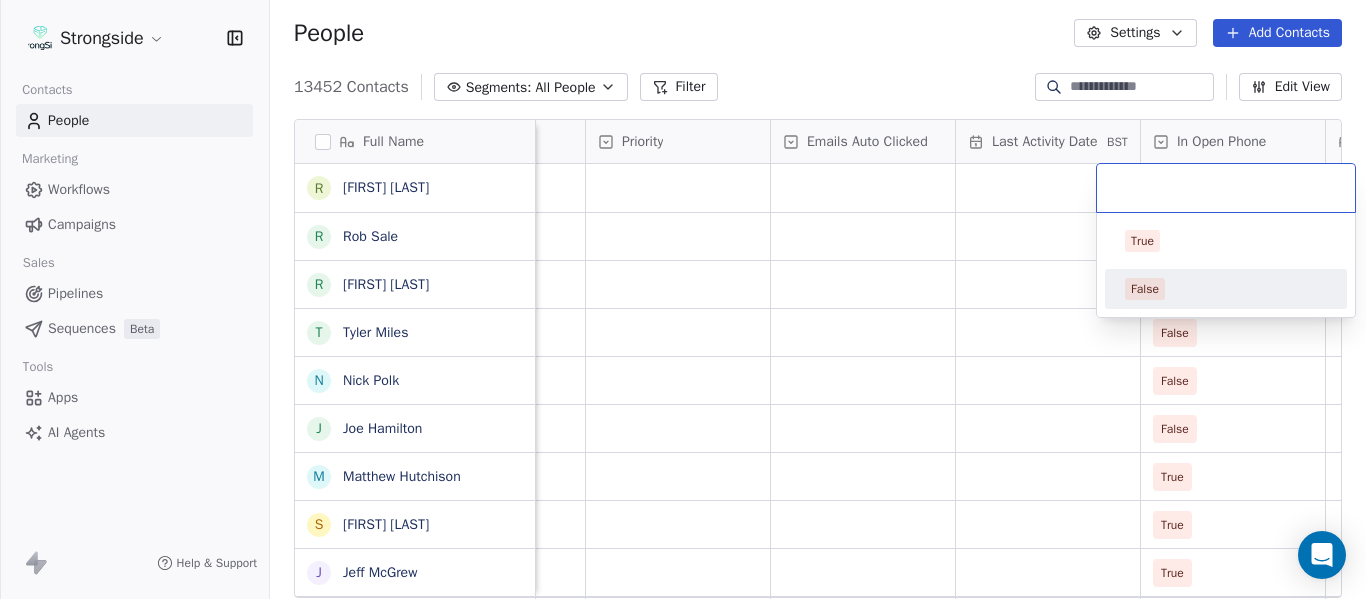 click on "False" at bounding box center [1226, 289] 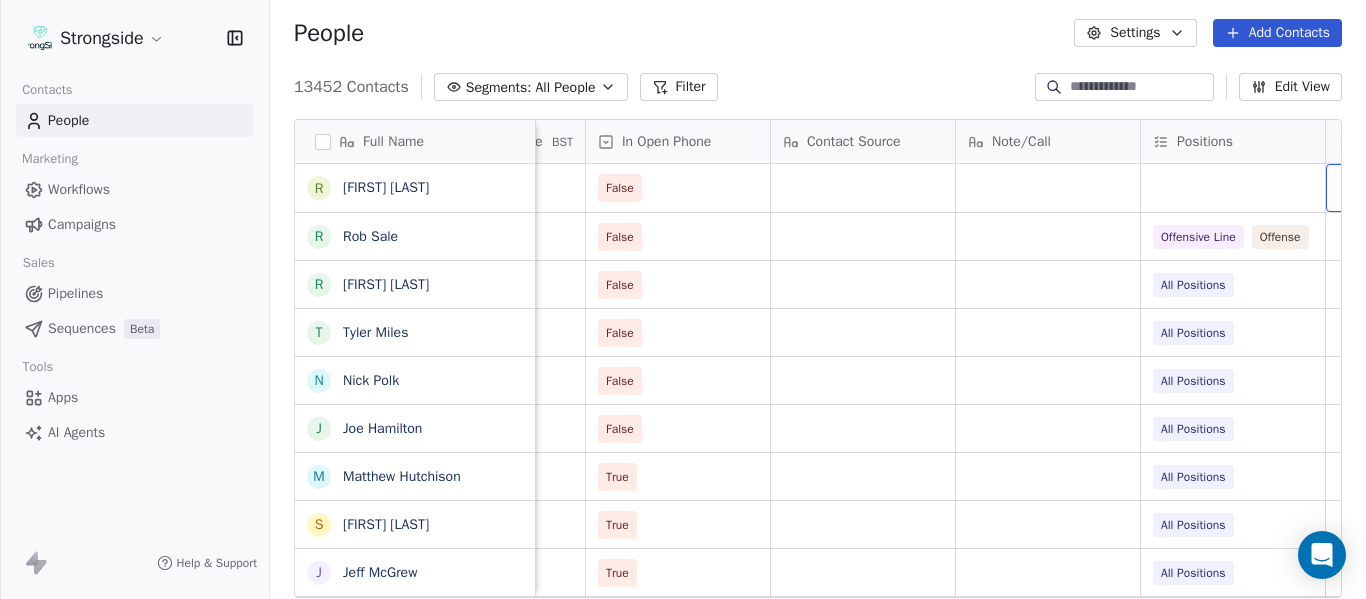 scroll, scrollTop: 0, scrollLeft: 2568, axis: horizontal 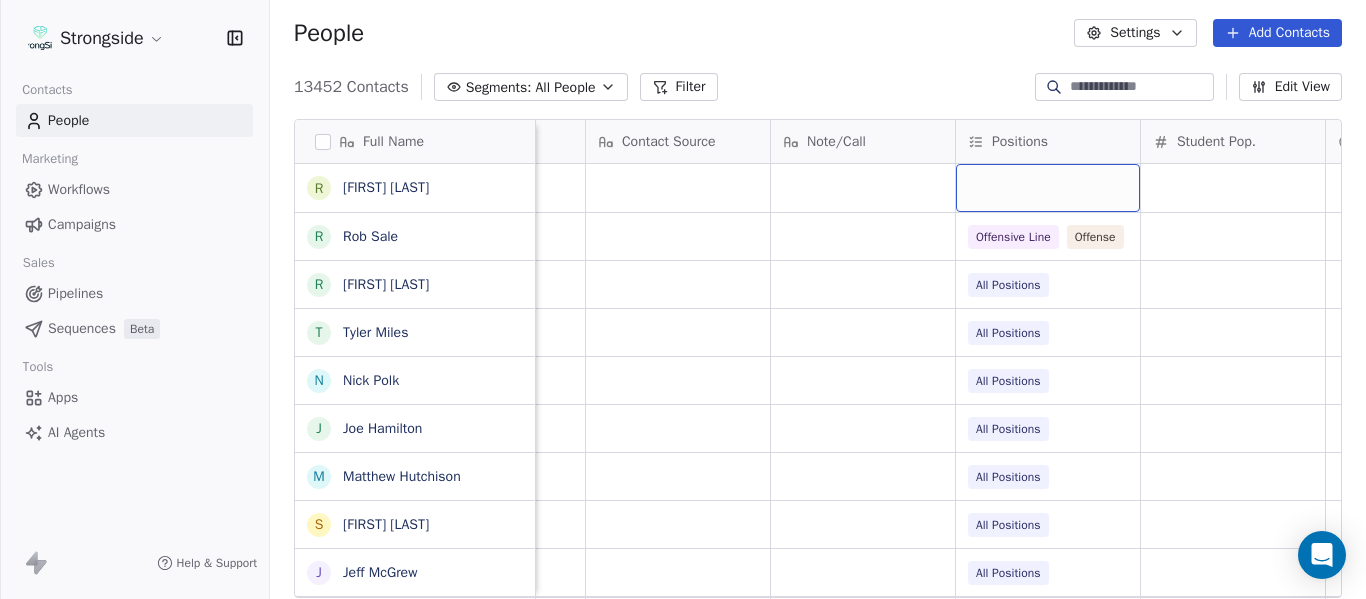 click at bounding box center (1048, 188) 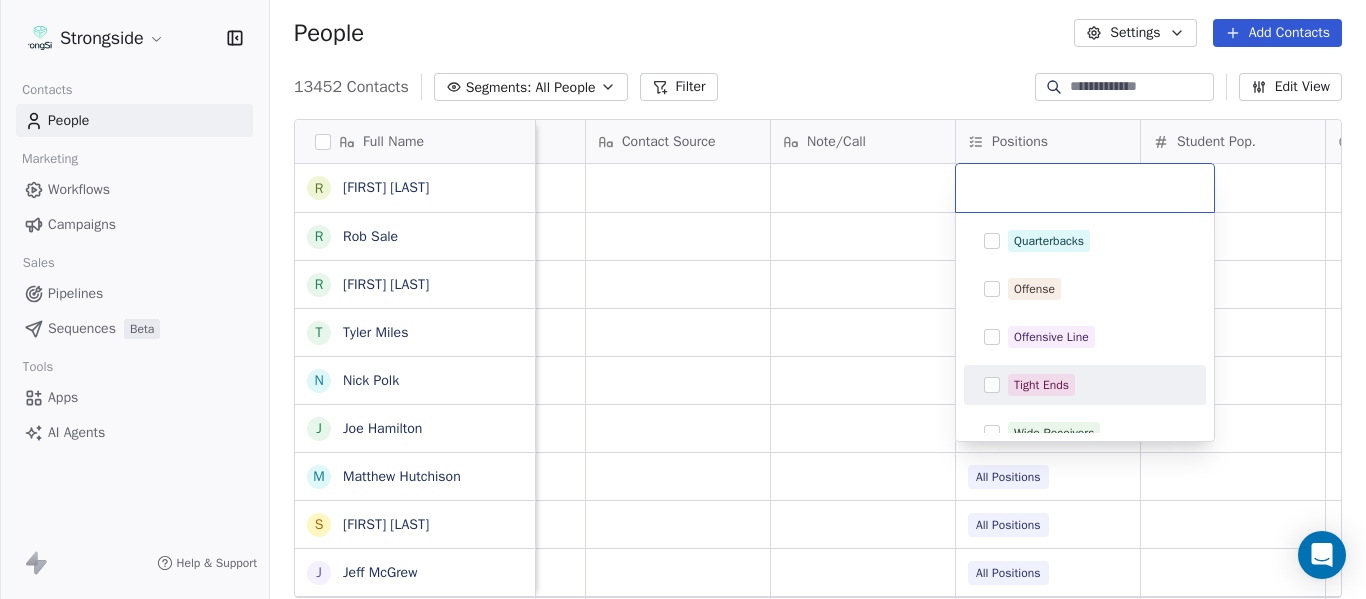 click on "Tight Ends" at bounding box center (1041, 385) 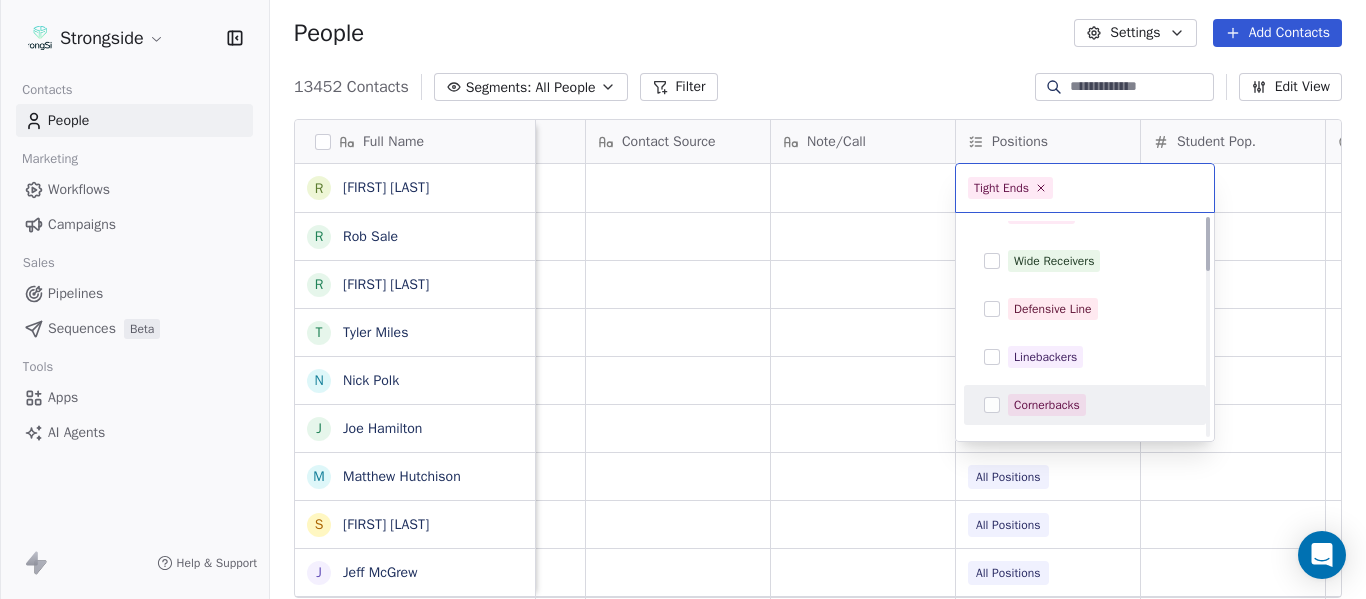 scroll, scrollTop: 0, scrollLeft: 0, axis: both 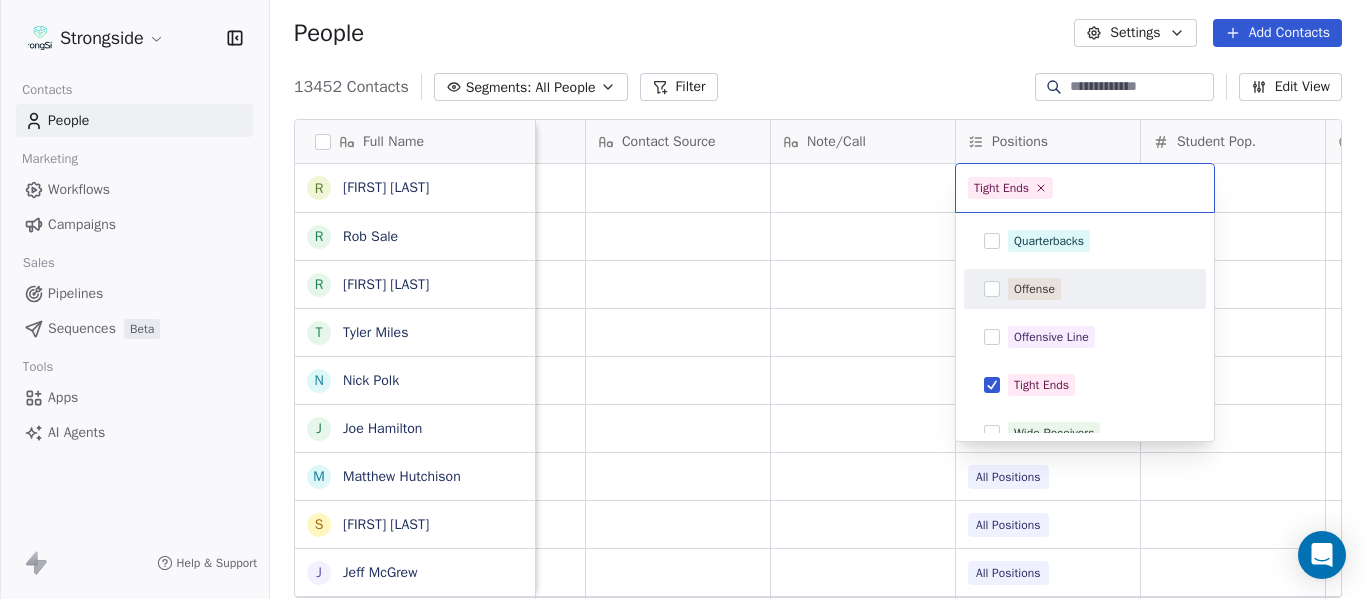 click on "Offense" at bounding box center (1097, 289) 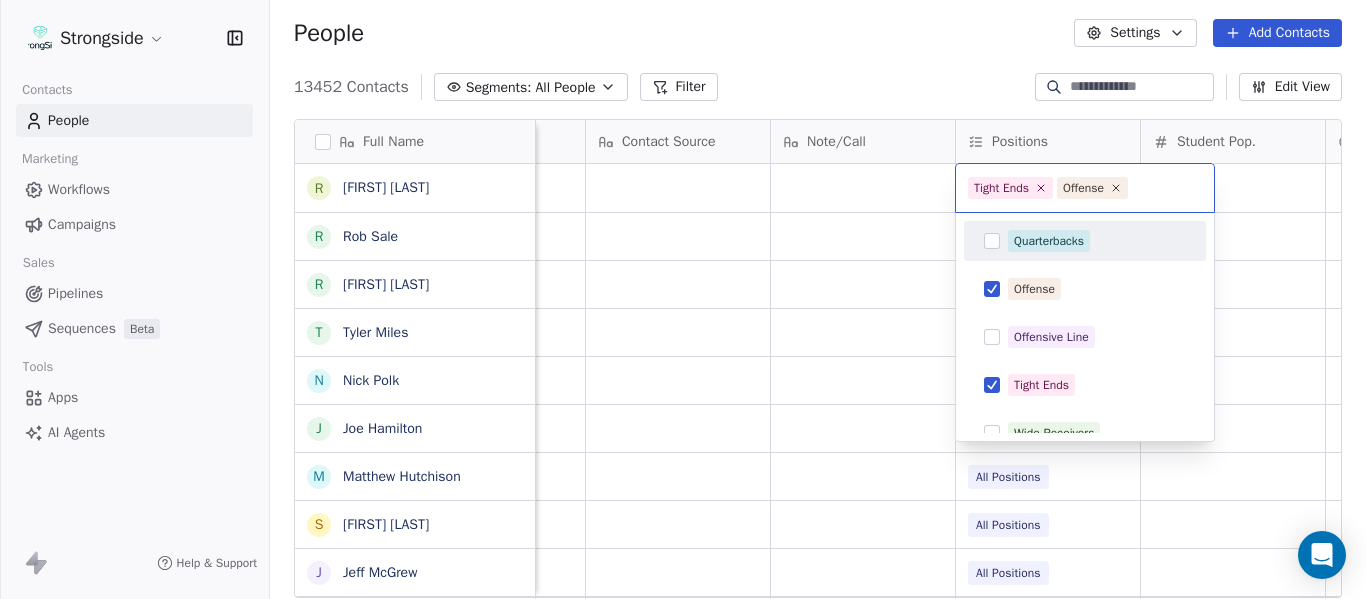 drag, startPoint x: 891, startPoint y: 58, endPoint x: 897, endPoint y: 45, distance: 14.3178215 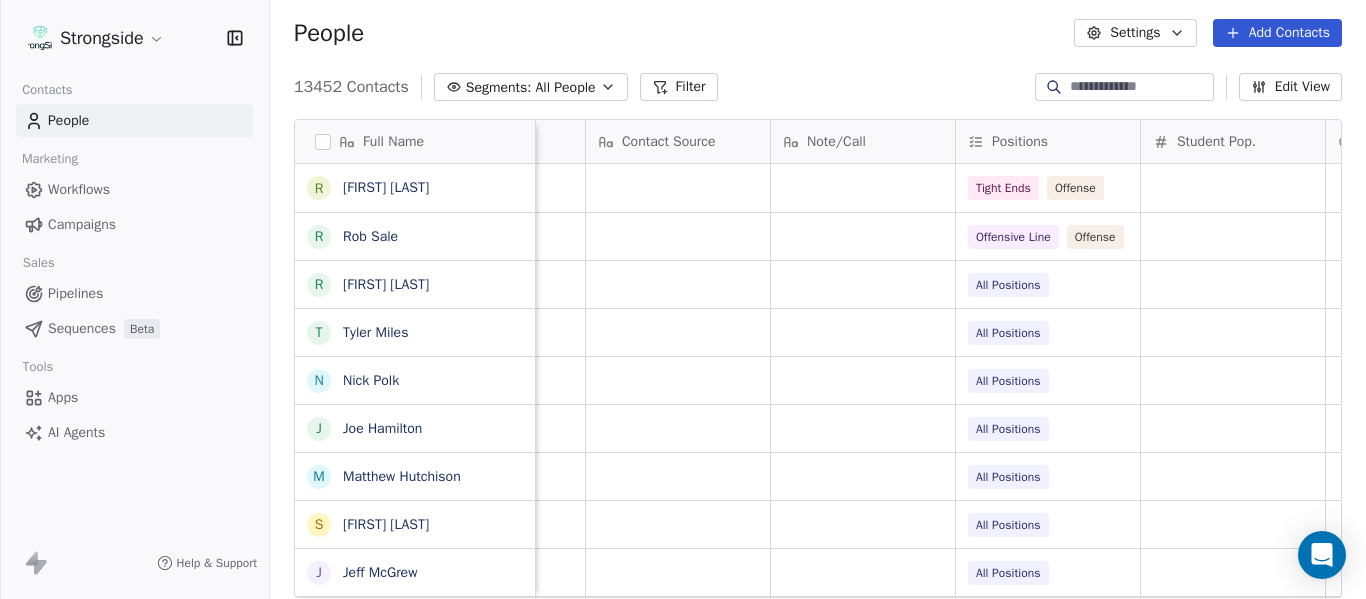 scroll, scrollTop: 56, scrollLeft: 0, axis: vertical 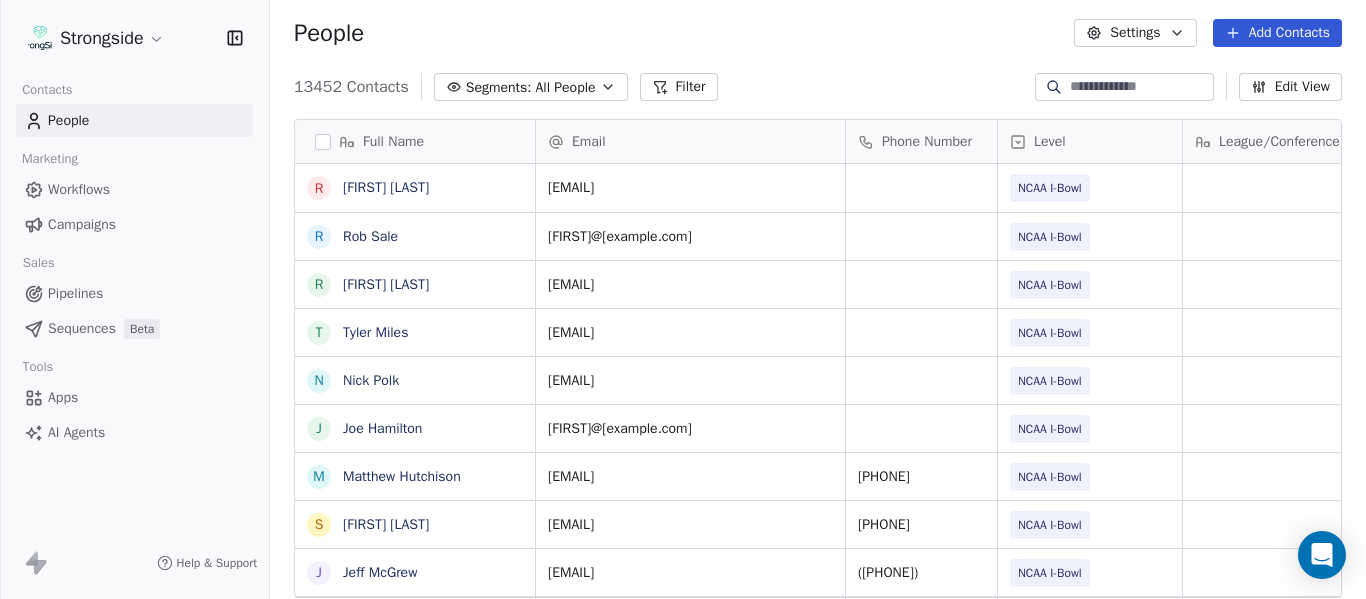 click on "Add Contacts" at bounding box center (1277, 33) 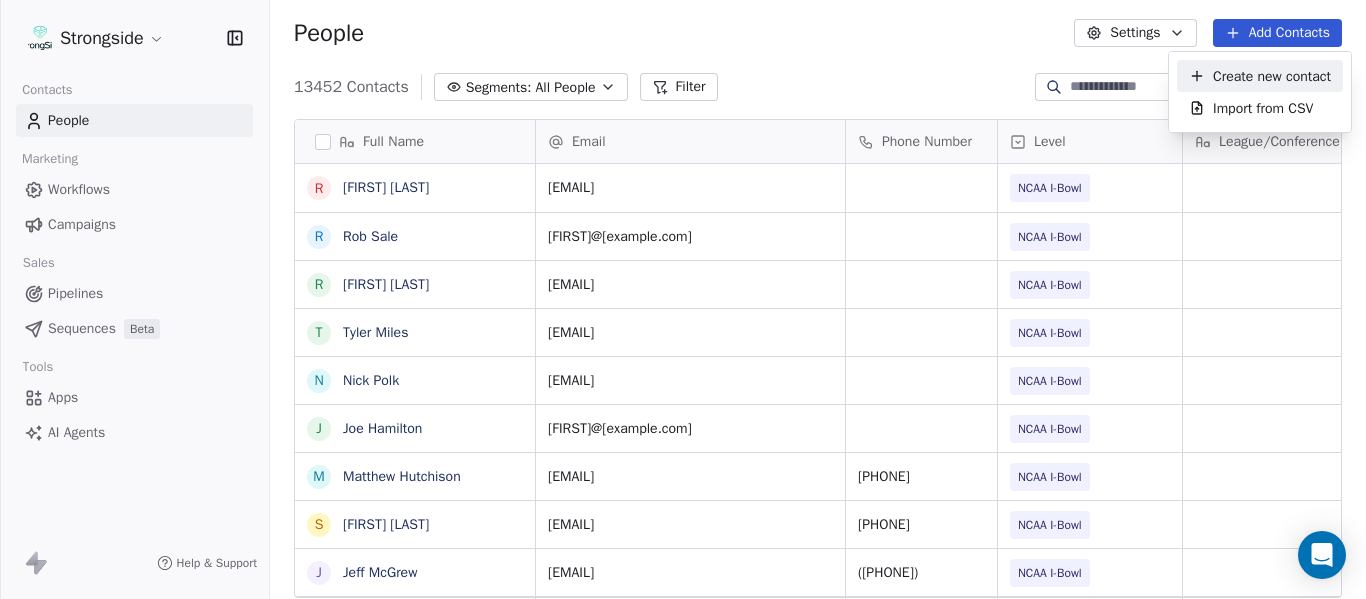 click on "Create new contact" at bounding box center (1272, 76) 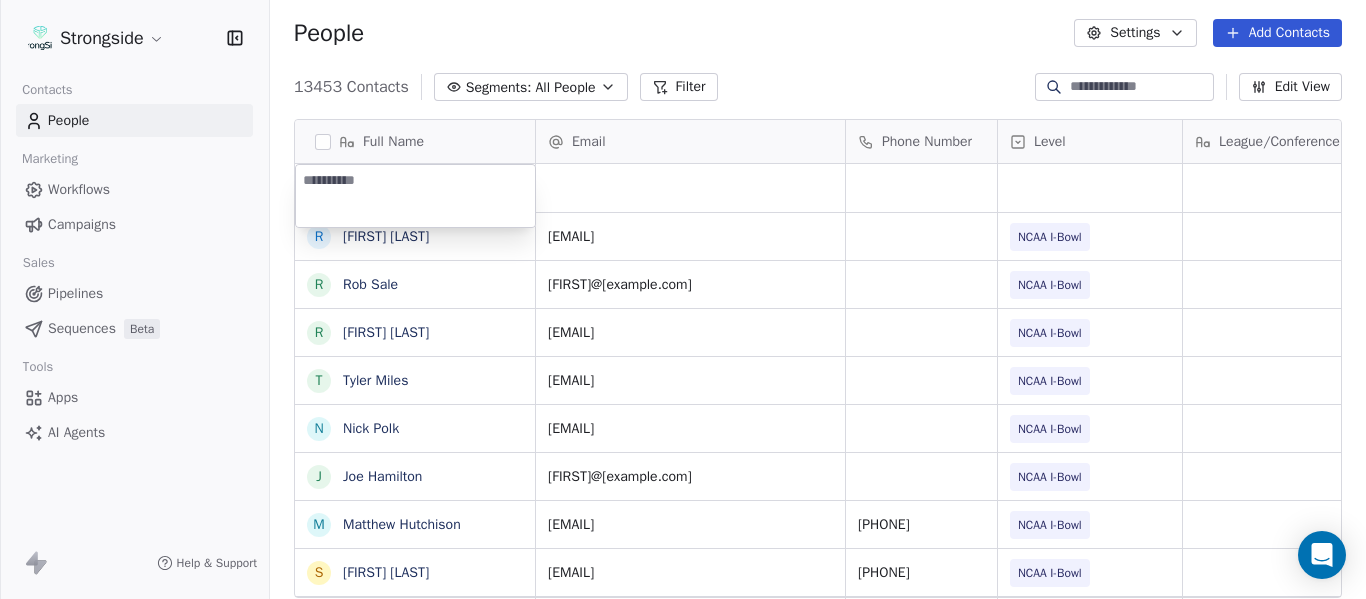 type on "**********" 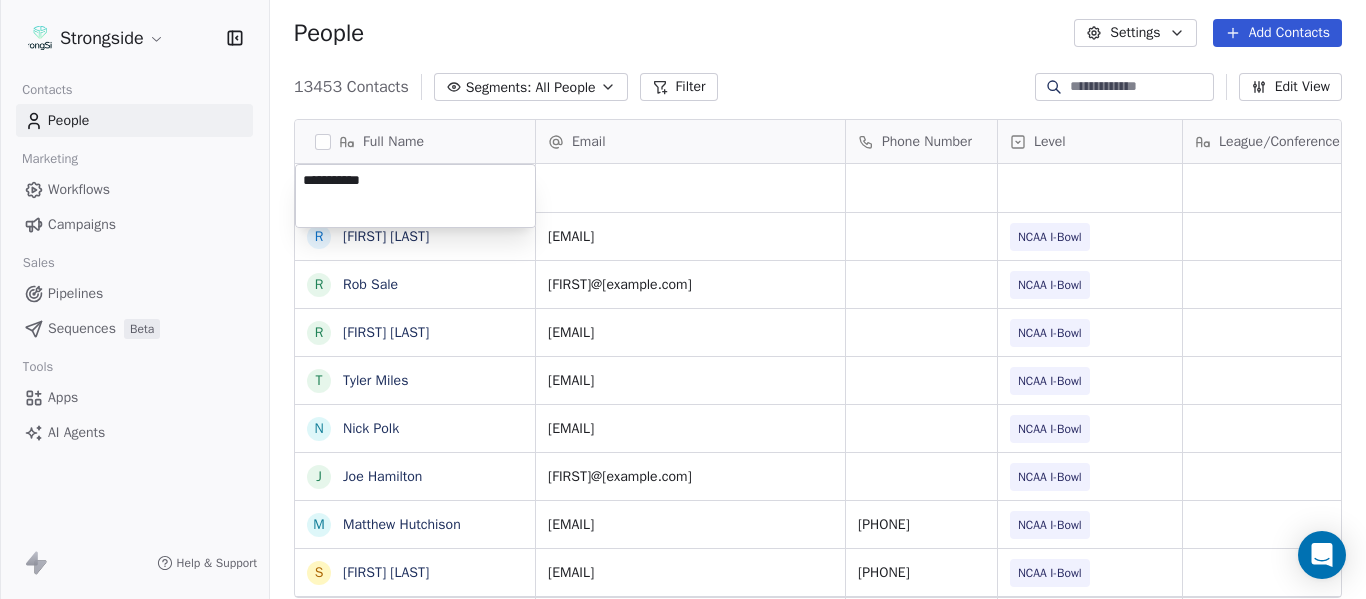 click on "Strongside Contacts People Marketing Workflows Campaigns Sales Pipelines Sequences Beta Tools Apps AI Agents Help & Support People Settings  Add Contacts 13453 Contacts Segments: All People Filter  Edit View Tag Add to Sequence Export Full Name R Russ Callaway R Rob Sale R Reuel Joaquin T Tyler Miles N Nick Polk J Joe Hamilton M Matthew Hutchison S Scott Burns J Jeff McGrew M Monique Mercier B Billy Napier N Nancy Scarborough S Scott Stricklin J Jacob LaFrance E Ellie O'Connor N Nick McDonald J Joshua Thompson J Jordan Helm B Brad Wilson J James Rowe J Jack Taylor K Kevin Patrick T Tyler Hudanick C Chad Creamer D DeMarcus VanDyke J Joel Gordon T Todd Orlando M Micah James K Kodi Burns Email Phone Number Level League/Conference Organization Tags Created Date BST Jul 24, 2025 10:40 PM [EMAIL] NCAA I-Bowl UNIVERSITY OF FLORIDA Jul 24, 2025 10:39 PM [EMAIL] NCAA I-Bowl UNIVERSITY OF FLORIDA Jul 24, 2025 10:38 PM [EMAIL] NCAA I-Bowl UNIVERSITY OF FLORIDA NCAA I-Bowl" at bounding box center [683, 299] 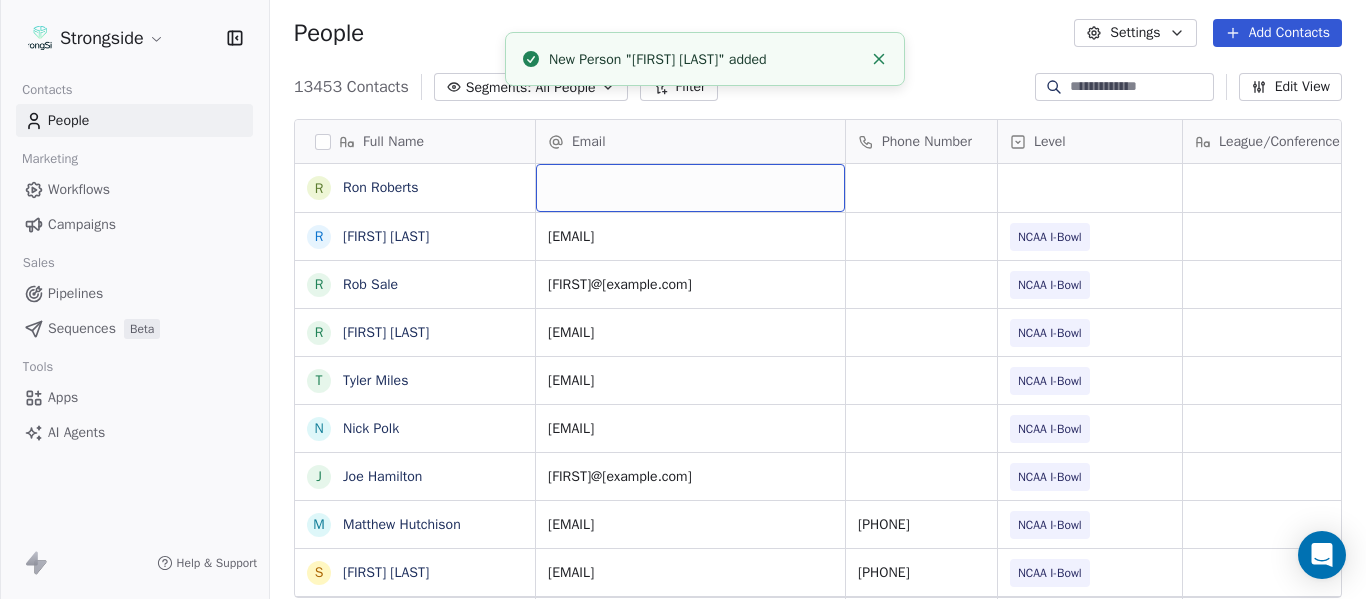 click at bounding box center (690, 188) 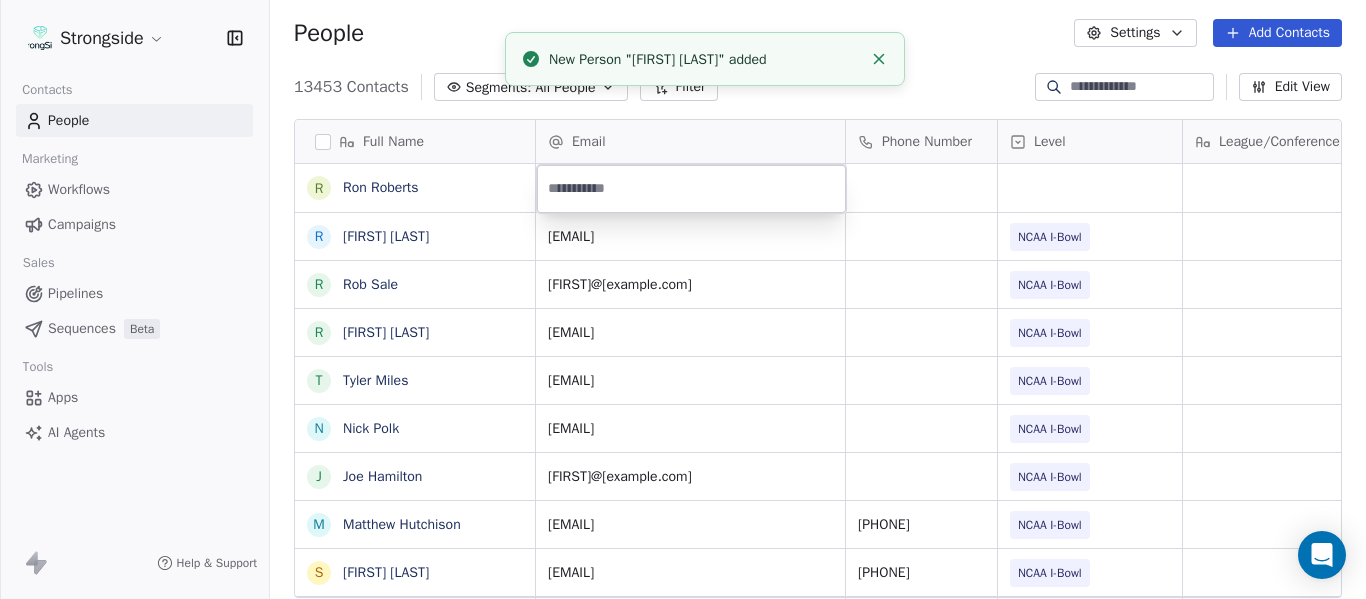 type on "**********" 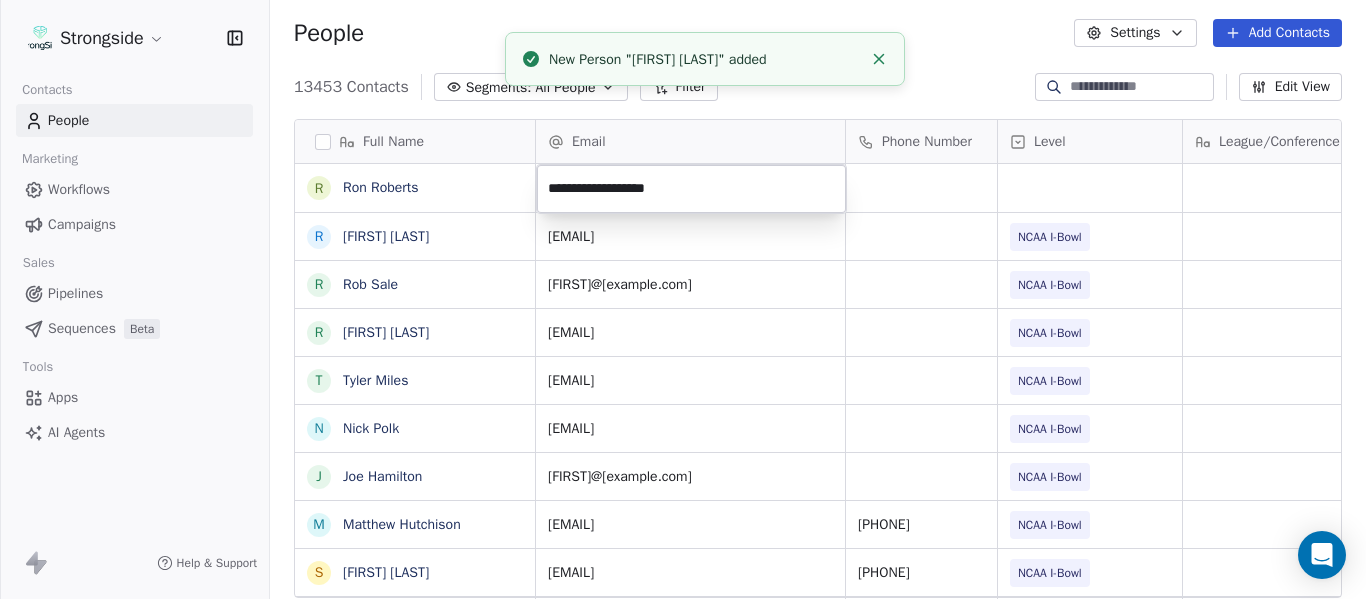 click 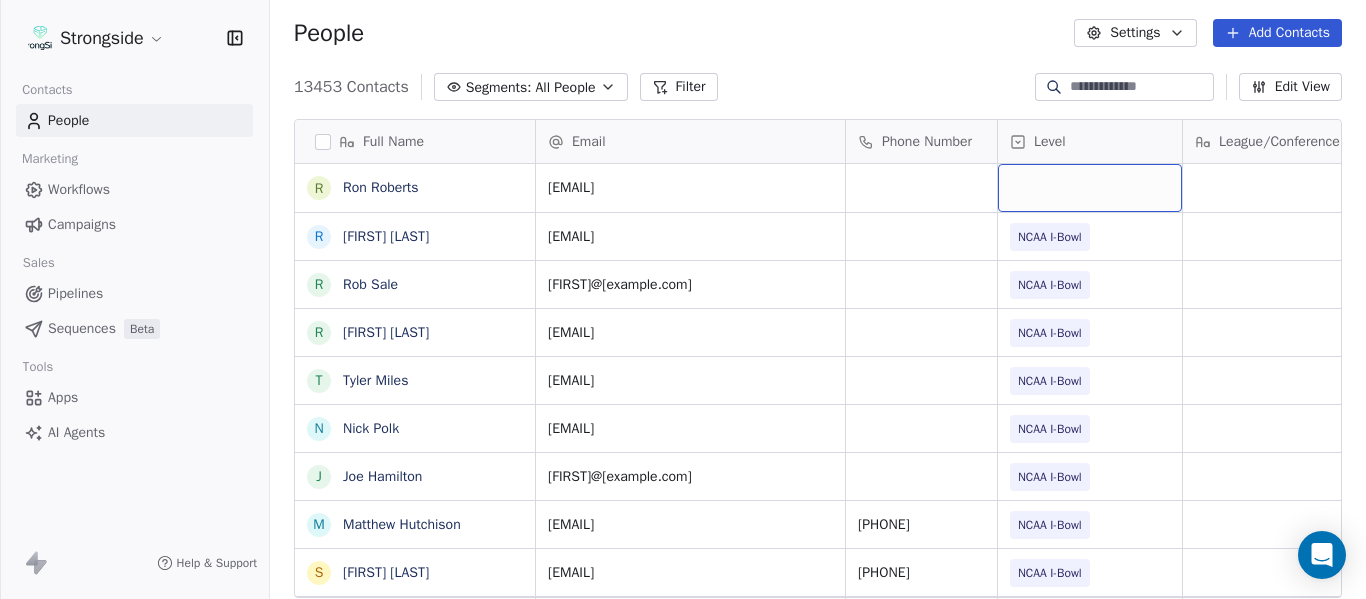 click at bounding box center (1090, 188) 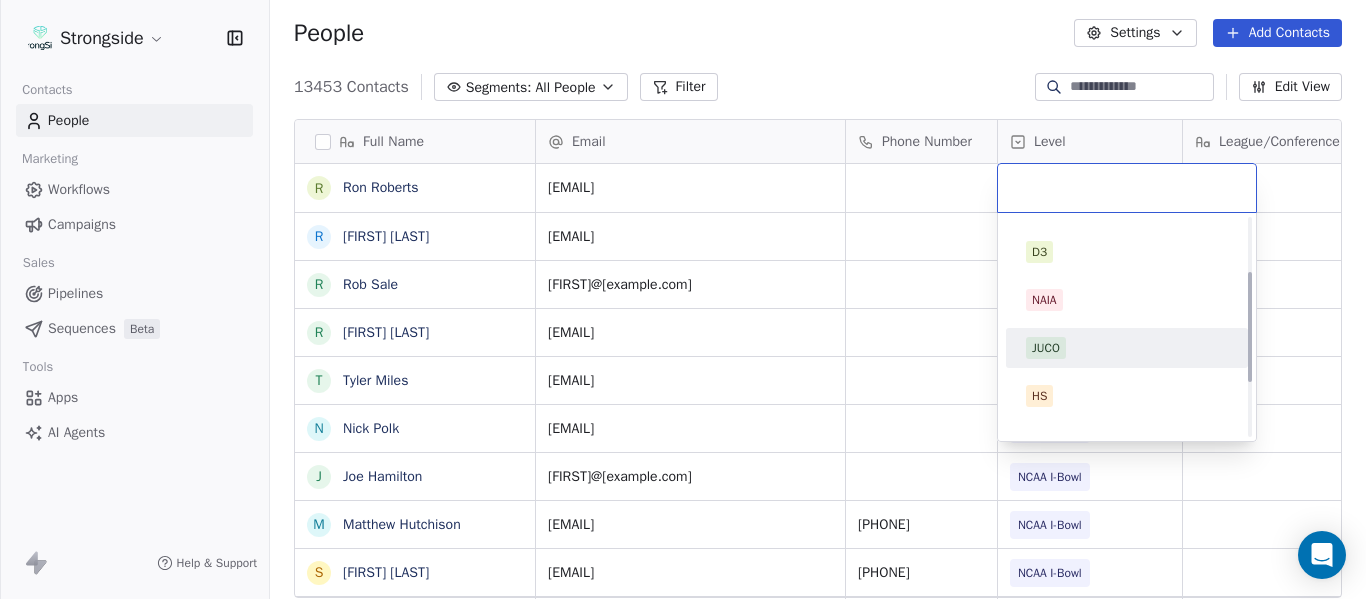 scroll, scrollTop: 212, scrollLeft: 0, axis: vertical 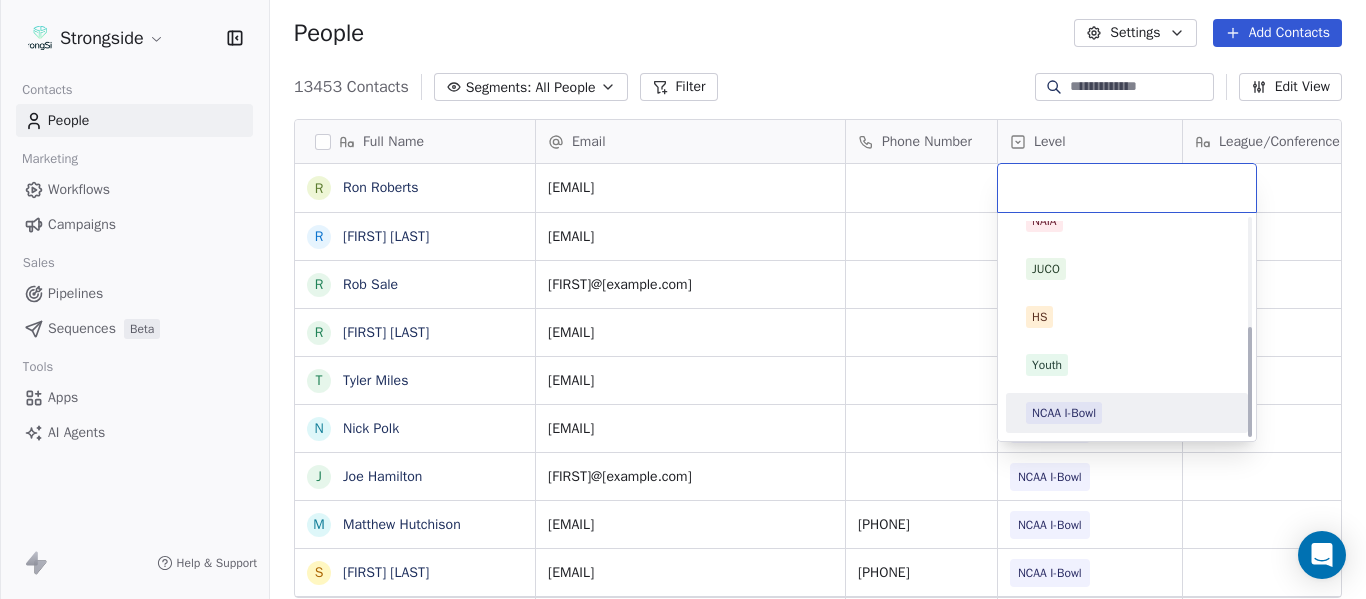 click on "NCAA I-Bowl" at bounding box center [1127, 413] 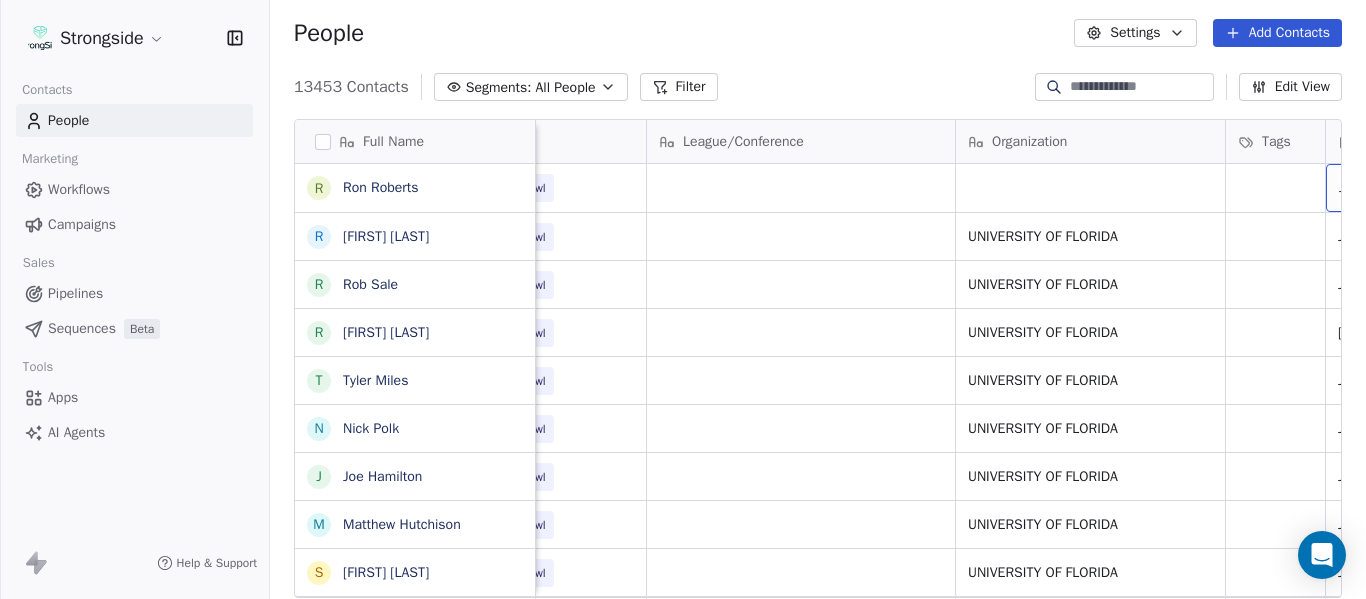 scroll, scrollTop: 0, scrollLeft: 721, axis: horizontal 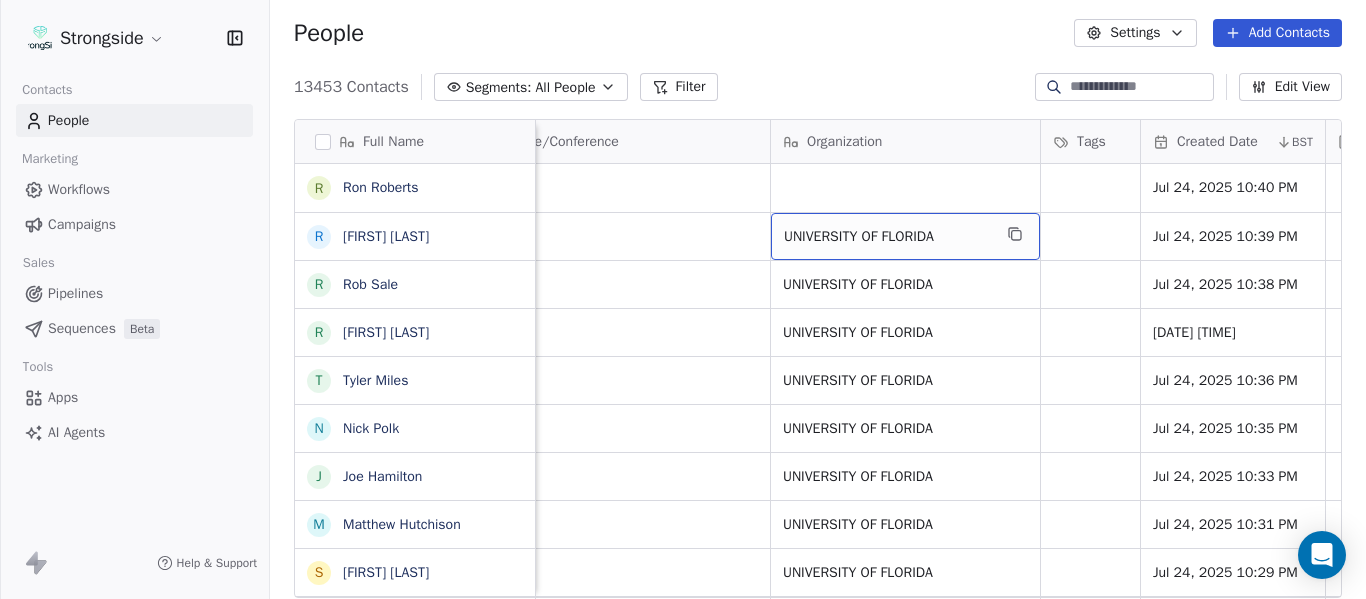 click on "UNIVERSITY OF FLORIDA" at bounding box center [905, 236] 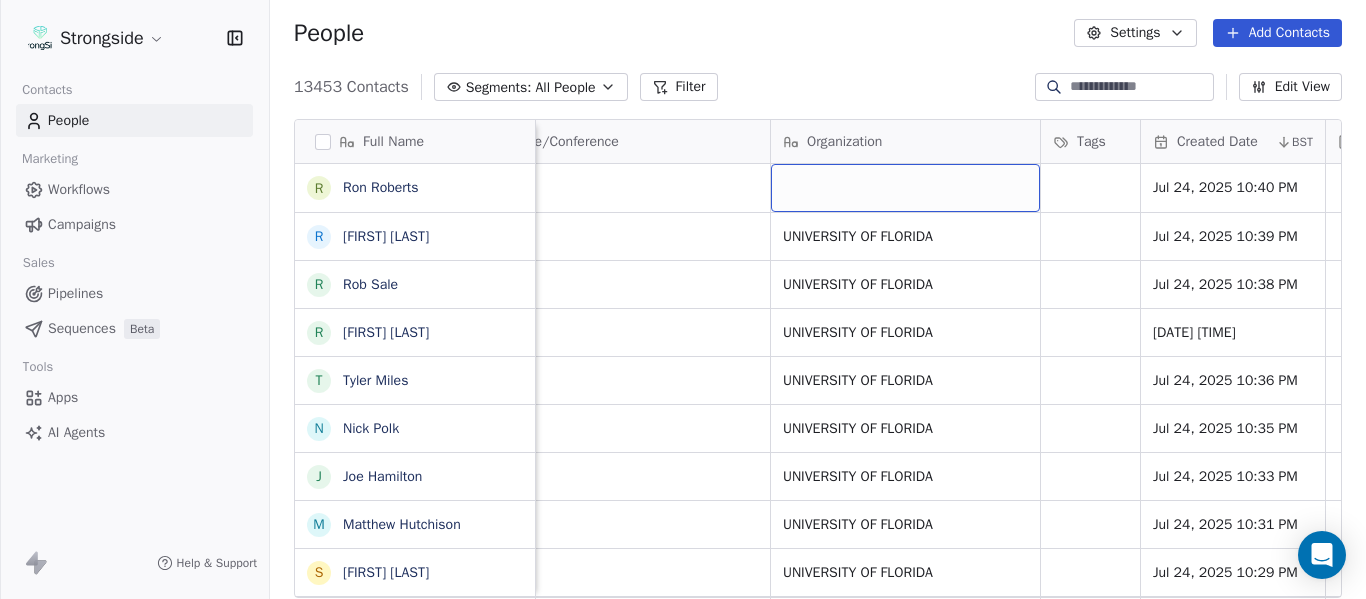 click at bounding box center (905, 188) 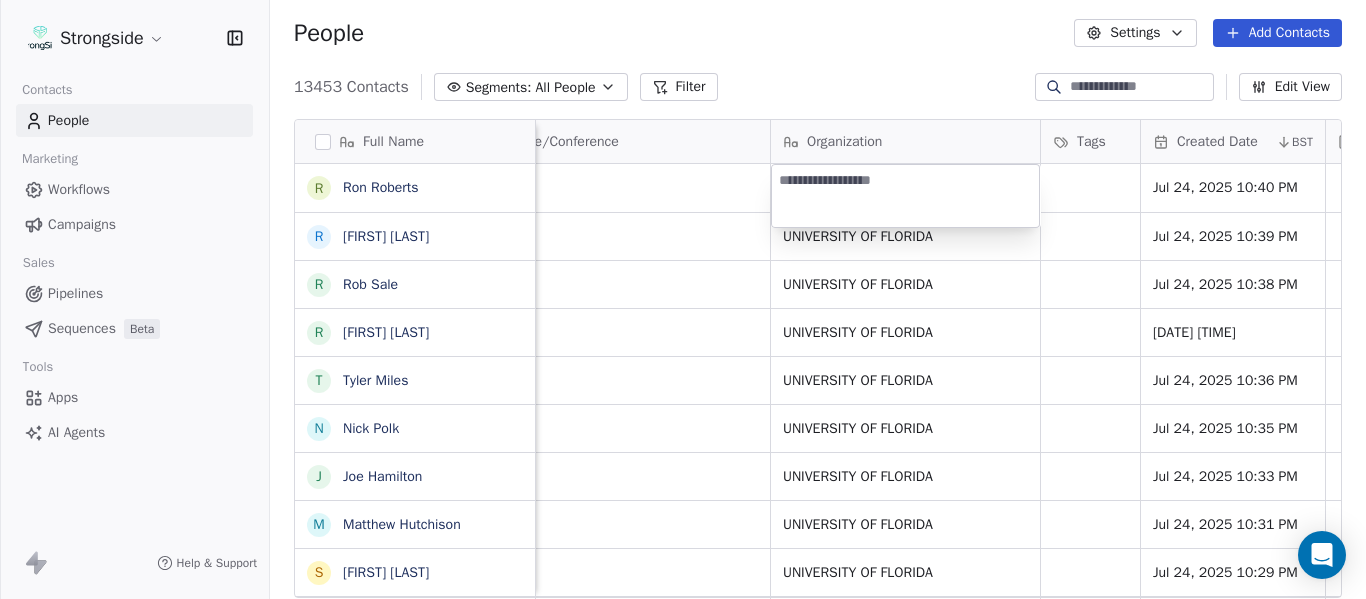 type on "**********" 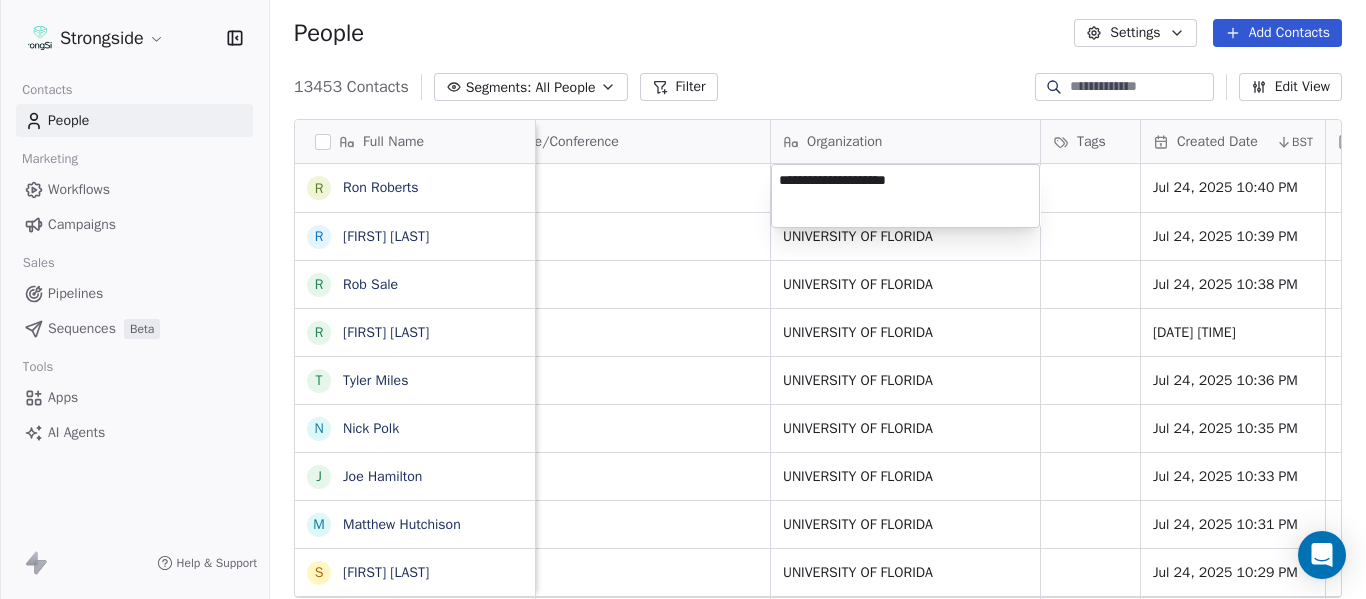 click on "Strongside Contacts People Marketing Workflows Campaigns Sales Pipelines Sequences Beta Tools Apps AI Agents Help & Support People Settings  Add Contacts 13453 Contacts Segments: All People Filter  Edit View Tag Add to Sequence Export Full Name R [FIRST] [LAST] R [FIRST] [LAST] R [FIRST] [LAST] R [FIRST] [LAST] T [FIRST] [LAST] N [FIRST] [LAST] J [FIRST] [LAST] M [FIRST] [LAST] S [FIRST] [LAST] J [FIRST] [LAST] M [FIRST] [LAST] B [FIRST] [LAST] N [FIRST] [LAST] S [FIRST] [LAST] J [FIRST] [LAST] E [FIRST] [LAST] N [FIRST] [LAST] J [FIRST] [LAST] J [FIRST] [LAST] B [FIRST] [LAST] J [FIRST] [LAST] J [FIRST] [LAST] K [FIRST] [LAST] T [FIRST] [LAST] C [FIRST] [LAST] D [FIRST] [LAST] J [FIRST] [LAST] T [FIRST] [LAST] M [FIRST] [LAST] K [FIRST] [LAST] Email Phone Number Level League/Conference Organization Tags Created Date BST Status Job Title Priority Emails Auto Clicked ronr@example.com NCAA I-Bowl Jul 24, 2025 10:40 PM russc@example.com NCAA I-Bowl UNIVERSITY OF FLORIDA Jul 24, 2025 10:39 PM Assistant Coach robs@example.com NCAA I-Bowl NCAA I-Bowl" at bounding box center (683, 299) 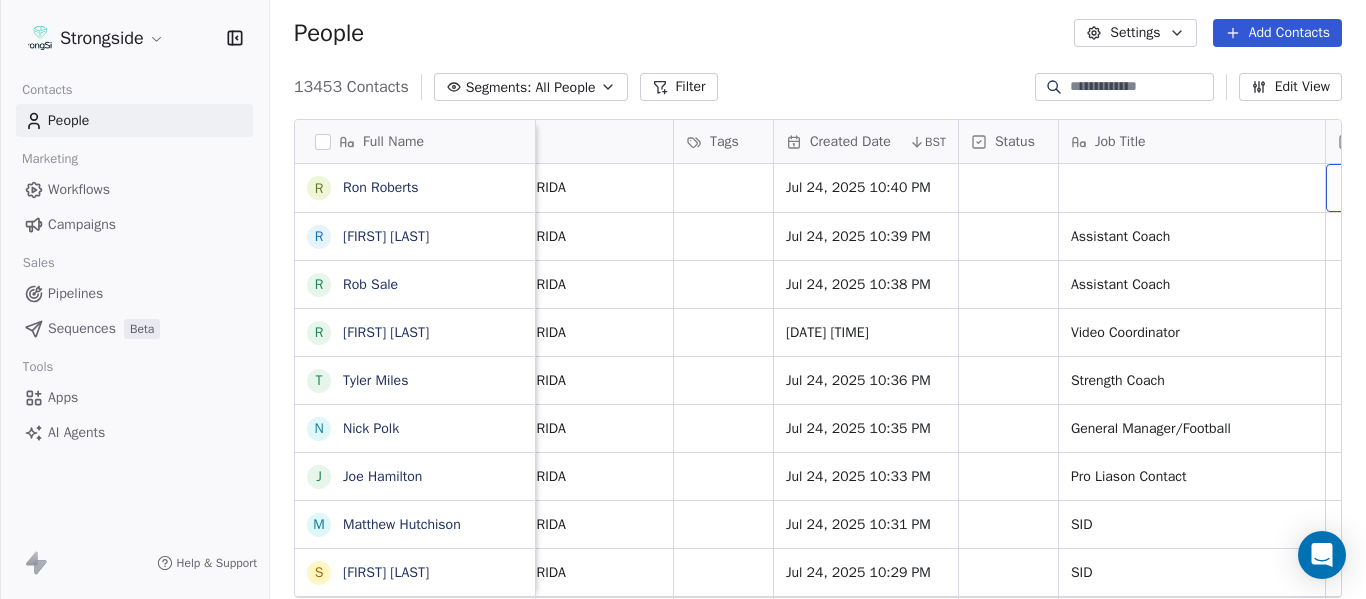 scroll, scrollTop: 0, scrollLeft: 1273, axis: horizontal 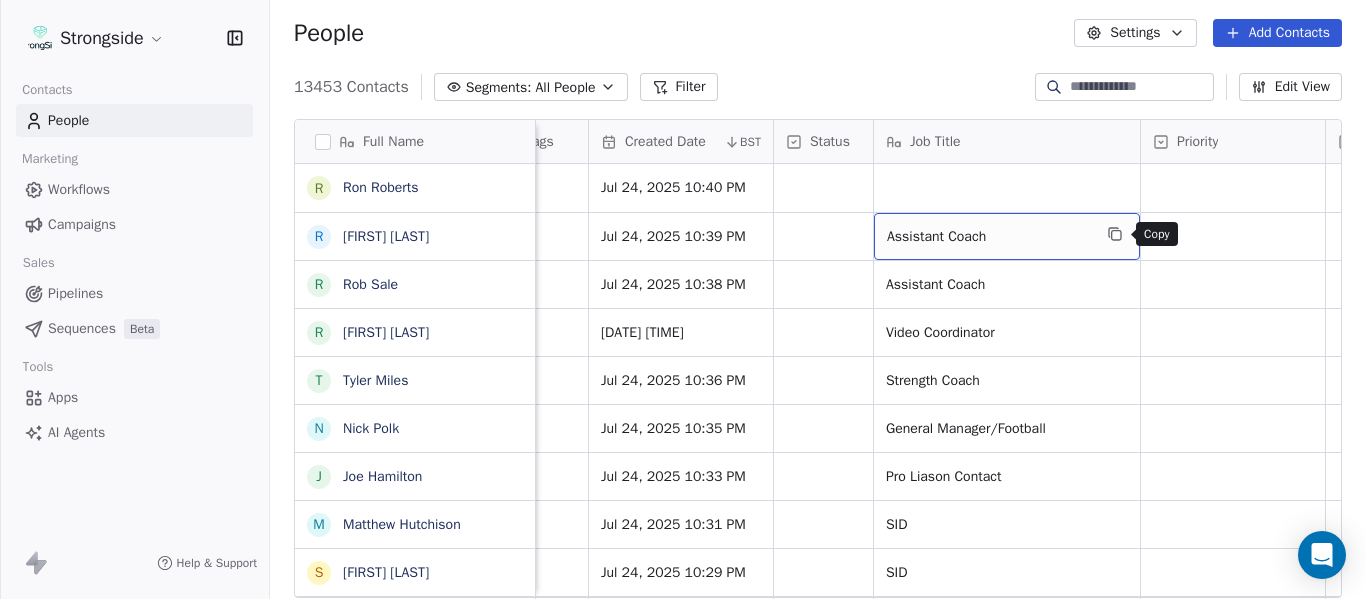 click 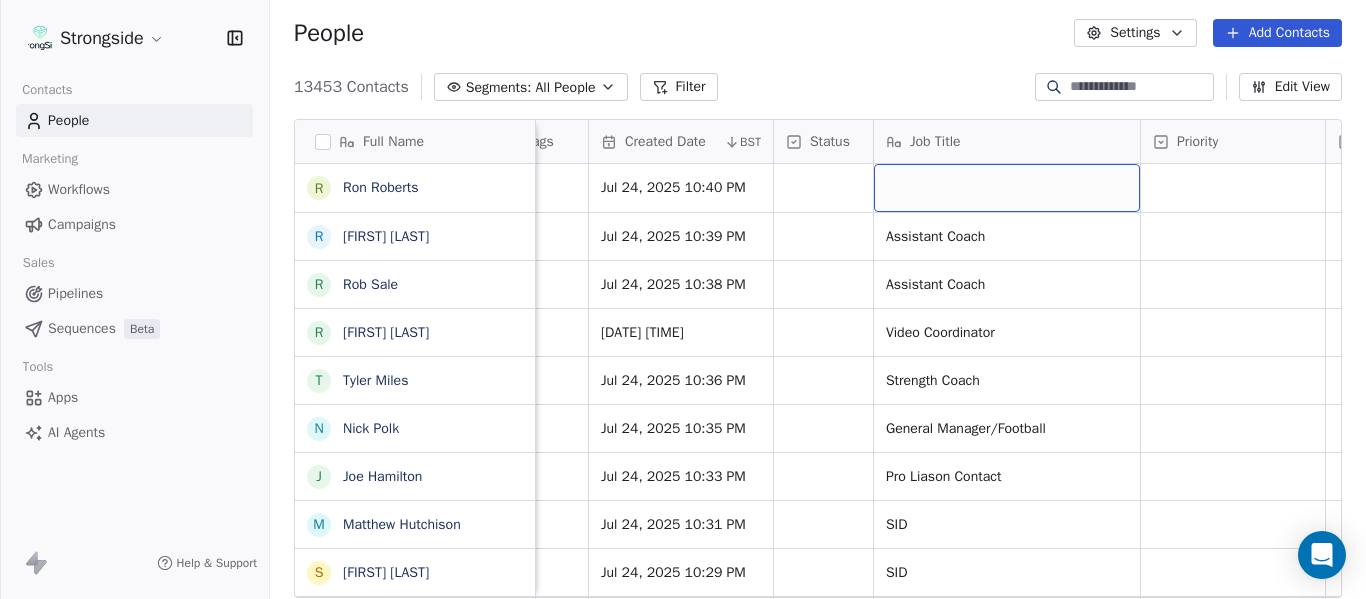 click at bounding box center [1007, 188] 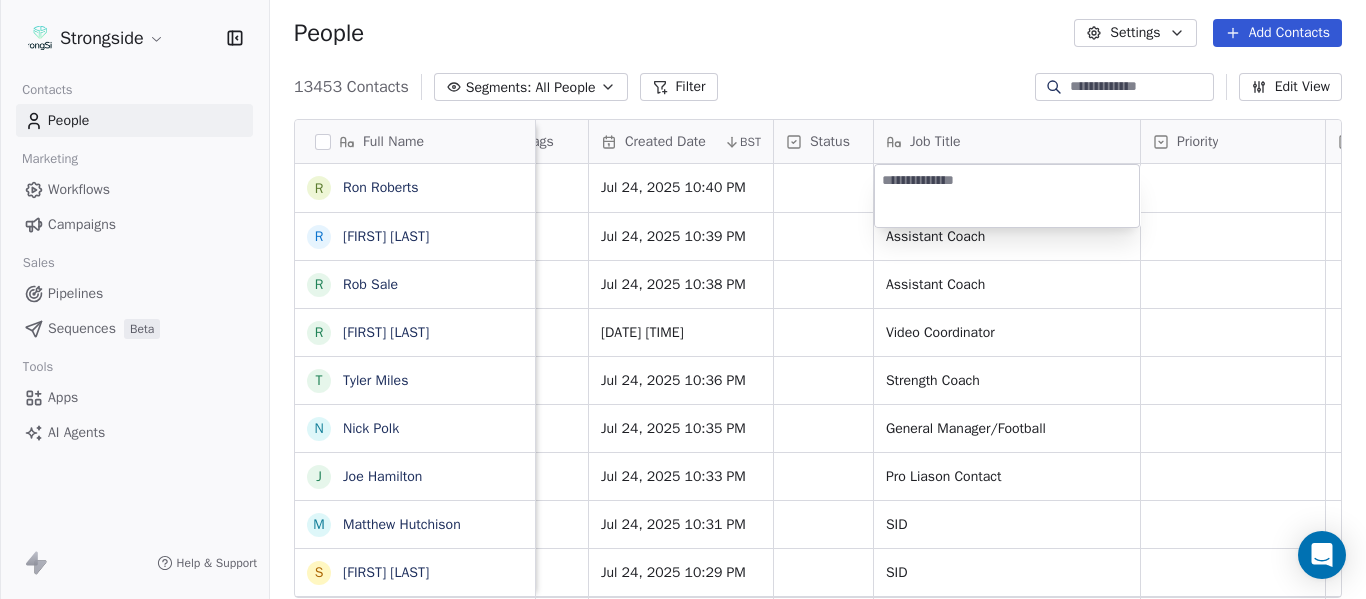 type on "**********" 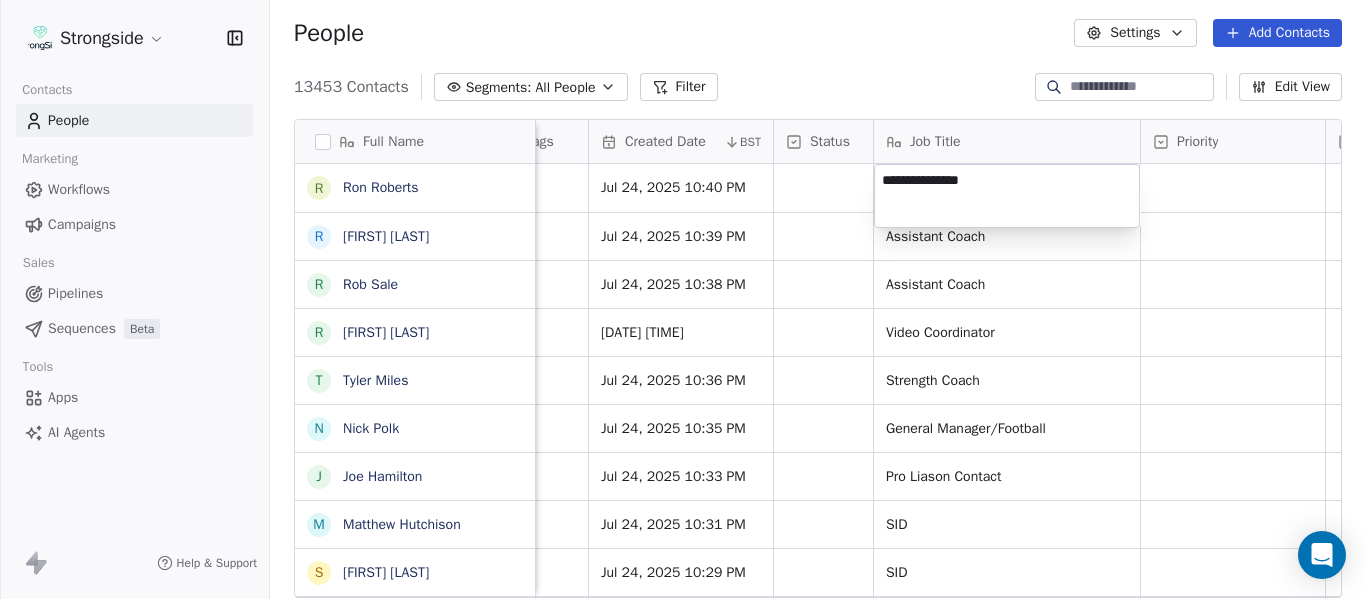 click on "Strongside Contacts People Marketing Workflows Campaigns Sales Pipelines Sequences Beta Tools Apps AI Agents Help & Support People Settings  Add Contacts 13453 Contacts Segments: All People Filter  Edit View Tag Add to Sequence Export Full Name R [FIRST] [LAST] R [FIRST] [LAST] R [FIRST] [LAST] R [FIRST] [LAST] T [FIRST] [LAST] N [FIRST] [LAST] J [FIRST] [LAST] M [FIRST] [LAST] S [FIRST] [LAST] J [FIRST] [LAST] M [FIRST] [LAST] B [FIRST] [LAST] N [FIRST] [LAST] S [FIRST] [LAST] J [FIRST] [LAST] E [FIRST] [LAST] N [FIRST] [LAST] J [FIRST] [LAST] J [FIRST] [LAST] B [FIRST] [LAST] J [FIRST] [LAST] J [FIRST] [LAST] K [FIRST] [LAST] T [FIRST] [LAST] C [FIRST] [LAST] D [FIRST] [LAST] J [FIRST] [LAST] T [FIRST] [LAST] M [FIRST] [LAST] K [FIRST] [LAST] Level League/Conference Organization Tags Created Date BST Status Job Title Priority Emails Auto Clicked Last Activity Date BST In Open Phone Contact Source   NCAA I-Bowl UNIVERSITY OF FLORIDA Jul 24, 2025 10:40 PM   NCAA I-Bowl UNIVERSITY OF FLORIDA Jul 24, 2025 10:39 PM Assistant Coach False   NCAA I-Bowl False" at bounding box center (683, 299) 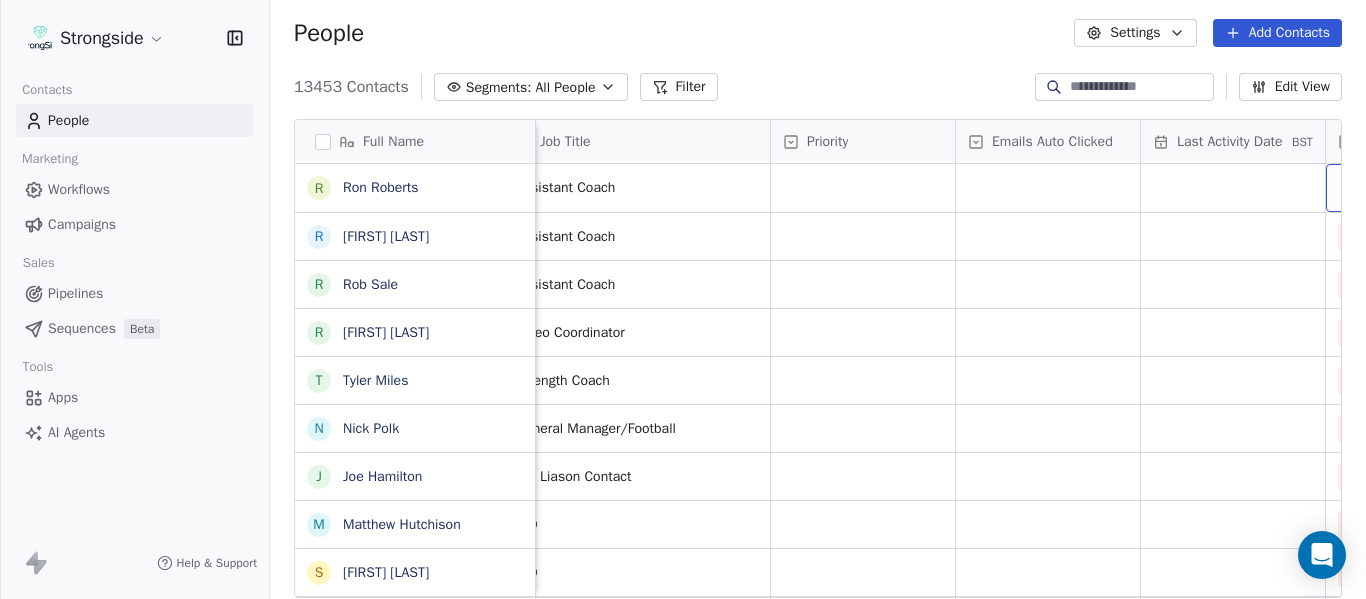 scroll, scrollTop: 0, scrollLeft: 1828, axis: horizontal 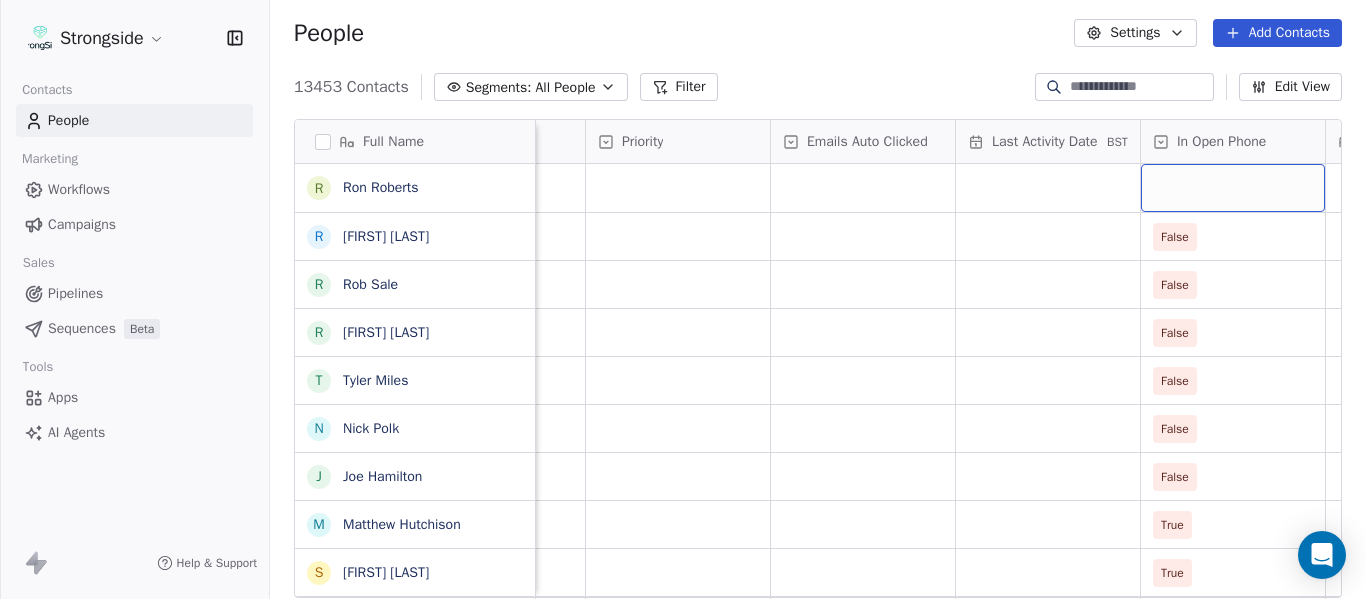click at bounding box center [1233, 188] 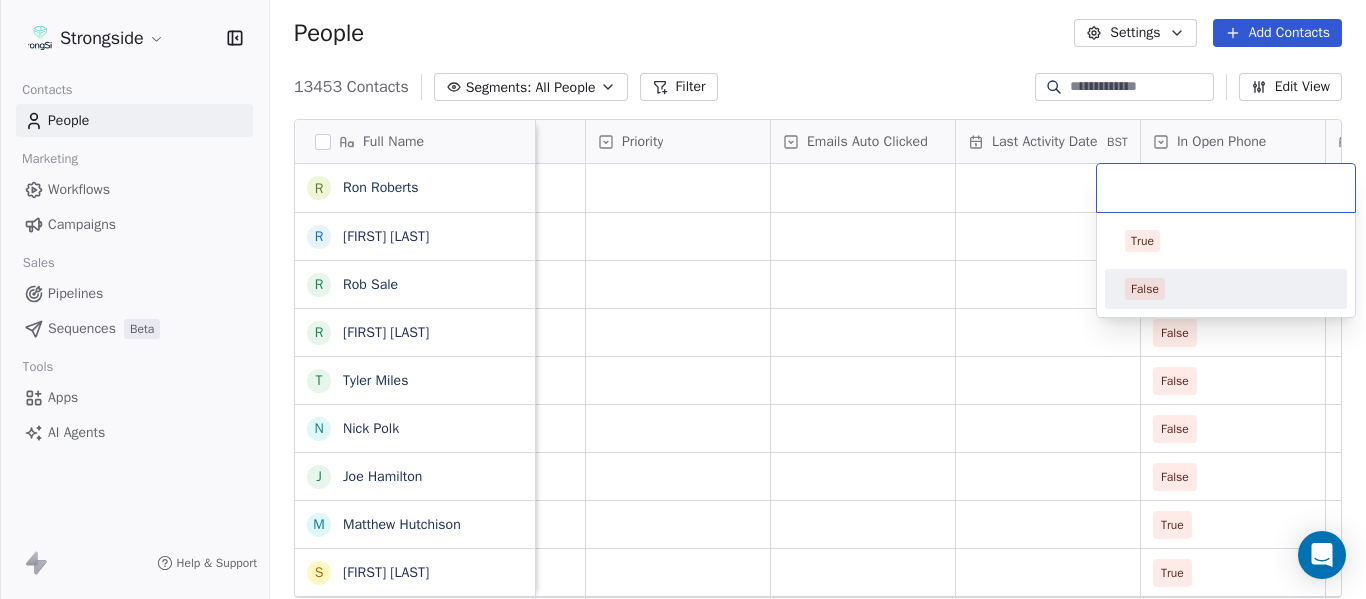 click on "False" at bounding box center (1226, 289) 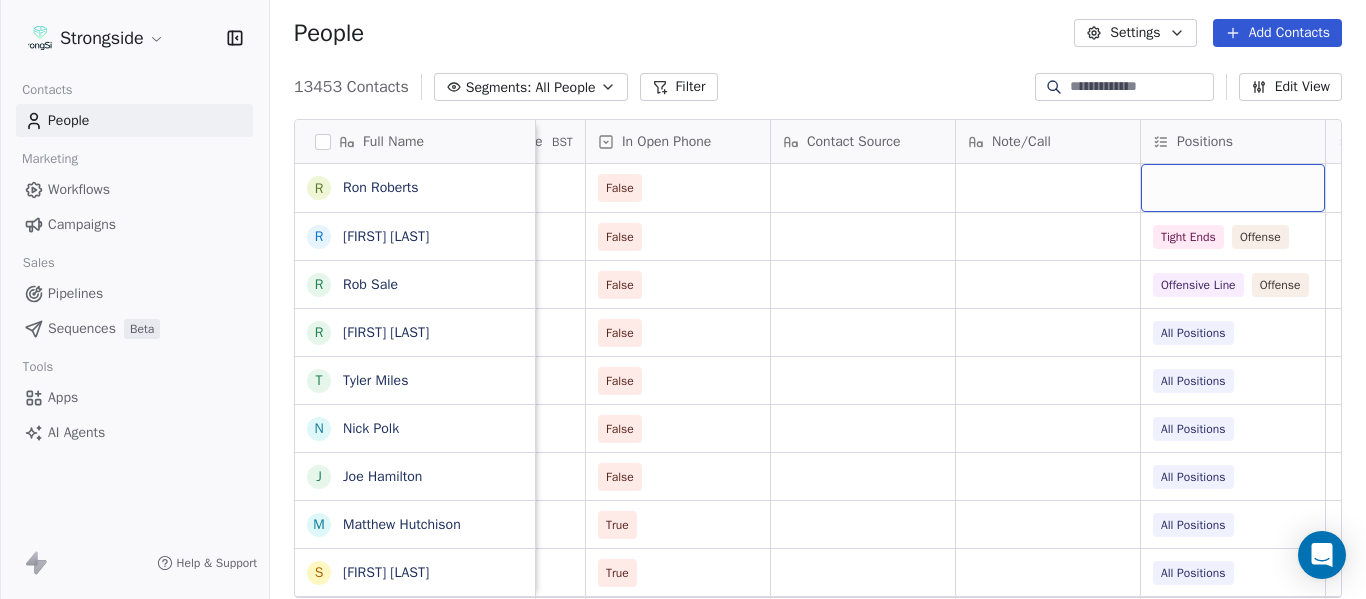 scroll, scrollTop: 0, scrollLeft: 2568, axis: horizontal 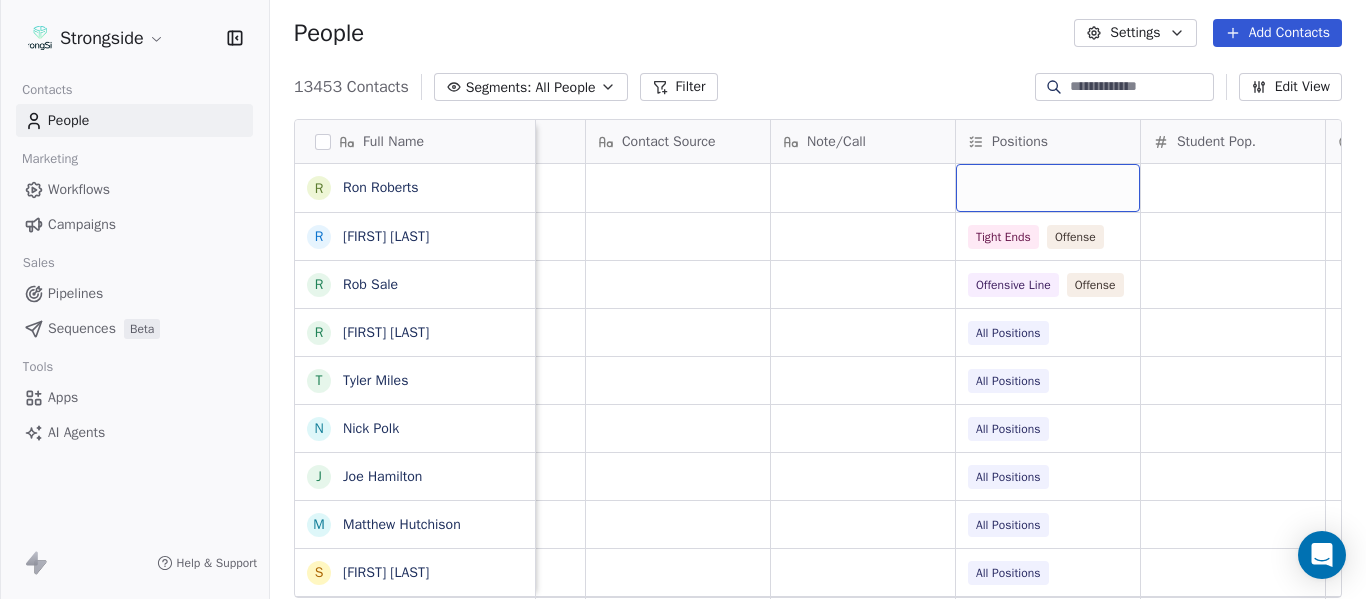 click at bounding box center (1048, 188) 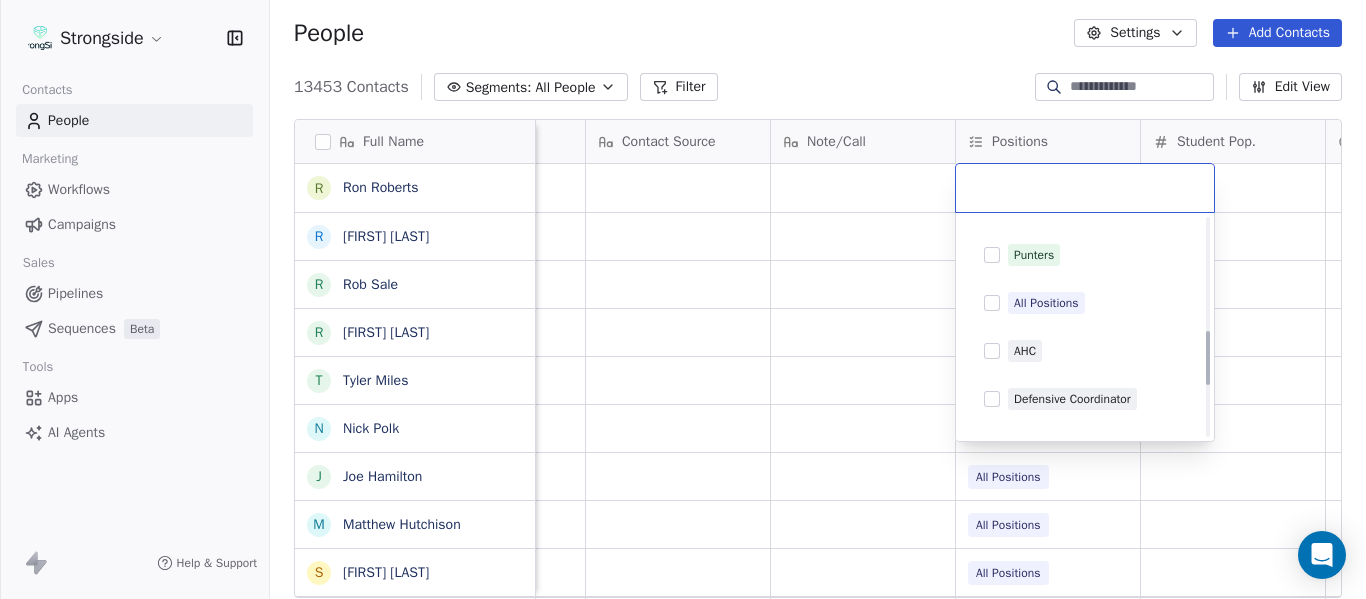 scroll, scrollTop: 444, scrollLeft: 0, axis: vertical 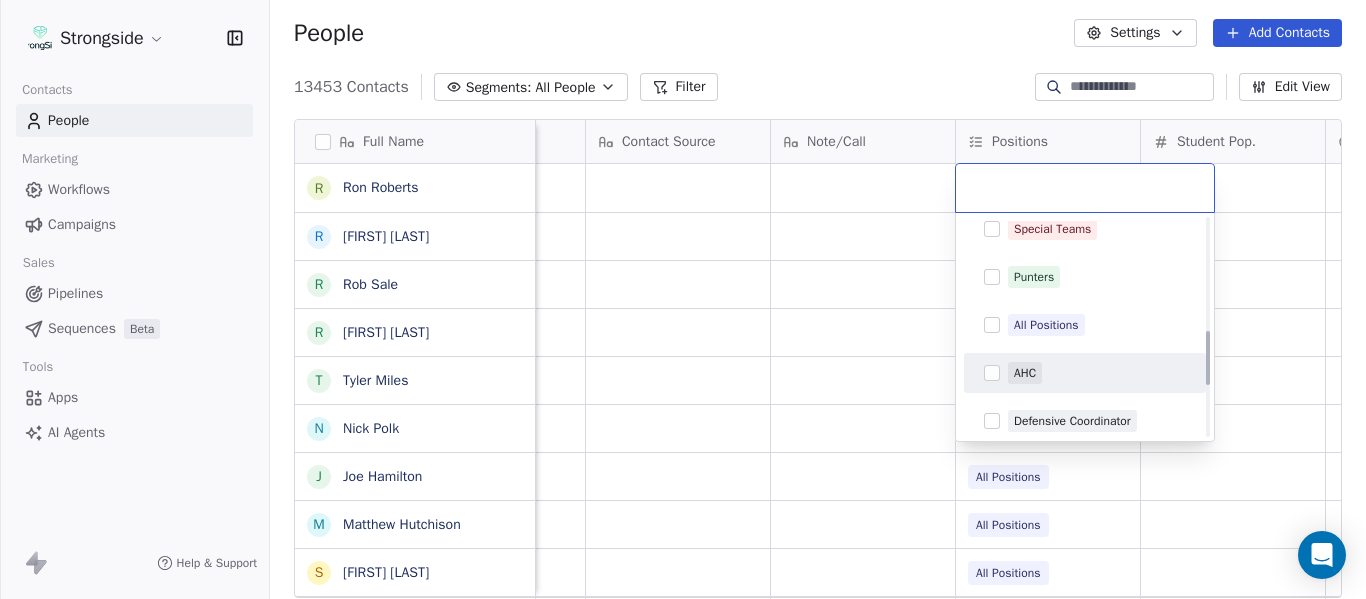 click on "AHC" at bounding box center (1097, 373) 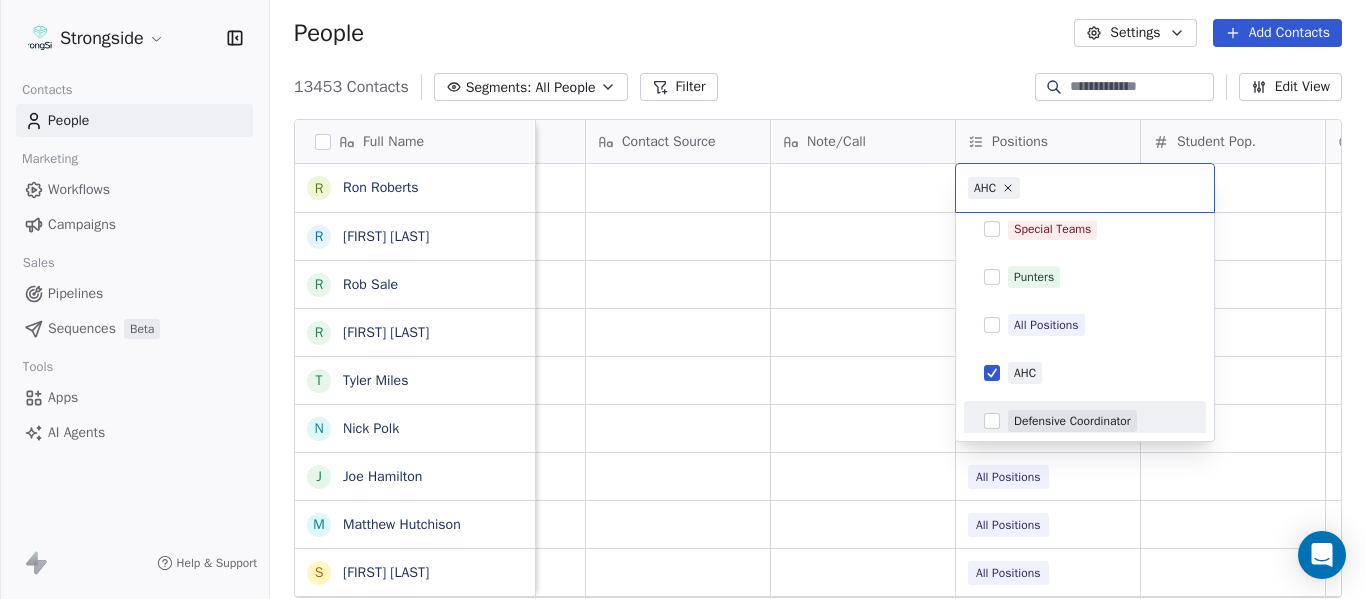 click on "Defensive Coordinator" at bounding box center [1072, 421] 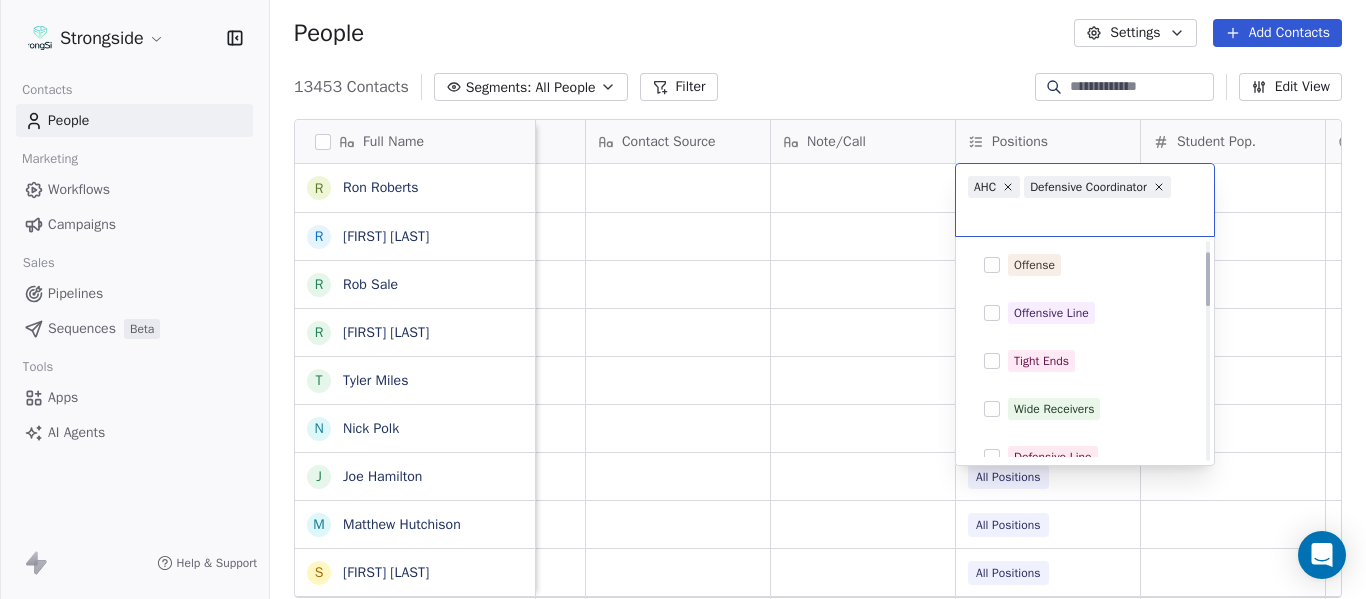 scroll, scrollTop: 44, scrollLeft: 0, axis: vertical 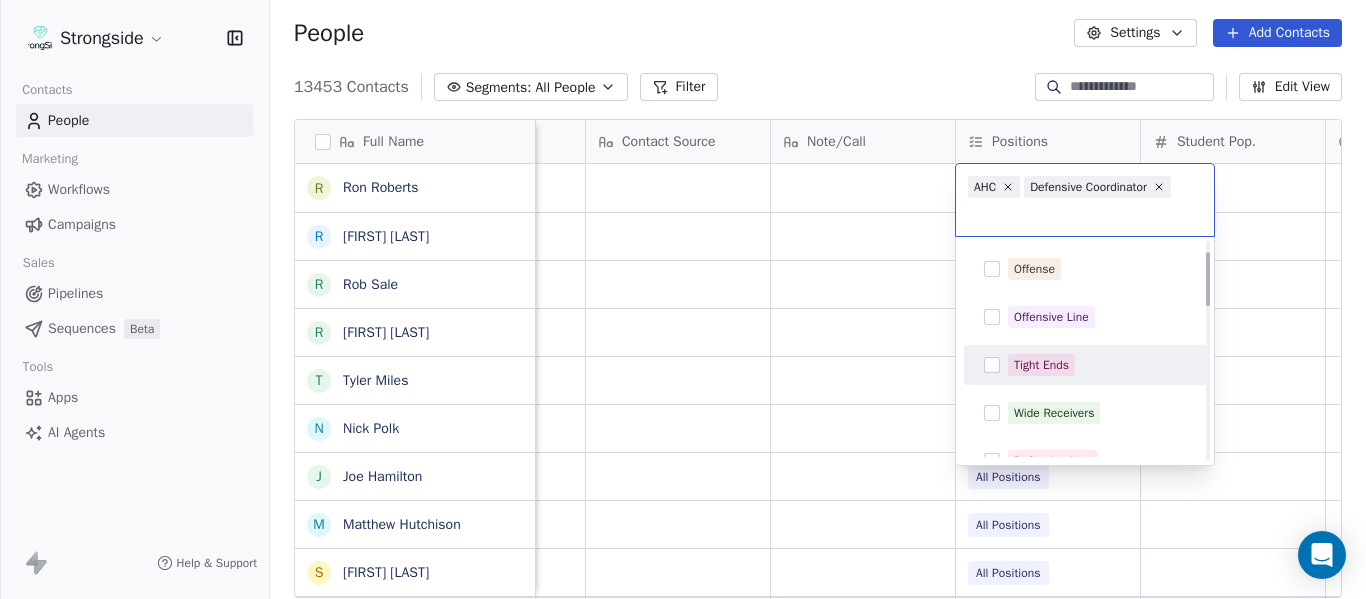 click on "Strongside Contacts People Marketing Workflows Campaigns Sales Pipelines Sequences Beta Tools Apps AI Agents Help & Support People Settings Add Contacts 13453 Contacts Segments: All People Filter Edit View Tag Add to Sequence Export Full Name R [FIRST] [LAST] R [FIRST] [LAST] R [FIRST] [LAST] R [FIRST] [LAST] T [FIRST] [LAST] N [FIRST] [LAST] J [FIRST] [LAST] M [FIRST] [LAST] S [FIRST] [LAST] J [FIRST] [LAST] M [FIRST] [LAST] B [FIRST] [LAST] N [FIRST] [LAST] S [FIRST] [LAST] J [FIRST] [LAST] E [FIRST] [LAST] N [FIRST] [LAST] J [FIRST] [LAST] J [FIRST] [LAST] B [FIRST] [LAST] J [FIRST] [LAST] J [FIRST] [LAST] K [FIRST] [LAST] T [FIRST] [LAST] C [FIRST] [LAST] D [FIRST] [LAST] J [FIRST] [LAST] T [FIRST] [LAST] M [FIRST] [LAST] K [FIRST] [LAST] Priority Emails Auto Clicked Last Activity Date BST In Open Phone Contact Source Note/Call Positions Student Pop. Lead Account False False Tight Ends Offense False Offensive Line Offense False All Positions False All Positions False All Positions False All Positions True All Positions True" at bounding box center [683, 299] 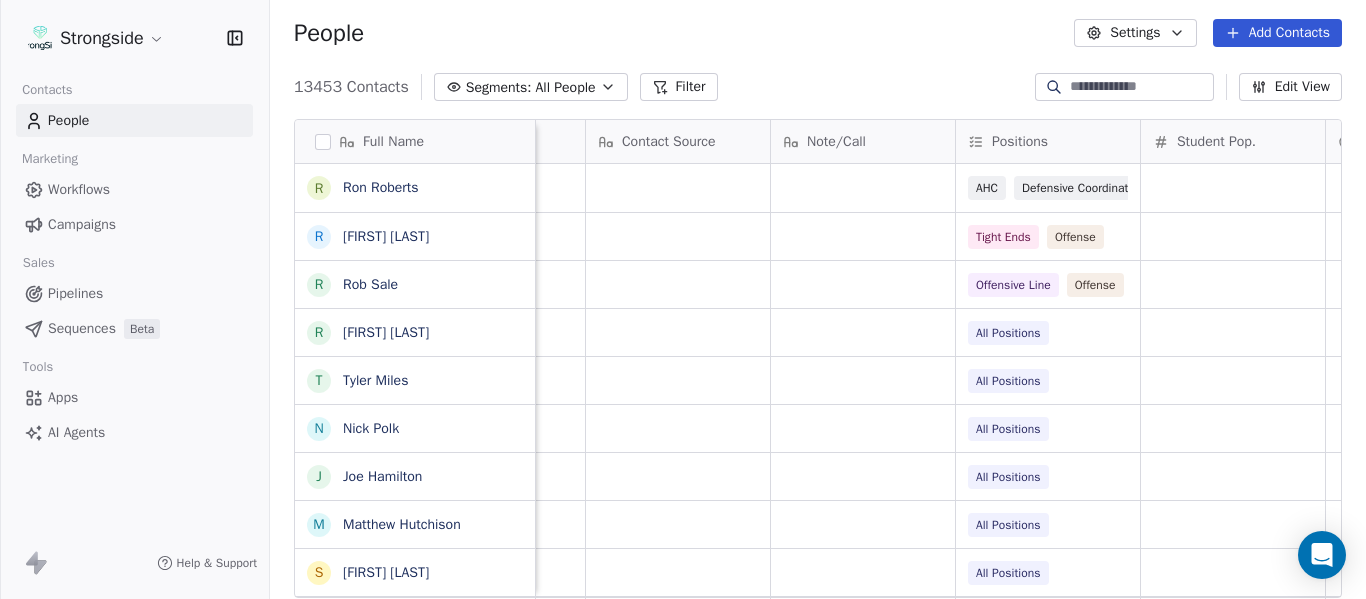 click on "13453 Contacts Segments: All People Filter  Edit View" at bounding box center [818, 87] 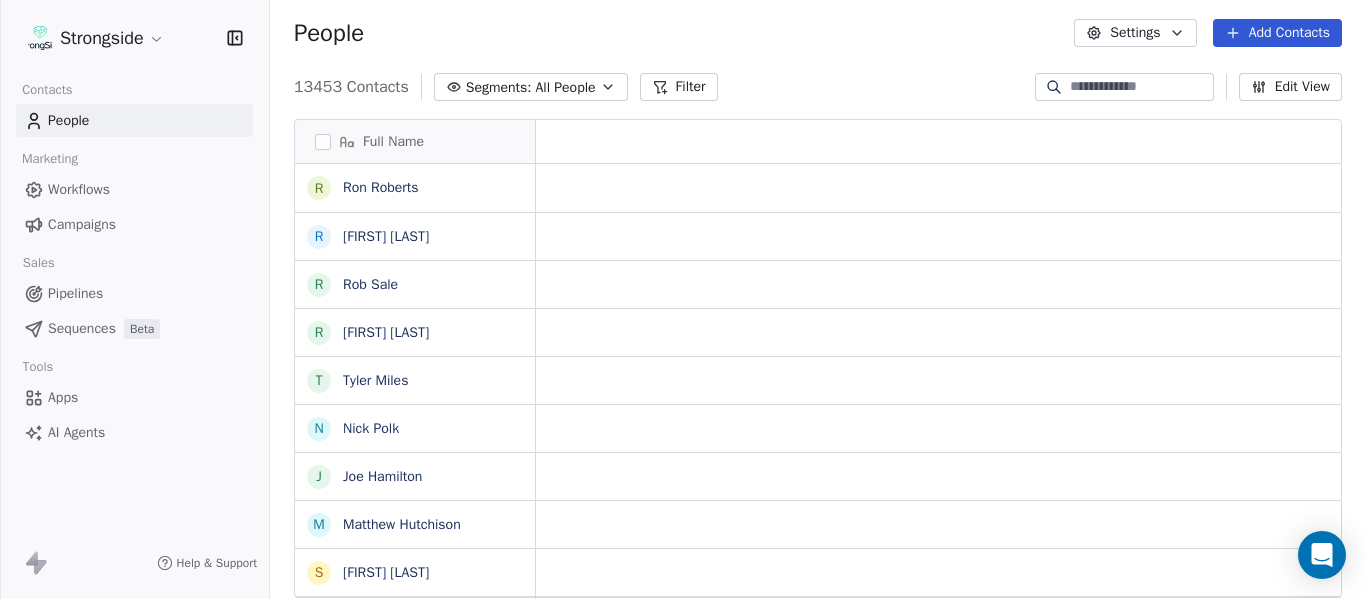 scroll, scrollTop: 0, scrollLeft: 0, axis: both 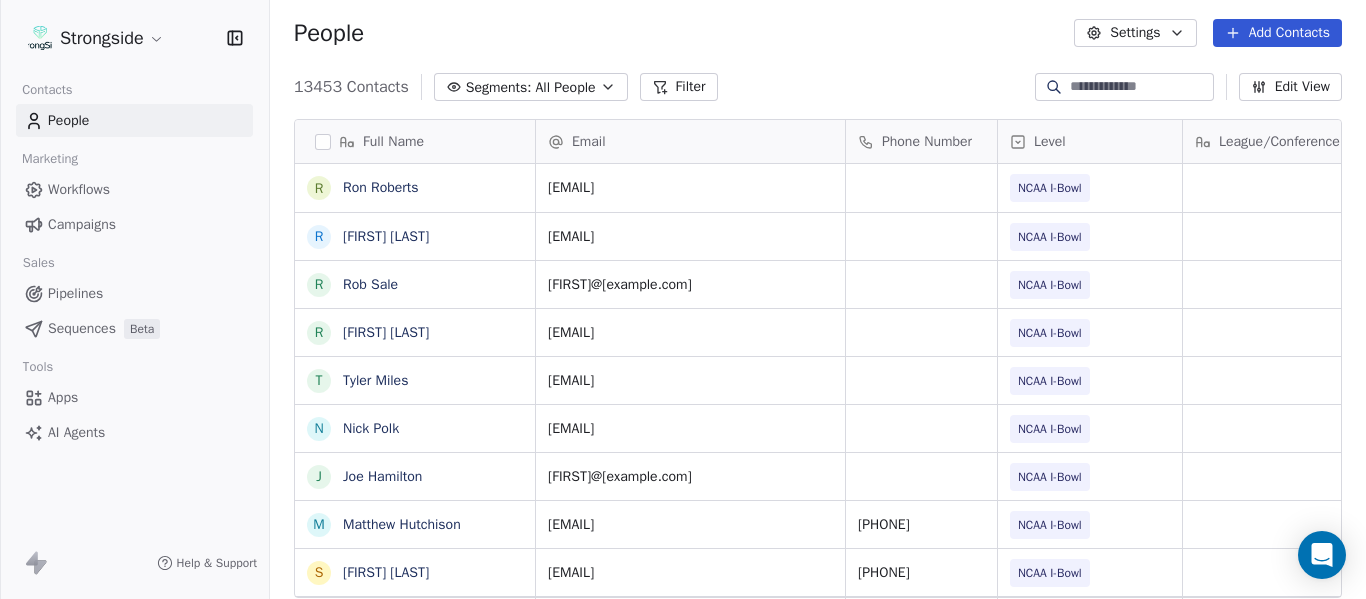 click on "Add Contacts" at bounding box center [1277, 33] 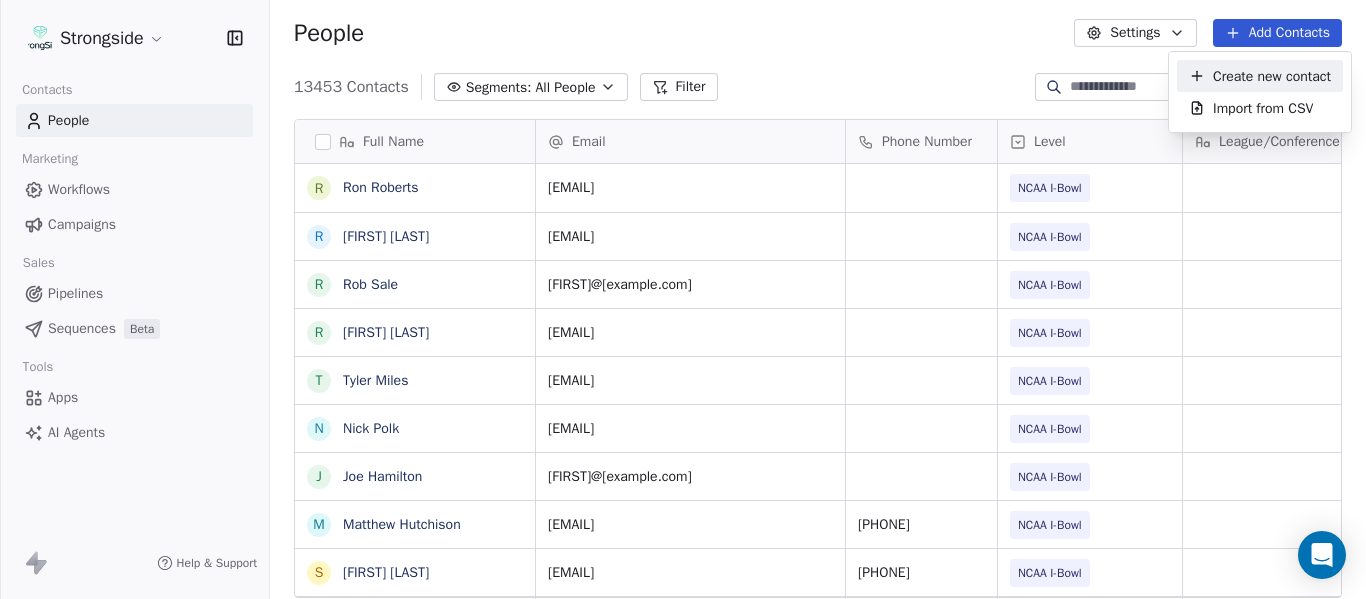 click on "Create new contact" at bounding box center [1272, 76] 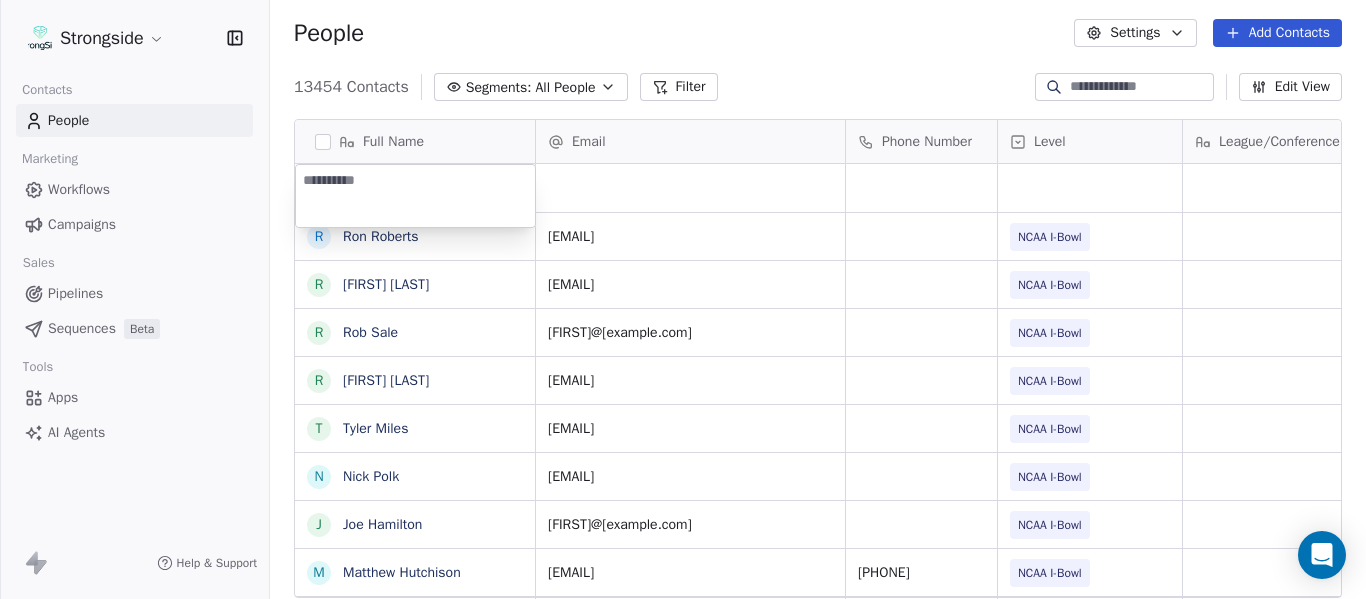type on "**********" 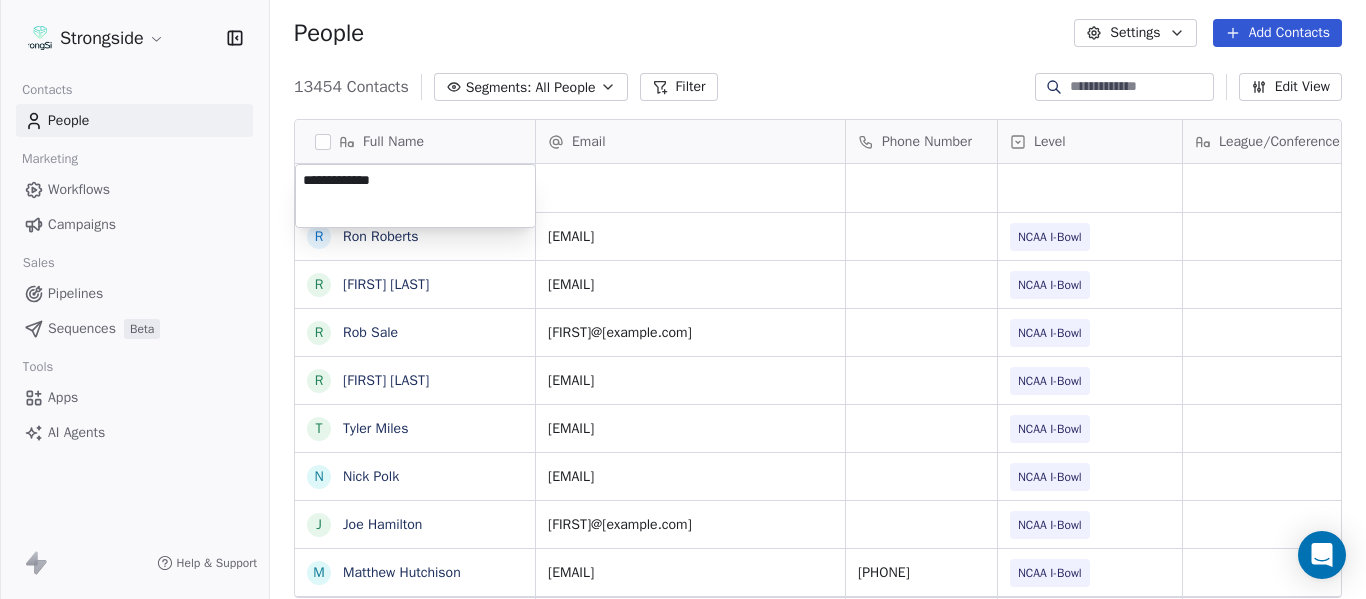 click on "Strongside Contacts People Marketing Workflows Campaigns Sales Pipelines Sequences Beta Tools Apps AI Agents Help & Support People Settings Add Contacts 13454 Contacts Segments: All People Filter Edit View Tag Add to Sequence Export Full Name R [FIRST] [LAST] R [FIRST] [LAST] R [FIRST] [LAST] R [FIRST] [LAST] T [FIRST] [LAST] N [FIRST] [LAST] J [FIRST] [LAST] M [FIRST] [LAST] S [FIRST] [LAST] J [FIRST] [LAST] M [FIRST] [LAST] B [FIRST] [LAST] N [FIRST] [LAST] S [FIRST] [LAST] J [FIRST] [LAST] E [FIRST] [LAST] N [FIRST] [LAST] J [FIRST] [LAST] J [FIRST] [LAST] B [FIRST] [LAST] J [FIRST] [LAST] J [FIRST] [LAST] K [FIRST] [LAST] T [FIRST] [LAST] C [FIRST] [LAST] D [FIRST] [LAST] J [FIRST] [LAST] T [FIRST] [LAST] M [FIRST] [LAST] Email Phone Number Level League/Conference Organization Tags Created Date BST Jul 24, 2025 10:41 PM ronr@[example.com] NCAA I-Bowl UNIVERSITY OF FLORIDA Jul 24, 2025 10:40 PM russc@[example.com] NCAA I-Bowl UNIVERSITY OF FLORIDA Jul 24, 2025 10:39 PM robs@[example.com] NCAA I-Bowl UNIVERSITY OF FLORIDA NCAA I-Bowl" at bounding box center (683, 299) 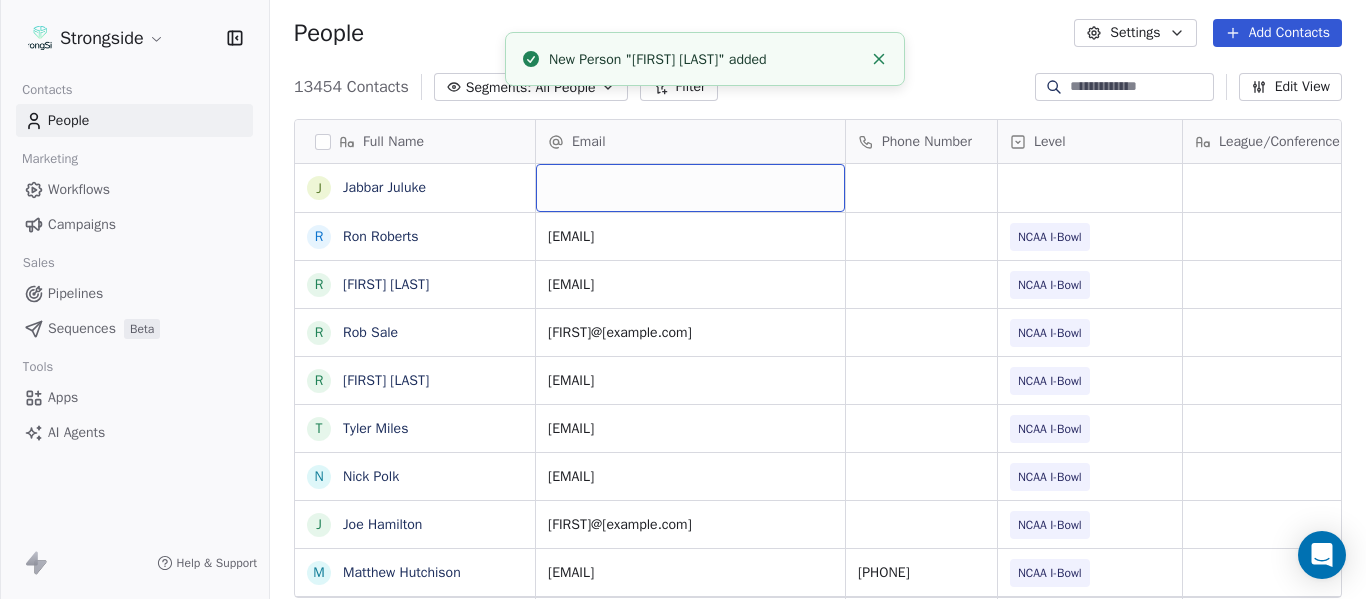 click at bounding box center (690, 188) 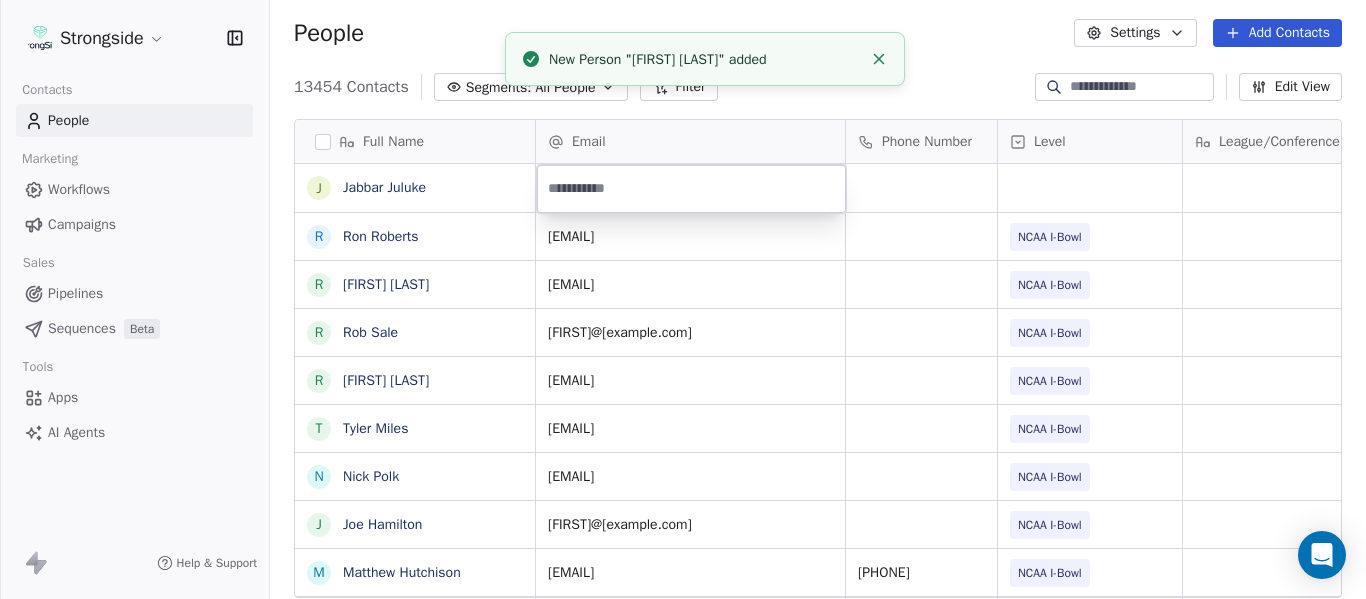 type on "**********" 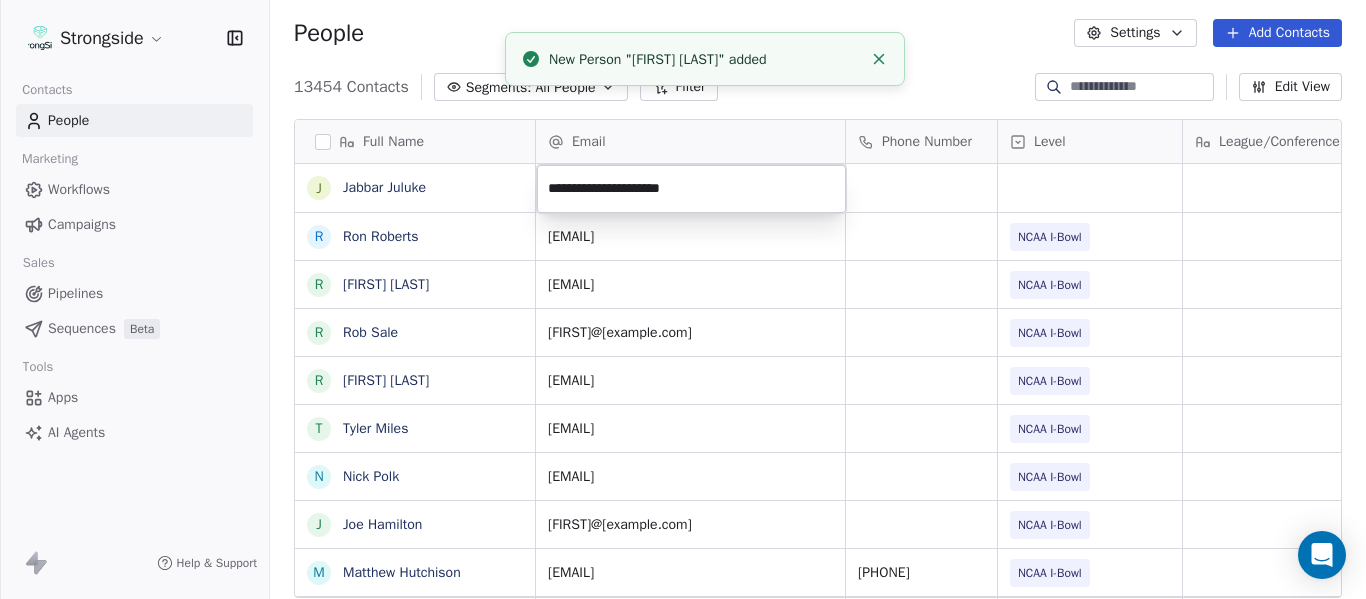 click 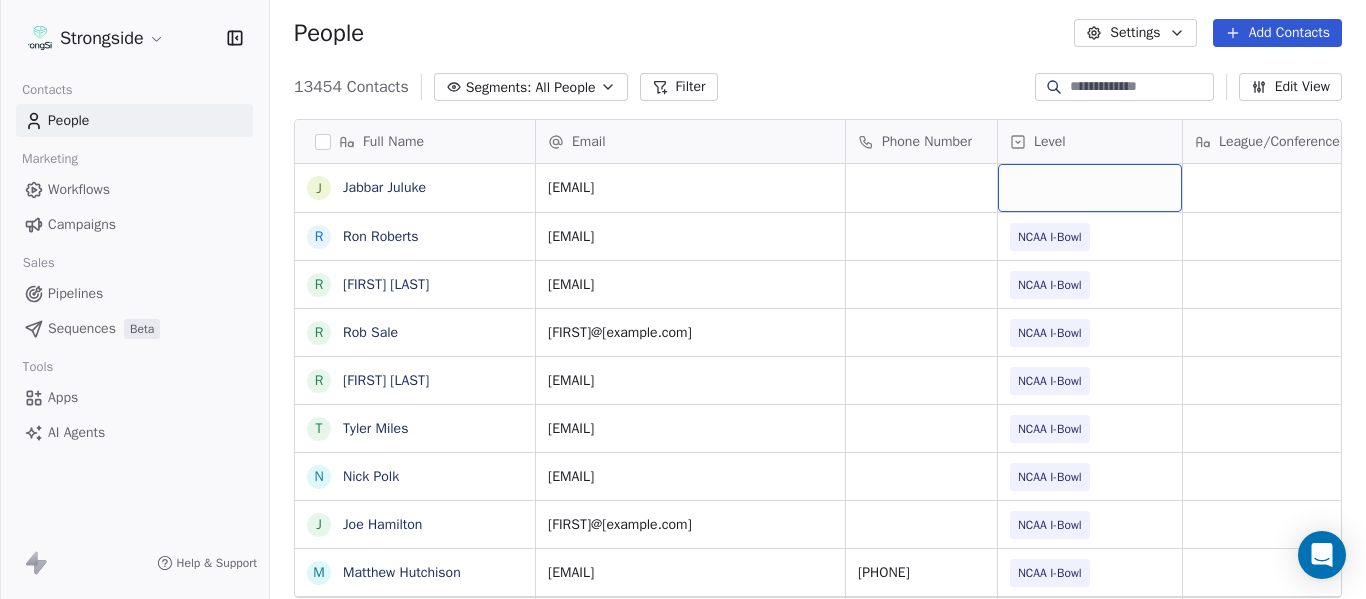 click at bounding box center [1090, 188] 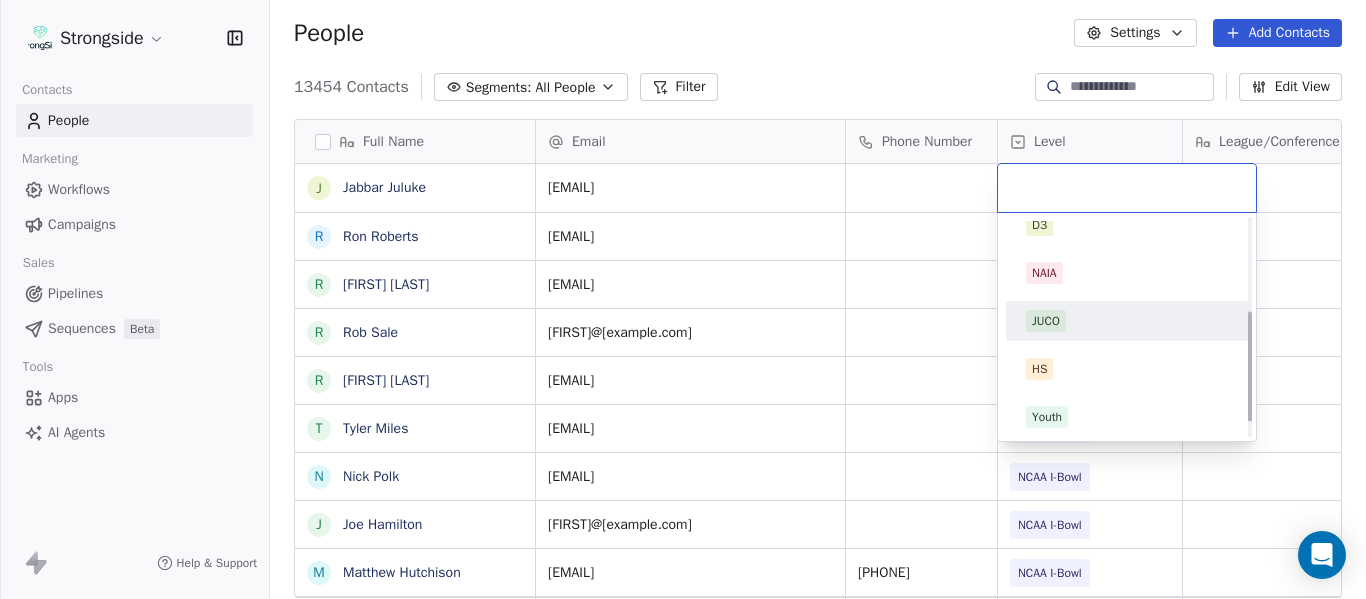 scroll, scrollTop: 212, scrollLeft: 0, axis: vertical 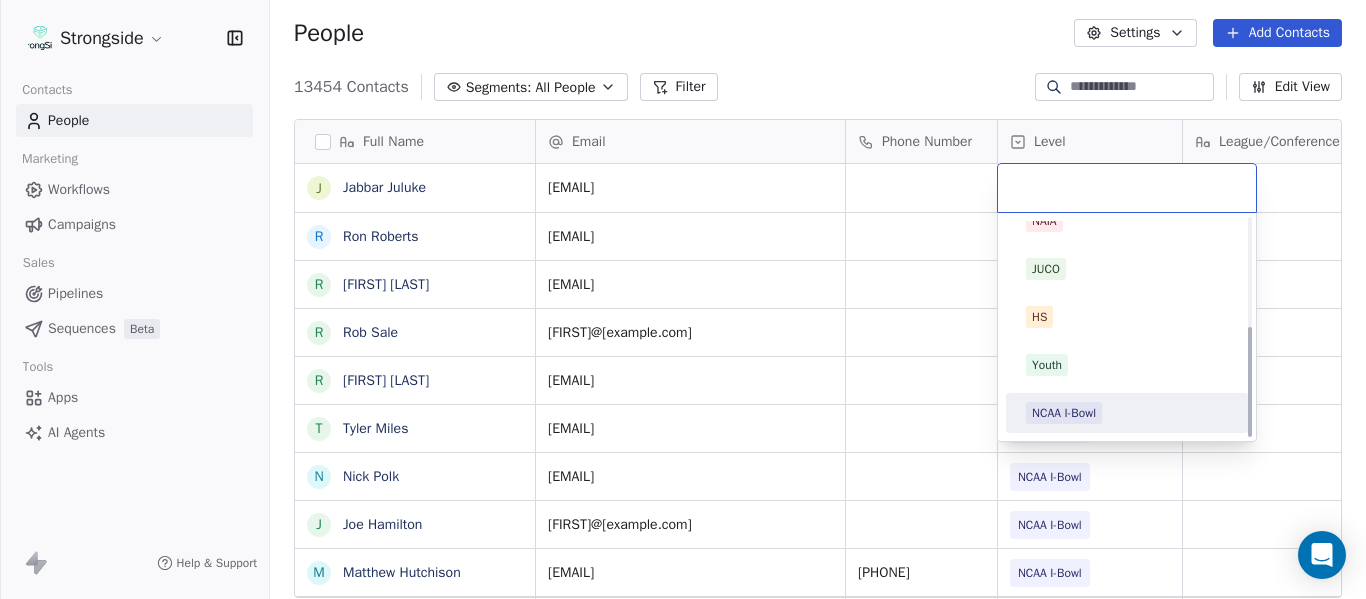 click on "NCAA I-Bowl" at bounding box center (1064, 413) 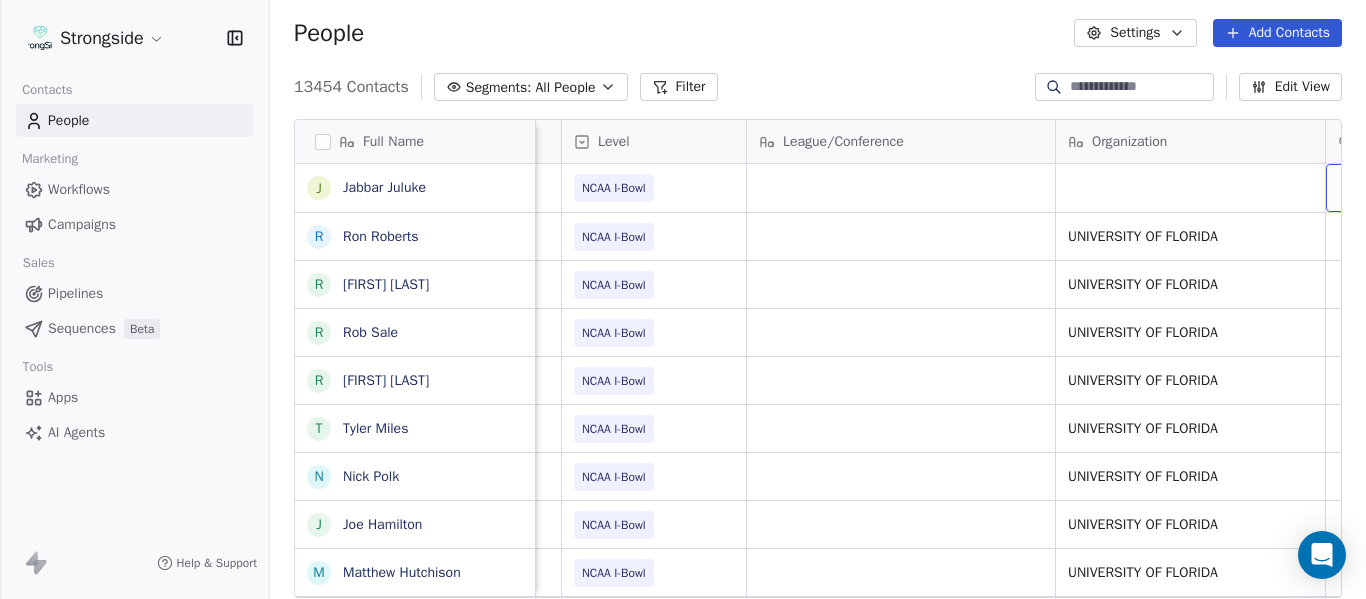 scroll, scrollTop: 0, scrollLeft: 536, axis: horizontal 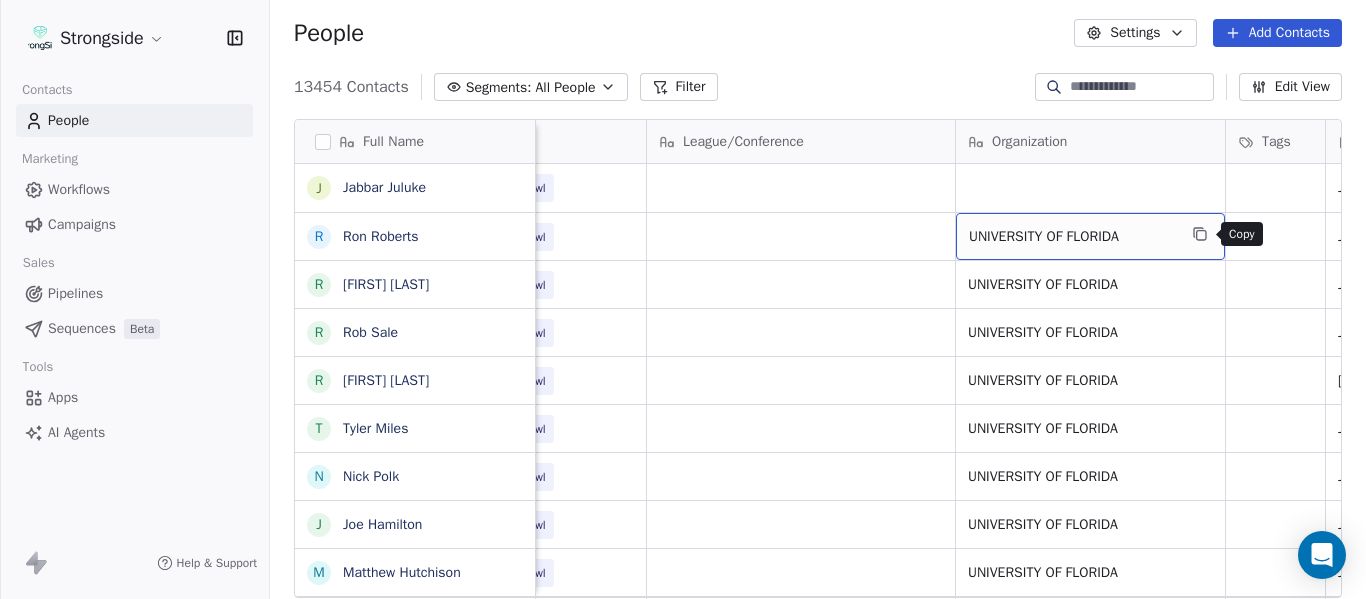 click at bounding box center (1200, 234) 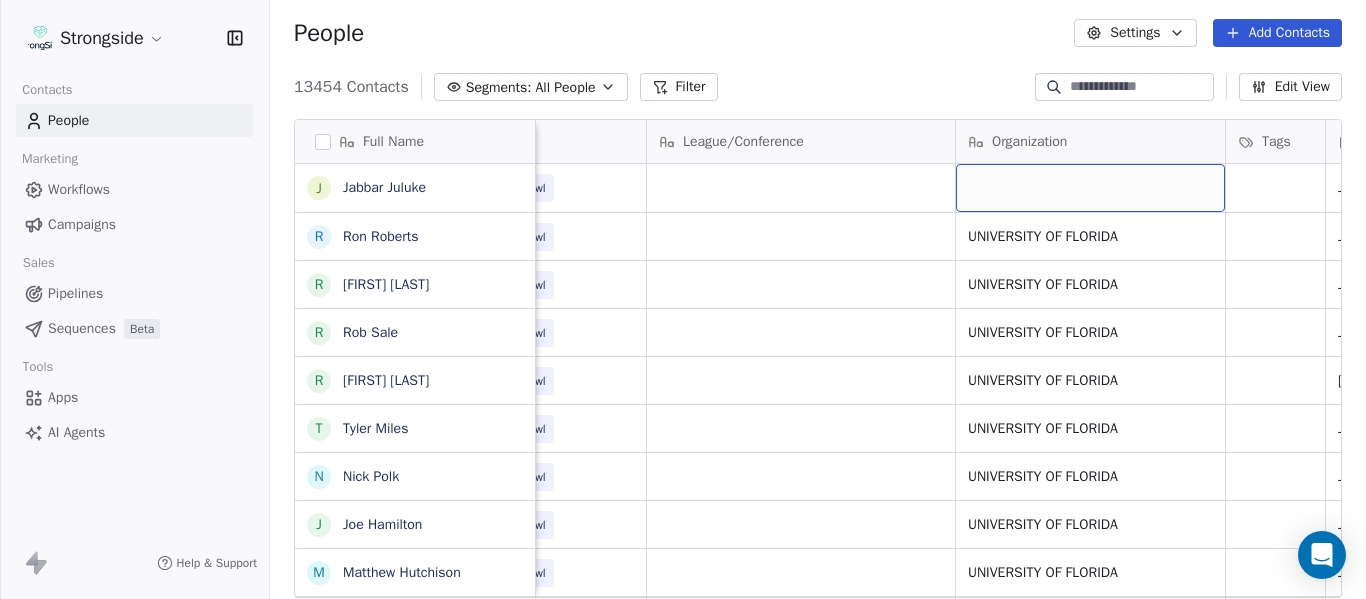 click at bounding box center (1090, 188) 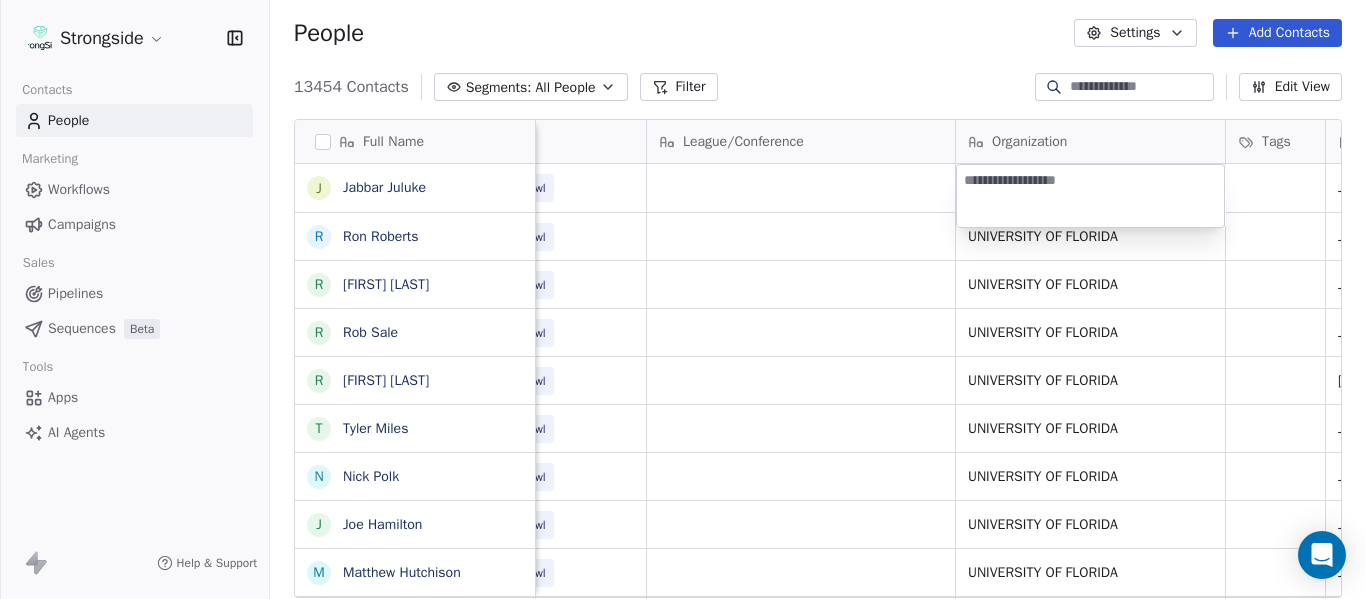 type on "**********" 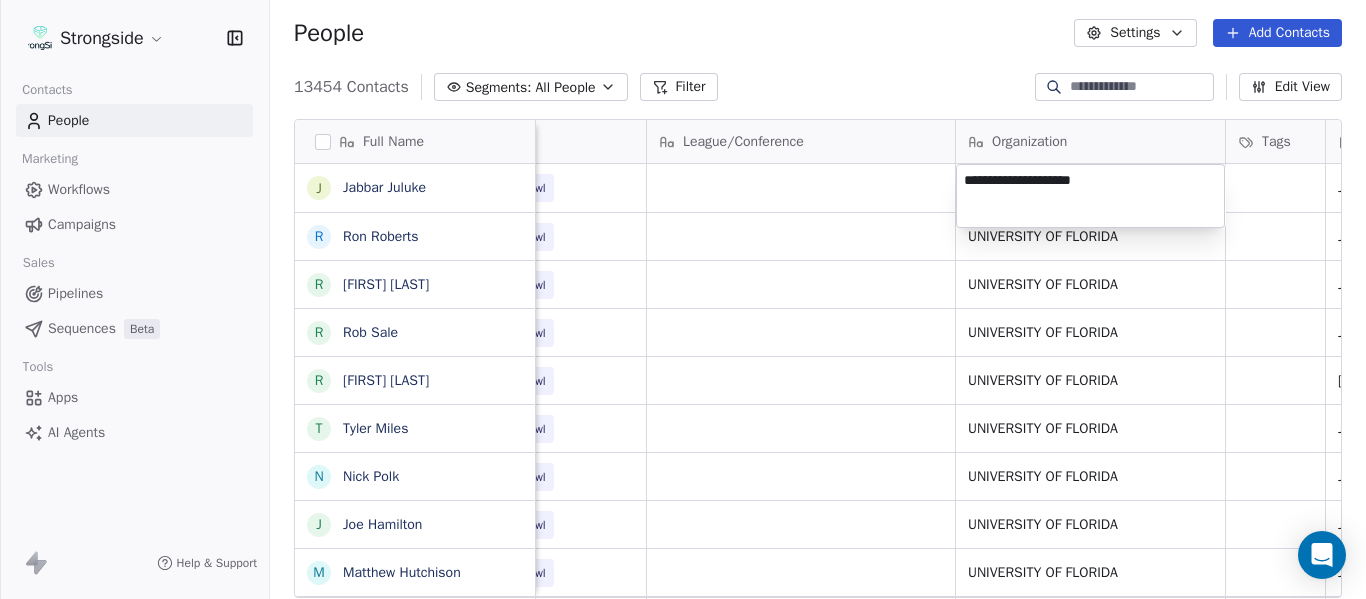 click on "Strongside Contacts People Marketing Workflows Campaigns Sales Pipelines Sequences Beta Tools Apps AI Agents Help & Support People Settings  Add Contacts 13454 Contacts Segments: All People Filter  Edit View Tag Add to Sequence Export Full Name J [LAST] R [LAST] R [LAST] R [LAST] R [LAST] T [LAST] N [LAST] J [LAST] M [LAST] S [LAST] J [LAST] M [LAST] B [LAST] N [LAST] S [LAST] J [LAST] E [LAST] N [LAST] J [LAST] J [LAST] B [LAST] J [LAST] J [LAST] K [LAST] T [LAST] C [LAST] D [LAST] Email Phone Number Level League/Conference Organization Tags Created Date BST Status Job Title Priority [EMAIL] NCAA I-Bowl UNIVERSITY OF FLORIDA Jul 24, 2025 10:41 PM Assistant Coach [EMAIL] NCAA I-Bowl UNIVERSITY OF FLORIDA Jul 24, 2025 10:40 PM Assistant Coach [EMAIL] NCAA I-Bowl UNIVERSITY OF FLORIDA SID" at bounding box center [683, 299] 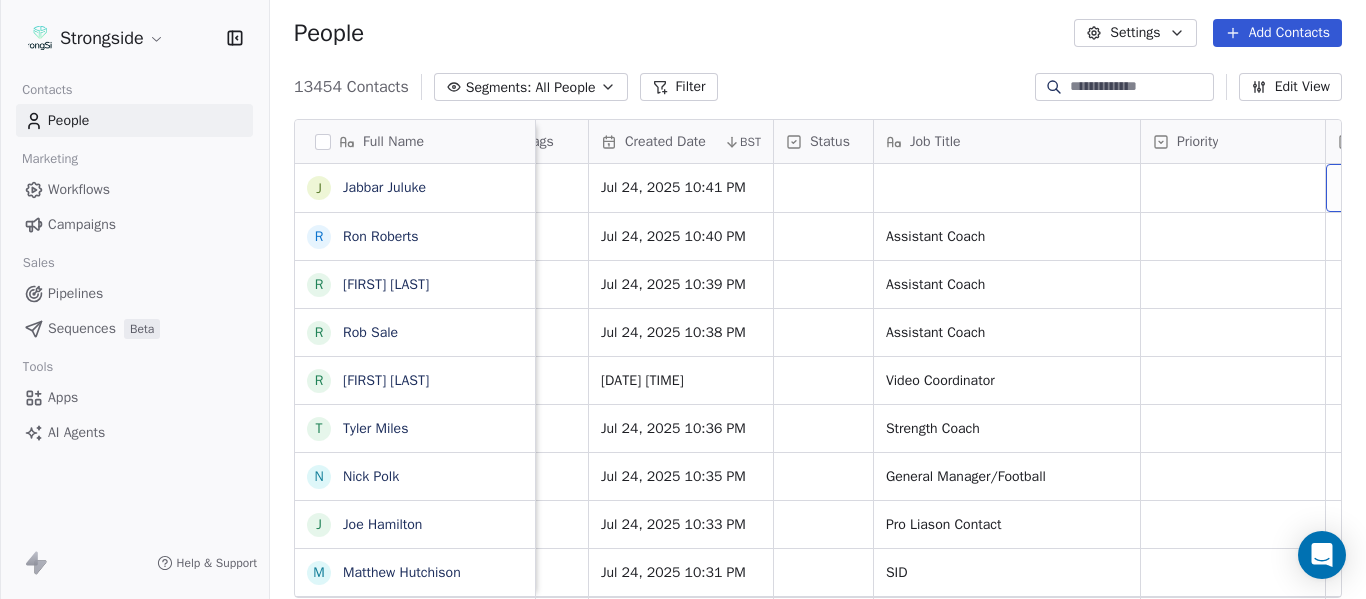 scroll, scrollTop: 0, scrollLeft: 1458, axis: horizontal 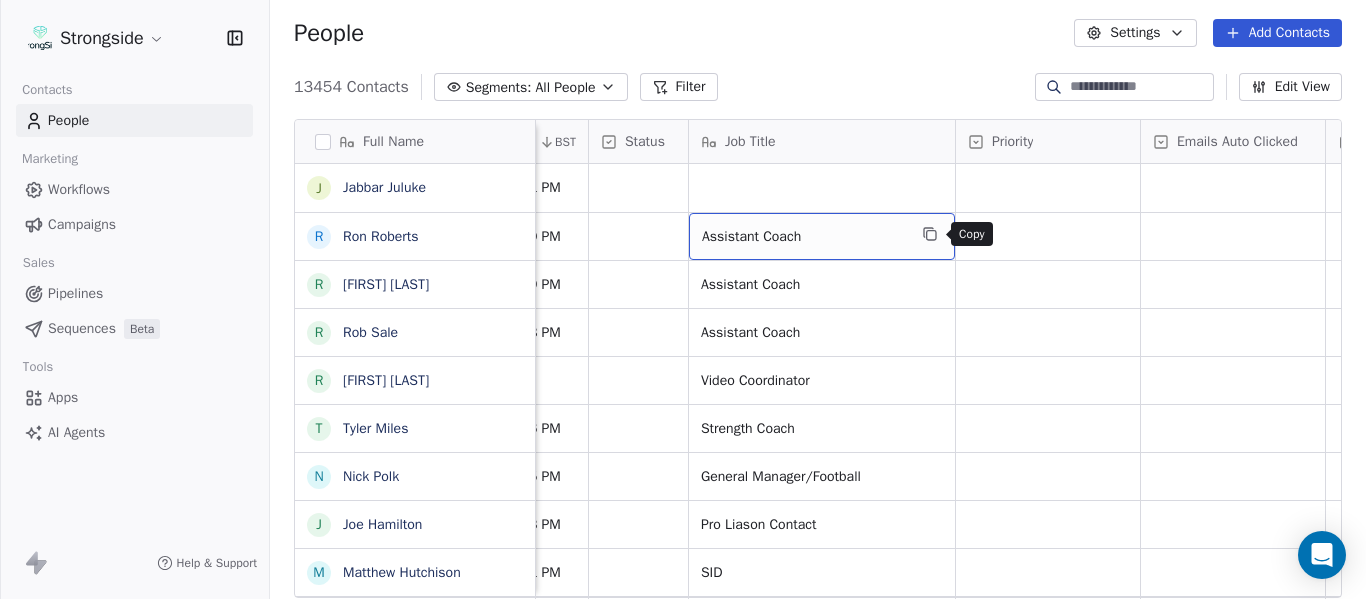click 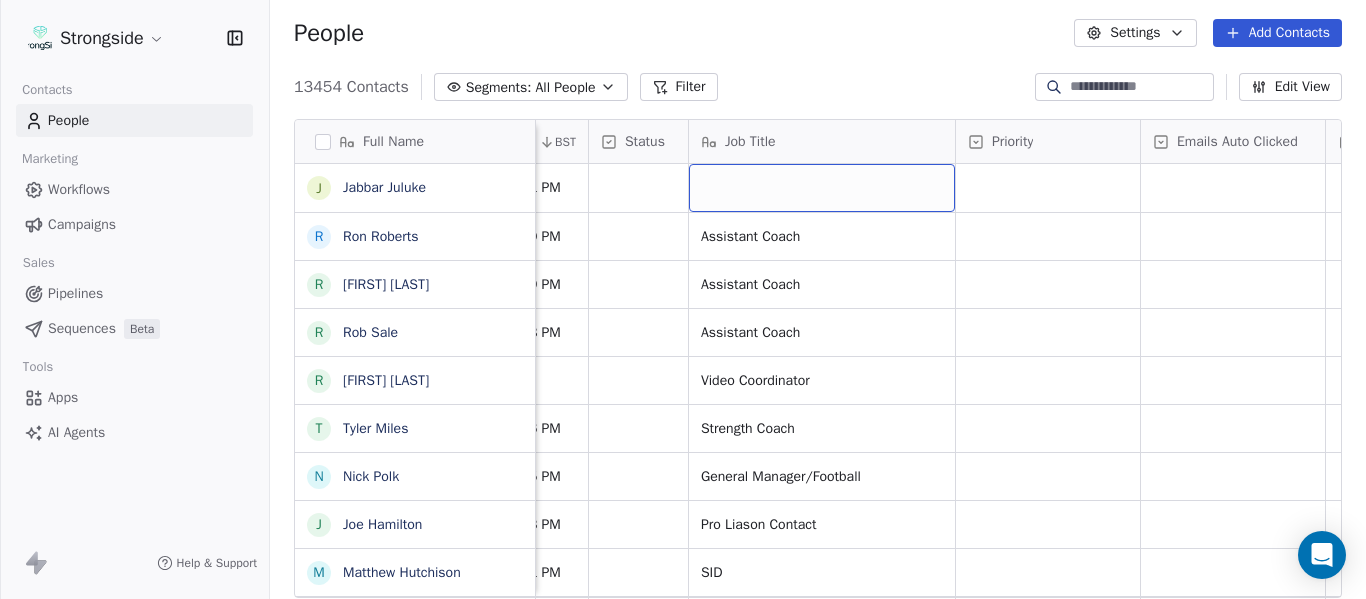 click at bounding box center (822, 188) 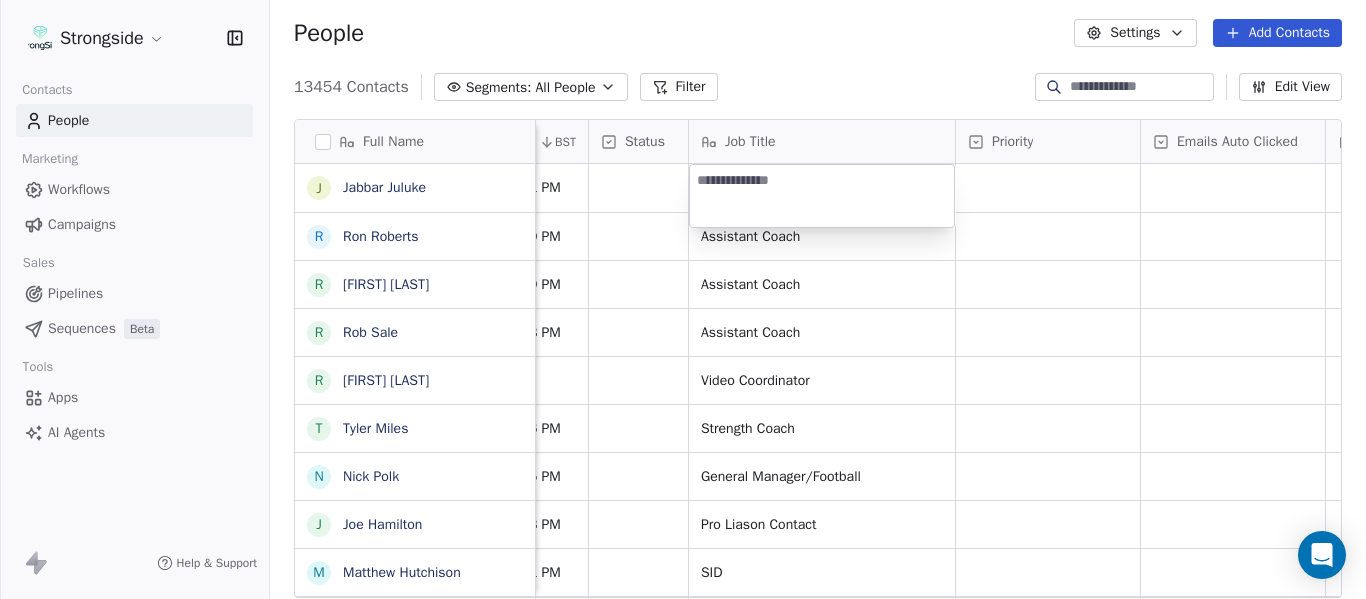 type on "**********" 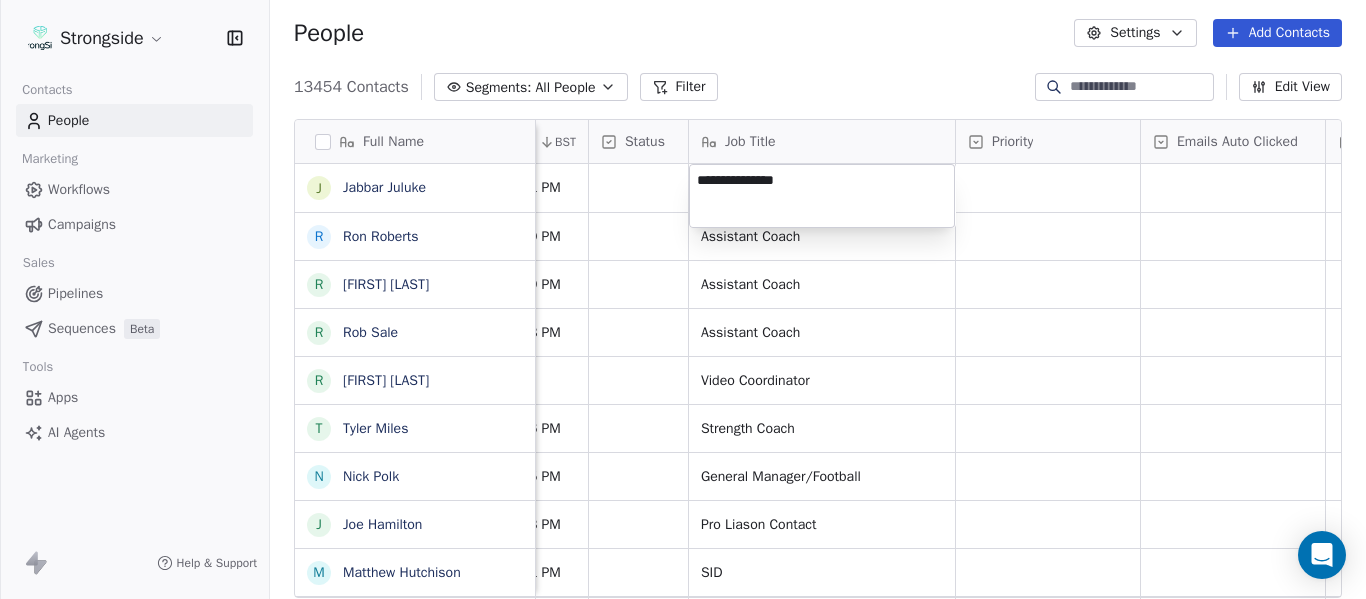 click on "Strongside Contacts People Marketing Workflows Campaigns Sales Pipelines Sequences Beta Tools Apps AI Agents Help & Support People Settings  Add Contacts 13454 Contacts Segments: All People Filter  Edit View Tag Add to Sequence Export Full Name J [LAST] R [LAST] R [LAST] R [LAST] R [LAST] T [LAST] N [LAST] J [LAST] M [LAST] S [LAST] J [LAST] M [LAST] B [LAST] N [LAST] S [LAST] J [LAST] E [LAST] N [LAST] J [LAST] J [LAST] B [LAST] J [LAST] J [LAST] K [LAST] T [LAST] C [LAST] D [LAST] J [LAST] T [LAST] M [LAST]   UNIVERSITY OF FLORIDA Jul 24, 2025 10:41 PM   UNIVERSITY OF FLORIDA Jul 24, 2025 10:40 PM Assistant Coach False   UNIVERSITY OF FLORIDA False" at bounding box center [683, 299] 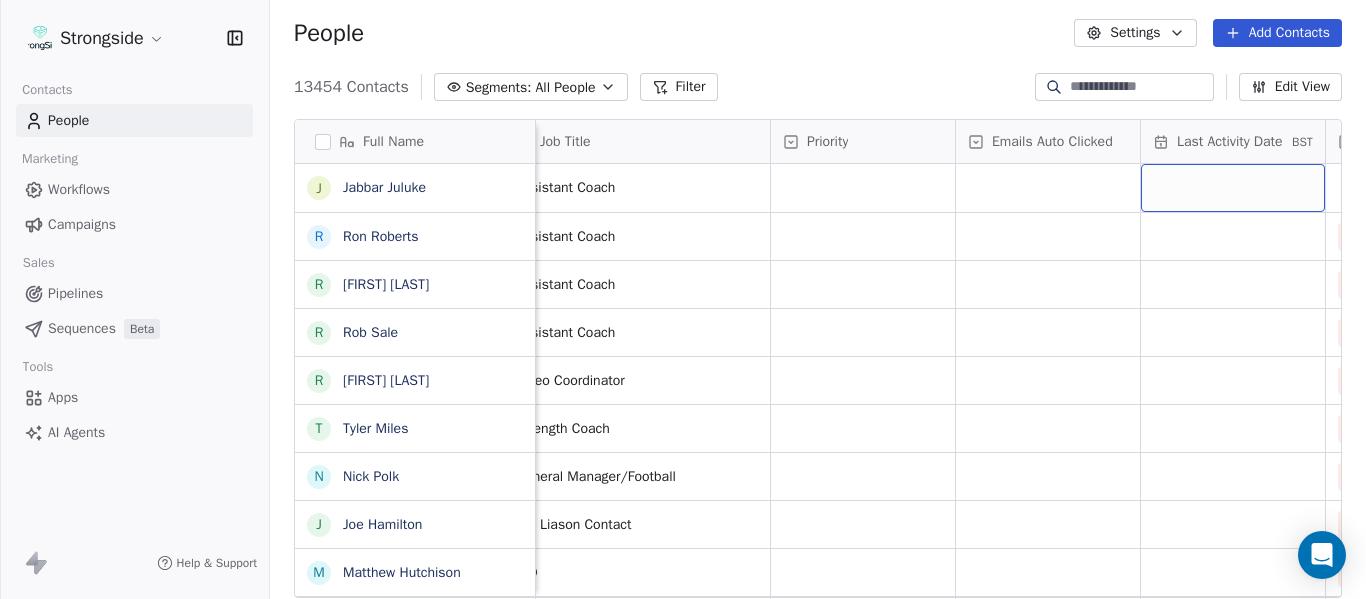 scroll, scrollTop: 0, scrollLeft: 1828, axis: horizontal 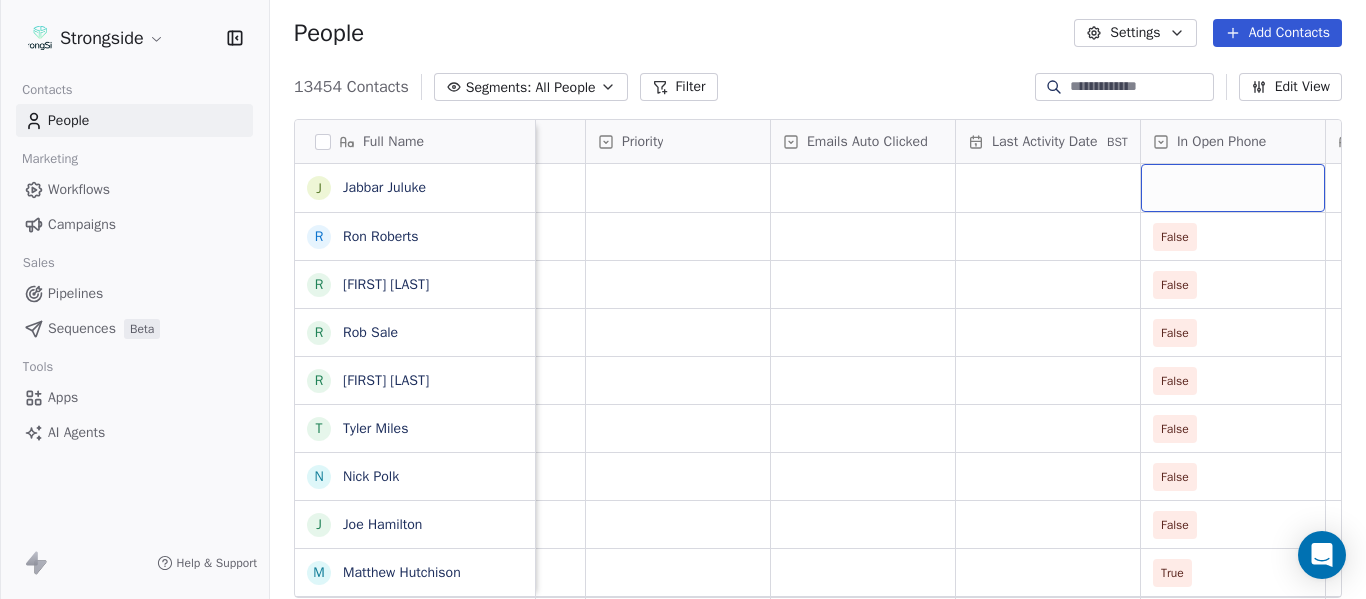 click at bounding box center (1233, 188) 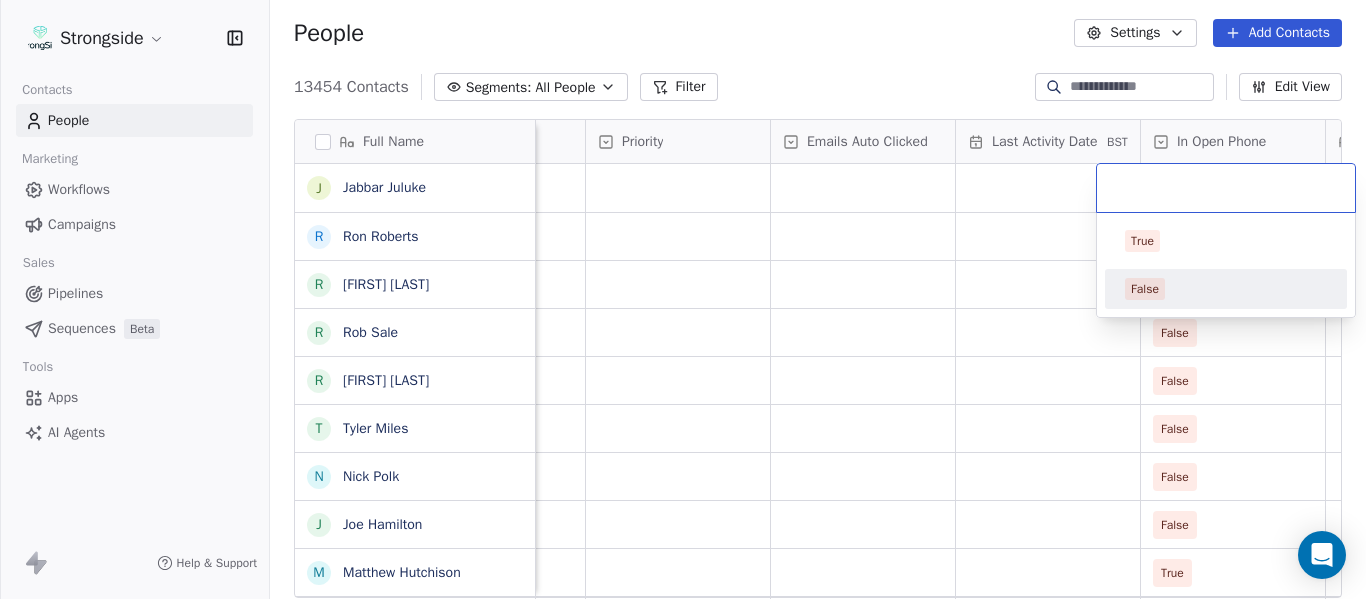 click on "False" at bounding box center (1145, 289) 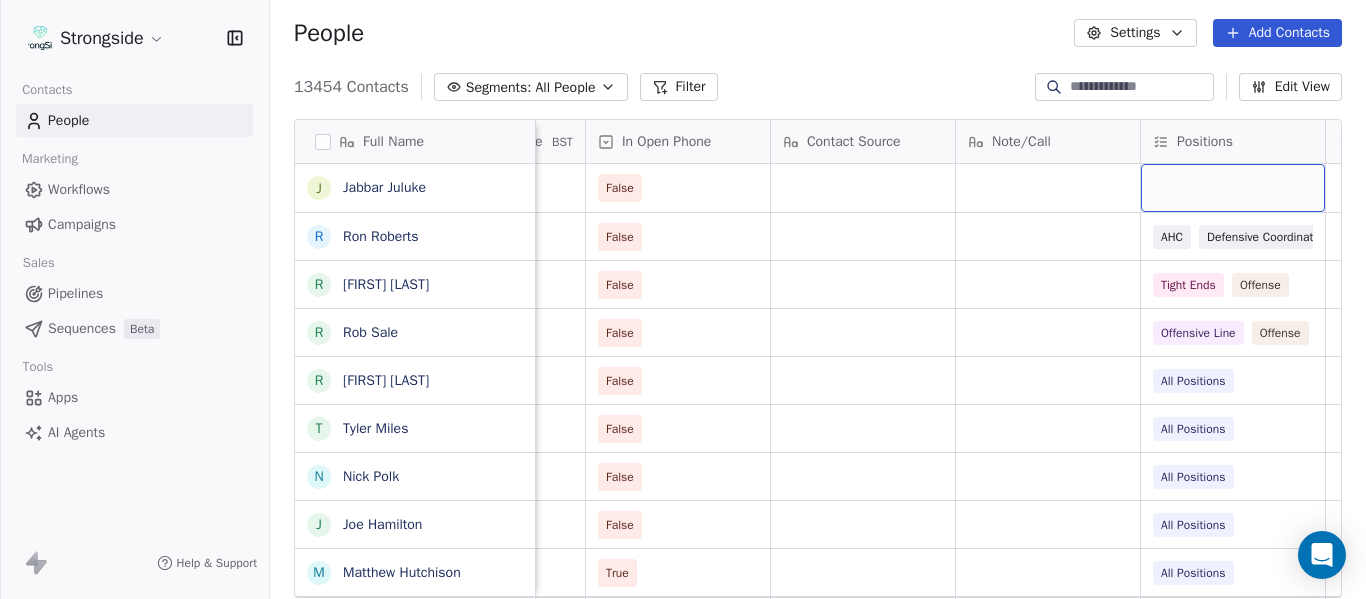scroll, scrollTop: 0, scrollLeft: 2568, axis: horizontal 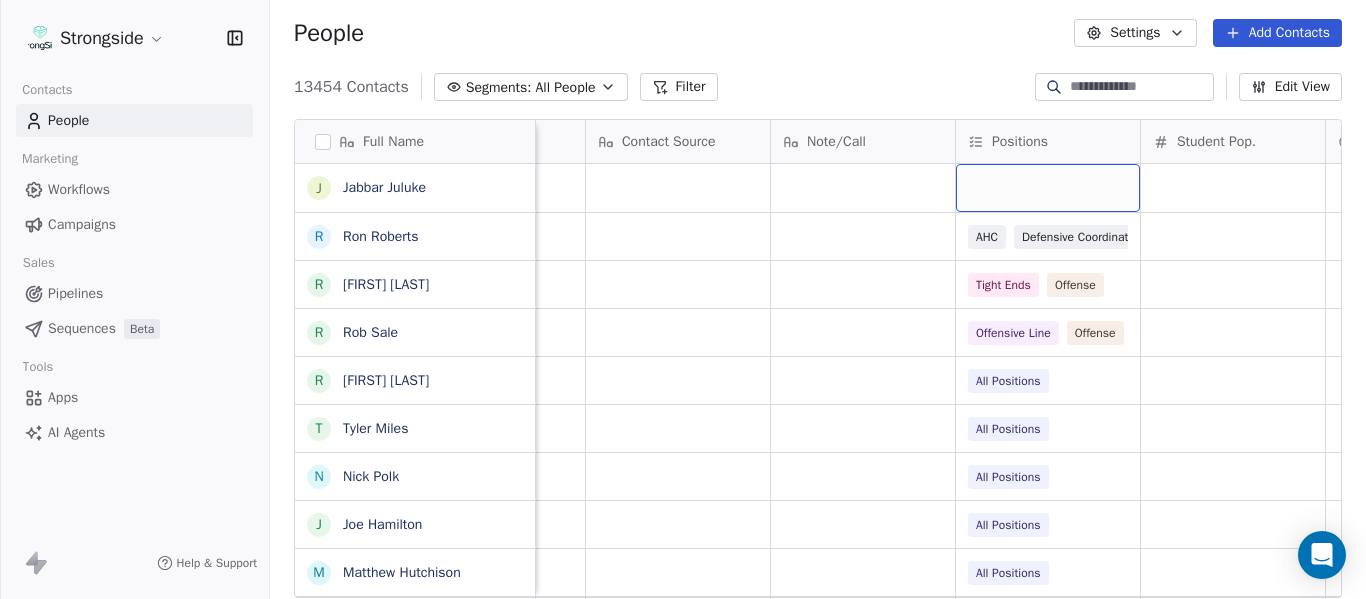 click at bounding box center (1048, 188) 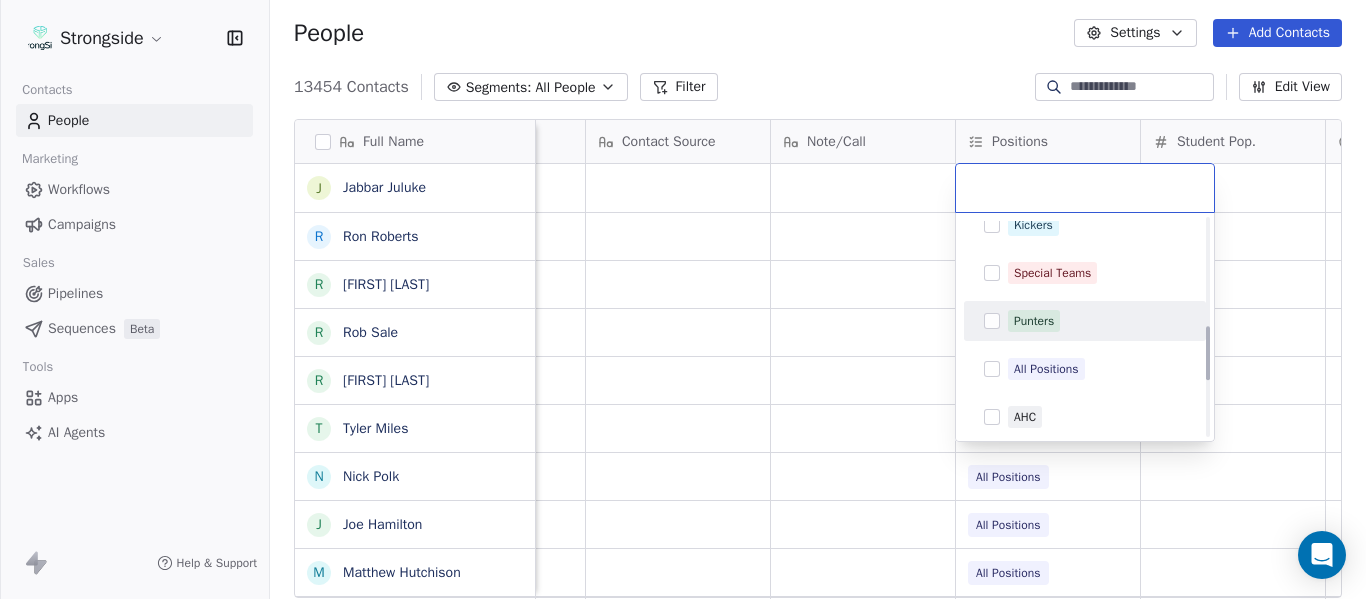scroll, scrollTop: 500, scrollLeft: 0, axis: vertical 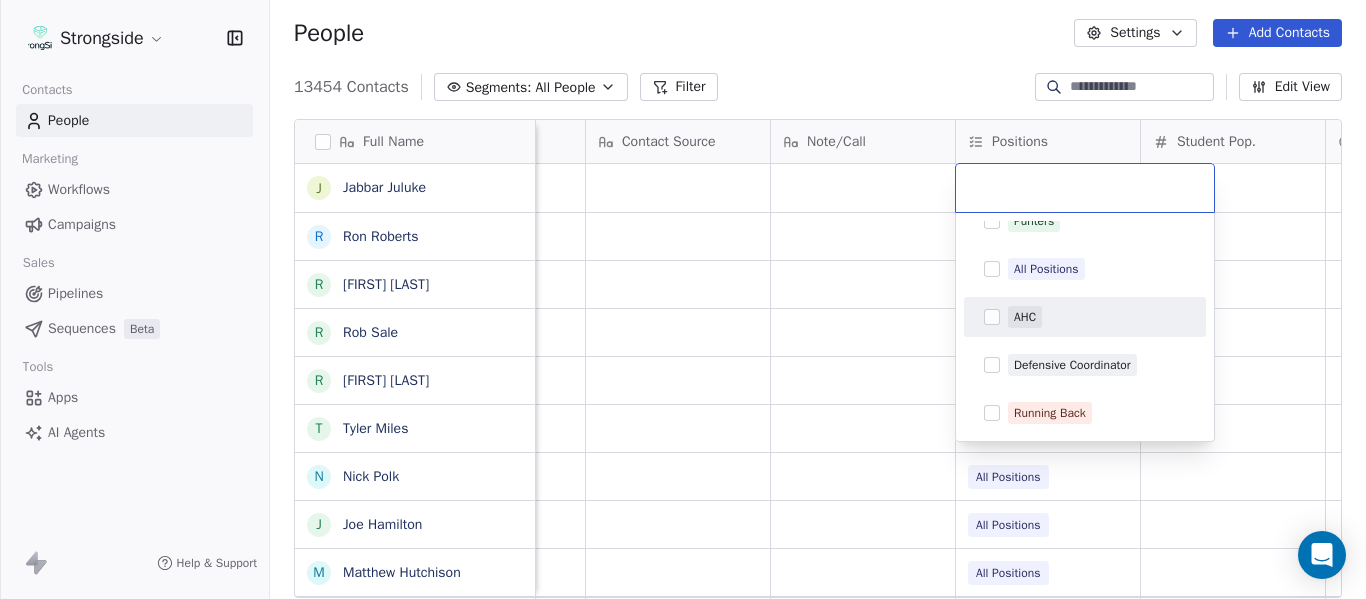 click on "AHC" at bounding box center [1097, 317] 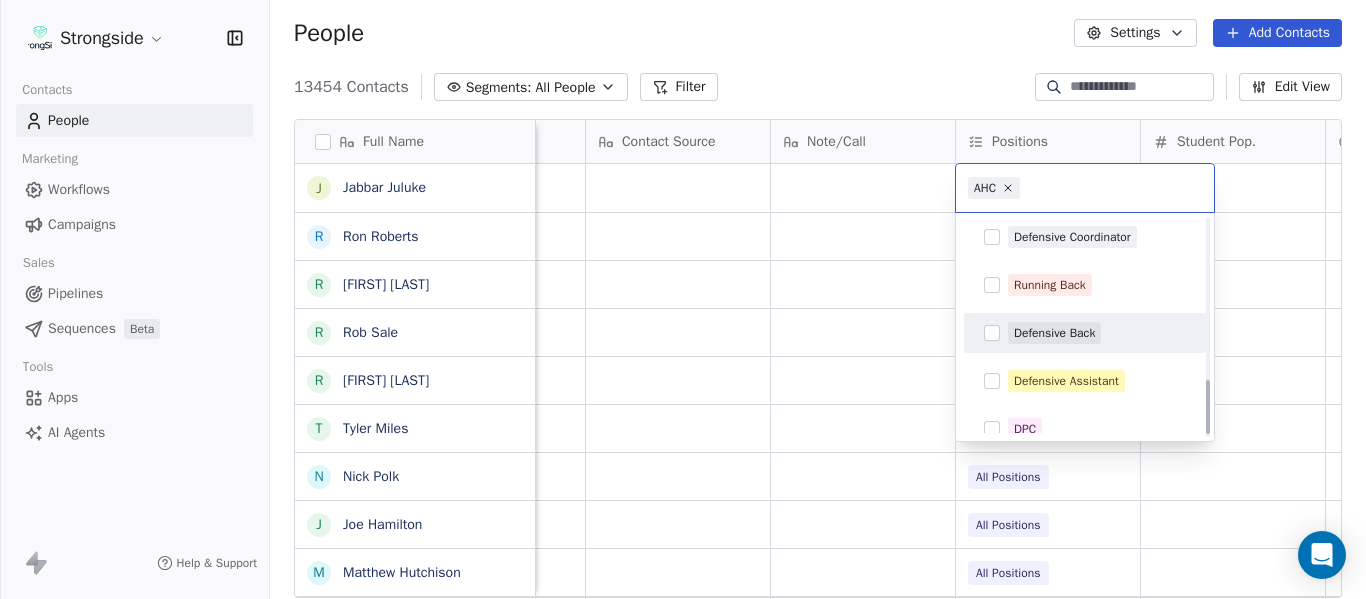 scroll, scrollTop: 644, scrollLeft: 0, axis: vertical 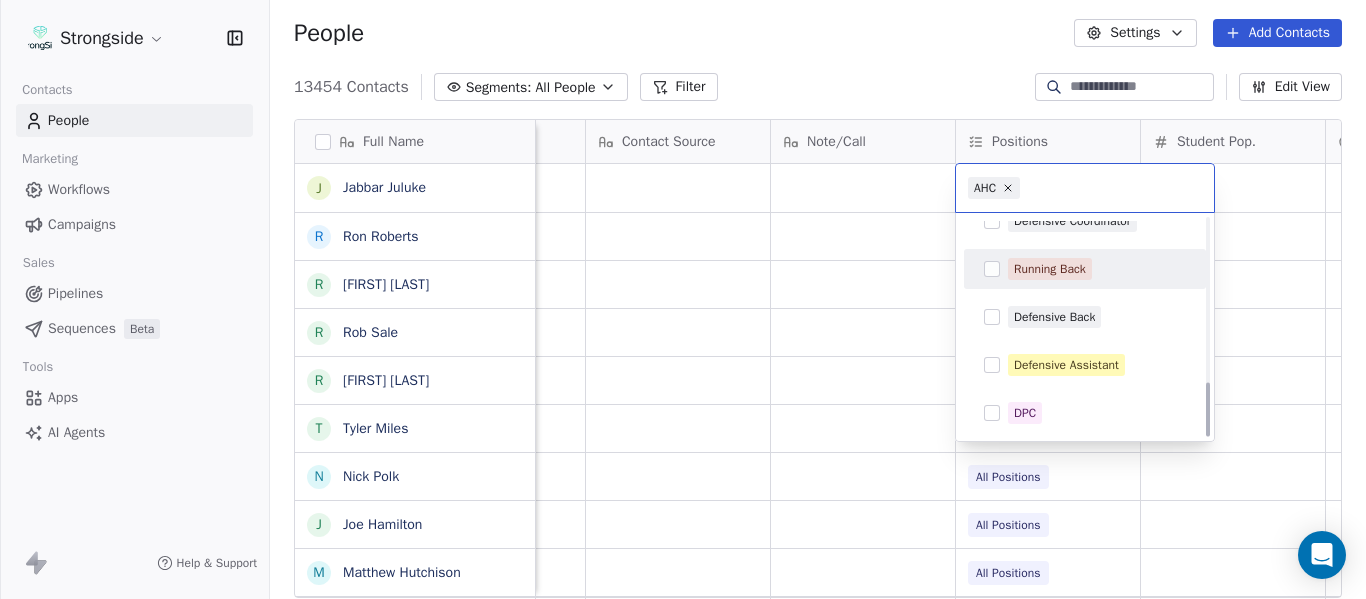 click on "Running Back" at bounding box center [1050, 269] 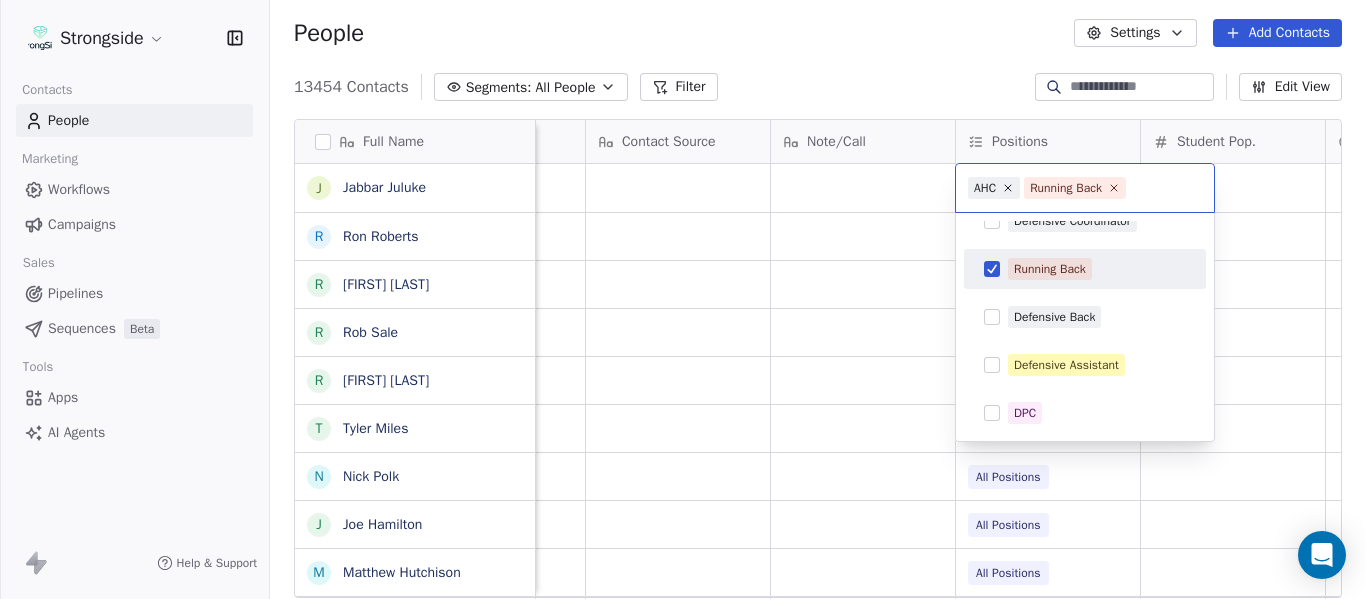 click on "Strongside Contacts People Marketing Workflows Campaigns Sales Pipelines Sequences Beta Tools Apps AI Agents Help & Support People Settings  Add Contacts 13454 Contacts Segments: All People Filter  Edit View Tag Add to Sequence Export Full Name J [LAST] R [LAST] R [LAST] R [LAST] R [LAST] T [LAST] N [LAST] J [LAST] M [LAST] S [LAST] J [LAST] M [LAST] B [LAST] N [LAST] S [LAST] J [LAST] E [LAST] N [LAST] J [LAST] J [LAST] B [LAST] J [LAST] J [LAST] K [LAST] T [LAST] C [LAST] D [LAST] J [LAST] T [LAST] M [LAST] Priority Emails Auto Clicked Last Activity Date BST In Open Phone Contact Source Note/Call Positions Student Pop. Lead Account   False   False AHC Defensive Coordinator   False Tight Ends Offense   False Offensive Line Offense   False All Positions   False All Positions   False All Positions   False   True" at bounding box center (683, 299) 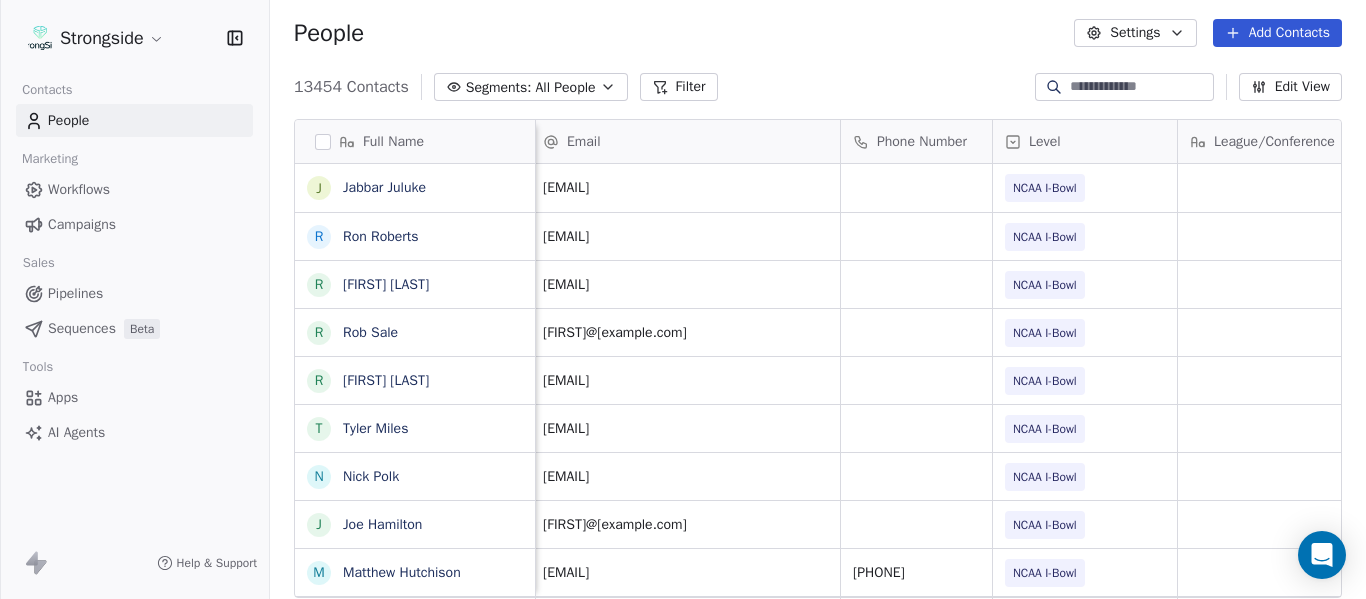 scroll, scrollTop: 0, scrollLeft: 0, axis: both 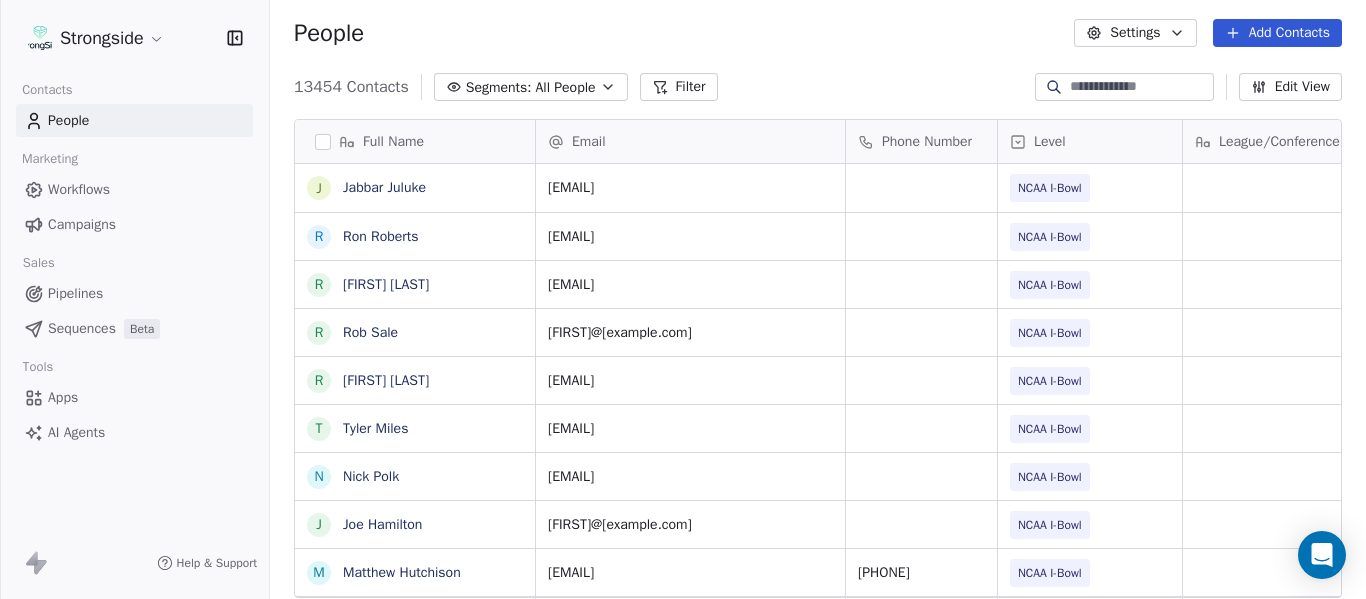 click on "Add Contacts" at bounding box center (1277, 33) 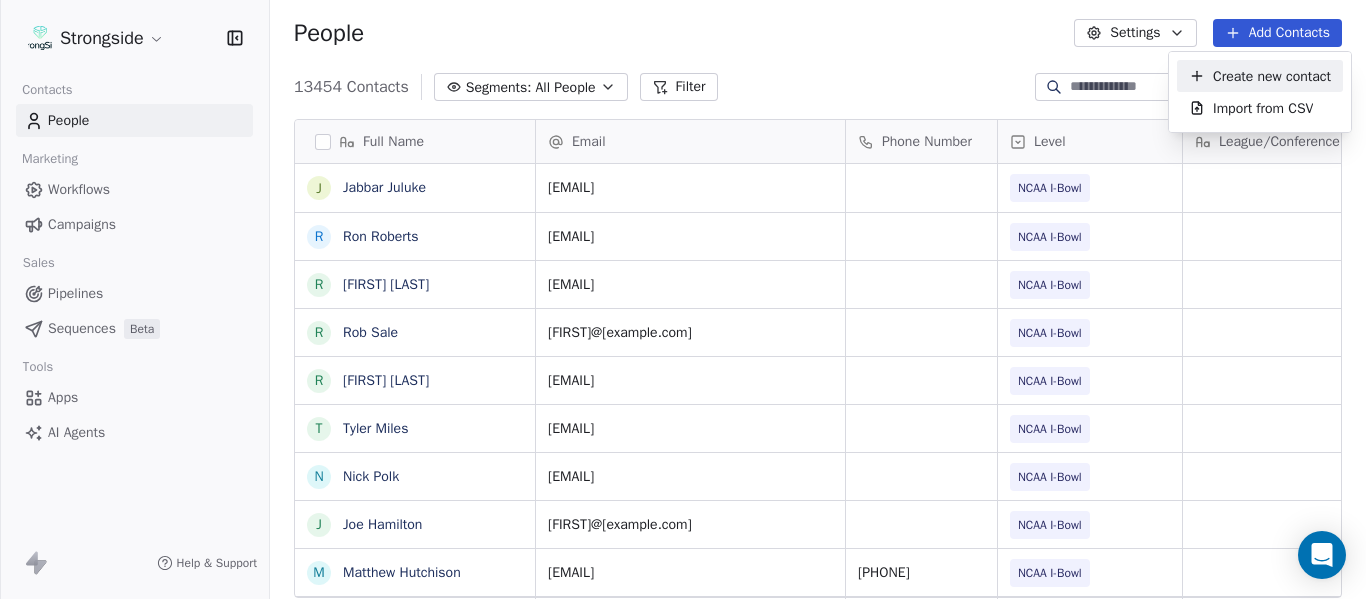 click on "Create new contact" at bounding box center (1272, 76) 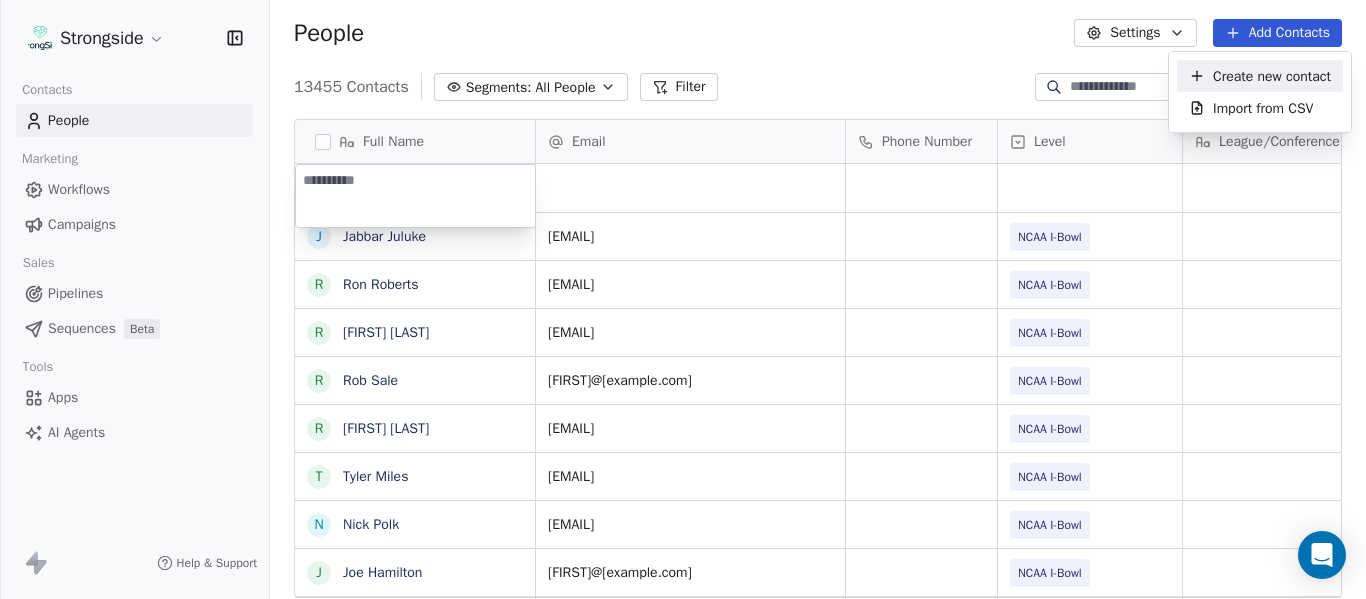 type on "**********" 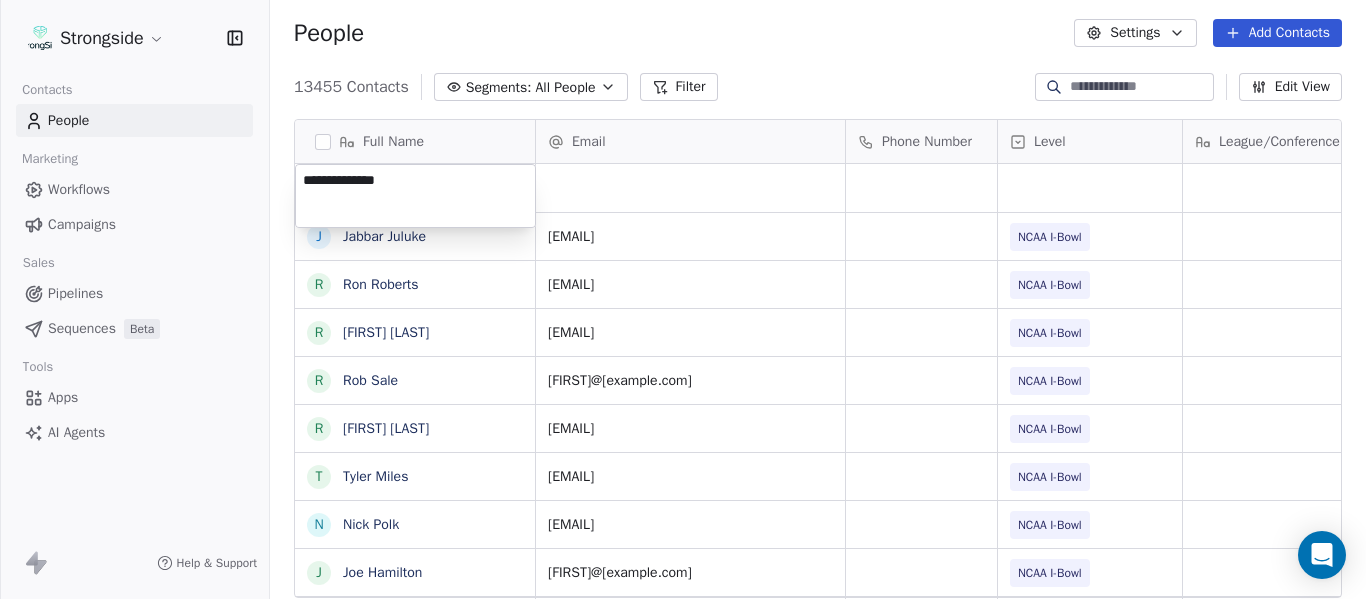 click on "Strongside Contacts People Marketing Workflows Campaigns Sales Pipelines Sequences Beta Tools Apps AI Agents Help & Support People Settings  Add Contacts 13455 Contacts Segments: All People Filter  Edit View Tag Add to Sequence Export Full Name J [FIRST] [LAST] R [FIRST] [LAST] R [FIRST] [LAST] R [FIRST] [LAST] R [FIRST] [LAST] T [FIRST] [LAST] N [FIRST] [LAST] J [FIRST] [LAST] M [FIRST] [LAST] S [FIRST] [LAST] J [FIRST] [LAST] M [FIRST] [LAST] B [FIRST] [LAST] N [FIRST] [LAST] S [FIRST] [LAST] J [FIRST] [LAST] E [FIRST] [LAST] N [FIRST] [LAST] J [FIRST] [LAST] J [FIRST] [LAST] B [FIRST] [LAST] J [FIRST] [LAST] J [FIRST] [LAST] K [FIRST] [LAST] T [FIRST] [LAST] C [FIRST] [LAST] D [FIRST] [LAST] J [FIRST] [LAST] T [FIRST] [LAST] Email Phone Number Level League/Conference Organization Tags Created Date BST Jul 24, 2025 10:42 PM [EMAIL] NCAA I-Bowl UNIVERSITY OF FLORIDA Jul 24, 2025 10:41 PM [EMAIL] NCAA I-Bowl UNIVERSITY OF FLORIDA Jul 24, 2025 10:40 PM [EMAIL] NCAA I-Bowl UNIVERSITY OF FLORIDA NCAA I-Bowl" at bounding box center [683, 299] 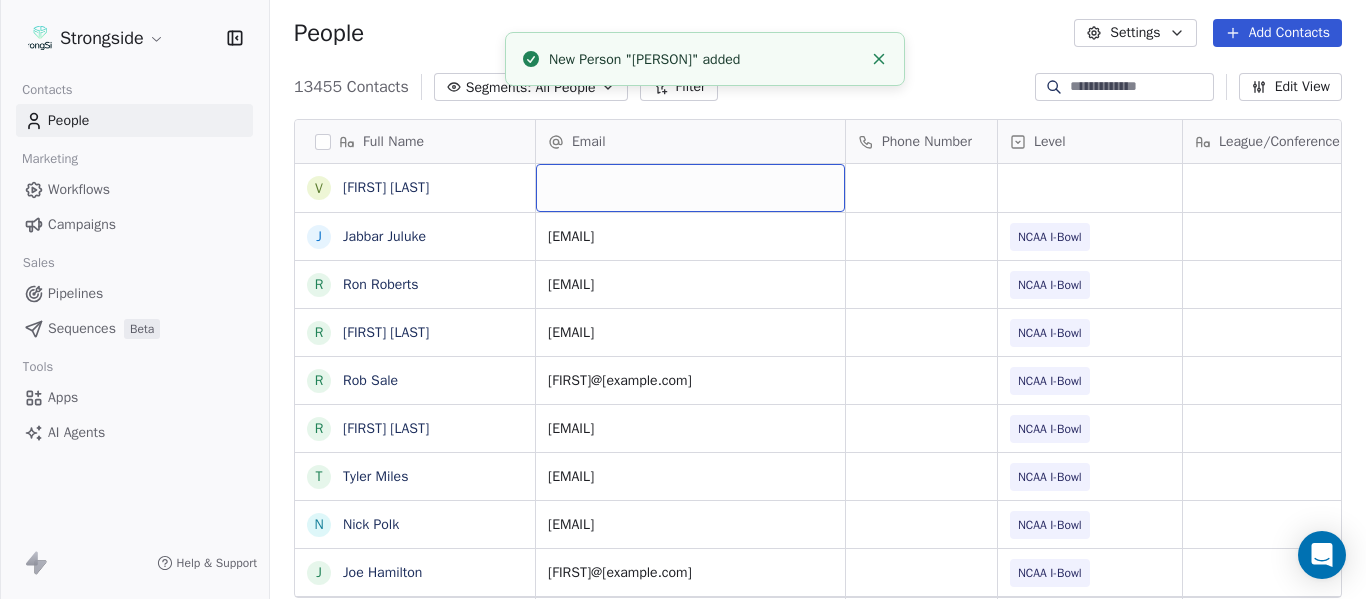 click at bounding box center (690, 188) 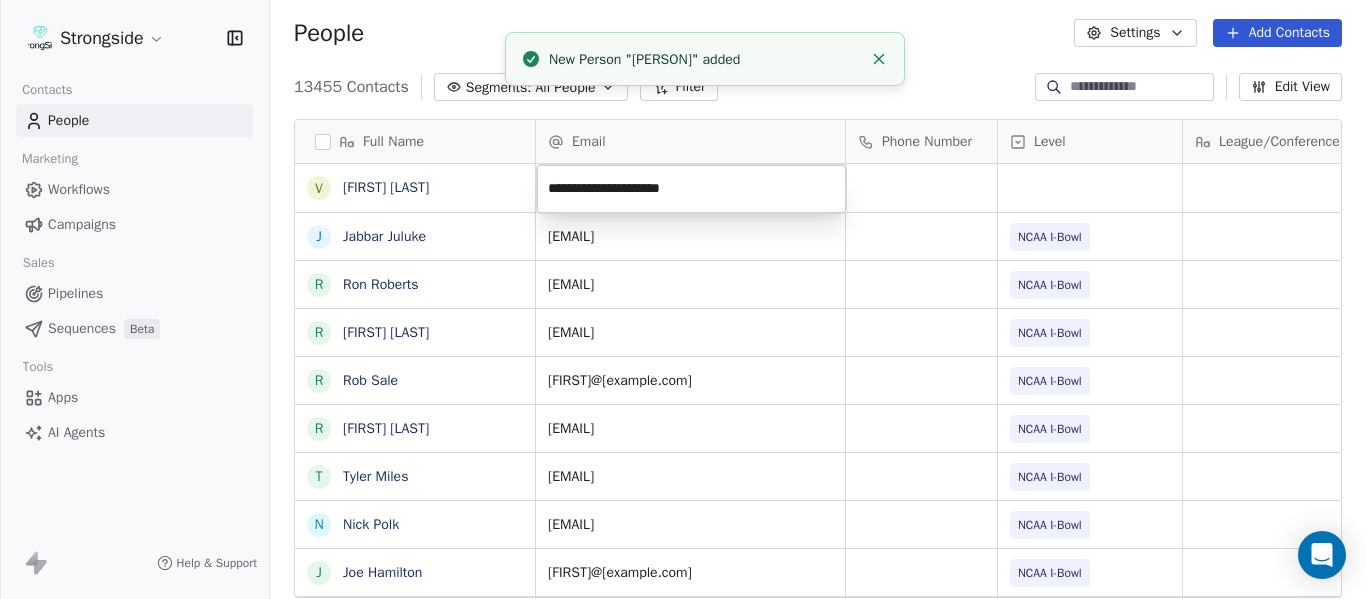 click on "New Person "[PERSON]" added" at bounding box center (705, 59) 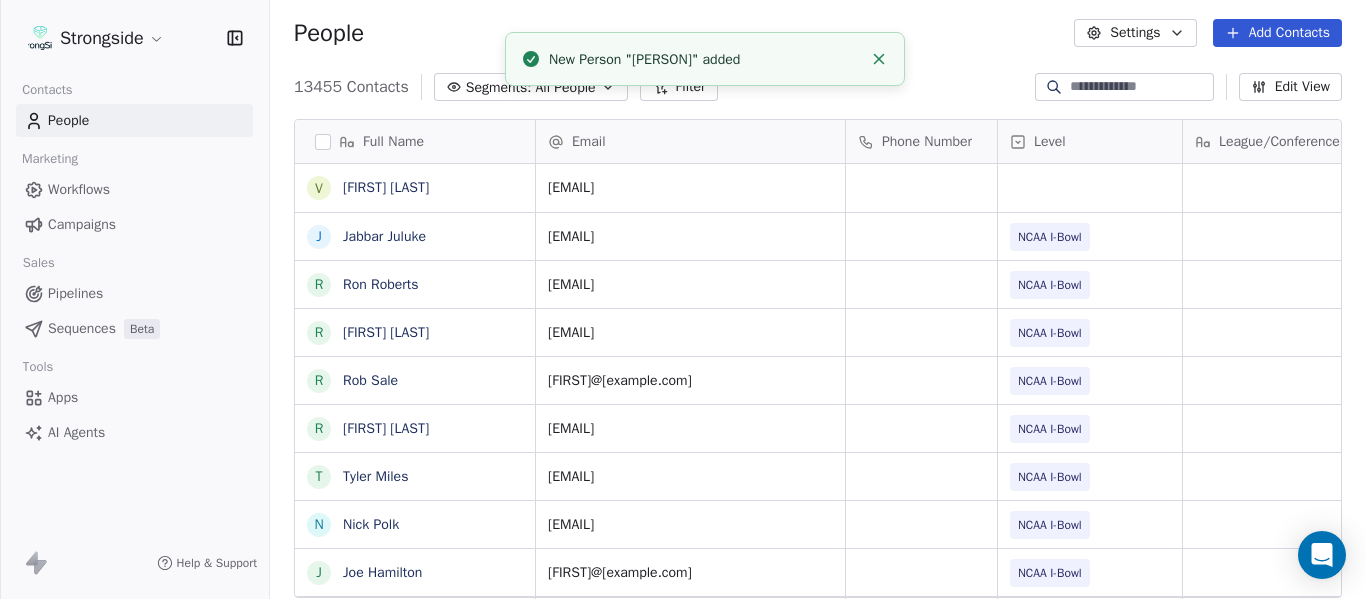 click 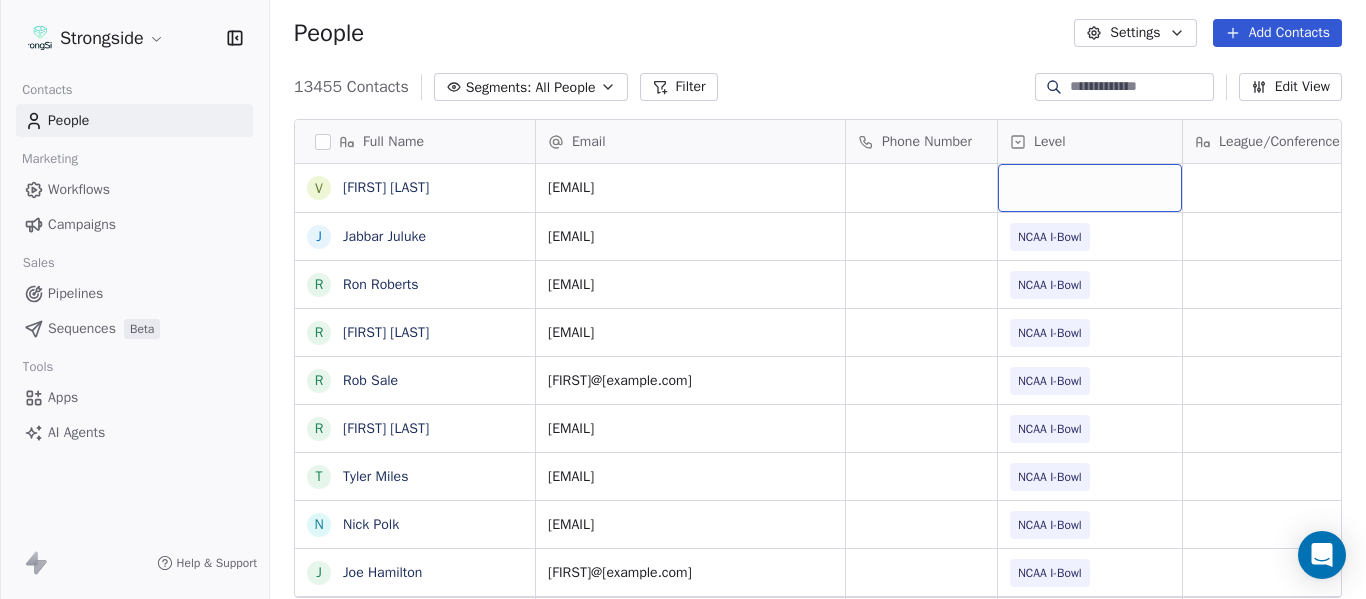 click at bounding box center (1090, 188) 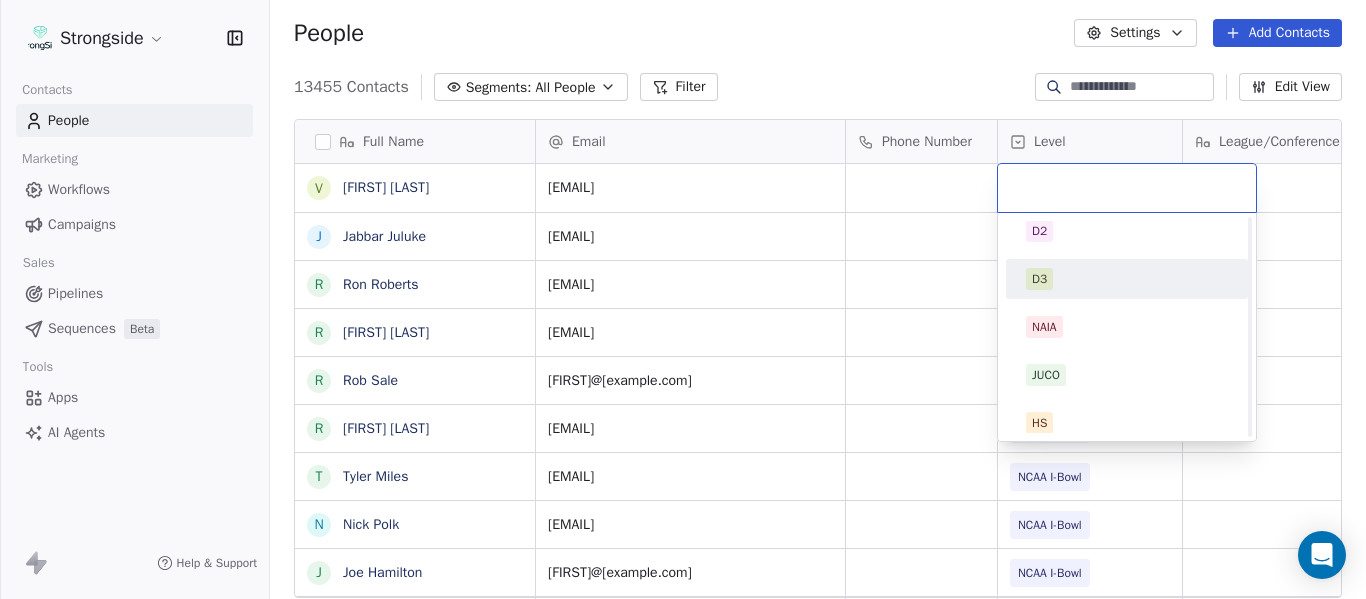 scroll, scrollTop: 212, scrollLeft: 0, axis: vertical 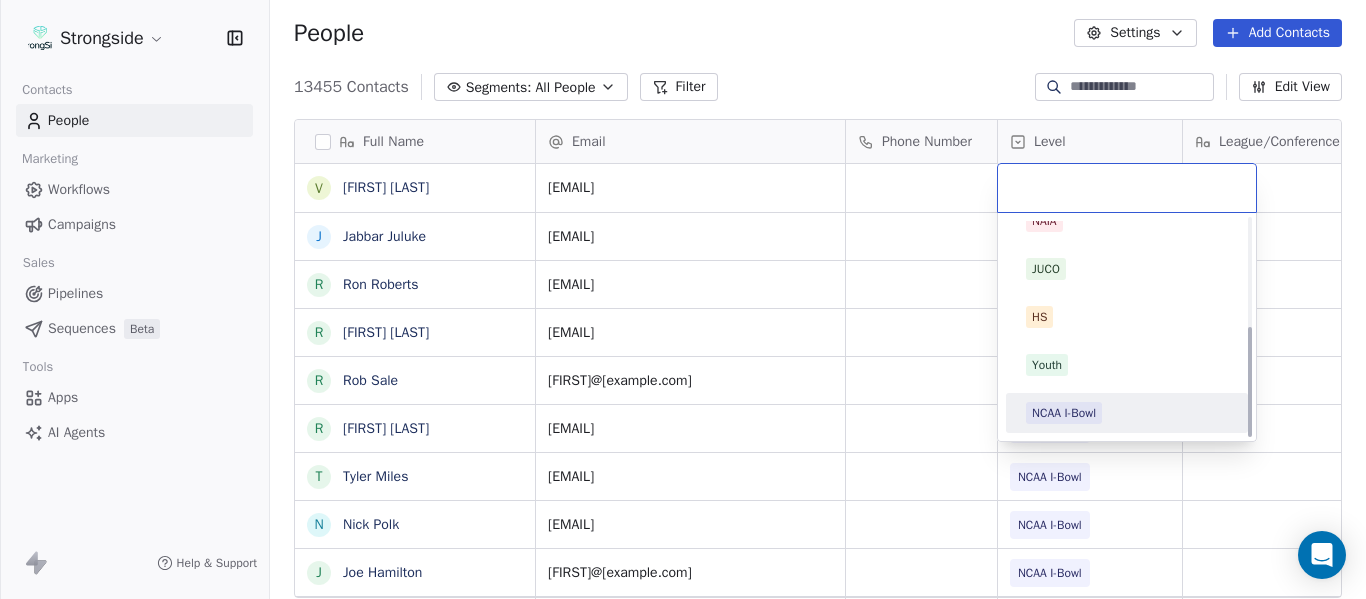 click on "NCAA I-Bowl" at bounding box center [1127, 413] 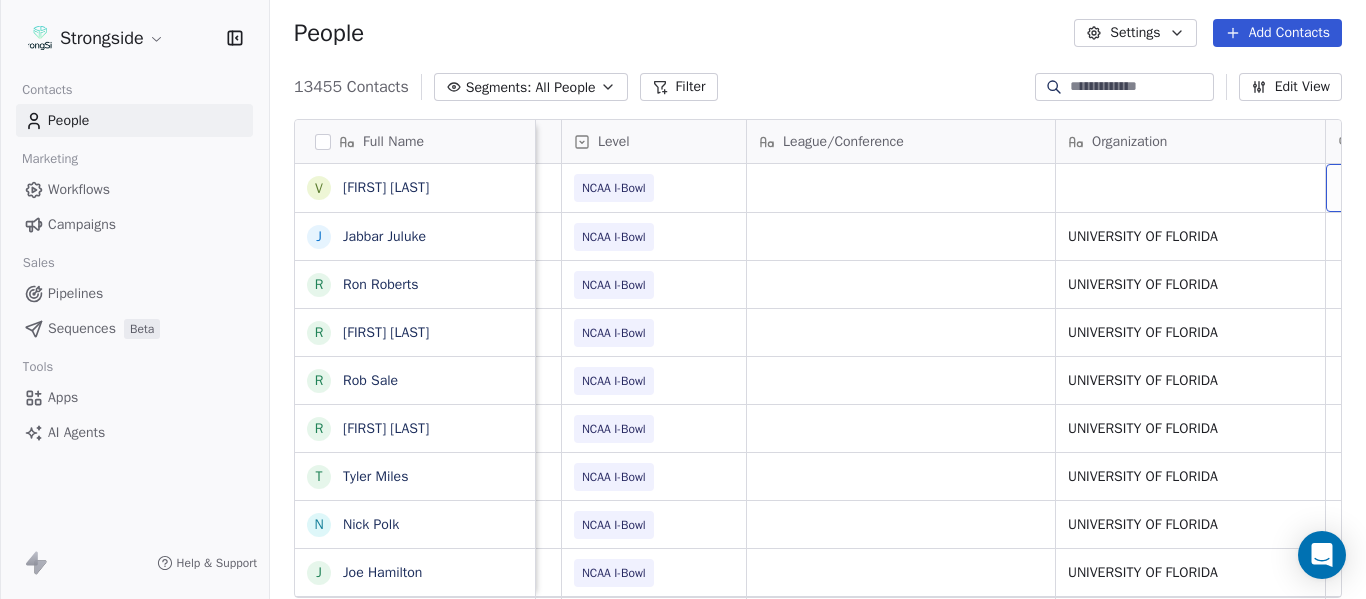 scroll, scrollTop: 0, scrollLeft: 536, axis: horizontal 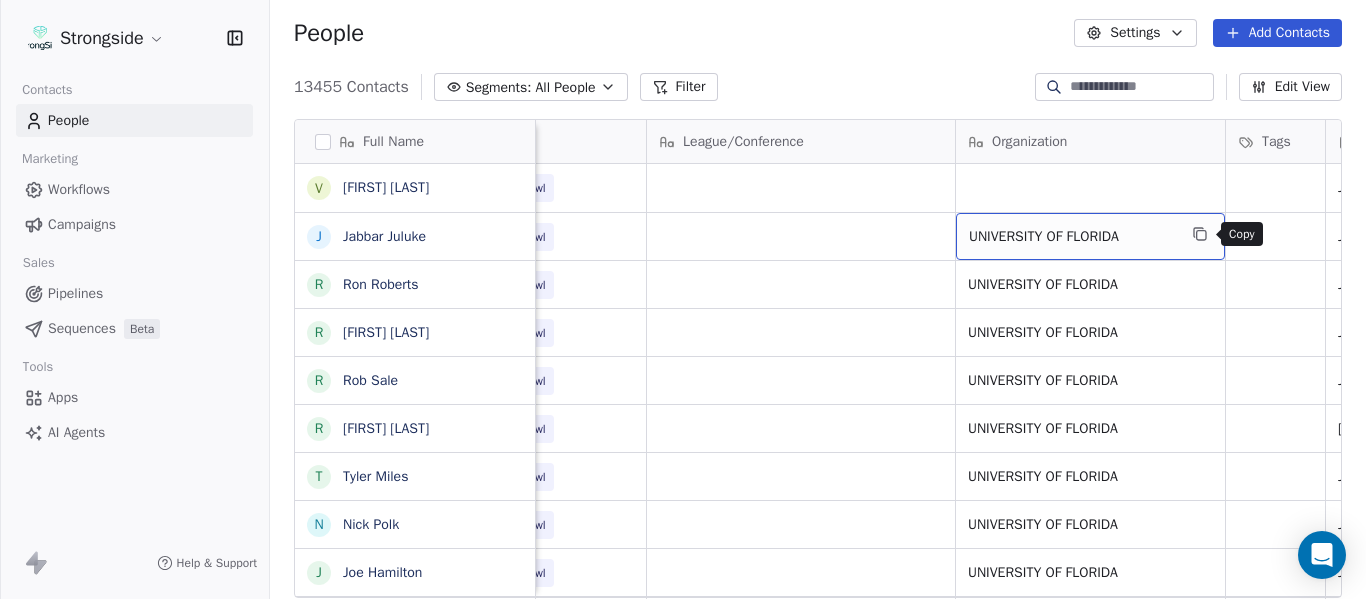 click 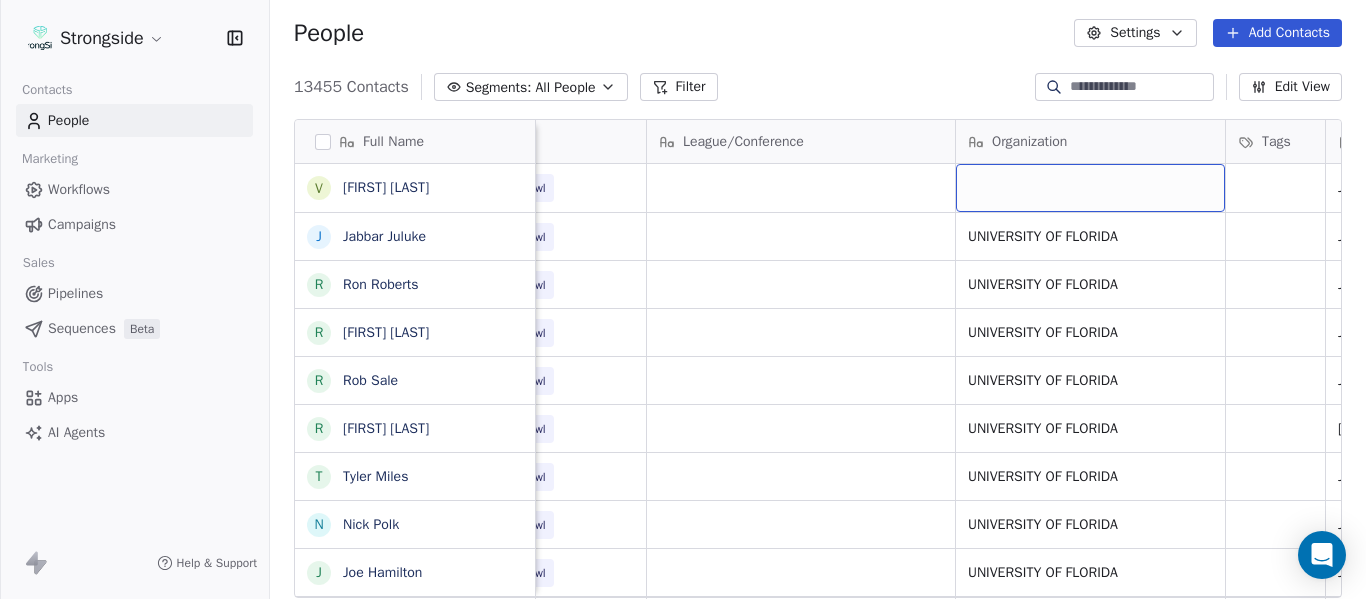 click at bounding box center [1090, 188] 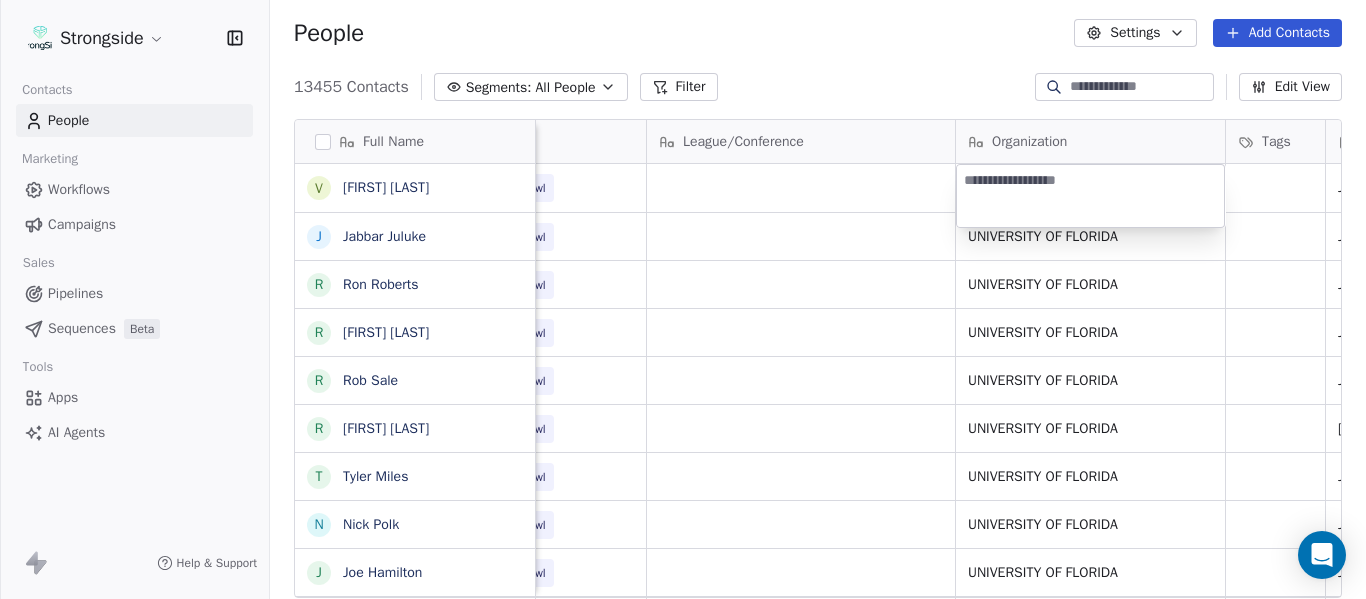 type on "**********" 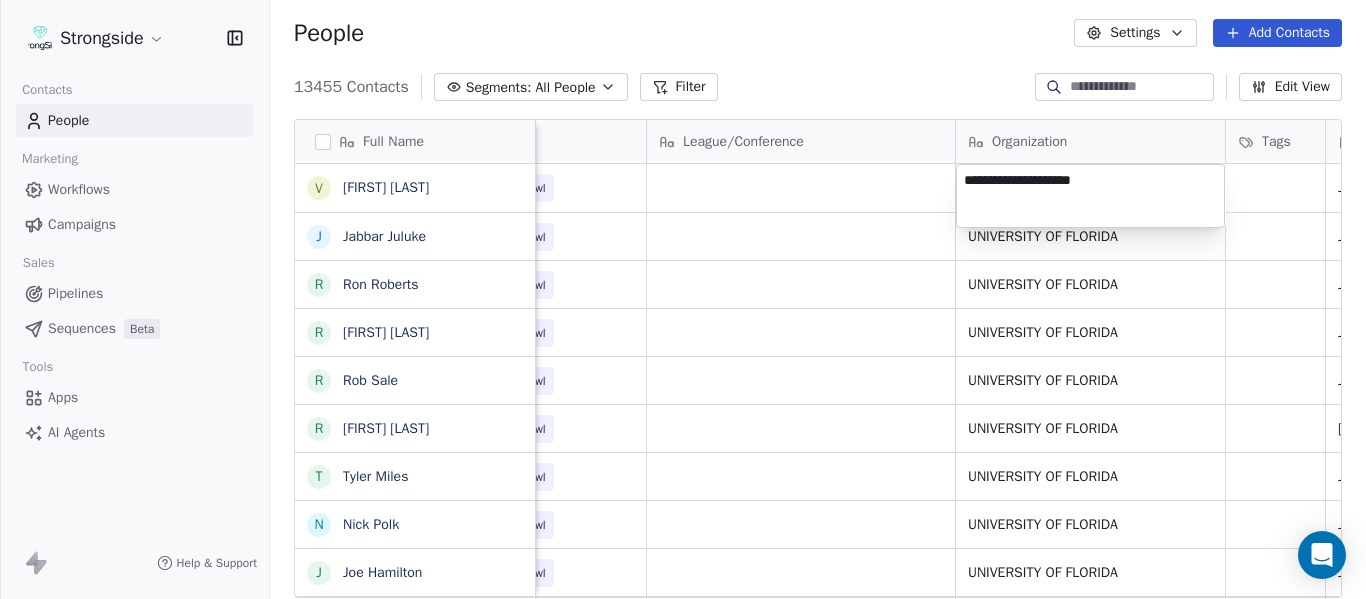 click on "Strongside Contacts People Marketing Workflows Campaigns Sales Pipelines Sequences Beta Tools Apps AI Agents Help & Support People Settings  Add Contacts 13455 Contacts Segments: All People Filter  Edit View Tag Add to Sequence Export Full Name V [FIRST] [LAST] J [FIRST] [LAST] R [FIRST] [LAST] R [FIRST] [LAST] R [FIRST] [LAST] R [FIRST] [LAST] R [FIRST] [LAST] R [FIRST] [LAST] R [FIRST] [LAST] R [FIRST] [LAST] R [FIRST] [LAST] R [FIRST] [LAST] R [FIRST] [LAST] R [FIRST] [LAST] R [FIRST] [LAST] R [FIRST] [LAST] R [FIRST] [LAST] R [FIRST] [LAST] R [FIRST] [LAST] R [FIRST] [LAST] R [FIRST] [LAST] R [FIRST] [LAST] R [FIRST] [LAST] R [FIRST] [LAST] R [FIRST] [LAST] R [FIRST] [LAST] Email Phone Number Level League/Conference Organization Tags Created Date BST Status Job Title Priority [EMAIL] NCAA I-Bowl Jul 24, 2025 10:42 PM Assistant Coach [EMAIL] NCAA I-Bowl Jul 24, 2025 10:41 PM Assistant Coach [EMAIL] NCAA I-Bowl Assistant Coach SID" at bounding box center (683, 299) 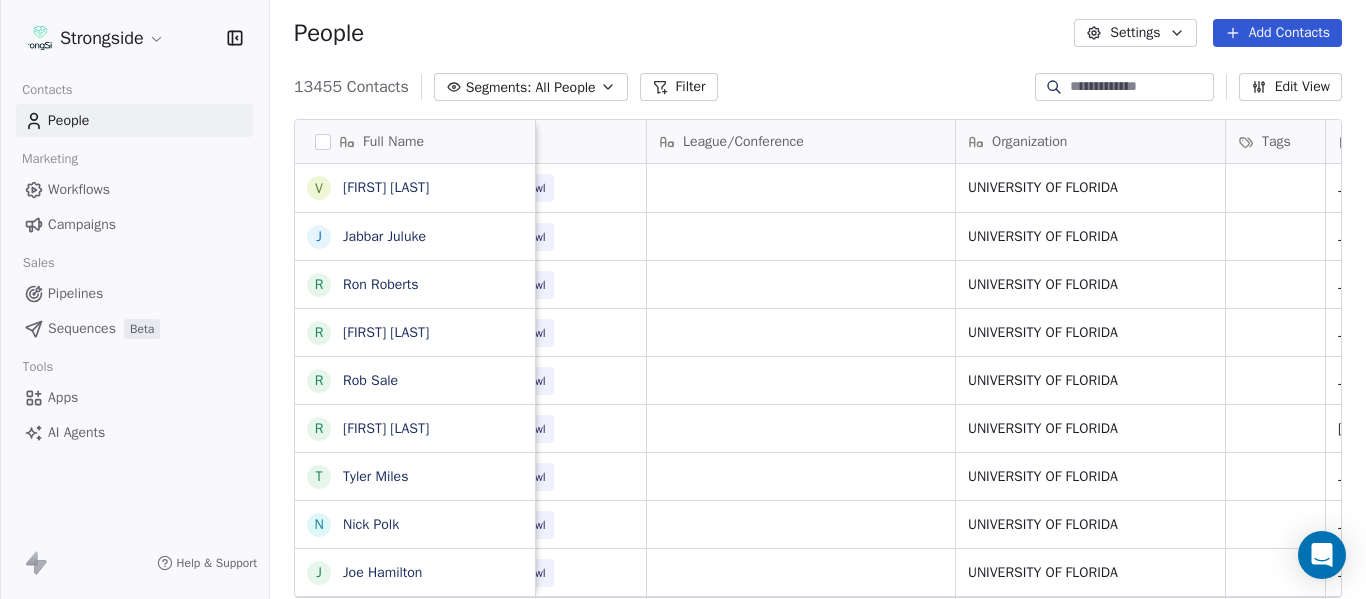 click on "Email Phone Number Level League/Conference Organization Tags Created Date BST Status Job Title Priority" at bounding box center [1795, 142] 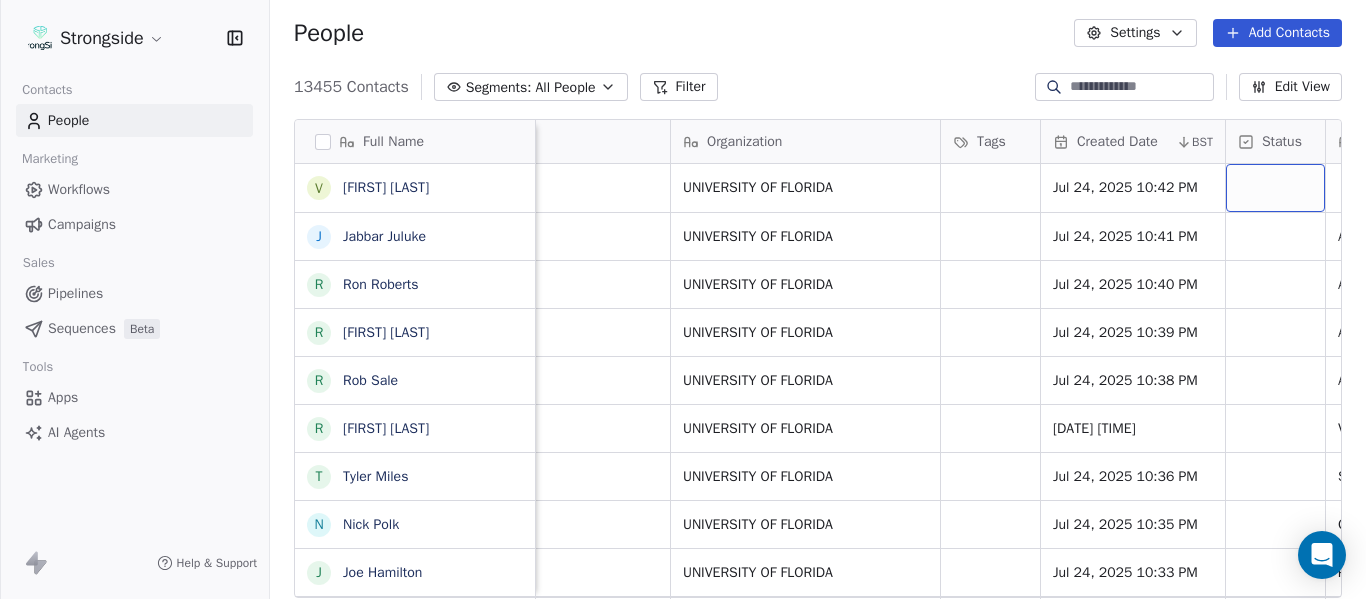 scroll, scrollTop: 0, scrollLeft: 1088, axis: horizontal 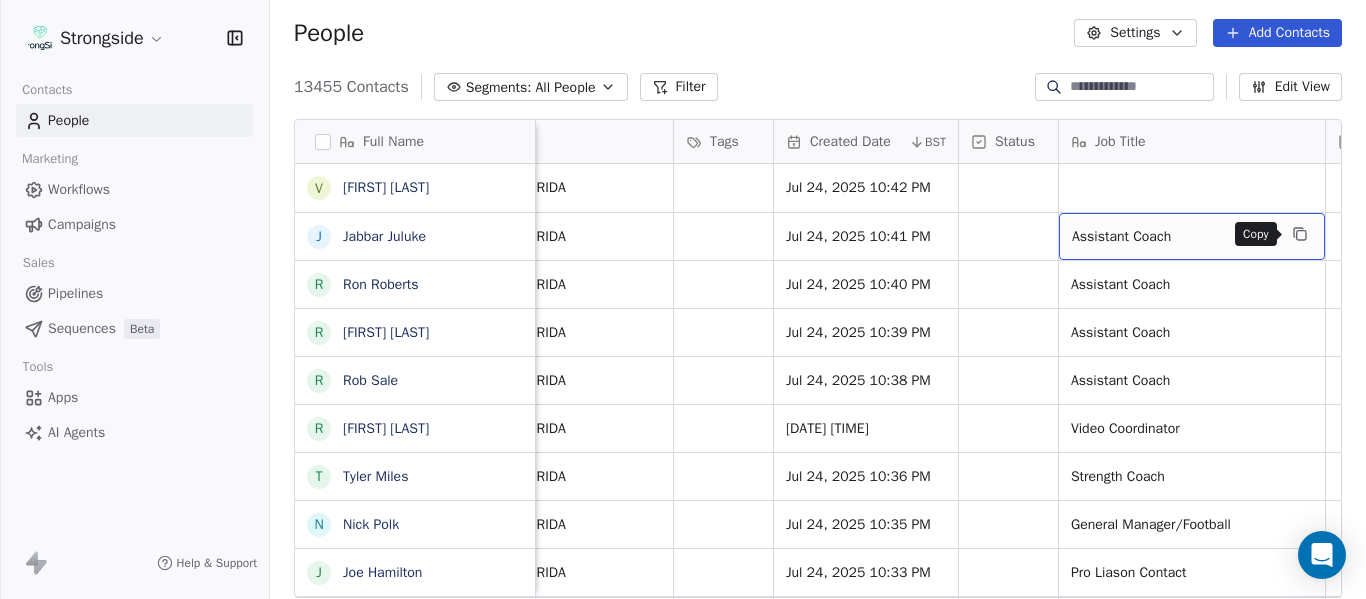click 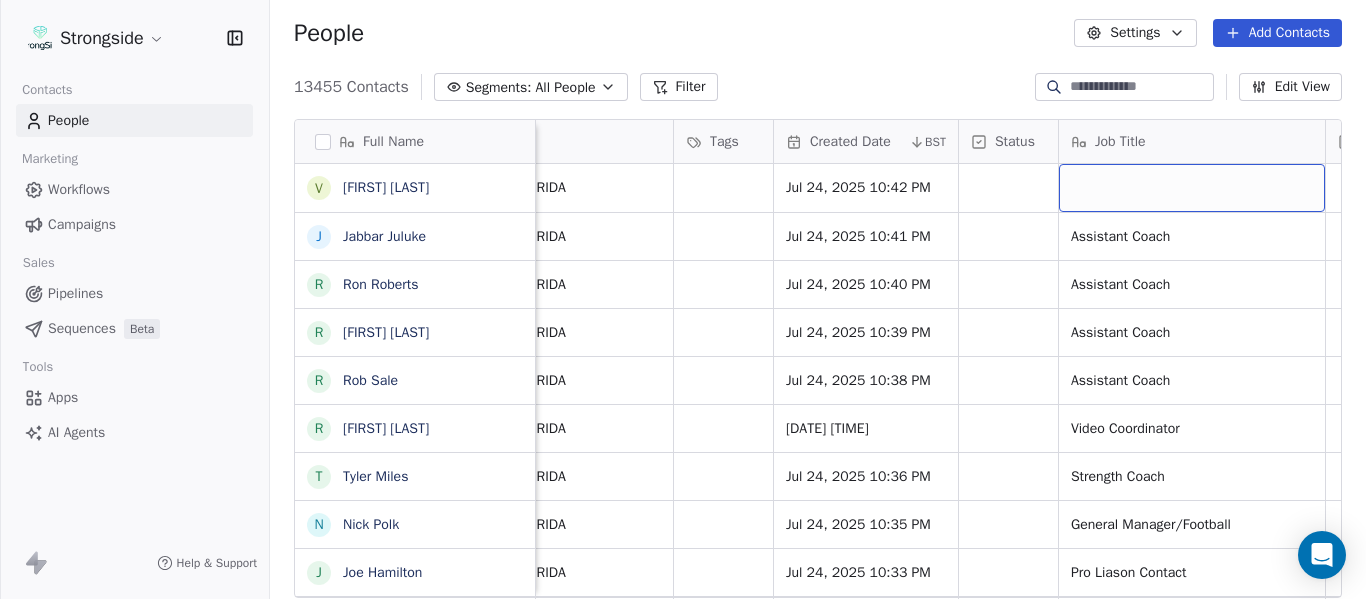 click at bounding box center (1192, 188) 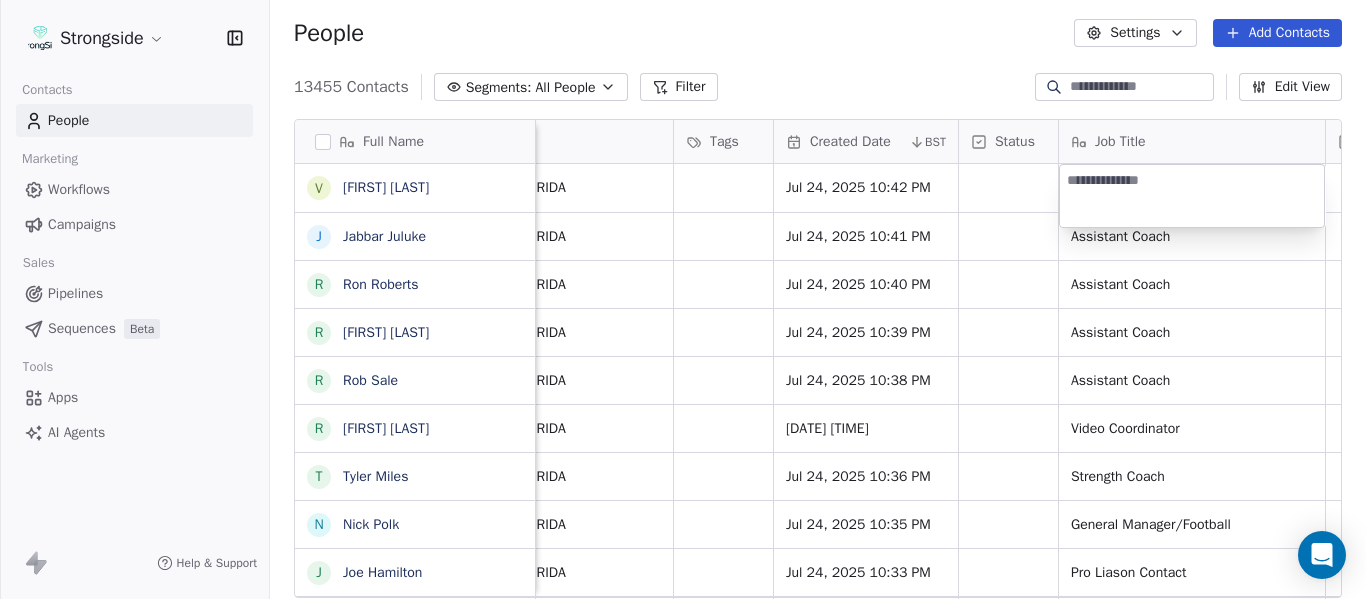 type on "**********" 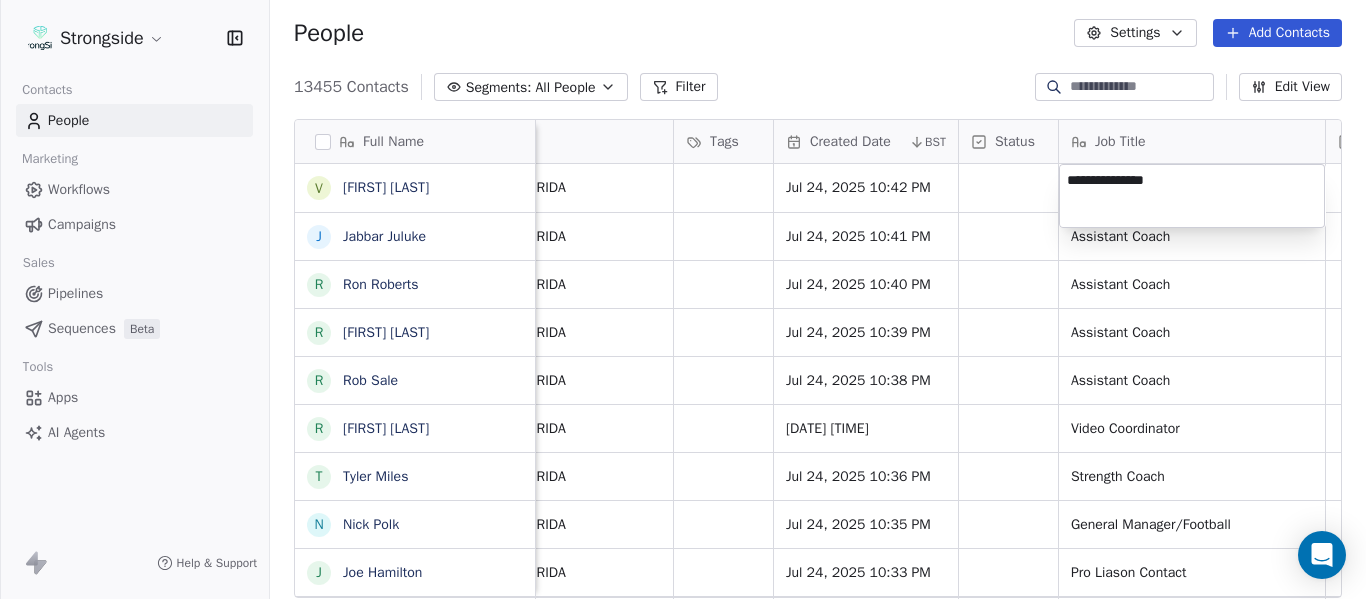 click on "Strongside Contacts People Marketing Workflows Campaigns Sales Pipelines Sequences Beta Tools Apps AI Agents Help & Support People Settings  Add Contacts 13455 Contacts Segments: All People Filter  Edit View Tag Add to Sequence Export Full Name V [LAST] J [LAST] R [LAST] R [LAST] R [LAST] R [LAST] T [LAST] N [LAST] J [LAST] M [LAST] S [LAST] J [LAST] M [LAST] B [LAST] N [LAST] S [LAST] J [LAST] E [LAST] N [LAST] J [LAST] J [LAST] B [LAST] J [LAST] J [LAST] K [LAST] T [LAST] C [LAST] D [LAST] J [LAST] T [LAST] M [LAST] Phone Number Level League/Conference Organization Tags Created Date BST Status Job Title Priority Emails Auto Clicked Last Activity Date BST In Open Phone   NCAA I-Bowl UNIVERSITY OF FLORIDA Jul 24, 2025 10:42 PM   NCAA I-Bowl UNIVERSITY OF FLORIDA Jul 24, 2025 10:41 PM Assistant Coach False   NCAA I-Bowl" at bounding box center (683, 299) 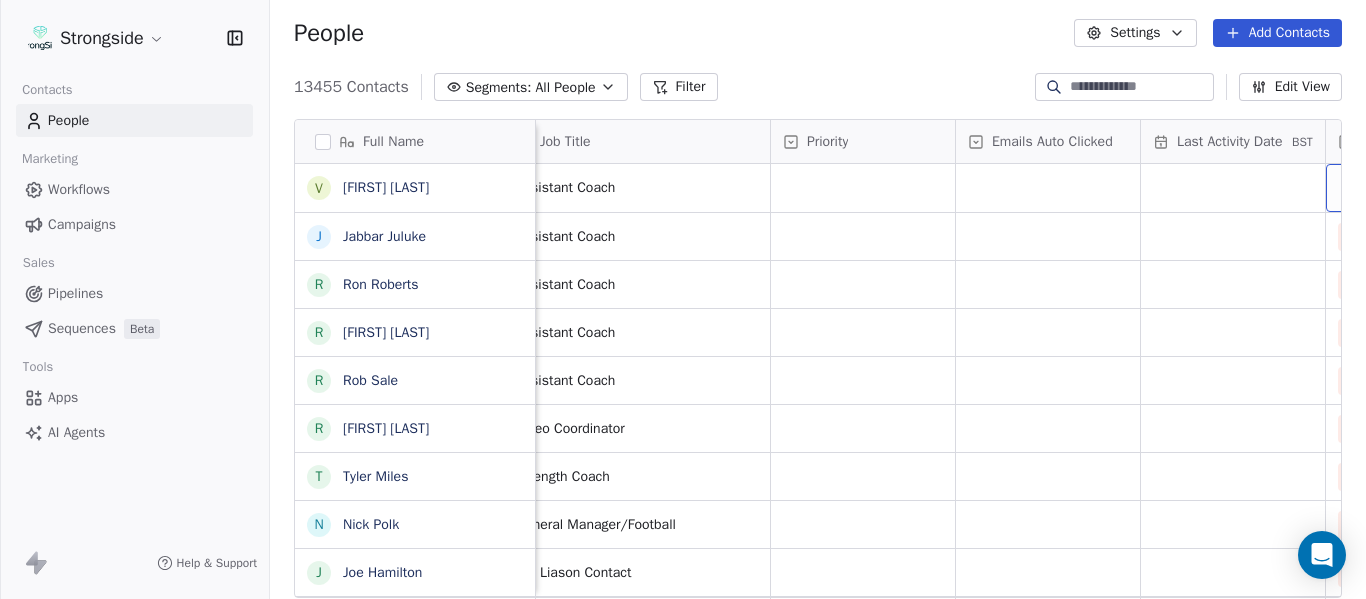 scroll, scrollTop: 0, scrollLeft: 1828, axis: horizontal 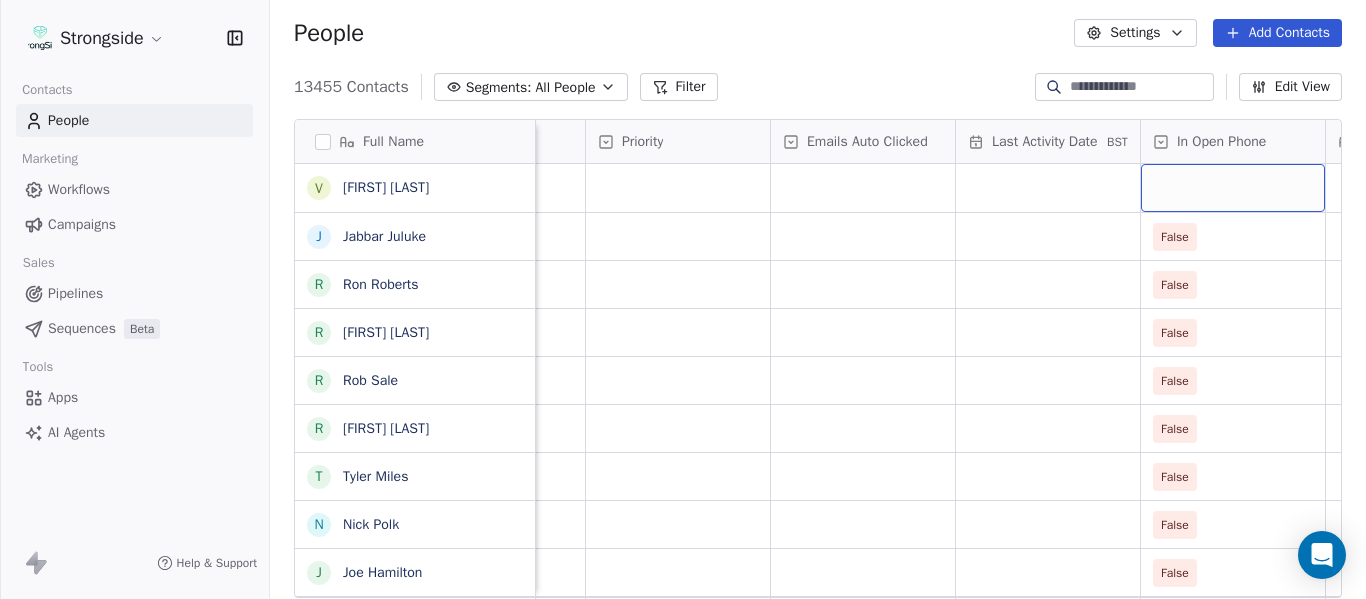 click at bounding box center (1233, 188) 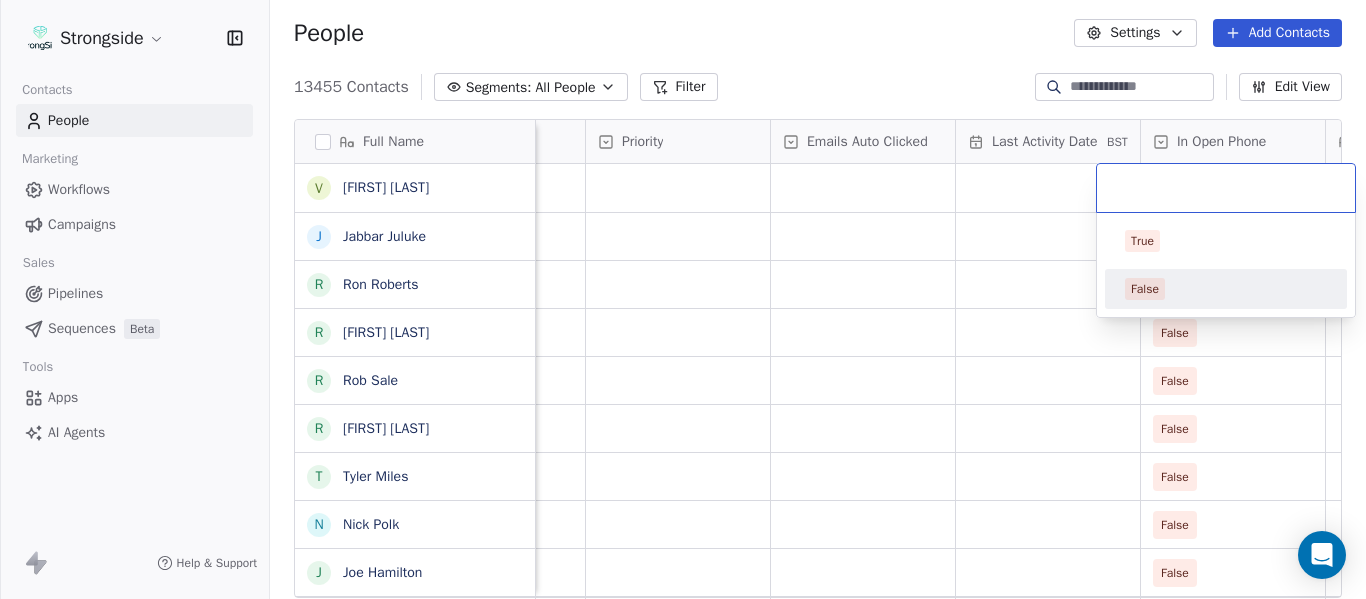 click on "False" at bounding box center [1226, 289] 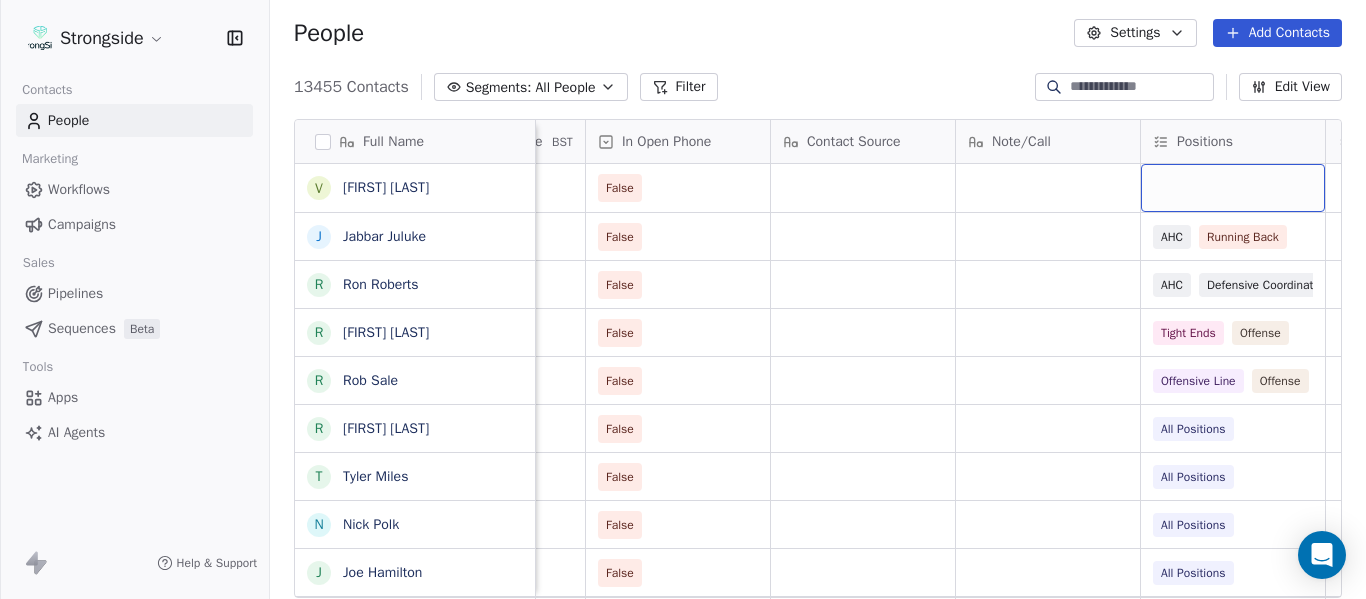 scroll, scrollTop: 0, scrollLeft: 2568, axis: horizontal 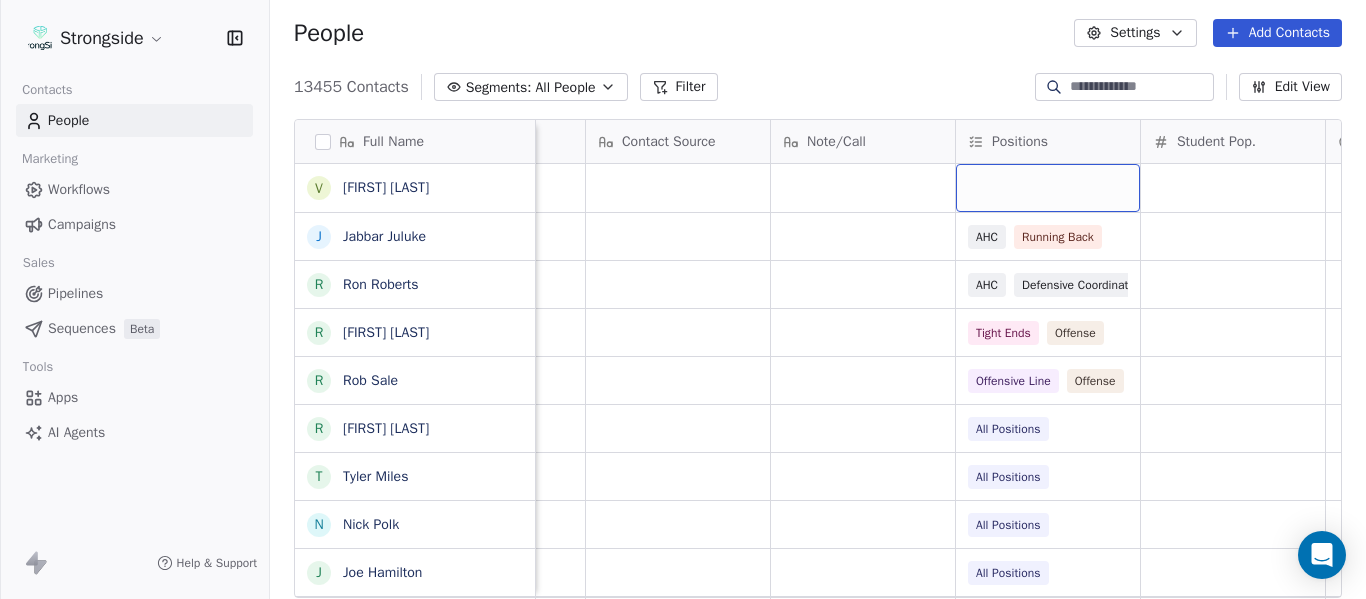 click at bounding box center [1048, 188] 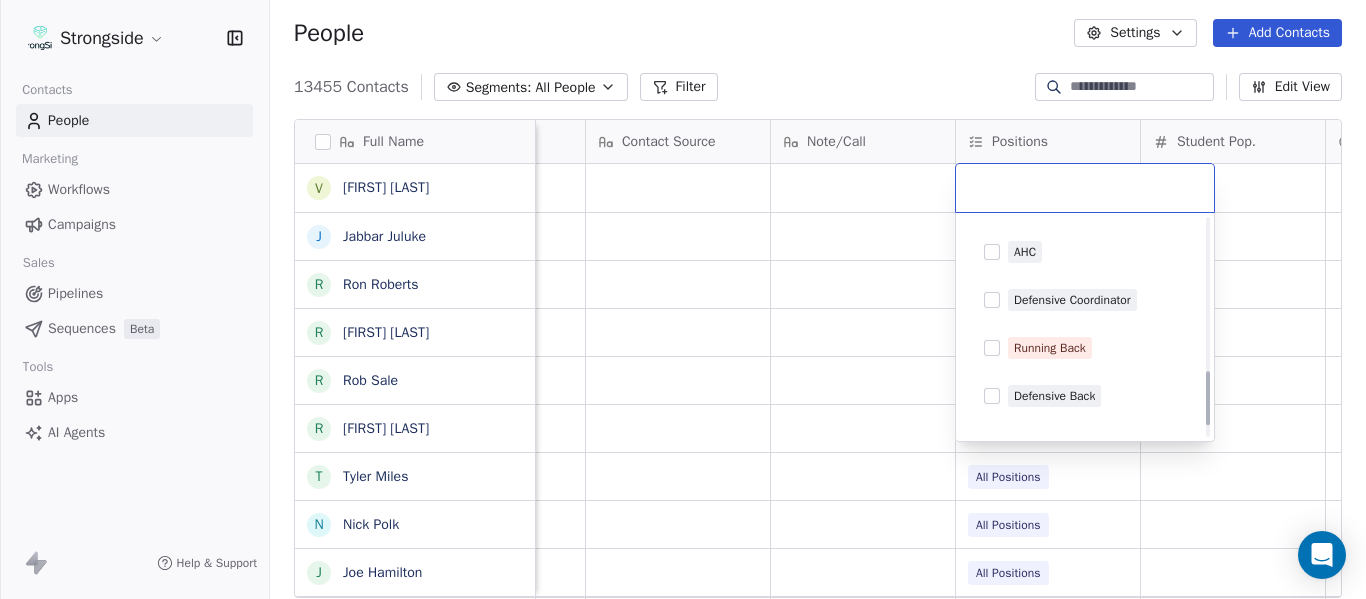 scroll, scrollTop: 600, scrollLeft: 0, axis: vertical 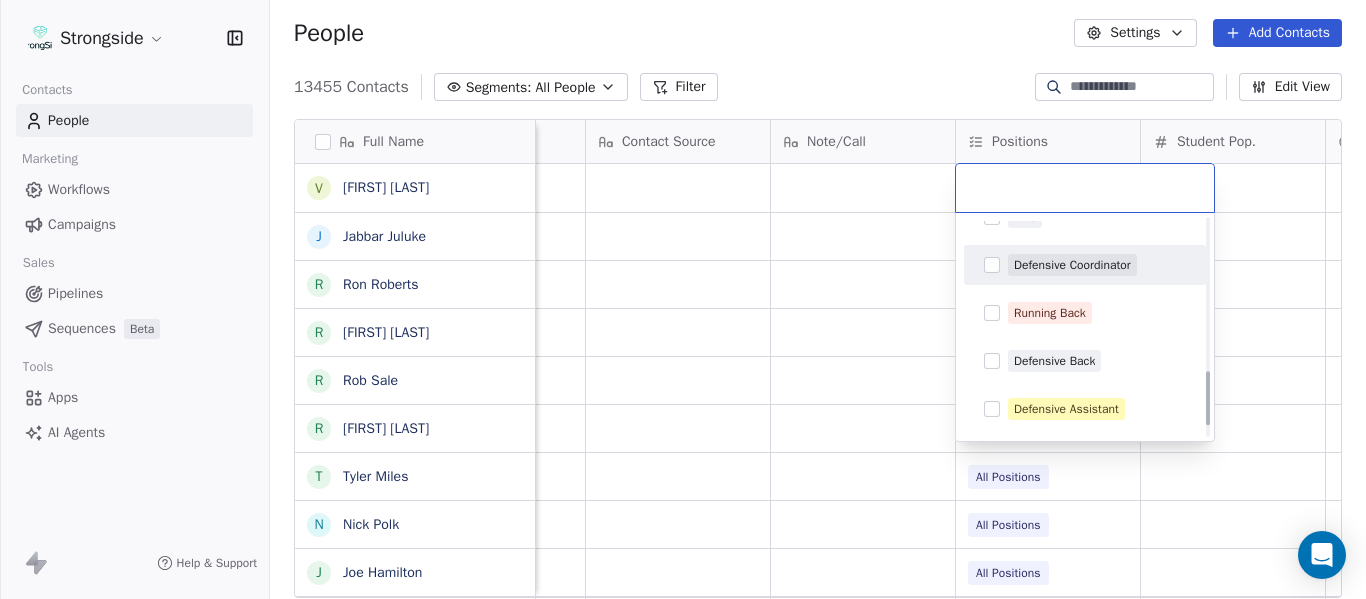click on "Defensive Coordinator" at bounding box center (1072, 265) 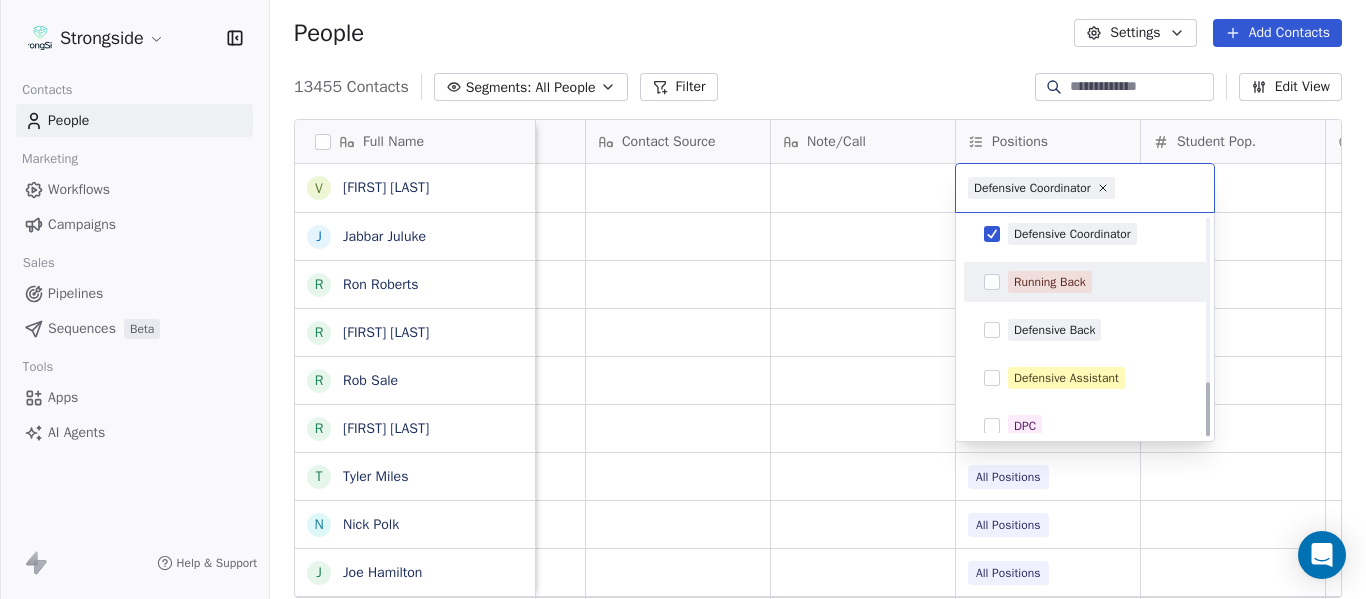 scroll, scrollTop: 644, scrollLeft: 0, axis: vertical 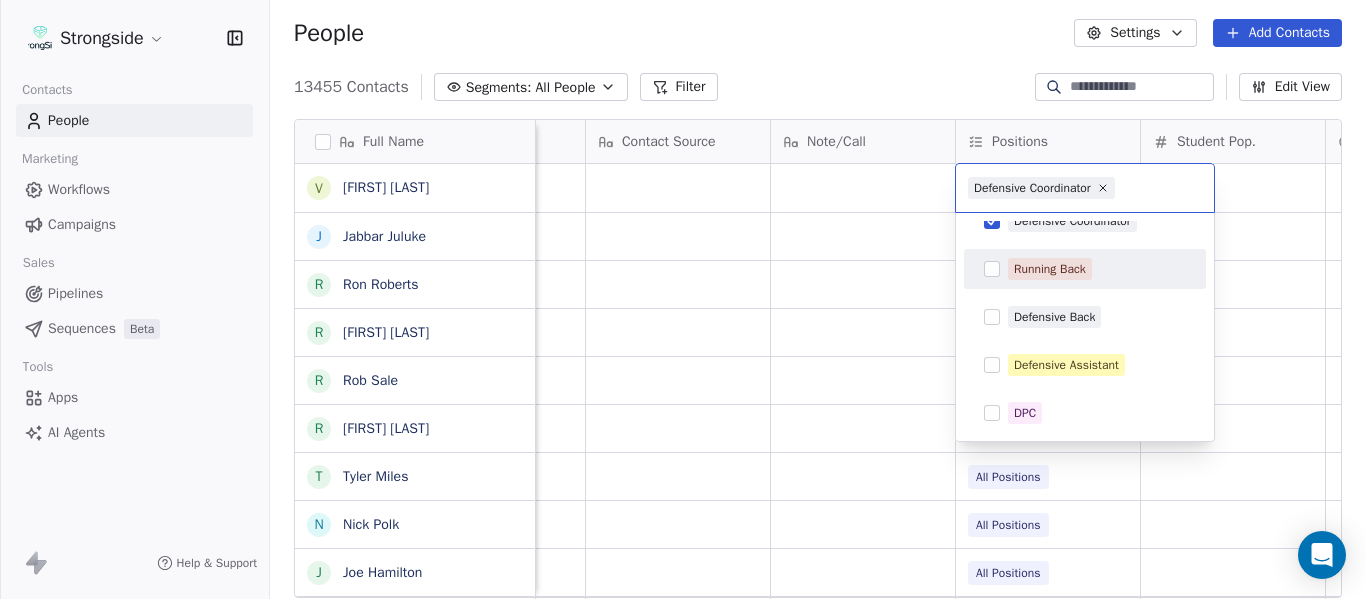 click on "Strongside Contacts People Marketing Workflows Campaigns Sales Pipelines Sequences Beta Tools Apps AI Agents Help & Support People Settings  Add Contacts 13455 Contacts Segments: All People Filter  Edit View Tag Add to Sequence Export Full Name V [FIRST] [LAST] J [FIRST] [LAST] R [FIRST] [LAST] R [FIRST] [LAST] R [FIRST] [LAST] R [FIRST] [LAST] T [FIRST] [LAST] N [FIRST] [LAST] J [FIRST] [LAST] M [FIRST] [LAST] S [FIRST] [LAST] J [FIRST] [LAST] M [FIRST] [LAST] B [FIRST] [LAST] N [FIRST] [LAST] S [FIRST] [LAST] J [FIRST] [LAST] E [FIRST] [LAST] N [FIRST] [LAST] J [FIRST] [LAST] J [FIRST] [LAST] B [FIRST] [LAST] J [FIRST] [LAST] J [FIRST] [LAST] K [FIRST] [LAST] T [FIRST] [LAST] C [FIRST] [LAST] D [FIRST] [LAST] J [FIRST] [LAST] T [FIRST] [LAST] Priority Emails Auto Clicked Last Activity Date BST In Open Phone Contact Source Note/Call Positions Student Pop. Lead Account   False   False AHC Running Back   False AHC Defensive Coordinator   False Tight Ends Offense   False Offensive Line Offense   False All Positions   False All Positions   False" at bounding box center (683, 299) 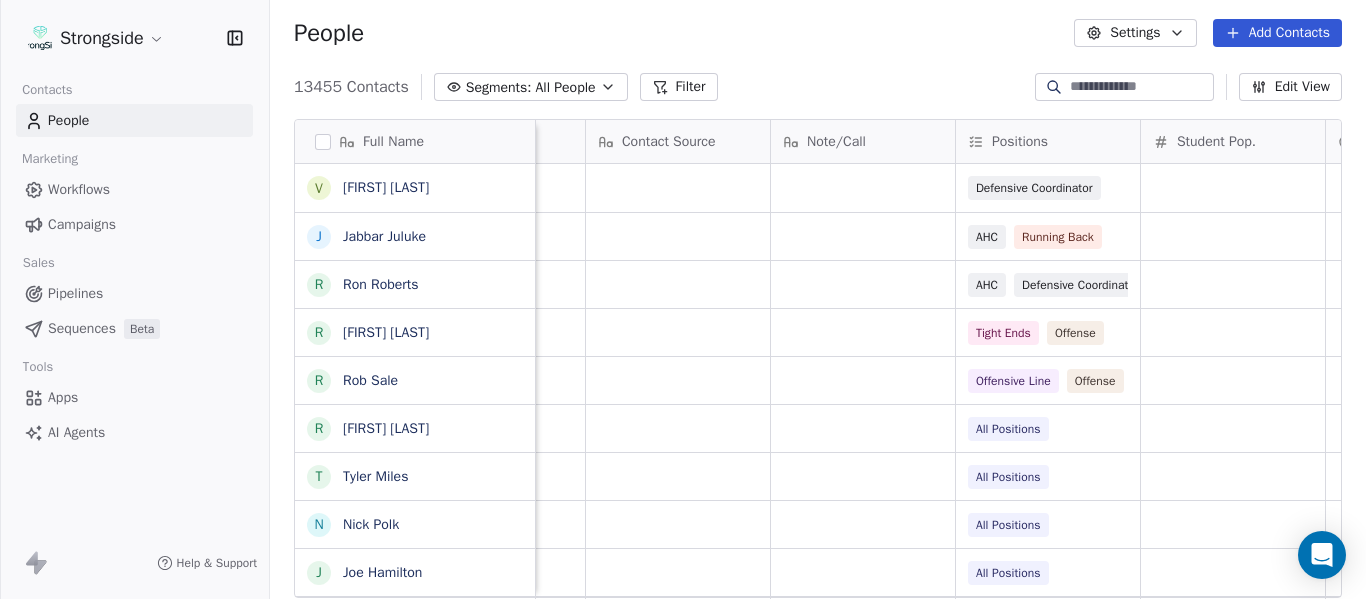 click 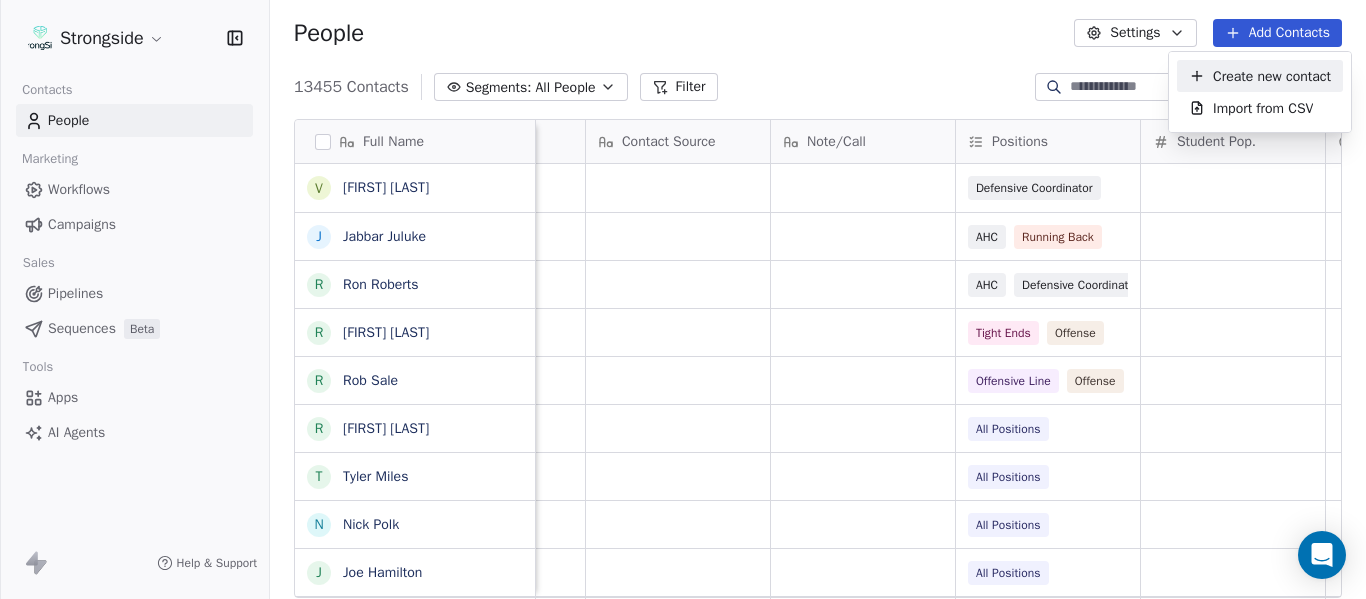 click on "Create new contact" at bounding box center [1272, 76] 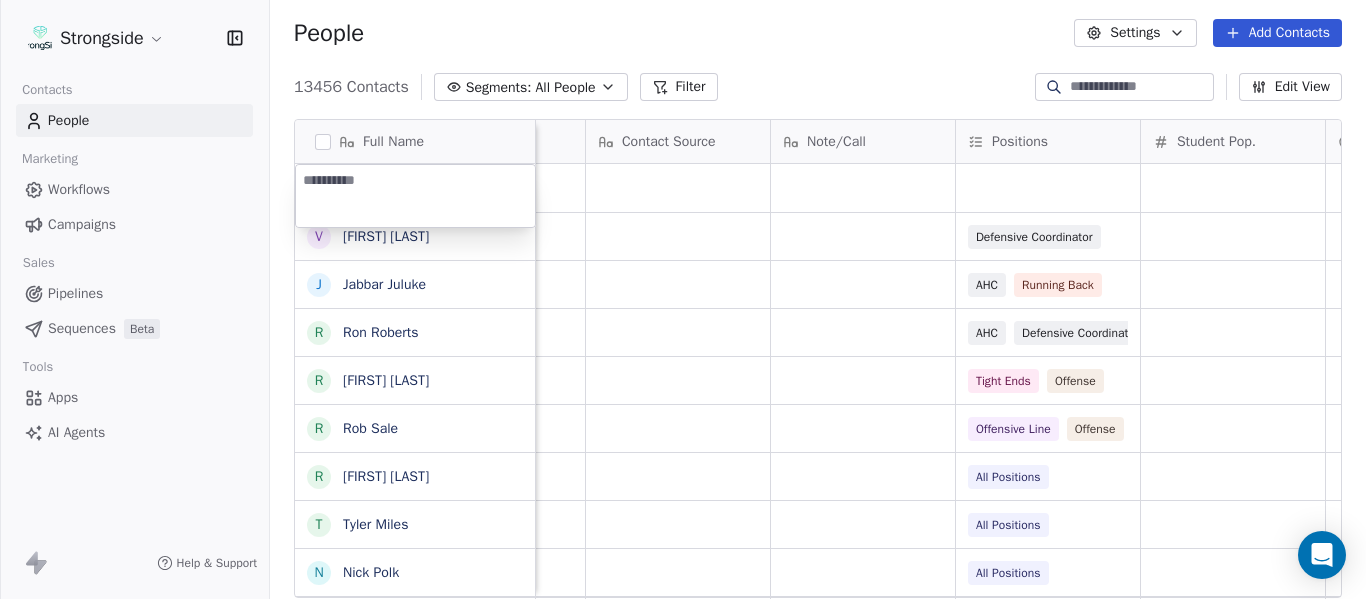 type on "**********" 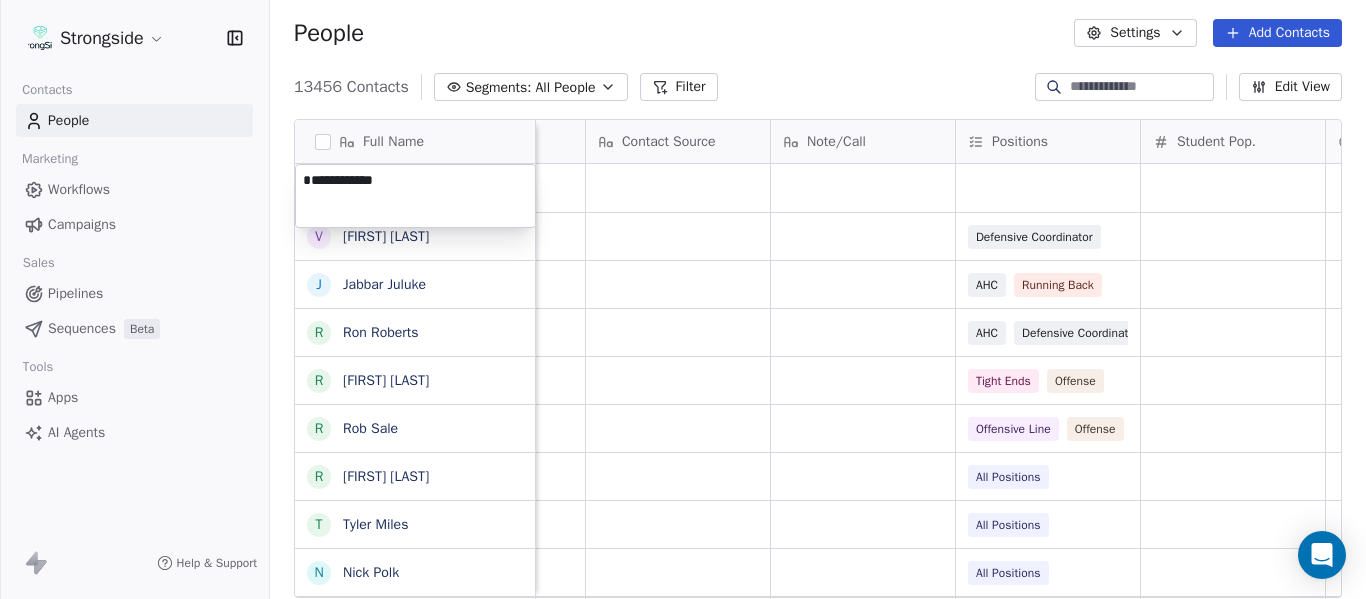 click on "Strongside Contacts People Marketing Workflows Campaigns Sales Pipelines Sequences Beta Tools Apps AI Agents Help & Support People Settings  Add Contacts 13456 Contacts Segments: All People Filter  Edit View Tag Add to Sequence Export Full Name V [FIRST] [LAST] J [FIRST] [LAST] R [FIRST] [LAST] R [FIRST] [LAST] R [FIRST] [LAST] R [FIRST] [LAST] T [FIRST] [LAST] N [FIRST] [LAST] J [FIRST] [LAST] M [FIRST] [LAST] S [FIRST] [LAST] J [FIRST] [LAST] M [FIRST] [LAST] B [FIRST] [LAST] N [FIRST] [LAST] S [FIRST] [LAST] J [FIRST] [LAST] E [FIRST] [LAST] N [FIRST] [LAST] J [FIRST] [LAST] J [FIRST] [LAST] B [FIRST] [LAST] J [FIRST] [LAST] J [FIRST] [LAST] K [FIRST] [LAST] T [FIRST] [LAST] C [FIRST] [LAST] D [FIRST] [LAST] J [FIRST] [LAST] Priority Emails Auto Clicked Last Activity Date BST In Open Phone Contact Source Note/Call Positions Student Pop. Lead Account     False Defensive Coordinator   False AHC Running Back   False AHC Defensive Coordinator   False Tight Ends Offense   False Offensive Line Offense   False All Positions   False All Positions" at bounding box center [683, 299] 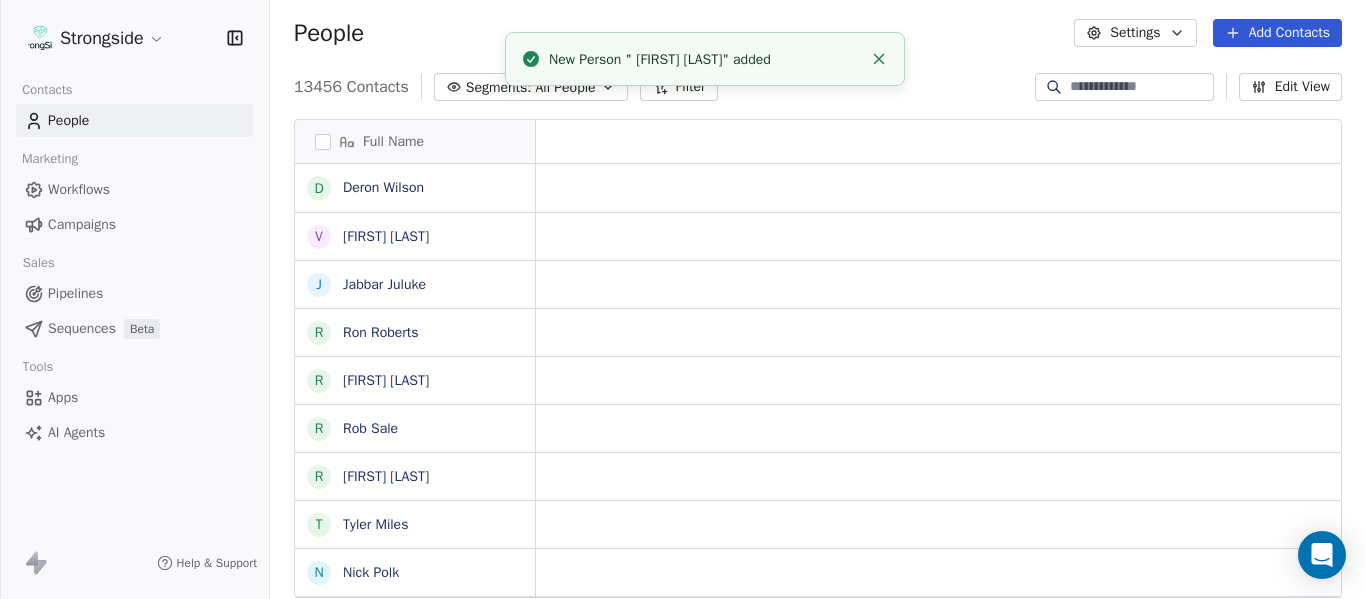 scroll, scrollTop: 0, scrollLeft: 0, axis: both 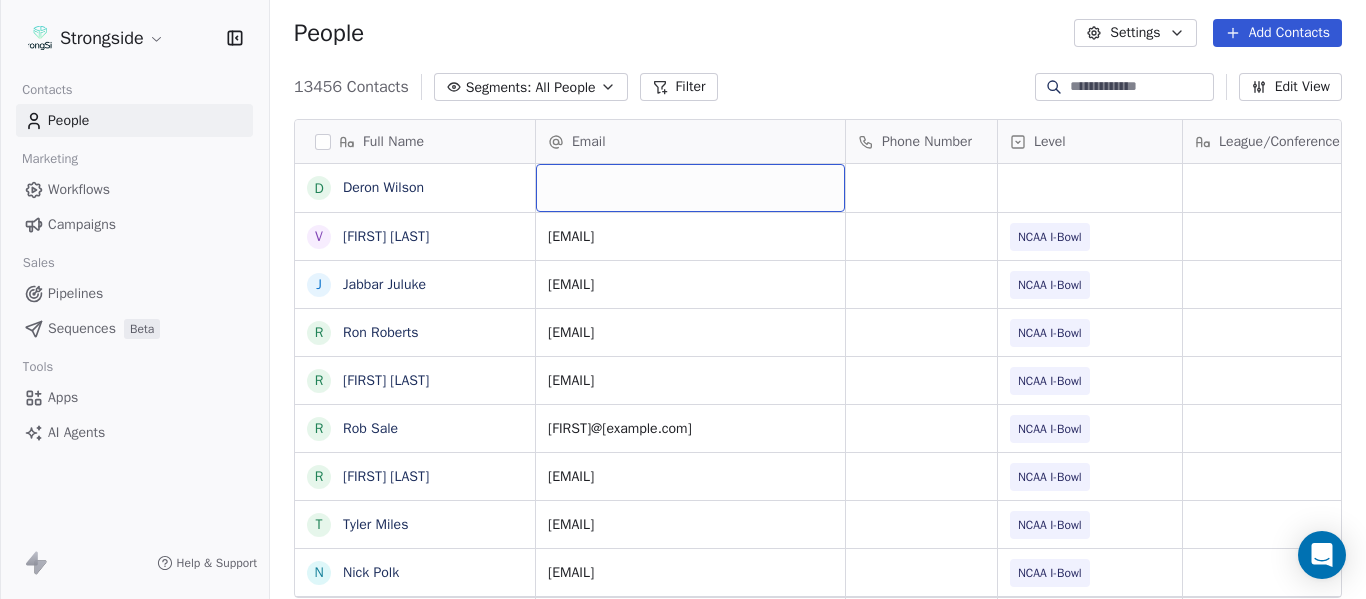 click at bounding box center [690, 188] 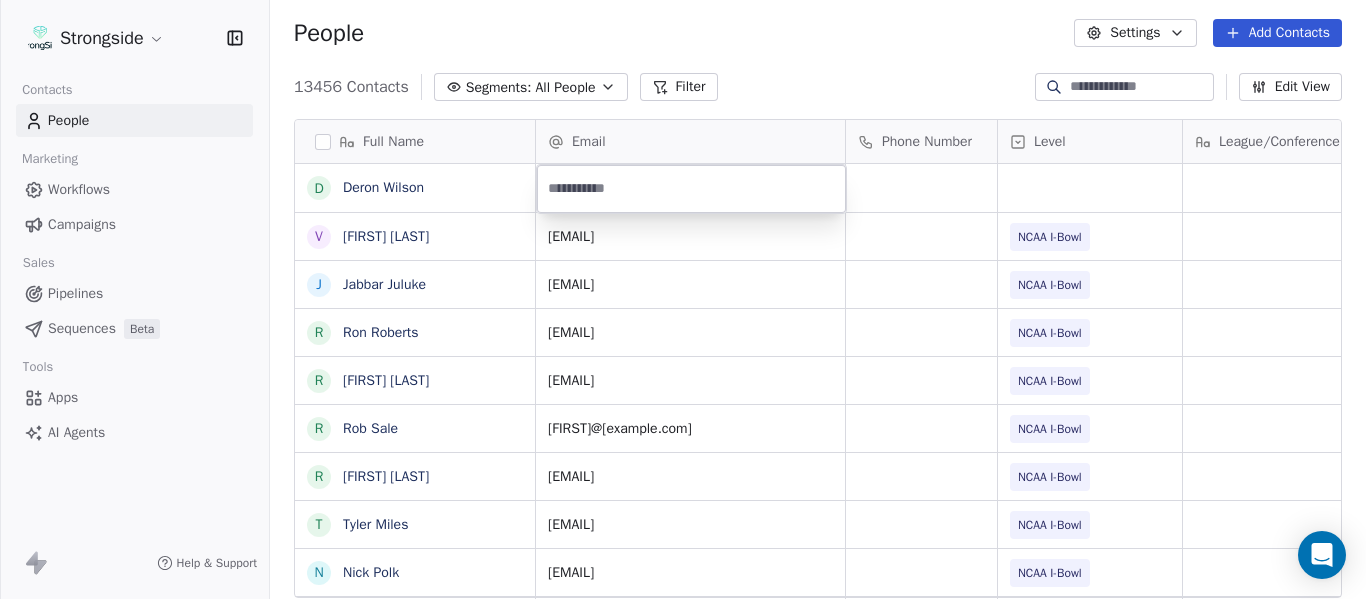 type on "**********" 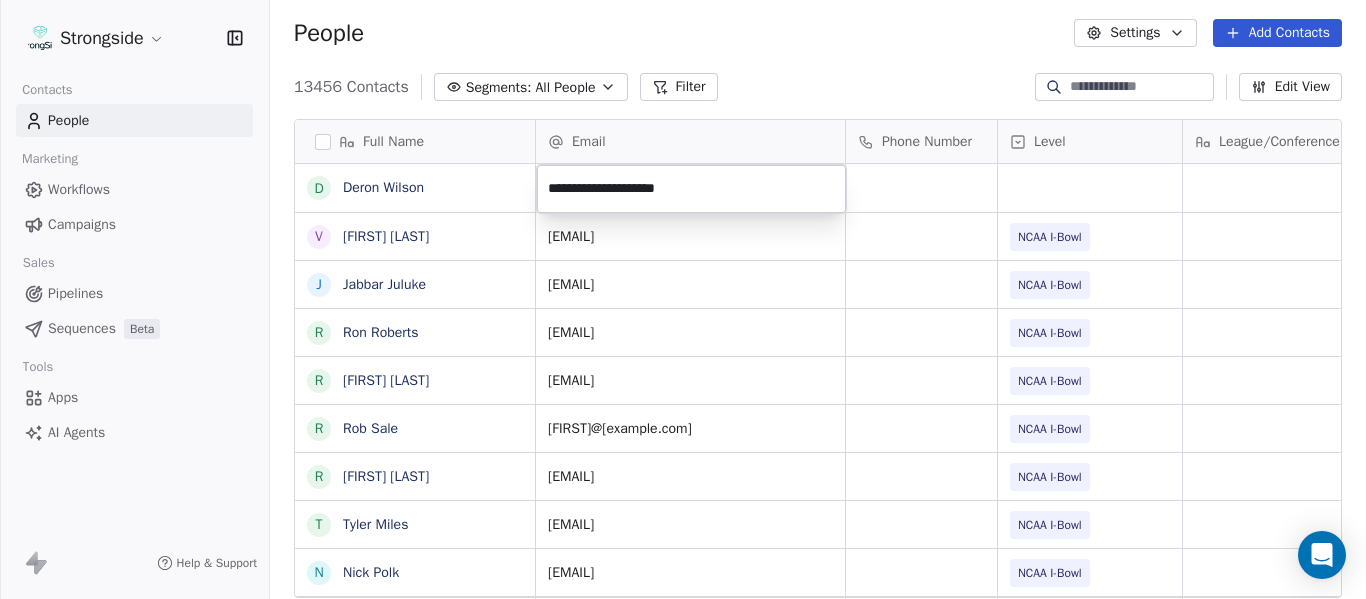 click on "Strongside Contacts People Marketing Workflows Campaigns Sales Pipelines Sequences Beta Tools Apps AI Agents Help & Support People Settings  Add Contacts 13456 Contacts Segments: All People Filter  Edit View Tag Add to Sequence Export Full Name D [FIRST] [LAST] V [FIRST] [LAST] J [FIRST] [LAST] R [FIRST] [LAST] R [FIRST] [LAST] R [FIRST] [LAST] R [FIRST] [LAST] T [FIRST] [LAST] N [FIRST] [LAST] J [FIRST] [LAST] M [FIRST] [LAST] S [FIRST] [LAST] J [FIRST] [LAST] M [FIRST] [LAST] B [FIRST] [LAST] N [FIRST] [LAST] S [FIRST] [LAST] J [FIRST] [LAST] E [FIRST] [LAST] N [FIRST] [LAST] J [FIRST] [LAST] J [FIRST] [LAST] B [FIRST] [LAST] J [FIRST] [LAST] J [FIRST] [LAST] K [FIRST] [LAST] T [FIRST] [LAST] C [FIRST] [LAST] D [FIRST] [LAST] J [FIRST] [LAST] Email Phone Number Level League/Conference Organization Tags Created Date BST Jul 24, 2025 10:43 PM vinnies@example.com NCAA I-Bowl UNIVERSITY OF FLORIDA Jul 24, 2025 10:42 PM jabbarj@example.com NCAA I-Bowl UNIVERSITY OF FLORIDA Jul 24, 2025 10:41 PM ronr@example.com NCAA I-Bowl NCAA I-Bowl" at bounding box center (683, 299) 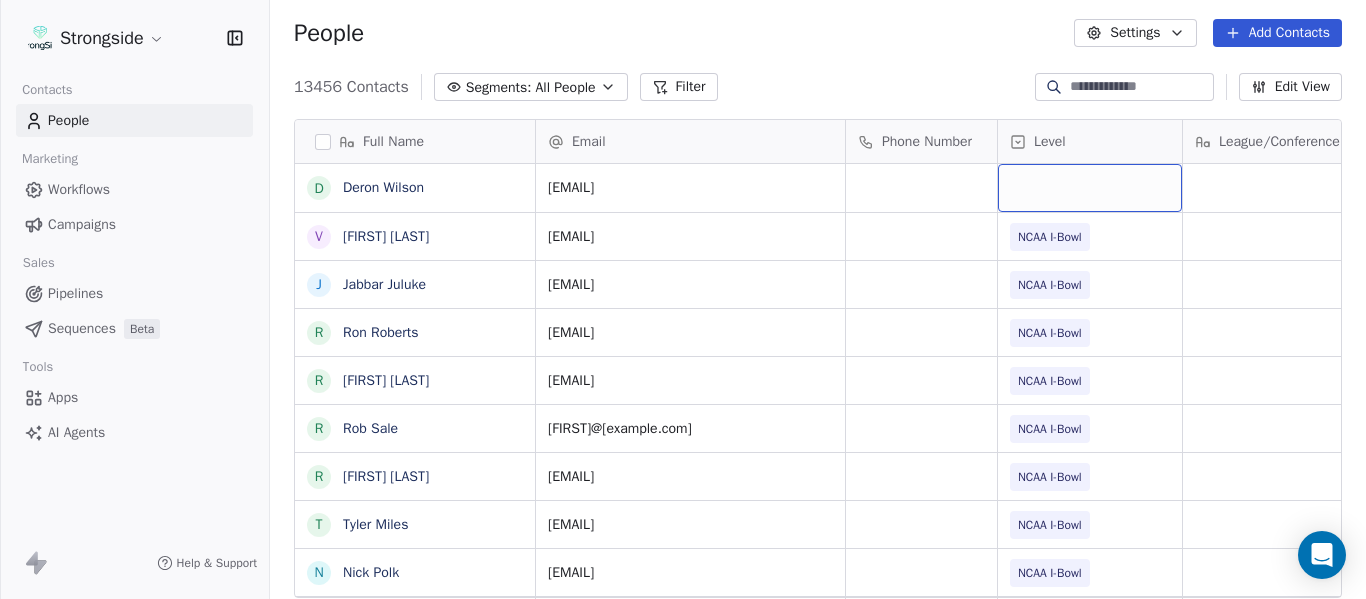 click at bounding box center (1090, 188) 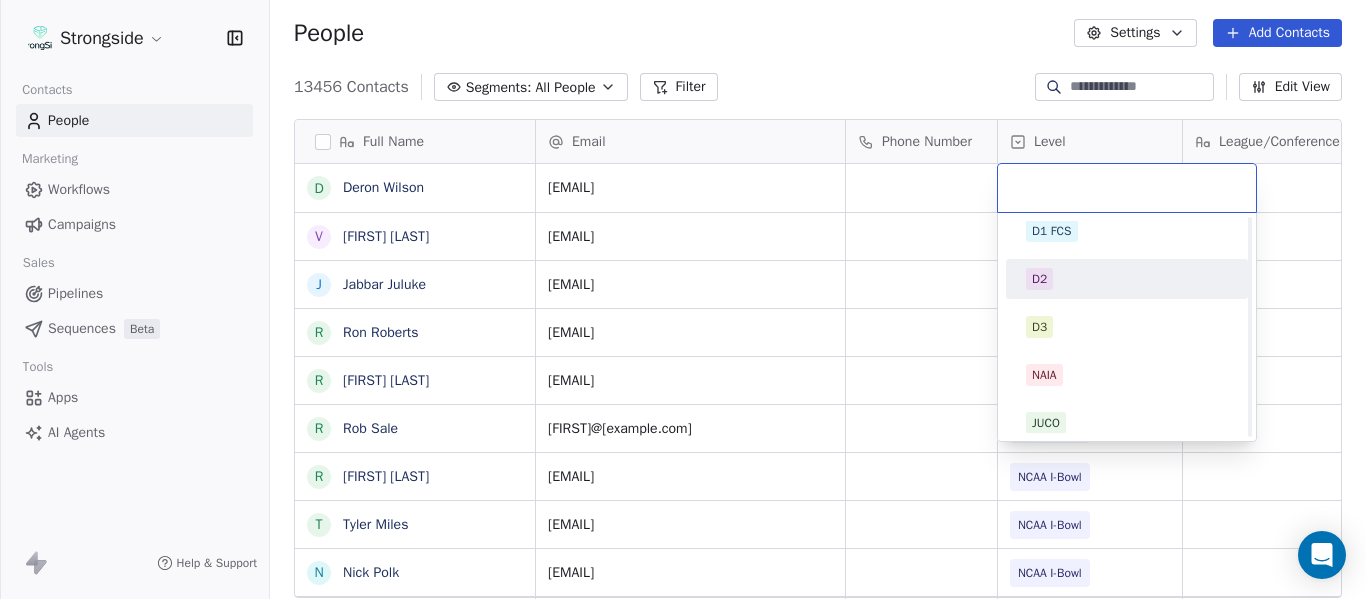 scroll, scrollTop: 212, scrollLeft: 0, axis: vertical 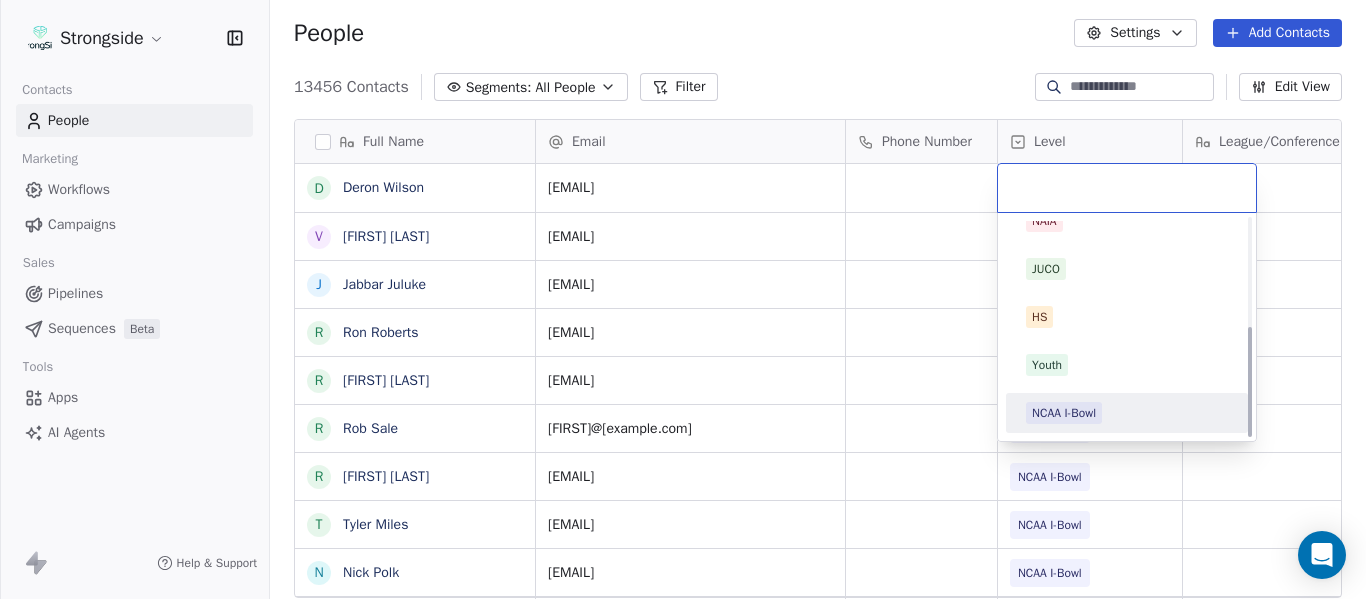 drag, startPoint x: 1112, startPoint y: 411, endPoint x: 1097, endPoint y: 366, distance: 47.434166 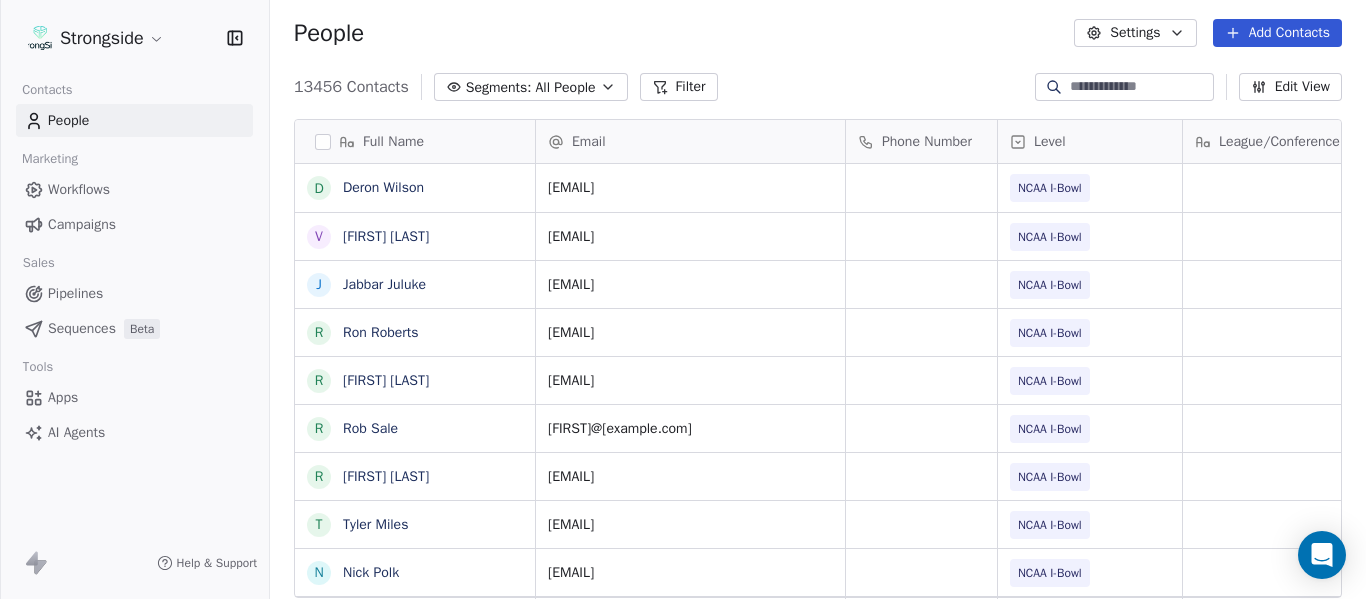 click on "People Settings  Add Contacts" at bounding box center [818, 33] 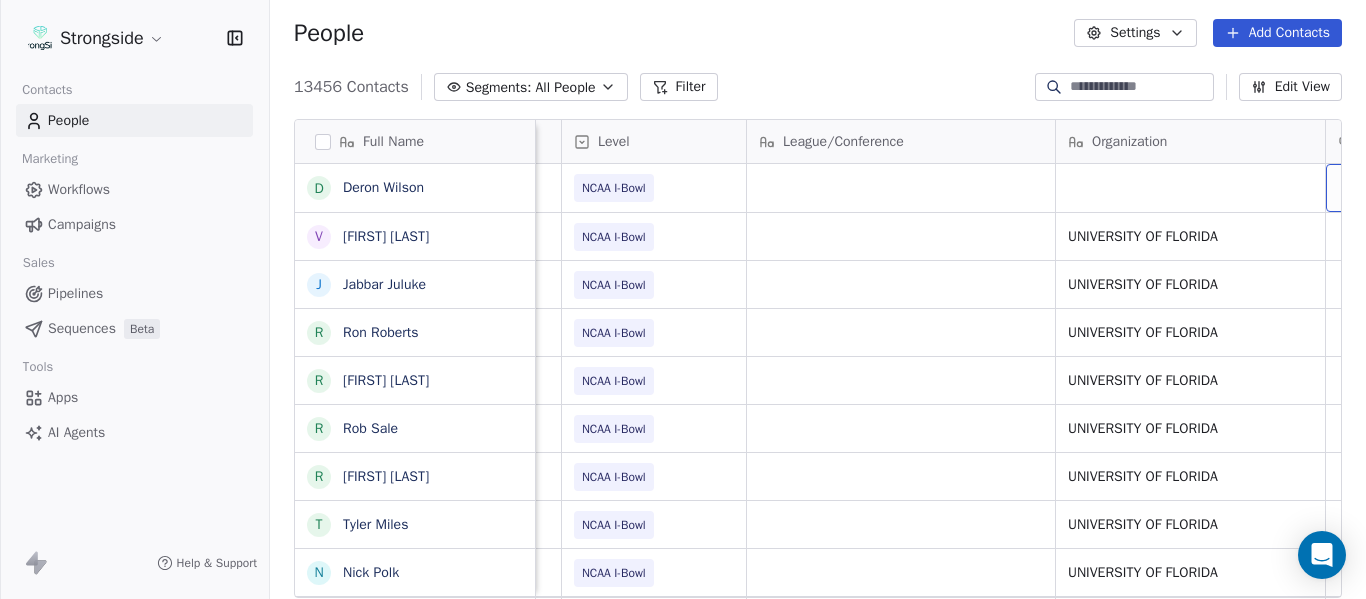 scroll, scrollTop: 0, scrollLeft: 536, axis: horizontal 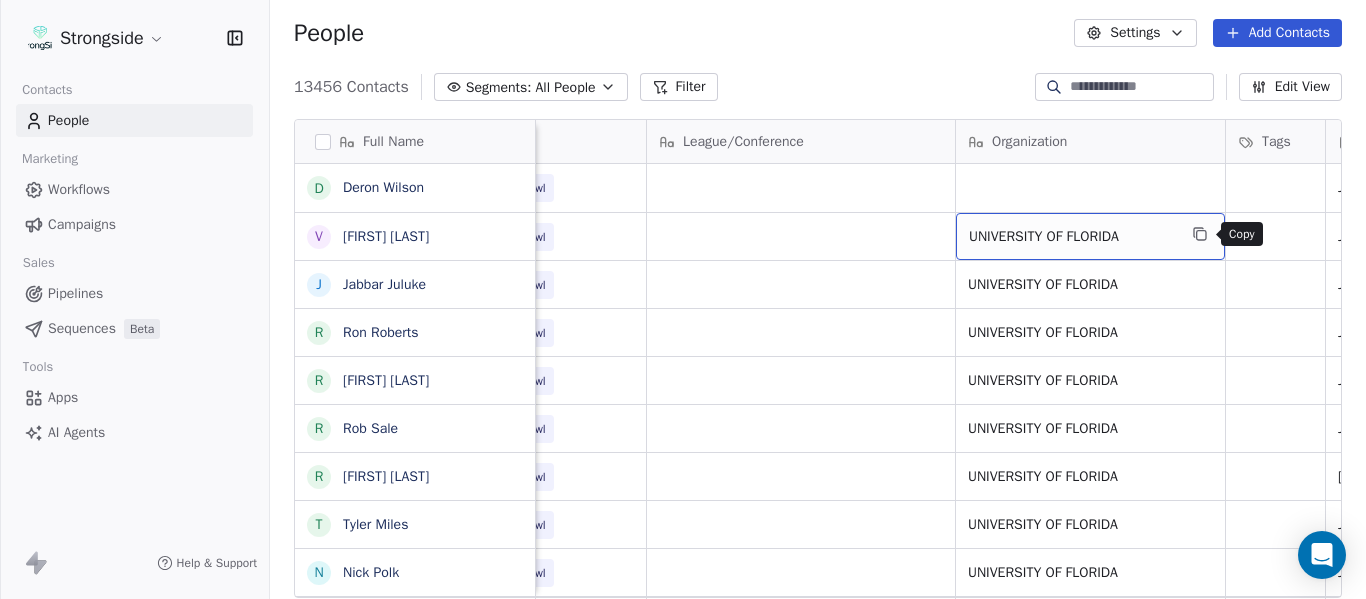 click at bounding box center [1200, 234] 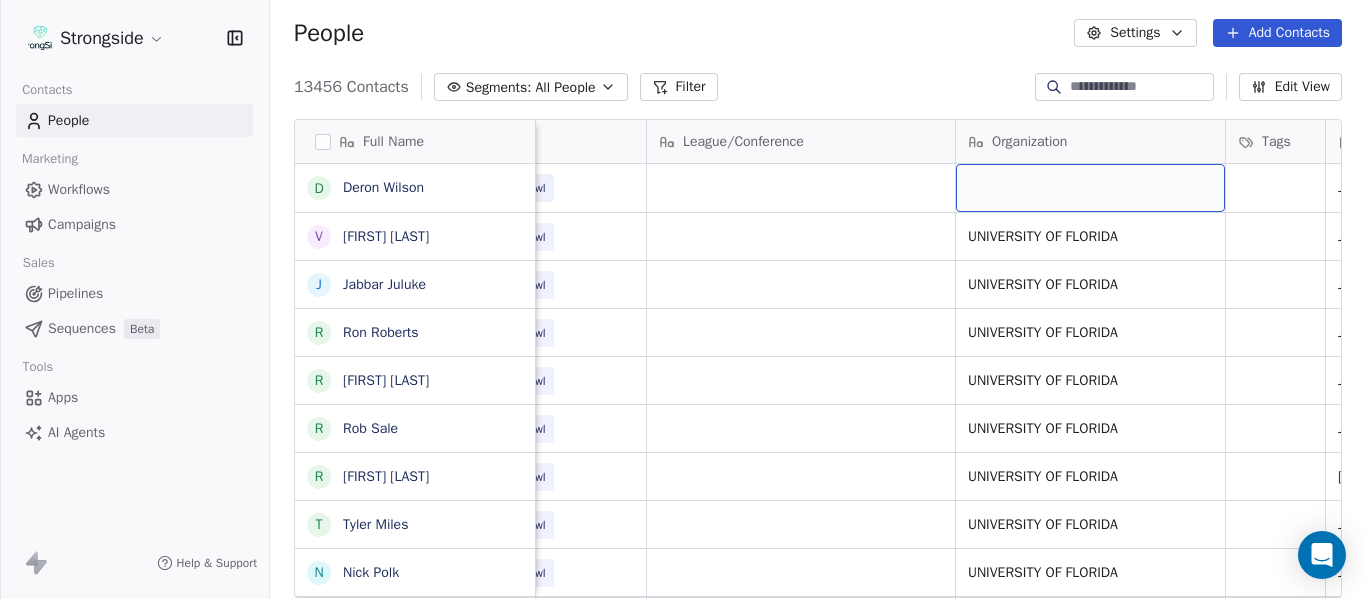 click at bounding box center (1090, 188) 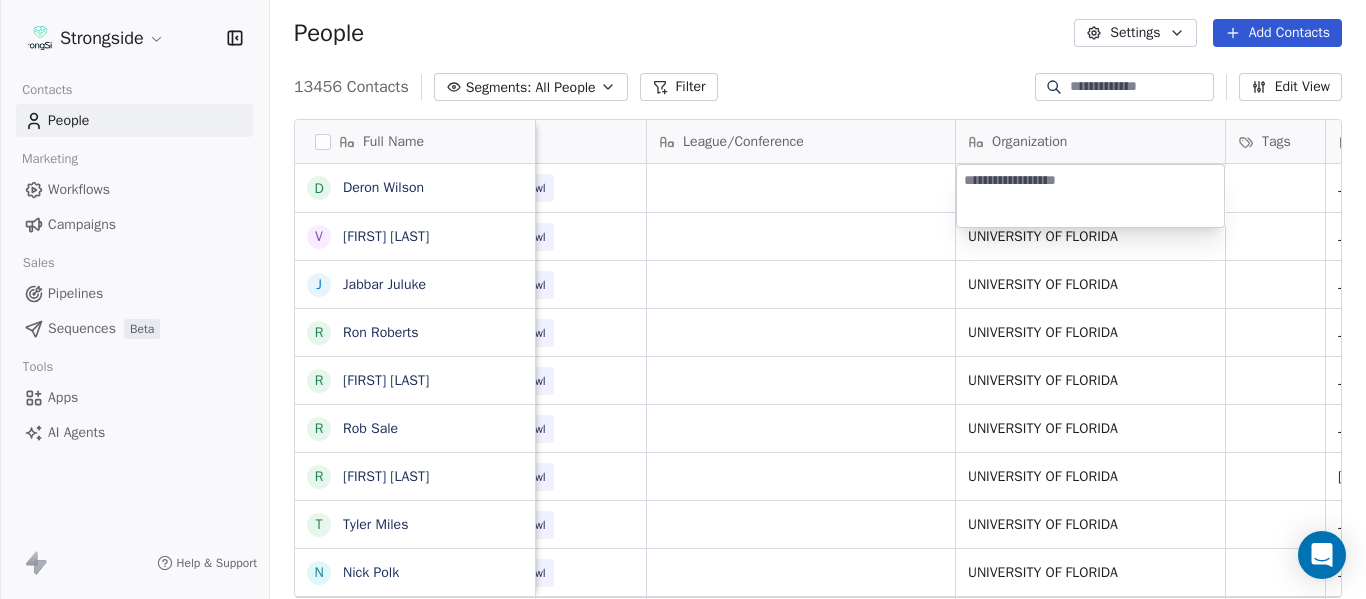 type on "**********" 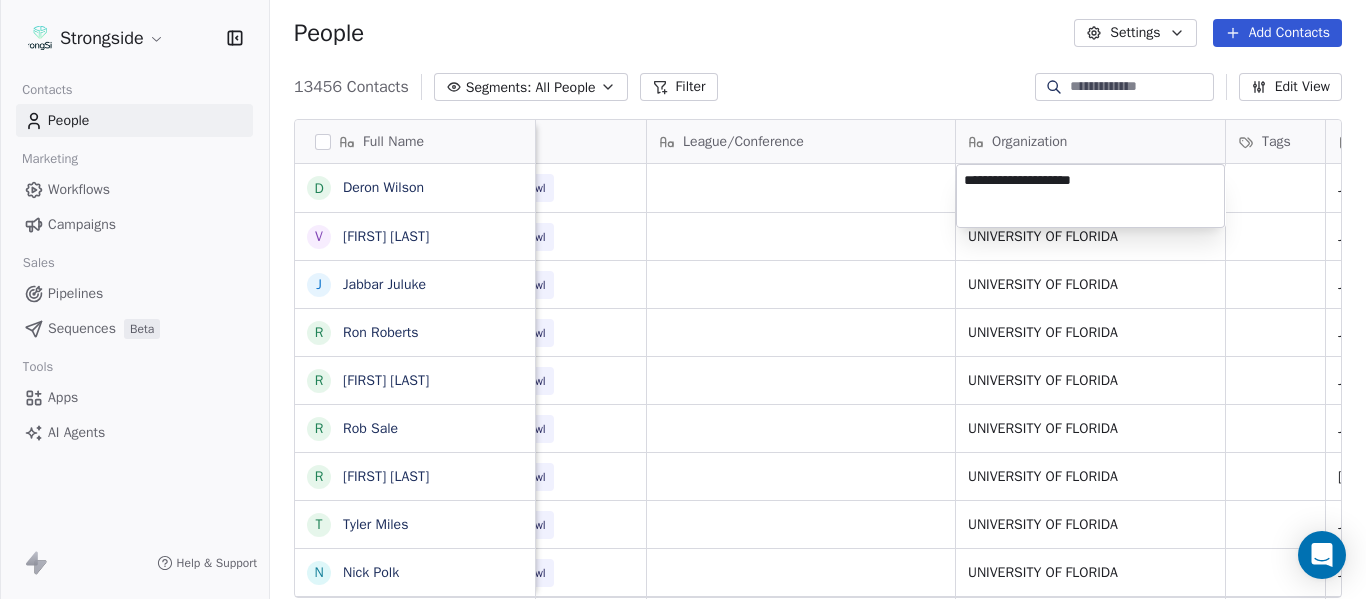 click on "Strongside Contacts People Marketing Workflows Campaigns Sales Pipelines Sequences Beta Tools Apps AI Agents Help & Support People Settings Add Contacts 13456 Contacts Segments: All People Filter Edit View Tag Add to Sequence Export Full Name D [LAST] V [LAST] J [LAST] R [LAST] R [LAST] R [LAST] R [LAST] T [LAST] N [LAST] J [LAST] M [LAST] S [LAST] J [LAST] M [LAST] B [LAST] N [LAST] S [LAST] J [LAST] E [LAST] N [LAST] J [LAST] J [LAST] B [LAST] J [LAST] J [LAST] K [LAST] T [LAST] C [LAST] D [LAST] J [LAST] Email Phone Number Level League/Conference Organization Tags Created Date BST Status Job Title Priority [EMAIL] NCAA I-Bowl Jul 24, 2025 10:43 PM [EMAIL] NCAA I-Bowl UNIVERSITY OF FLORIDA Jul 24, 2025 10:42 PM Assistant Coach [EMAIL] NCAA I-Bowl Assistant Coach" at bounding box center (683, 299) 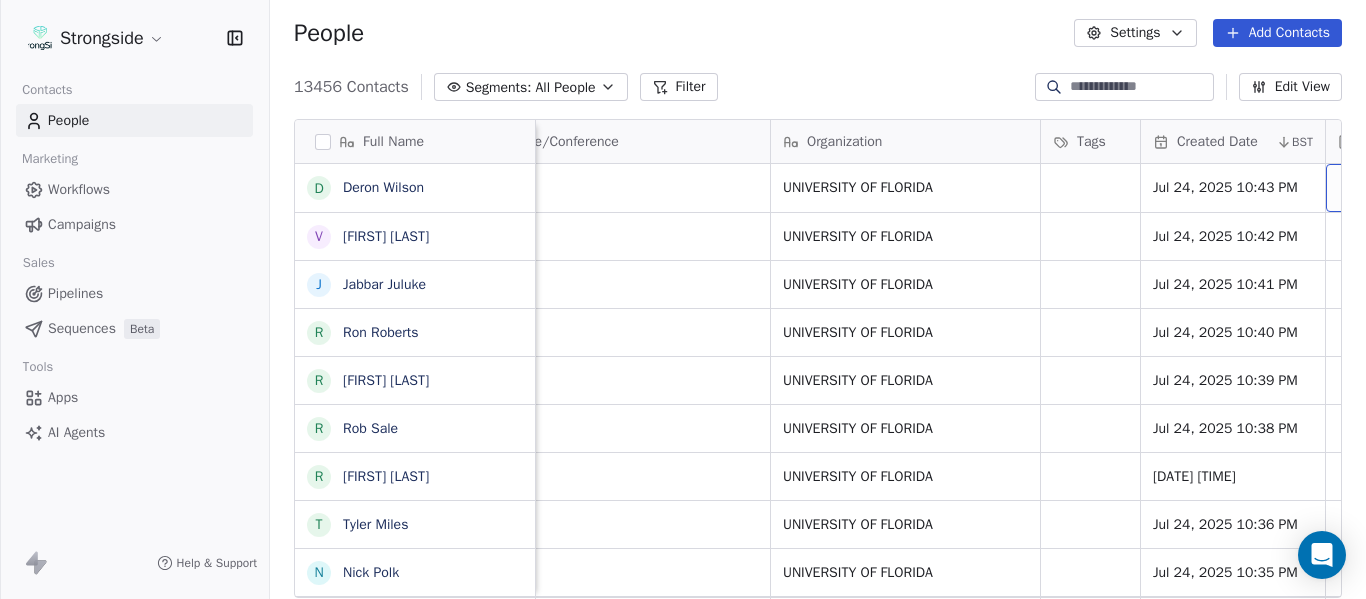 scroll, scrollTop: 0, scrollLeft: 1088, axis: horizontal 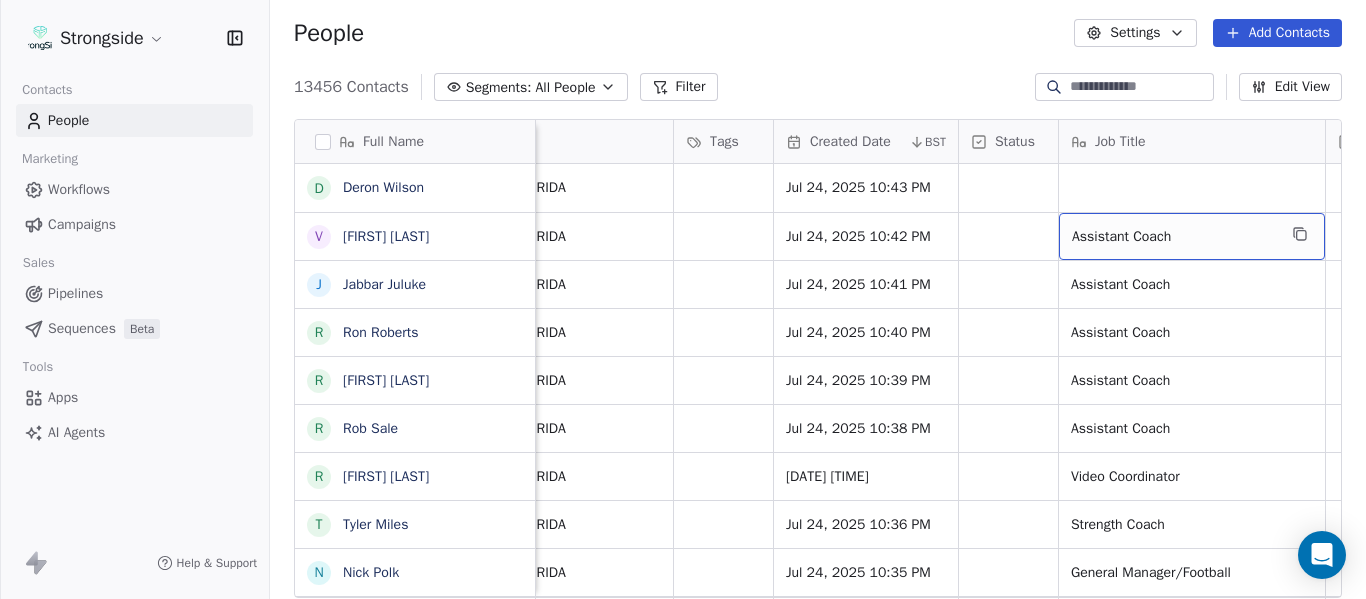 click on "Assistant Coach" at bounding box center (1192, 236) 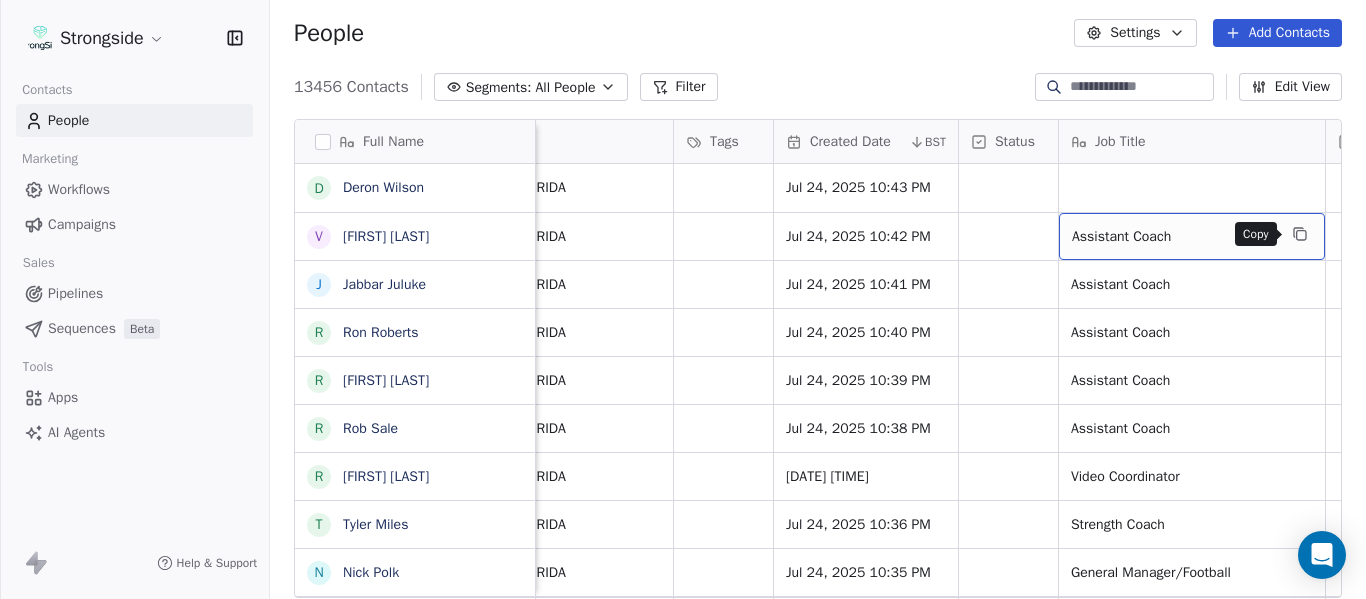click 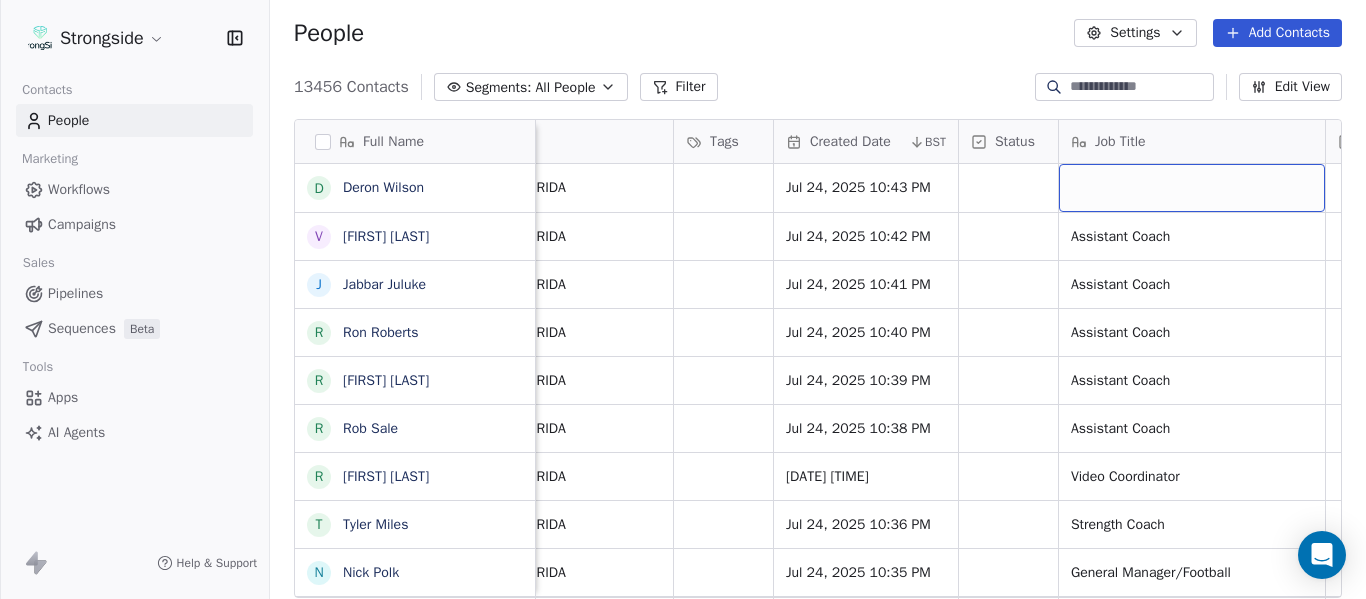 click at bounding box center [1192, 188] 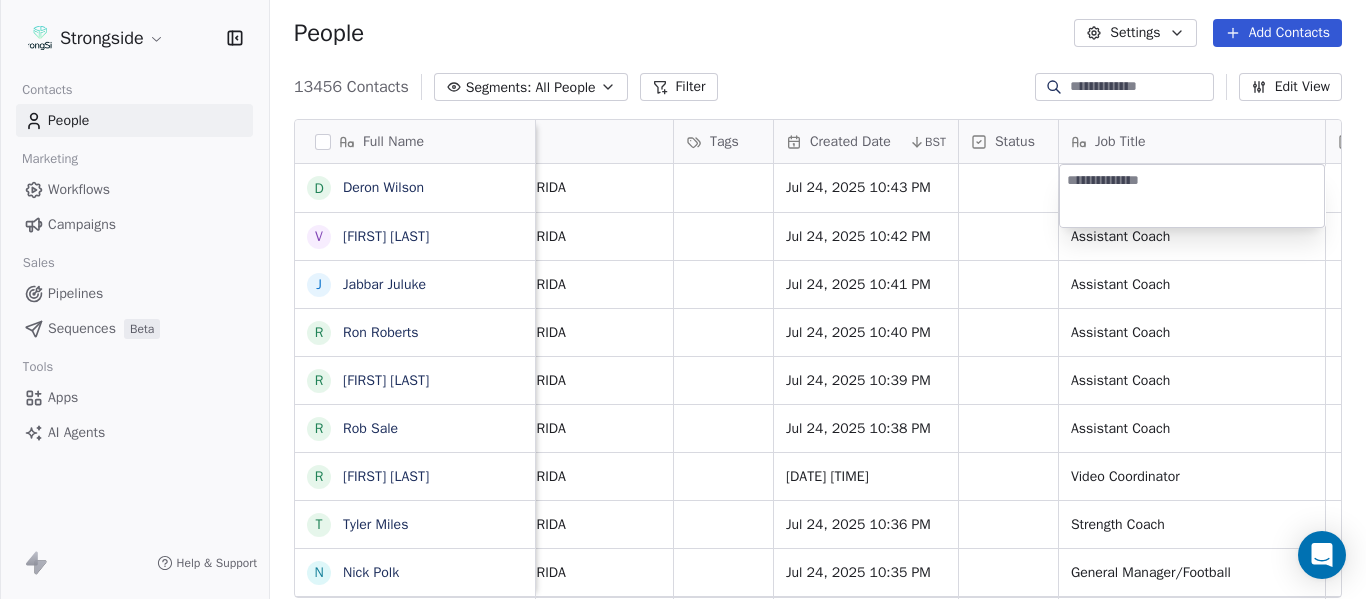 type on "**********" 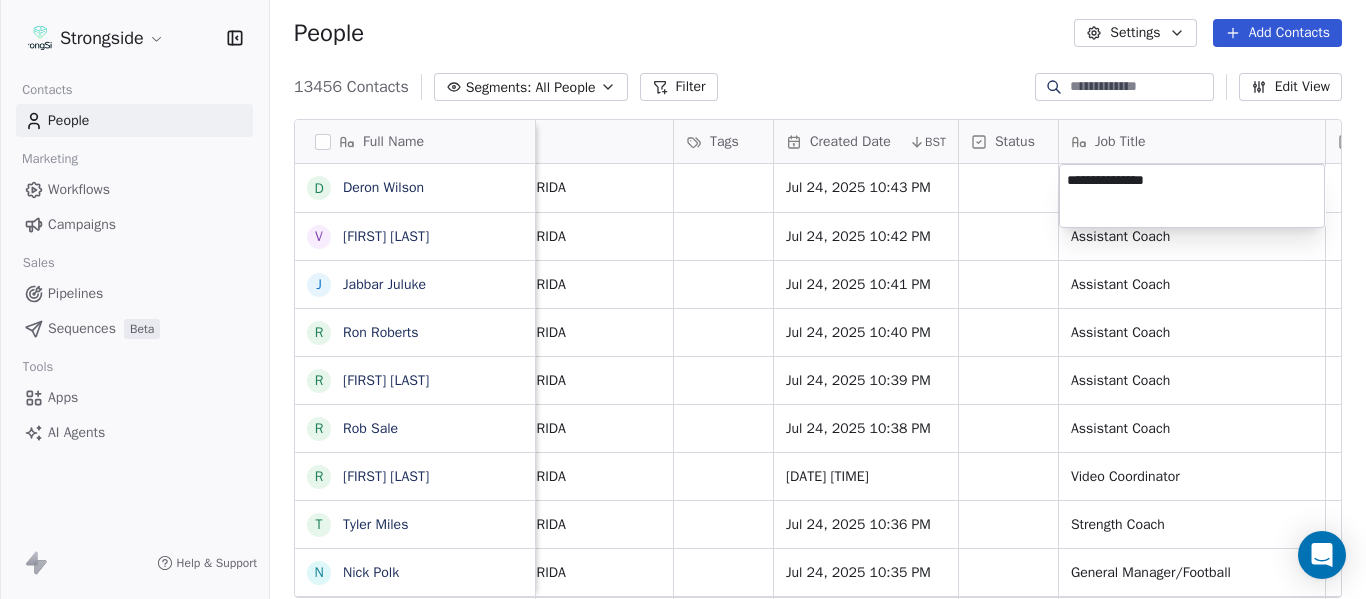 click on "Strongside Contacts People Marketing Workflows Campaigns Sales Pipelines Sequences Beta Tools Apps AI Agents Help & Support People Settings  Add Contacts 13456 Contacts Segments: All People Filter  Edit View Tag Add to Sequence Export Full Name D [FIRST] [LAST] V [FIRST] [LAST] J [FIRST] [LAST] R [FIRST] [LAST] R [FIRST] [LAST] R [FIRST] [LAST] R [FIRST] [LAST] R [FIRST] [LAST] R [FIRST] [LAST] R [FIRST] [LAST] R [FIRST] [LAST] R [FIRST] [LAST] R [FIRST] [LAST] R [FIRST] [LAST] R [FIRST] [LAST] R [FIRST] [LAST] R [FIRST] [LAST] R [FIRST] [LAST] R [FIRST] [LAST] R [FIRST] [LAST] R [FIRST] [LAST] R [FIRST] [LAST] R [FIRST] [LAST] R [FIRST] [LAST] R [FIRST] [LAST] R [FIRST] [LAST] R [FIRST] [LAST] Phone Number Level League/Conference Organization Tags Created Date BST Status Job Title Priority   NCAA I-Bowl UNIVERSITY OF FLORIDA Jul 24, 2025 10:43 PM   NCAA I-Bowl UNIVERSITY OF FLORIDA Jul 24, 2025 10:42 PM Assistant Coach False   NCAA I-Bowl" at bounding box center (683, 299) 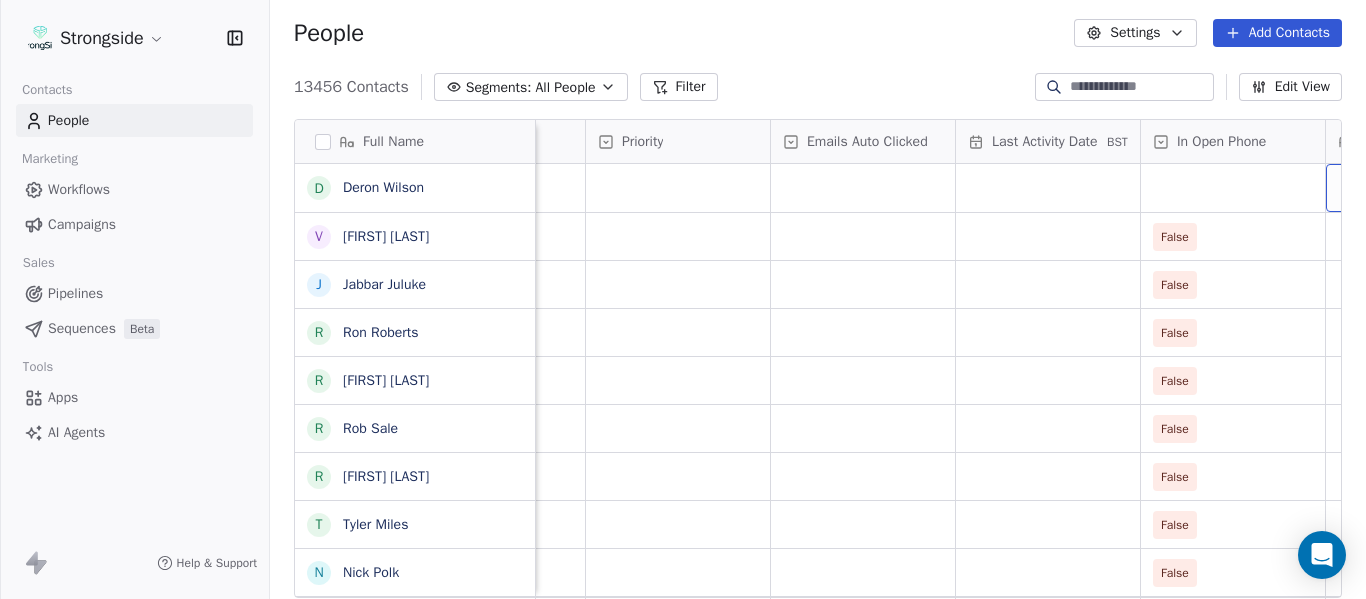 scroll, scrollTop: 0, scrollLeft: 2013, axis: horizontal 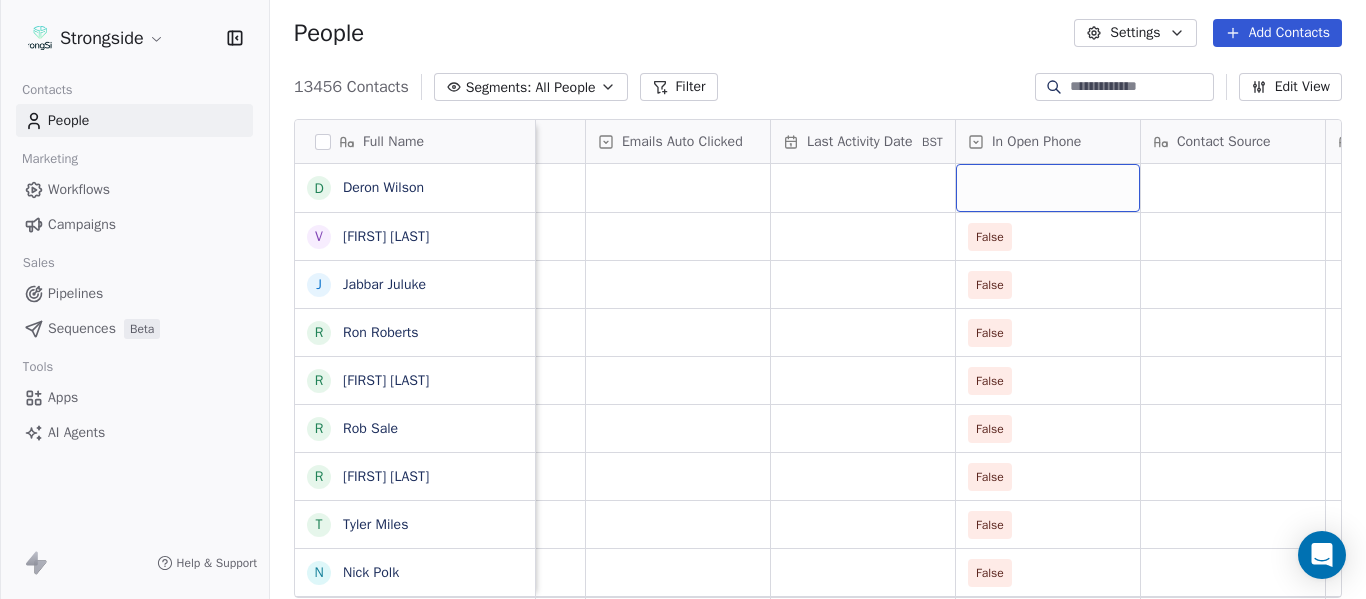 click at bounding box center [1048, 188] 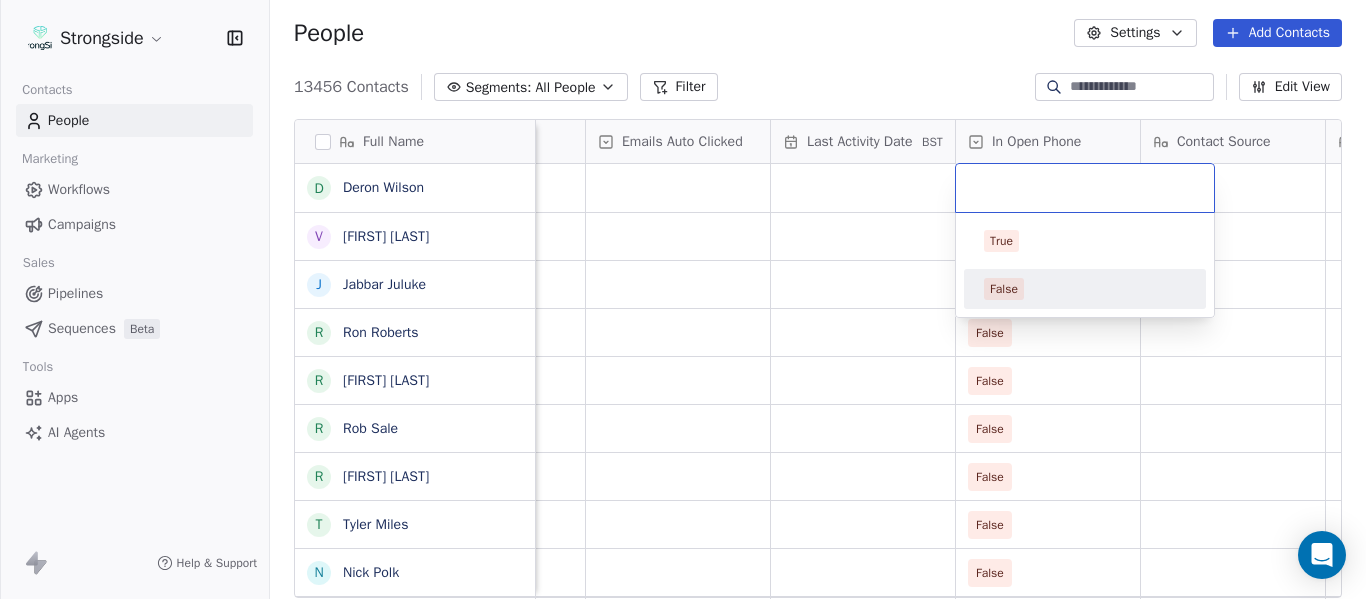 click on "False" at bounding box center [1085, 289] 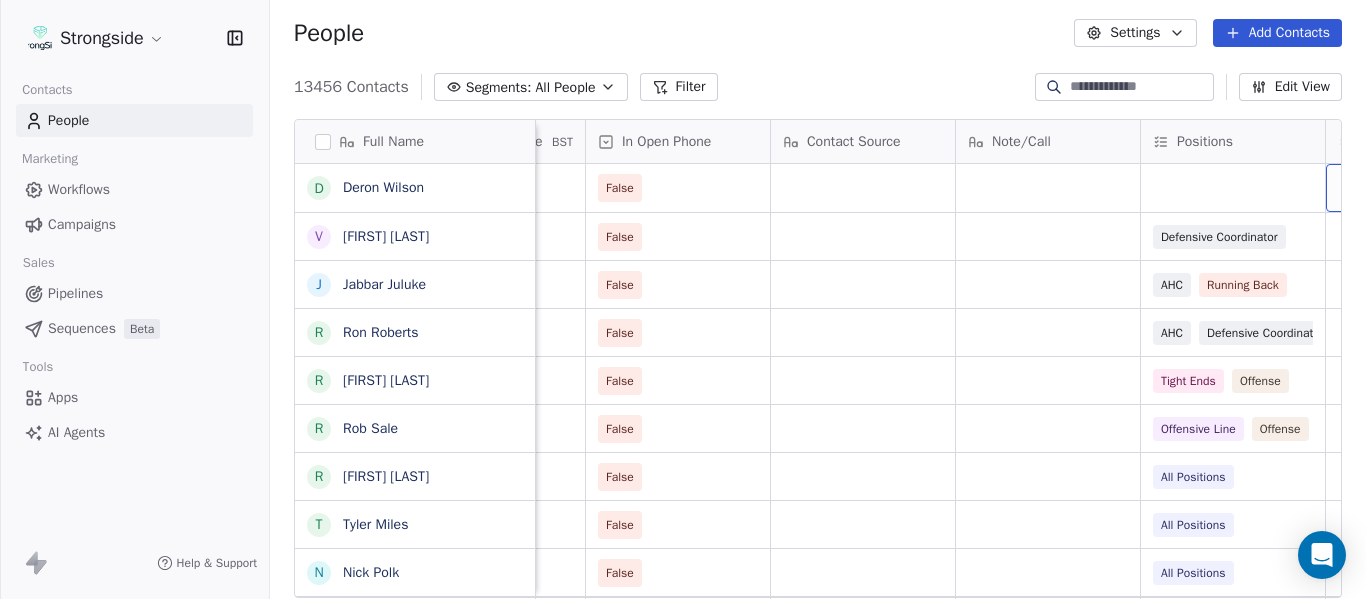 scroll, scrollTop: 0, scrollLeft: 2568, axis: horizontal 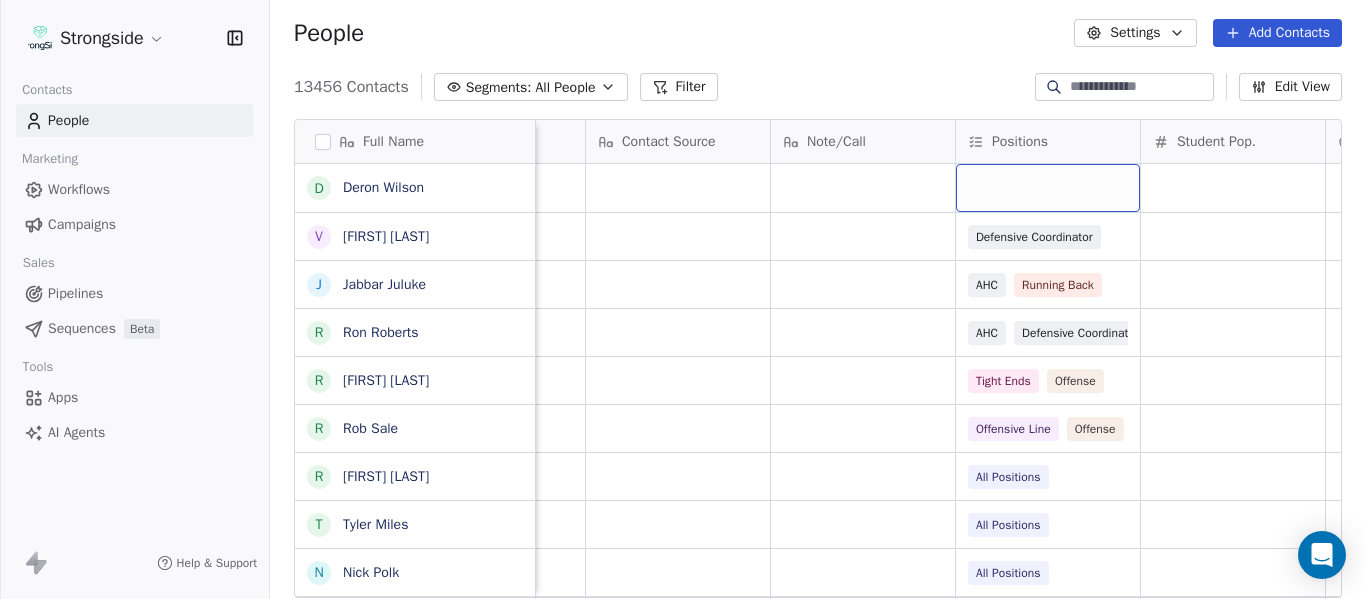 click at bounding box center (1048, 188) 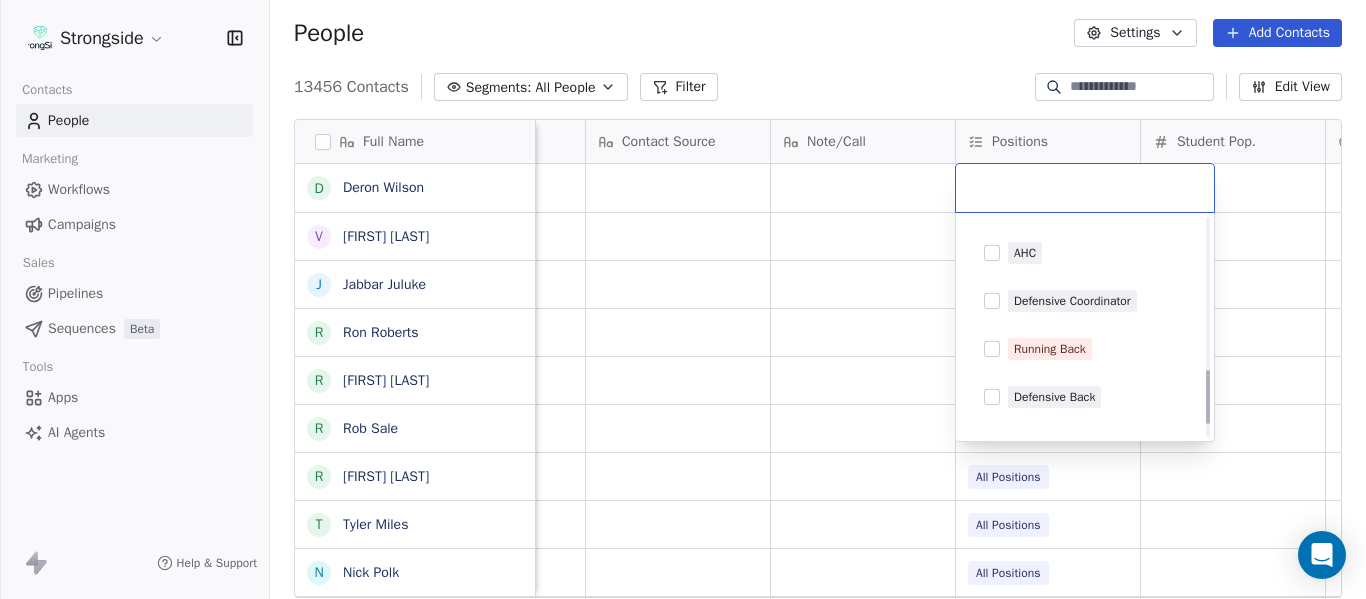 scroll, scrollTop: 600, scrollLeft: 0, axis: vertical 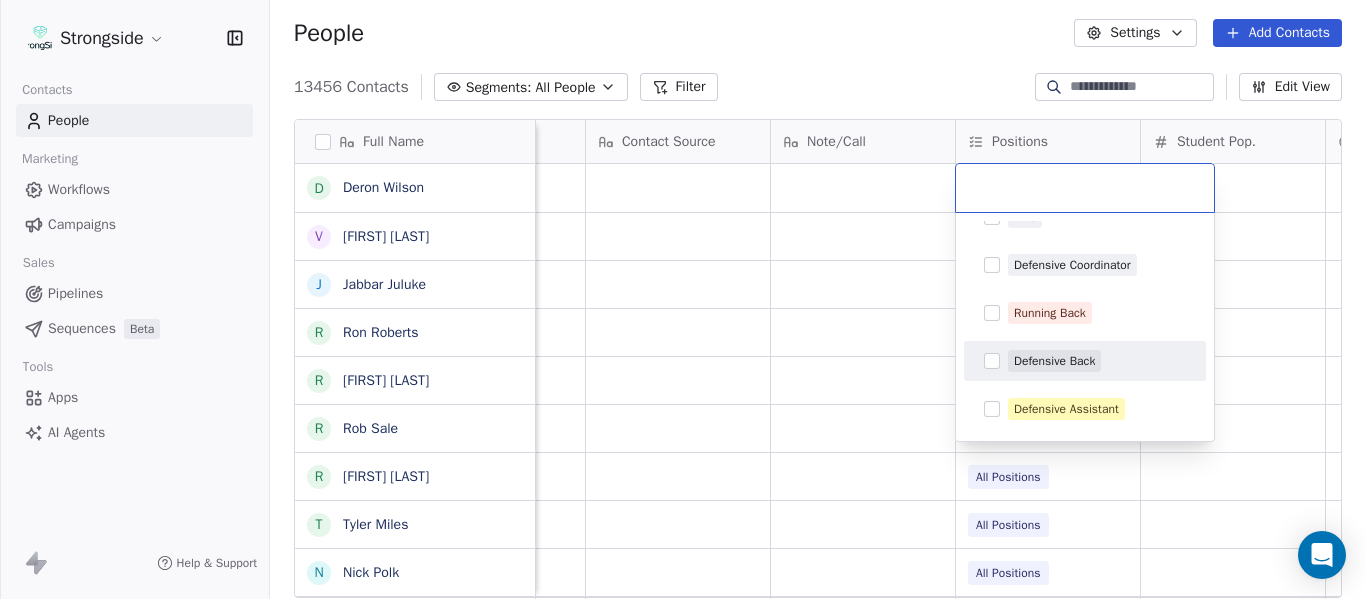 click on "Defensive Back" at bounding box center [1054, 361] 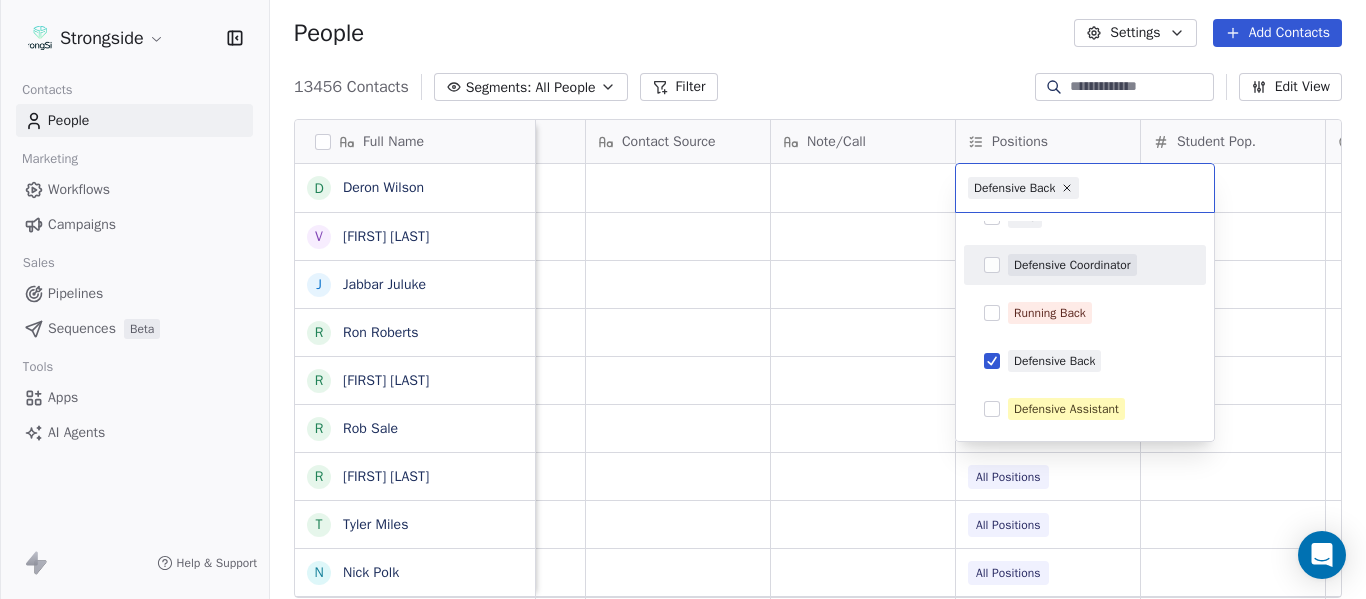 click on "Strongside Contacts People Marketing Workflows Campaigns Sales Pipelines Sequences Beta Tools Apps AI Agents Help & Support People Settings  Add Contacts 13456 Contacts Segments: All People Filter  Edit View Tag Add to Sequence Export Full Name D [FIRST] [LAST] V [FIRST] [LAST] J [FIRST] [LAST] R [FIRST] [LAST] R [FIRST] [LAST] R [FIRST] [LAST] R [FIRST] [LAST] T [FIRST] [LAST] N [FIRST] [LAST] J [FIRST] [LAST] M [FIRST] [LAST] S [FIRST] [LAST] J [FIRST] [LAST] M [FIRST] [LAST] B [FIRST] [LAST] N [FIRST] [LAST] S [FIRST] [LAST] J [FIRST] [LAST] E [FIRST] [LAST] N [FIRST] [LAST] J [FIRST] [LAST] J [FIRST] [LAST] B [FIRST] [LAST] J [FIRST] [LAST] J [FIRST] [LAST] K [FIRST] [LAST] T [FIRST] [LAST] C [FIRST] [LAST] D [FIRST] [LAST] J [FIRST] [LAST] Priority Emails Auto Clicked Last Activity Date BST In Open Phone Contact Source Note/Call Positions Student Pop. Lead Account   False   False Defensive Coordinator   False AHC Running Back   False AHC Defensive Coordinator   False Tight Ends Offense   False Offensive Line Offense   False All Positions" at bounding box center [683, 299] 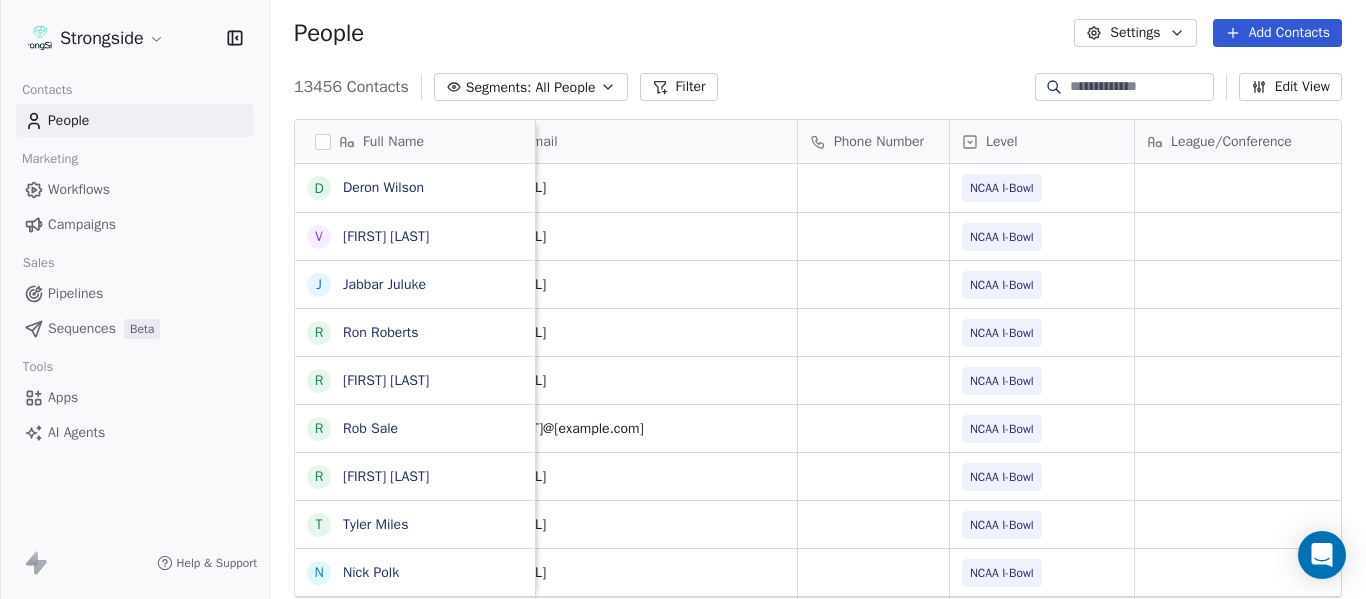 scroll, scrollTop: 0, scrollLeft: 0, axis: both 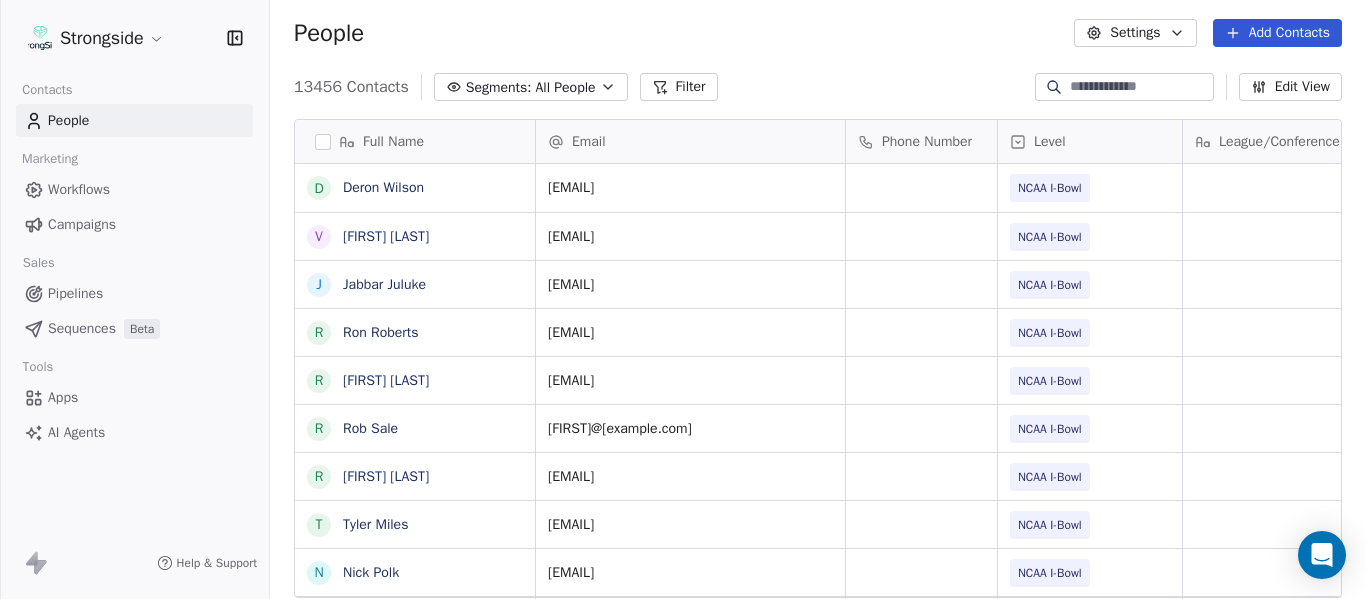 click on "Add Contacts" at bounding box center [1277, 33] 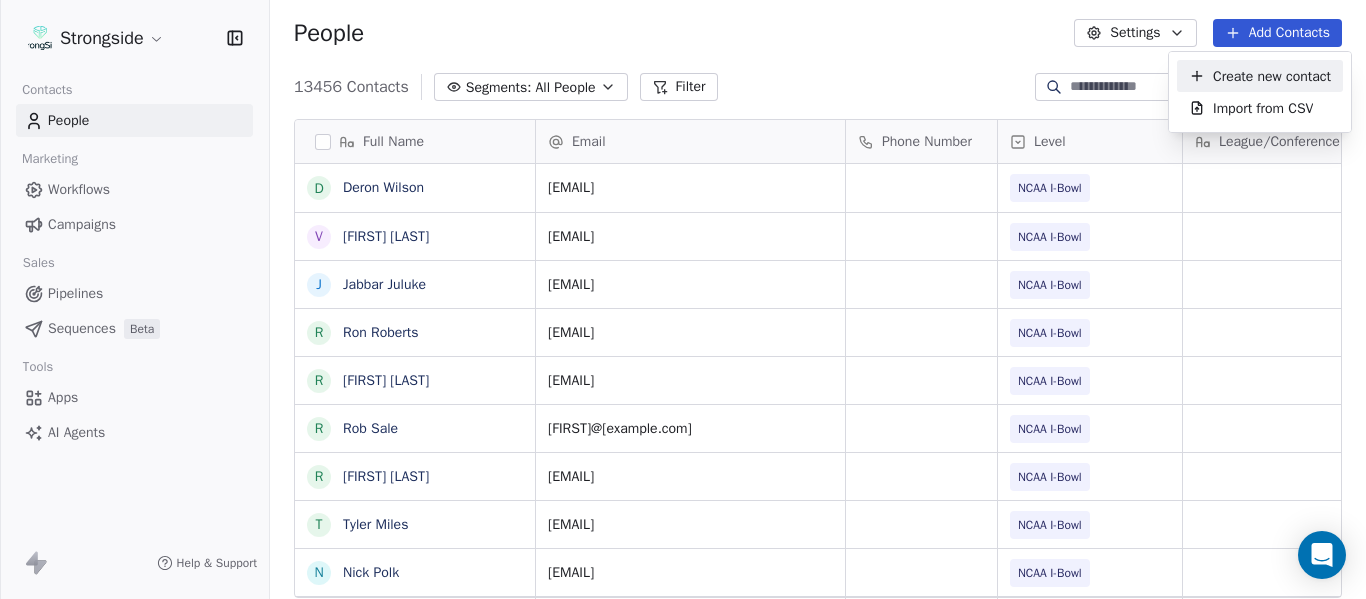 click on "Create new contact" at bounding box center [1272, 76] 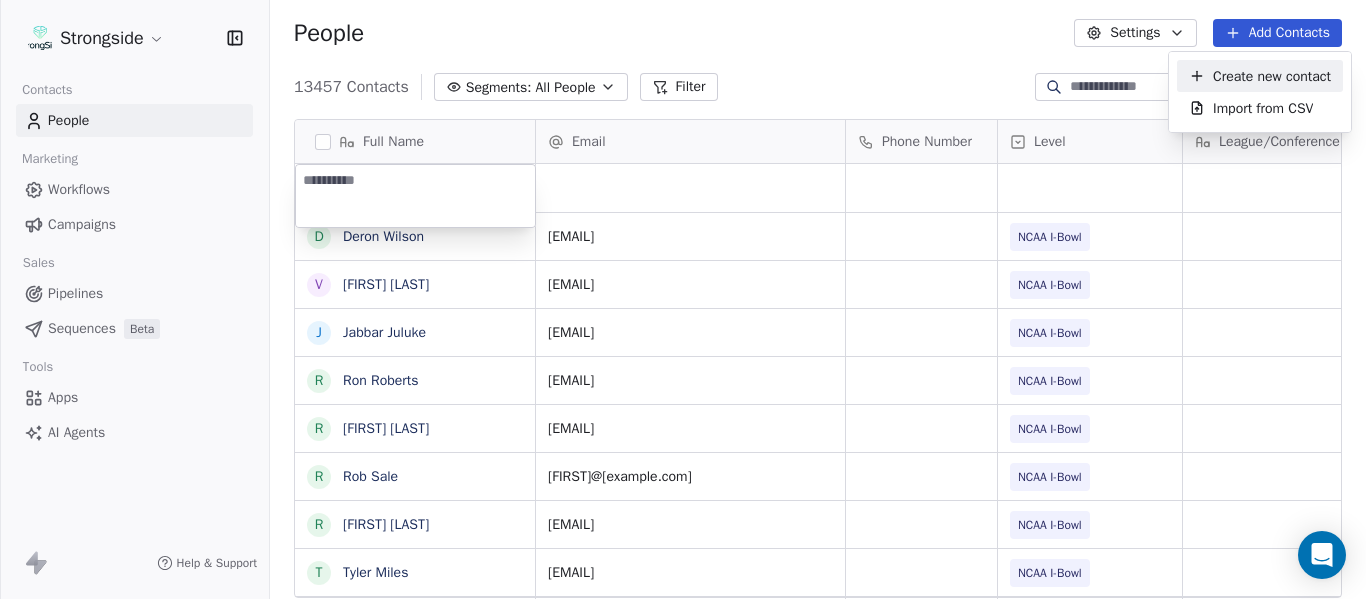 type on "**********" 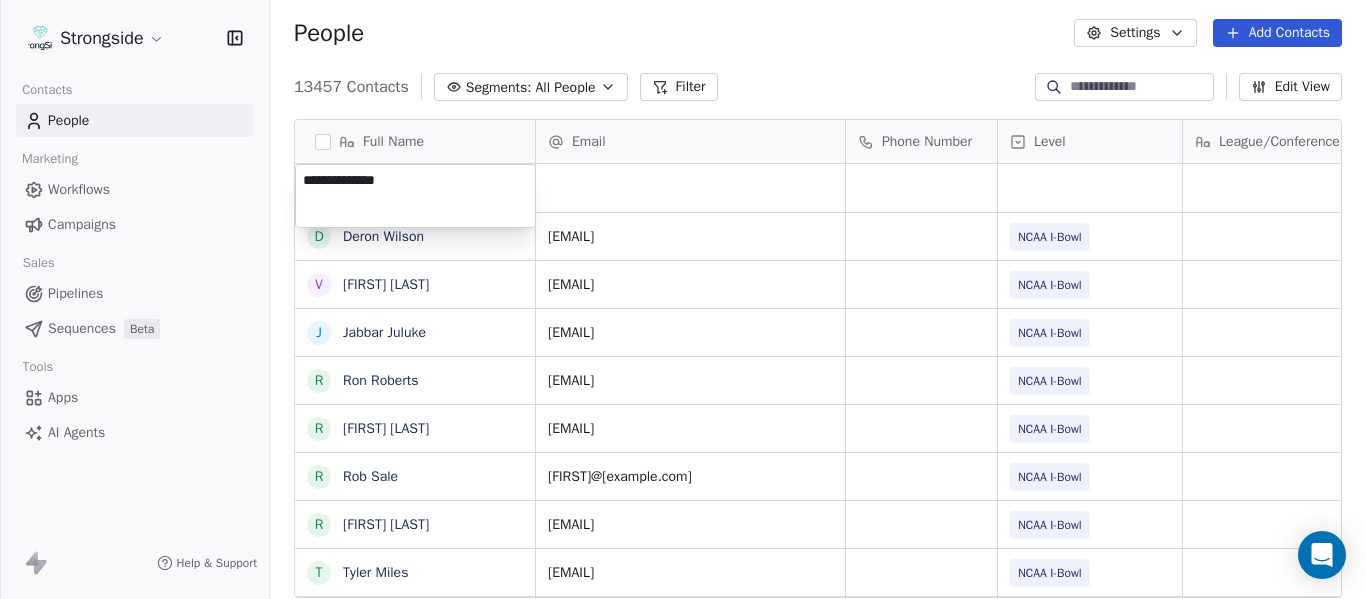 click on "Strongside Contacts People Marketing Workflows Campaigns Sales Pipelines Sequences Beta Tools Apps AI Agents Help & Support People Settings  Add Contacts 13457 Contacts Segments: All People Filter  Edit View Tag Add to Sequence Export Full Name D [FIRST] [LAST] V [FIRST] [LAST] J [FIRST] [LAST] R [FIRST] [LAST] R [FIRST] [LAST] R [FIRST] [LAST] R [FIRST] [LAST] T [FIRST] [LAST] N [FIRST] [LAST] J [FIRST] [LAST] M [FIRST] [LAST] S [FIRST] [LAST] J [FIRST] [LAST] M [FIRST] [LAST] B [FIRST] [LAST] N [FIRST] [LAST] S [FIRST] [LAST] J [FIRST] [LAST] E [FIRST] [LAST] N [FIRST] [LAST] J [FIRST] [LAST] J [FIRST] [LAST] B [FIRST] [LAST] J [FIRST] [LAST] J [FIRST] [LAST] K [FIRST] [LAST] T [FIRST] [LAST] C [FIRST] [LAST] D [FIRST] [LAST] Email Phone Number Level League/Conference Organization Tags Created Date BST Jul 24, 2025 10:44 PM deronw@example.com NCAA I-Bowl UNIVERSITY OF FLORIDA Jul 24, 2025 10:43 PM vinnies@example.com NCAA I-Bowl UNIVERSITY OF FLORIDA Jul 24, 2025 10:42 PM jabbarj@example.com NCAA I-Bowl UNIVERSITY OF FLORIDA" at bounding box center (683, 299) 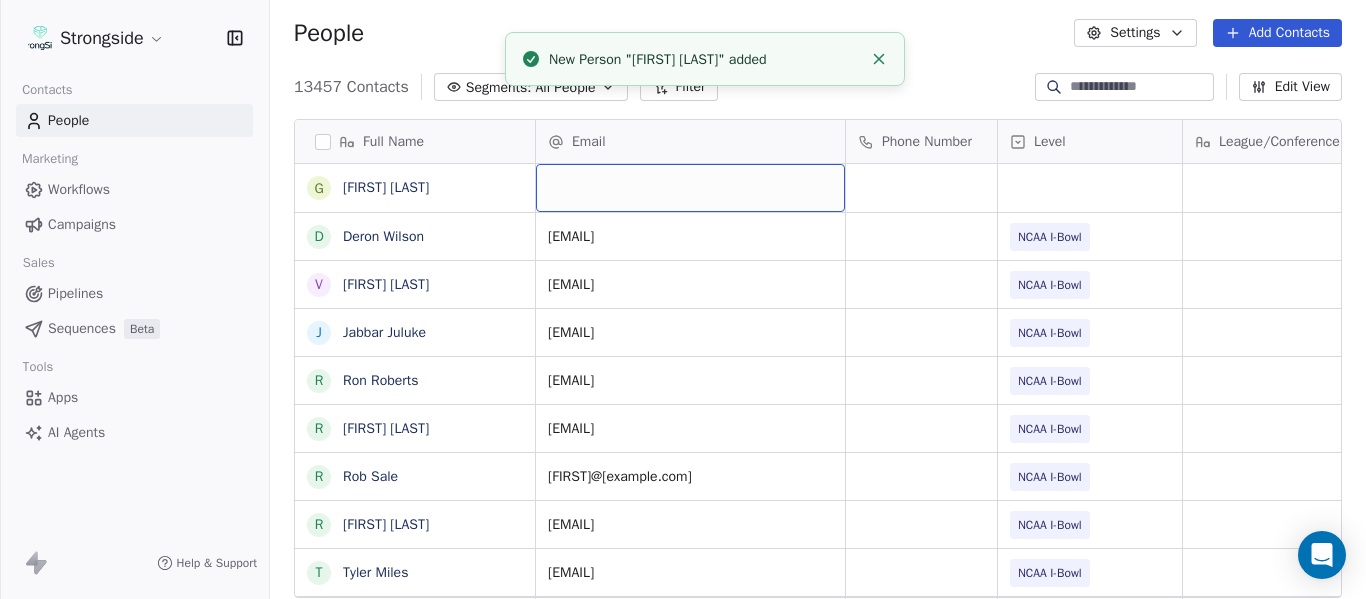 click at bounding box center [690, 188] 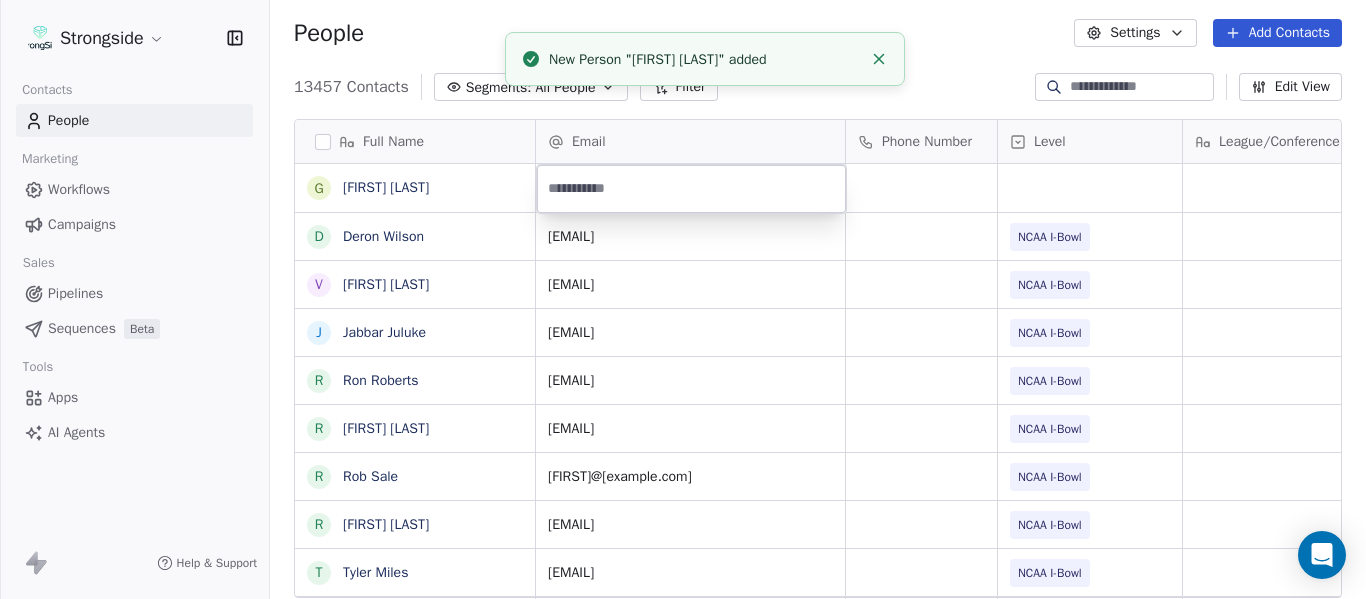 type on "**********" 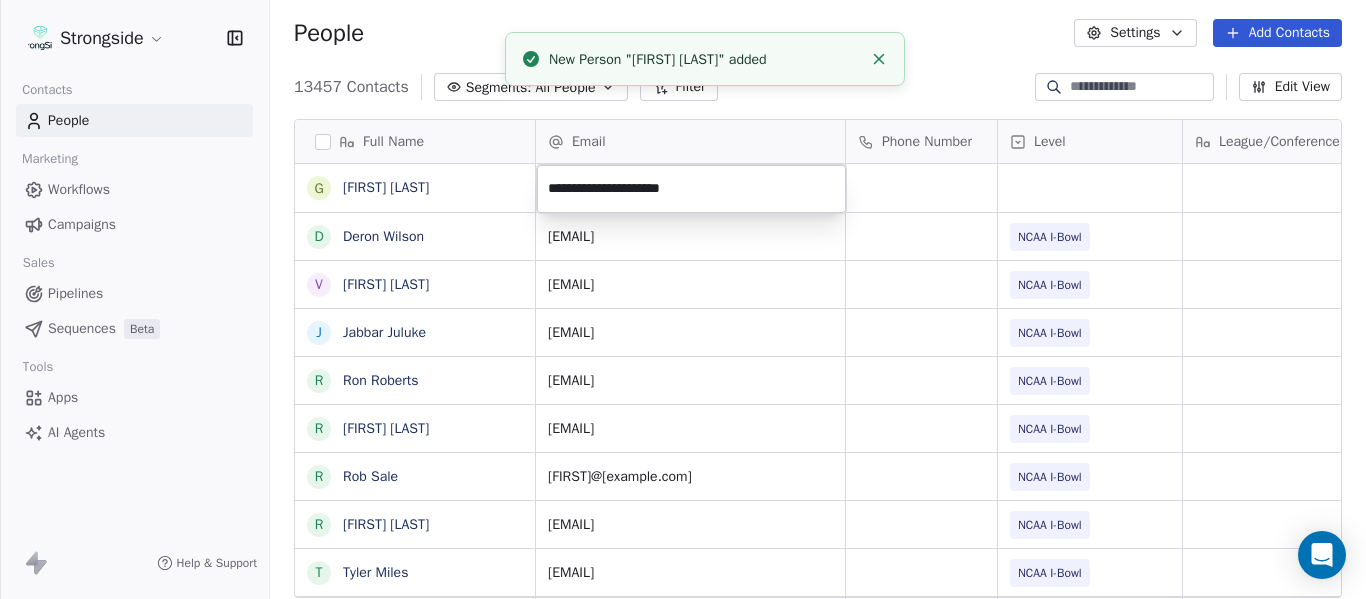 click 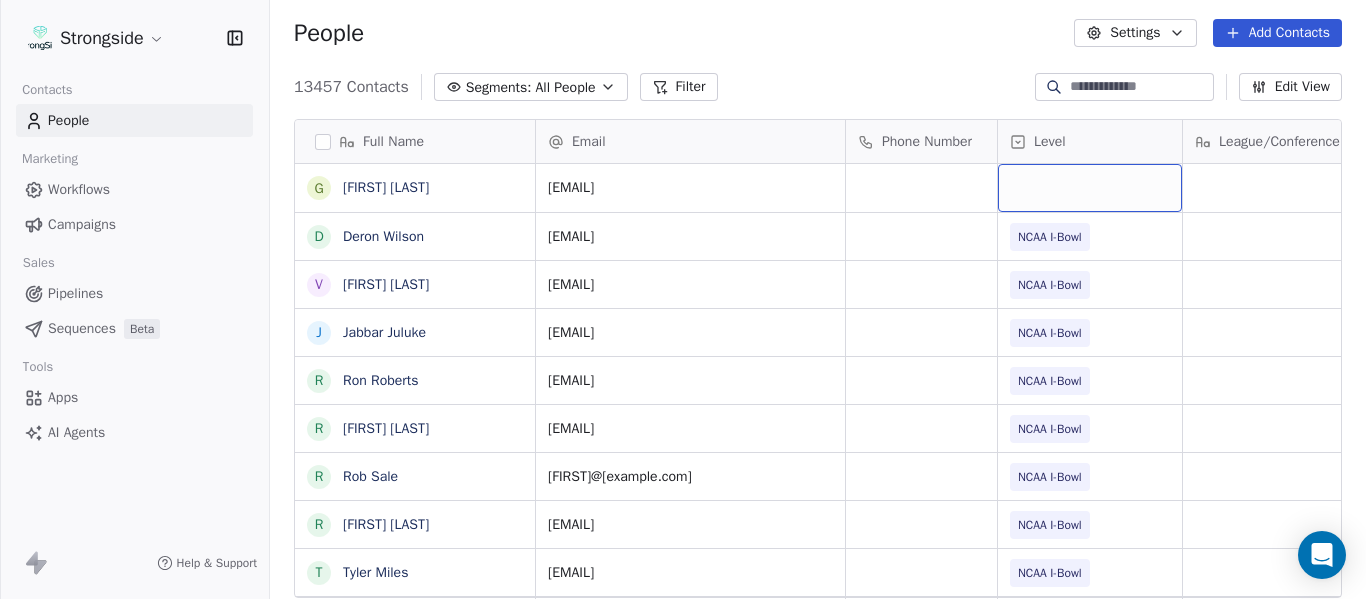 click at bounding box center (1090, 188) 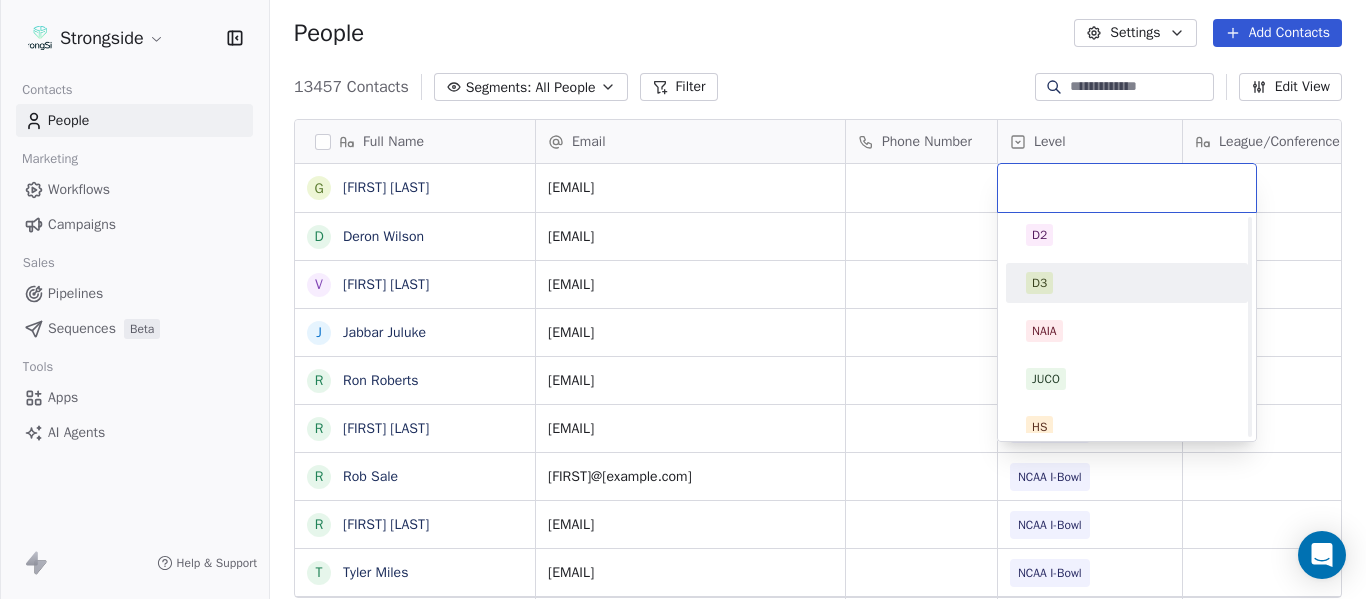 scroll, scrollTop: 212, scrollLeft: 0, axis: vertical 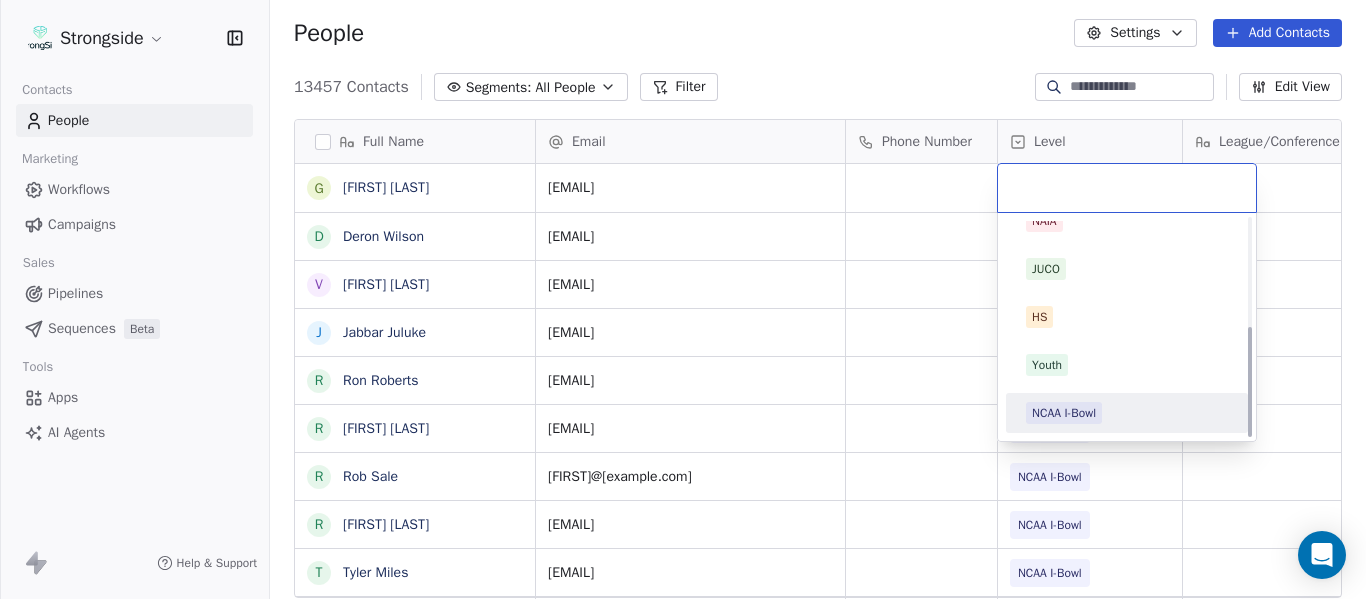 click on "NCAA I-Bowl" at bounding box center (1127, 413) 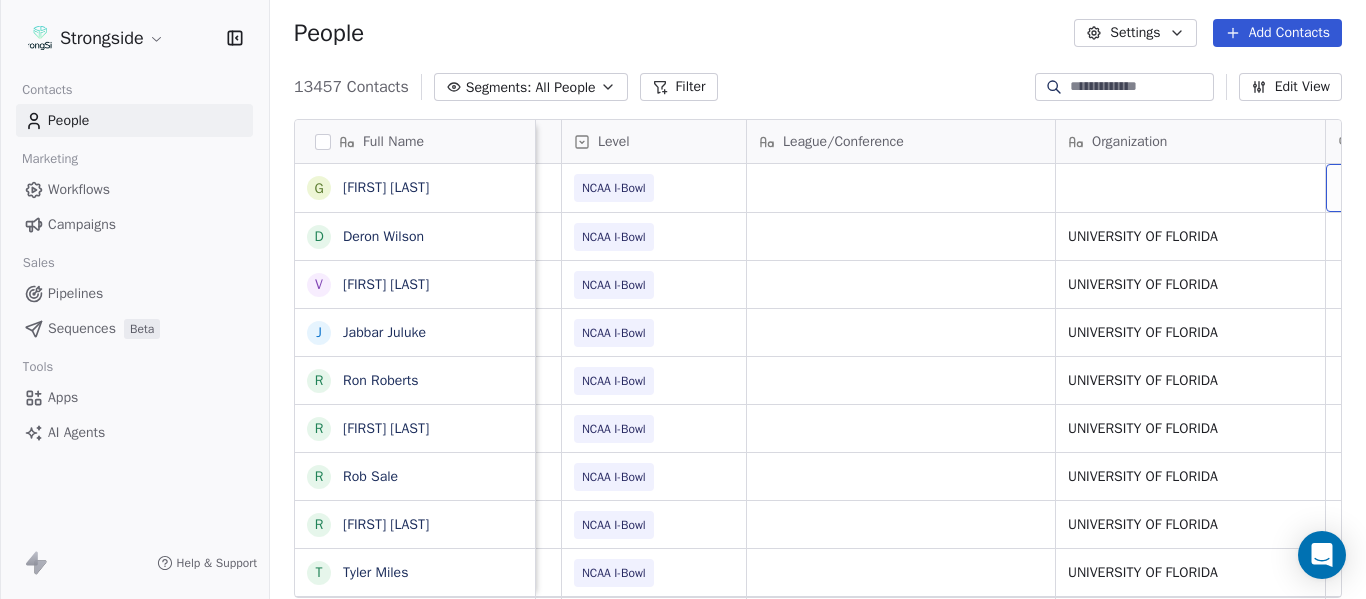 scroll, scrollTop: 0, scrollLeft: 536, axis: horizontal 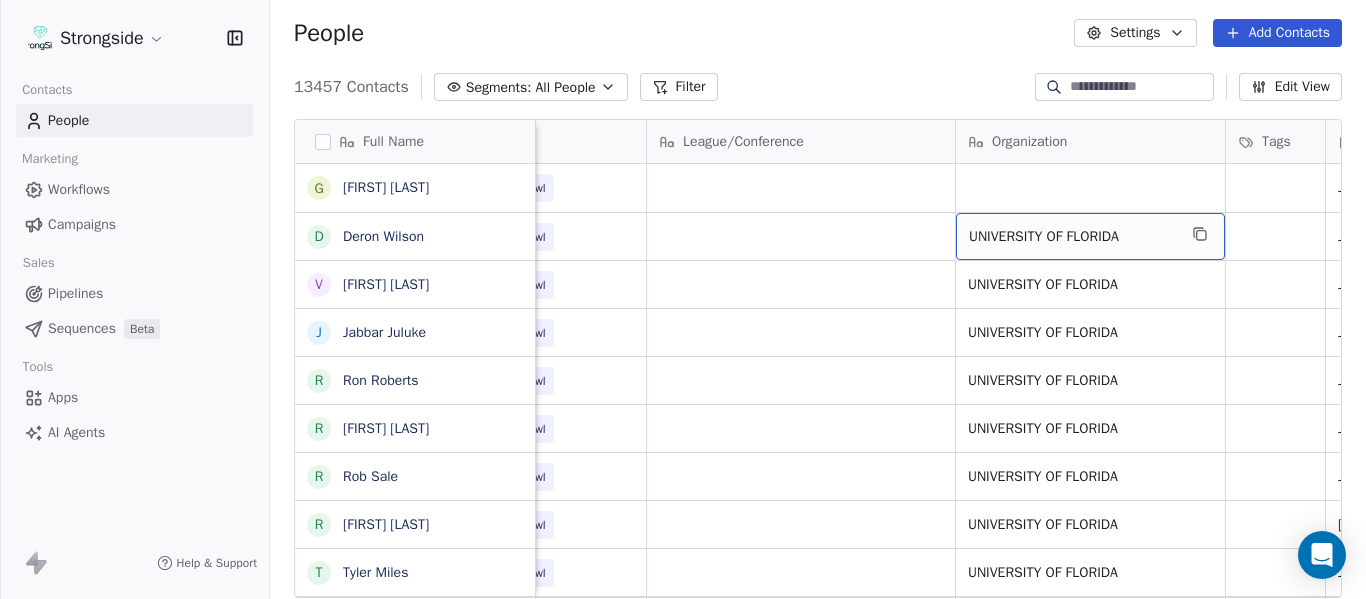 drag, startPoint x: 1137, startPoint y: 246, endPoint x: 1187, endPoint y: 234, distance: 51.41984 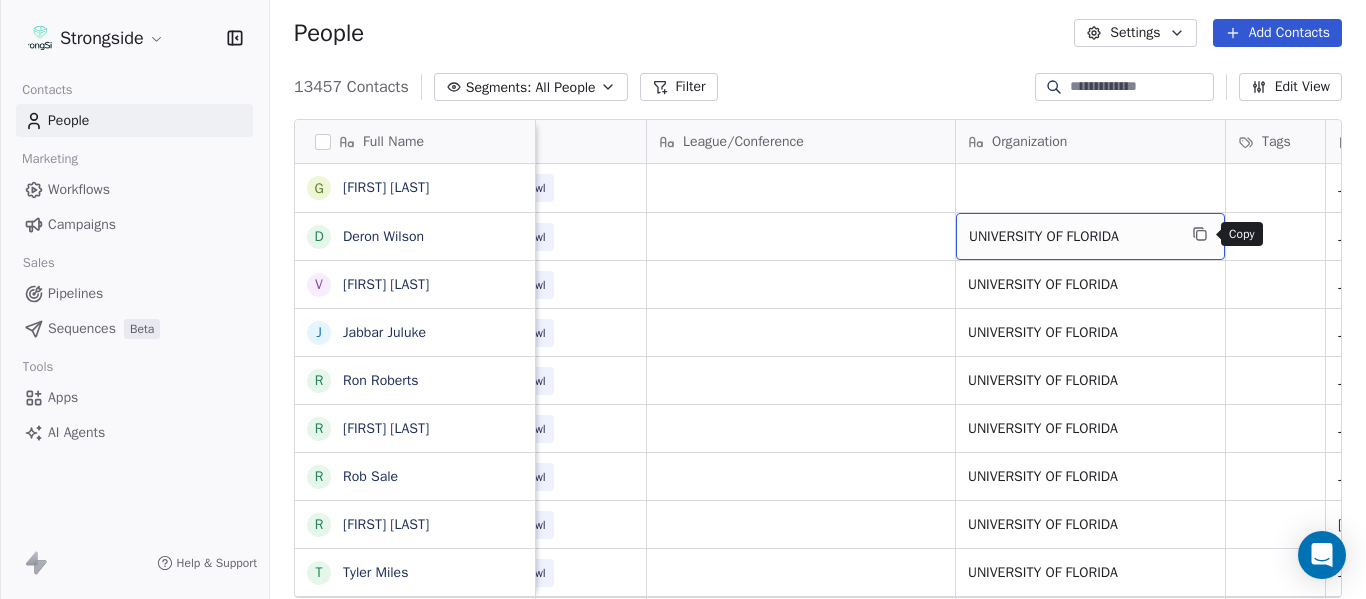 click 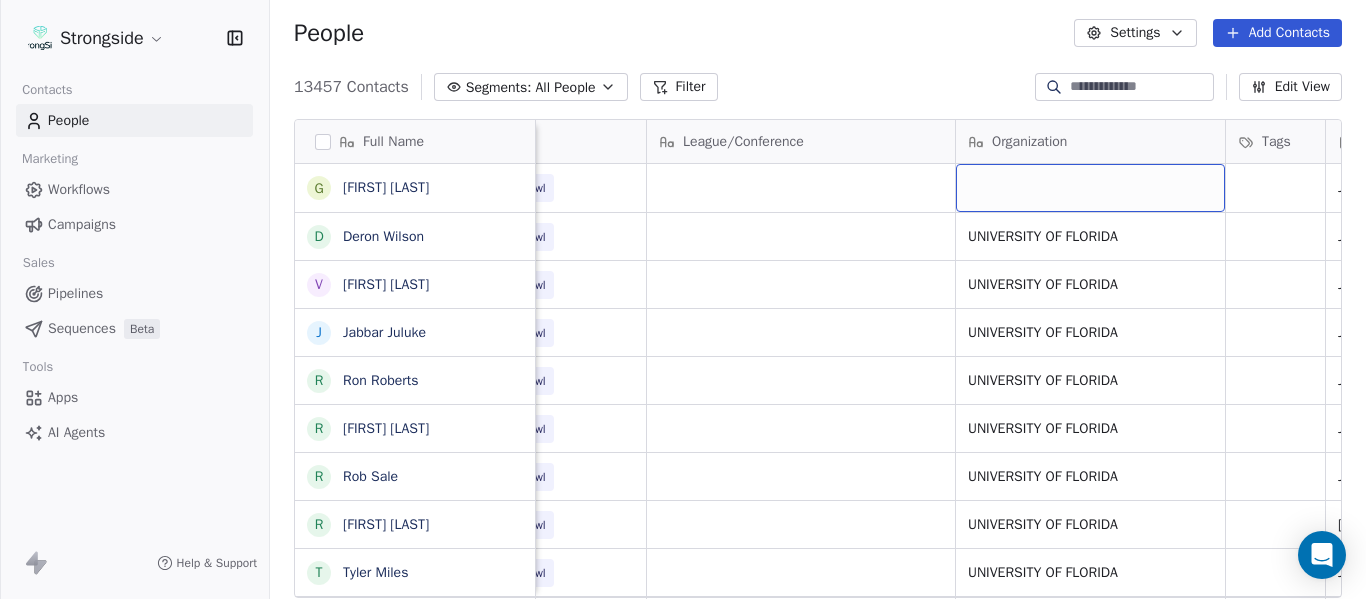 click at bounding box center (1090, 188) 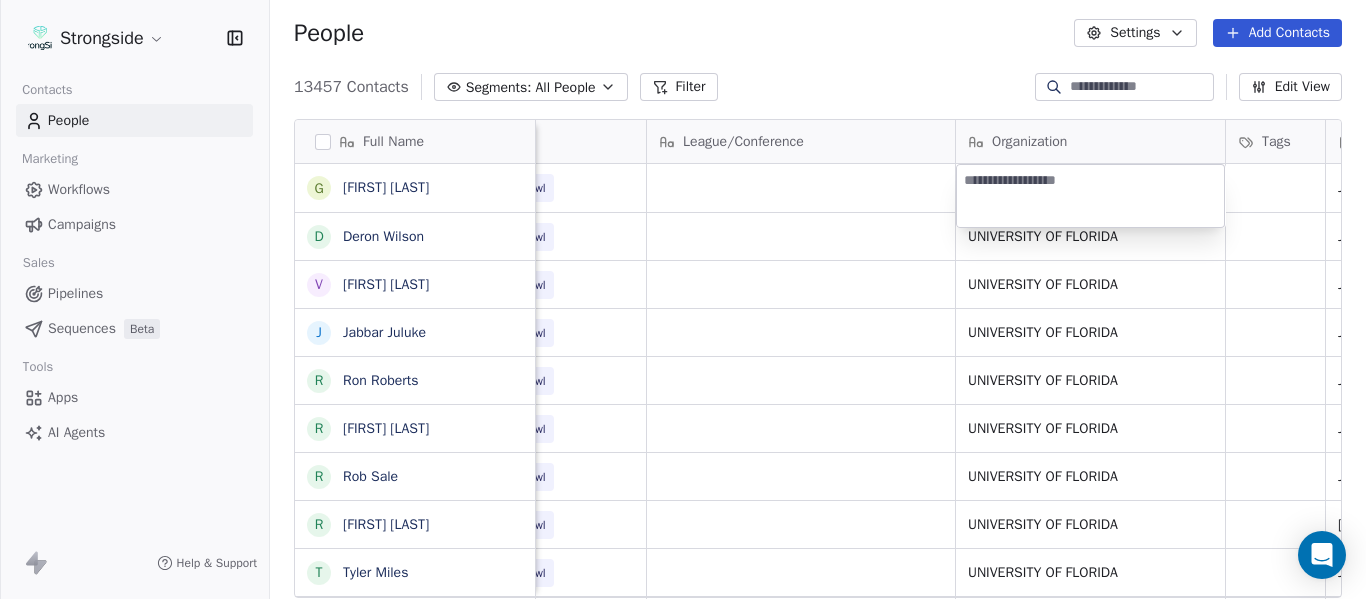 type on "**********" 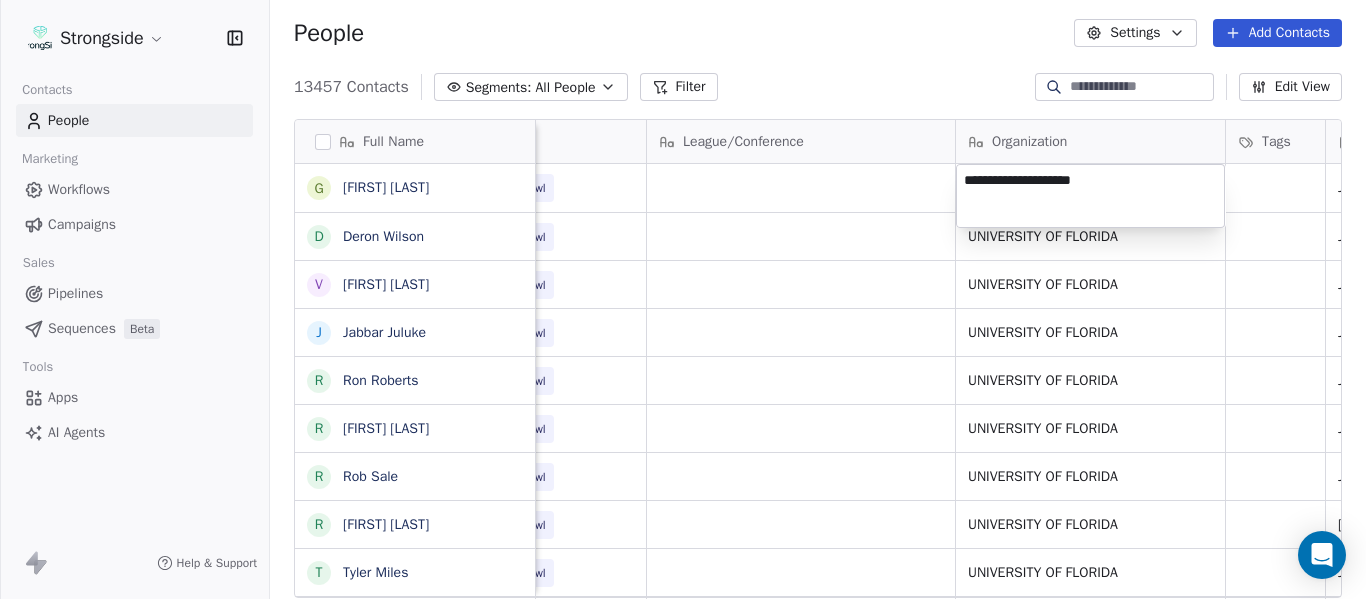 click on "Strongside Contacts People Marketing Workflows Campaigns Sales Pipelines Sequences Beta Tools Apps AI Agents Help & Support People Settings  Add Contacts 13457 Contacts Segments: All People Filter  Edit View Tag Add to Sequence Export Full Name G [FIRST] [LAST] D [FIRST] [LAST] V [FIRST] [LAST] J [FIRST] [LAST] R [FIRST] [LAST] R [FIRST] [LAST] R [FIRST] [LAST] T [FIRST] [LAST] N [FIRST] [LAST] J [FIRST] [LAST] M [FIRST] [LAST] S [FIRST] [LAST] J [FIRST] [LAST] M [FIRST] [LAST] B [FIRST] [LAST] N [FIRST] [LAST] S [FIRST] [LAST] J [FIRST] [LAST] E [FIRST] [LAST] N [FIRST] [LAST] J [FIRST] [LAST] J [FIRST] [LAST] B [FIRST] [LAST] J [FIRST] [LAST] J [FIRST] [LAST] K [FIRST] [LAST] T [FIRST] [LAST] C [FIRST] [LAST] D [FIRST] [LAST] Email Phone Number Level League/Conference Organization Tags Created Date BST Status Job Title Priority geraldc@example.com NCAA I-Bowl Jul 24, 2025 10:44 PM deronw@example.com NCAA I-Bowl UNIVERSITY OF FLORIDA Jul 24, 2025 10:43 PM Assistant Coach vinnies@example.com NCAA I-Bowl Assistant Coach" at bounding box center (683, 299) 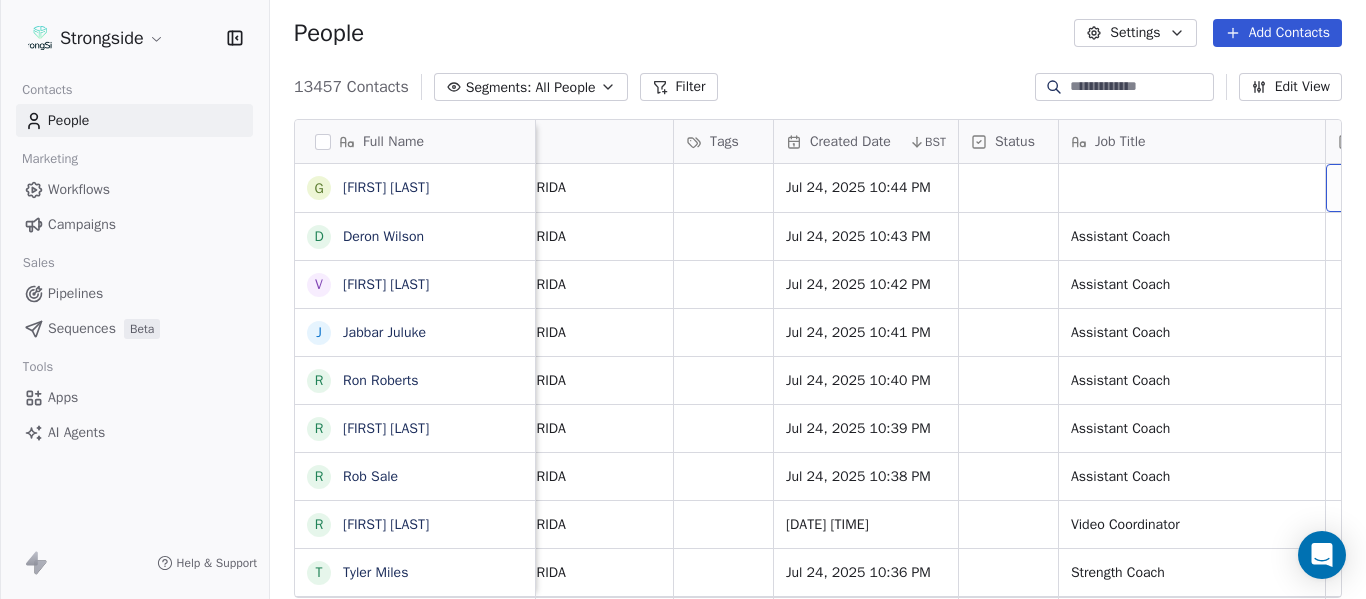 scroll, scrollTop: 0, scrollLeft: 1273, axis: horizontal 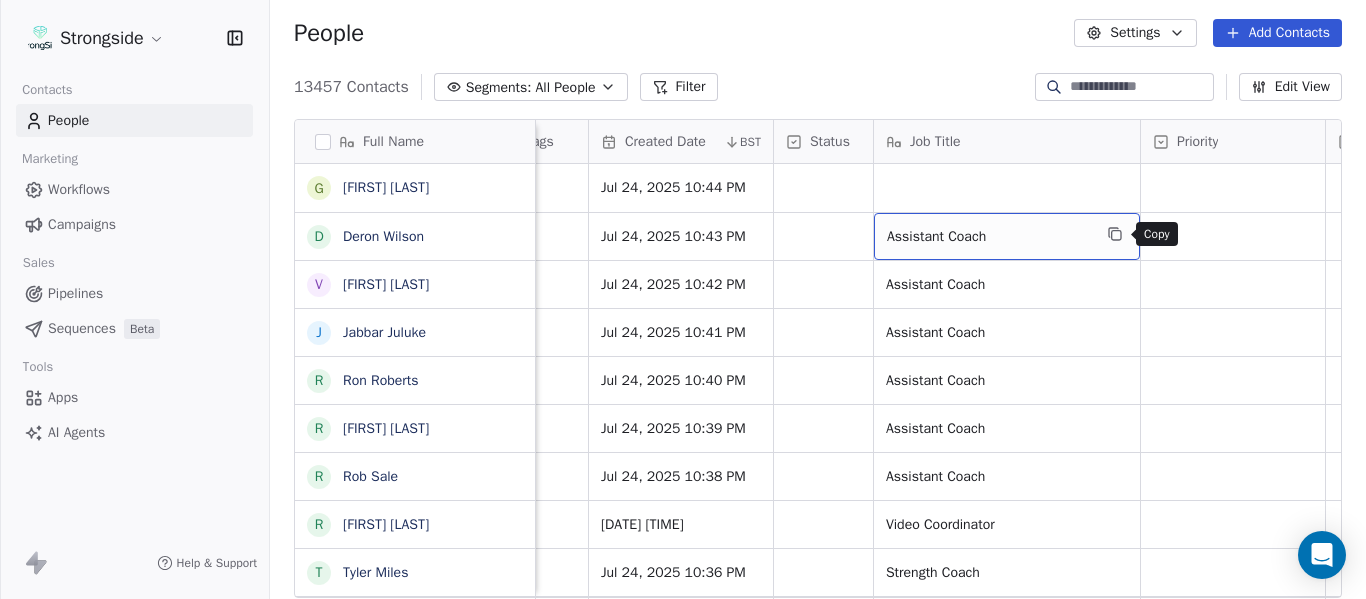 click on "Assistant Coach" at bounding box center (1007, 236) 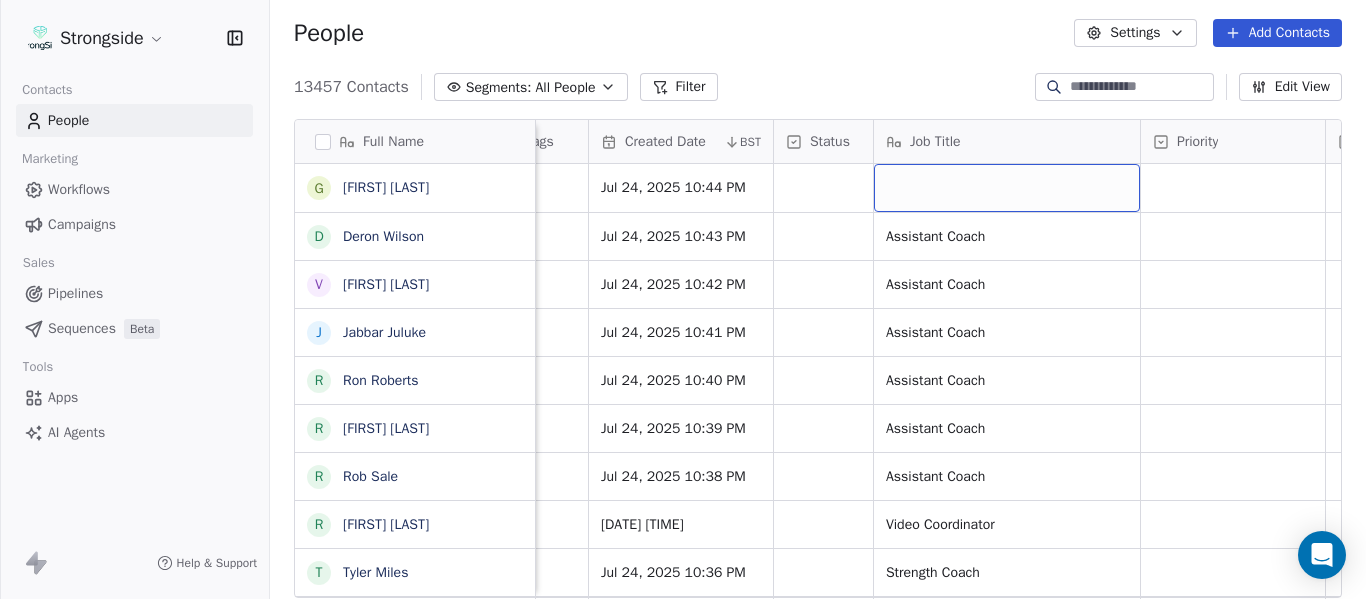 click at bounding box center (1007, 188) 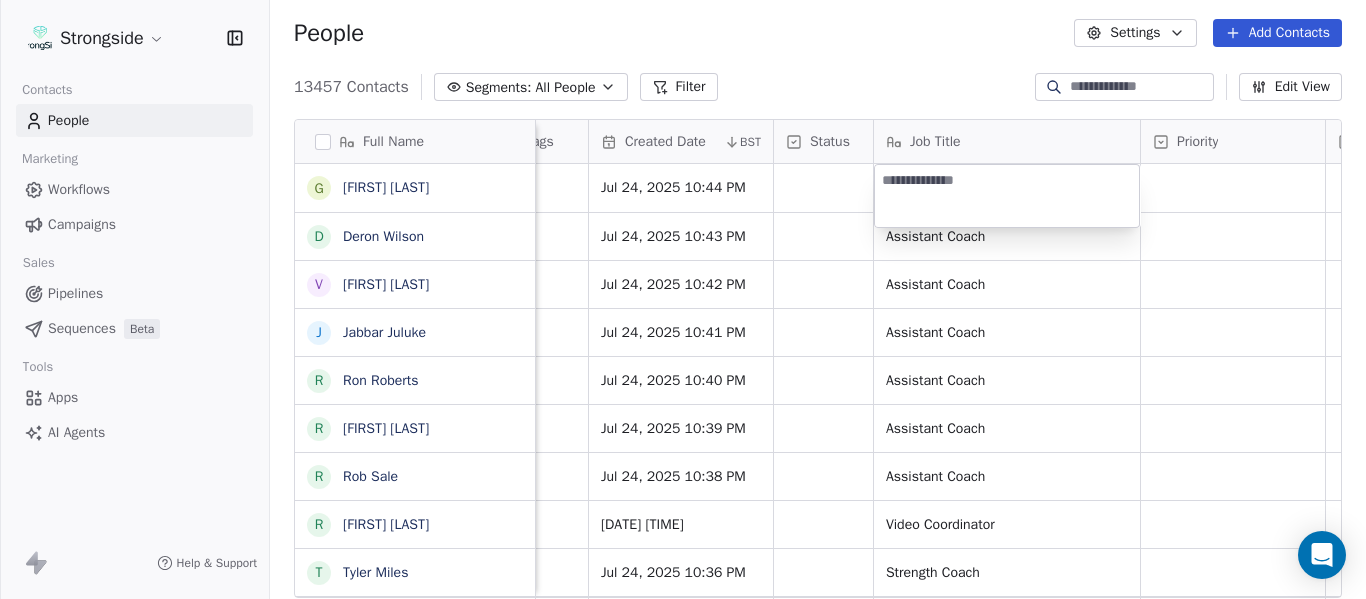 type on "**********" 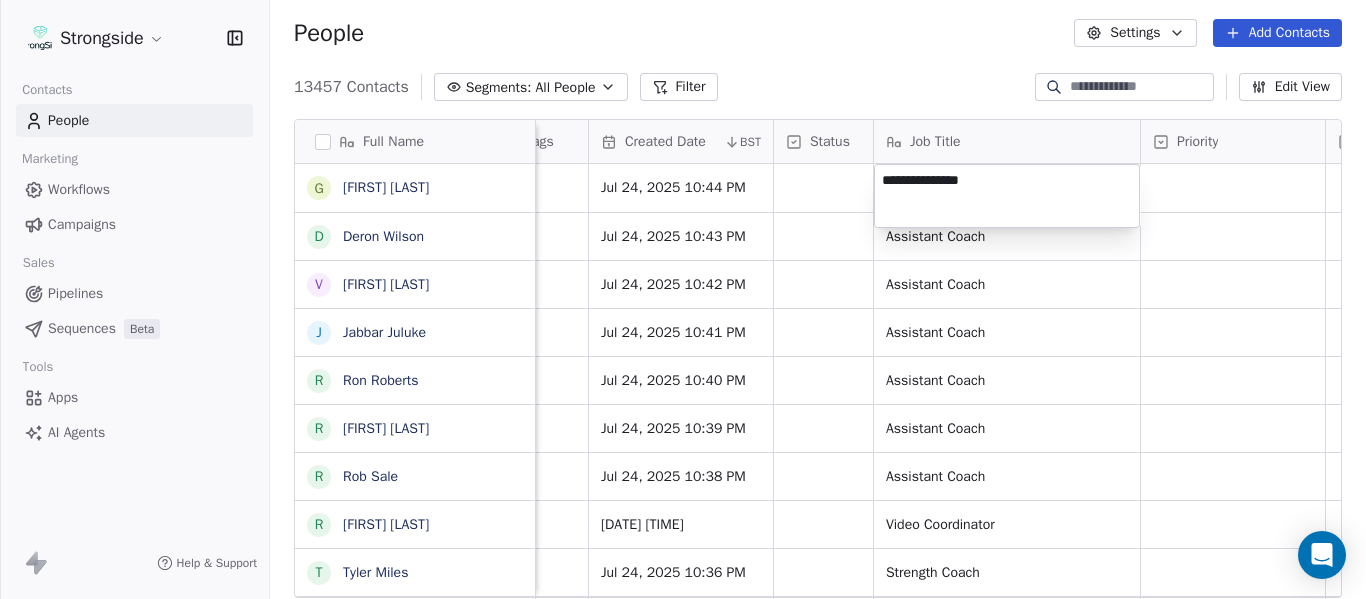 click on "Strongside Contacts People Marketing Workflows Campaigns Sales Pipelines Sequences Beta Tools Apps AI Agents Help & Support People Settings  Add Contacts 13457 Contacts Segments: All People Filter  Edit View Tag Add to Sequence Export Full Name G Gerald Chatman D Deron Wilson V Vinnie Sunseri J Jabbar Juluke R Ron Roberts R Russ Callaway R Rob Sale R Reuel Joaquin T Tyler Miles N Nick Polk J Joe Hamilton M Matthew Hutchison S Scott Burns J Jeff McGrew M Monique Mercier B Billy Napier N Nancy Scarborough S Scott Stricklin J Jacob LaFrance E Ellie O'Connor N Nick McDonald J Joshua Thompson J Jordan Helm B Brad Wilson J James Rowe J Jack Taylor K Kevin Patrick T Tyler Hudanick C Chad Creamer D DeMarcus VanDyke Level League/Conference Organization Tags Created Date BST Status Job Title Priority Emails Auto Clicked Last Activity Date BST In Open Phone Contact Source   NCAA I-Bowl UNIVERSITY OF FLORIDA Jul 24, 2025 10:44 PM   NCAA I-Bowl UNIVERSITY OF FLORIDA Jul 24, 2025 10:43 PM Assistant Coach False   False" at bounding box center [683, 299] 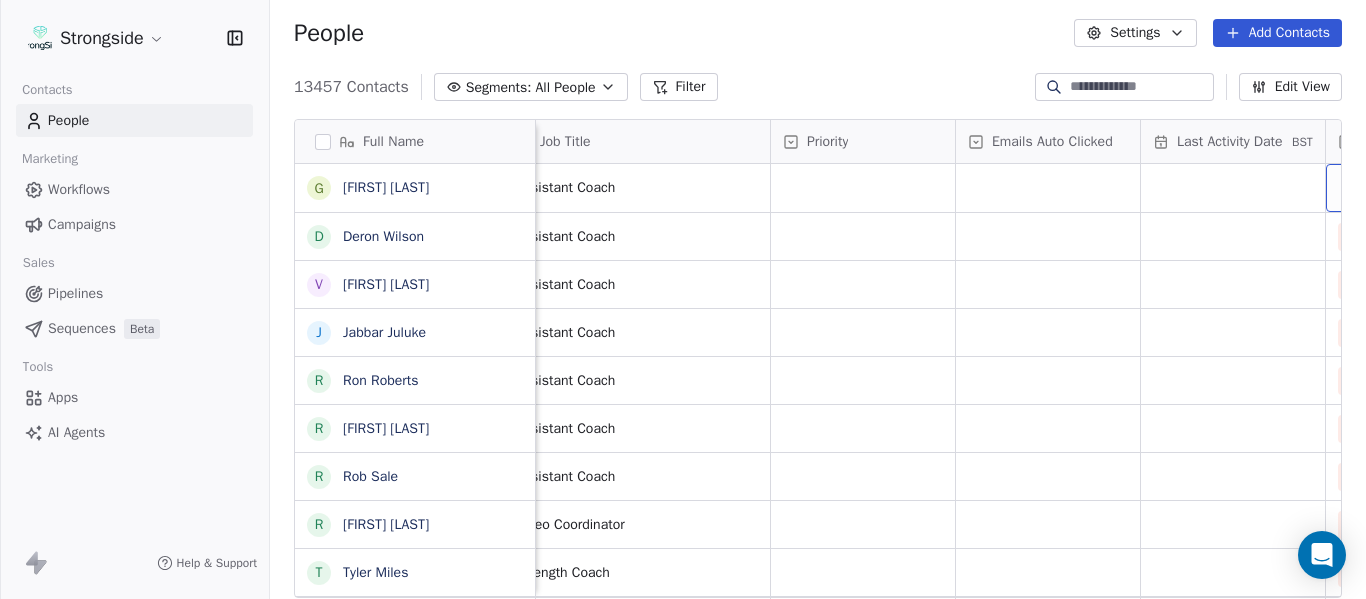 scroll, scrollTop: 0, scrollLeft: 2013, axis: horizontal 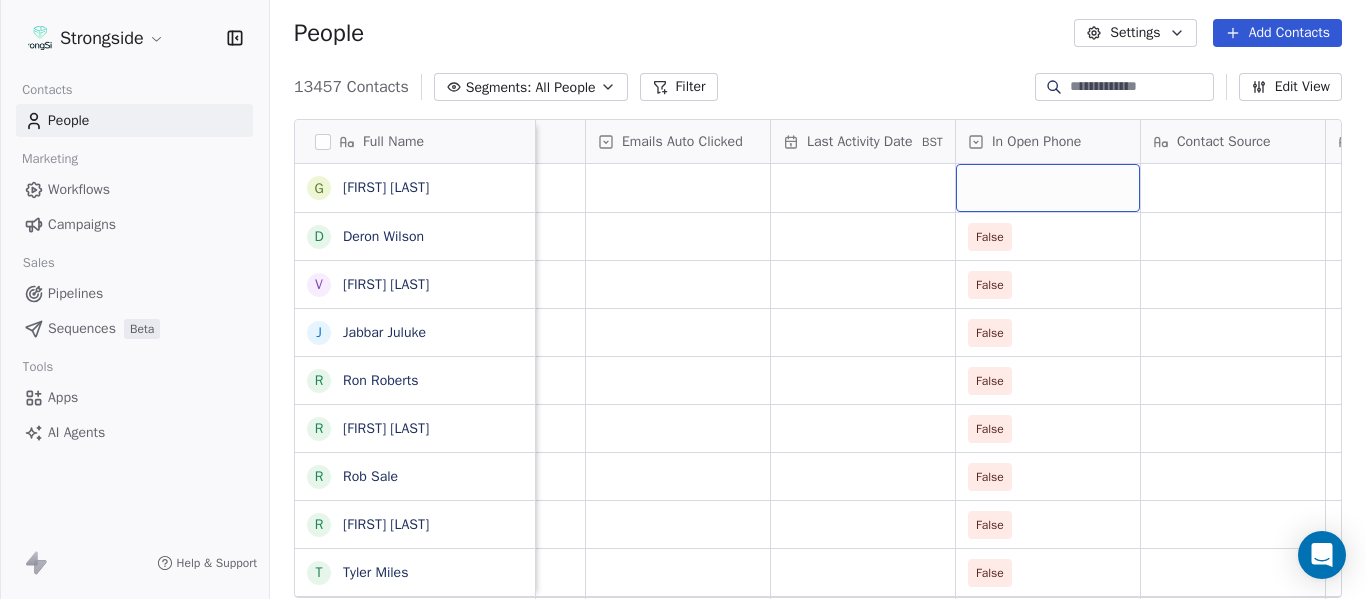 click at bounding box center (1048, 188) 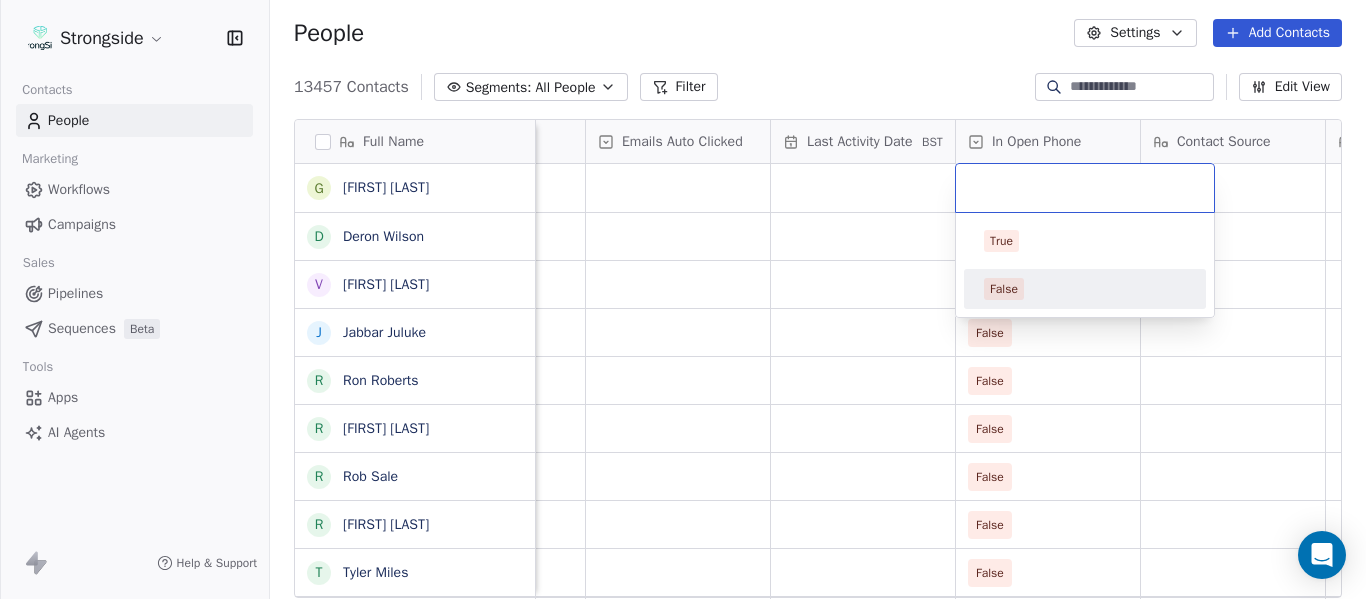 click on "False" at bounding box center [1085, 289] 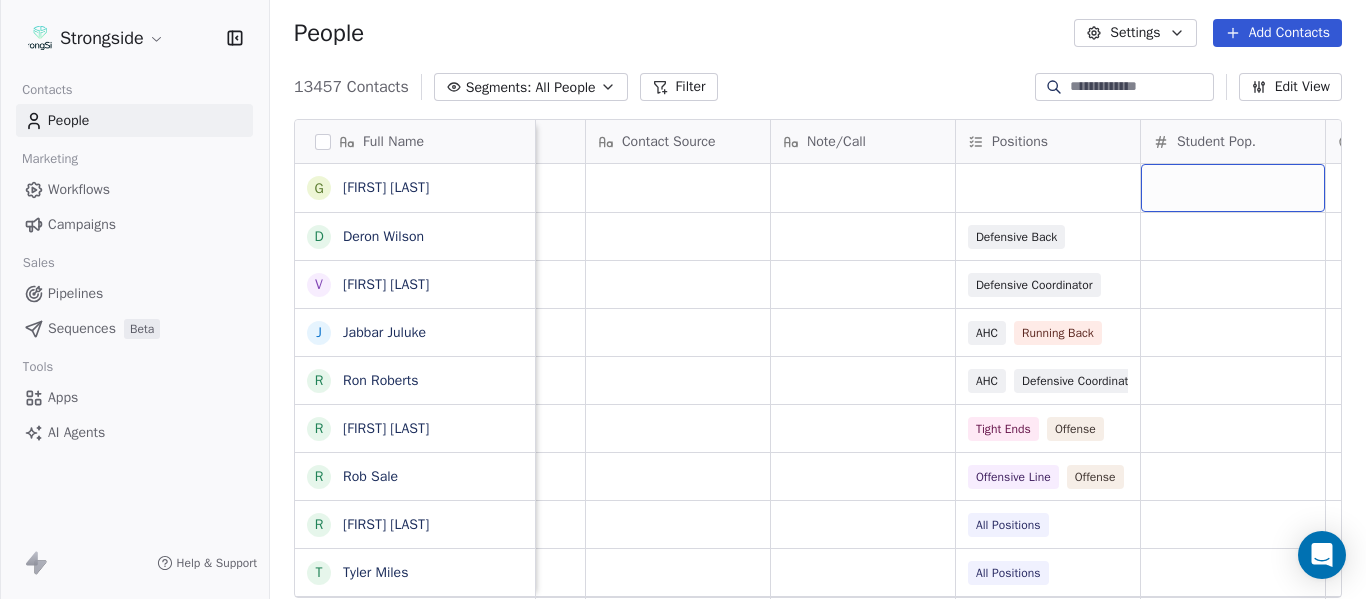 scroll, scrollTop: 0, scrollLeft: 2753, axis: horizontal 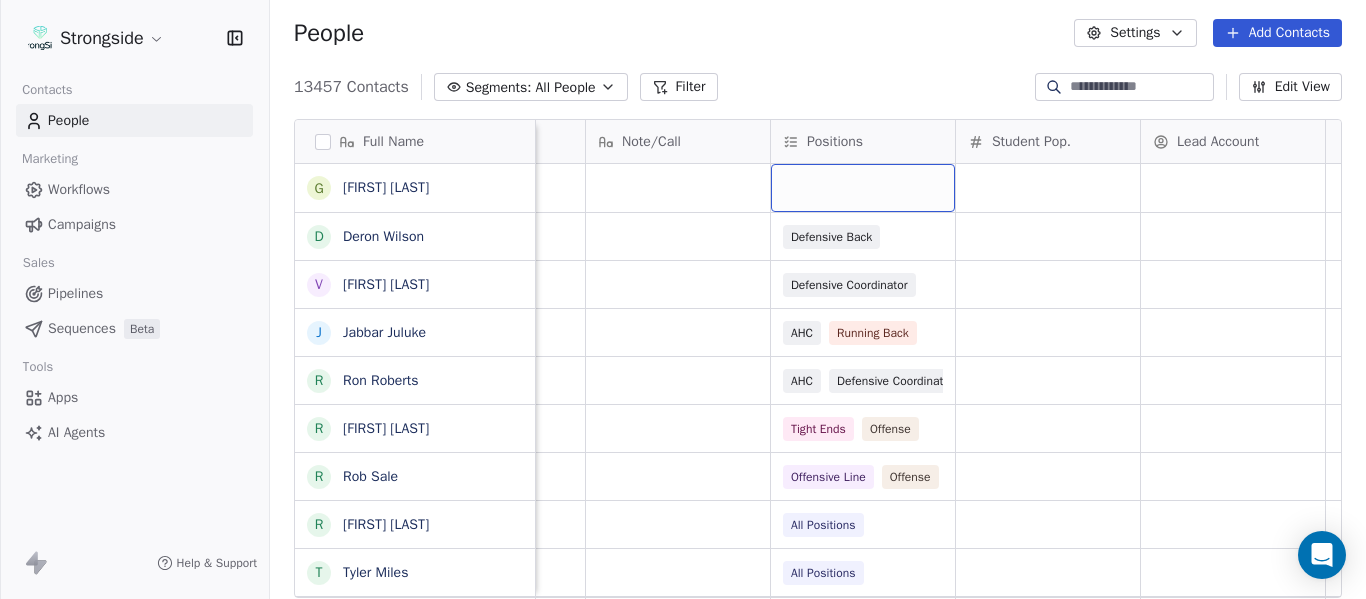 click at bounding box center (863, 188) 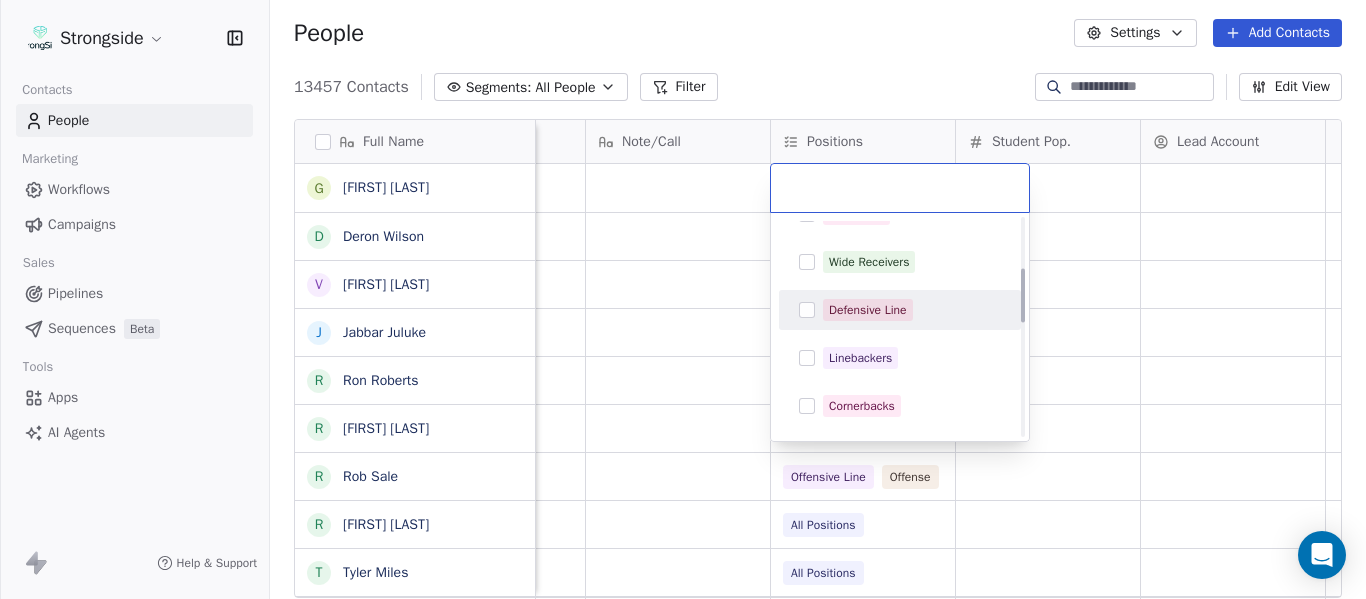scroll, scrollTop: 200, scrollLeft: 0, axis: vertical 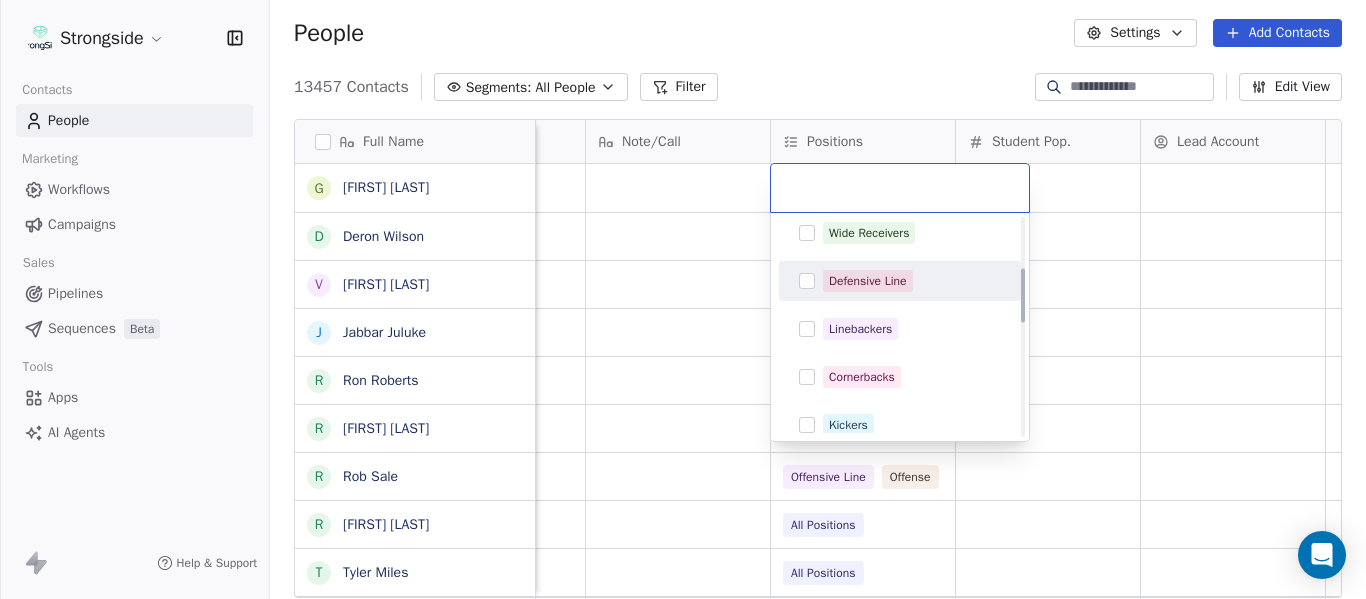 click on "Defensive Line" at bounding box center [868, 281] 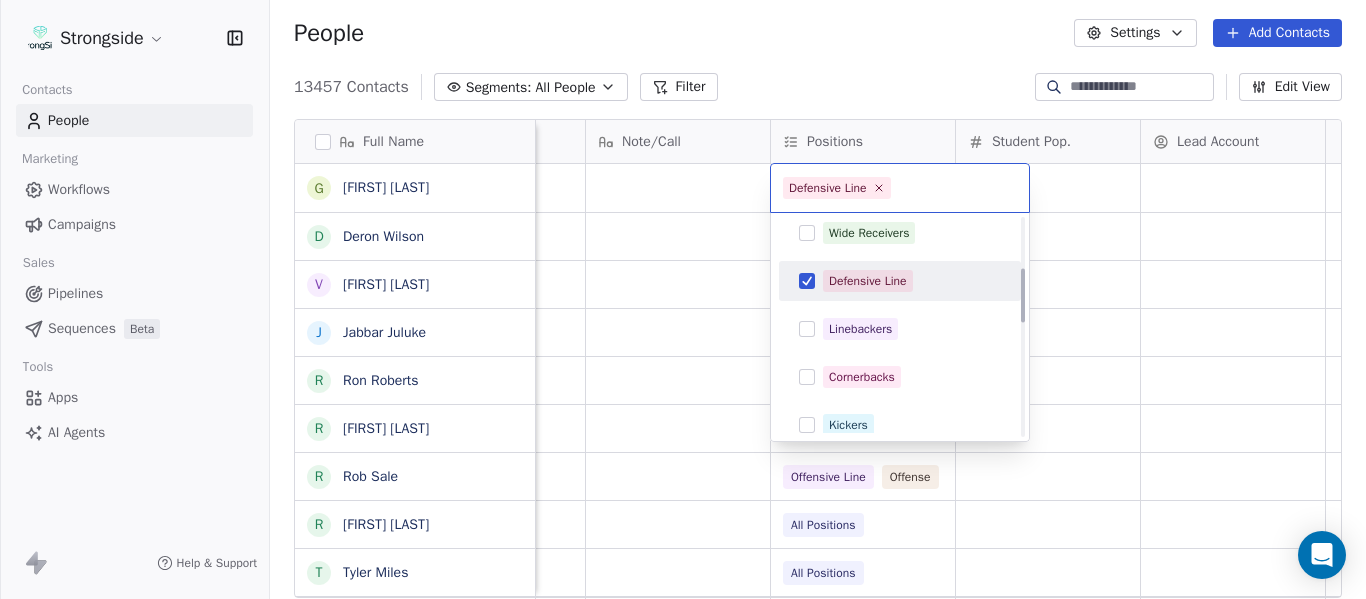 click on "Strongside Contacts People Marketing Workflows Campaigns Sales Pipelines Sequences Beta Tools Apps AI Agents Help & Support People Settings  Add Contacts 13457 Contacts Segments: All People Filter  Edit View Tag Add to Sequence Export Full Name G [LAST] D [LAST] V [LAST] J [LAST] R [LAST] R [LAST] R [LAST] R [LAST] T [LAST] N [LAST] J [LAST] M [LAST] S [LAST] J [LAST] M [LAST] B [LAST] N [LAST] S [LAST] J [LAST] E [LAST] N [LAST] J [LAST] J [LAST] B [LAST] J [LAST] J [LAST] K [LAST] T [LAST] C [LAST] D [LAST] Emails Auto Clicked Last Activity Date BST In Open Phone Contact Source Note/Call Positions Student Pop. Lead Account   False   False Defensive Back   False Defensive Coordinator   False AHC Running Back   False AHC Defensive Coordinator   False Tight Ends Offense   False Offensive Line Offense   False" at bounding box center [683, 299] 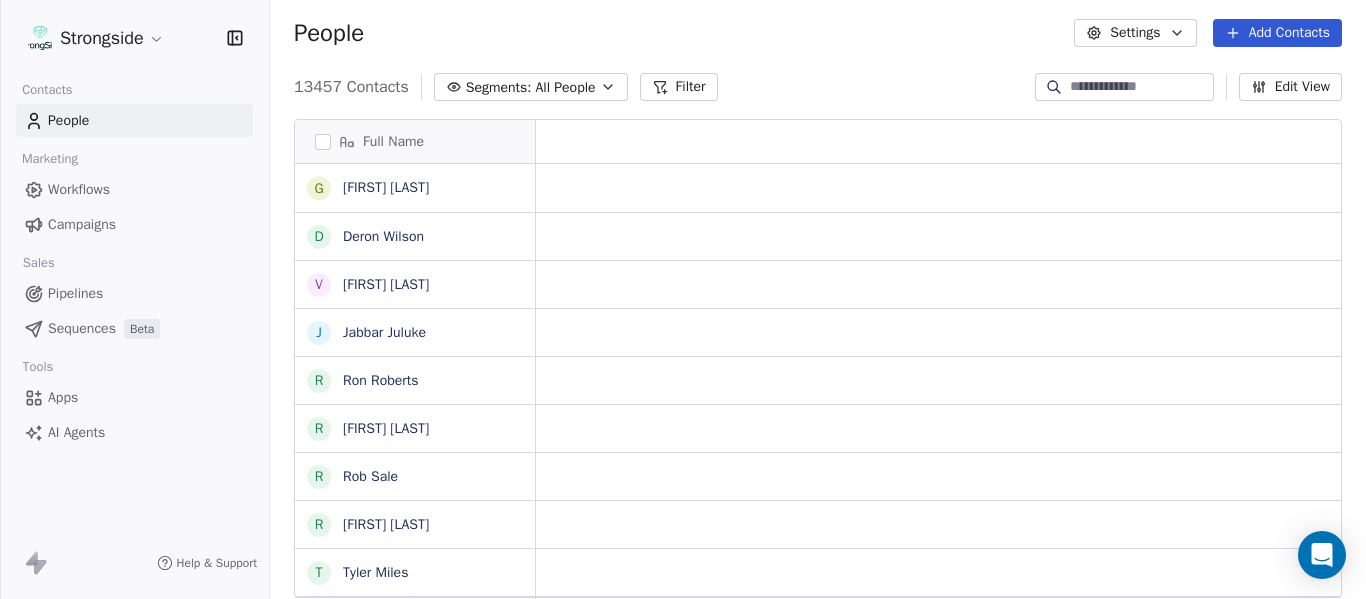 scroll, scrollTop: 0, scrollLeft: 0, axis: both 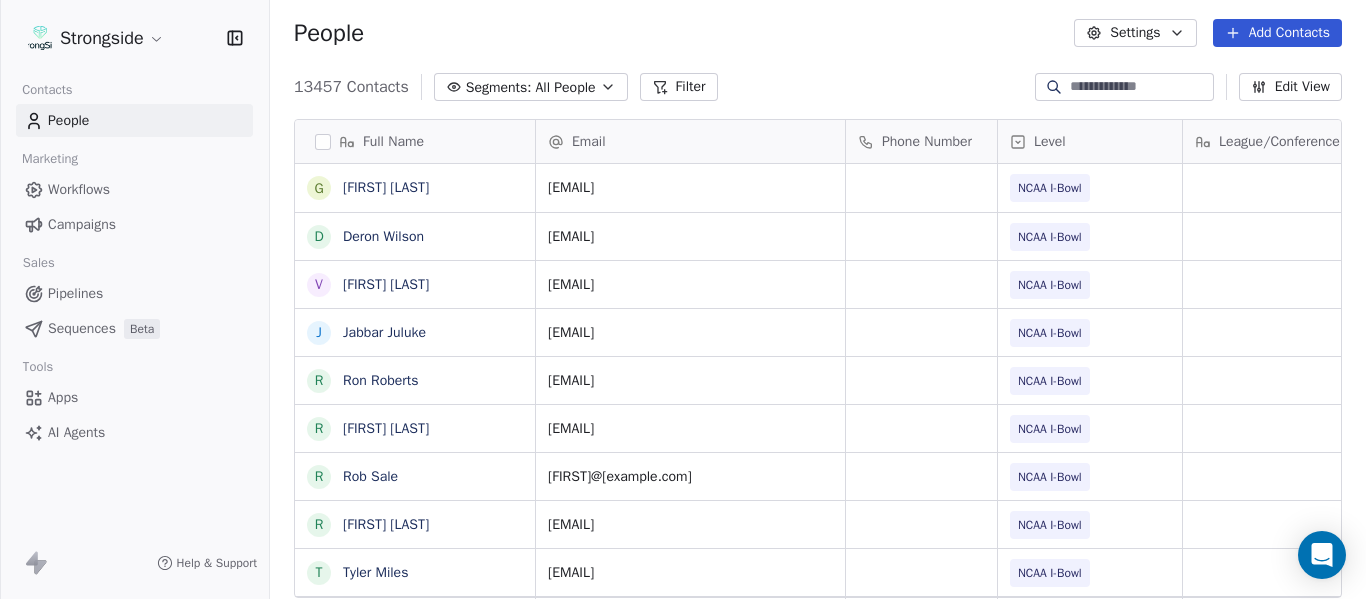 click on "Add Contacts" at bounding box center [1277, 33] 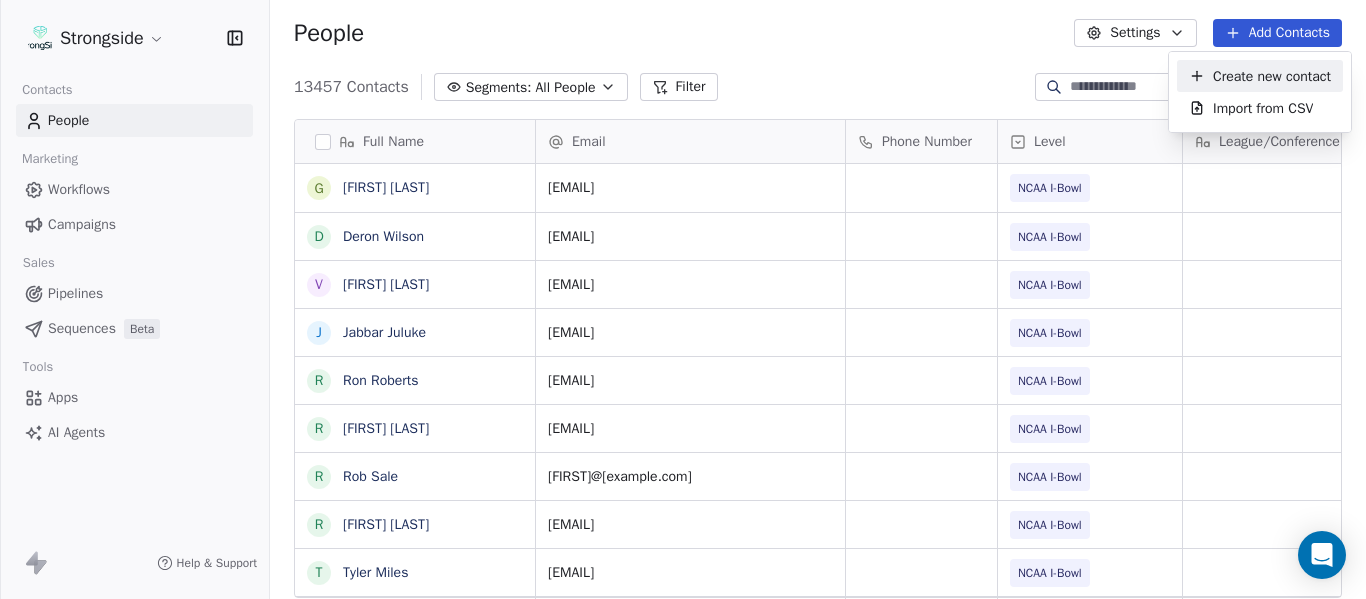 click on "Create new contact" at bounding box center [1272, 76] 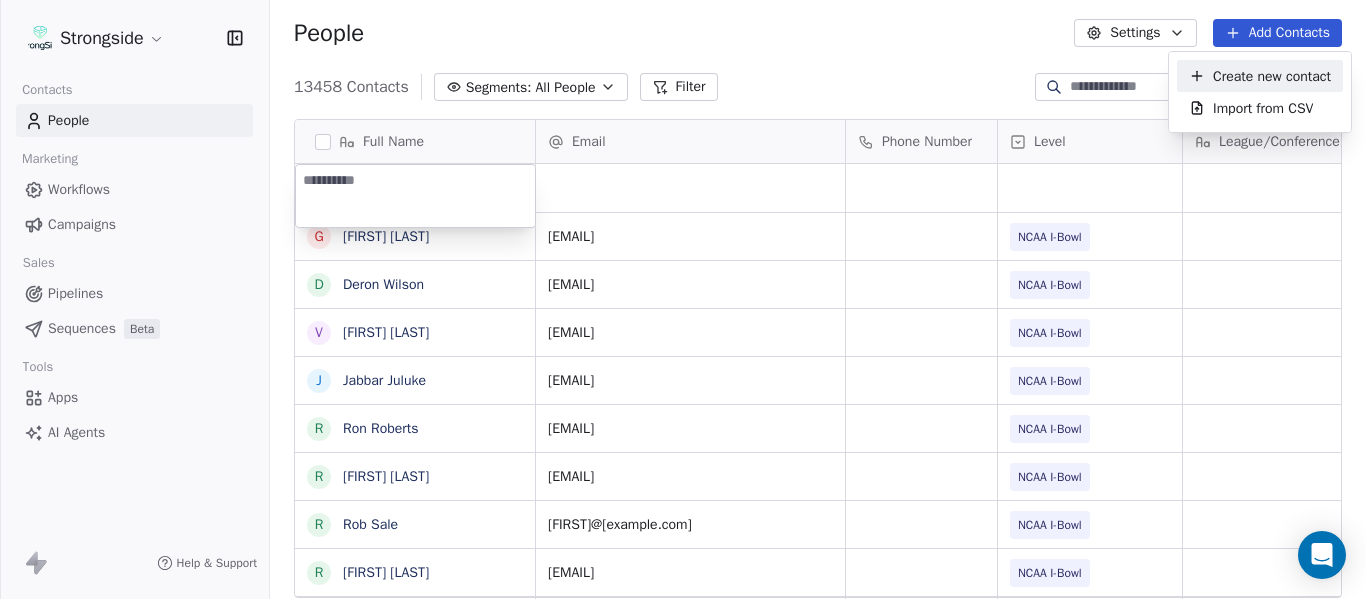 type on "**********" 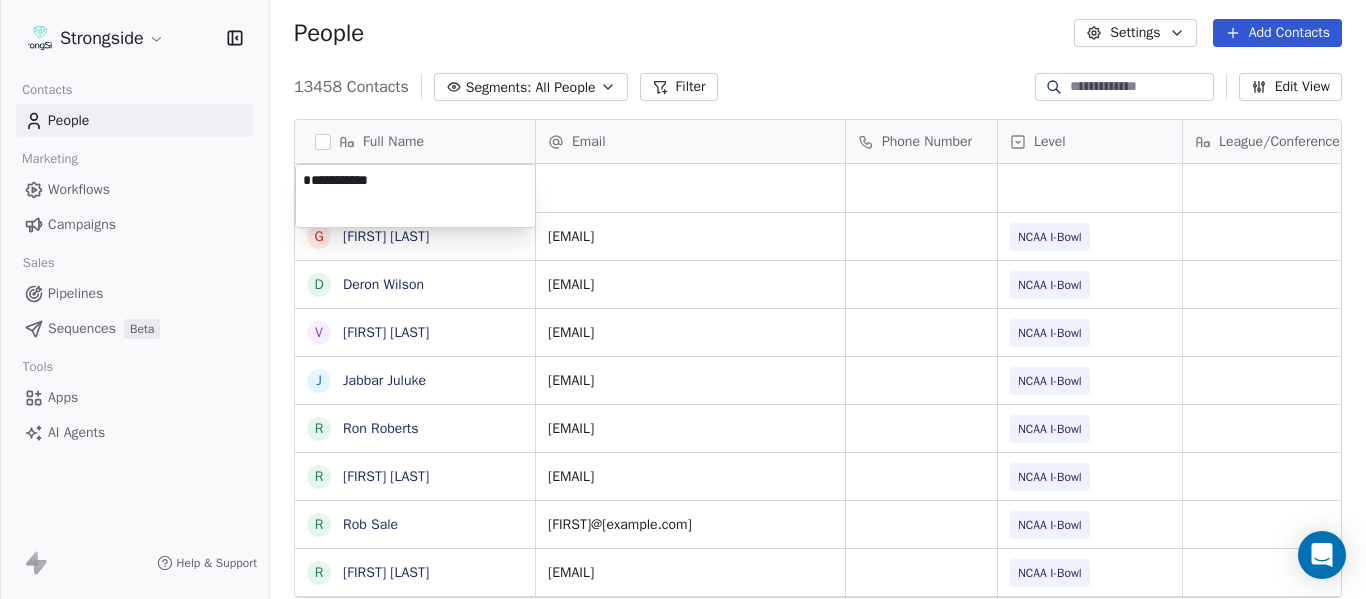 click on "Strongside Contacts People Marketing Workflows Campaigns Sales Pipelines Sequences Beta Tools Apps AI Agents Help & Support People Settings  Add Contacts 13458 Contacts Segments: All People Filter  Edit View Tag Add to Sequence Export Full Name G [FIRST] [LAST] D [FIRST] [LAST] V [FIRST] [LAST] J [FIRST] [LAST] R [FIRST] [LAST] R [FIRST] [LAST] R [FIRST] [LAST] R [FIRST] [LAST] T [FIRST] [LAST] N [FIRST] [LAST] J [FIRST] [LAST] M [FIRST] [LAST] S [FIRST] [LAST] J [FIRST] [LAST] M [FIRST] [LAST] B [FIRST] [LAST] N [FIRST] [LAST] S [FIRST] [LAST] J [FIRST] [LAST] E [FIRST] [LAST] N [FIRST] [LAST] J [FIRST] [LAST] J [FIRST] [LAST] B [FIRST] [LAST] J [FIRST] [LAST] J [FIRST] [LAST] K [FIRST] [LAST] T [FIRST] [LAST] C [FIRST] [LAST] Email Phone Number Level League/Conference Organization Tags Created Date BST Jul 24, 2025 10:45 PM [EMAIL] NCAA I-Bowl [ORGANIZATION] Jul 24, 2025 10:44 PM [EMAIL] NCAA I-Bowl [ORGANIZATION] Jul 24, 2025 10:43 PM [EMAIL] NCAA I-Bowl [ORGANIZATION]" at bounding box center (683, 299) 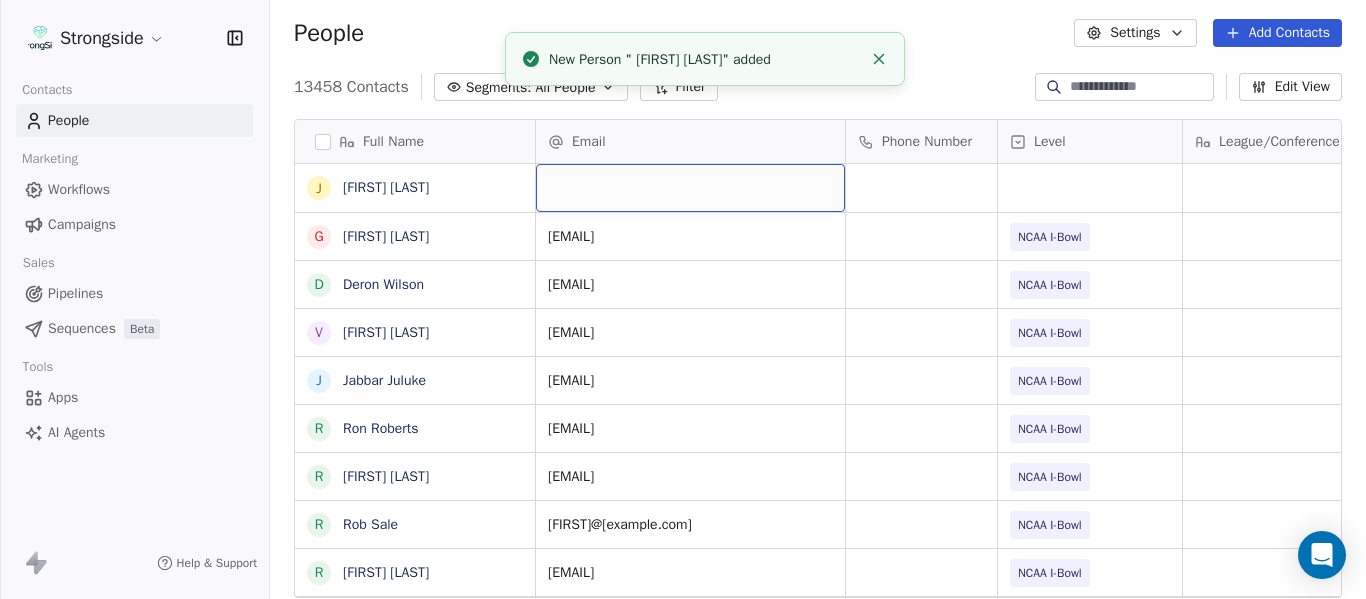 click at bounding box center (690, 188) 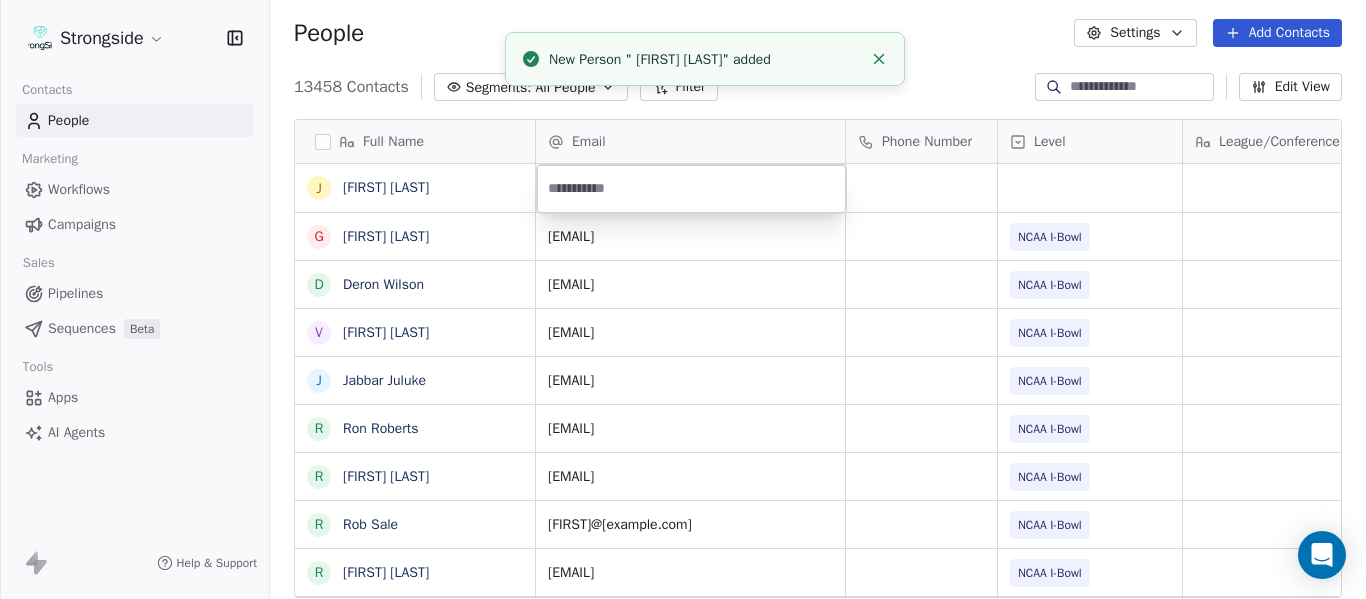 type on "**********" 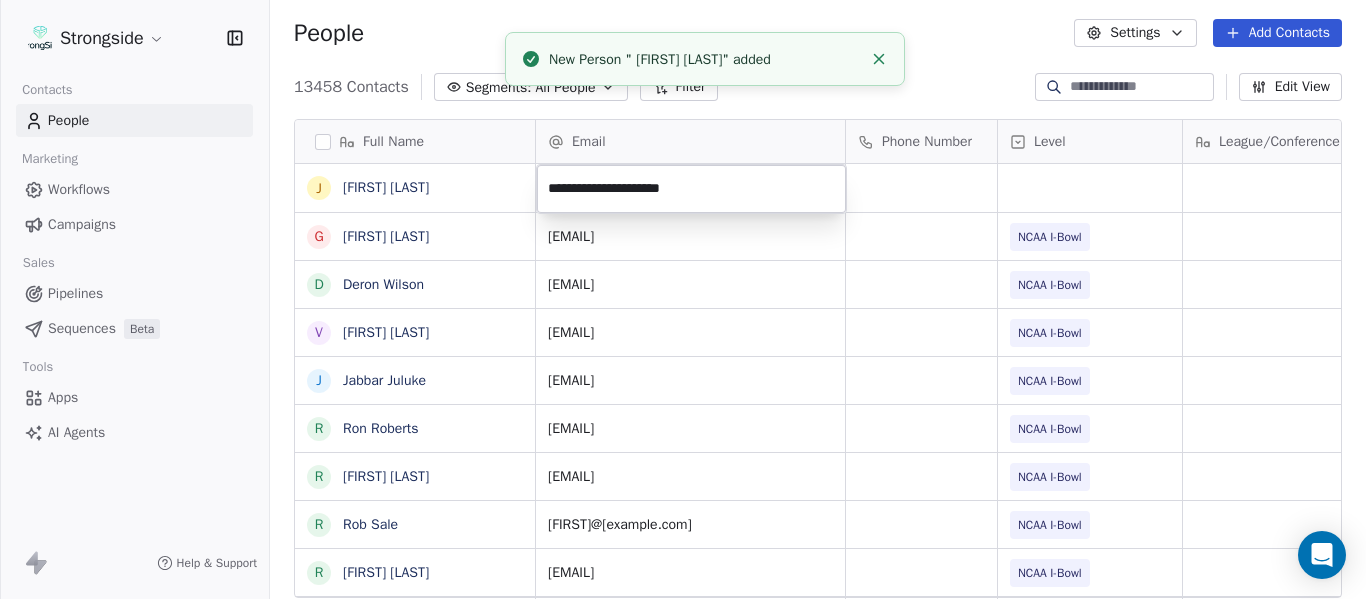 click 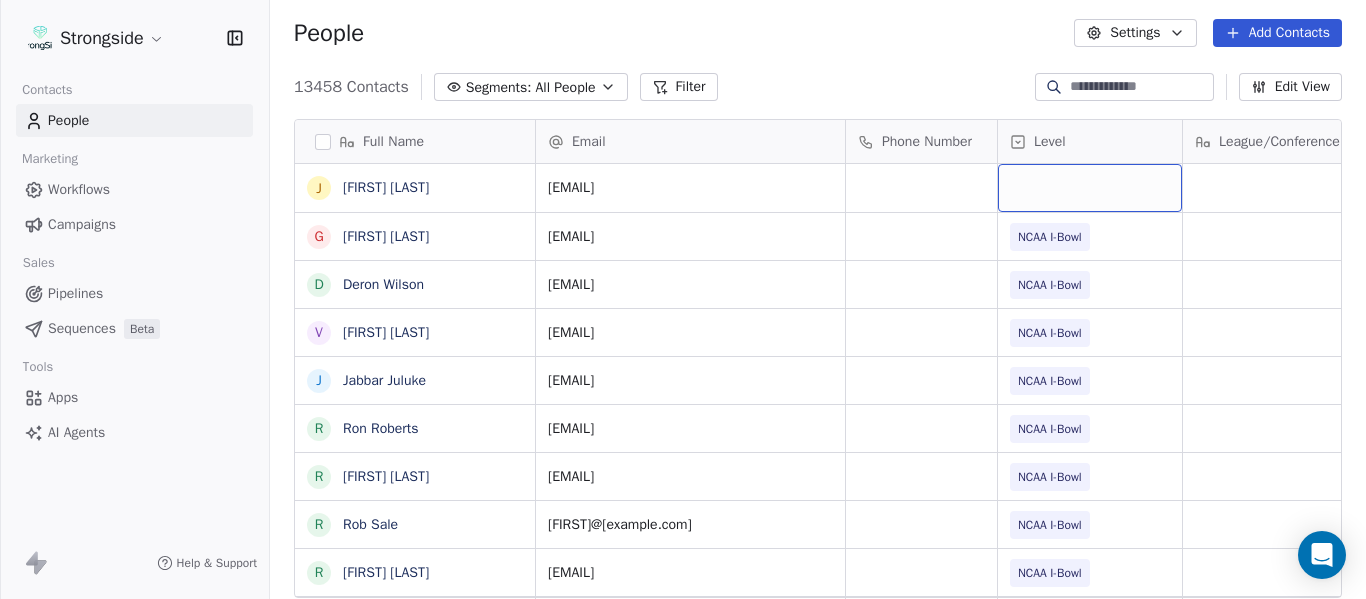 click at bounding box center [1090, 188] 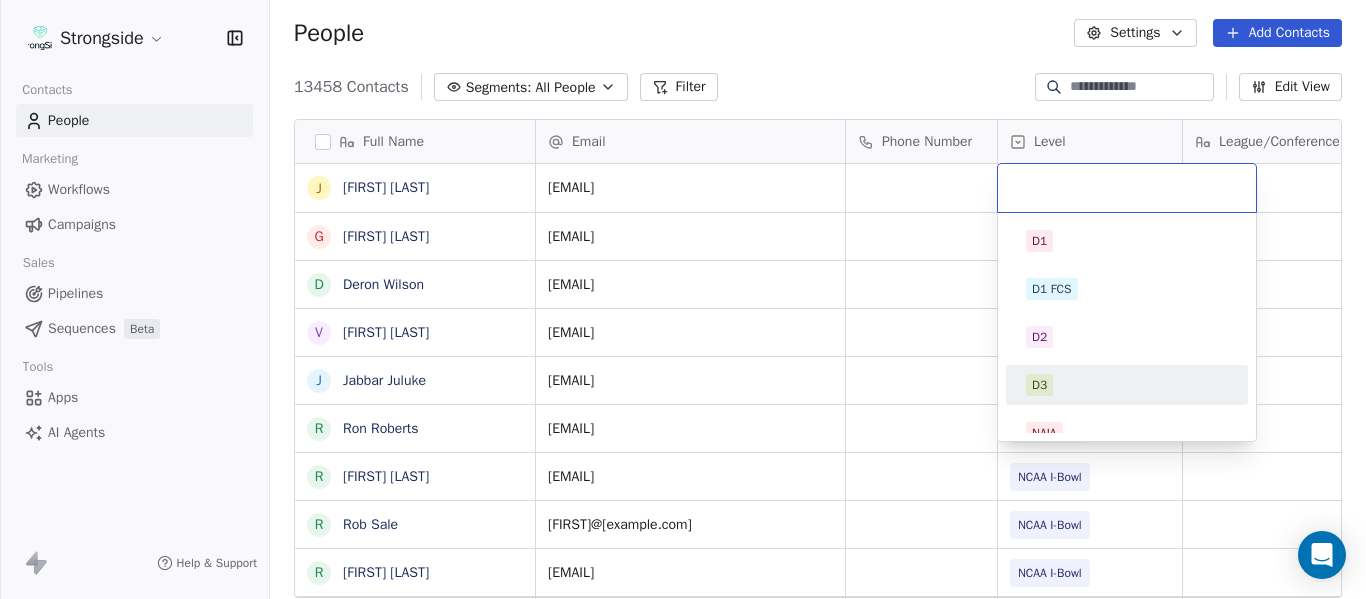 scroll, scrollTop: 212, scrollLeft: 0, axis: vertical 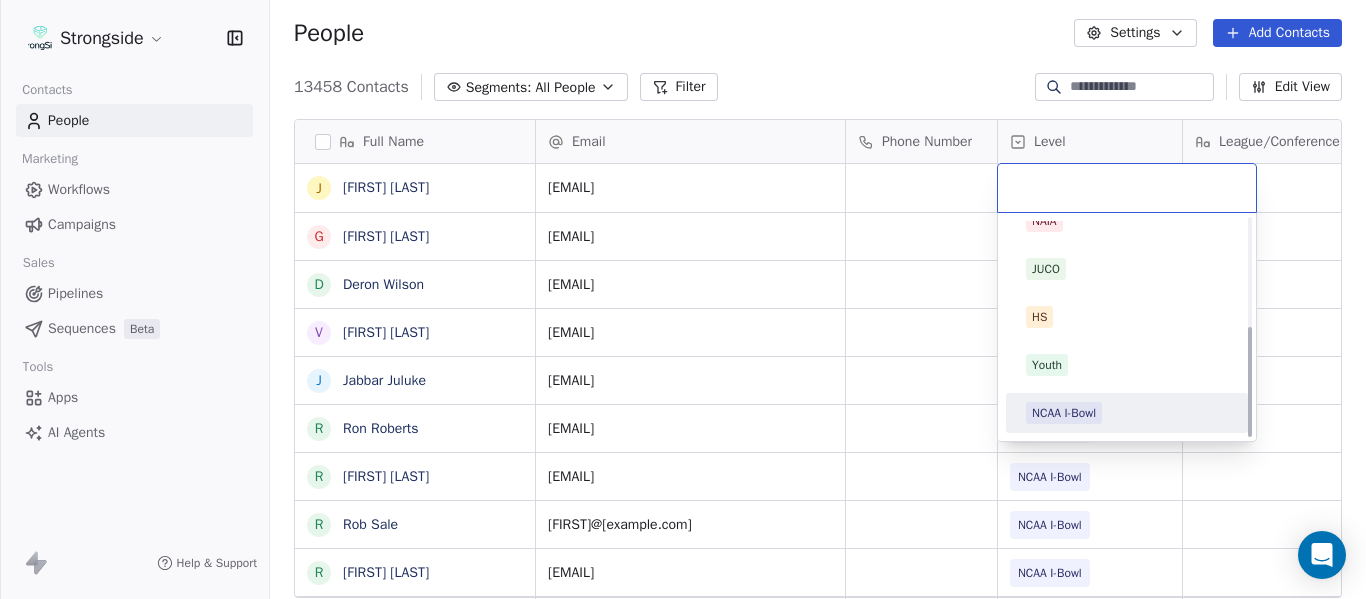 click on "NCAA I-Bowl" at bounding box center [1127, 413] 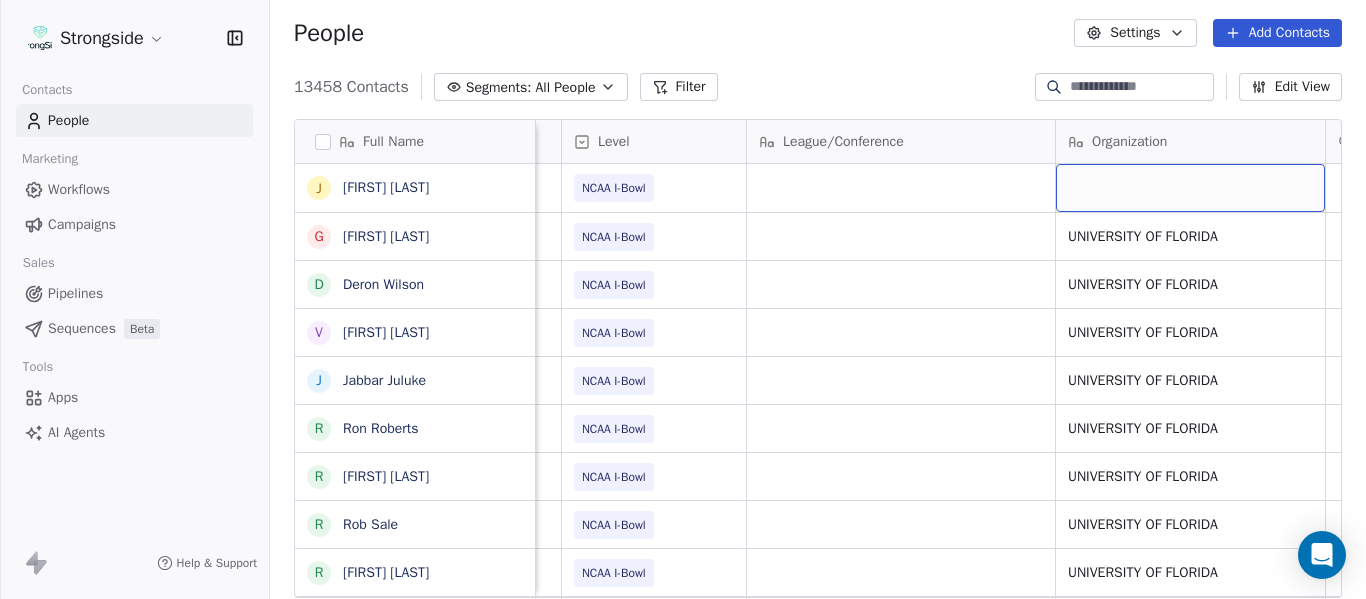 scroll, scrollTop: 0, scrollLeft: 536, axis: horizontal 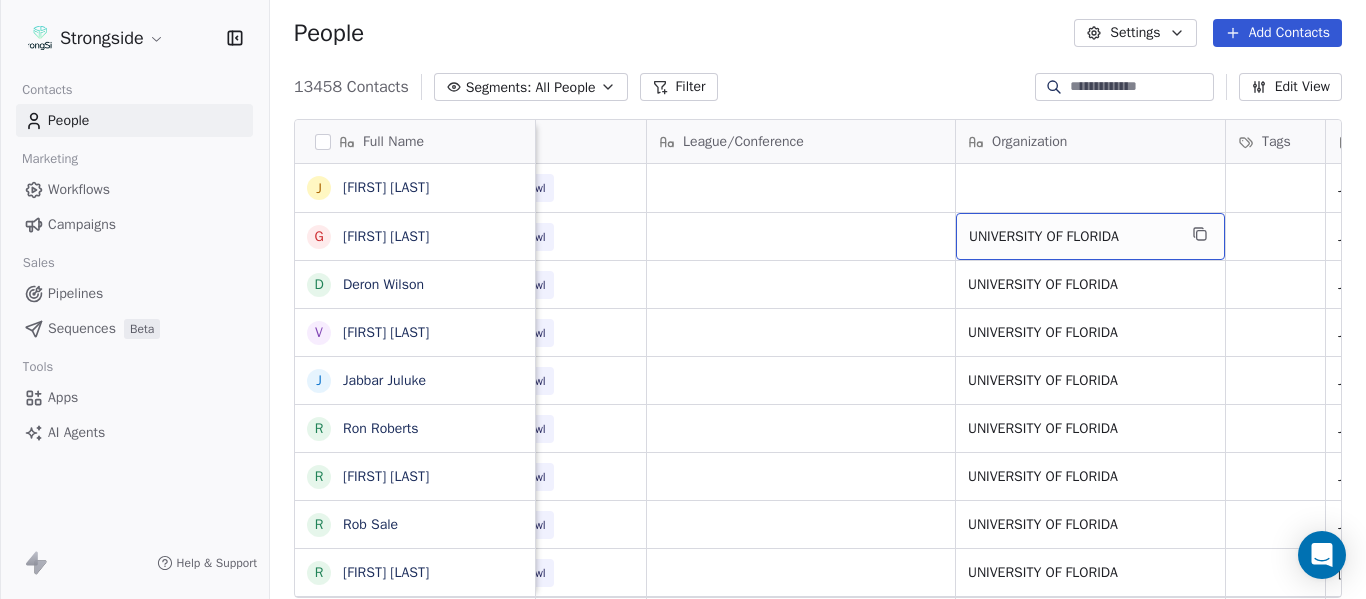 drag, startPoint x: 1104, startPoint y: 258, endPoint x: 1173, endPoint y: 241, distance: 71.063354 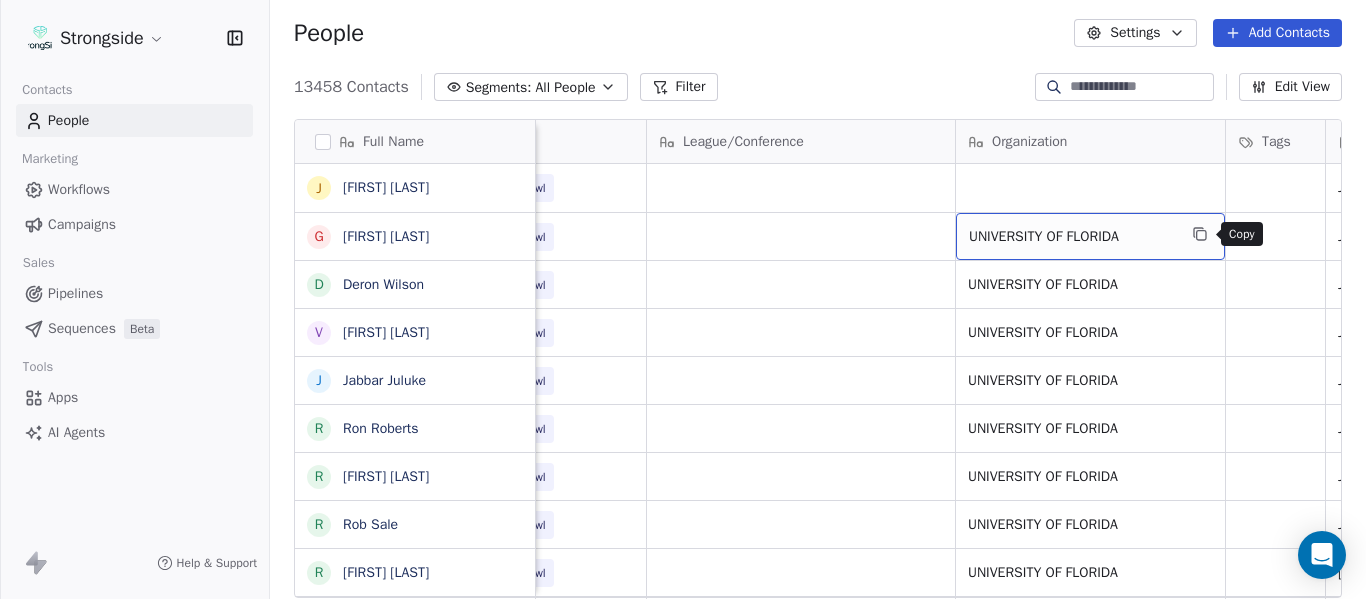 click 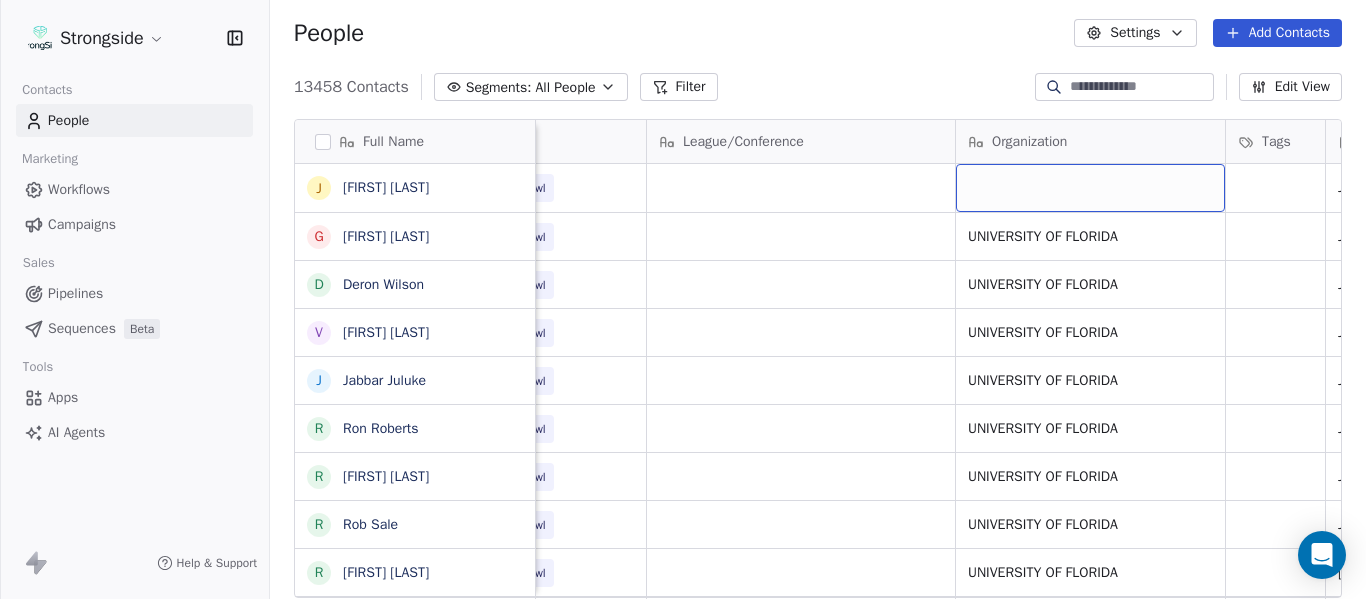 click at bounding box center (1090, 188) 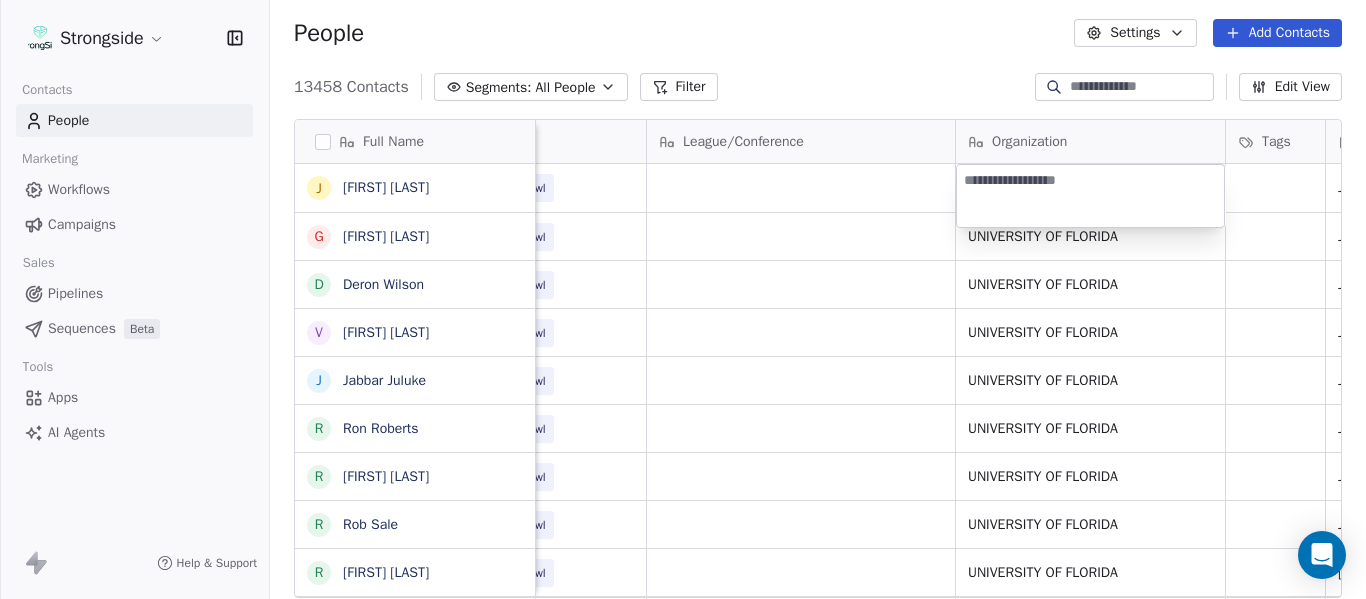 type on "**********" 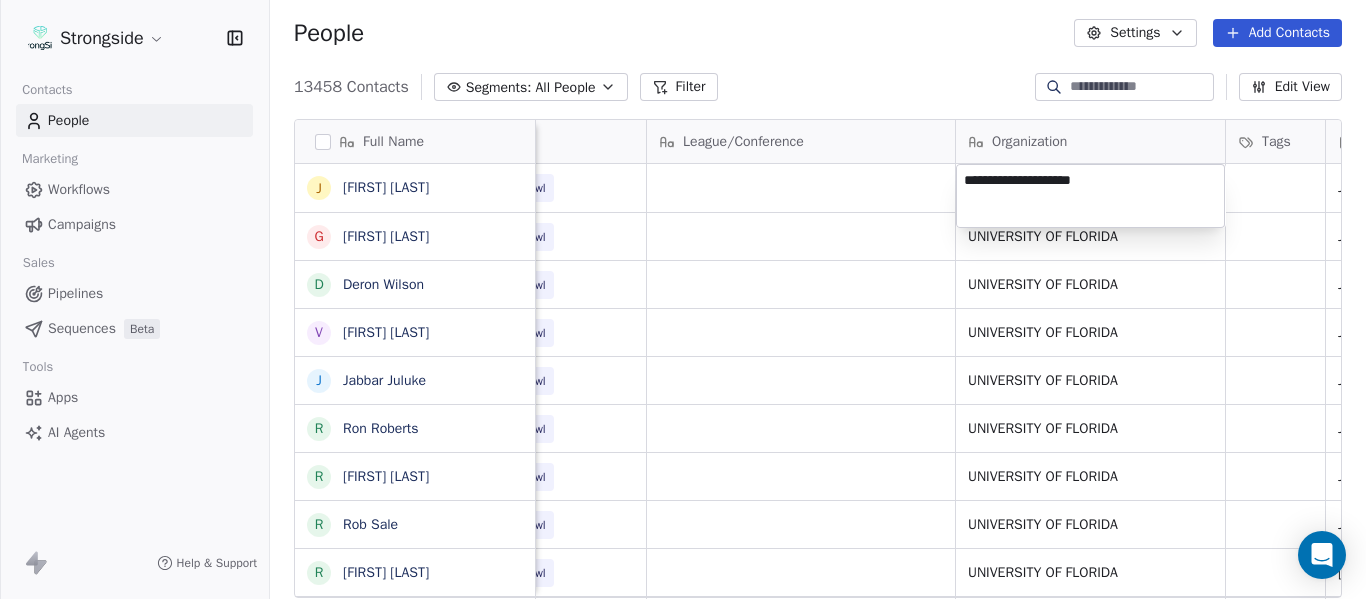 click on "Strongside Contacts People Marketing Workflows Campaigns Sales Pipelines Sequences Beta Tools Apps AI Agents Help & Support People Settings  Add Contacts 13458 Contacts Segments: All People Filter  Edit View Tag Add to Sequence Export Full Name J [FIRST] [LAST] G [FIRST] [LAST] D [FIRST] [LAST] V [FIRST] [LAST] J [FIRST] [LAST] R [FIRST] [LAST] R [FIRST] [LAST] R [FIRST] [LAST] R [FIRST] [LAST] T [FIRST] [LAST] N [FIRST] [LAST] J [FIRST] [LAST] M [FIRST] [LAST] S [FIRST] [LAST] J [FIRST] [LAST] M [FIRST] [LAST] B [FIRST] [LAST] N [FIRST] [LAST] S [FIRST] [LAST] J [FIRST] [LAST] E [FIRST] [LAST] N [FIRST] [LAST] J [FIRST] [LAST] J [FIRST] [LAST] B [FIRST] [LAST] J [FIRST] [LAST] J [FIRST] [LAST] K [FIRST] [LAST] T [FIRST] [LAST] C [FIRST] [LAST] Email Phone Number Level League/Conference Organization Tags Created Date BST Status Job Title Priority [EMAIL] NCAA I-Bowl Jul 24, 2025 10:45 PM [EMAIL] NCAA I-Bowl UNIVERSITY OF FLORIDA Jul 24, 2025 10:44 PM Assistant Coach [EMAIL] NCAA I-Bowl Assistant Coach SID" at bounding box center (683, 299) 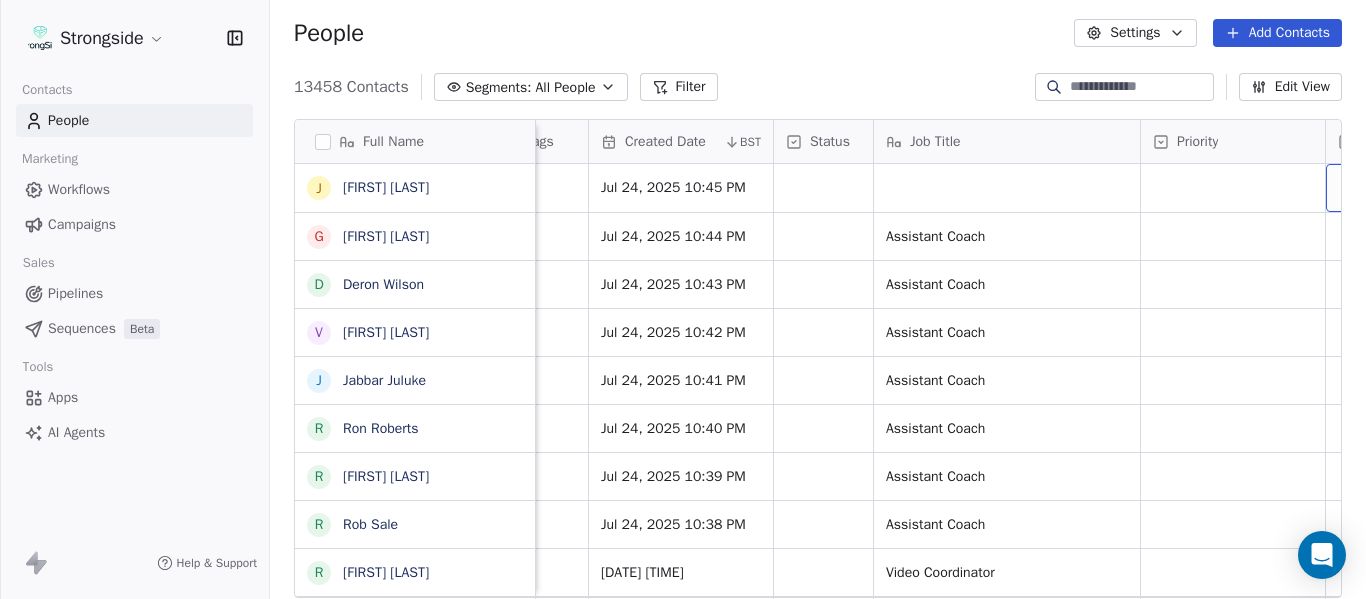 scroll, scrollTop: 0, scrollLeft: 1458, axis: horizontal 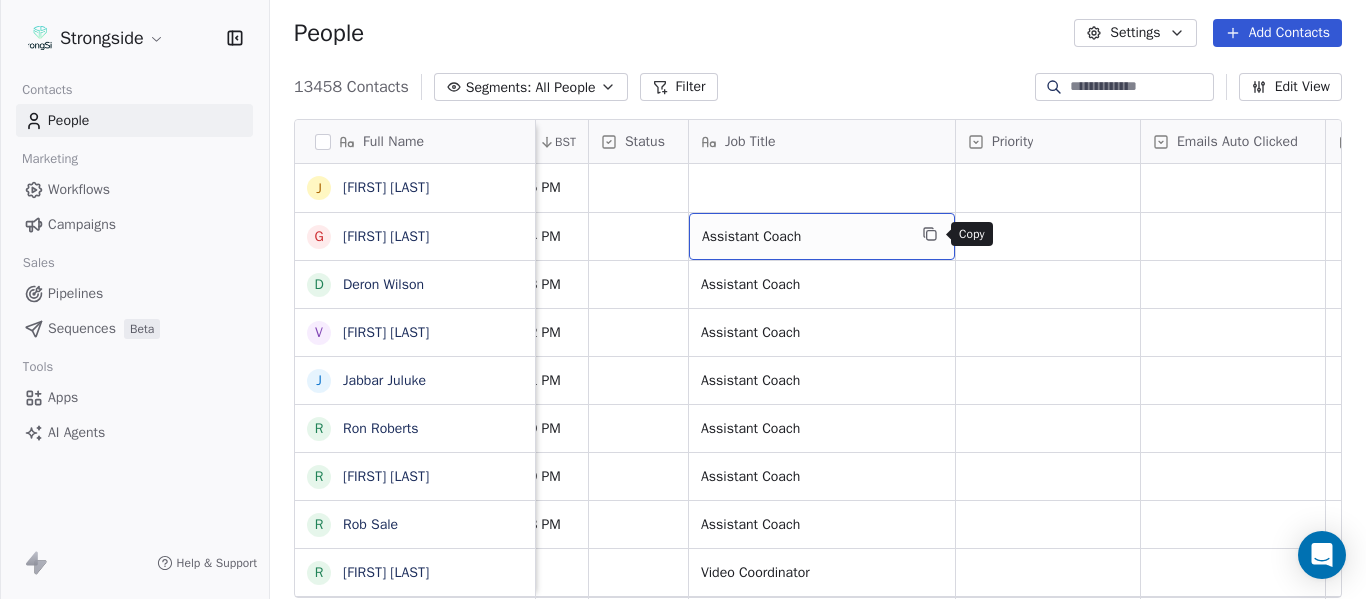 click at bounding box center (930, 234) 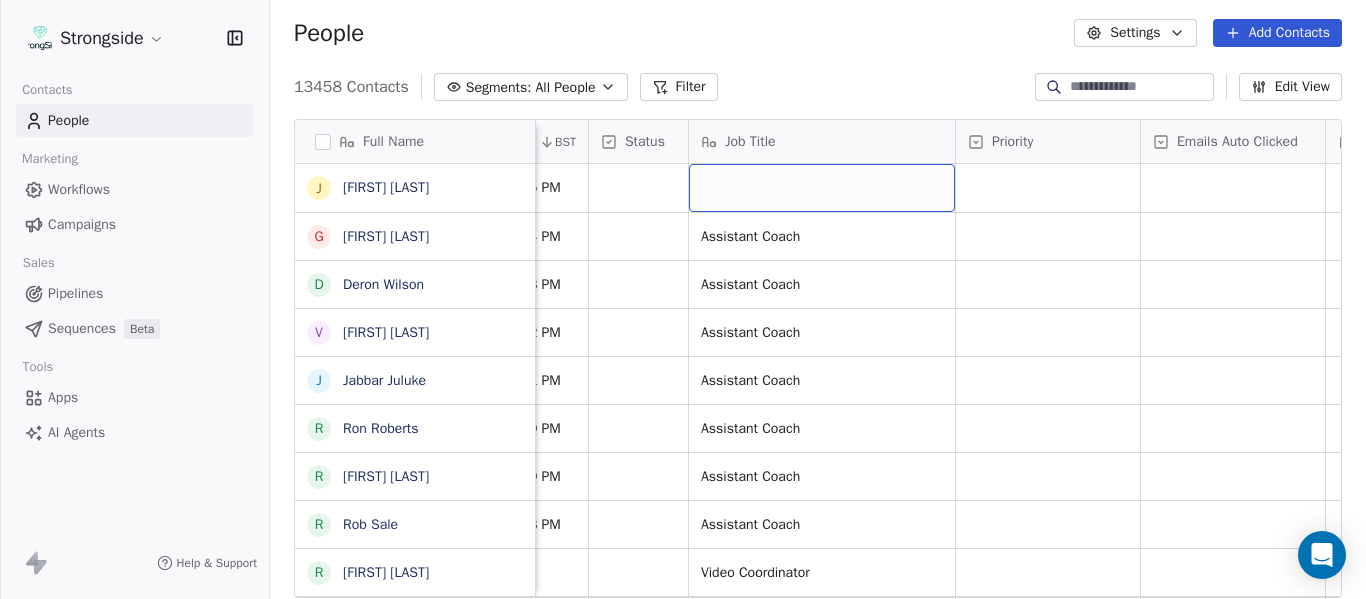 click at bounding box center [822, 188] 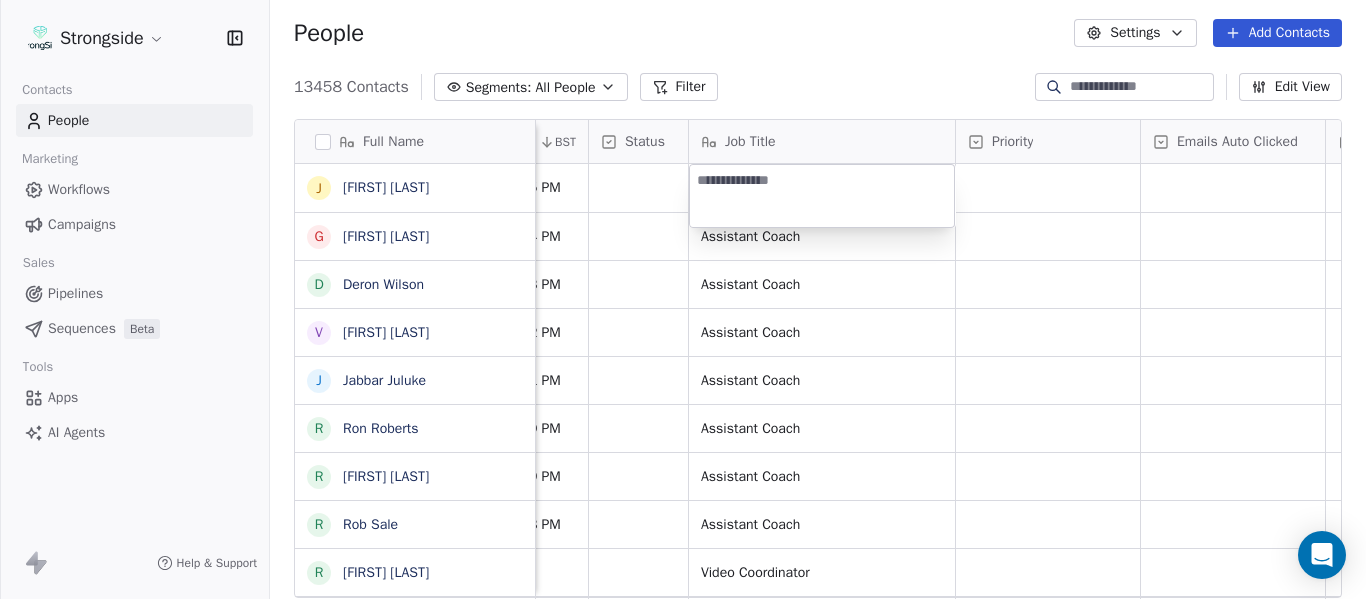 type on "**********" 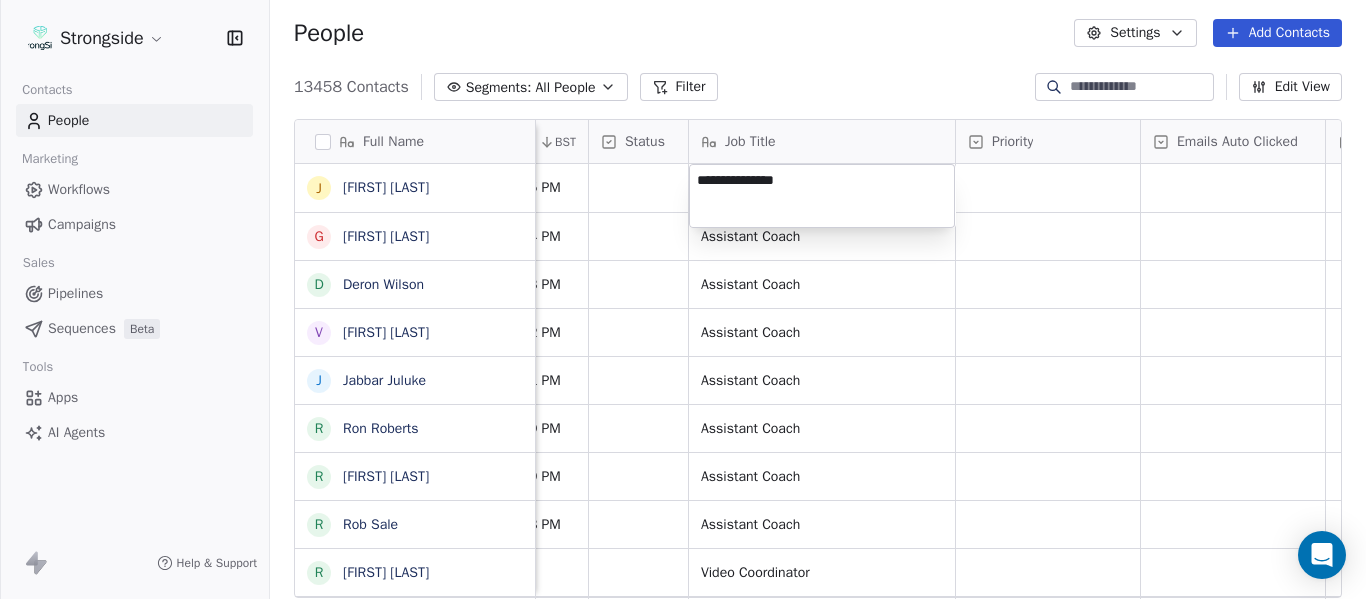 click on "Strongside Contacts People Marketing Workflows Campaigns Sales Pipelines Sequences Beta Tools Apps AI Agents Help & Support People Settings Add Contacts 13458 Contacts Segments: All People Filter Edit View Tag Add to Sequence Export Full Name J [FIRST] [LAST] G [FIRST] [LAST] D [FIRST] [LAST] V [FIRST] [LAST] J [FIRST] [LAST] R [FIRST] [LAST] R [FIRST] [LAST] R [FIRST] [LAST] T [FIRST] [LAST] N [FIRST] [LAST] J [FIRST] [LAST] M [FIRST] [LAST] S [FIRST] [LAST] J [FIRST] [LAST] M [FIRST] [LAST] B [FIRST] [LAST] N [FIRST] [LAST] S [FIRST] [LAST] J [FIRST] [LAST] E [FIRST] [LAST] N [FIRST] [LAST] J [FIRST] [LAST] J [FIRST] [LAST] B [FIRST] [LAST] J [FIRST] [LAST] J [FIRST] [LAST] K [FIRST] [LAST] T [FIRST] [LAST] C [FIRST] [LAST] D [FIRST] [LAST] J [FIRST] [LAST] T [FIRST] [LAST] M [FIRST] [LAST] K [FIRST] [LAST] P [FIRST] [LAST] F [FIRST] [LAST] G [FIRST] [LAST] League/Conference Organization Tags Created Date BST Status Job Title Priority Emails Auto Clicked Last Activity Date BST In Open Phone Contact Source Note/Call UNIVERSITY OF FLORIDA Jul 24, 2025 10:45 PM UNIVERSITY OF FLORIDA Jul 24, 2025 10:44 PM Assistant Coach False UNIVERSITY OF FLORIDA False" at bounding box center (683, 299) 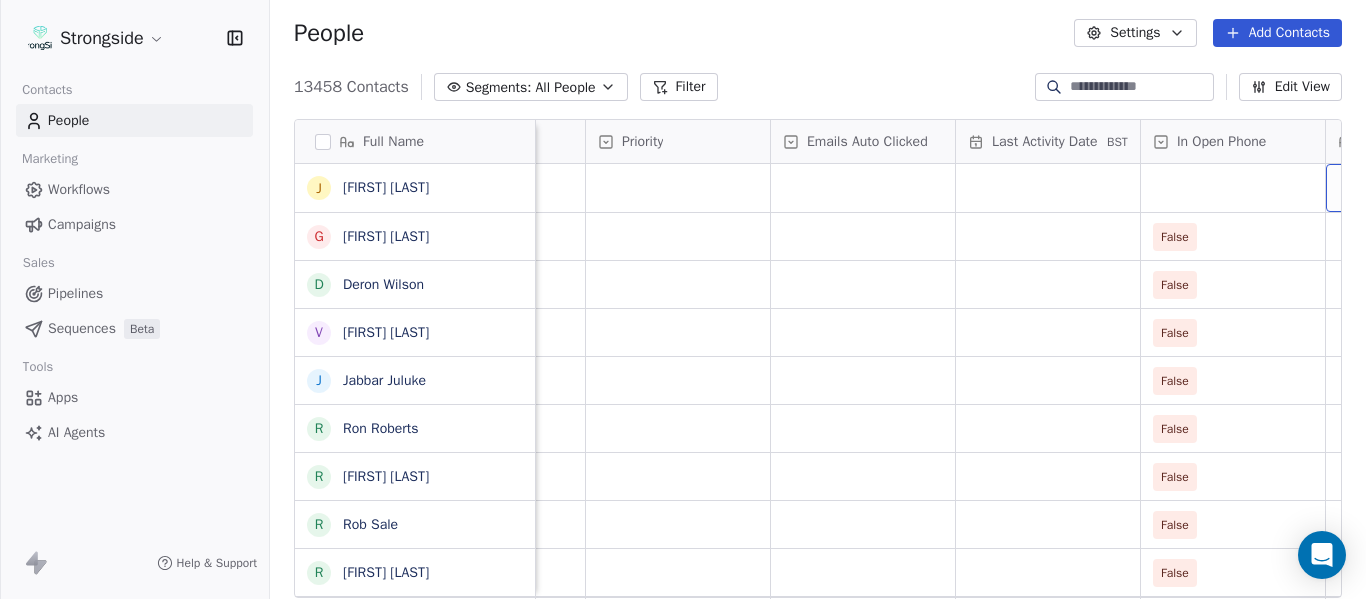 scroll, scrollTop: 0, scrollLeft: 2013, axis: horizontal 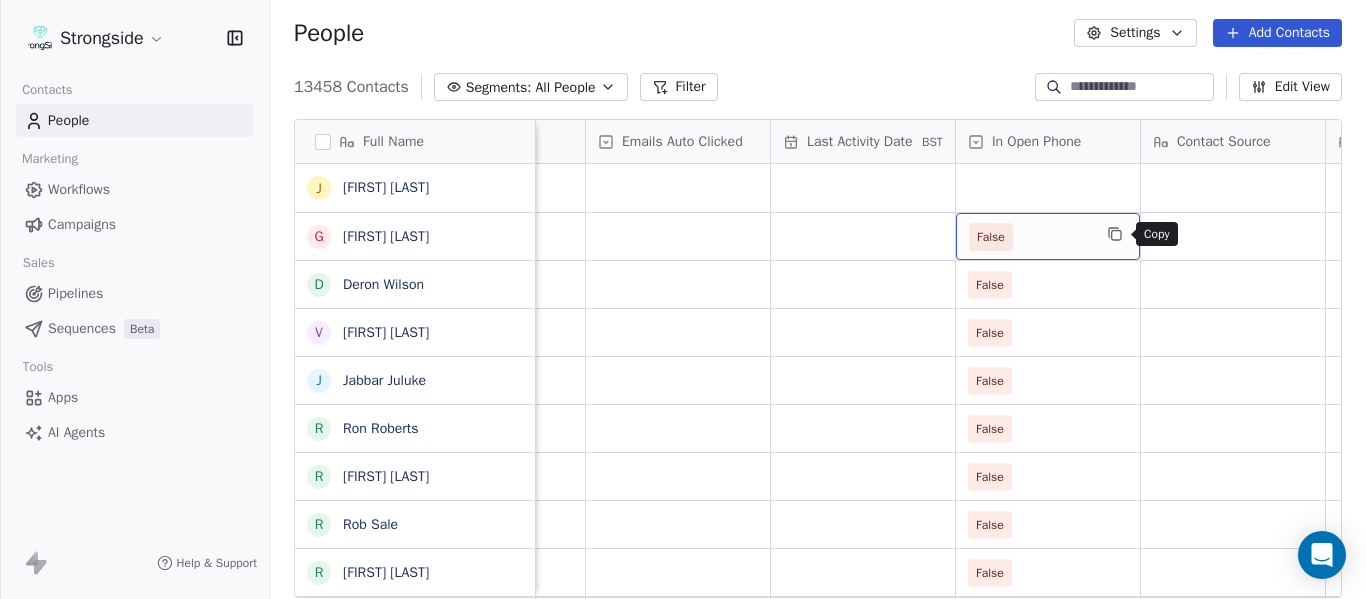 click 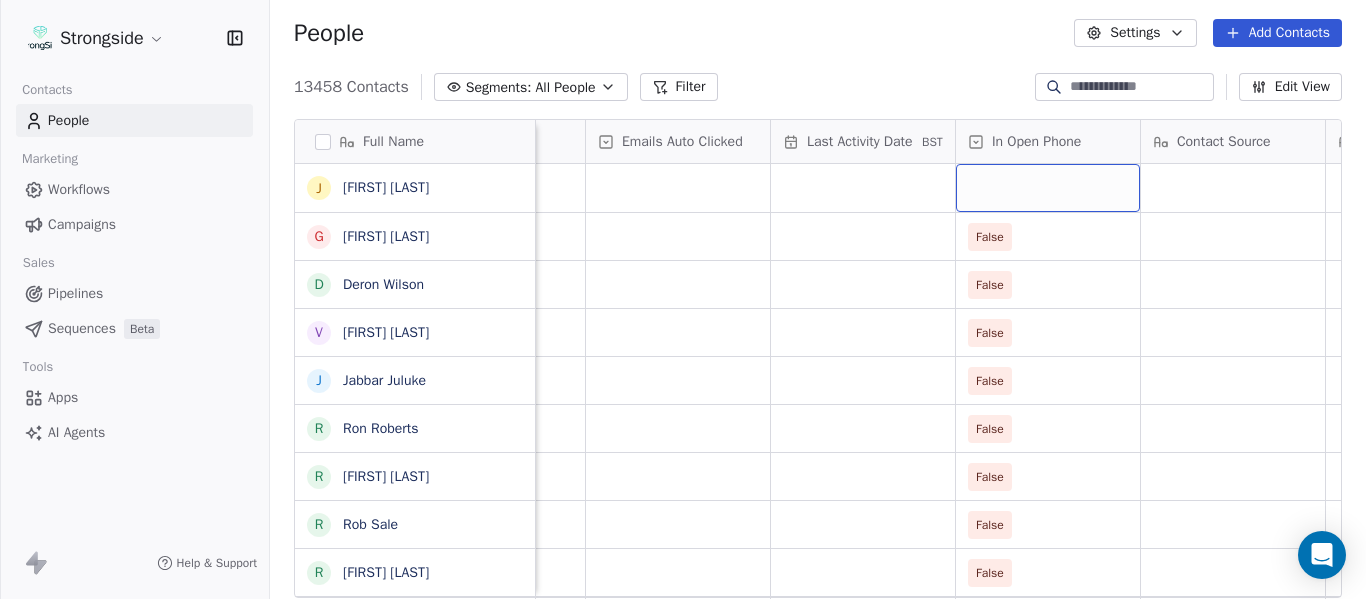 click at bounding box center [1048, 188] 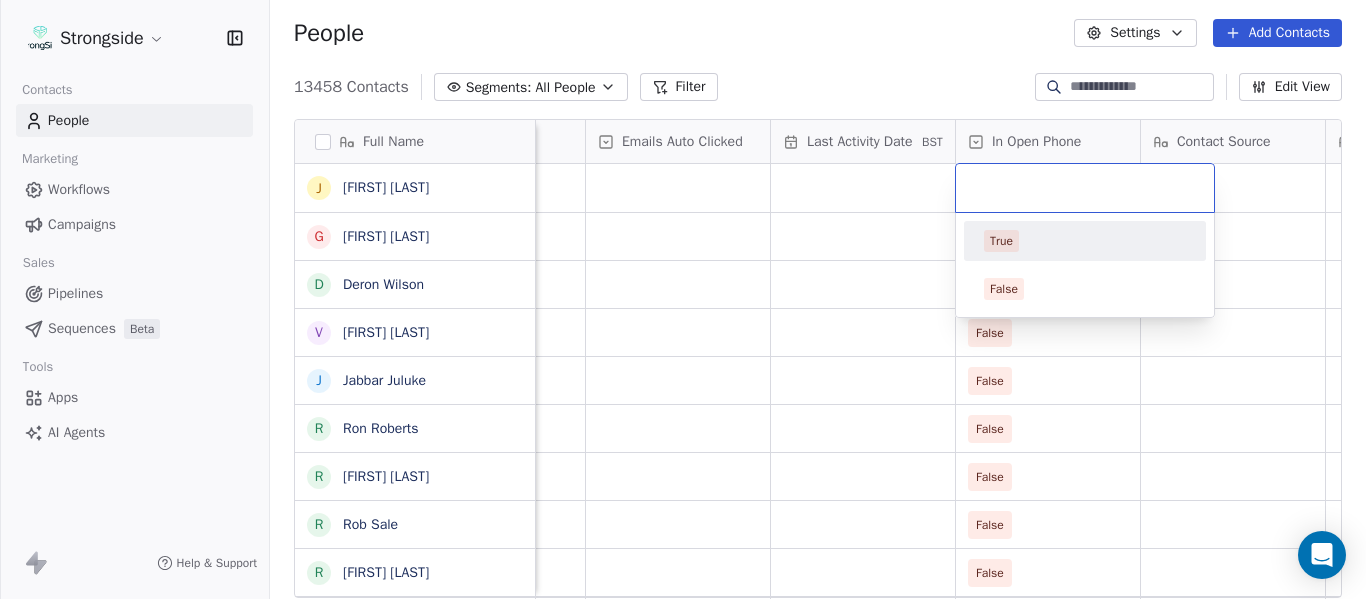 type on "*****" 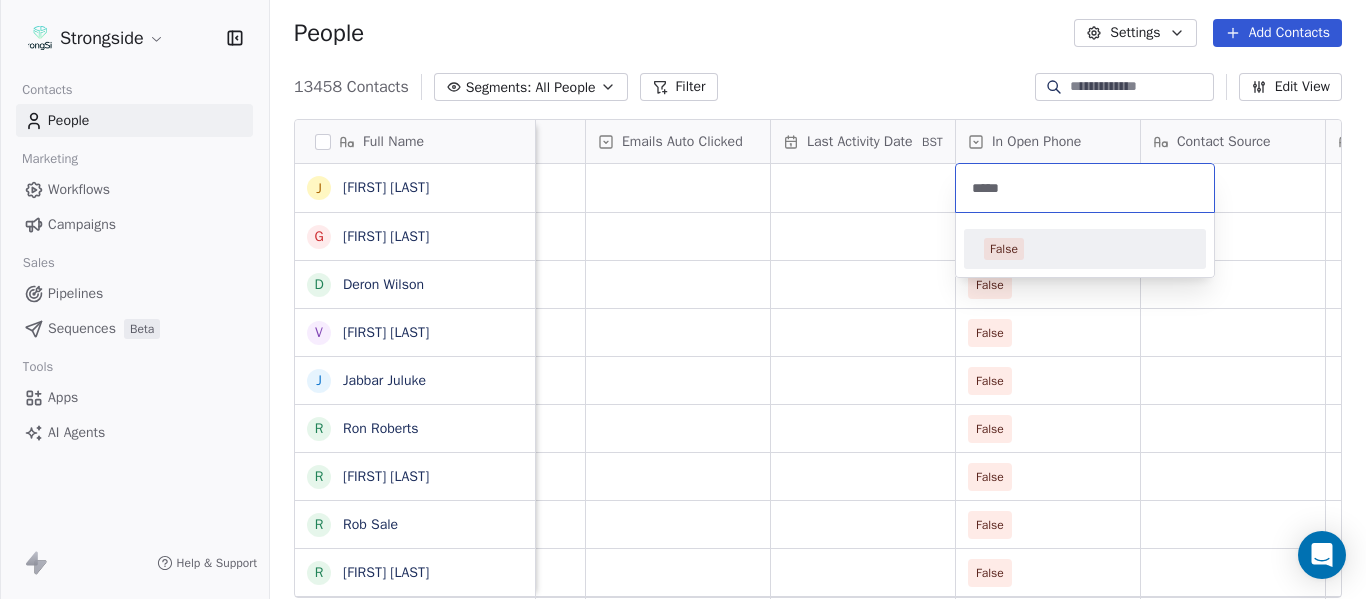 click on "Strongside Contacts People Marketing Workflows Campaigns Sales Pipelines Sequences Beta Tools Apps AI Agents Help & Support People Settings  Add Contacts 13458 Contacts Segments: All People Filter  Edit View Tag Add to Sequence Export Full Name J Joe Houston G Gerald Chatman D Deron Wilson V Vinnie Sunseri J Jabbar Juluke R Ron Roberts R Russ Callaway R Rob Sale R Reuel Joaquin T Tyler Miles N Nick Polk J Joe Hamilton M Matthew Hutchison S Scott Burns J Jeff McGrew M Monique Mercier B Billy Napier N Nancy Scarborough S Scott Stricklin J Jacob LaFrance E Ellie O'Connor N Nick McDonald J Joshua Thompson J Jordan Helm B Brad Wilson J James Rowe J Jack Taylor K Kevin Patrick T Tyler Hudanick C Chad Creamer Created Date BST Status Job Title Priority Emails Auto Clicked Last Activity Date BST In Open Phone Contact Source Note/Call Positions Student Pop. Lead Account   Jul 24, 2025 10:45 PM Assistant Coach   Jul 24, 2025 10:44 PM Assistant Coach False Defensive Line   Jul 24, 2025 10:43 PM Assistant Coach False" at bounding box center [683, 299] 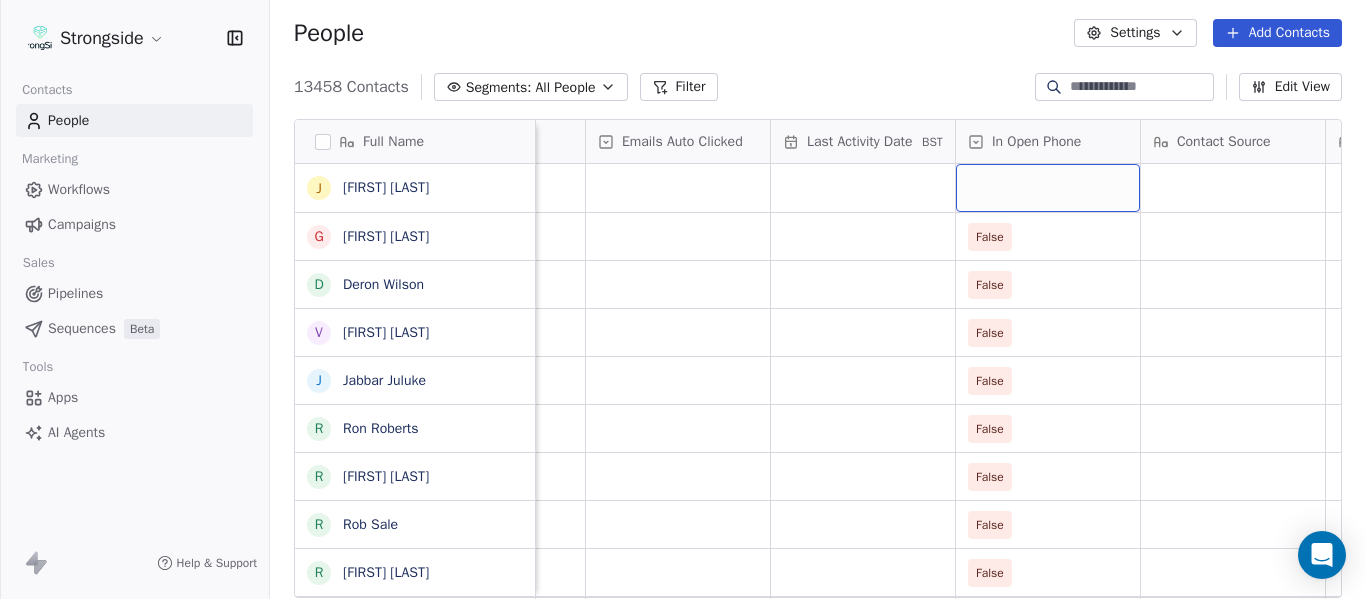 click at bounding box center (1048, 188) 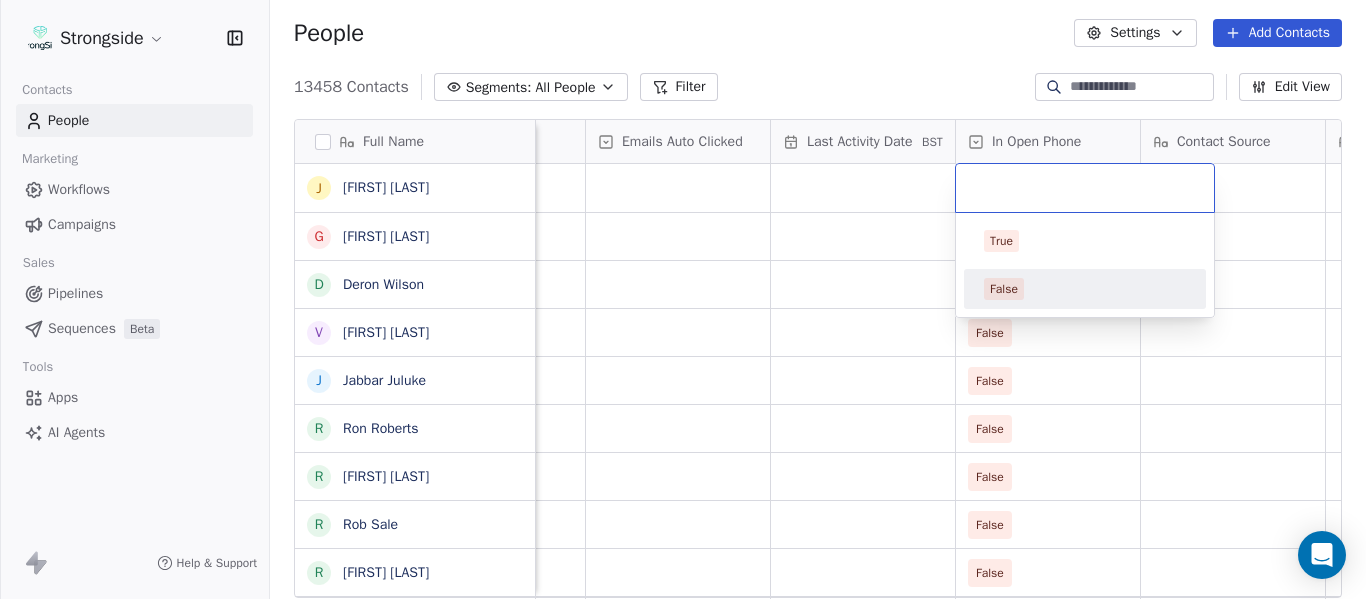 click on "False" at bounding box center (1085, 289) 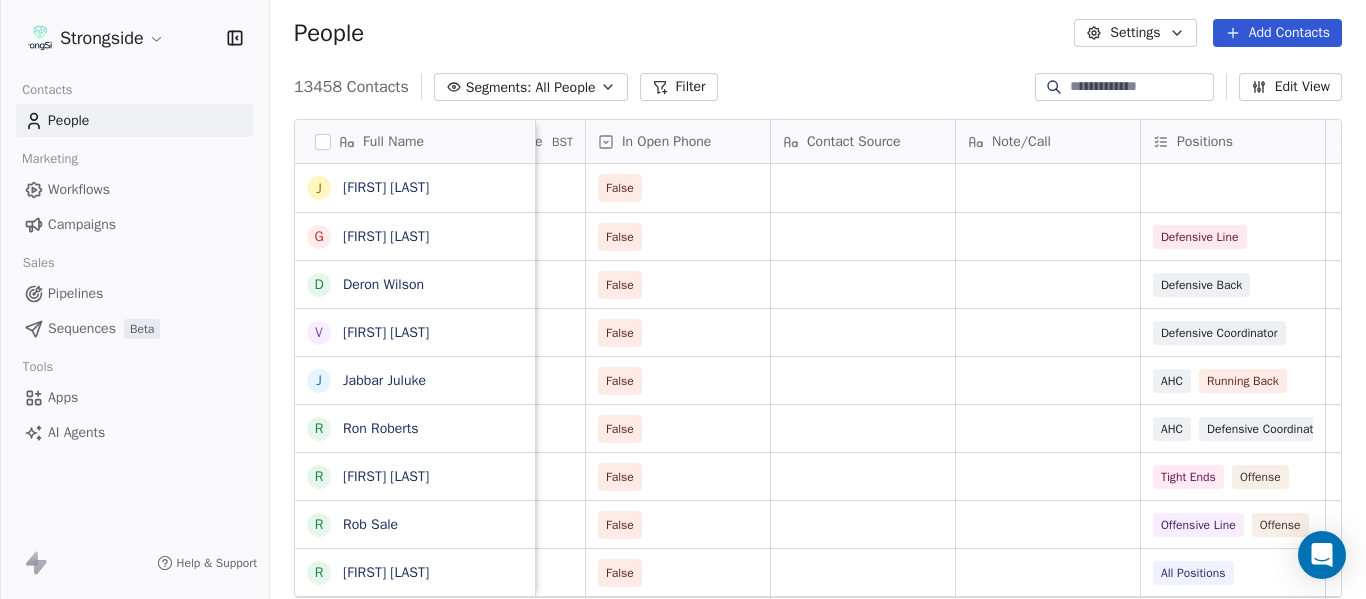 scroll, scrollTop: 0, scrollLeft: 2753, axis: horizontal 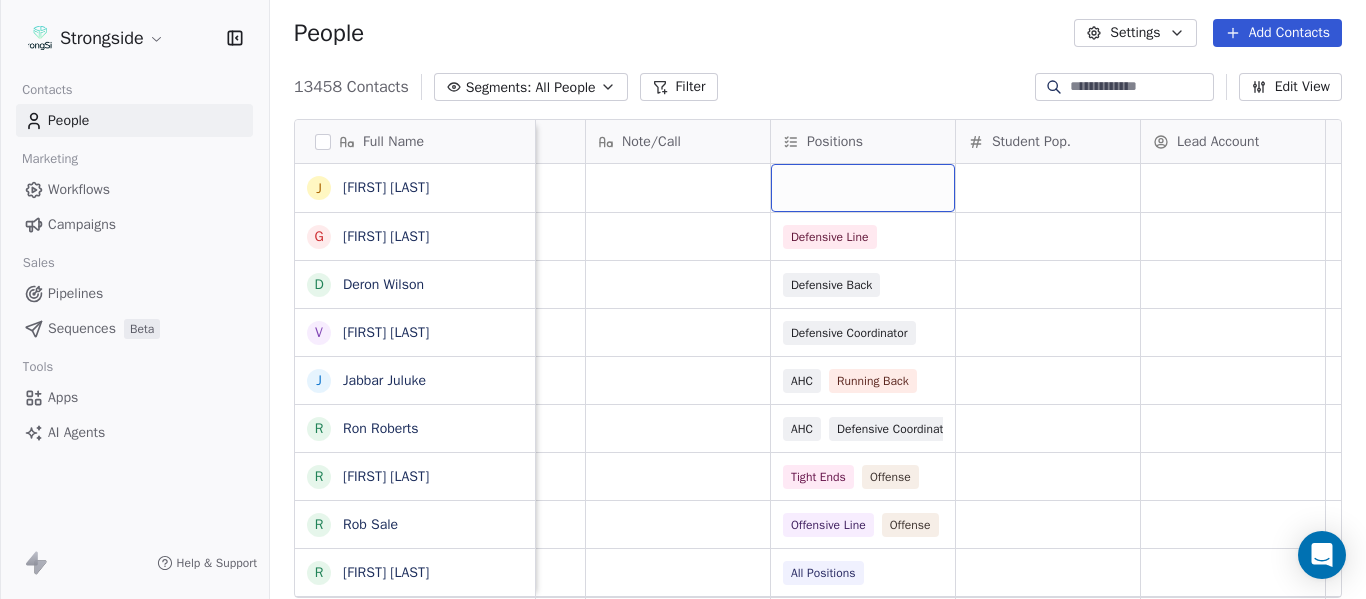 click at bounding box center (863, 188) 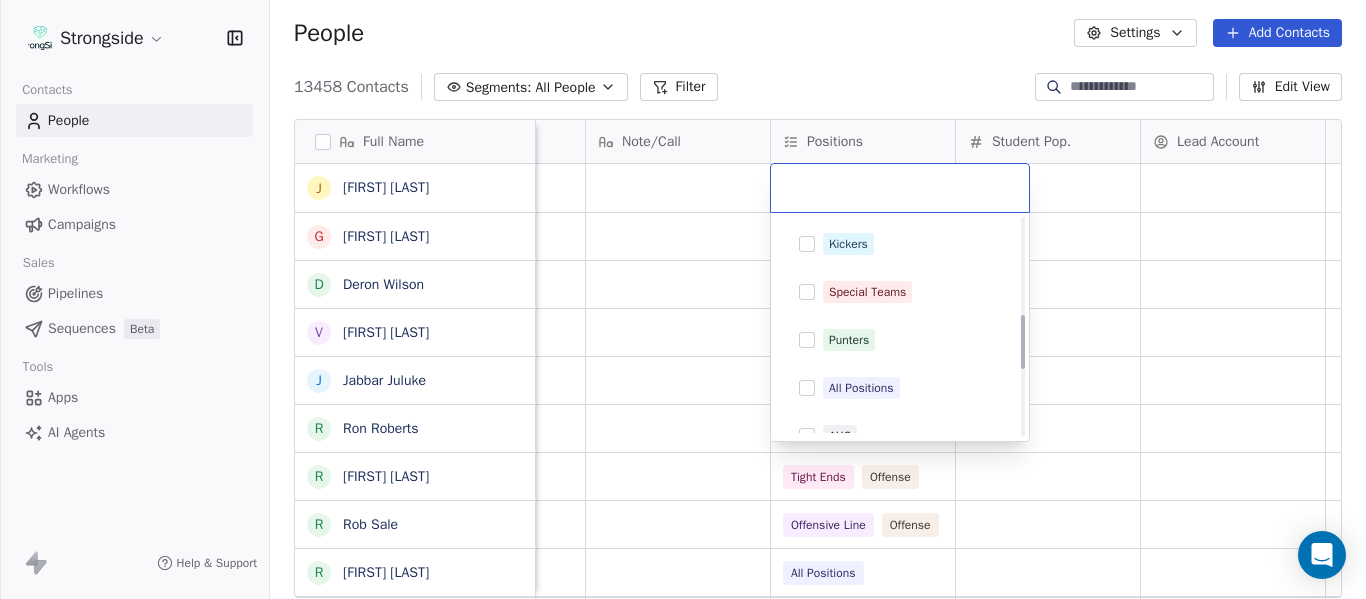 scroll, scrollTop: 400, scrollLeft: 0, axis: vertical 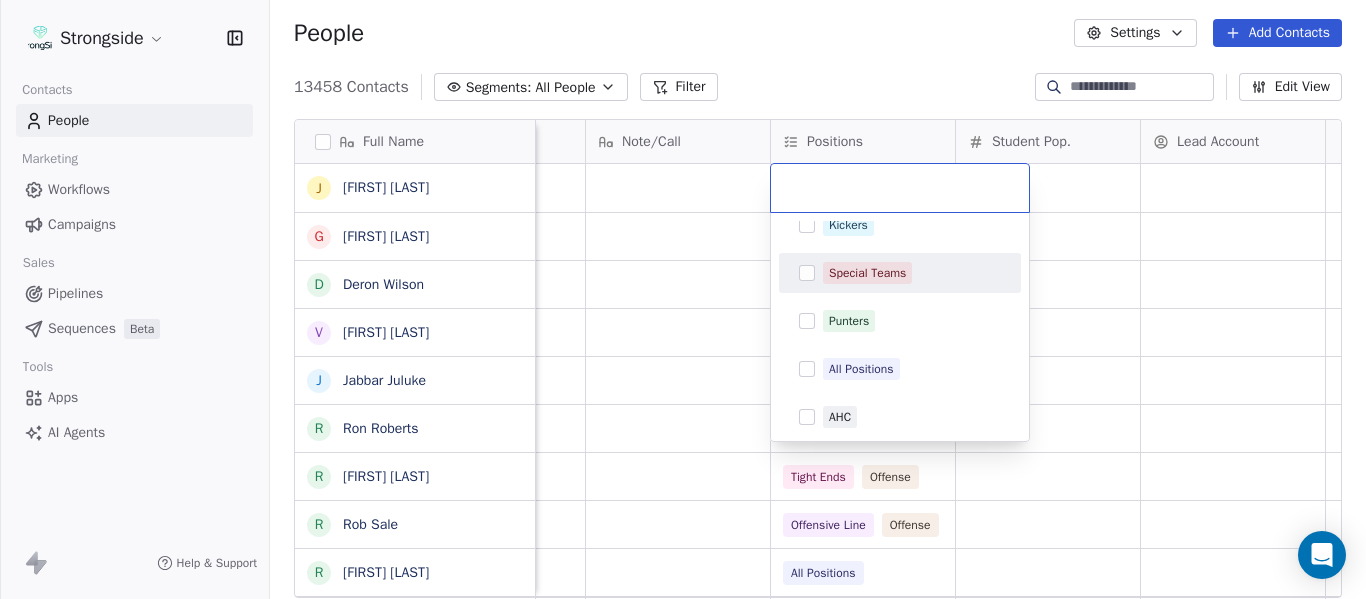 click on "Special Teams" at bounding box center (867, 273) 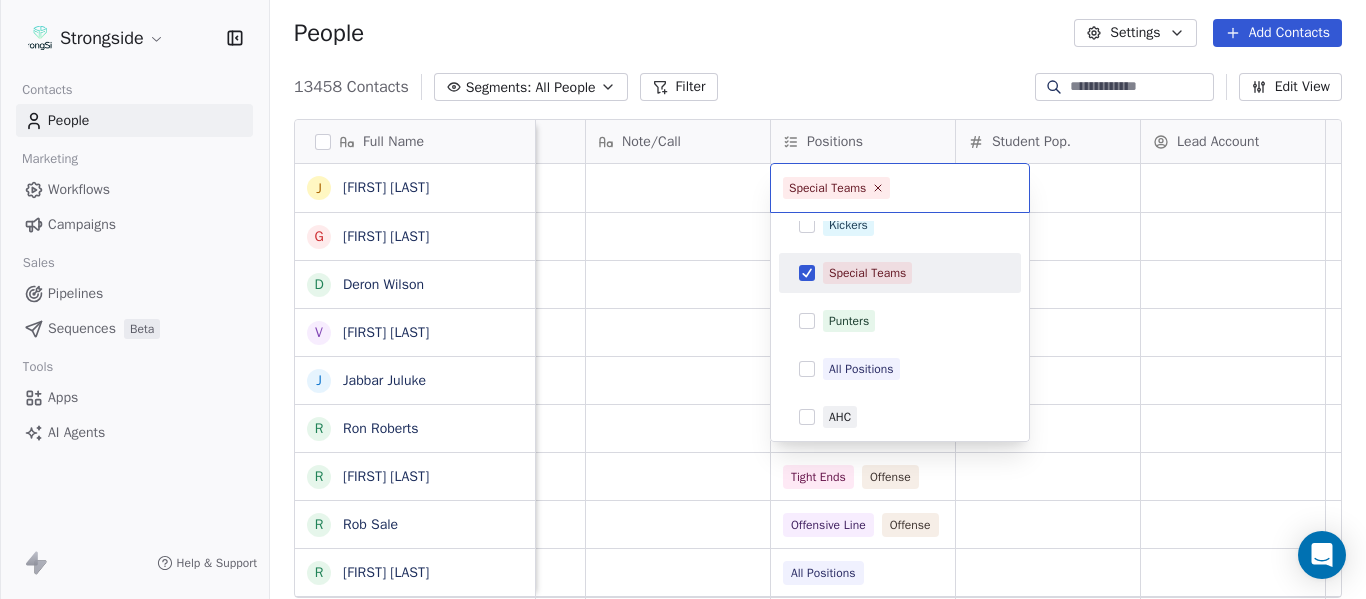 click on "Strongside Contacts People Marketing Workflows Campaigns Sales Pipelines Sequences Beta Tools Apps AI Agents Help & Support People Settings Add Contacts 13458 Contacts Segments: All People Filter Edit View Tag Add to Sequence Export Full Name J [LAST] G [LAST] D [LAST] V [LAST] J [LAST] R [LAST] R [LAST] R [LAST] R [LAST] T [LAST] N [LAST] J [LAST] M [LAST] S [LAST] J [LAST] M [LAST] B [LAST] N [LAST] S [LAST] J [LAST] E [LAST] N [LAST] J [LAST] J [LAST] B [LAST] J [LAST] J [LAST] K [LAST] T [LAST] C [LAST] D [LAST] J [LAST] Emails Auto Clicked Last Activity Date BST In Open Phone Contact Source Note/Call Positions Student Pop. Lead Account   False   False Defensive Line   False Defensive Back   False Defensive Coordinator   False AHC Running Back   False AHC Defensive Coordinator   False Tight Ends Offense   False Offensive Line   False All Positions   False All Positions   False All Positions   False All Positions   True All Positions   True All Positions   True All Positions   False All Positions   False Defensive Back Running Back   False Defensive Assistant   False DPC   False Tight Ends   False Defensive Line   False Offensive Line   False Special Teams   False Cornerbacks   False Quarterbacks   False Defensive Coordinator   False Running Back   False Offense Wide Receivers AHC   False All Positions" at bounding box center [683, 299] 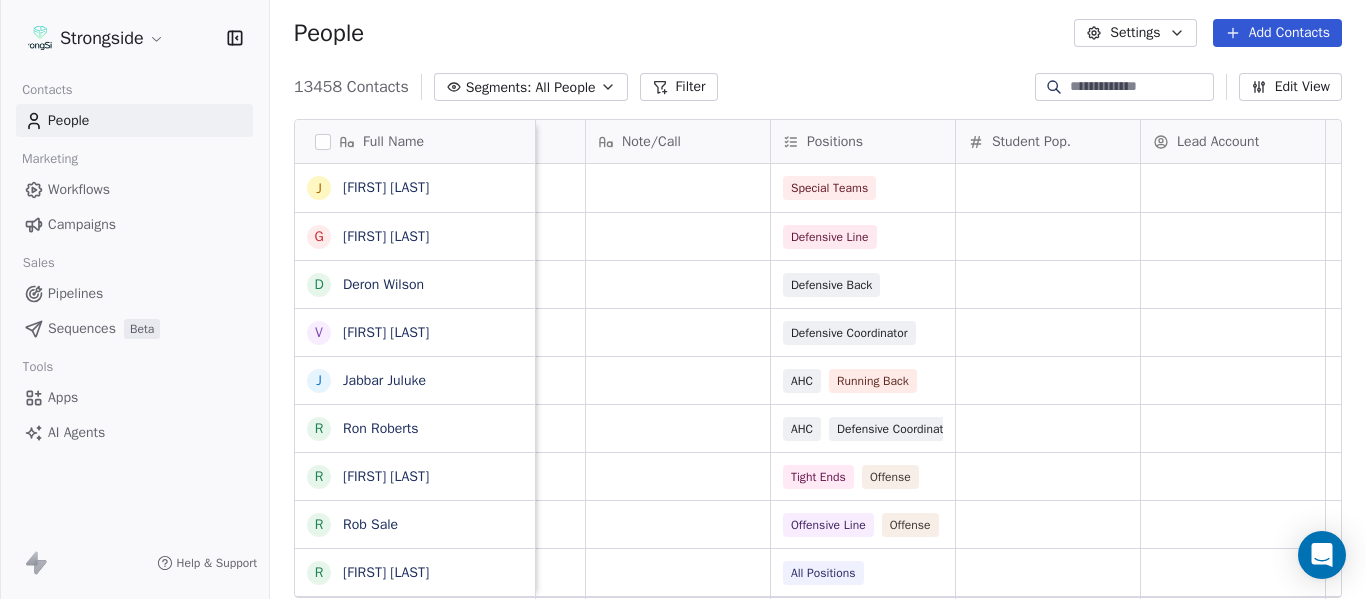 click on "Add Contacts" at bounding box center [1277, 33] 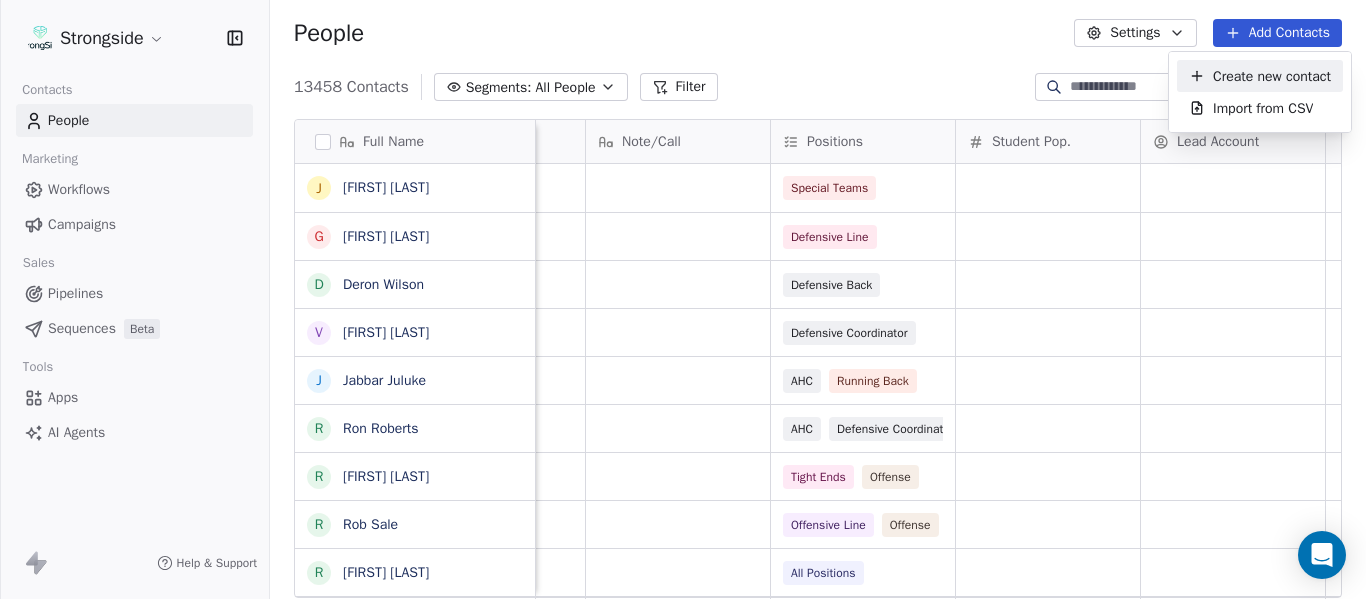 click on "Create new contact" at bounding box center (1272, 76) 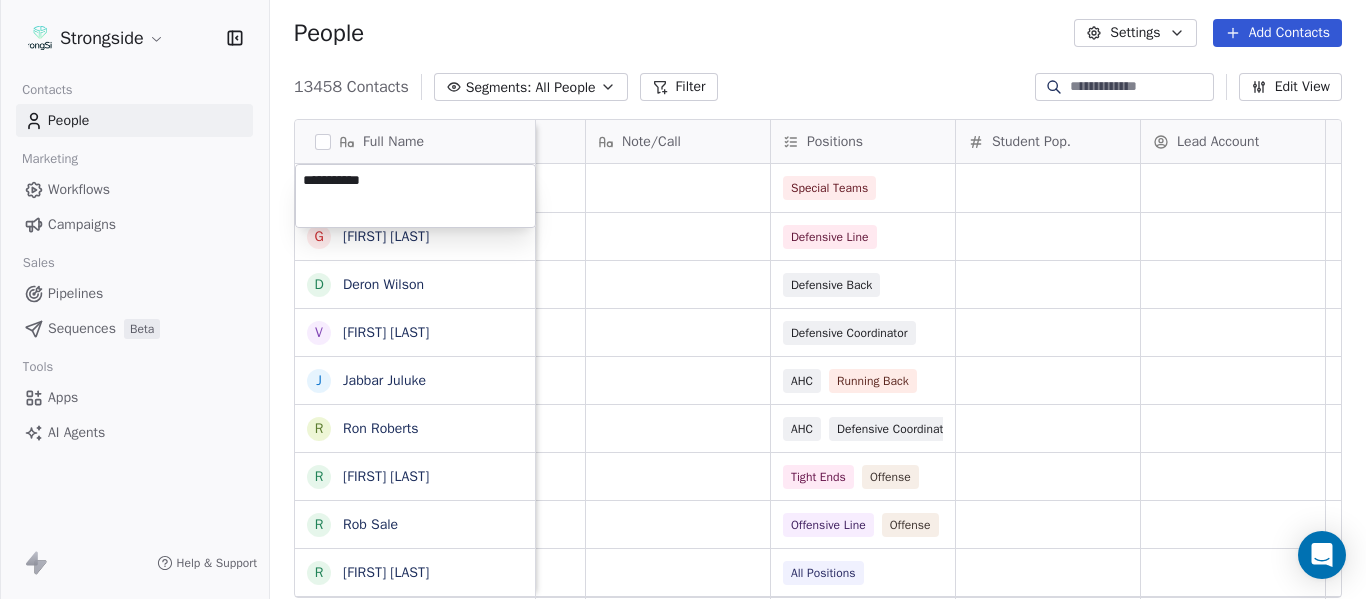 click on "Strongside Contacts People Marketing Workflows Campaigns Sales Pipelines Sequences Beta Tools Apps AI Agents Help & Support People Settings  Add Contacts 13458 Contacts Segments: All People Filter  Edit View Tag Add to Sequence Export Full Name J [LAST] G [LAST] D [LAST] V [LAST] J [LAST] R [LAST] R [LAST] R [LAST] R [LAST] T [LAST] N [LAST] J [LAST] M [LAST] S [LAST] J [LAST] M [LAST] B [LAST] N [LAST] S [LAST] J [LAST] E [LAST] N [LAST] J [LAST] J [LAST] B [LAST] J [LAST] J [LAST] K [LAST] T [LAST] C [LAST] Emails Auto Clicked Last Activity Date BST In Open Phone Contact Source Note/Call Positions Student Pop. Lead Account   False Special Teams   False Defensive Line   False Defensive Back   False Defensive Coordinator   False AHC Running Back   False AHC Defensive Coordinator   False Tight Ends Offense   False" at bounding box center (683, 299) 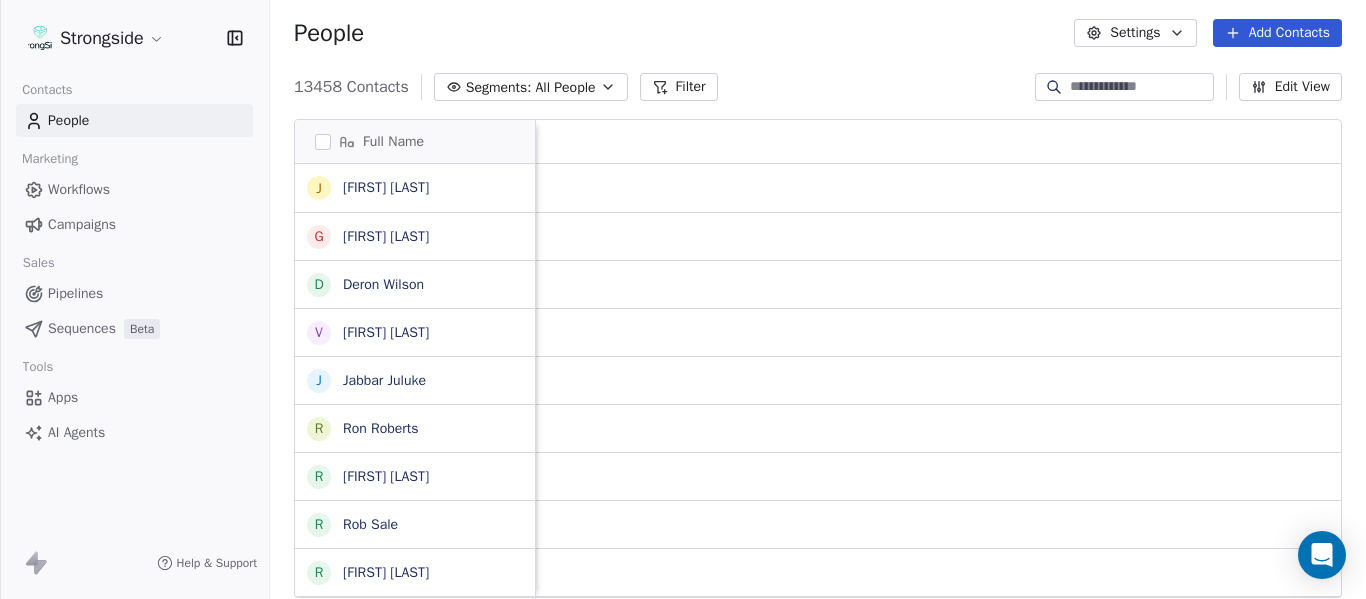 scroll, scrollTop: 0, scrollLeft: 0, axis: both 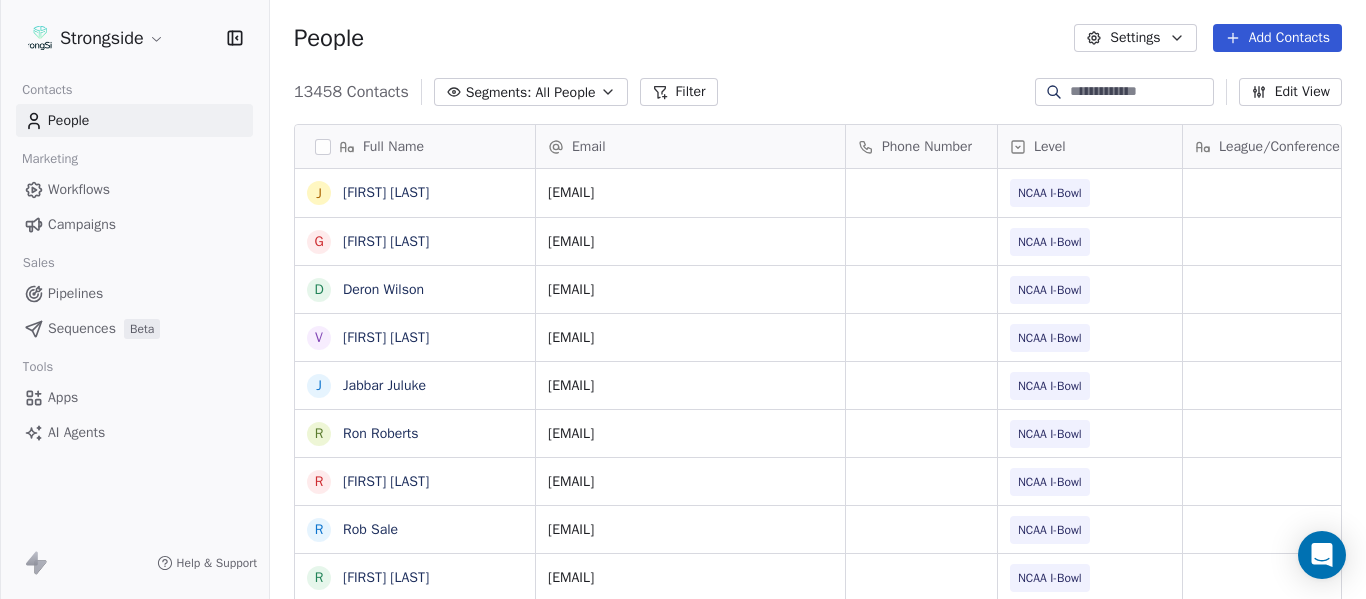 click on "Add Contacts" at bounding box center (1277, 38) 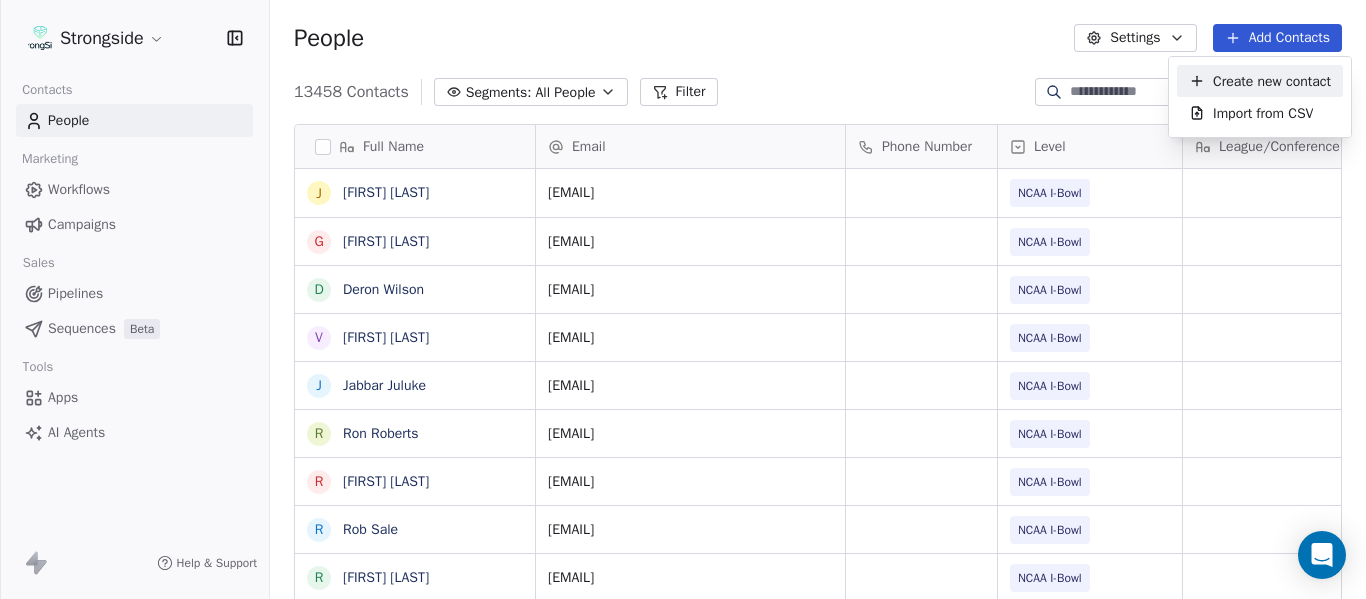 click on "Create new contact" at bounding box center [1272, 81] 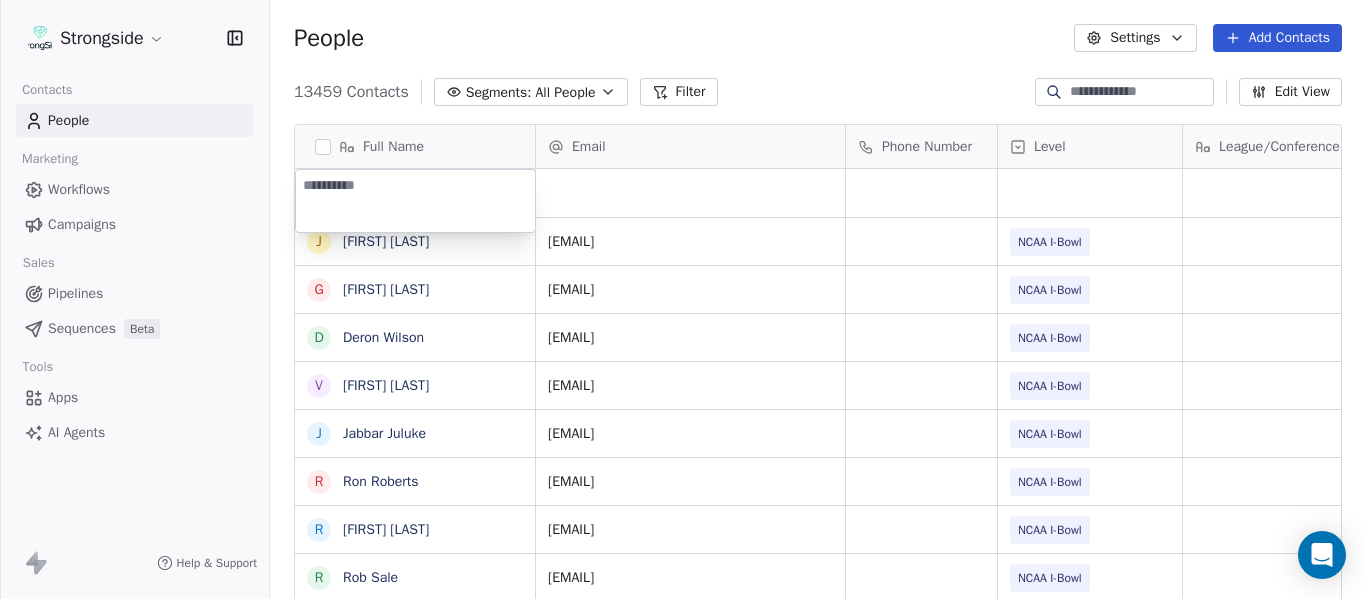 type on "**********" 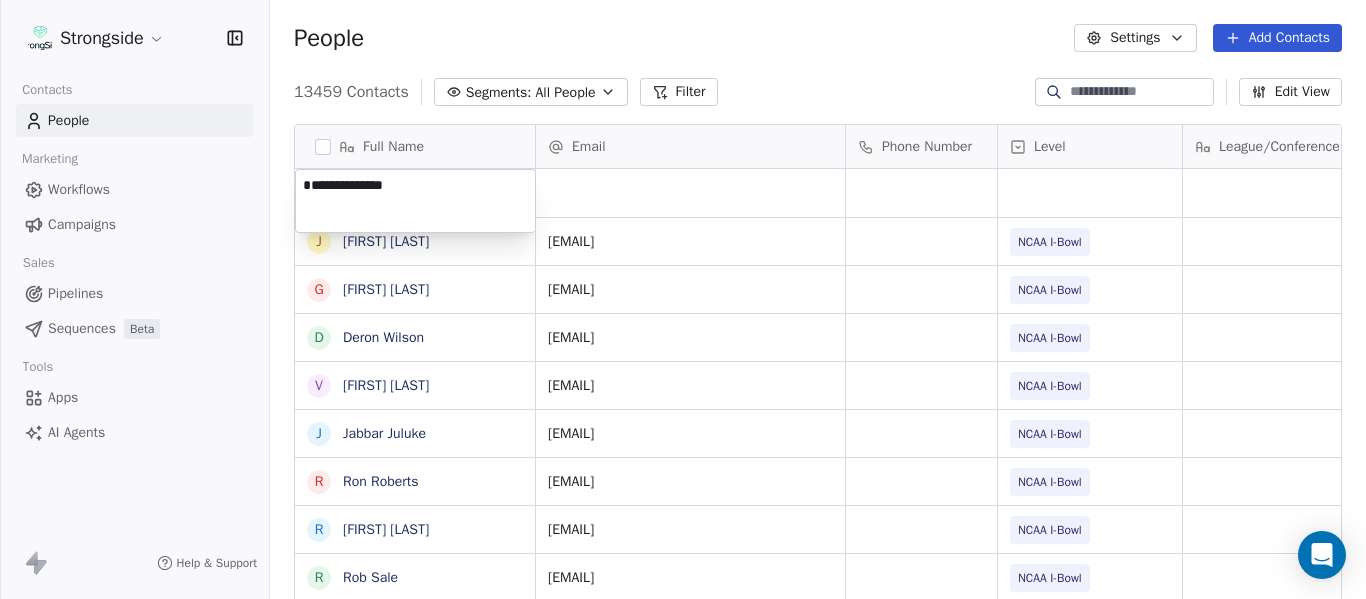 click on "Strongside Contacts People Marketing Workflows Campaigns Sales Pipelines Sequences Beta Tools Apps AI Agents Help & Support People Settings  Add Contacts 13459 Contacts Segments: All People Filter  Edit View Tag Add to Sequence Export Full Name J Joe Houston G Gerald Chatman D Deron Wilson V Vinnie Sunseri J Jabbar Juluke R Ron Roberts R Russ Callaway R Rob Sale R Reuel Joaquin T Tyler Miles N Nick Polk J Joe Hamilton M Matthew Hutchison S Scott Burns J Jeff McGrew M Monique Mercier B Billy Napier N Nancy Scarborough S Scott Stricklin J Jacob LaFrance E Ellie O'Connor N Nick McDonald J Joshua Thompson J Jordan Helm B Brad Wilson J James Rowe J Jack Taylor K Kevin Patrick T Tyler Hudanick Email Phone Number Level League/Conference Organization Tags Created Date BST Jul 24, 2025 10:51 PM josephh@gators.ufl.edu NCAA I-Bowl UNIVERSITY OF FLORIDA Jul 24, 2025 10:45 PM geraldc@gators.ufl.edu NCAA I-Bowl UNIVERSITY OF FLORIDA Jul 24, 2025 10:44 PM deronw@gators.ufl.edu NCAA I-Bowl UNIVERSITY OF FLORIDA NCAA I-Bowl" at bounding box center (683, 299) 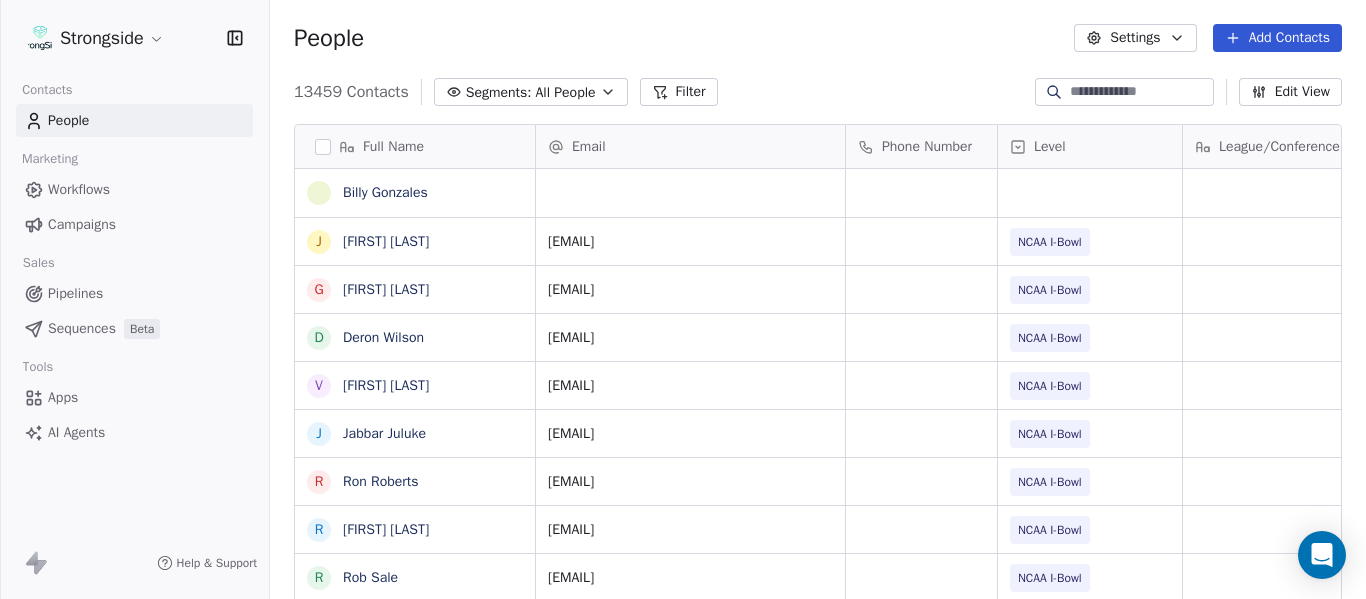 scroll, scrollTop: 5, scrollLeft: 0, axis: vertical 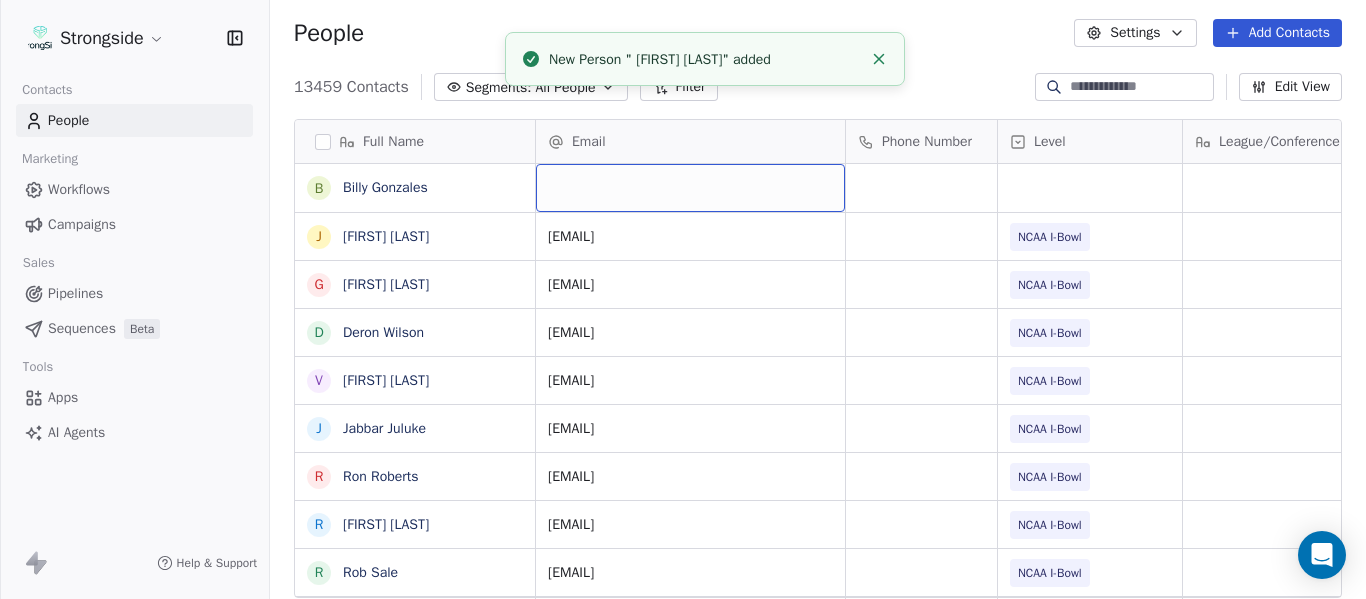 click at bounding box center [690, 188] 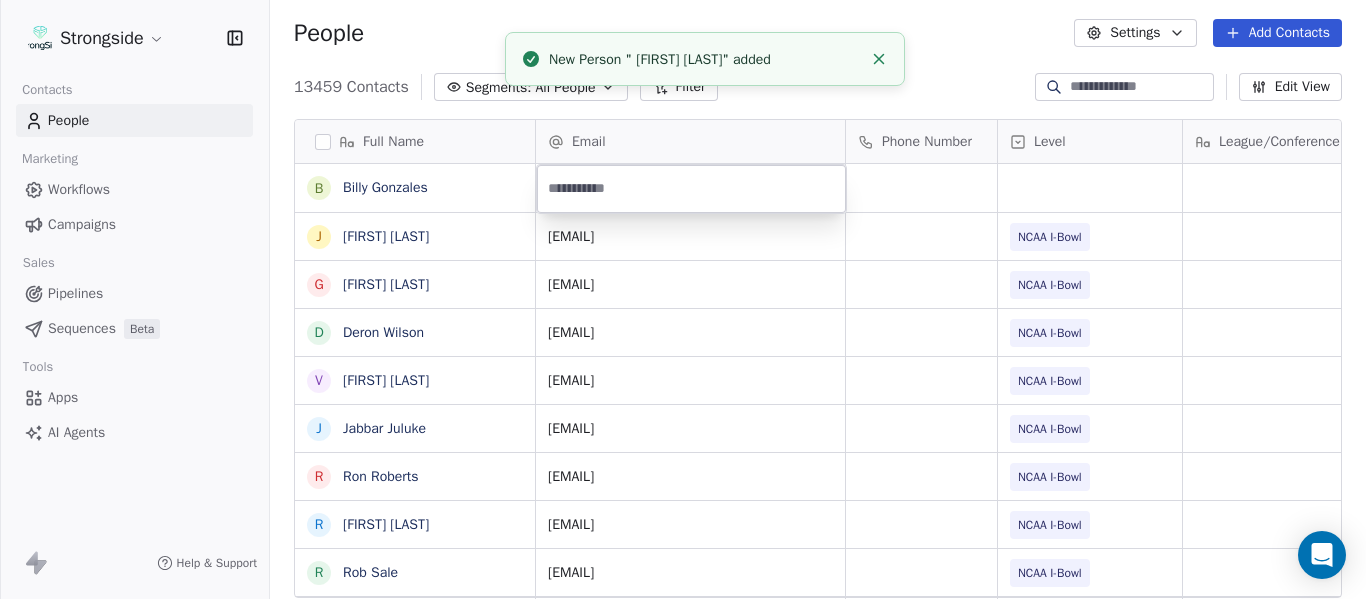 type on "**********" 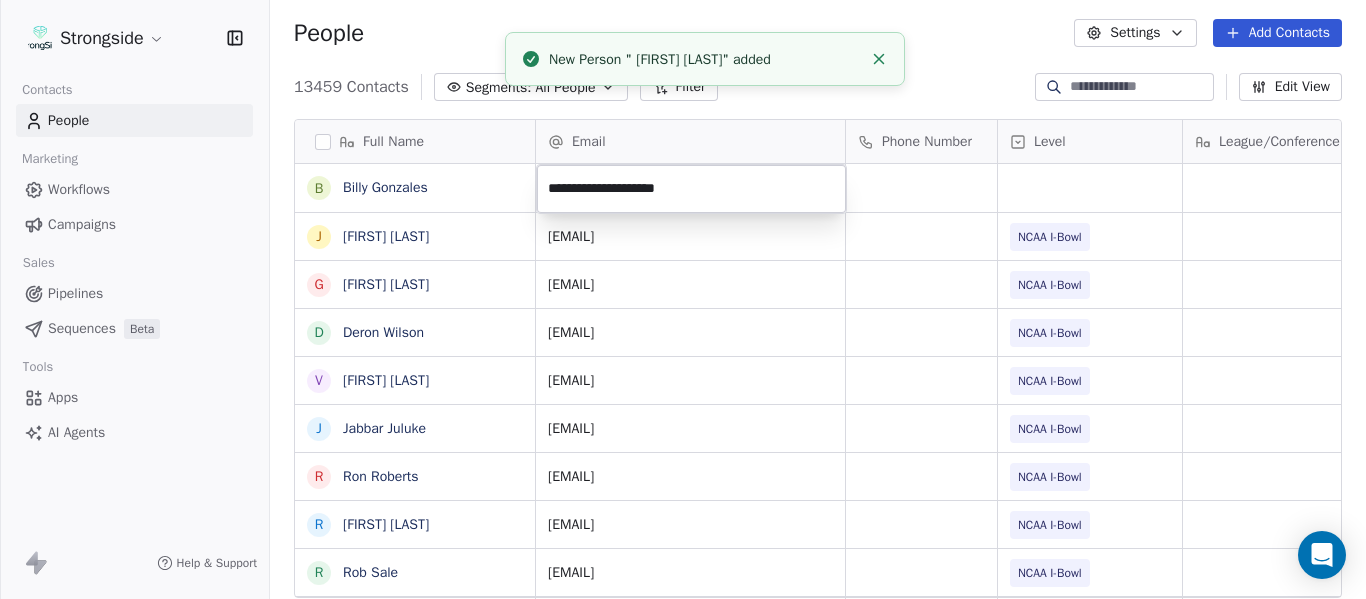click 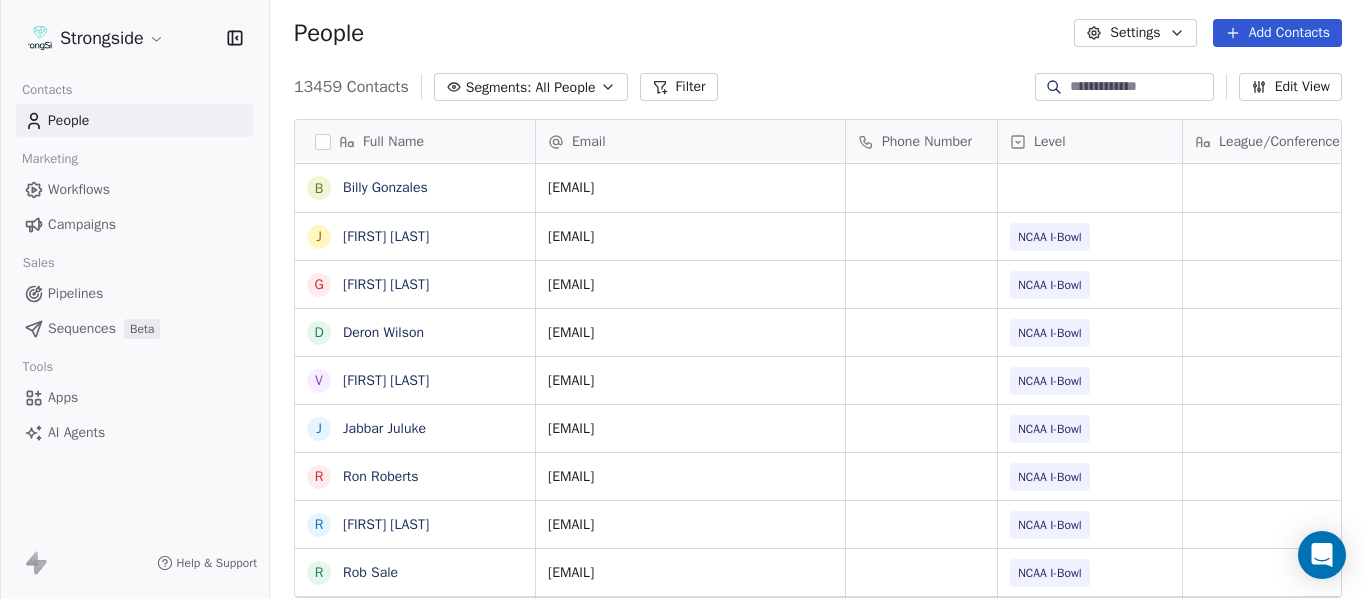 click on "People Settings  Add Contacts" at bounding box center [818, 33] 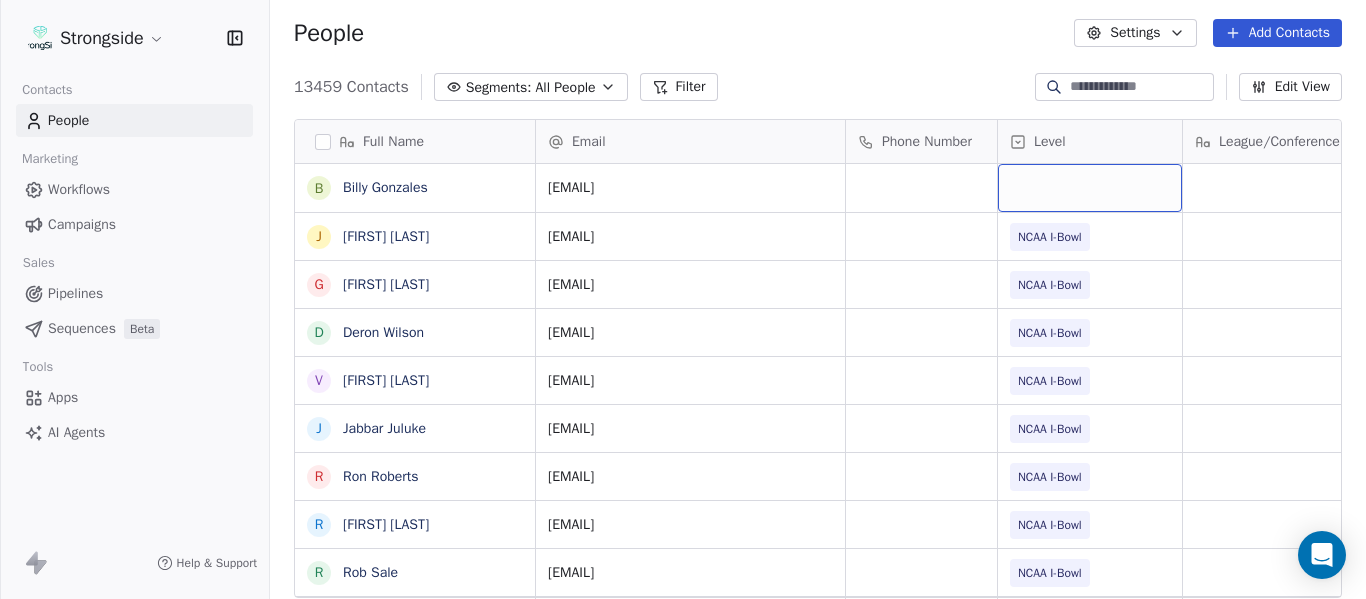 click at bounding box center [1090, 188] 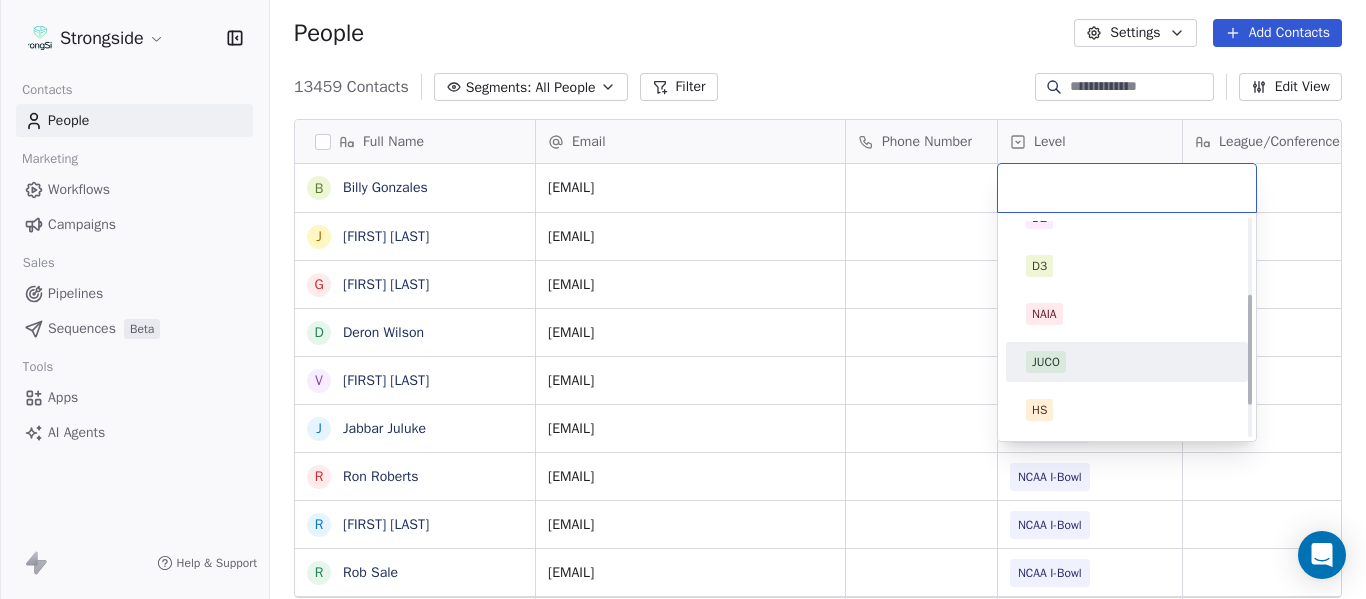 scroll, scrollTop: 212, scrollLeft: 0, axis: vertical 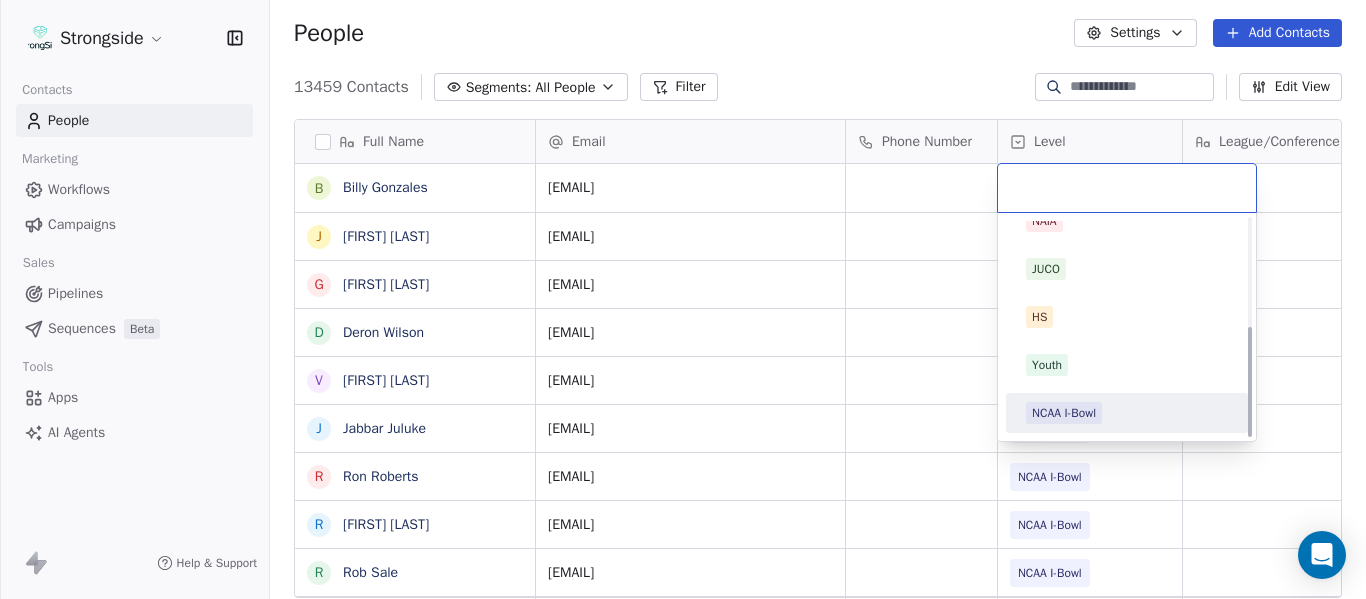 click on "NCAA I-Bowl" at bounding box center (1127, 413) 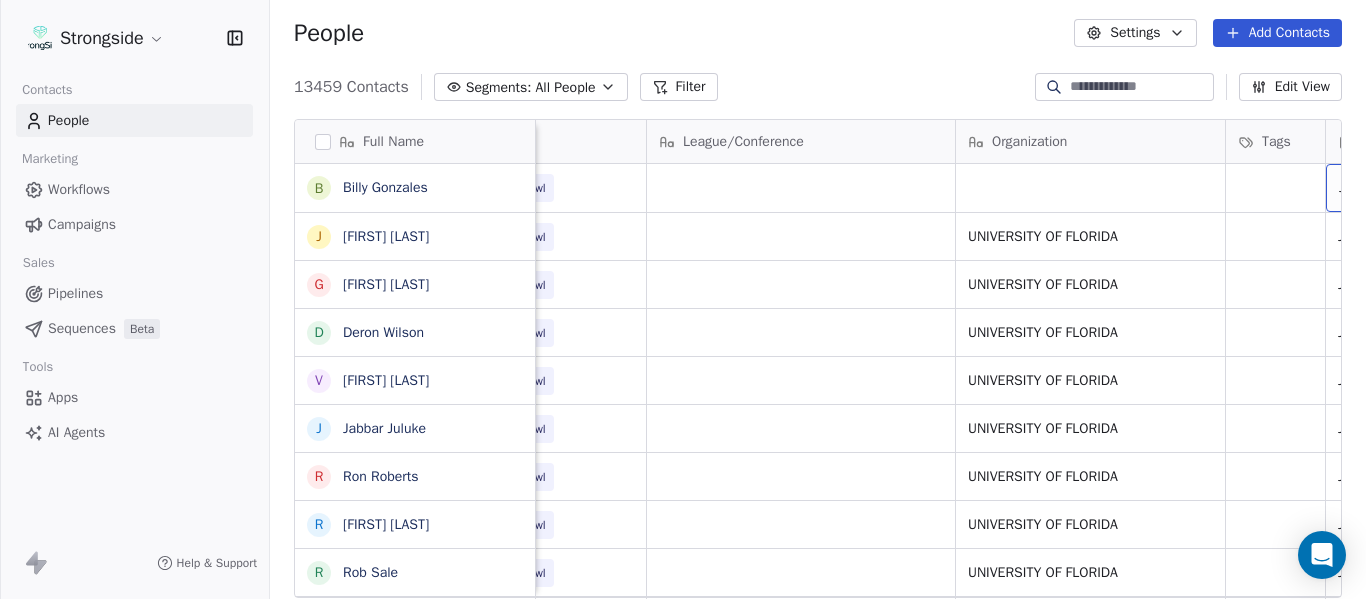 scroll, scrollTop: 0, scrollLeft: 721, axis: horizontal 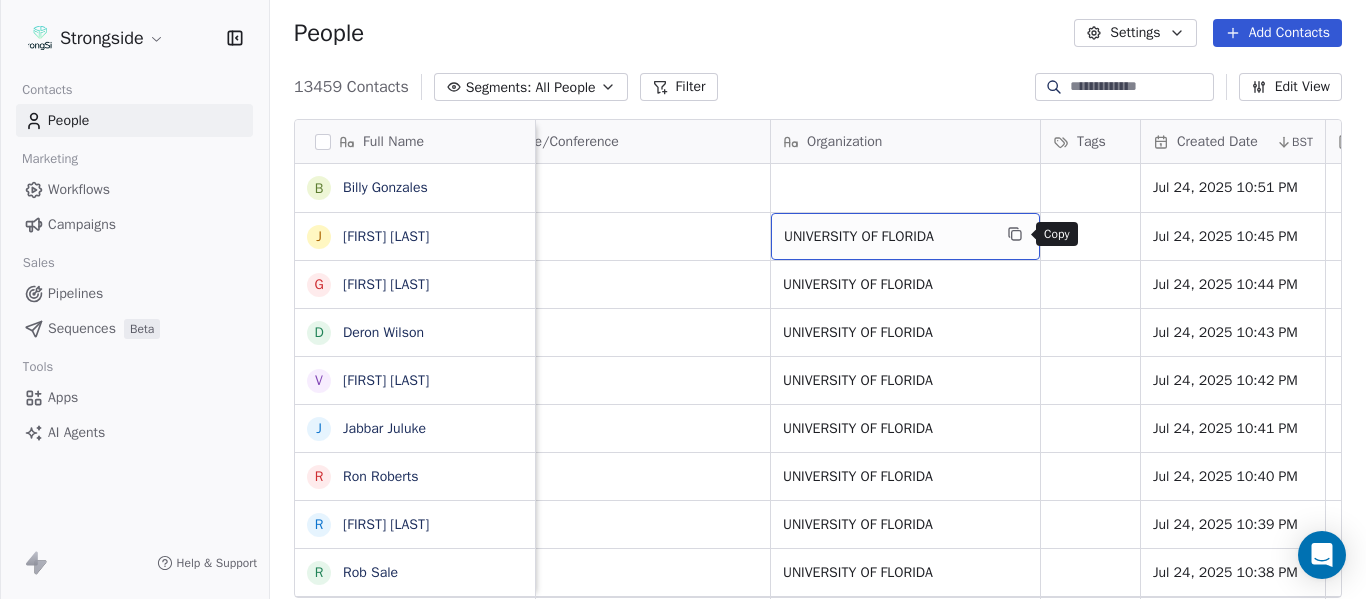 click 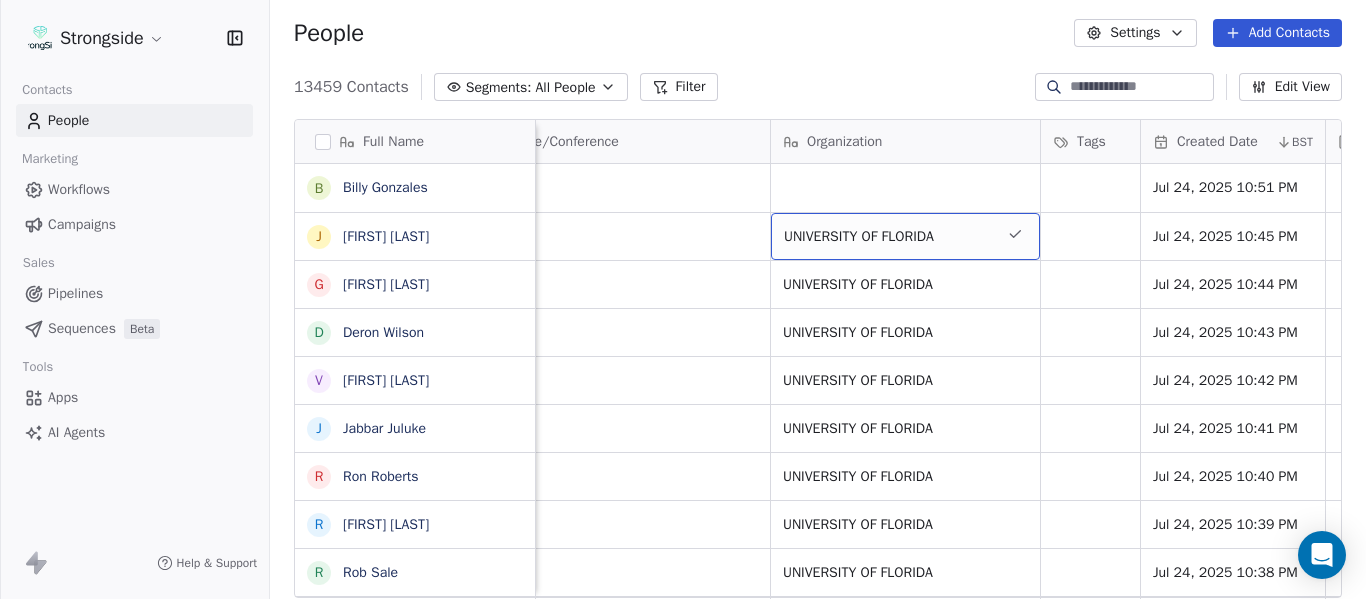 click on "Organization" at bounding box center (905, 141) 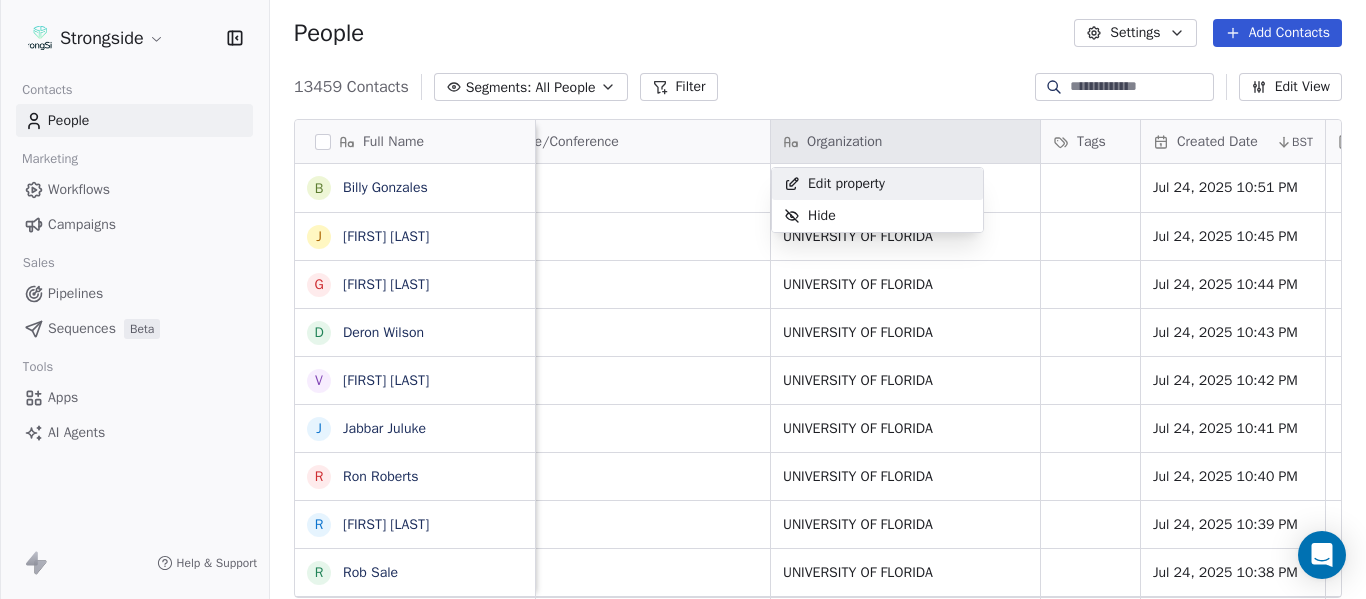 click on "Strongside Contacts People Marketing Workflows Campaigns Sales Pipelines Sequences Beta Tools Apps AI Agents Help & Support People Settings  Add Contacts 13459 Contacts Segments: All People Filter  Edit View Tag Add to Sequence Export Full Name B Billy Gonzales J Joe Houston G Gerald Chatman D Deron Wilson V Vinnie Sunseri J Jabbar Juluke R Ron Roberts R Russ Callaway R Rob Sale R Reuel Joaquin T Tyler Miles N Nick Polk J Joe Hamilton M Matthew Hutchison S Scott Burns J Jeff McGrew M Monique Mercier B Billy Napier N Nancy Scarborough S Scott Stricklin J Jacob LaFrance E Ellie O'Connor N Nick McDonald J Joshua Thompson J Jordan Helm B Brad Wilson J James Rowe J Jack Taylor K Kevin Patrick T Tyler Hudanick Email Phone Number Level League/Conference Organization Tags Created Date BST Status Job Title Priority Emails Auto Clicked billyg@gators.ufl.edu NCAA I-Bowl Jul 24, 2025 10:51 PM josephh@gators.ufl.edu NCAA I-Bowl UNIVERSITY OF FLORIDA Jul 24, 2025 10:45 PM Assistant Coach geraldc@gators.ufl.edu SID SID" at bounding box center (683, 299) 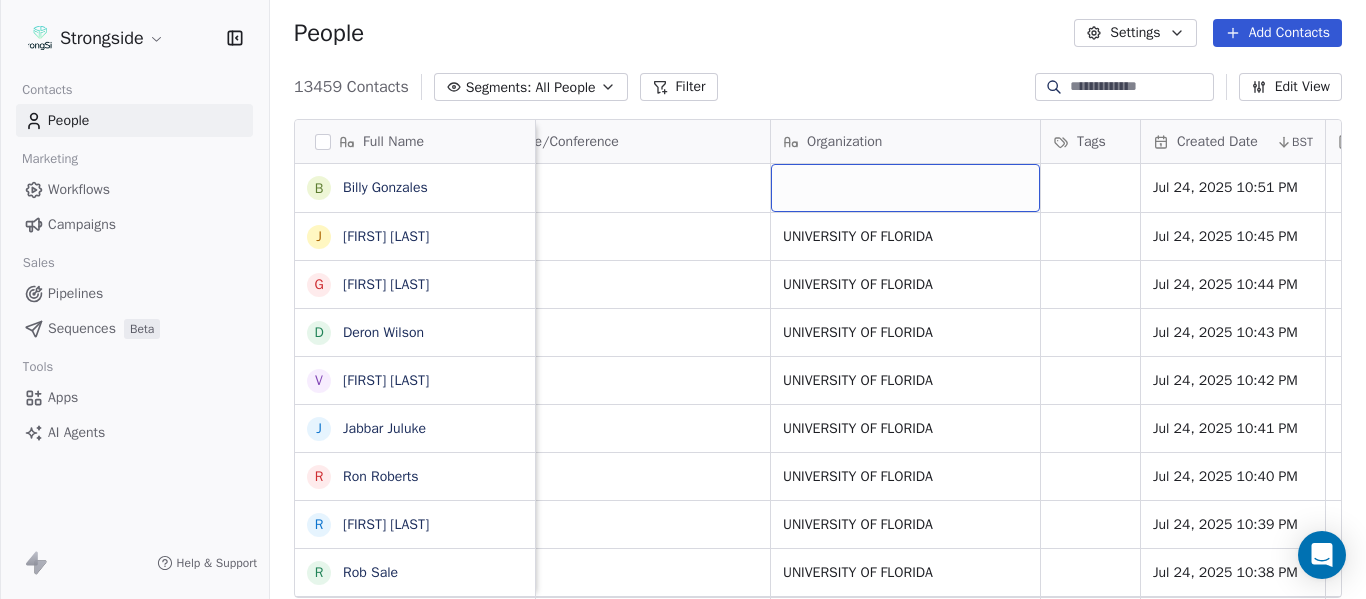 click at bounding box center [905, 188] 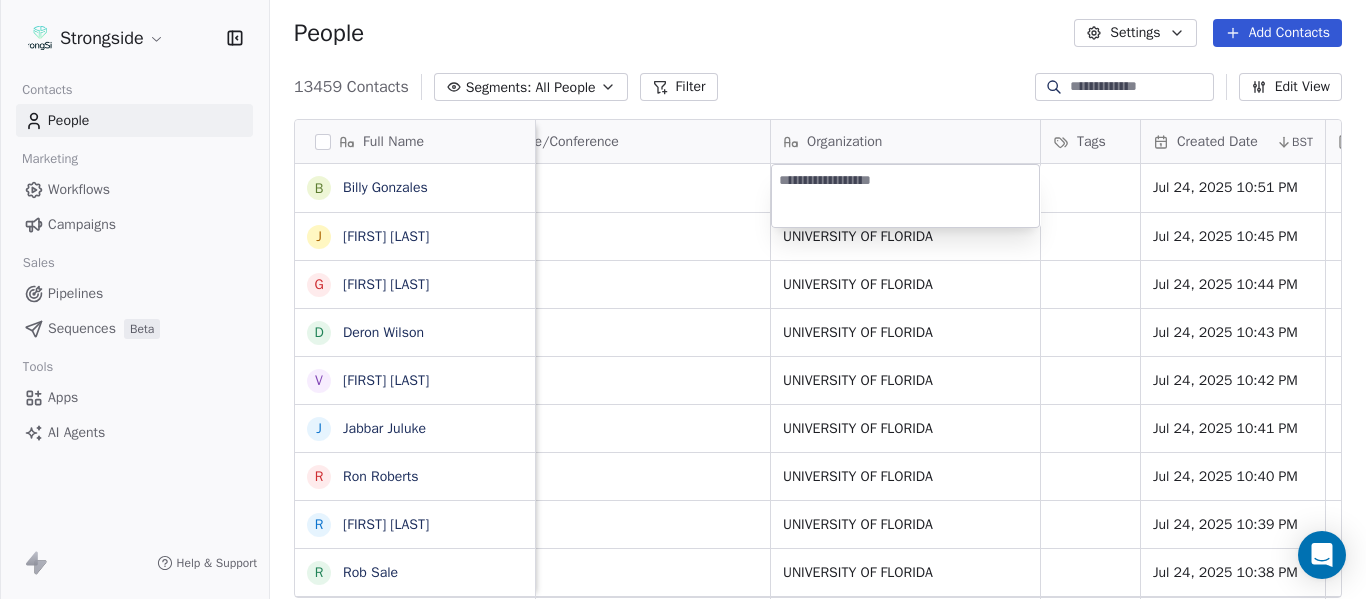 type on "**********" 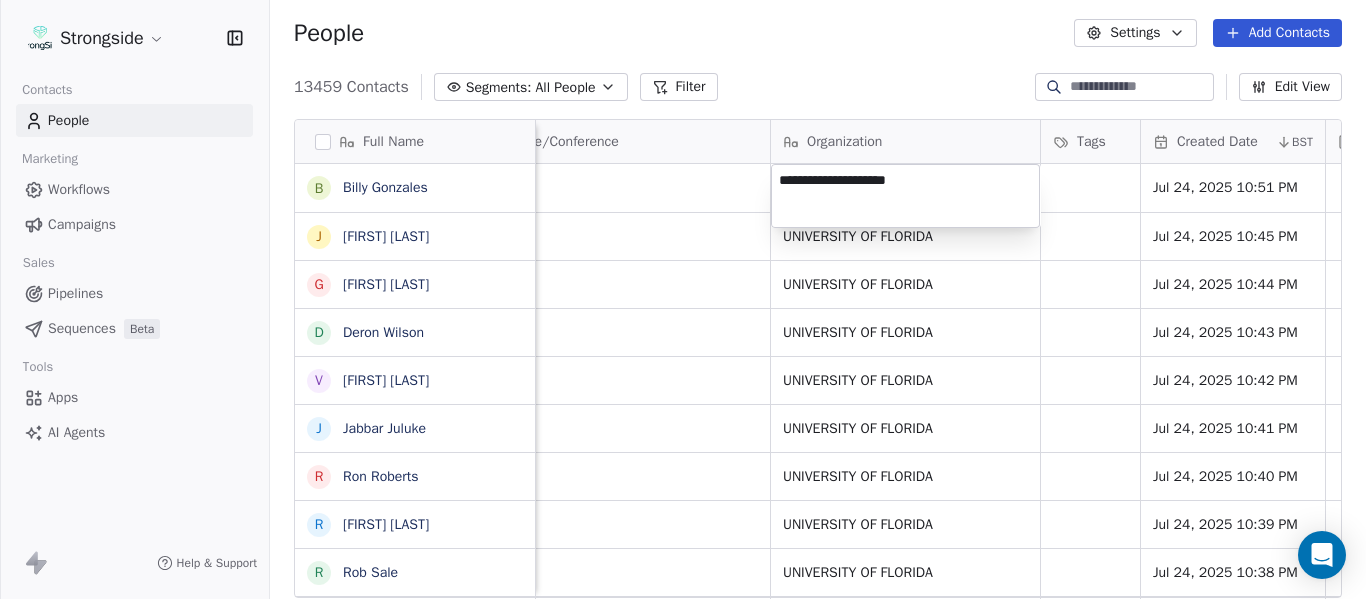 click on "Strongside Contacts People Marketing Workflows Campaigns Sales Pipelines Sequences Beta Tools Apps AI Agents Help & Support People Settings  Add Contacts 13459 Contacts Segments: All People Filter  Edit View Tag Add to Sequence Export Full Name B Billy Gonzales J Joe Houston G Gerald Chatman D Deron Wilson V Vinnie Sunseri J Jabbar Juluke R Ron Roberts R Russ Callaway R Rob Sale R Reuel Joaquin T Tyler Miles N Nick Polk J Joe Hamilton M Matthew Hutchison S Scott Burns J Jeff McGrew M Monique Mercier B Billy Napier N Nancy Scarborough S Scott Stricklin J Jacob LaFrance E Ellie O'Connor N Nick McDonald J Joshua Thompson J Jordan Helm B Brad Wilson J James Rowe J Jack Taylor K Kevin Patrick T Tyler Hudanick Email Phone Number Level League/Conference Organization Tags Created Date BST Status Job Title Priority Emails Auto Clicked billyg@gators.ufl.edu NCAA I-Bowl Jul 24, 2025 10:51 PM josephh@gators.ufl.edu NCAA I-Bowl UNIVERSITY OF FLORIDA Jul 24, 2025 10:45 PM Assistant Coach geraldc@gators.ufl.edu SID SID" at bounding box center [683, 299] 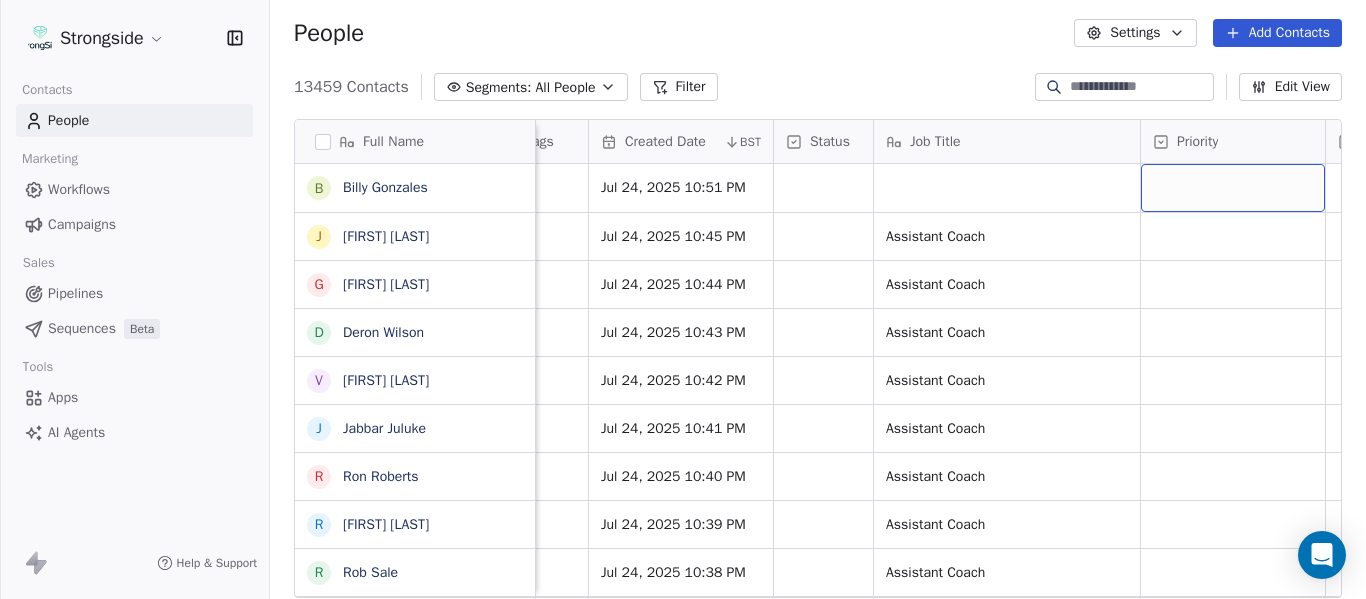 scroll, scrollTop: 0, scrollLeft: 1458, axis: horizontal 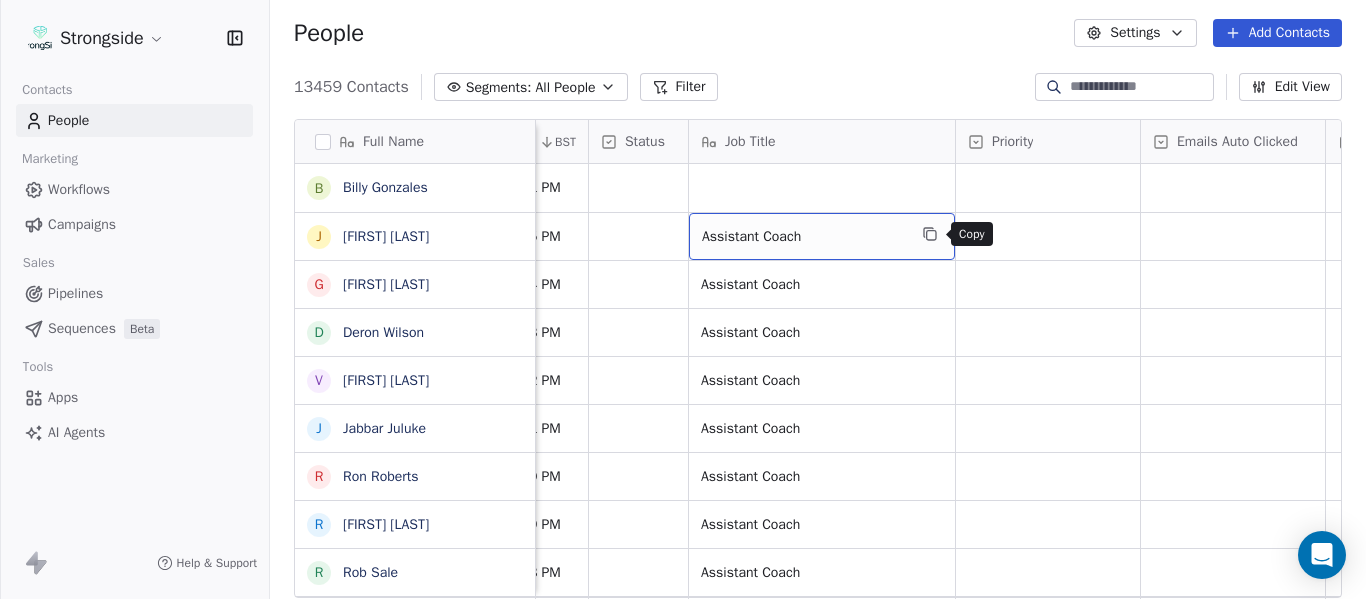 click 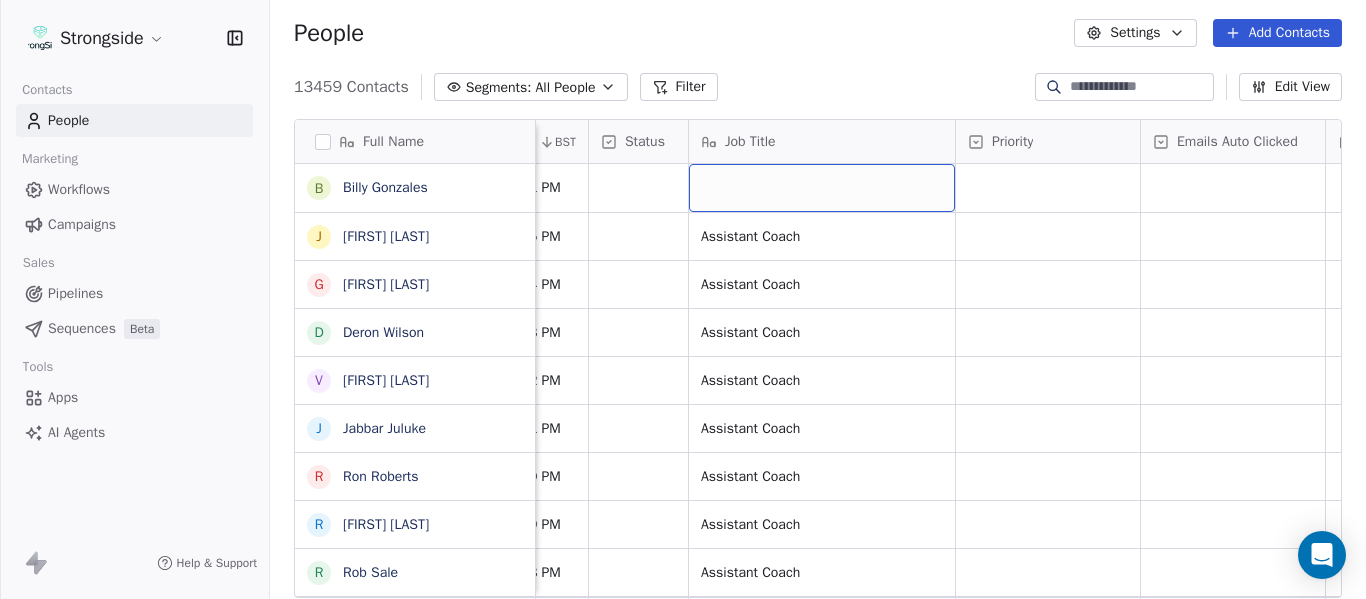 click at bounding box center [822, 188] 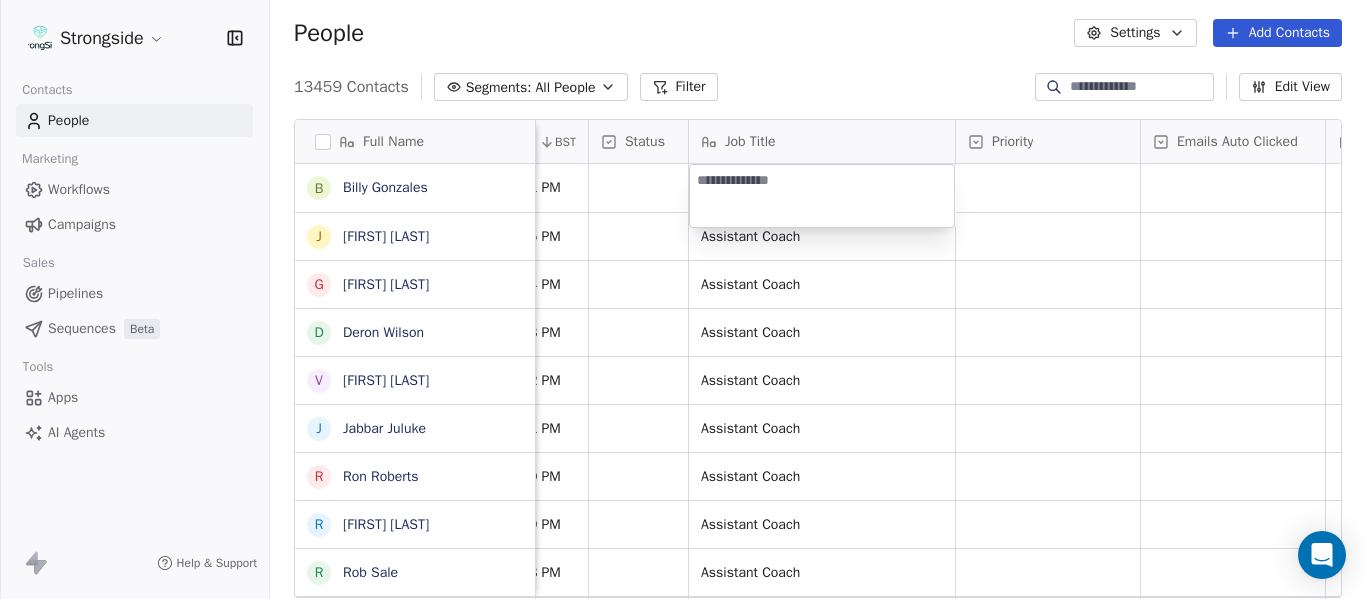 type on "**********" 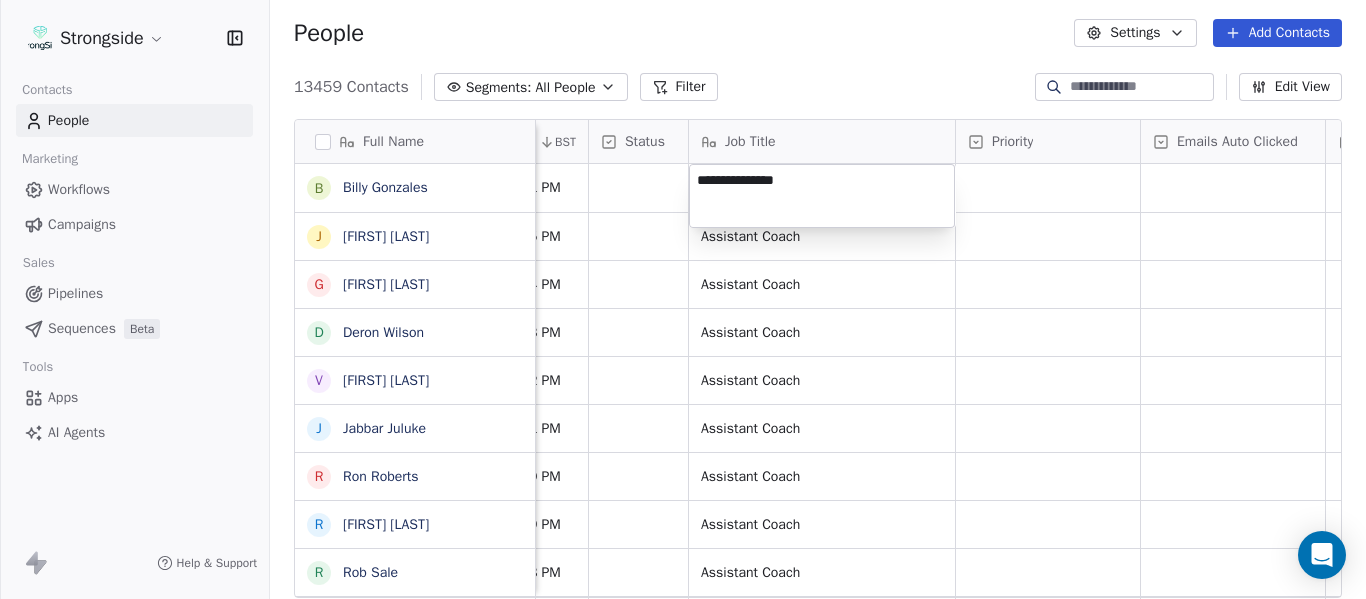 click on "Strongside Contacts People Marketing Workflows Campaigns Sales Pipelines Sequences Beta Tools Apps AI Agents Help & Support People Settings  Add Contacts 13459 Contacts Segments: All People Filter  Edit View Tag Add to Sequence Export Full Name B Billy Gonzales J Joe Houston G Gerald Chatman D Deron Wilson V Vinnie Sunseri J Jabbar Juluke R Ron Roberts R Russ Callaway R Rob Sale R Reuel Joaquin T Tyler Miles N Nick Polk J Joe Hamilton M Matthew Hutchison S Scott Burns J Jeff McGrew M Monique Mercier B Billy Napier N Nancy Scarborough S Scott Stricklin J Jacob LaFrance E Ellie O'Connor N Nick McDonald J Joshua Thompson J Jordan Helm B Brad Wilson J James Rowe J Jack Taylor K Kevin Patrick T Tyler Hudanick League/Conference Organization Tags Created Date BST Status Job Title Priority Emails Auto Clicked Last Activity Date BST In Open Phone Contact Source Note/Call   UNIVERSITY OF FLORIDA Jul 24, 2025 10:51 PM   UNIVERSITY OF FLORIDA Jul 24, 2025 10:45 PM Assistant Coach False   UNIVERSITY OF FLORIDA False" at bounding box center (683, 299) 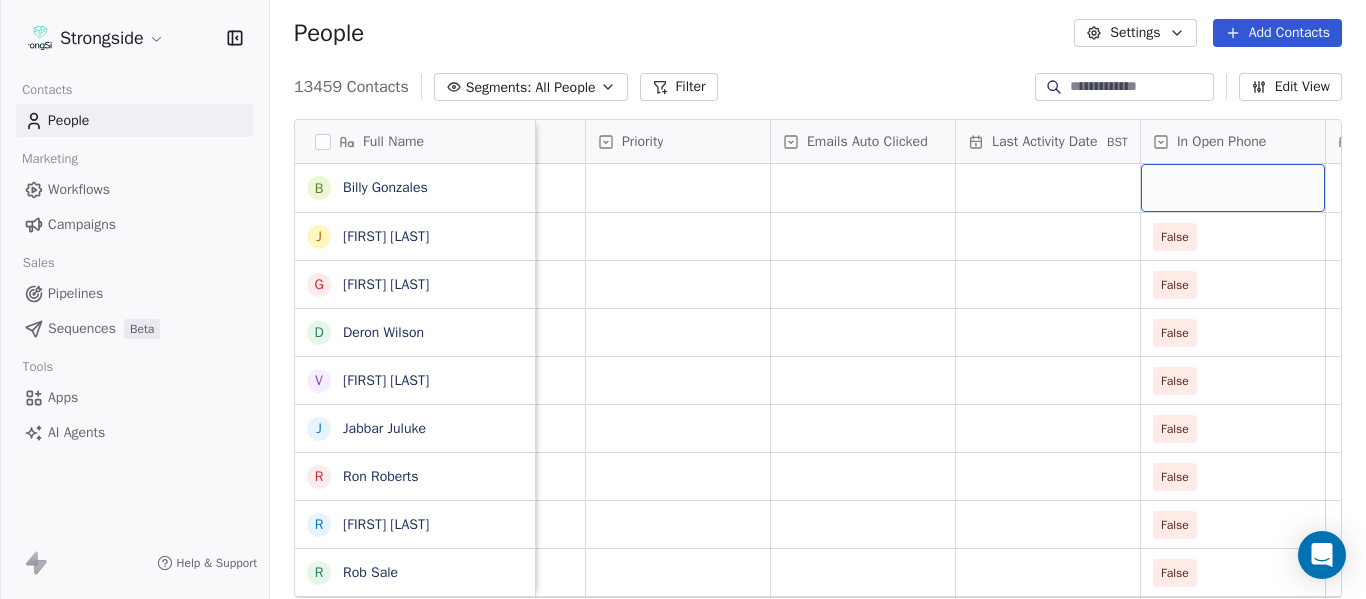 scroll, scrollTop: 0, scrollLeft: 2013, axis: horizontal 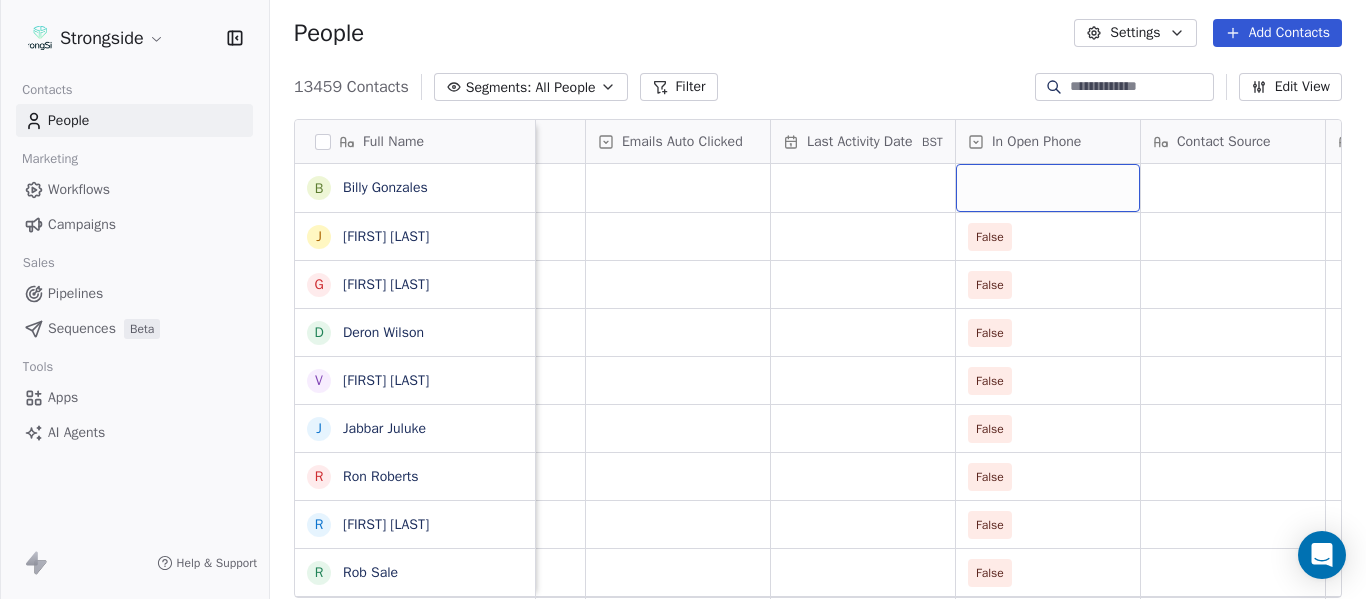 click at bounding box center [1048, 188] 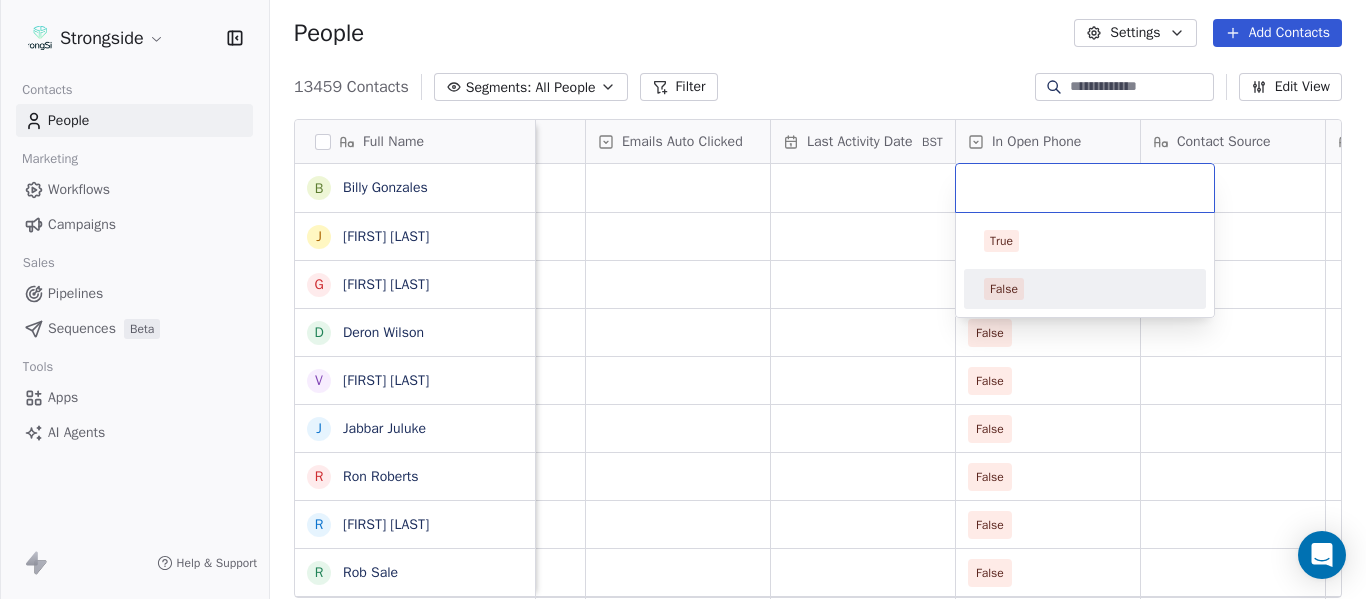 click on "False" at bounding box center (1004, 289) 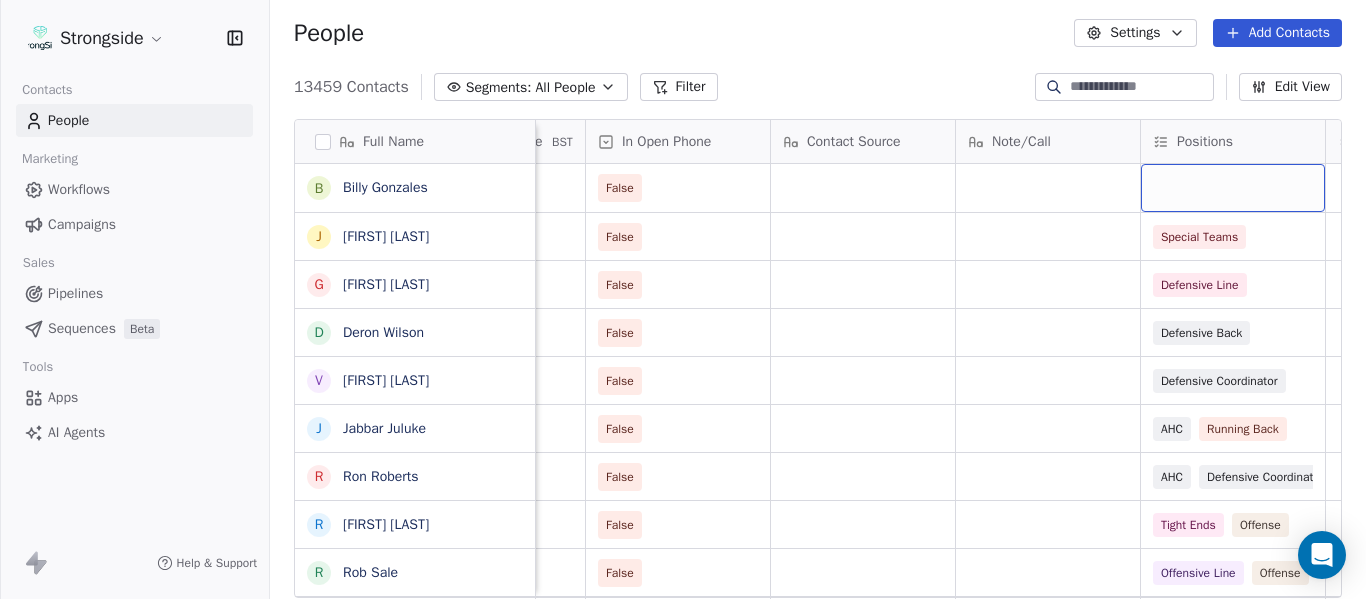 scroll, scrollTop: 0, scrollLeft: 2568, axis: horizontal 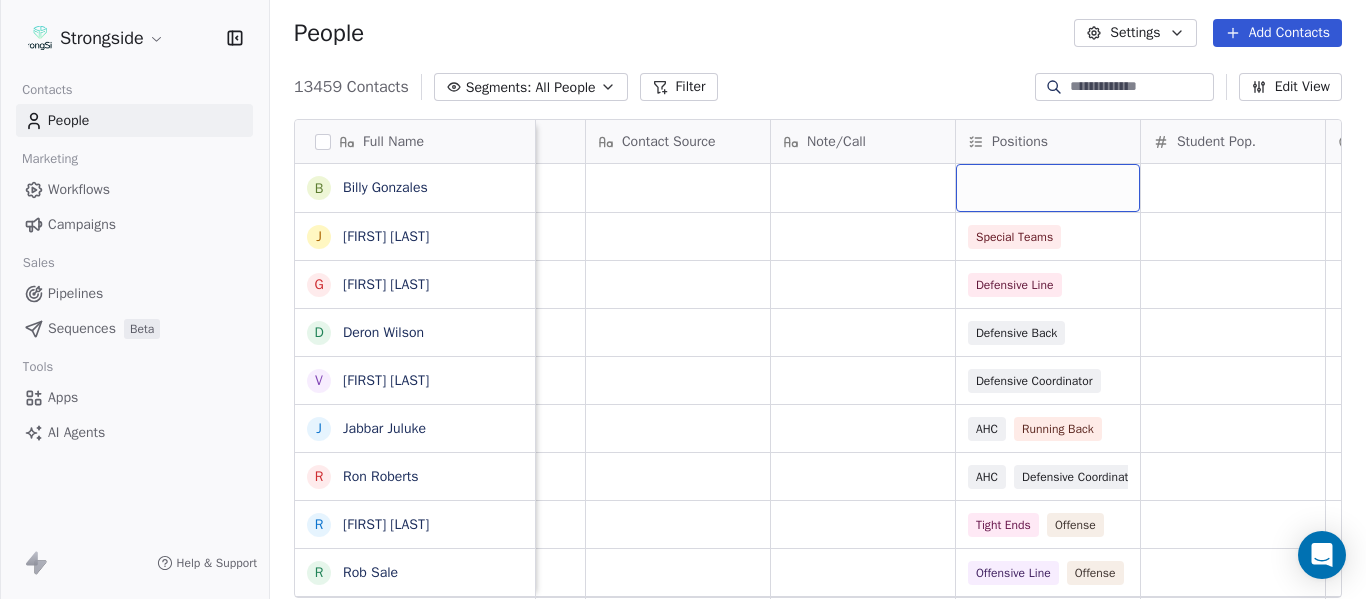 click at bounding box center (1048, 188) 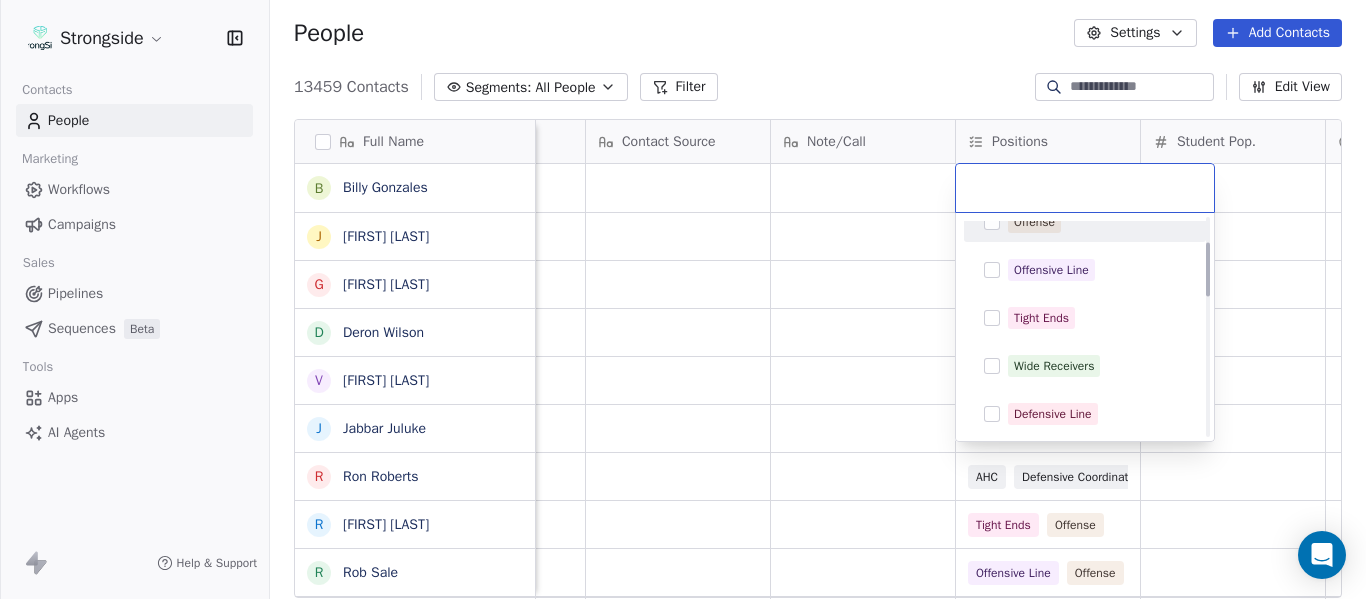 scroll, scrollTop: 100, scrollLeft: 0, axis: vertical 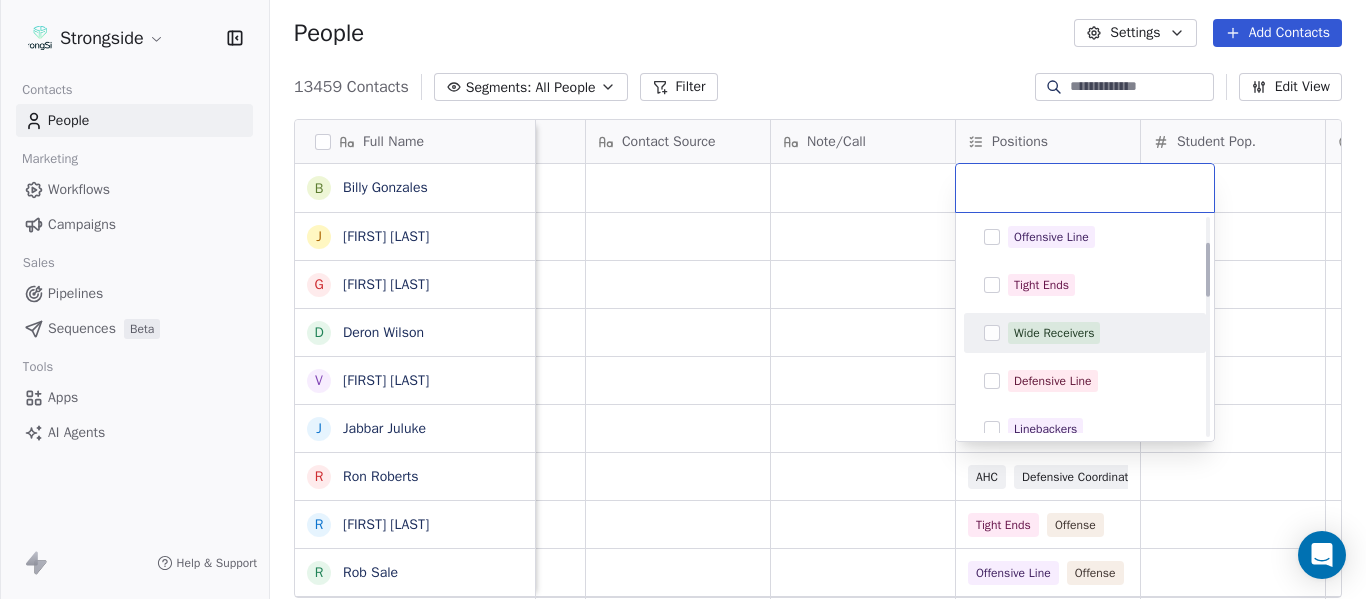 click on "Wide Receivers" at bounding box center [1054, 333] 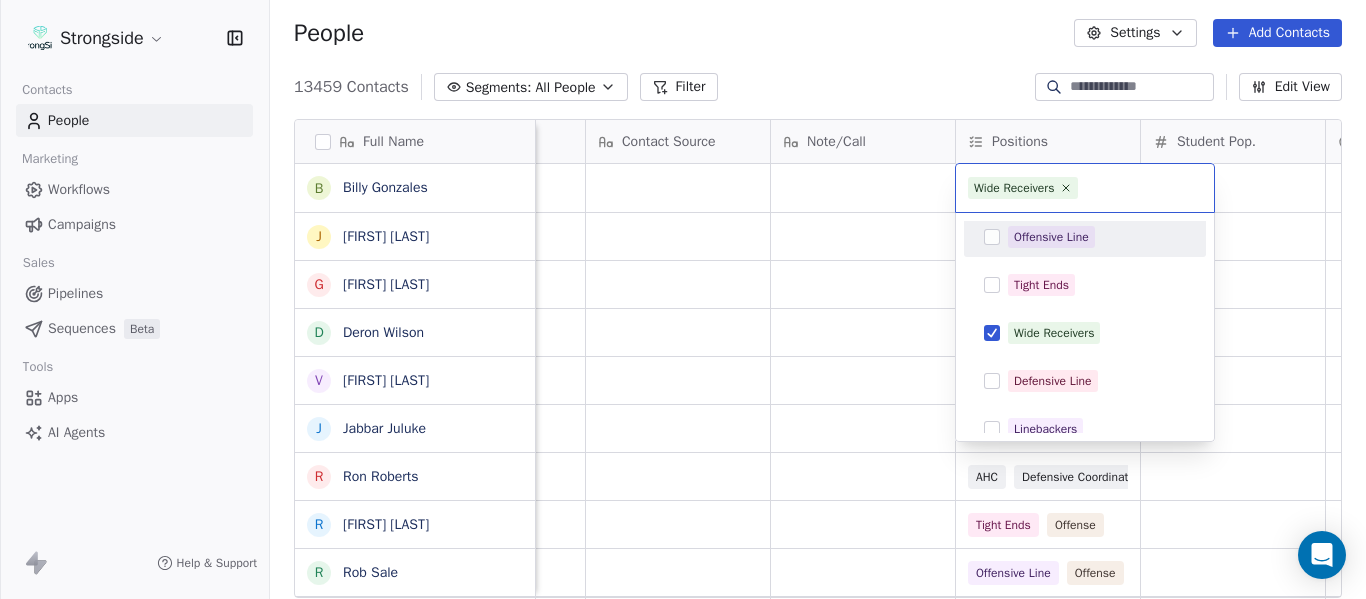 click on "Strongside Contacts People Marketing Workflows Campaigns Sales Pipelines Sequences Beta Tools Apps AI Agents Help & Support People Settings  Add Contacts 13459 Contacts Segments: All People Filter  Edit View Tag Add to Sequence Export Full Name B Billy Gonzales J Joe Houston G Gerald Chatman D Deron Wilson V Vinnie Sunseri J Jabbar Juluke R Ron Roberts R Russ Callaway R Rob Sale R Reuel Joaquin T Tyler Miles N Nick Polk J Joe Hamilton M Matthew Hutchison S Scott Burns J Jeff McGrew M Monique Mercier B Billy Napier N Nancy Scarborough S Scott Stricklin J Jacob LaFrance E Ellie O'Connor N Nick McDonald J Joshua Thompson J Jordan Helm B Brad Wilson J James Rowe J Jack Taylor K Kevin Patrick T Tyler Hudanick Priority Emails Auto Clicked Last Activity Date BST In Open Phone Contact Source Note/Call Positions Student Pop. Lead Account   False   False Special Teams   False Defensive Line   False Defensive Back   False Defensive Coordinator   False AHC Running Back   False AHC Defensive Coordinator   False Offense" at bounding box center [683, 299] 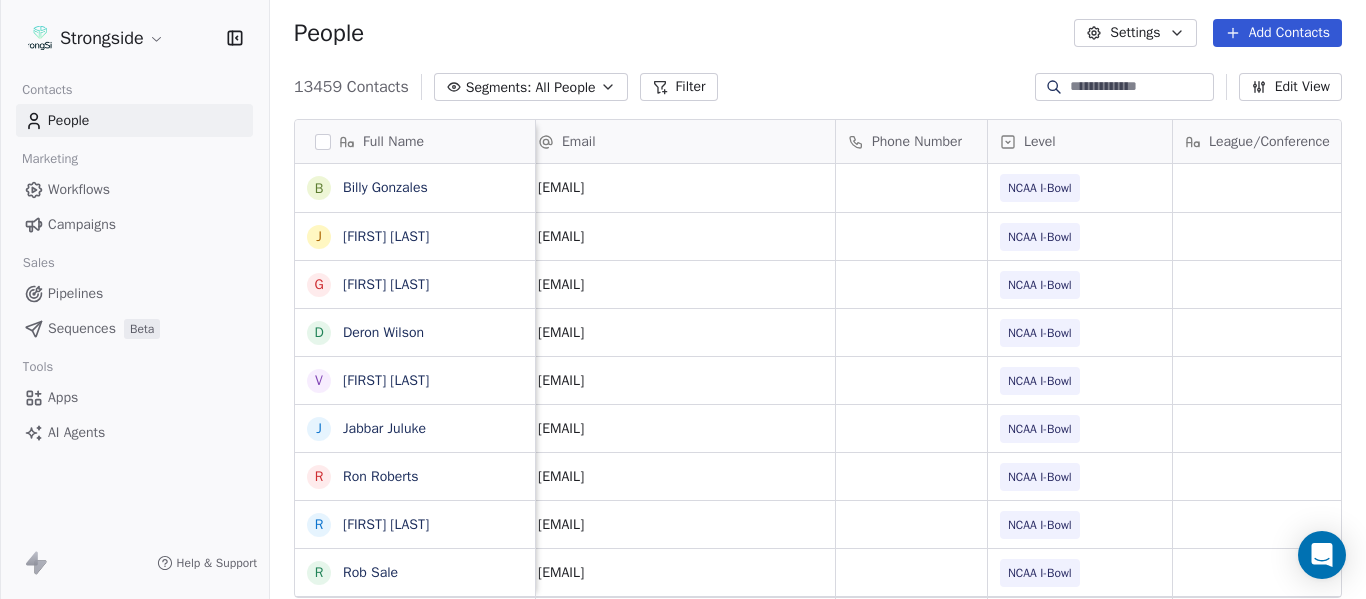 scroll, scrollTop: 0, scrollLeft: 0, axis: both 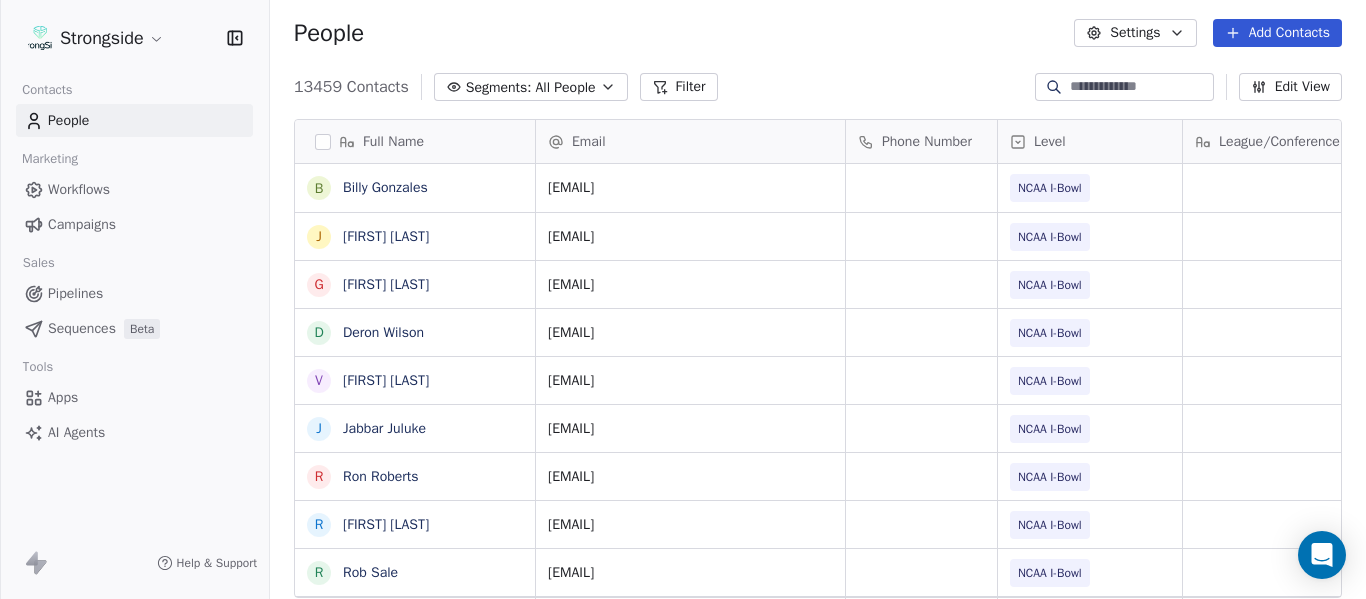 click on "Add Contacts" at bounding box center (1277, 33) 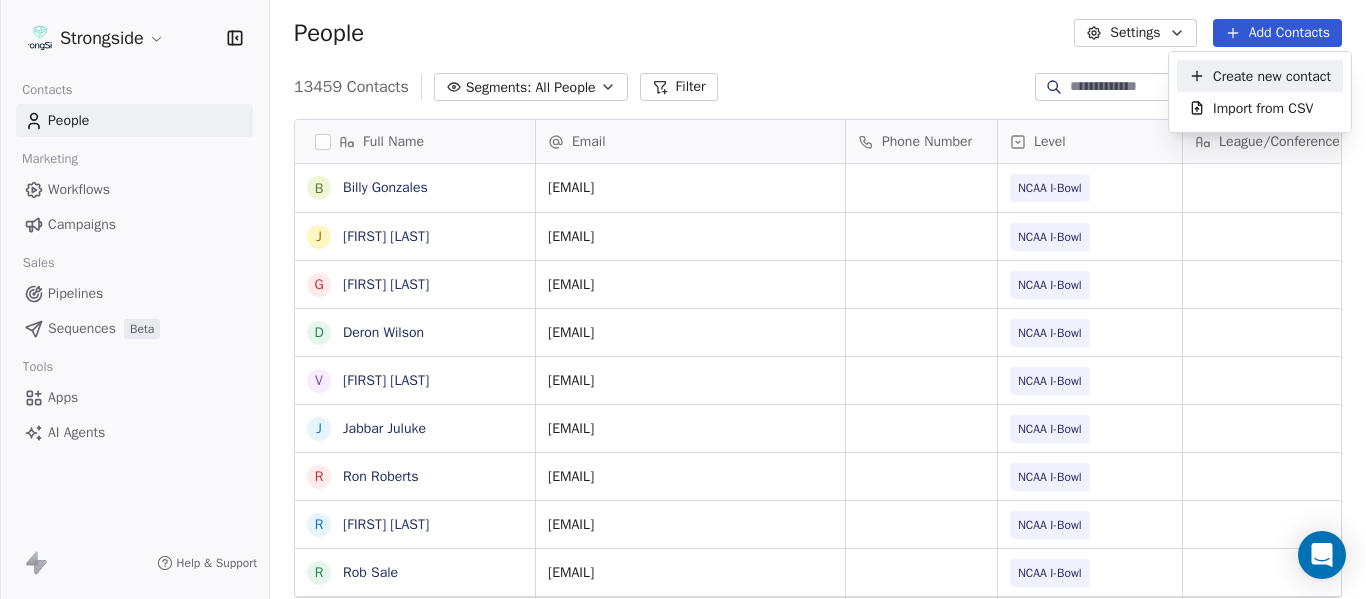 click on "Create new contact" at bounding box center (1272, 76) 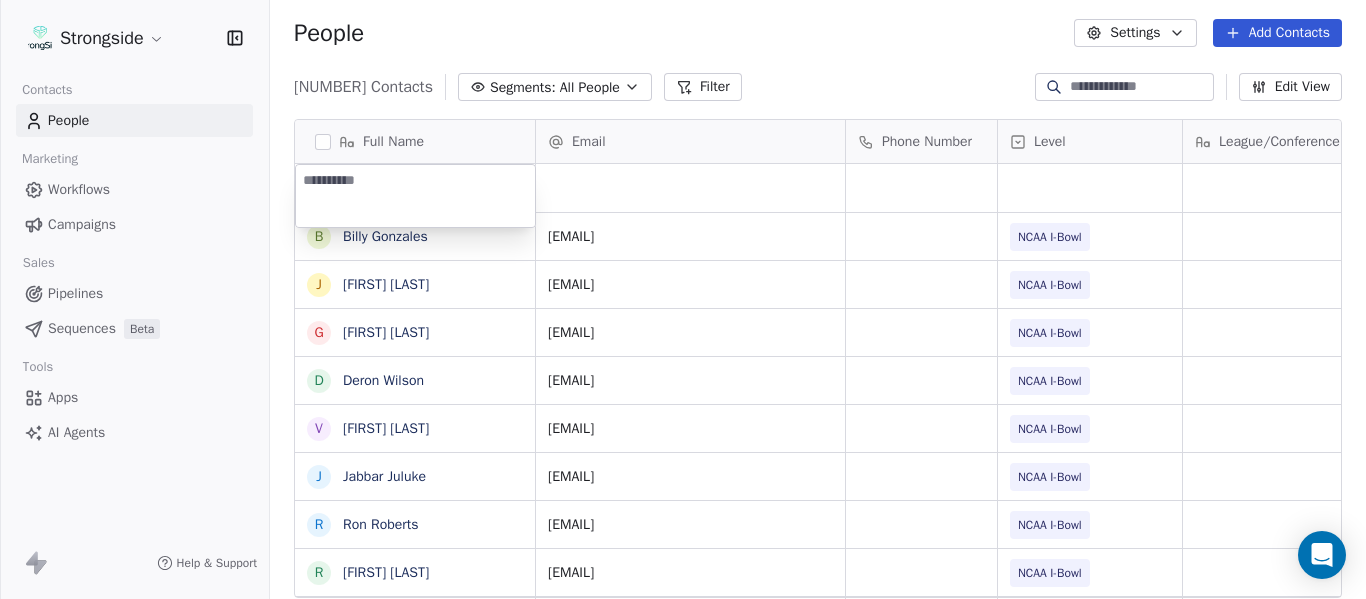 type on "**********" 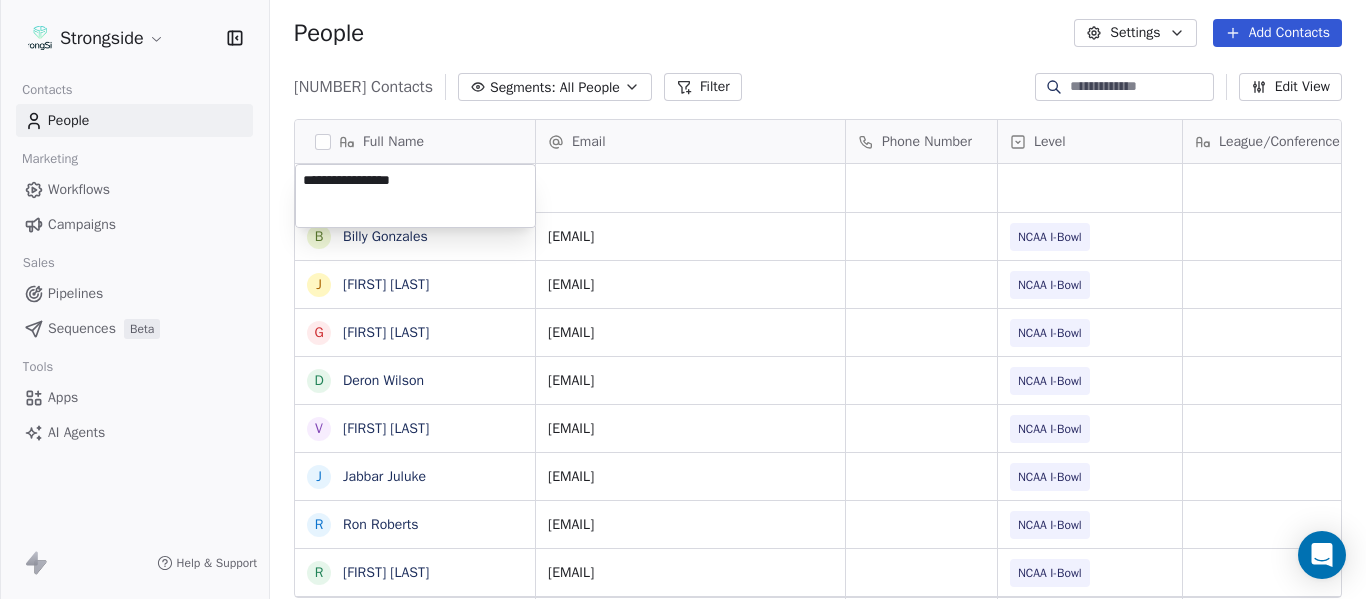 click on "Strongside Contacts People Marketing Workflows Campaigns Sales Pipelines Sequences Beta Tools Apps AI Agents Help & Support People Settings  Add Contacts 13460 Contacts Segments: All People Filter  Edit View Tag Add to Sequence Export Full Name B Billy Gonzales J Joe Houston G Gerald Chatman D Deron Wilson V Vinnie Sunseri J Jabbar Juluke R Ron Roberts R Russ Callaway R Rob Sale R Reuel Joaquin T Tyler Miles N Nick Polk J Joe Hamilton M Matthew Hutchison S Scott Burns J Jeff McGrew M Monique Mercier B Billy Napier N Nancy Scarborough S Scott Stricklin J Jacob LaFrance E Ellie O'Connor N Nick McDonald J Joshua Thompson J Jordan Helm B Brad Wilson J James Rowe J Jack Taylor K Kevin Patrick Email Phone Number Level League/Conference Organization Tags Created Date BST Jul 24, 2025 10:52 PM billyg@gators.ufl.edu NCAA I-Bowl UNIVERSITY OF FLORIDA Jul 24, 2025 10:51 PM josephh@gators.ufl.edu NCAA I-Bowl UNIVERSITY OF FLORIDA Jul 24, 2025 10:45 PM geraldc@gators.ufl.edu NCAA I-Bowl UNIVERSITY OF FLORIDA NCAA I-Bowl" at bounding box center (683, 299) 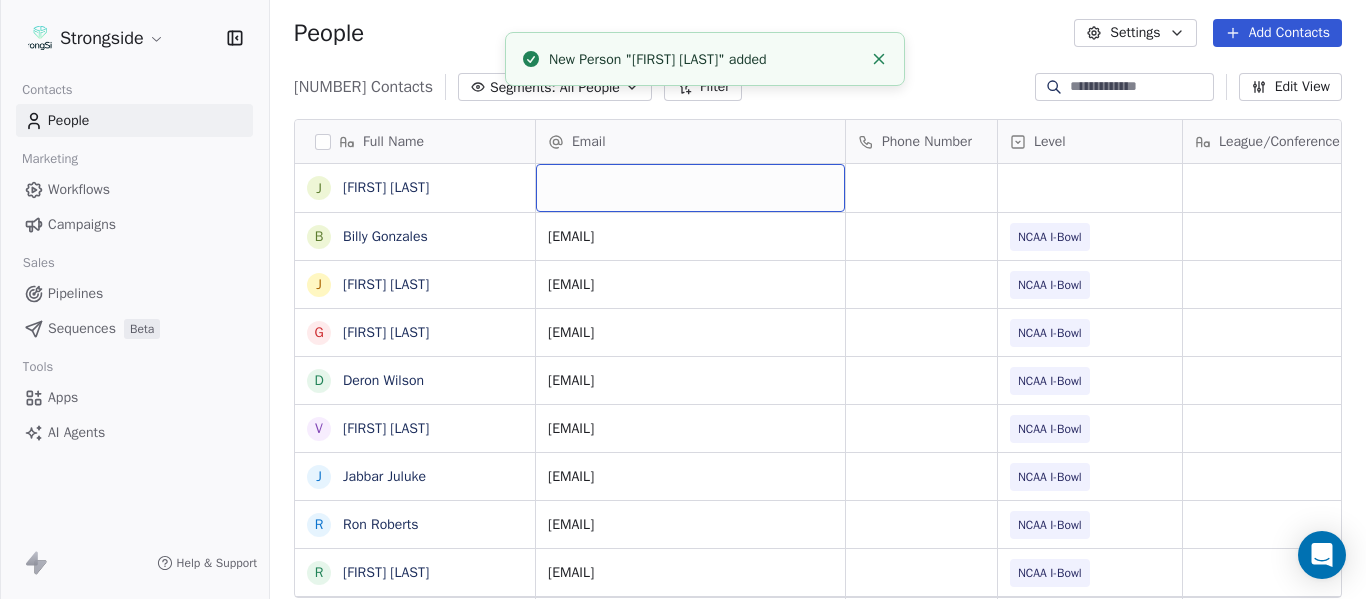click at bounding box center [690, 188] 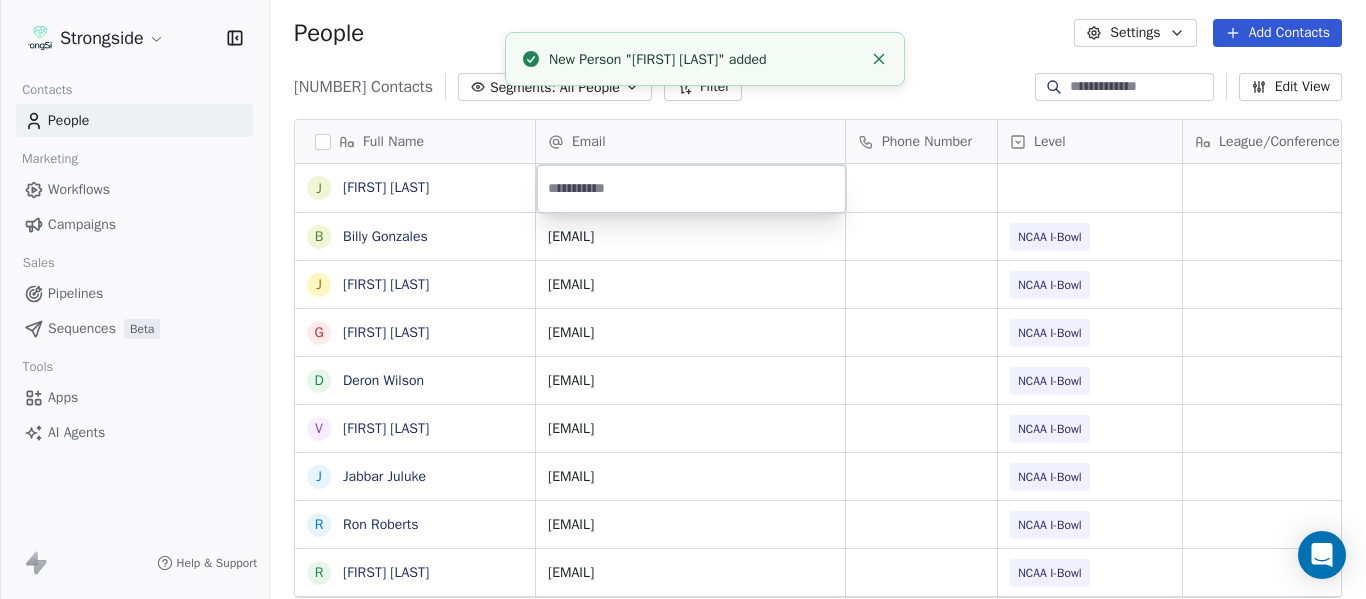 type on "**********" 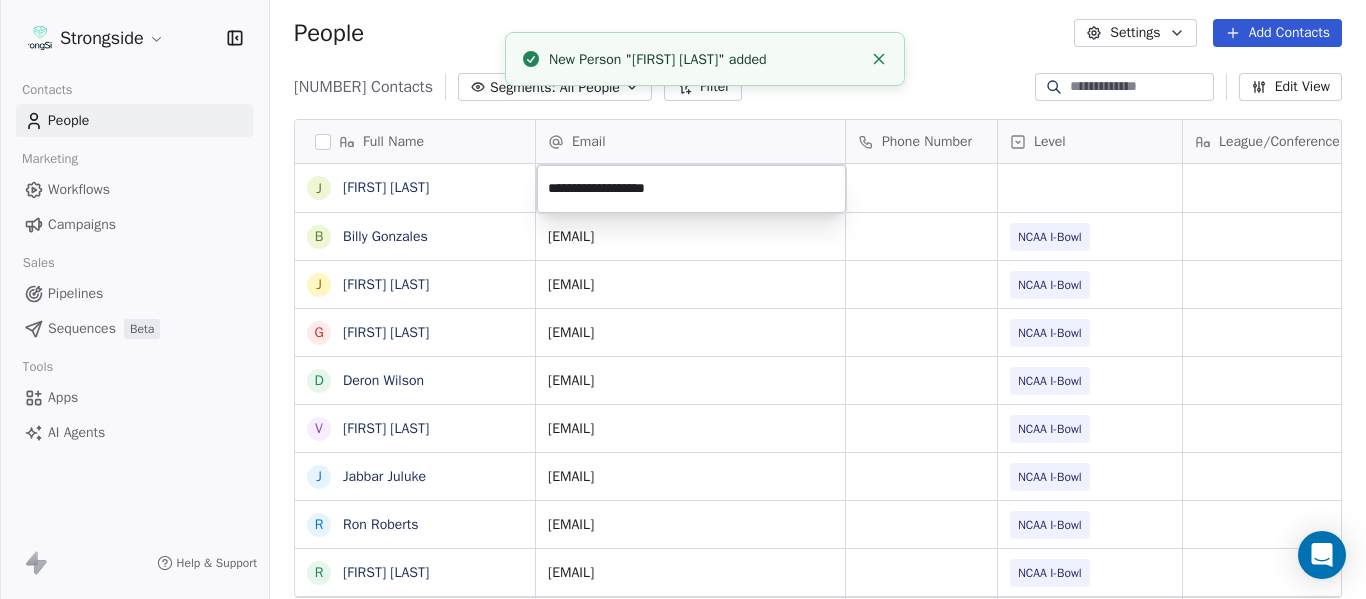 click 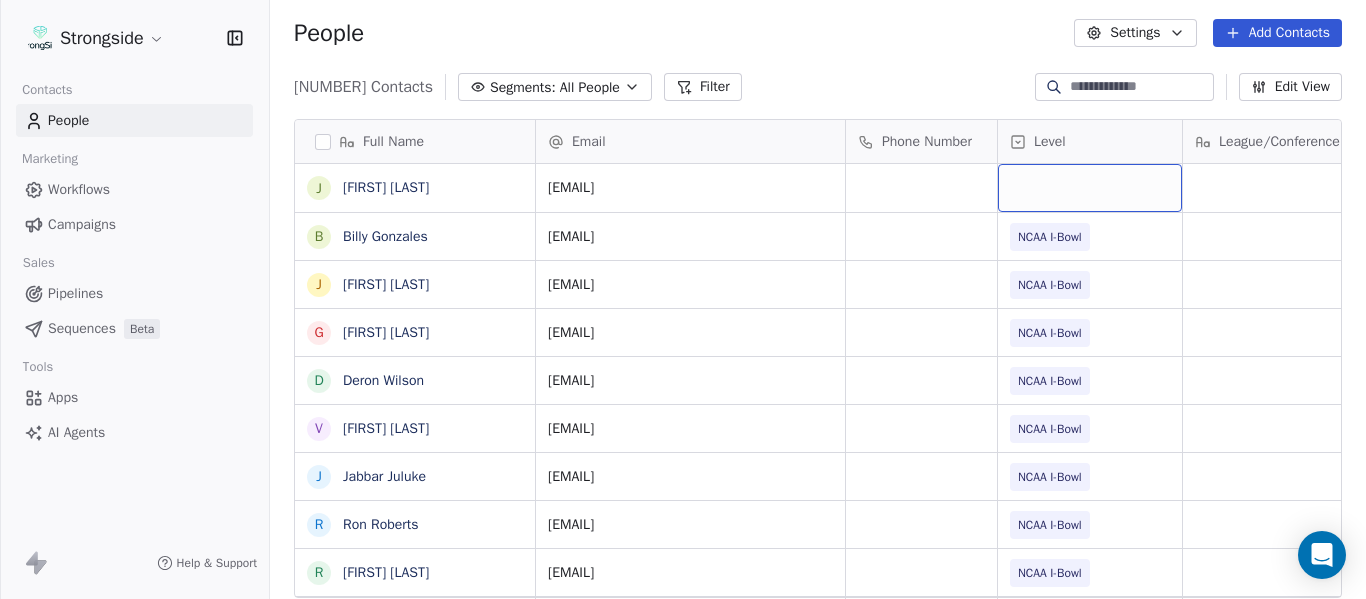 click at bounding box center [1090, 188] 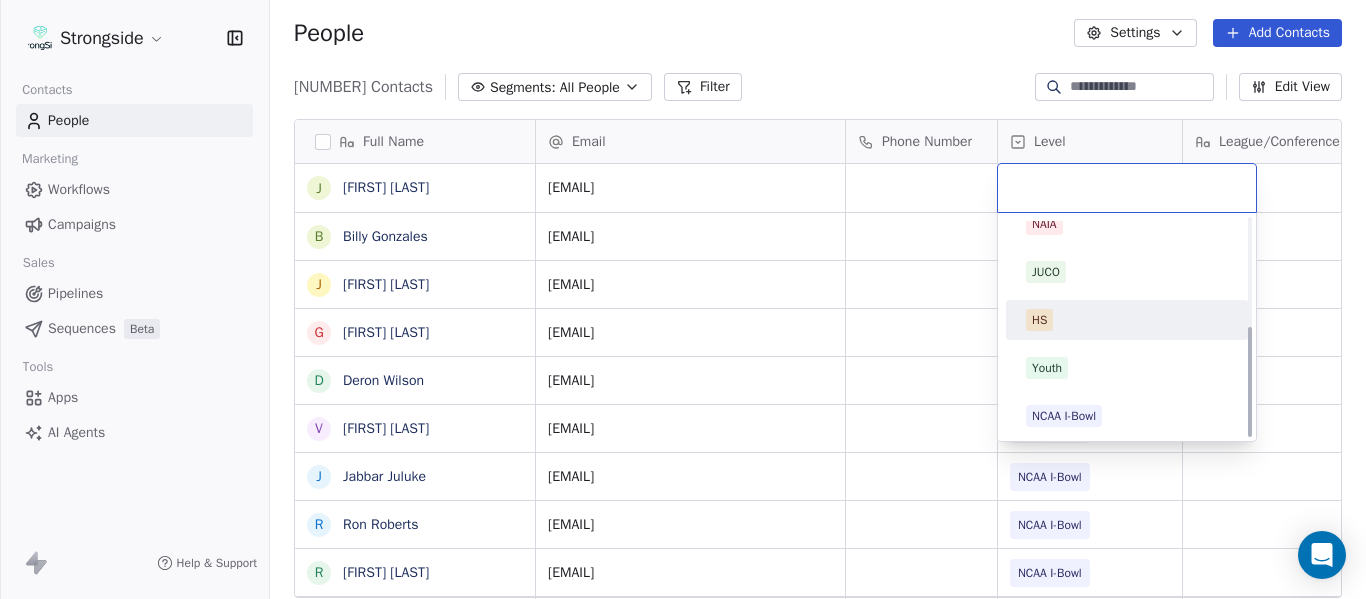 scroll, scrollTop: 212, scrollLeft: 0, axis: vertical 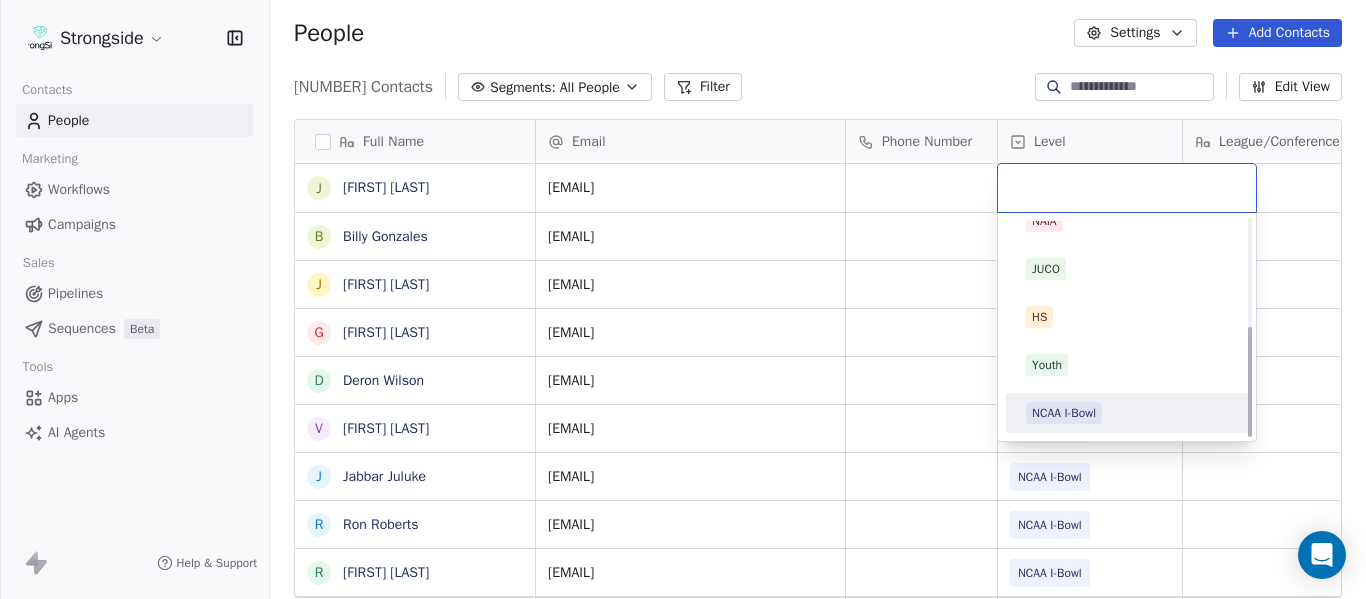 click on "NCAA I-Bowl" at bounding box center (1064, 413) 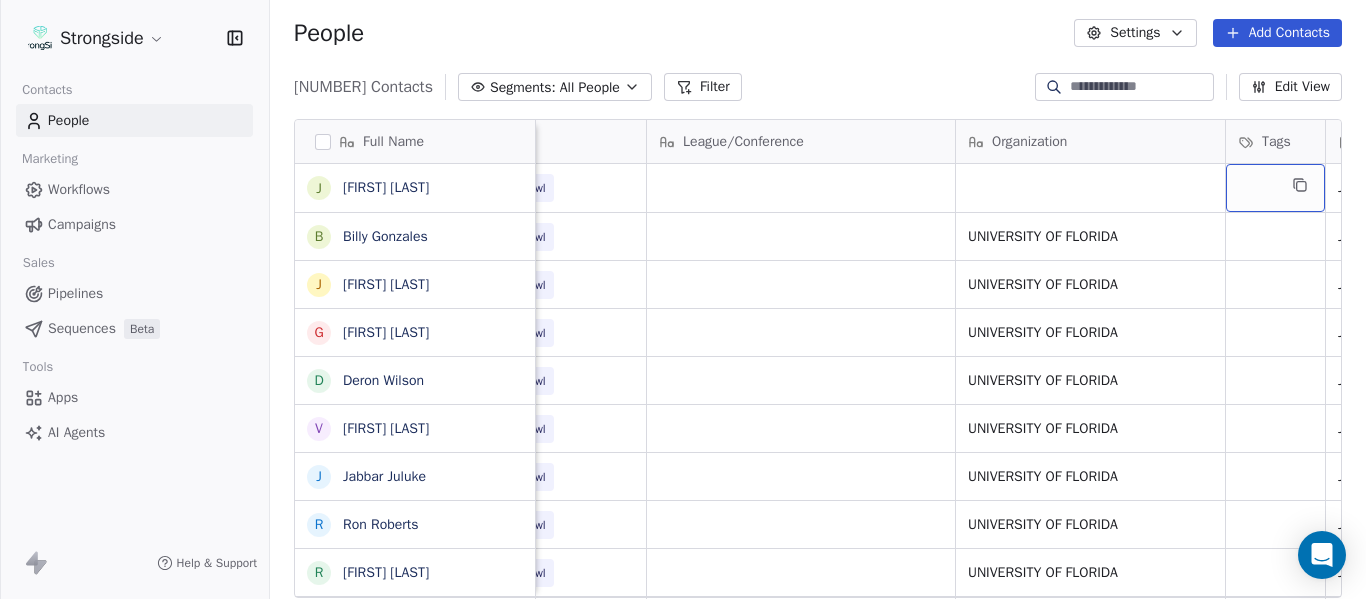scroll, scrollTop: 0, scrollLeft: 721, axis: horizontal 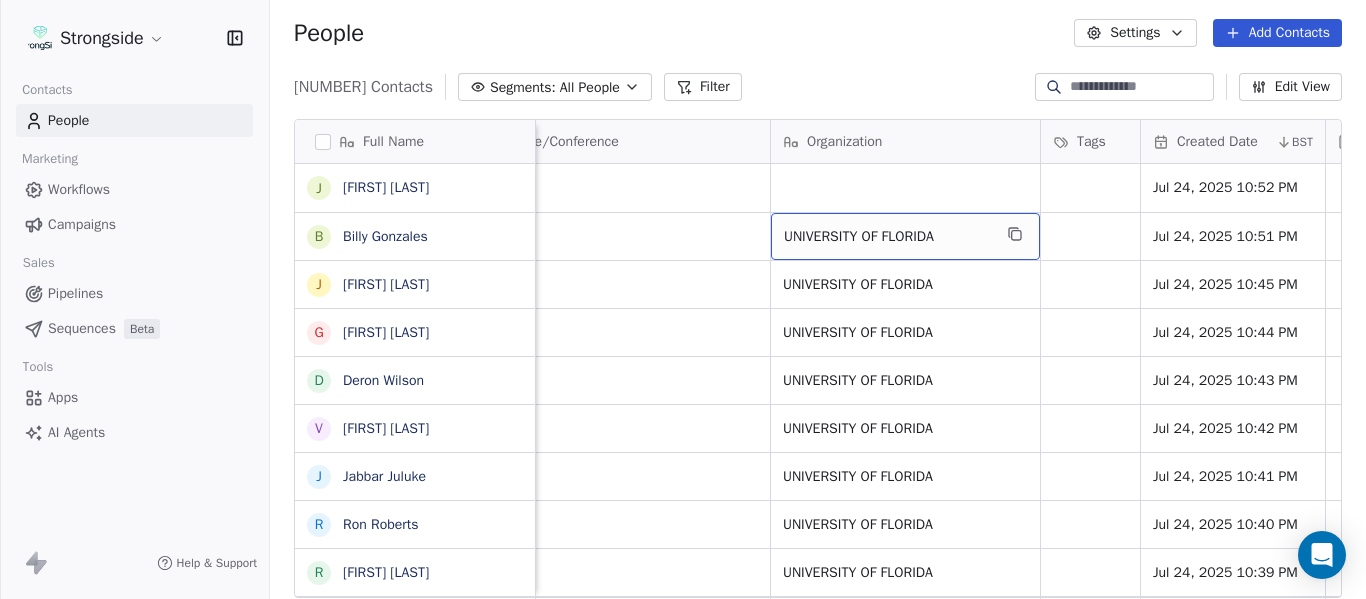 click on "UNIVERSITY OF FLORIDA" at bounding box center (905, 236) 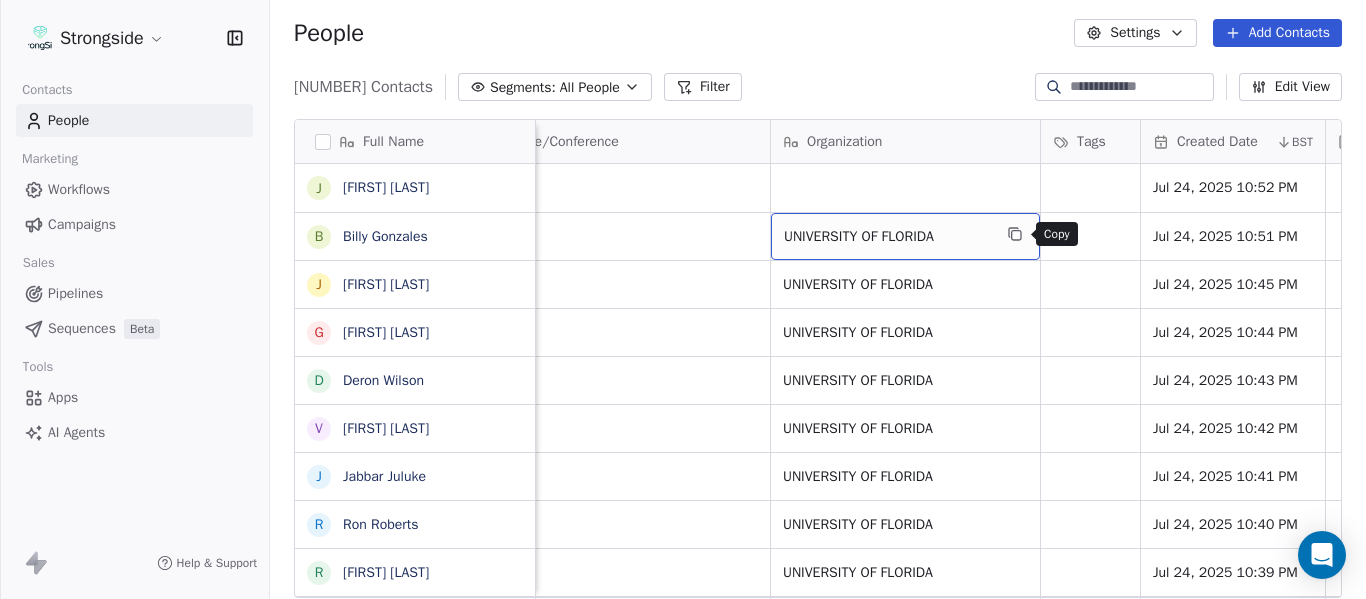 click on "UNIVERSITY OF FLORIDA" at bounding box center [905, 236] 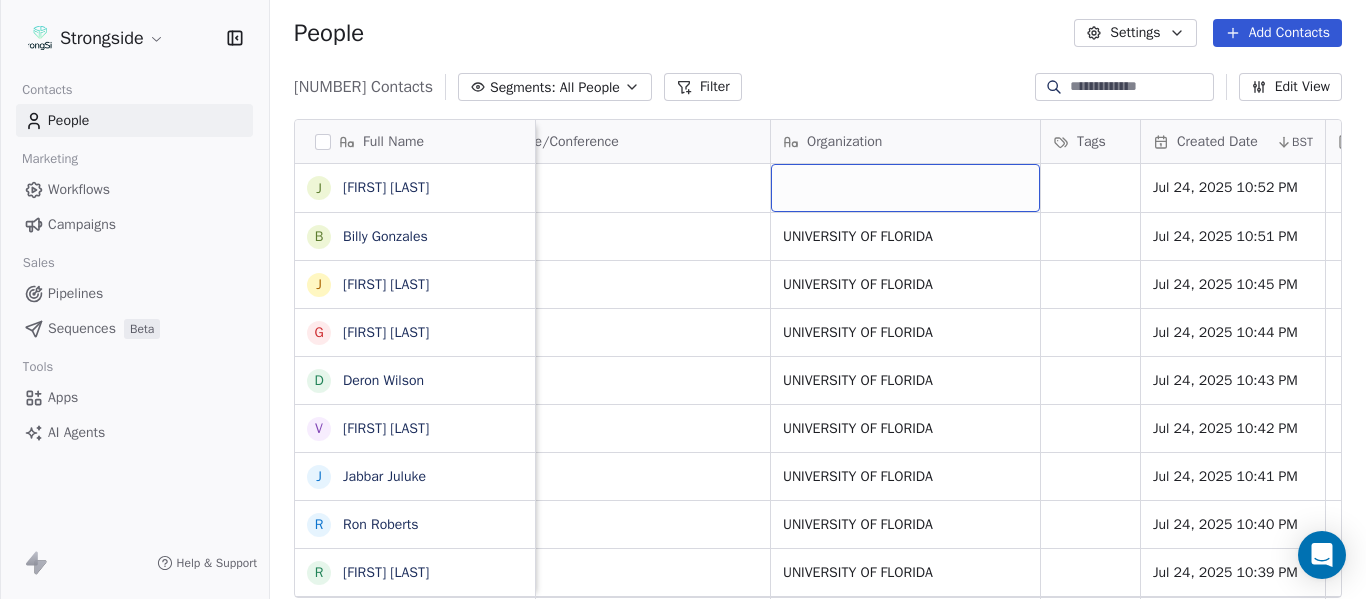 click at bounding box center (905, 188) 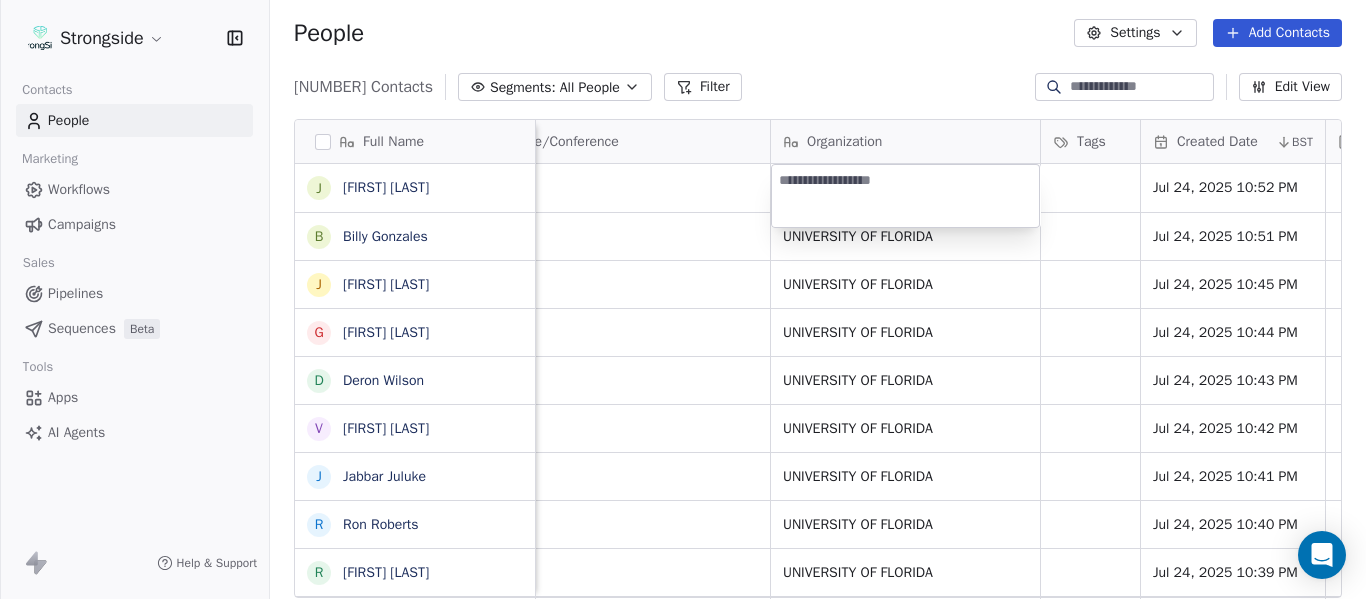 type on "**********" 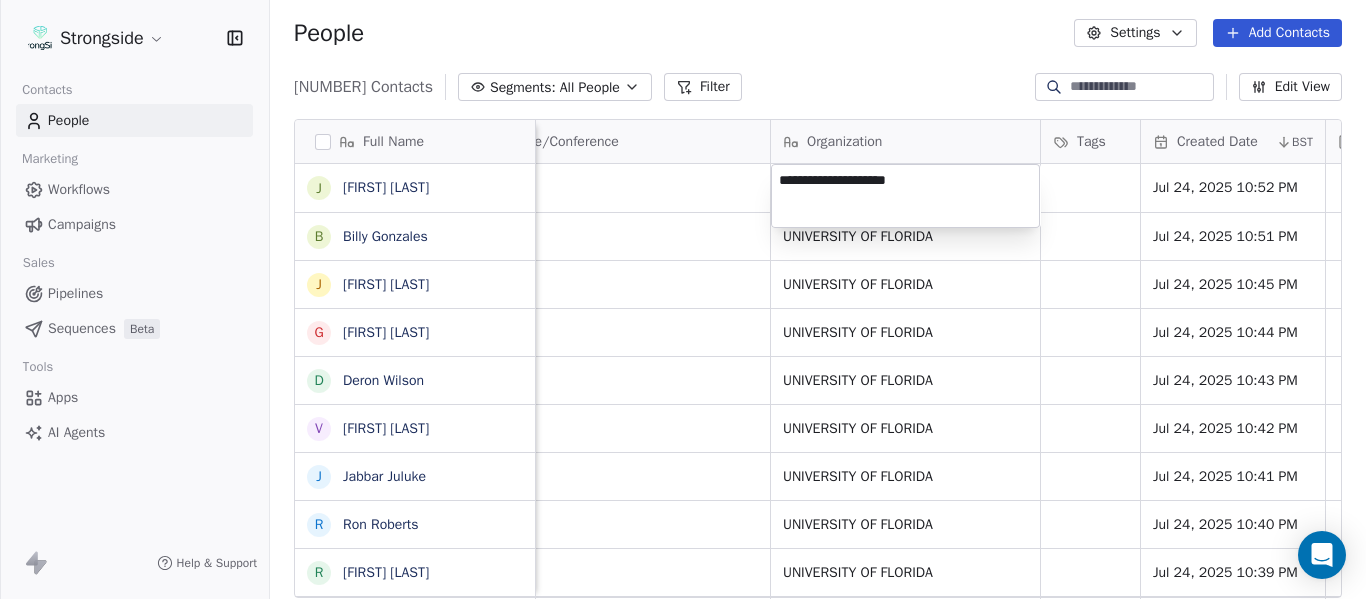 click on "Strongside Contacts People Marketing Workflows Campaigns Sales Pipelines Sequences Beta Tools Apps AI Agents Help & Support People Settings  Add Contacts 13460 Contacts Segments: All People Filter  Edit View Tag Add to Sequence Export Full Name J Jonathan Decoster B Billy Gonzales J Joe Houston G Gerald Chatman D Deron Wilson V Vinnie Sunseri J Jabbar Juluke R Ron Roberts R Russ Callaway R Rob Sale R Reuel Joaquin T Tyler Miles N Nick Polk J Joe Hamilton M Matthew Hutchison S Scott Burns J Jeff McGrew M Monique Mercier B Billy Napier N Nancy Scarborough S Scott Stricklin J Jacob LaFrance E Ellie O'Connor N Nick McDonald J Joshua Thompson J Jordan Helm B Brad Wilson J James Rowe J Jack Taylor K Kevin Patrick Email Phone Number Level League/Conference Organization Tags Created Date BST Status Job Title Priority Emails Auto Clicked jond@gators.ufl.edu NCAA I-Bowl Jul 24, 2025 10:52 PM billyg@gators.ufl.edu NCAA I-Bowl UNIVERSITY OF FLORIDA Jul 24, 2025 10:51 PM Assistant Coach josephh@gators.ufl.edu SID SID" at bounding box center [683, 299] 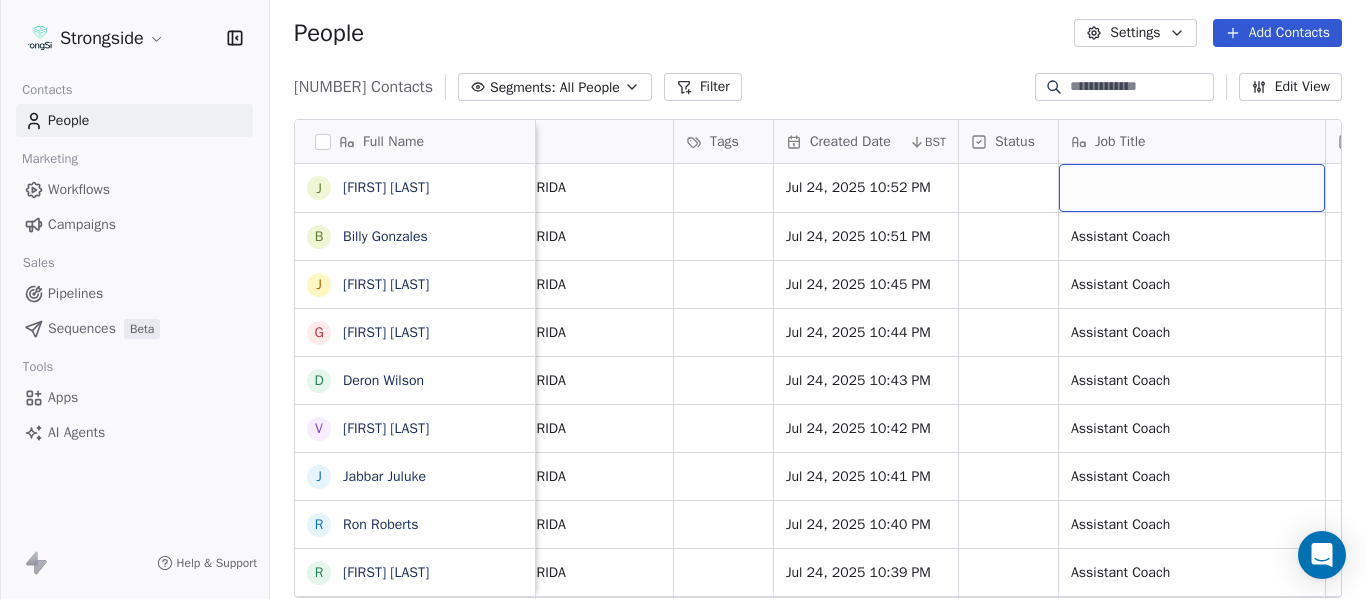 scroll, scrollTop: 0, scrollLeft: 1273, axis: horizontal 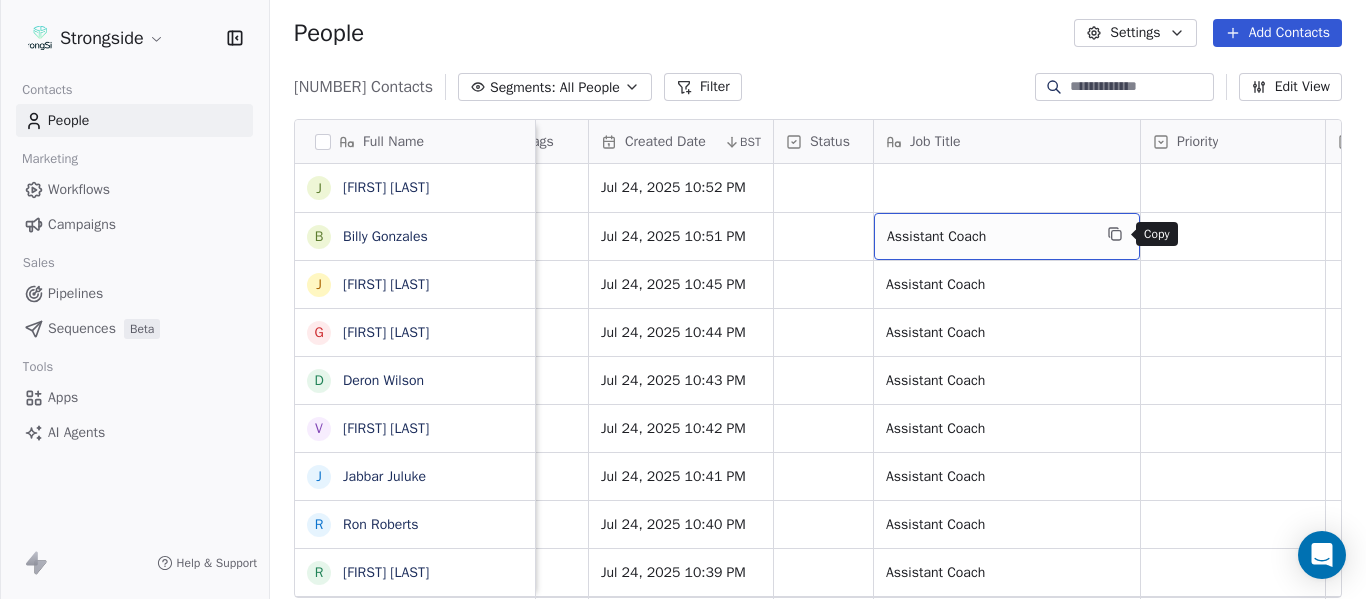 click 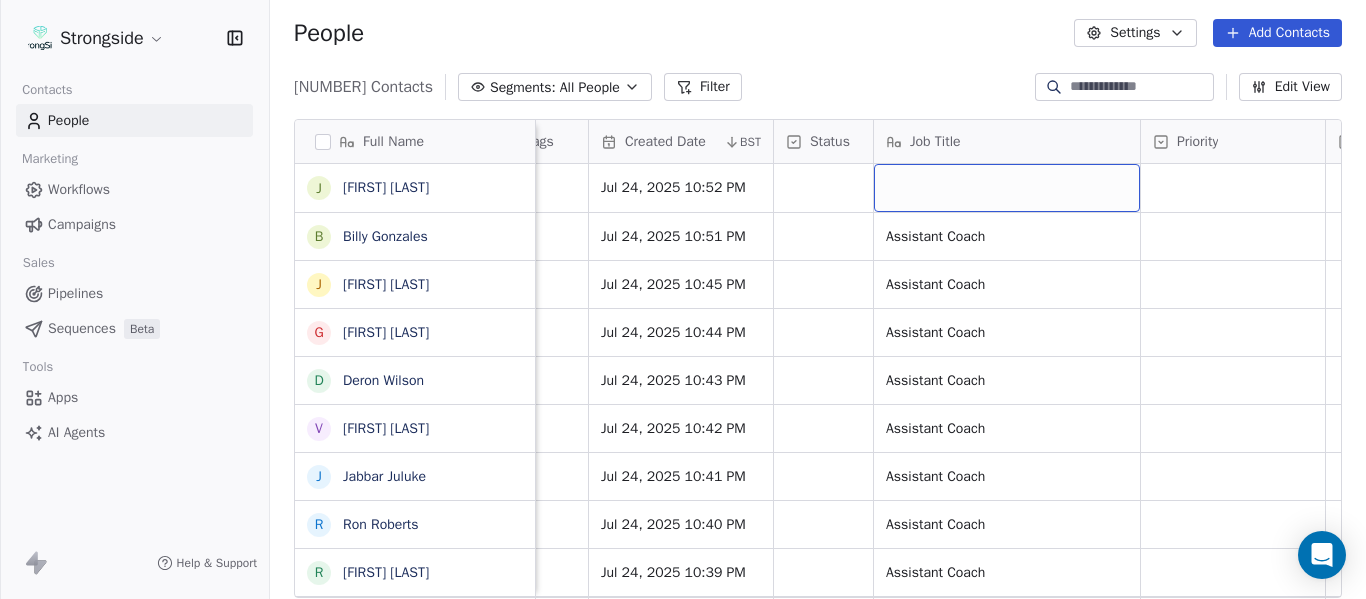 click at bounding box center [1007, 188] 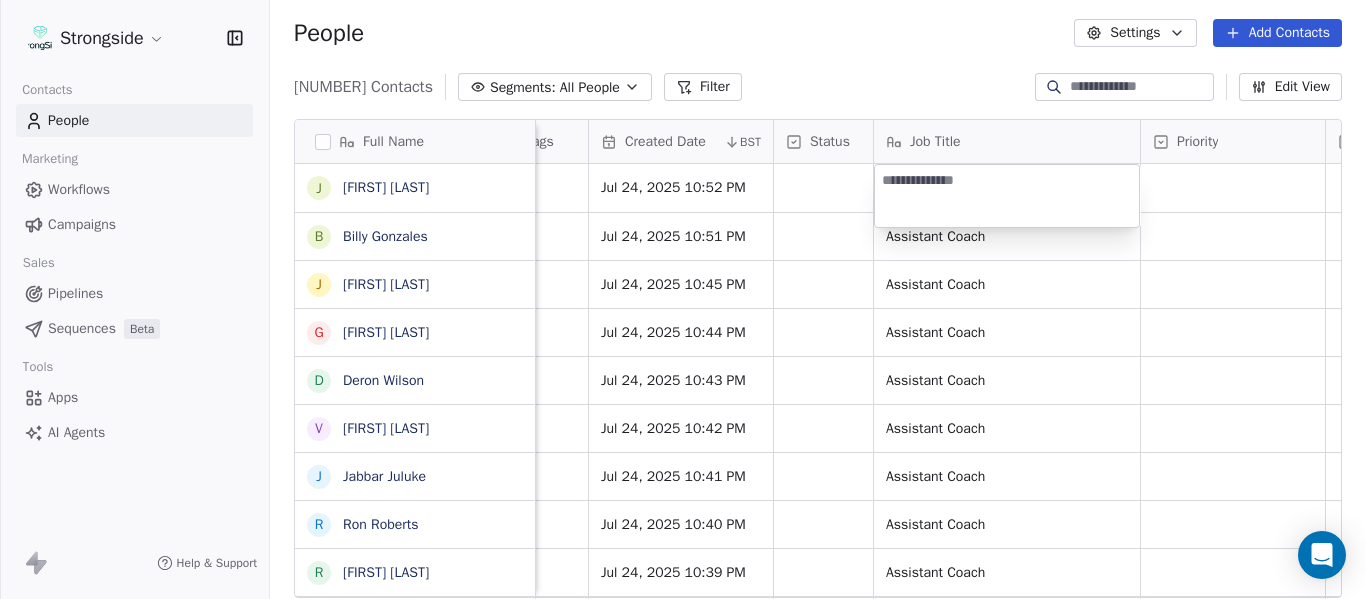 type on "**********" 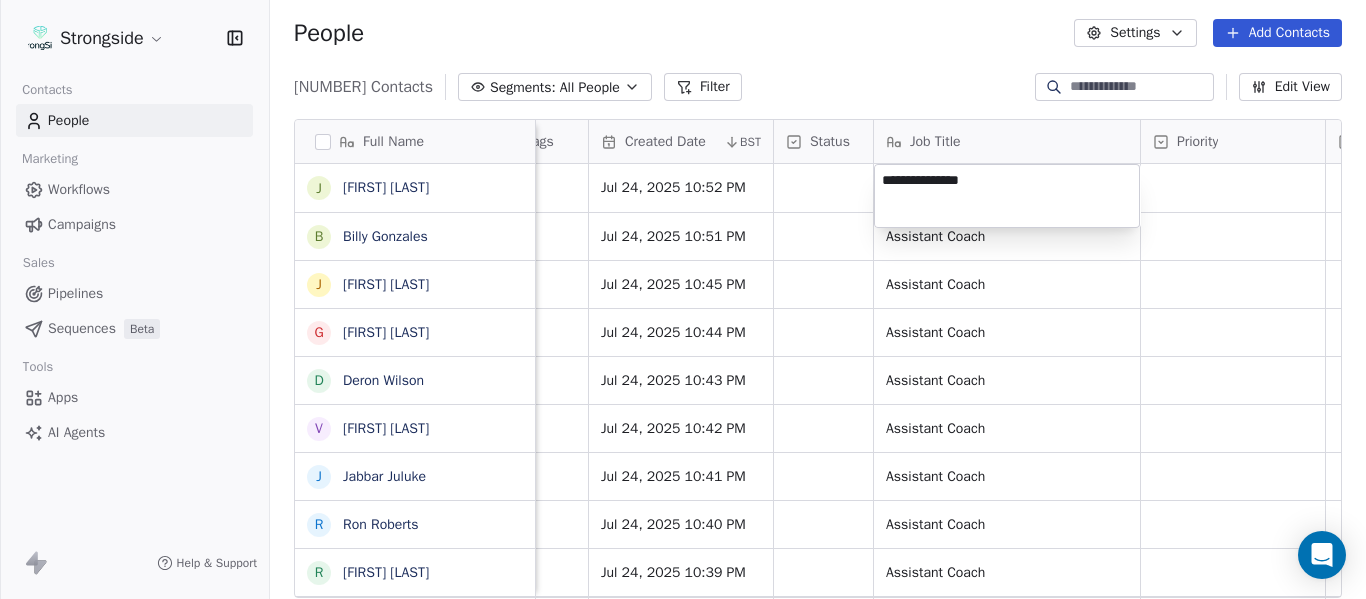 click on "Strongside Contacts People Marketing Workflows Campaigns Sales Pipelines Sequences Beta Tools Apps AI Agents Help & Support People Settings  Add Contacts 13460 Contacts Segments: All People Filter  Edit View Tag Add to Sequence Export Full Name J Jonathan Decoster B Billy Gonzales J Joe Houston G Gerald Chatman D Deron Wilson V Vinnie Sunseri J Jabbar Juluke R Ron Roberts R Russ Callaway R Rob Sale R Reuel Joaquin T Tyler Miles N Nick Polk J Joe Hamilton M Matthew Hutchison S Scott Burns J Jeff McGrew M Monique Mercier B Billy Napier N Nancy Scarborough S Scott Stricklin J Jacob LaFrance E Ellie O'Connor N Nick McDonald J Joshua Thompson J Jordan Helm B Brad Wilson J James Rowe J Jack Taylor K Kevin Patrick Level League/Conference Organization Tags Created Date BST Status Job Title Priority Emails Auto Clicked Last Activity Date BST In Open Phone Contact Source   NCAA I-Bowl UNIVERSITY OF FLORIDA Jul 24, 2025 10:52 PM   NCAA I-Bowl UNIVERSITY OF FLORIDA Jul 24, 2025 10:51 PM Assistant Coach False   False" at bounding box center [683, 299] 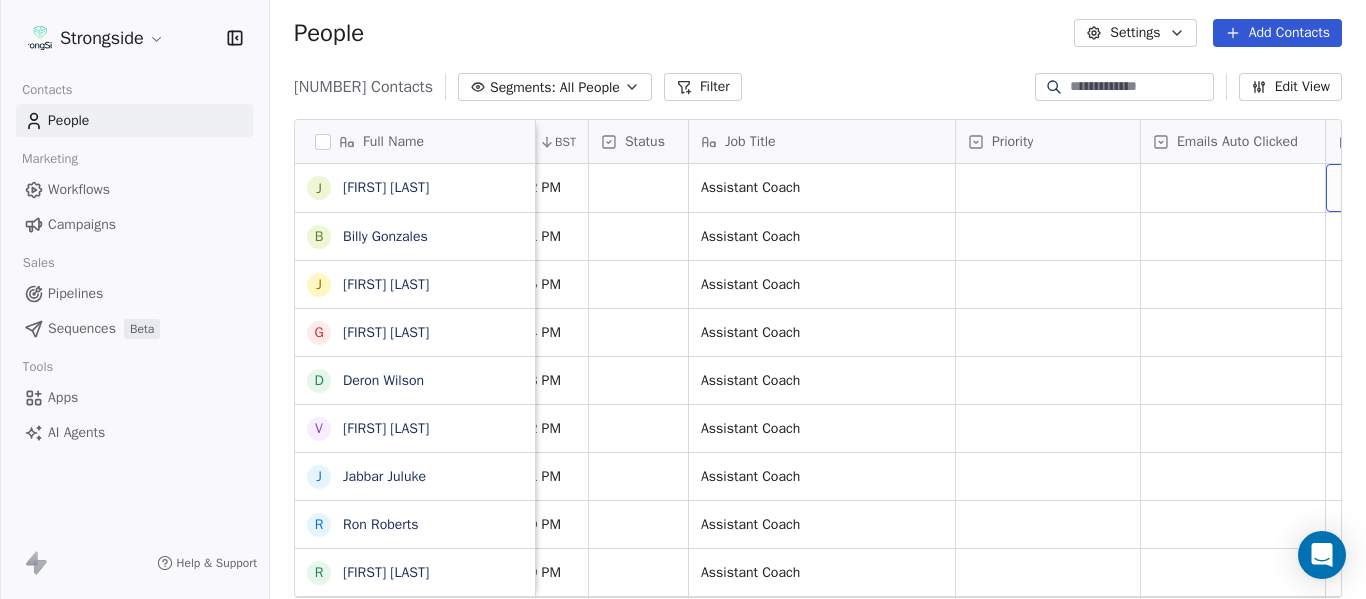 scroll, scrollTop: 0, scrollLeft: 1828, axis: horizontal 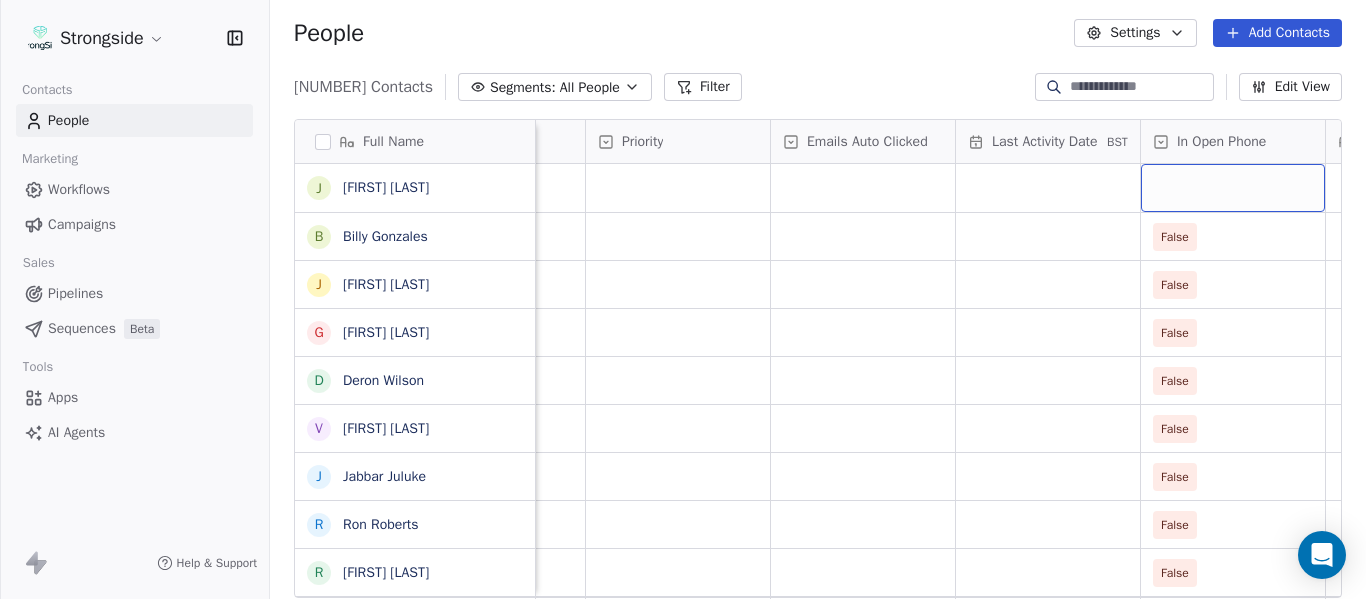 click at bounding box center (1233, 188) 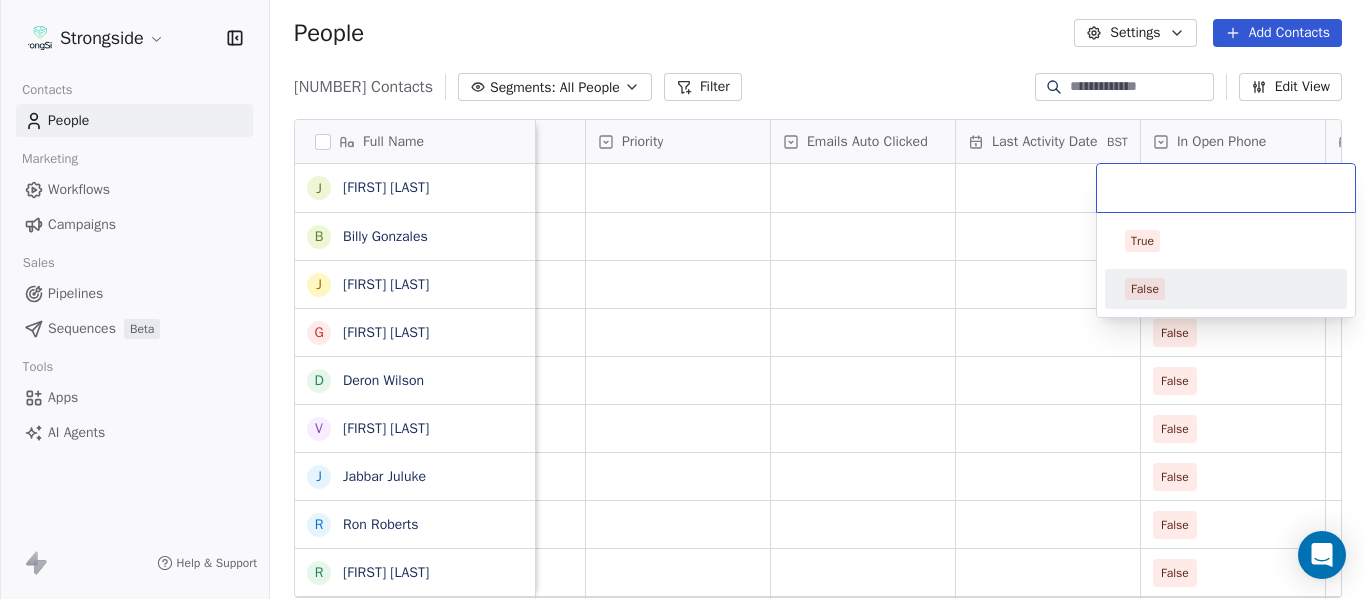 click on "False" at bounding box center [1226, 289] 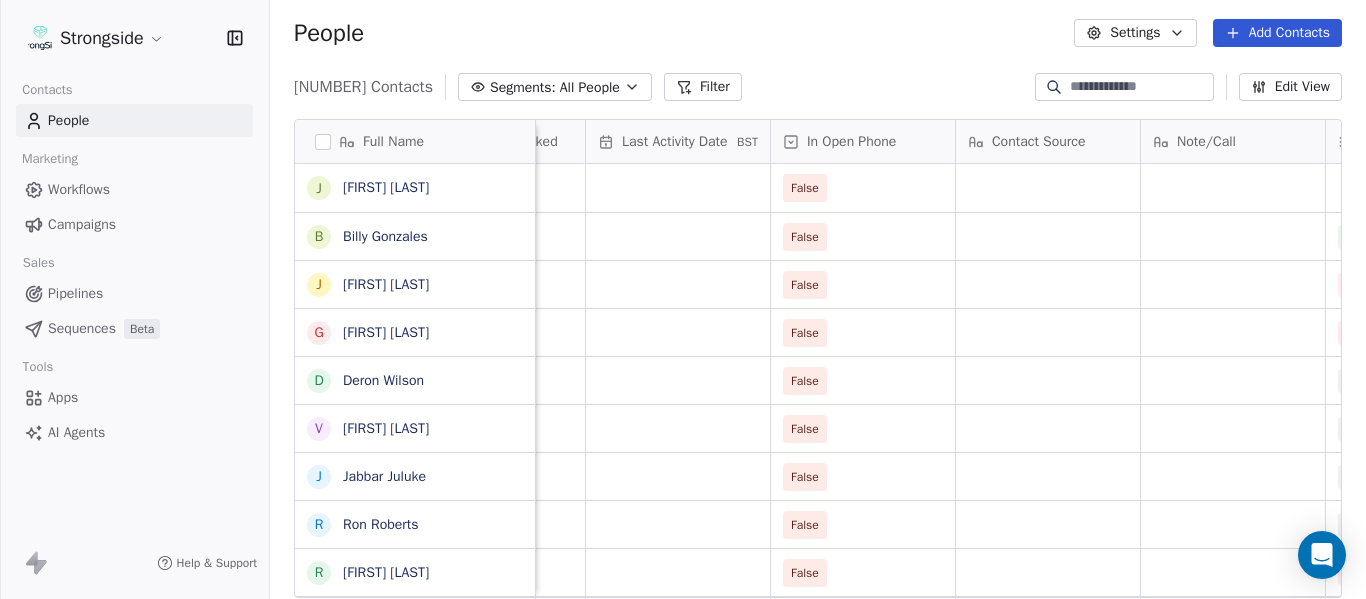 scroll, scrollTop: 0, scrollLeft: 2568, axis: horizontal 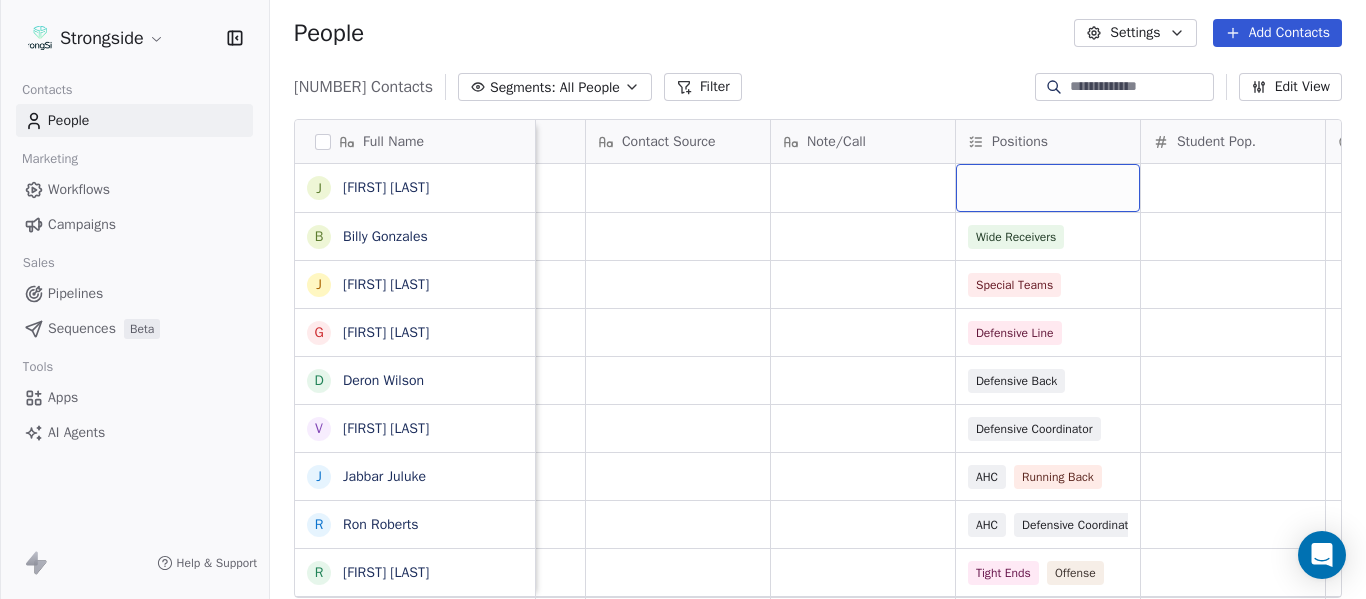 click at bounding box center [1048, 188] 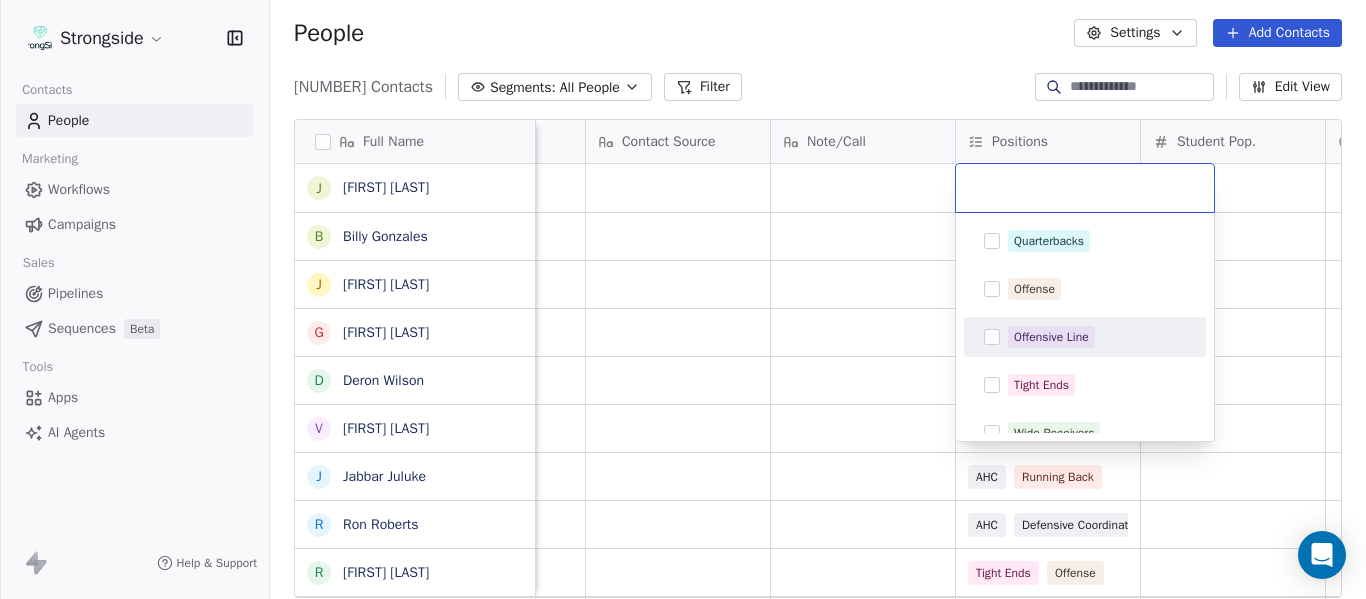 click on "Offensive Line" at bounding box center [1051, 337] 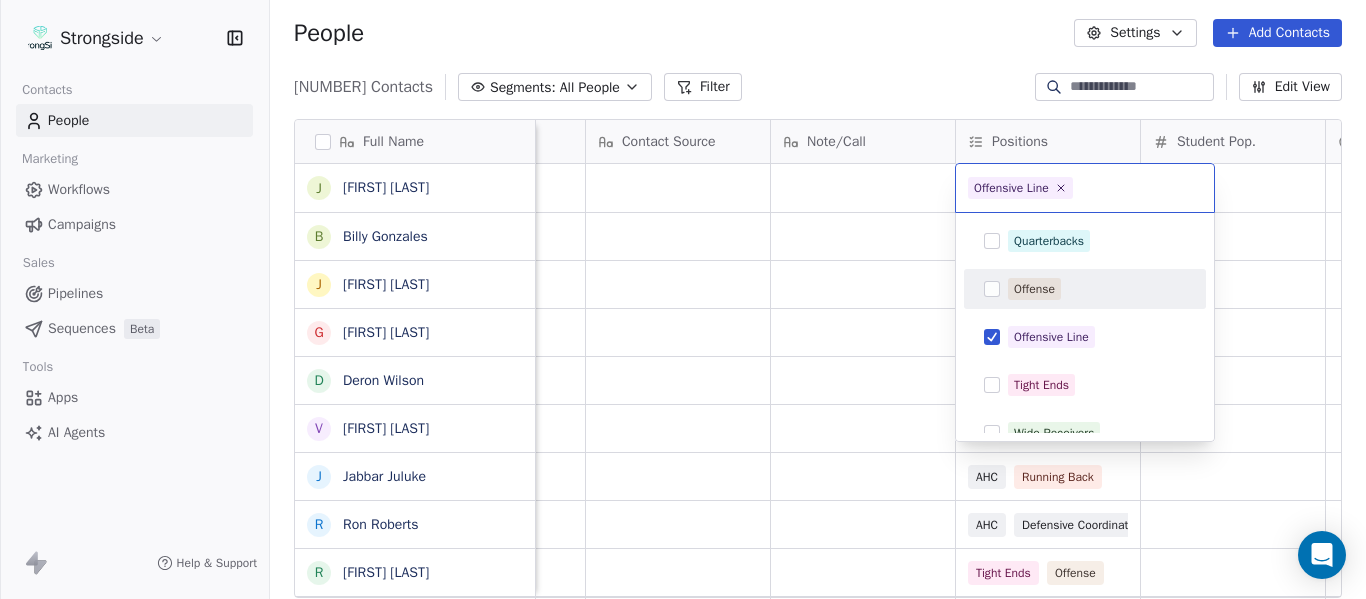 click on "Strongside Contacts People Marketing Workflows Campaigns Sales Pipelines Sequences Beta Tools Apps AI Agents Help & Support People Settings  Add Contacts 13460 Contacts Segments: All People Filter  Edit View Tag Add to Sequence Export Full Name J Jonathan Decoster B Billy Gonzales J Joe Houston G Gerald Chatman D Deron Wilson V Vinnie Sunseri J Jabbar Juluke R Ron Roberts R Russ Callaway R Rob Sale R Reuel Joaquin T Tyler Miles N Nick Polk J Joe Hamilton M Matthew Hutchison S Scott Burns J Jeff McGrew M Monique Mercier B Billy Napier N Nancy Scarborough S Scott Stricklin J Jacob LaFrance E Ellie O'Connor N Nick McDonald J Joshua Thompson J Jordan Helm B Brad Wilson J James Rowe J Jack Taylor K Kevin Patrick Priority Emails Auto Clicked Last Activity Date BST In Open Phone Contact Source Note/Call Positions Student Pop. Lead Account   False   False Wide Receivers   False Special Teams   False Defensive Line   False Defensive Back   False Defensive Coordinator   False AHC Running Back   False AHC   False" at bounding box center (683, 299) 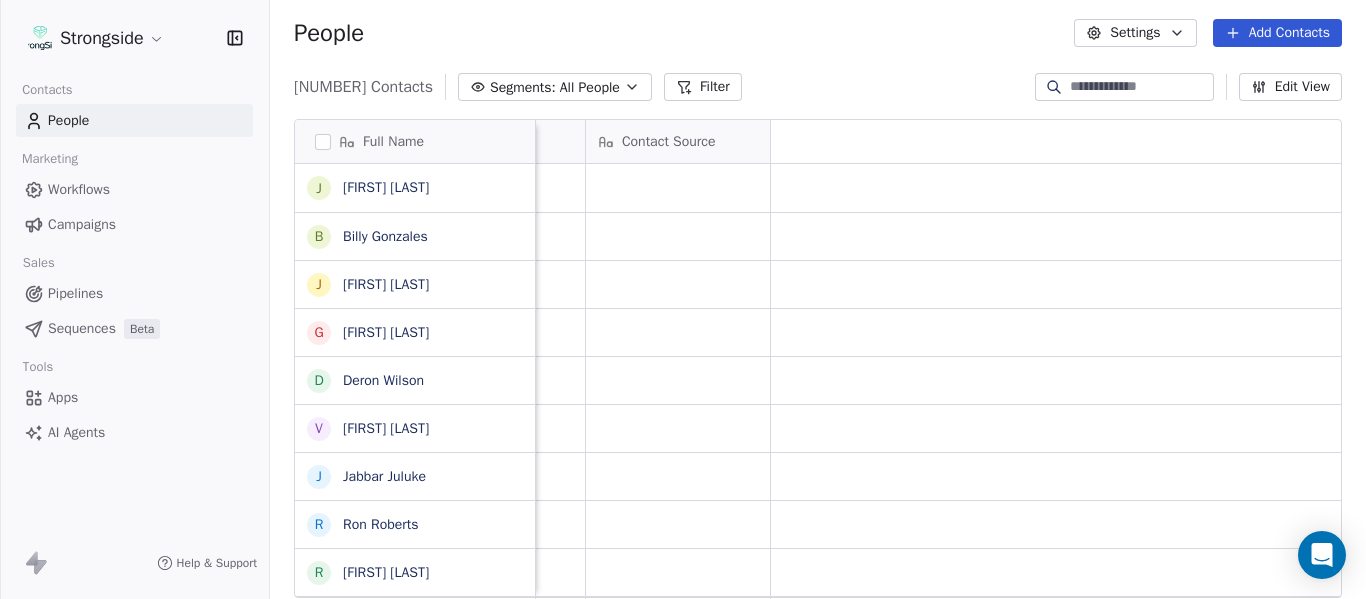 scroll, scrollTop: 0, scrollLeft: 0, axis: both 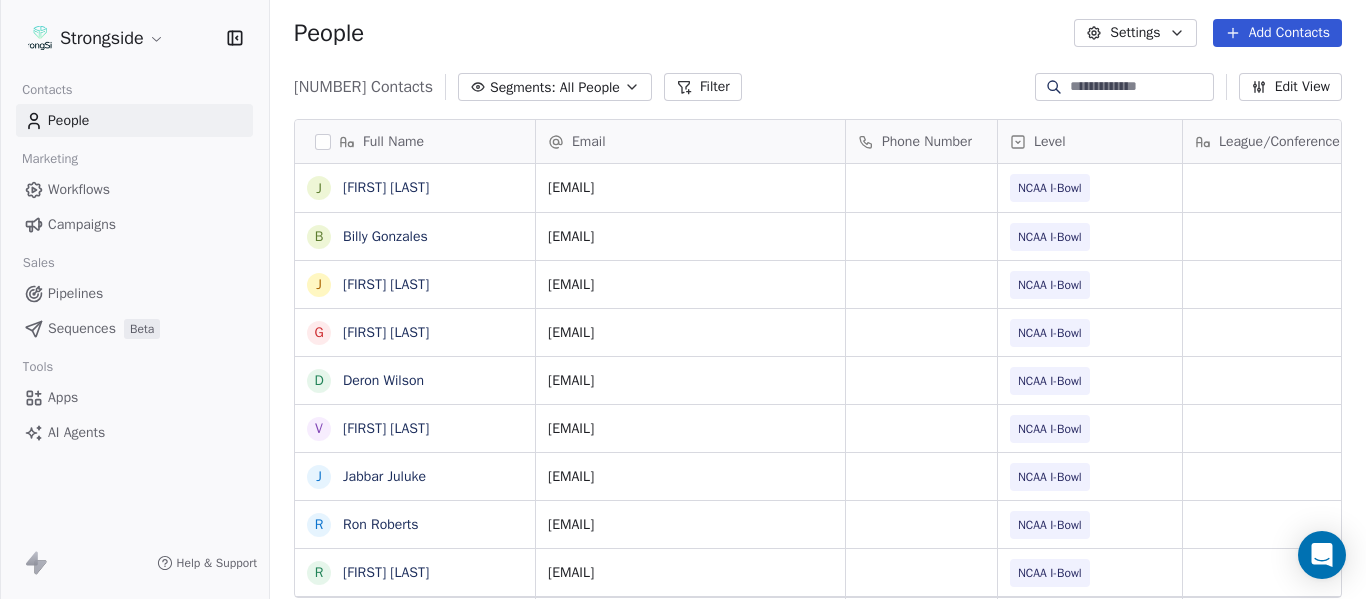 click on "Add Contacts" at bounding box center [1277, 33] 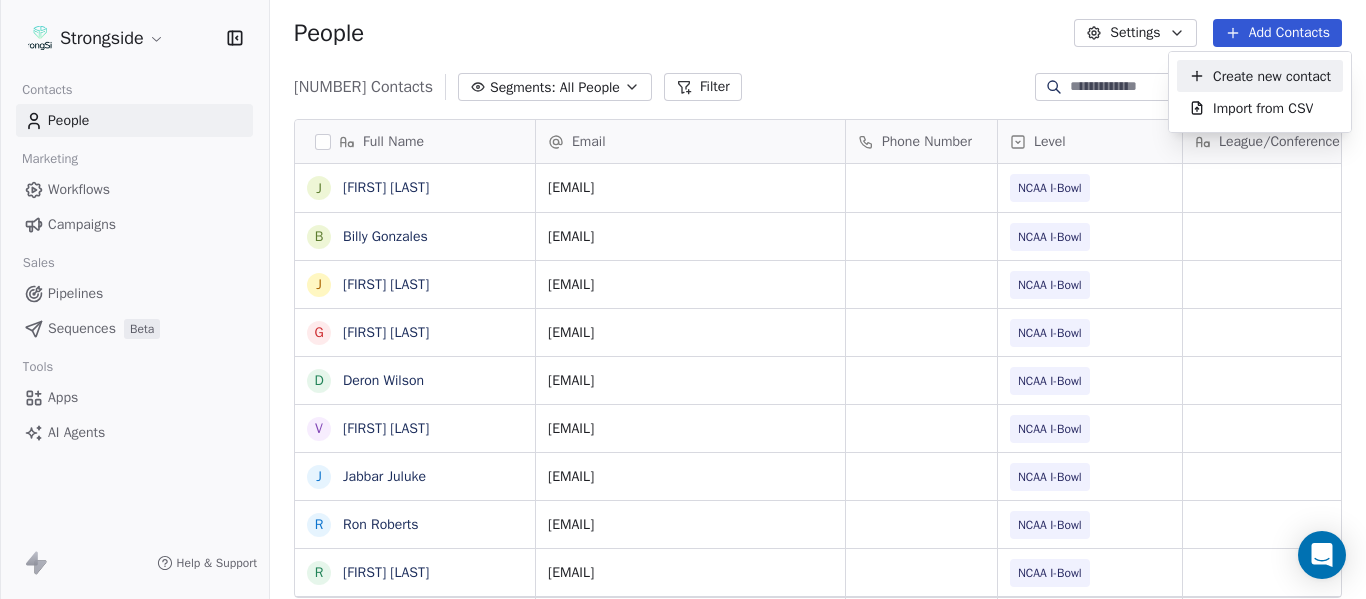 click on "Create new contact" at bounding box center [1272, 76] 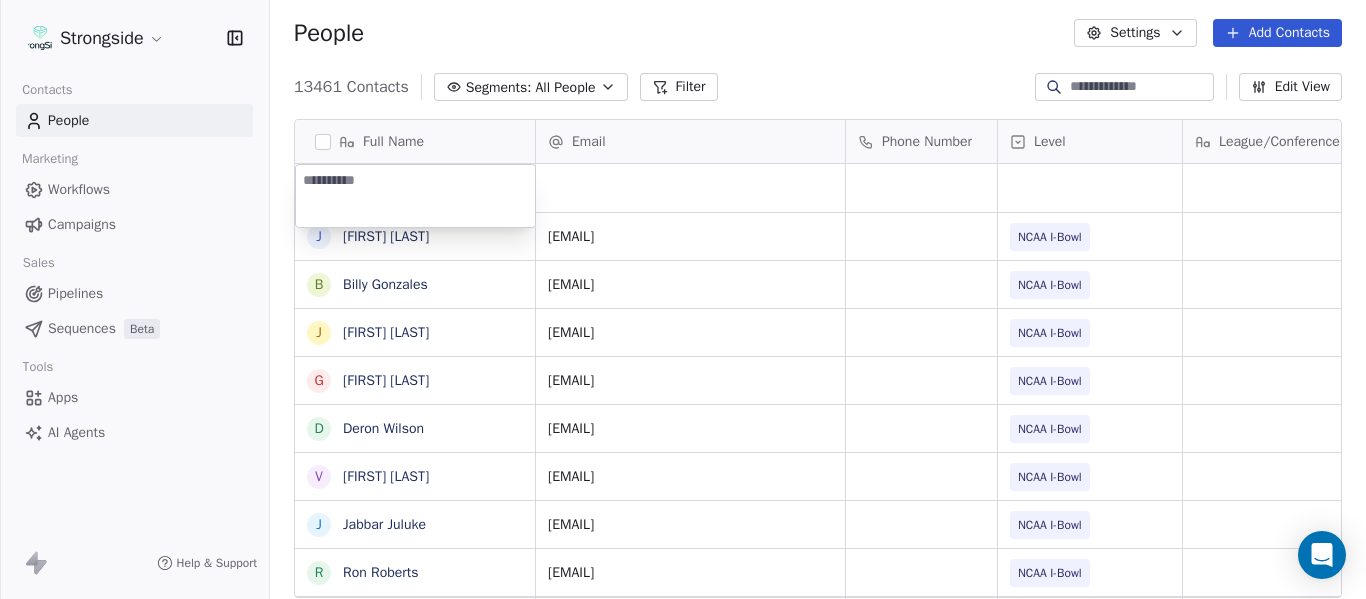 type on "**********" 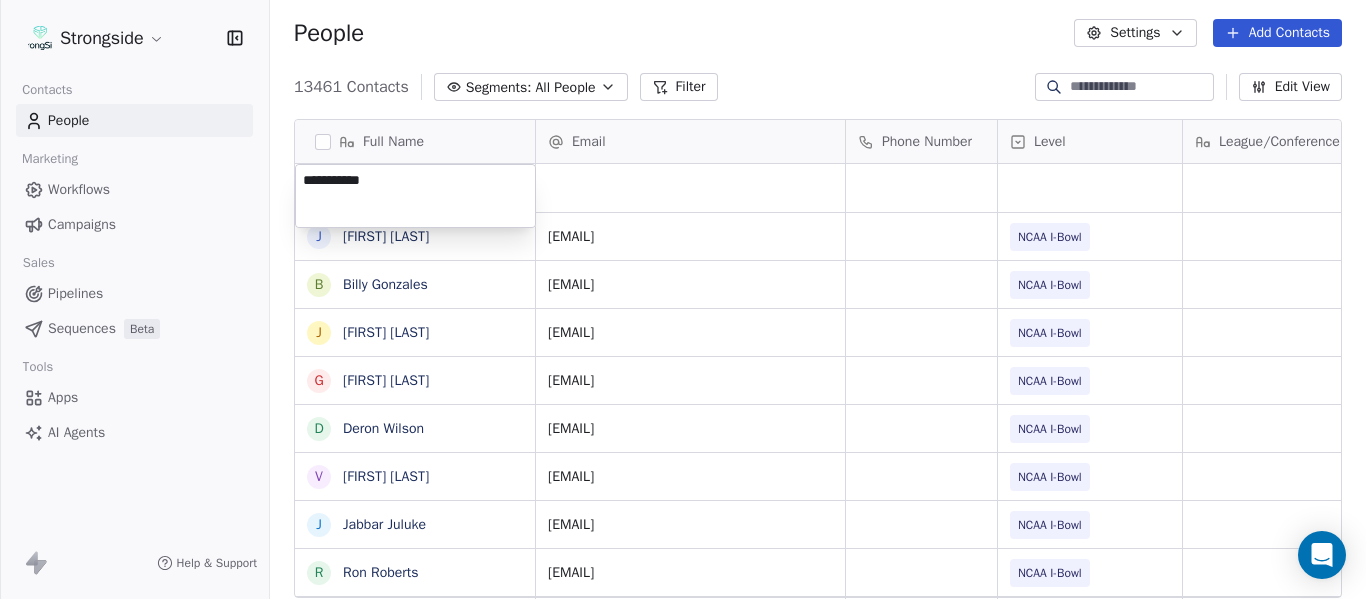 click on "Strongside Contacts People Marketing Workflows Campaigns Sales Pipelines Sequences Beta Tools Apps AI Agents Help & Support People Settings  Add Contacts 13461 Contacts Segments: All People Filter  Edit View Tag Add to Sequence Export Full Name J Jonathan Decoster B Billy Gonzales J Joe Houston G Gerald Chatman D Deron Wilson V Vinnie Sunseri J Jabbar Juluke R Ron Roberts R Russ Callaway R Rob Sale R Reuel Joaquin T Tyler Miles N Nick Polk J Joe Hamilton M Matthew Hutchison S Scott Burns J Jeff McGrew M Monique Mercier B Billy Napier N Nancy Scarborough S Scott Stricklin J Jacob LaFrance E Ellie O'Connor N Nick McDonald J Joshua Thompson J Jordan Helm B Brad Wilson J James Rowe J Jack Taylor Email Phone Number Level League/Conference Organization Tags Created Date BST Jul 24, 2025 10:53 PM jond@gators.ufl.edu NCAA I-Bowl UNIVERSITY OF FLORIDA Jul 24, 2025 10:52 PM billyg@gators.ufl.edu NCAA I-Bowl UNIVERSITY OF FLORIDA Jul 24, 2025 10:51 PM josephh@gators.ufl.edu NCAA I-Bowl UNIVERSITY OF FLORIDA" at bounding box center (683, 299) 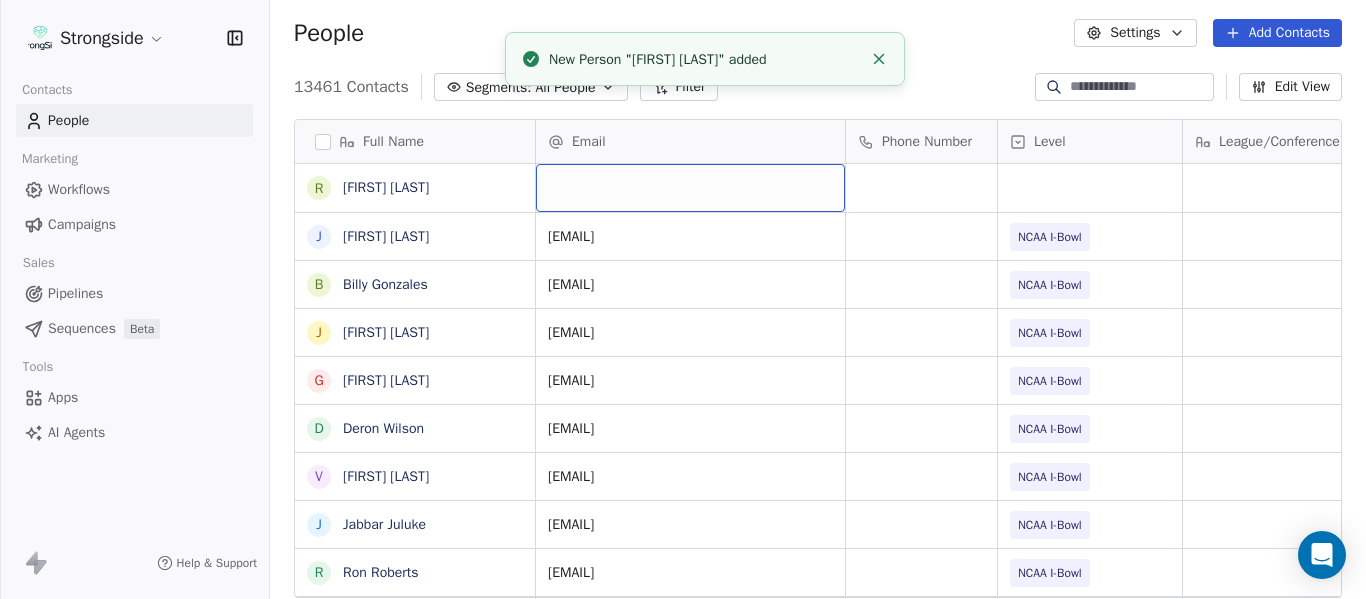 click at bounding box center [690, 188] 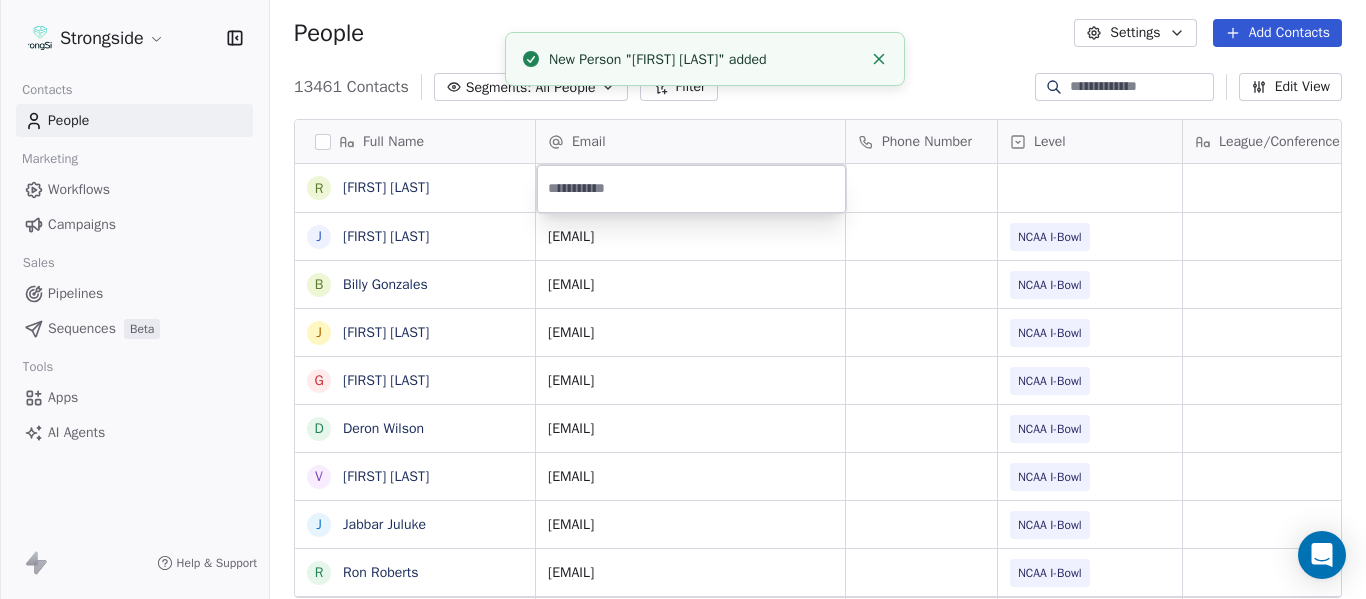 type on "**********" 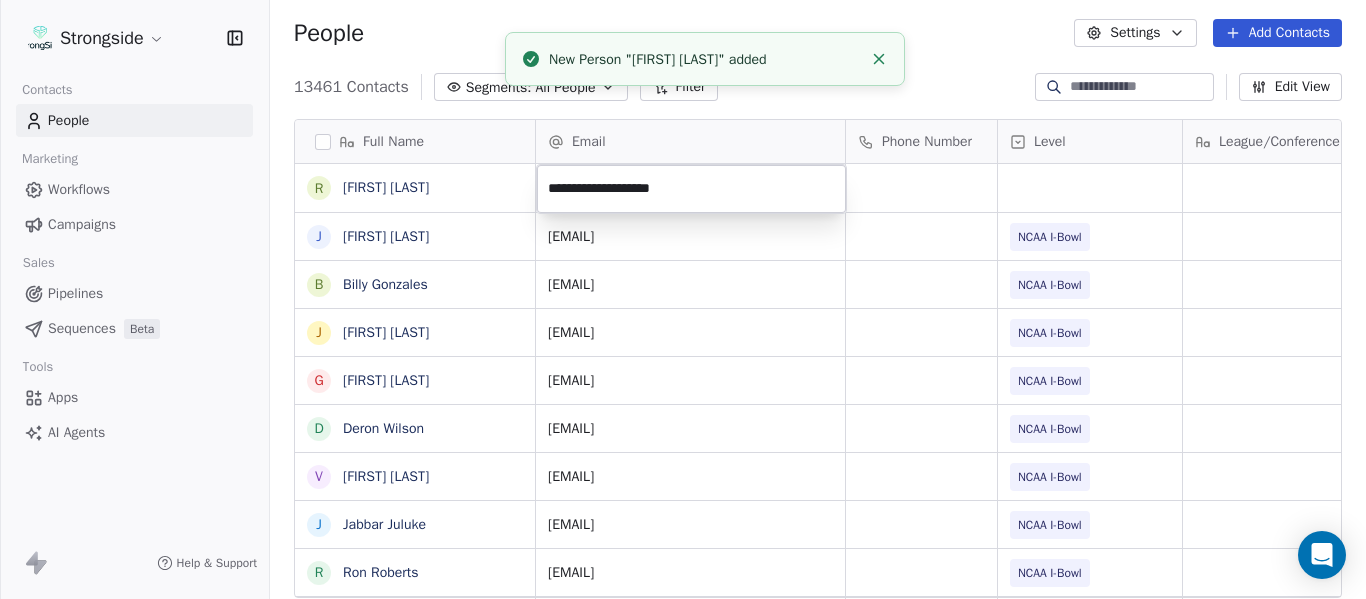 click on "Strongside Contacts People Marketing Workflows Campaigns Sales Pipelines Sequences Beta Tools Apps AI Agents Help & Support People Settings  Add Contacts 13461 Contacts Segments: All People Filter  Edit View Tag Add to Sequence Export Full Name R Ryan O'Hara J Jonathan Decoster B Billy Gonzales J Joe Houston G Gerald Chatman D Deron Wilson V Vinnie Sunseri J Jabbar Juluke R Ron Roberts R Russ Callaway R Rob Sale R Reuel Joaquin T Tyler Miles N Nick Polk J Joe Hamilton M Matthew Hutchison S Scott Burns J Jeff McGrew M Monique Mercier B Billy Napier N Nancy Scarborough S Scott Stricklin J Jacob LaFrance E Ellie O'Connor N Nick McDonald J Joshua Thompson J Jordan Helm B Brad Wilson J James Rowe J Jack Taylor Email Phone Number Level League/Conference Organization Tags Created Date BST Jul 24, 2025 10:53 PM jond@gators.ufl.edu NCAA I-Bowl UNIVERSITY OF FLORIDA Jul 24, 2025 10:52 PM billyg@gators.ufl.edu NCAA I-Bowl UNIVERSITY OF FLORIDA Jul 24, 2025 10:51 PM josephh@gators.ufl.edu NCAA I-Bowl NCAA I-Bowl" at bounding box center [683, 299] 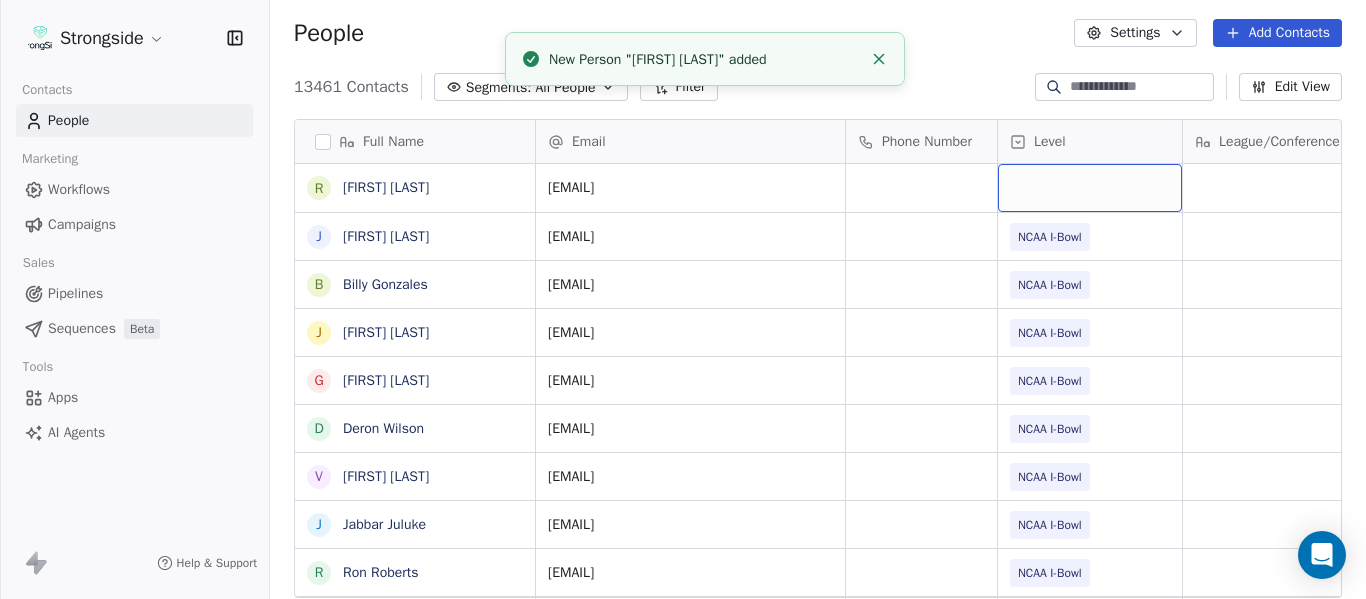 click at bounding box center [1090, 188] 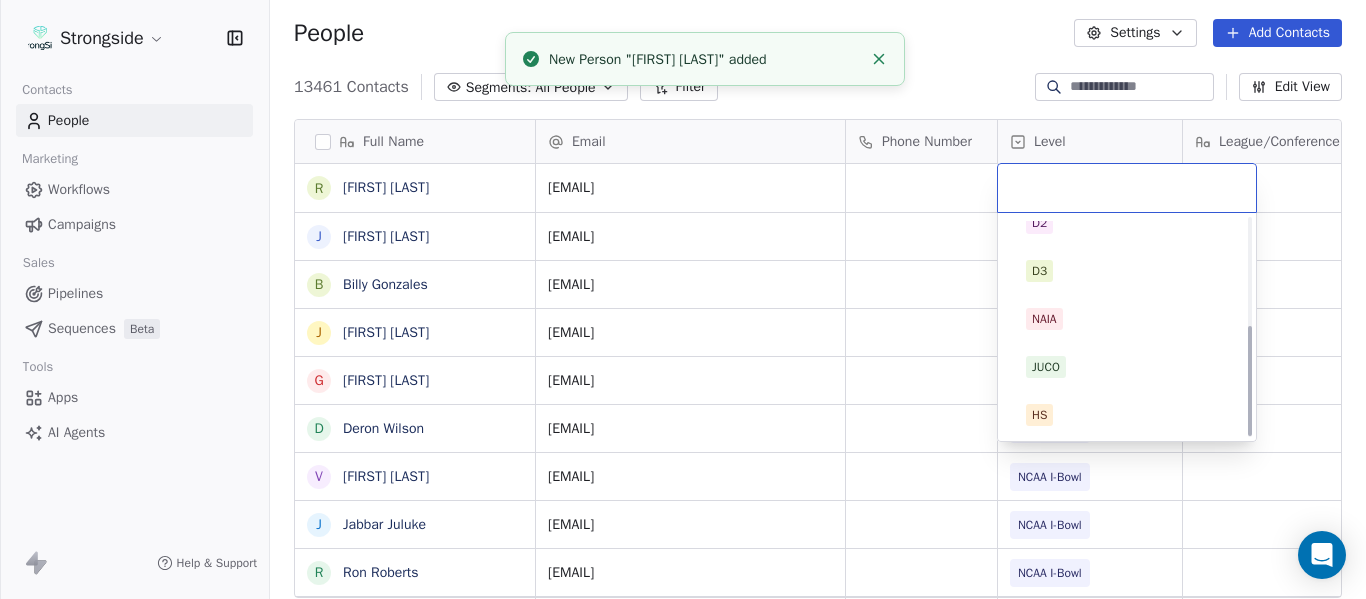 scroll, scrollTop: 212, scrollLeft: 0, axis: vertical 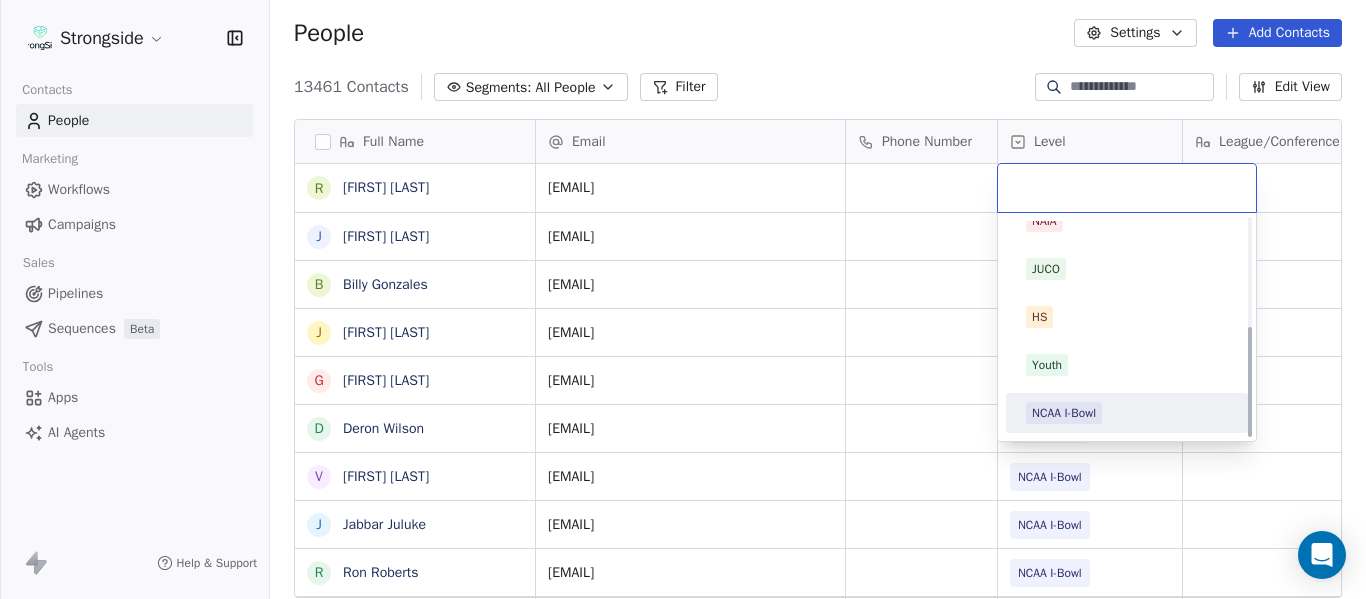 click on "NCAA I-Bowl" at bounding box center [1064, 413] 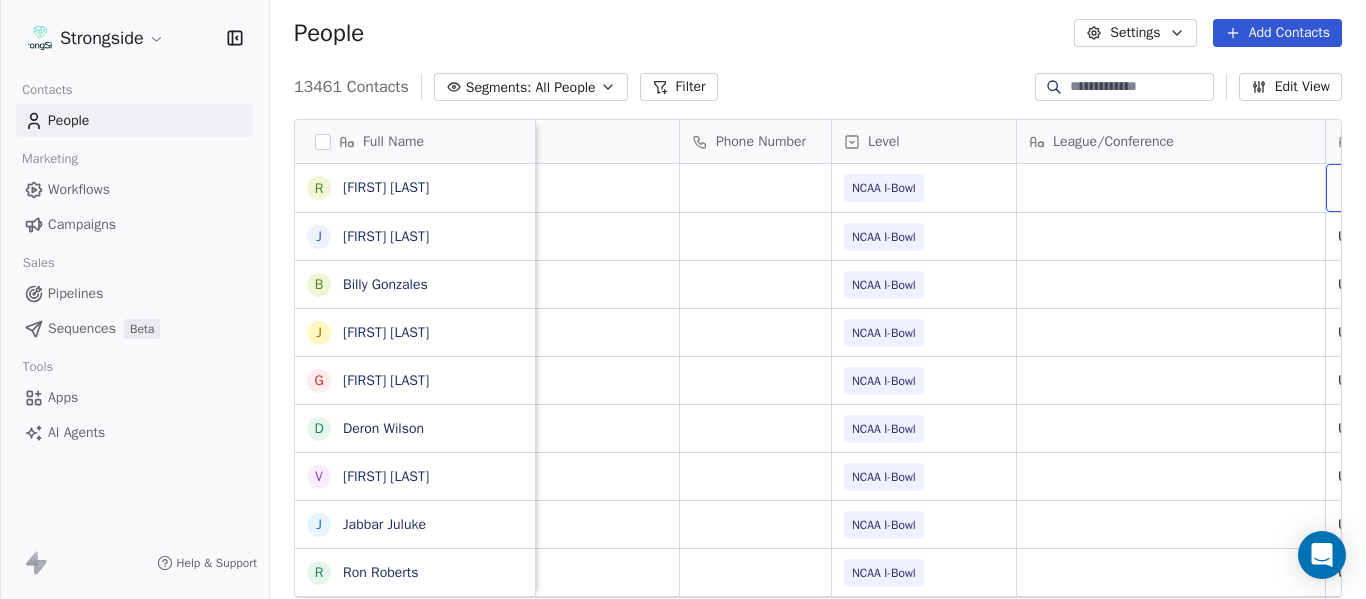 scroll, scrollTop: 0, scrollLeft: 536, axis: horizontal 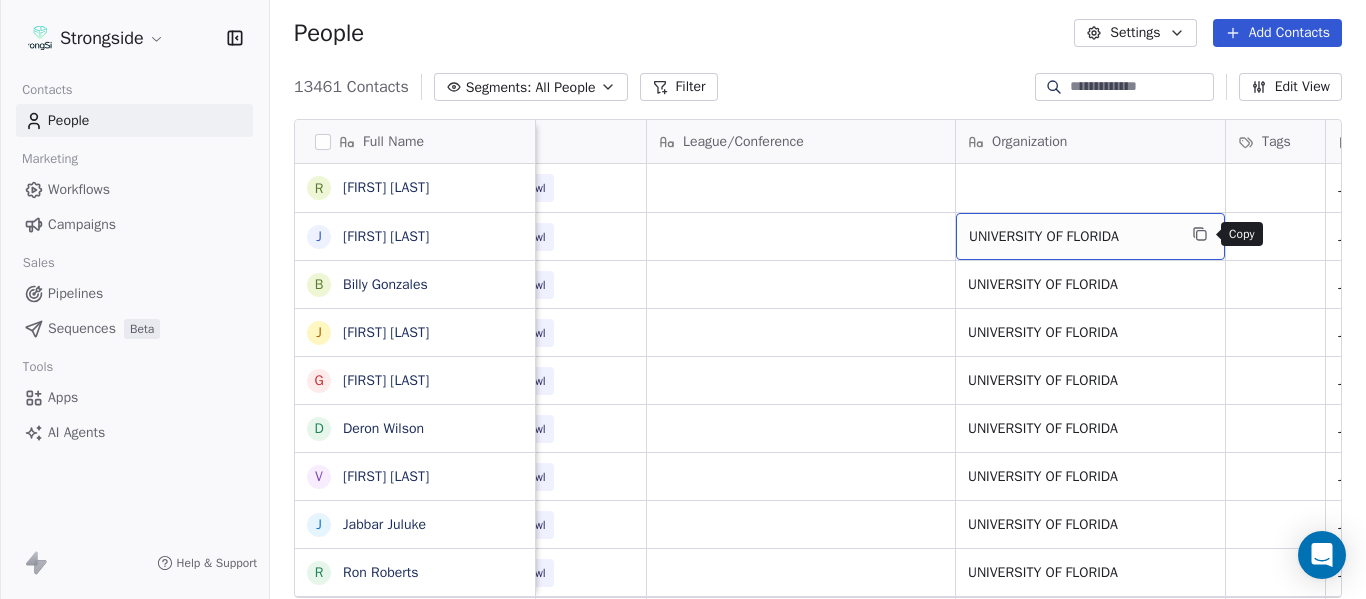 click 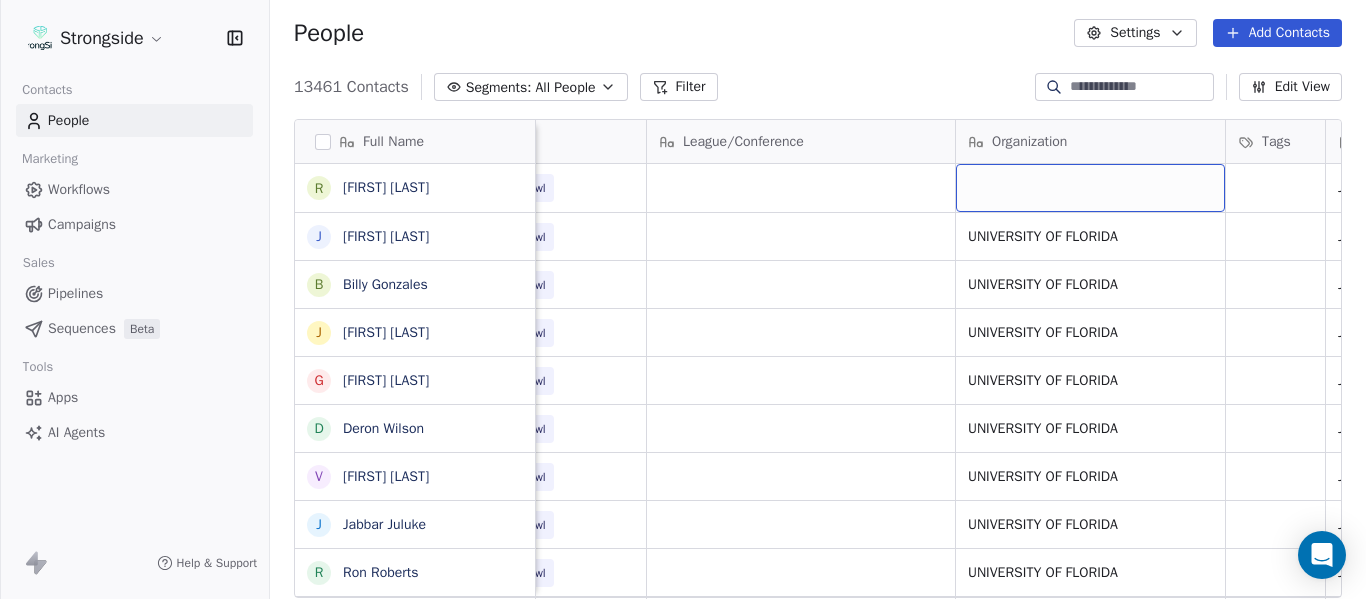 click at bounding box center [1090, 188] 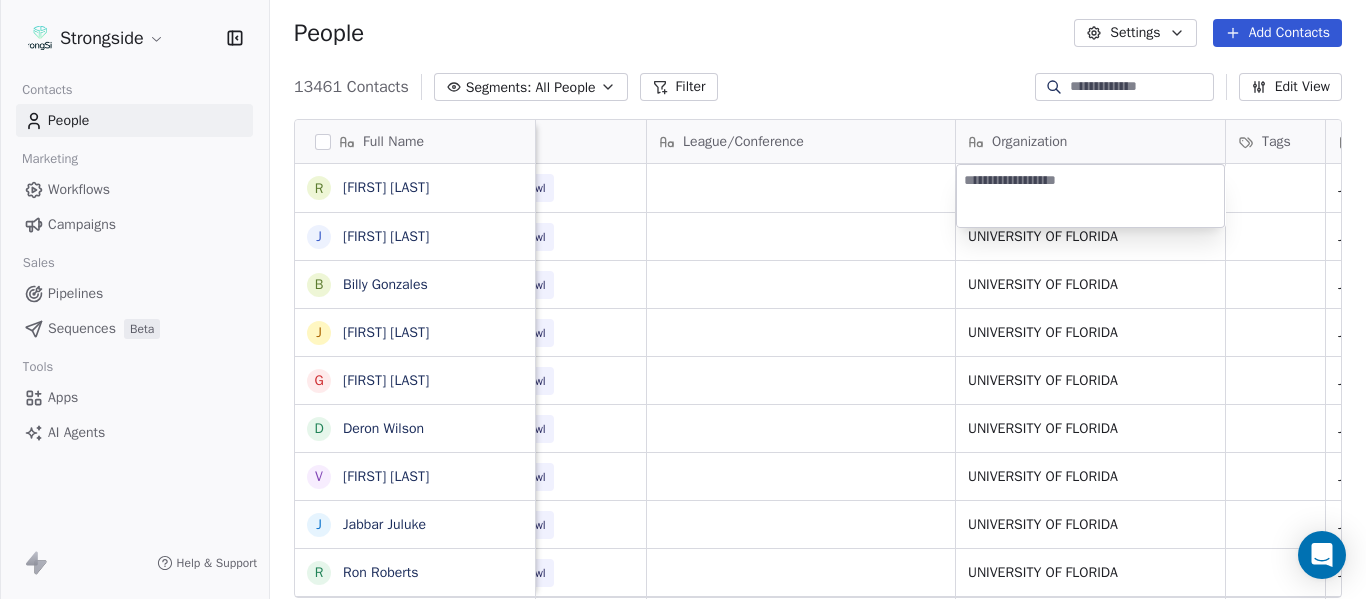 type on "**********" 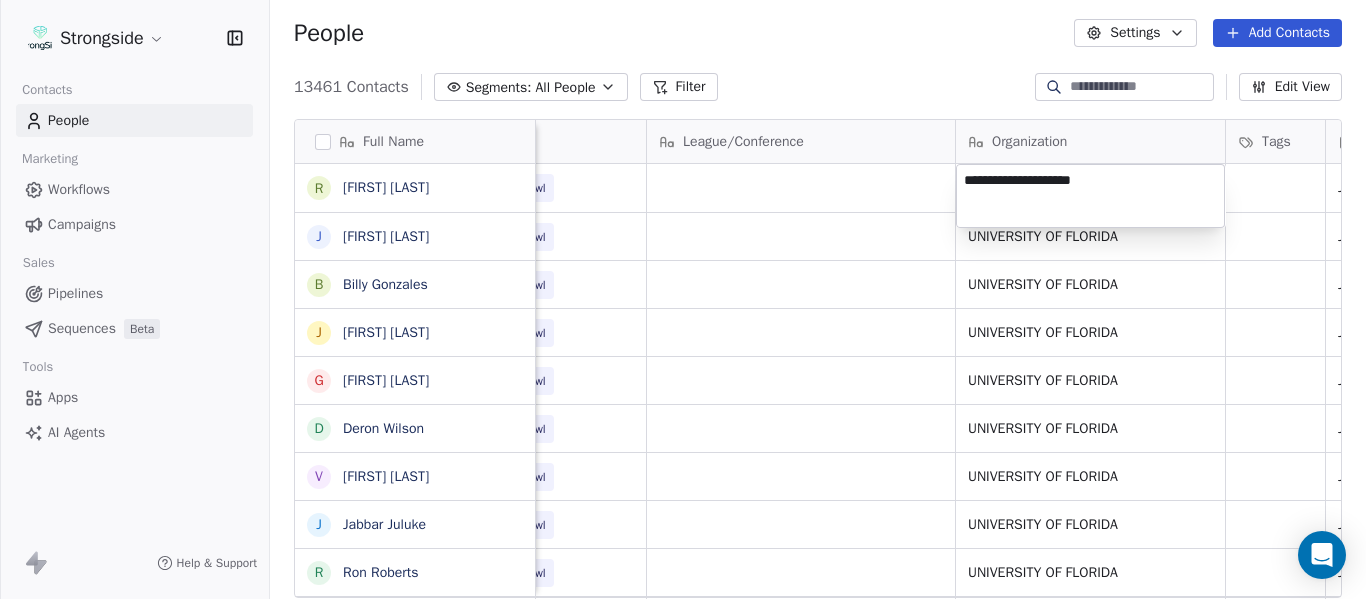click on "Strongside Contacts People Marketing Workflows Campaigns Sales Pipelines Sequences Beta Tools Apps AI Agents Help & Support People Settings  Add Contacts 13461 Contacts Segments: All People Filter  Edit View Tag Add to Sequence Export Full Name R Ryan O'Hara J Jonathan Decoster B Billy Gonzales J Joe Houston G Gerald Chatman D Deron Wilson V Vinnie Sunseri J Jabbar Juluke R Ron Roberts R Russ Callaway R Rob Sale R Reuel Joaquin T Tyler Miles N Nick Polk J Joe Hamilton M Matthew Hutchison S Scott Burns J Jeff McGrew M Monique Mercier B Billy Napier N Nancy Scarborough S Scott Stricklin J Jacob LaFrance E Ellie O'Connor N Nick McDonald J Joshua Thompson J Jordan Helm B Brad Wilson J James Rowe J Jack Taylor Email Phone Number Level League/Conference Organization Tags Created Date BST Status Job Title Priority ryano@gators.ufl.edu NCAA I-Bowl Jul 24, 2025 10:53 PM jond@gators.ufl.edu NCAA I-Bowl UNIVERSITY OF FLORIDA Jul 24, 2025 10:52 PM Assistant Coach billyg@gators.ufl.edu NCAA I-Bowl UNIVERSITY OF FLORIDA" at bounding box center [683, 299] 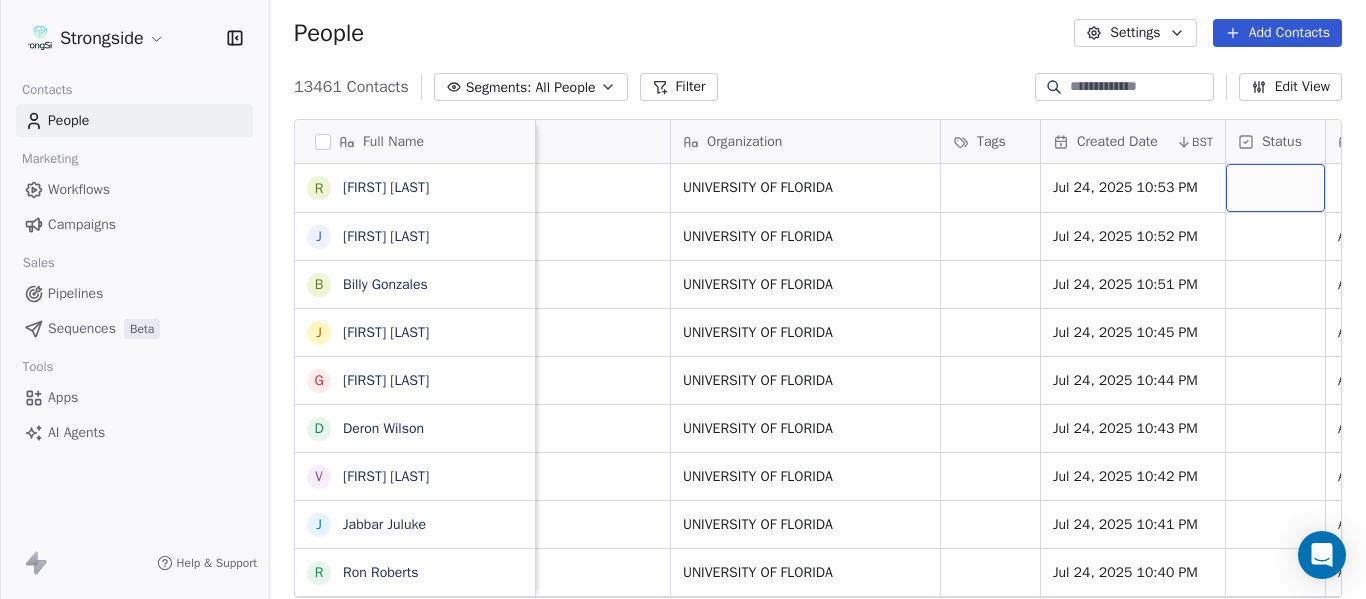scroll, scrollTop: 0, scrollLeft: 1088, axis: horizontal 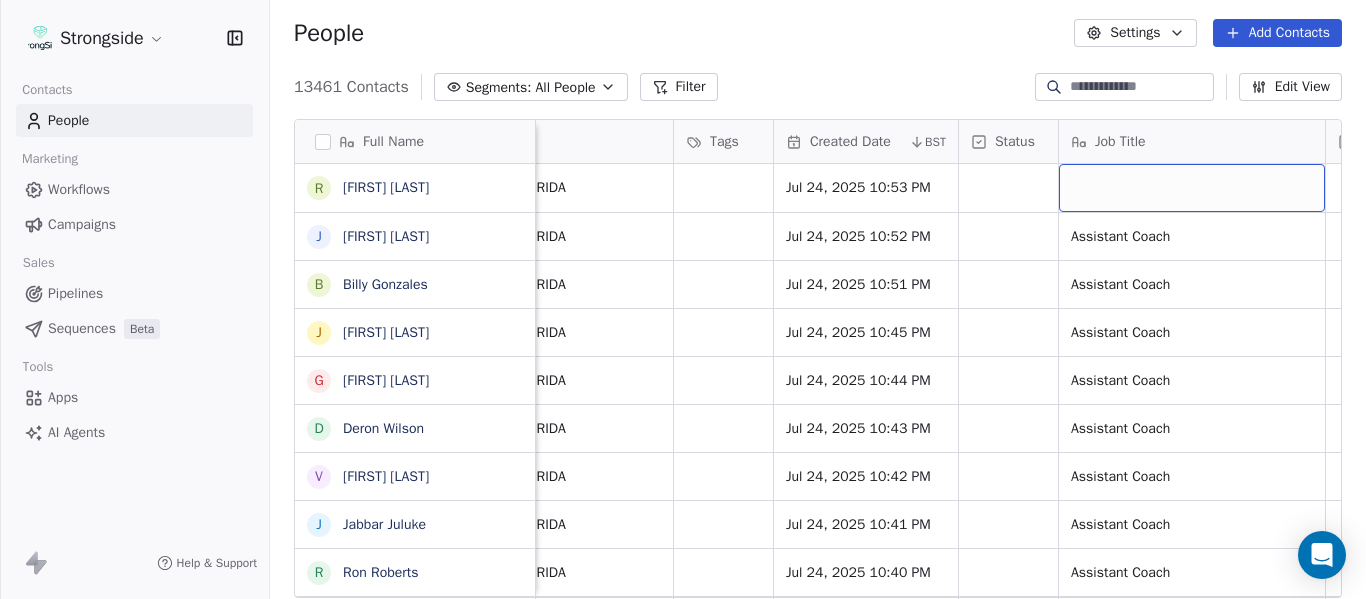 click at bounding box center (1192, 188) 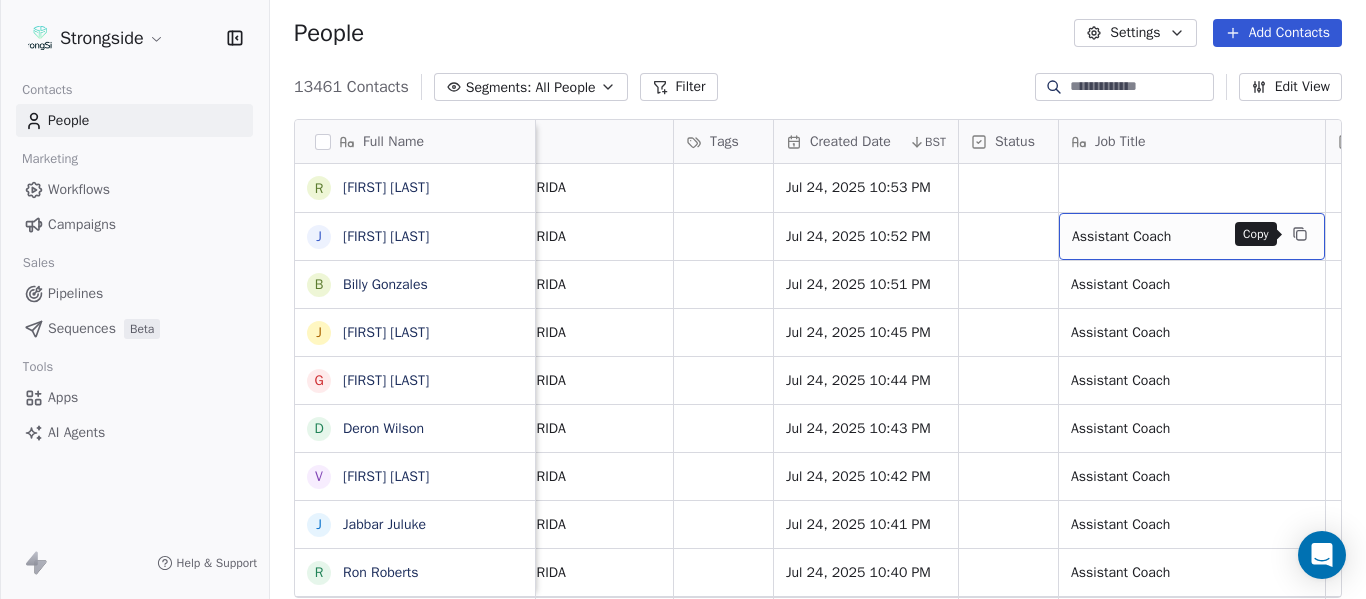 click 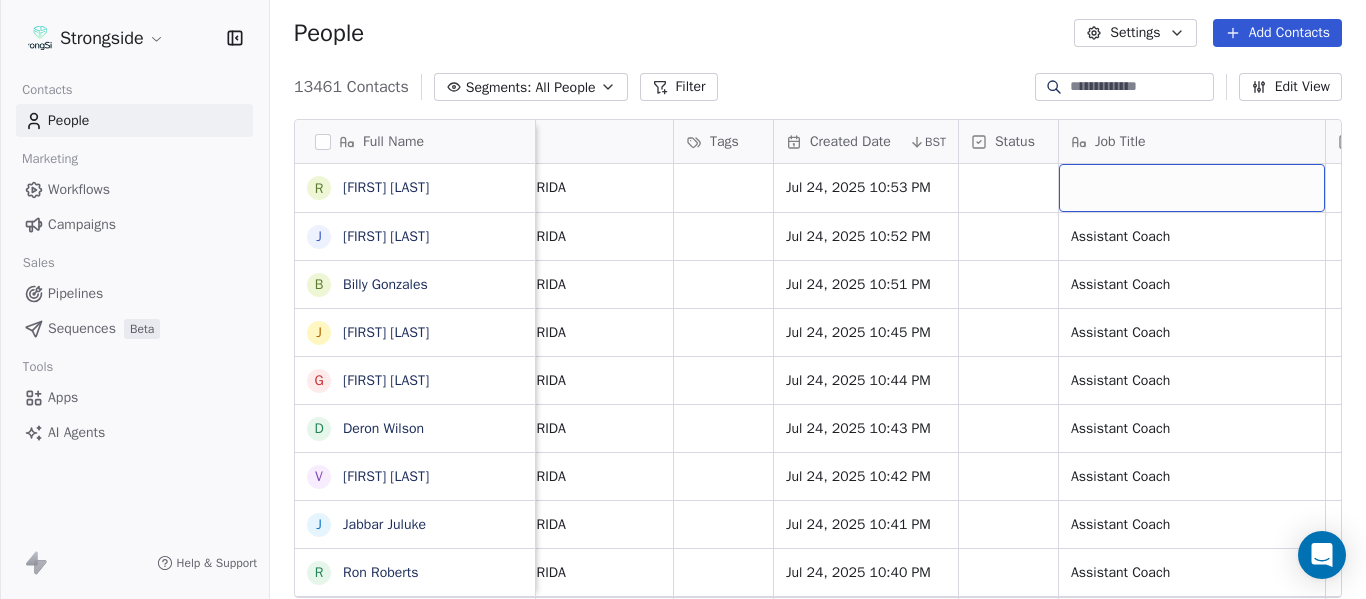 click at bounding box center [1192, 188] 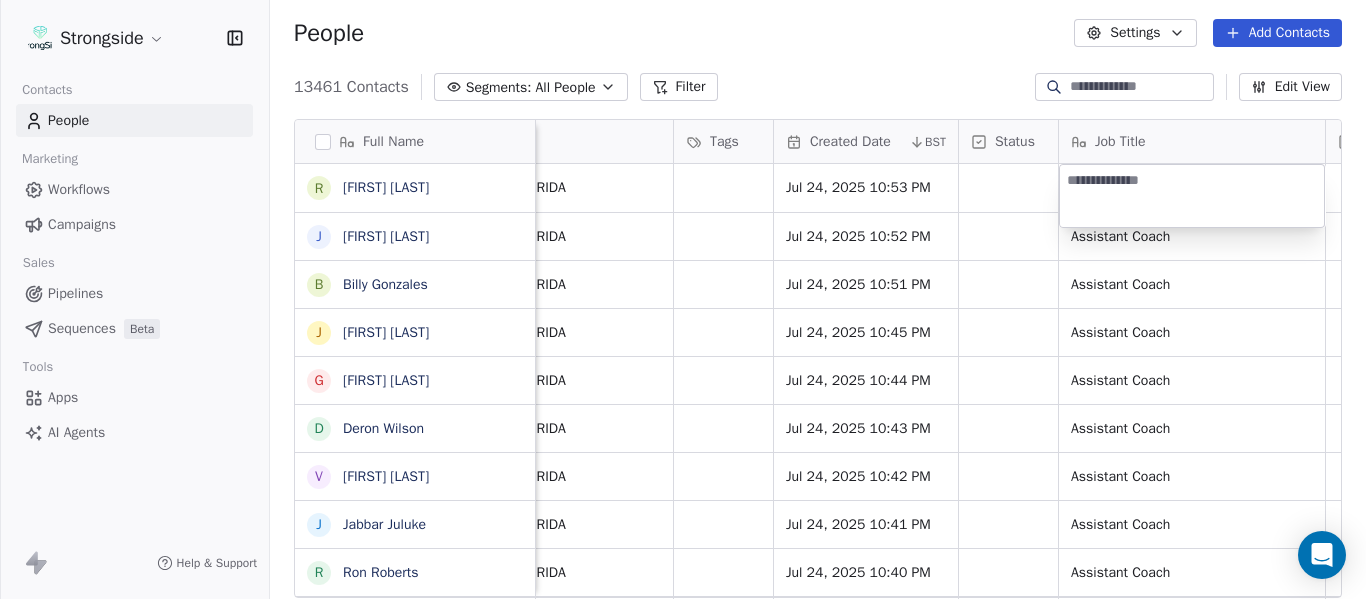 type on "**********" 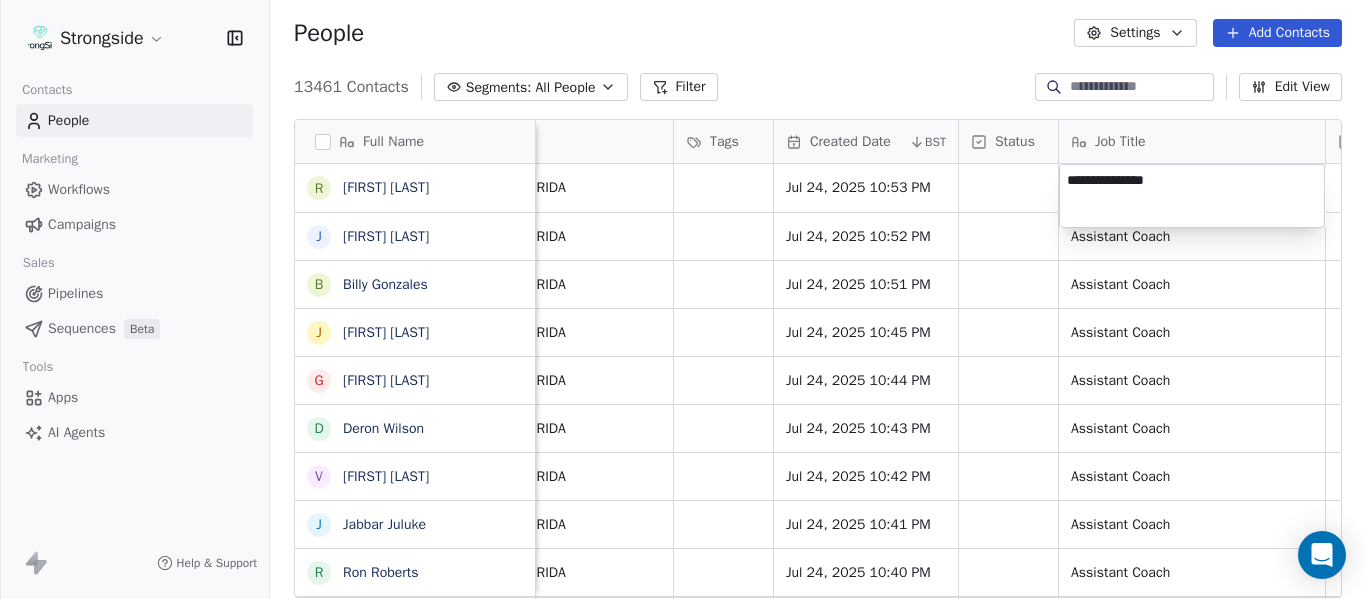 click on "Strongside Contacts People Marketing Workflows Campaigns Sales Pipelines Sequences Beta Tools Apps AI Agents Help & Support People Settings  Add Contacts 13461 Contacts Segments: All People Filter  Edit View Tag Add to Sequence Export Full Name R Ryan O'Hara J Jonathan Decoster B Billy Gonzales J Joe Houston G Gerald Chatman D Deron Wilson V Vinnie Sunseri J Jabbar Juluke R Ron Roberts R Russ Callaway R Rob Sale R Reuel Joaquin T Tyler Miles N Nick Polk J Joe Hamilton M Matthew Hutchison S Scott Burns J Jeff McGrew M Monique Mercier B Billy Napier N Nancy Scarborough S Scott Stricklin J Jacob LaFrance E Ellie O'Connor N Nick McDonald J Joshua Thompson J Jordan Helm B Brad Wilson J James Rowe J Jack Taylor Phone Number Level League/Conference Organization Tags Created Date BST Status Job Title Priority Emails Auto Clicked Last Activity Date BST In Open Phone   NCAA I-Bowl UNIVERSITY OF FLORIDA Jul 24, 2025 10:53 PM   NCAA I-Bowl UNIVERSITY OF FLORIDA Jul 24, 2025 10:52 PM Assistant Coach False   NCAA I-Bowl" at bounding box center (683, 299) 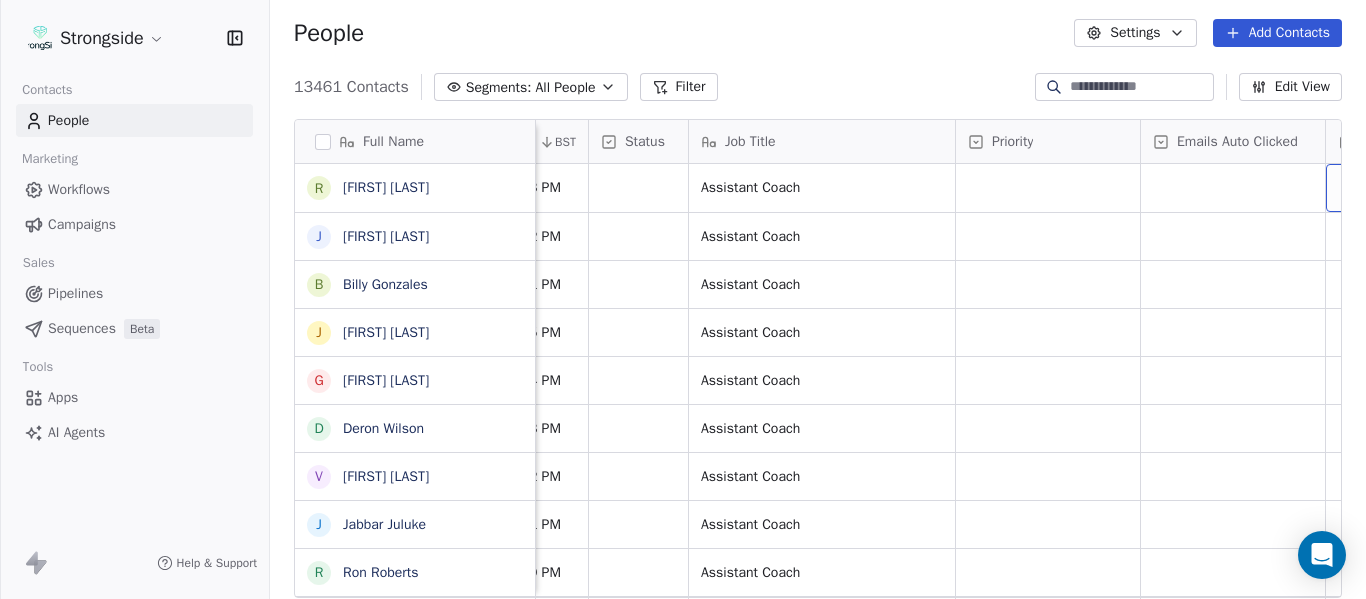 scroll, scrollTop: 0, scrollLeft: 1828, axis: horizontal 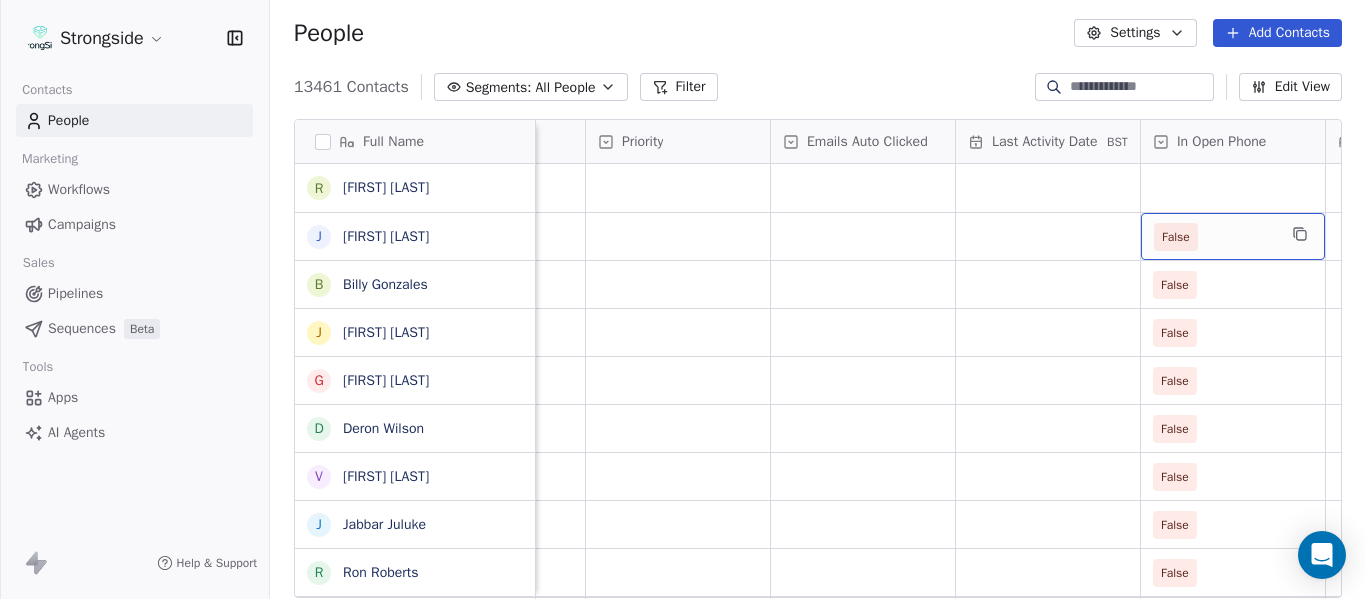 click at bounding box center [1300, 234] 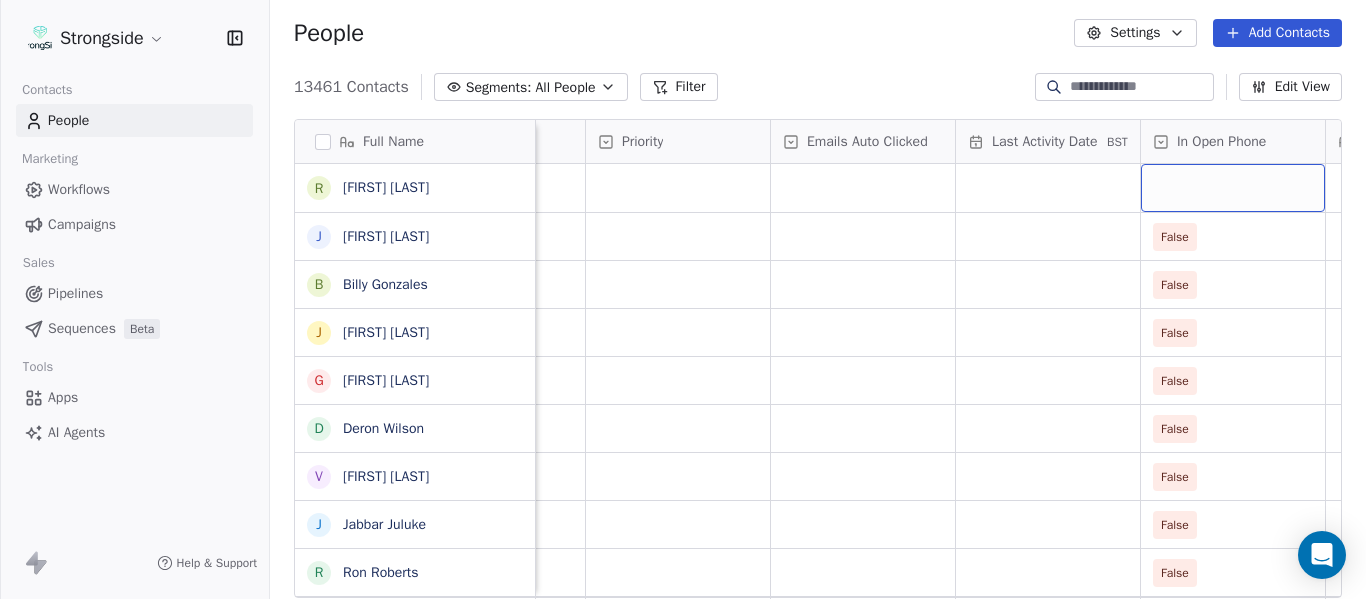click at bounding box center (1233, 188) 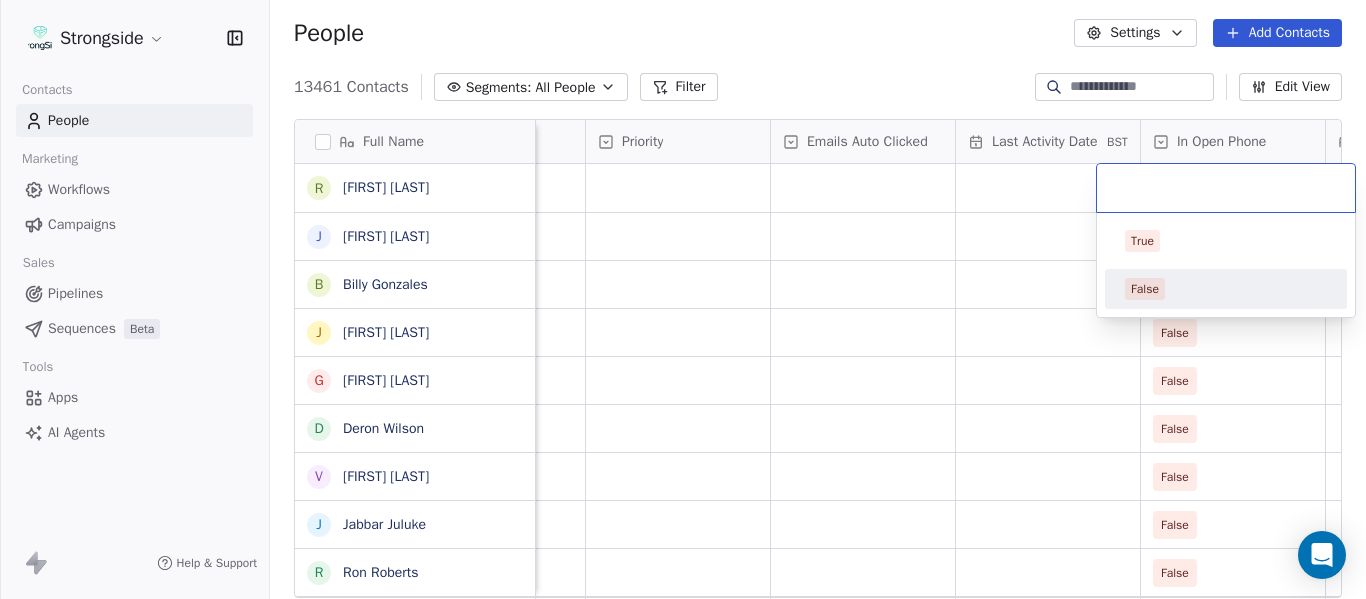click on "False" at bounding box center (1226, 289) 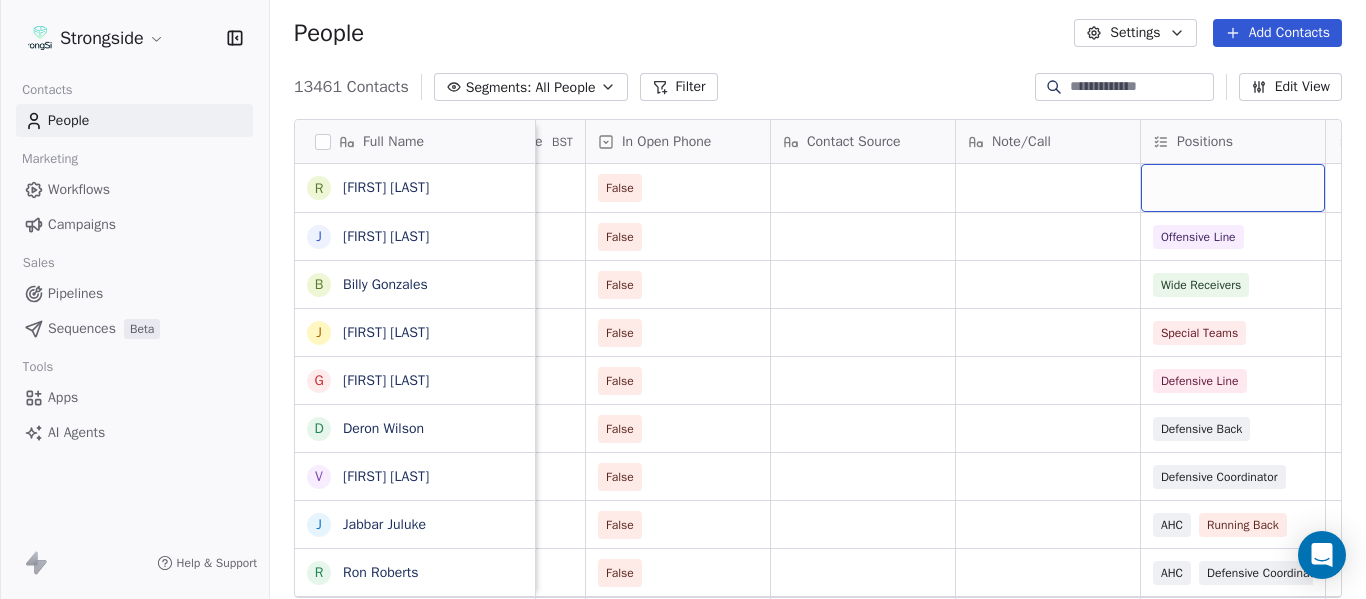 scroll, scrollTop: 0, scrollLeft: 2568, axis: horizontal 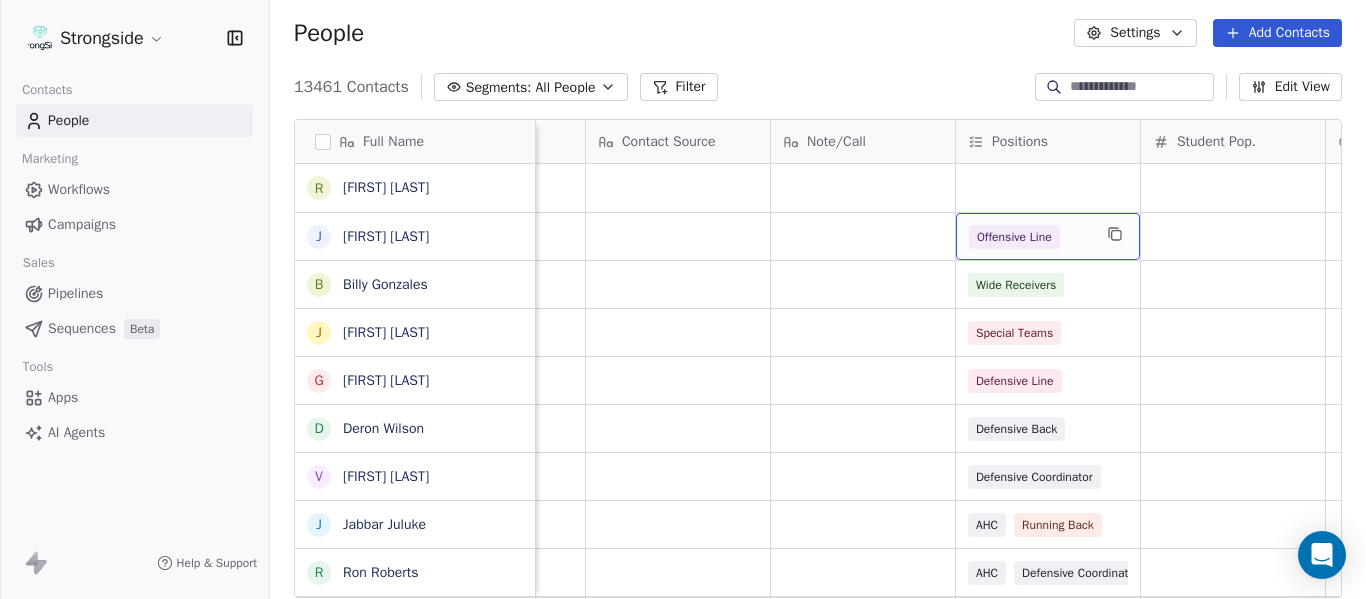 click on "Offensive Line" at bounding box center (1048, 236) 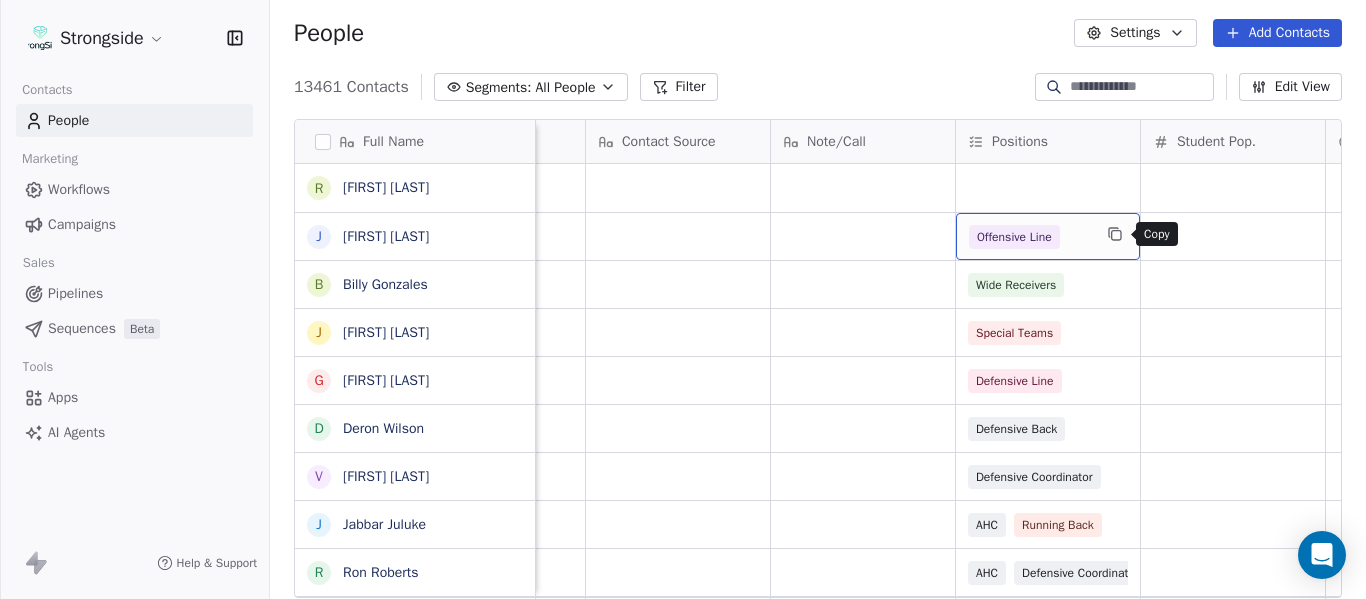 click 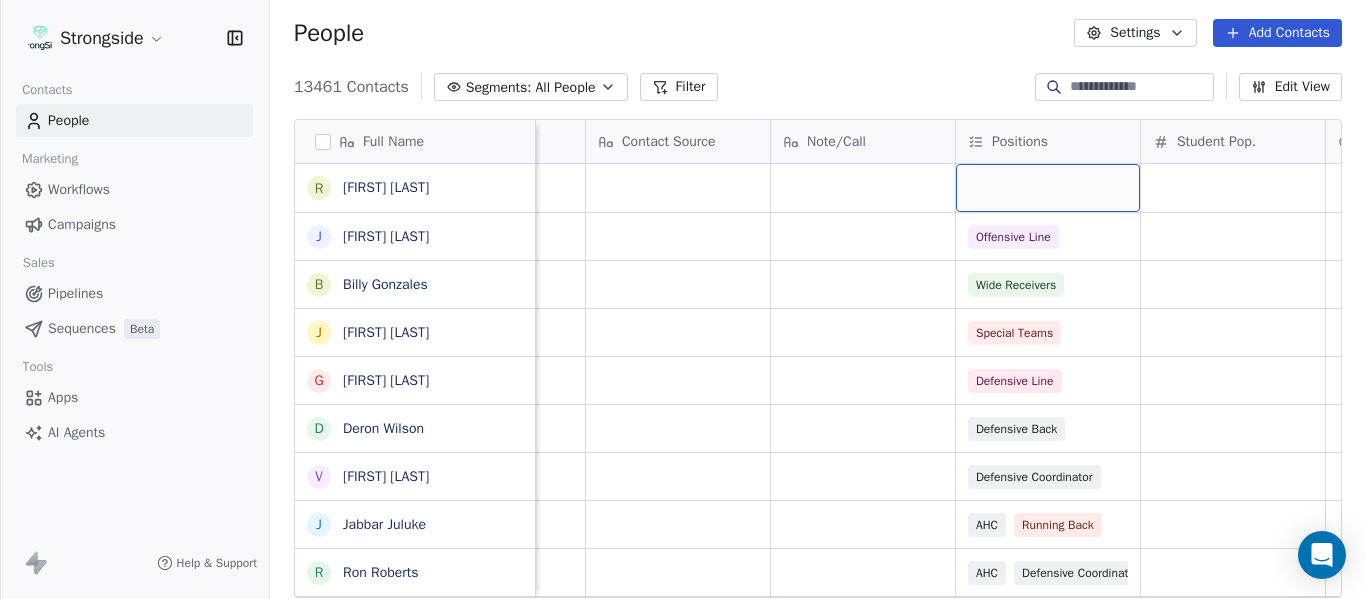 click at bounding box center [1048, 188] 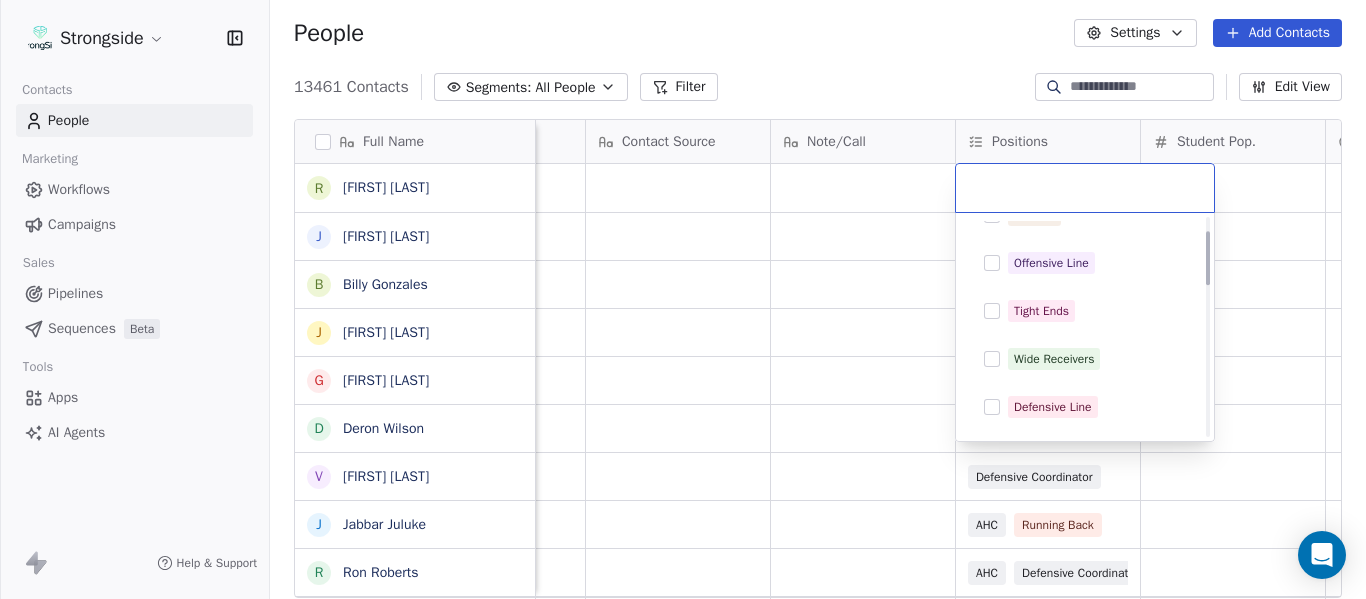 scroll, scrollTop: 0, scrollLeft: 0, axis: both 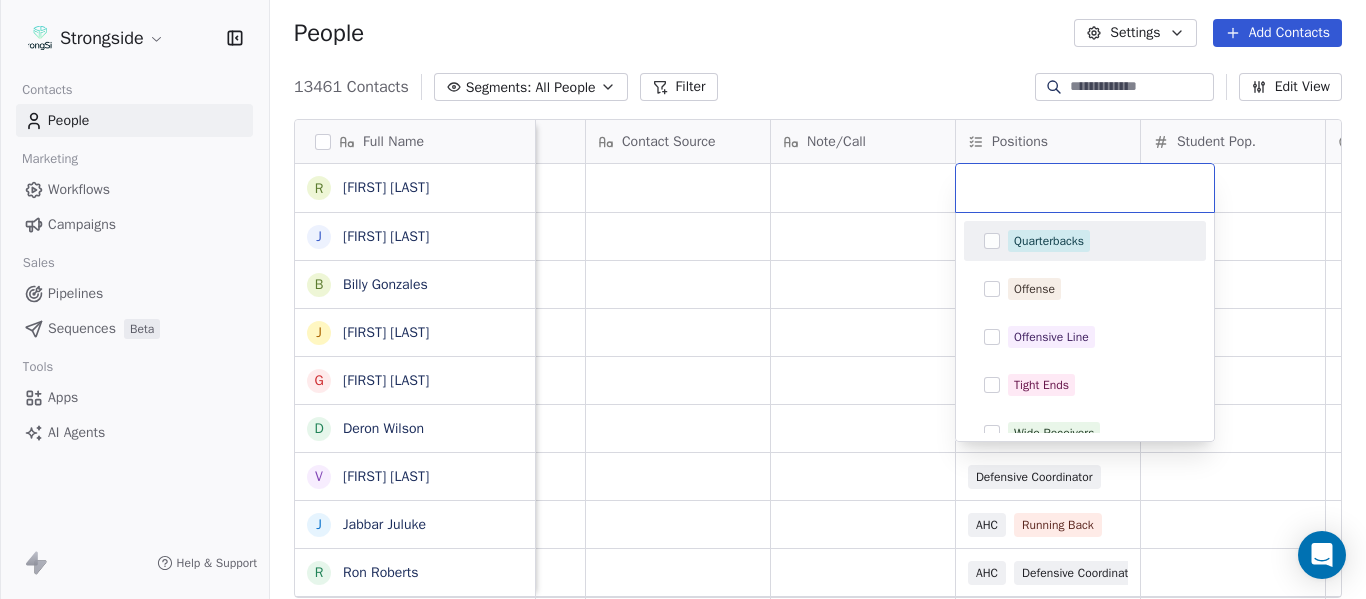 click on "Quarterbacks" at bounding box center [1049, 241] 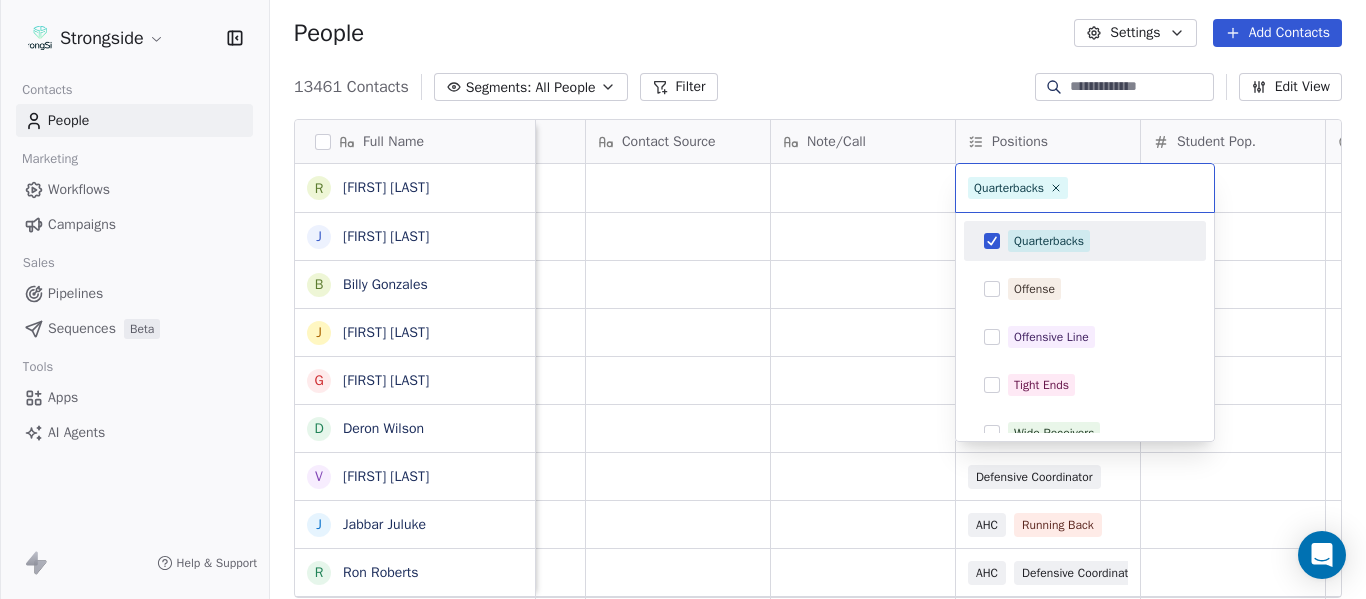 click on "Strongside Contacts People Marketing Workflows Campaigns Sales Pipelines Sequences Beta Tools Apps AI Agents Help & Support People Settings  Add Contacts 13461 Contacts Segments: All People Filter  Edit View Tag Add to Sequence Export Full Name R Ryan O'Hara J Jonathan Decoster B Billy Gonzales J Joe Houston G Gerald Chatman D Deron Wilson V Vinnie Sunseri J Jabbar Juluke R Ron Roberts R Russ Callaway R Rob Sale R Reuel Joaquin T Tyler Miles N Nick Polk J Joe Hamilton M Matthew Hutchison S Scott Burns J Jeff McGrew M Monique Mercier B Billy Napier N Nancy Scarborough S Scott Stricklin J Jacob LaFrance E Ellie O'Connor N Nick McDonald J Joshua Thompson J Jordan Helm B Brad Wilson J James Rowe J Jack Taylor Priority Emails Auto Clicked Last Activity Date BST In Open Phone Contact Source Note/Call Positions Student Pop. Lead Account   False   False Offensive Line   False Wide Receivers   False Special Teams   False Defensive Line   False Defensive Back   False Defensive Coordinator   False AHC Running Back" at bounding box center [683, 299] 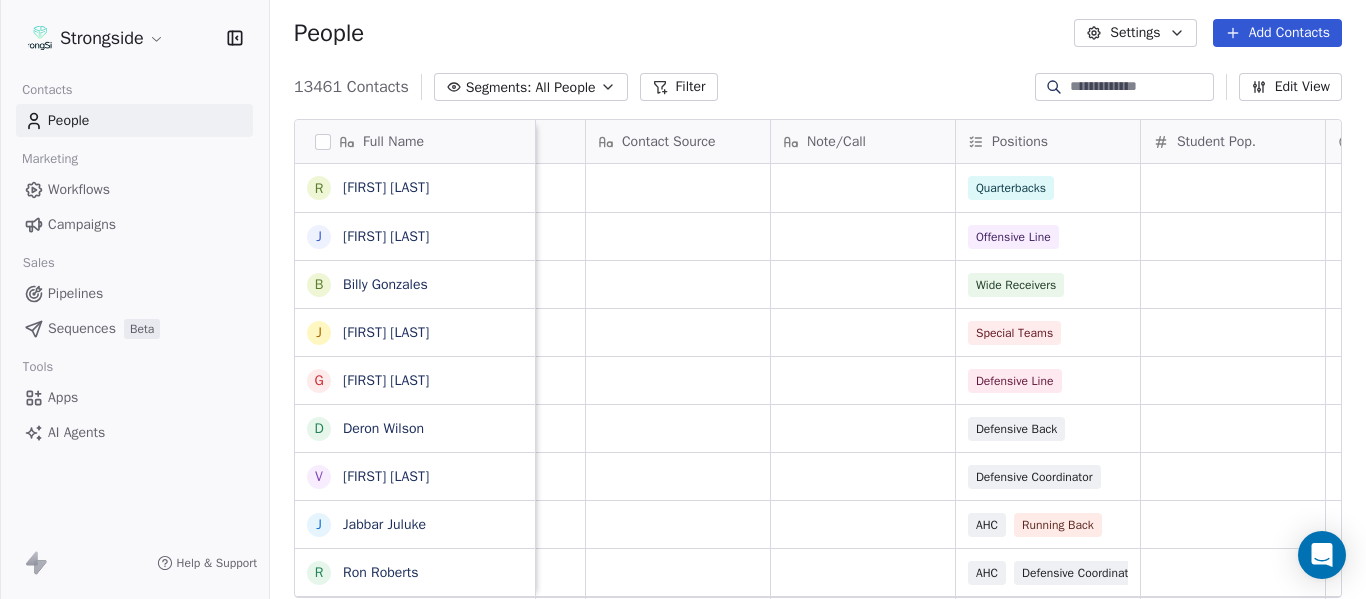 click on "Add Contacts" at bounding box center (1277, 33) 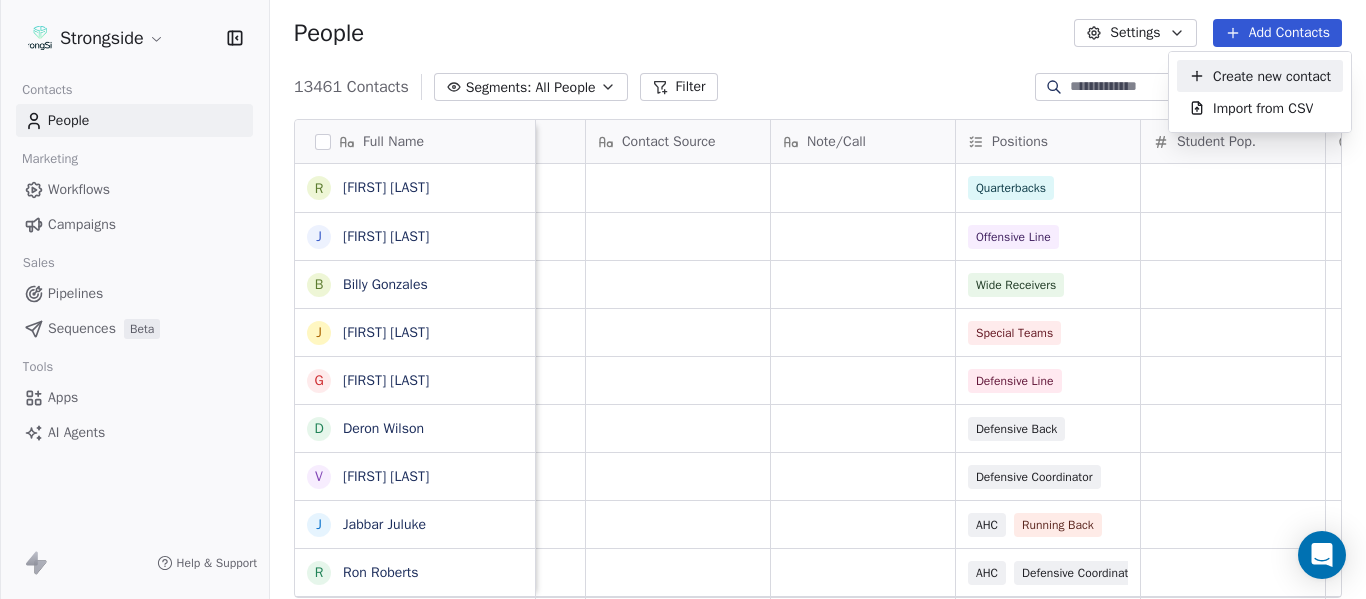 click on "Create new contact" at bounding box center [1260, 76] 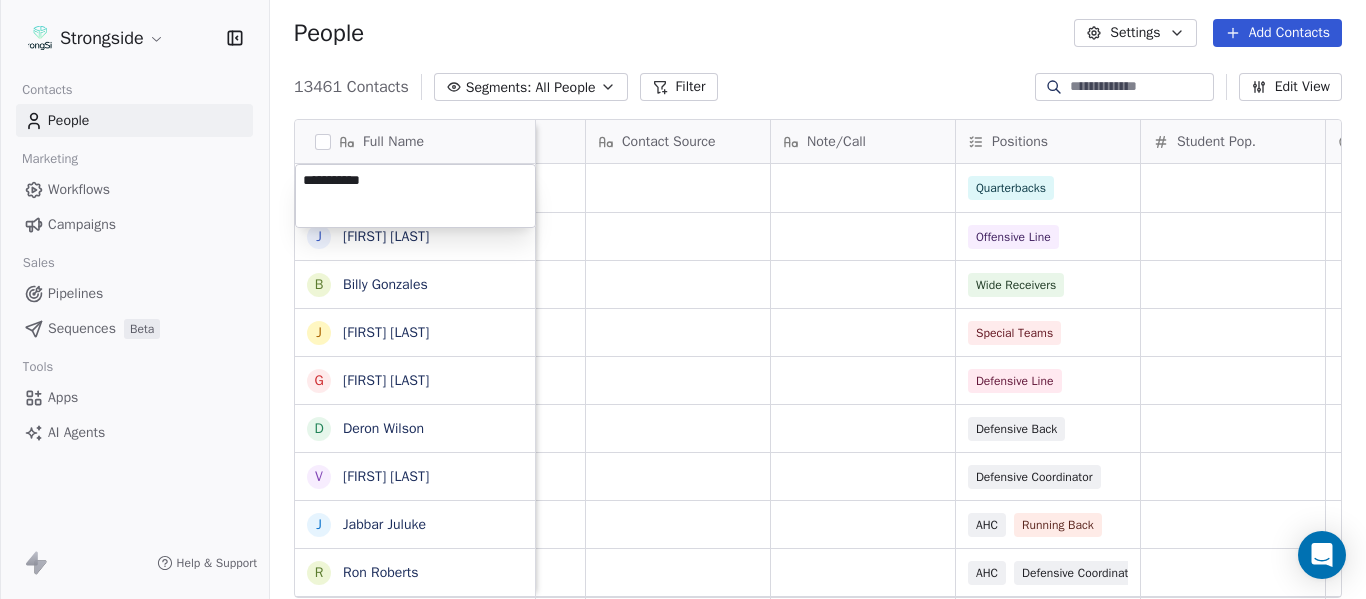 click on "Strongside Contacts People Marketing Workflows Campaigns Sales Pipelines Sequences Beta Tools Apps AI Agents Help & Support People Settings  Add Contacts 13461 Contacts Segments: All People Filter  Edit View Tag Add to Sequence Export Full Name R Ryan O'Hara J Jonathan Decoster B Billy Gonzales J Joe Houston G Gerald Chatman D Deron Wilson V Vinnie Sunseri J Jabbar Juluke R Ron Roberts R Russ Callaway R Rob Sale R Reuel Joaquin T Tyler Miles N Nick Polk J Joe Hamilton M Matthew Hutchison S Scott Burns J Jeff McGrew M Monique Mercier B Billy Napier N Nancy Scarborough S Scott Stricklin J Jacob LaFrance E Ellie O'Connor N Nick McDonald J Joshua Thompson J Jordan Helm B Brad Wilson J James Rowe J Jack Taylor Priority Emails Auto Clicked Last Activity Date BST In Open Phone Contact Source Note/Call Positions Student Pop. Lead Account   False Quarterbacks   False Offensive Line   False Wide Receivers   False Special Teams   False Defensive Line   False Defensive Back   False Defensive Coordinator   False AHC" at bounding box center (683, 299) 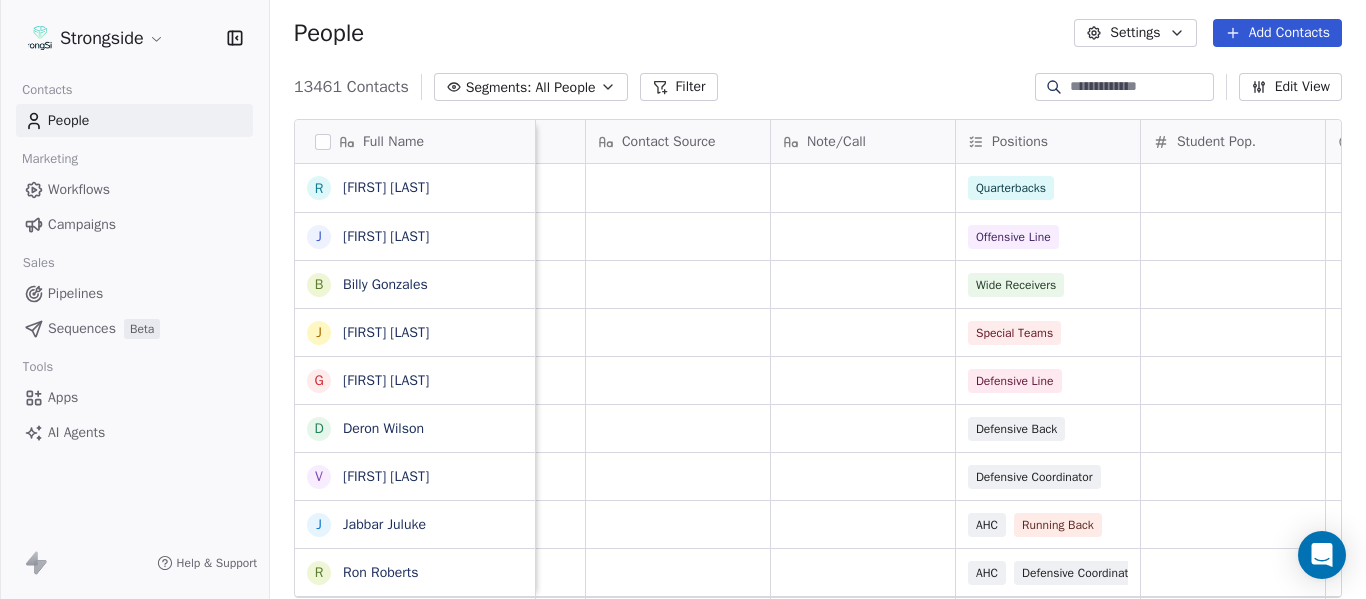 click on "Add Contacts" at bounding box center [1277, 33] 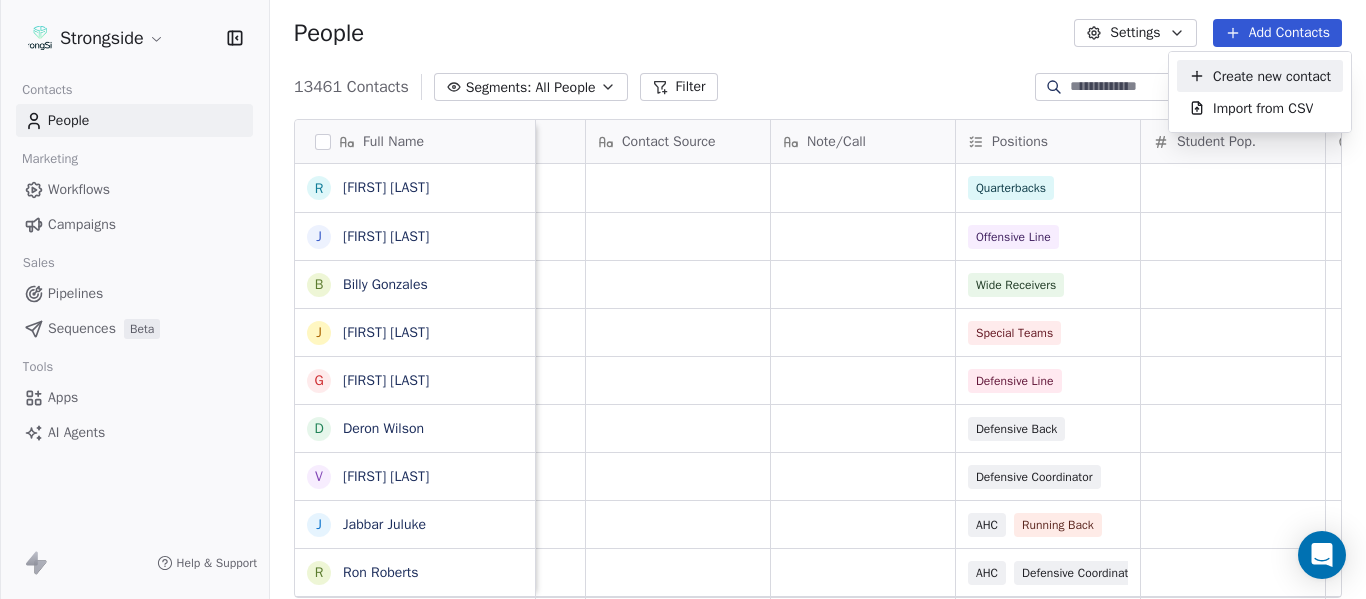 click on "Create new contact" at bounding box center (1272, 76) 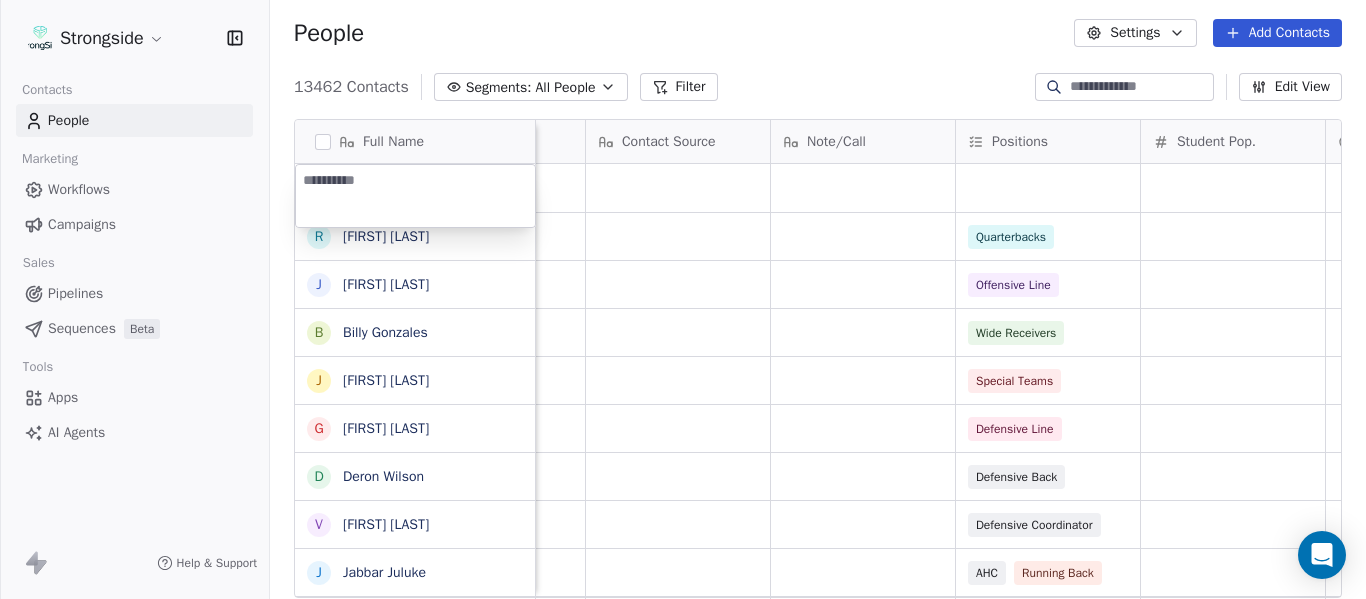 type on "**********" 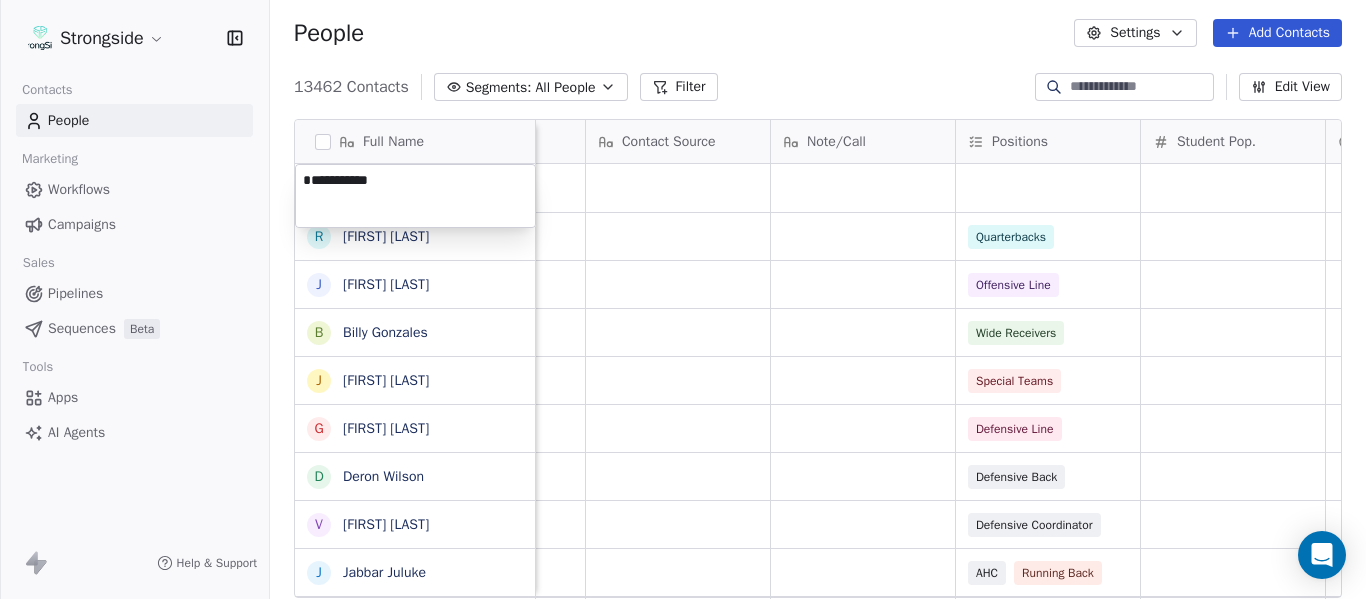 click on "Strongside Contacts People Marketing Workflows Campaigns Sales Pipelines Sequences Beta Tools Apps AI Agents Help & Support People Settings  Add Contacts 13462 Contacts Segments: All People Filter  Edit View Tag Add to Sequence Export Full Name R Ryan O'Hara J Jonathan Decoster B Billy Gonzales J Joe Houston G Gerald Chatman D Deron Wilson V Vinnie Sunseri J Jabbar Juluke R Ron Roberts R Russ Callaway R Rob Sale R Reuel Joaquin T Tyler Miles N Nick Polk J Joe Hamilton M Matthew Hutchison S Scott Burns J Jeff McGrew M Monique Mercier B Billy Napier N Nancy Scarborough S Scott Stricklin J Jacob LaFrance E Ellie O'Connor N Nick McDonald J Joshua Thompson J Jordan Helm B Brad Wilson J James Rowe Priority Emails Auto Clicked Last Activity Date BST In Open Phone Contact Source Note/Call Positions Student Pop. Lead Account     False Quarterbacks   False Offensive Line   False Wide Receivers   False Special Teams   False Defensive Line   False Defensive Back   False Defensive Coordinator   False AHC Running Back" at bounding box center [683, 299] 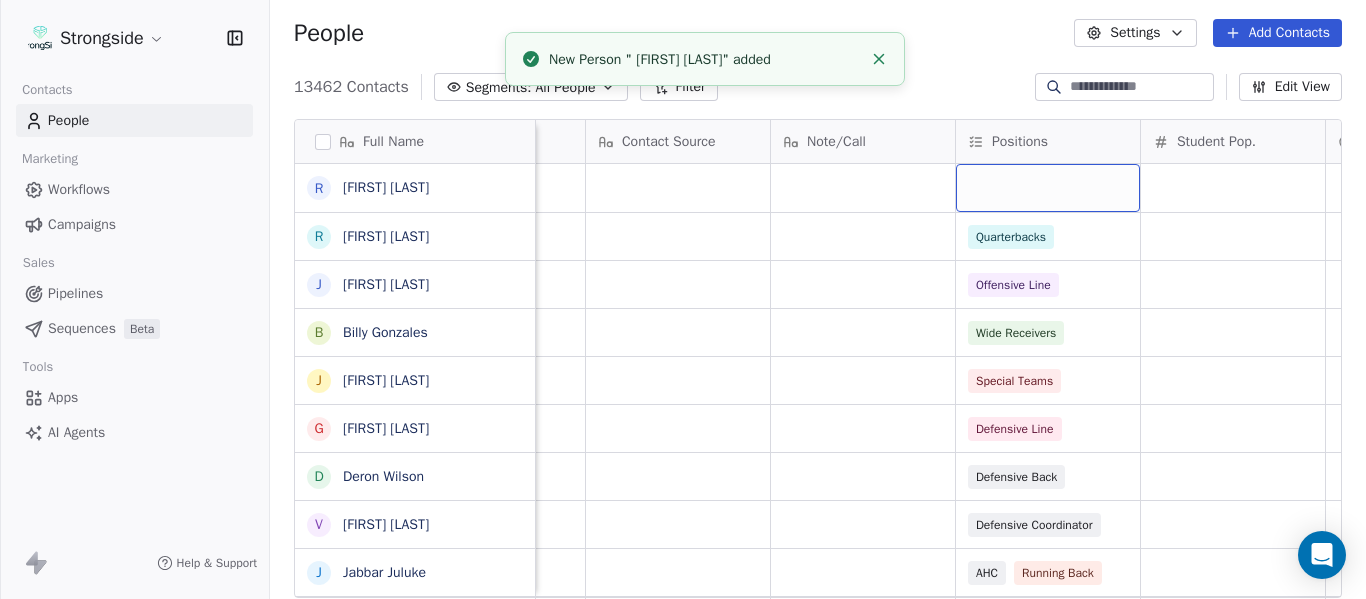 click at bounding box center (1048, 188) 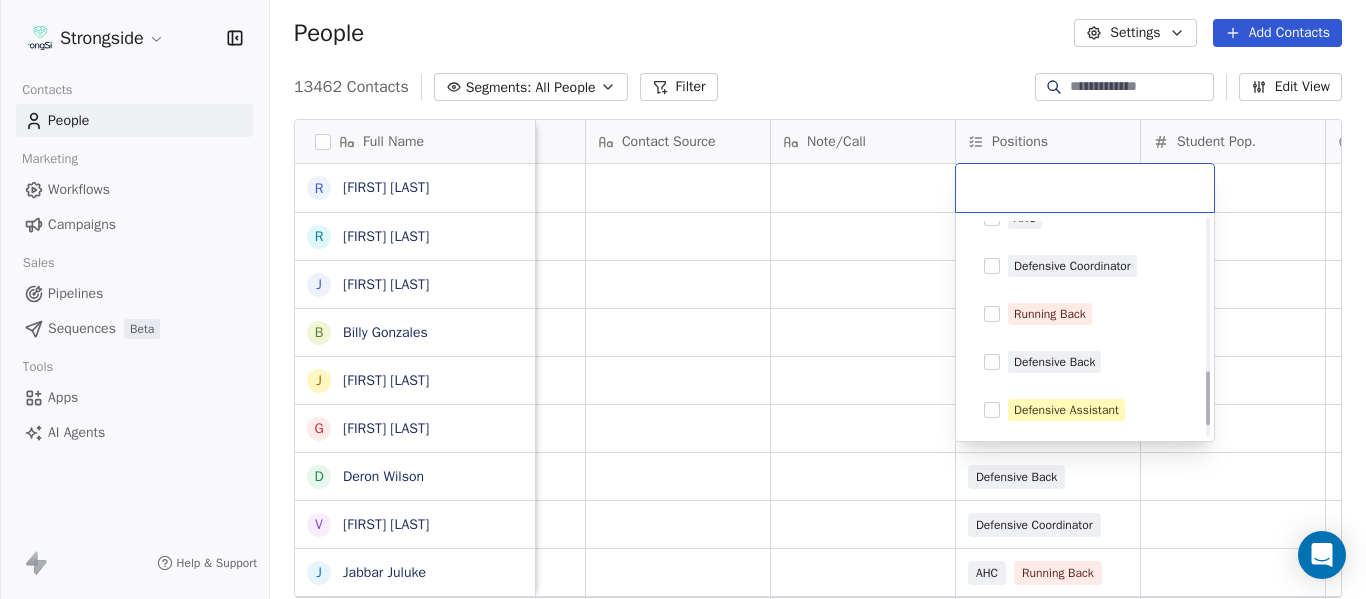 scroll, scrollTop: 600, scrollLeft: 0, axis: vertical 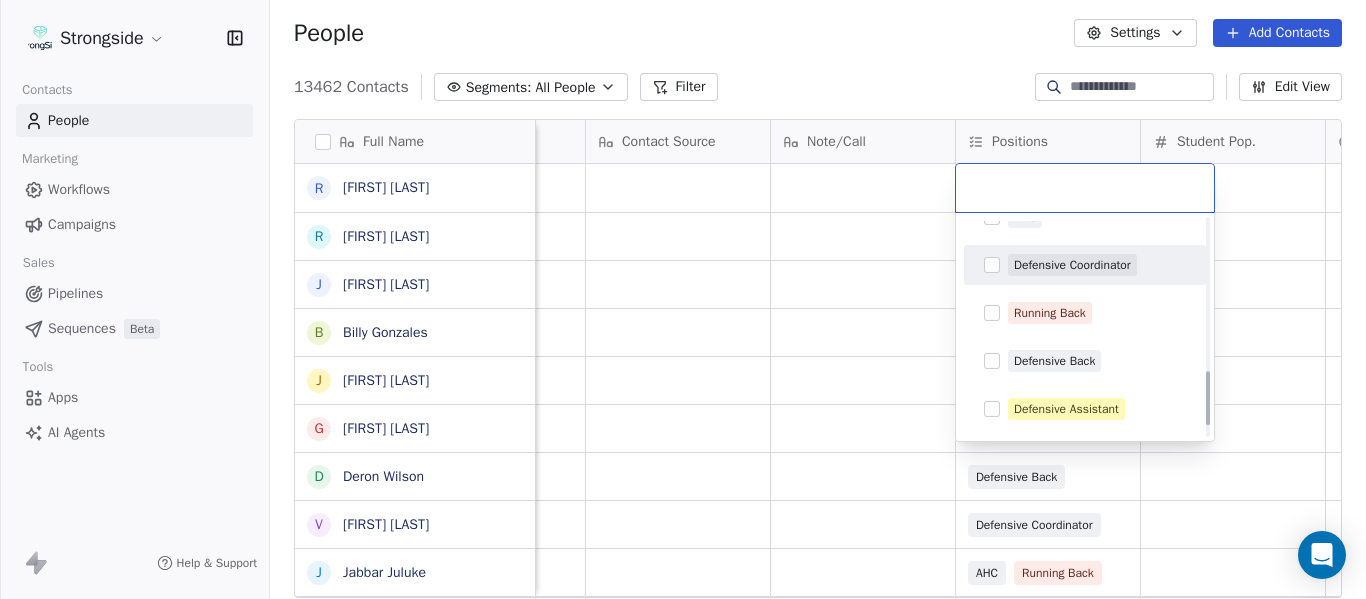 click on "Defensive Coordinator" at bounding box center [1072, 265] 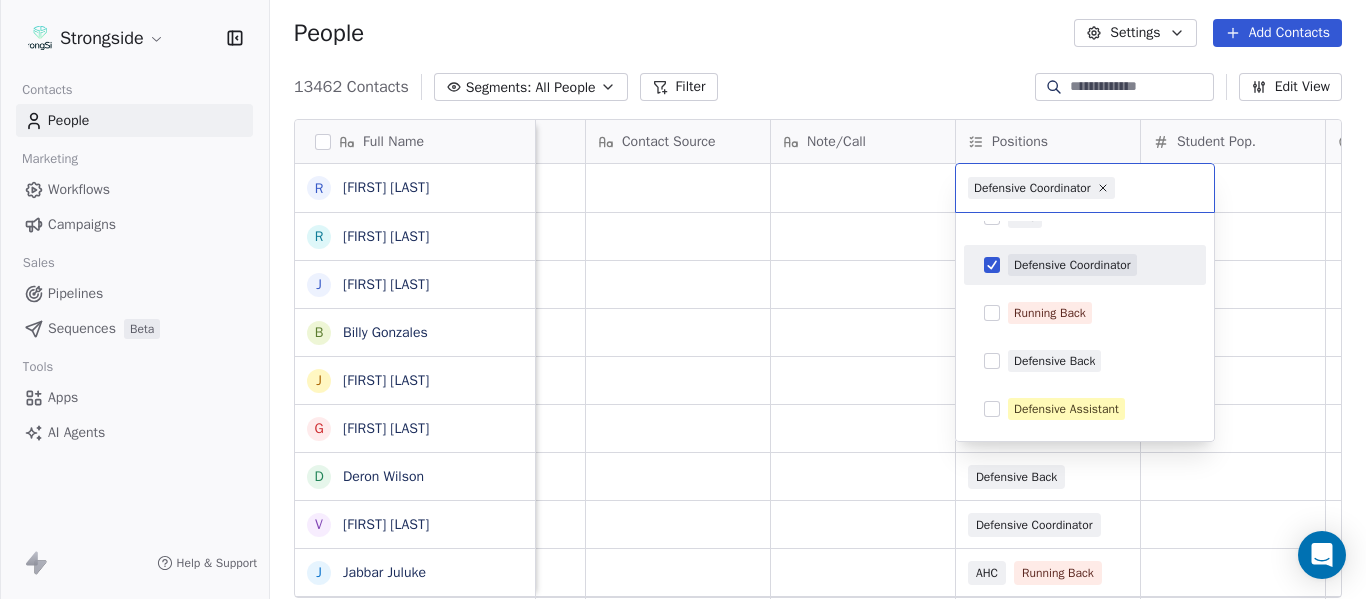 click on "Strongside Contacts People Marketing Workflows Campaigns Sales Pipelines Sequences Beta Tools Apps AI Agents Help & Support People Settings  Add Contacts 13462 Contacts Segments: All People Filter  Edit View Tag Add to Sequence Export Full Name R Robert Bala R Ryan O'Hara J Jonathan Decoster B Billy Gonzales J Joe Houston G Gerald Chatman D Deron Wilson V Vinnie Sunseri J Jabbar Juluke R Ron Roberts R Russ Callaway R Rob Sale R Reuel Joaquin T Tyler Miles N Nick Polk J Joe Hamilton M Matthew Hutchison S Scott Burns J Jeff McGrew M Monique Mercier B Billy Napier N Nancy Scarborough S Scott Stricklin J Jacob LaFrance E Ellie O'Connor N Nick McDonald J Joshua Thompson J Jordan Helm B Brad Wilson J James Rowe Priority Emails Auto Clicked Last Activity Date BST In Open Phone Contact Source Note/Call Positions Student Pop. Lead Account     False Quarterbacks   False Offensive Line   False Wide Receivers   False Special Teams   False Defensive Line   False Defensive Back   False Defensive Coordinator   False AHC" at bounding box center (683, 299) 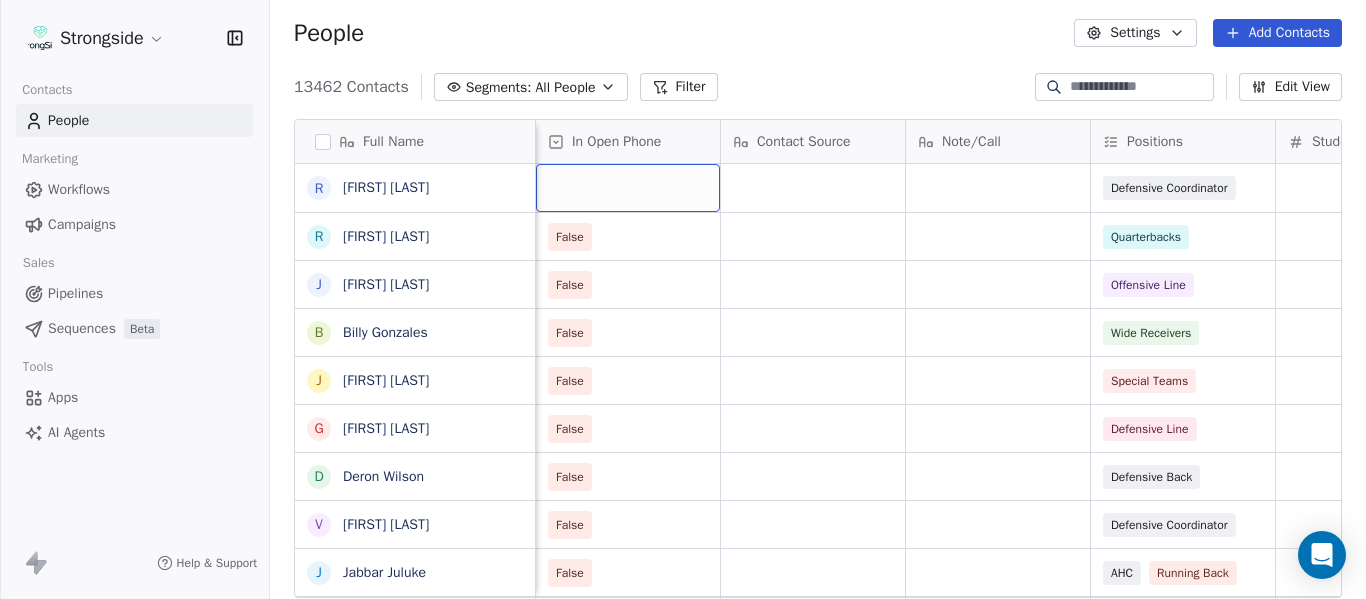 scroll, scrollTop: 0, scrollLeft: 2248, axis: horizontal 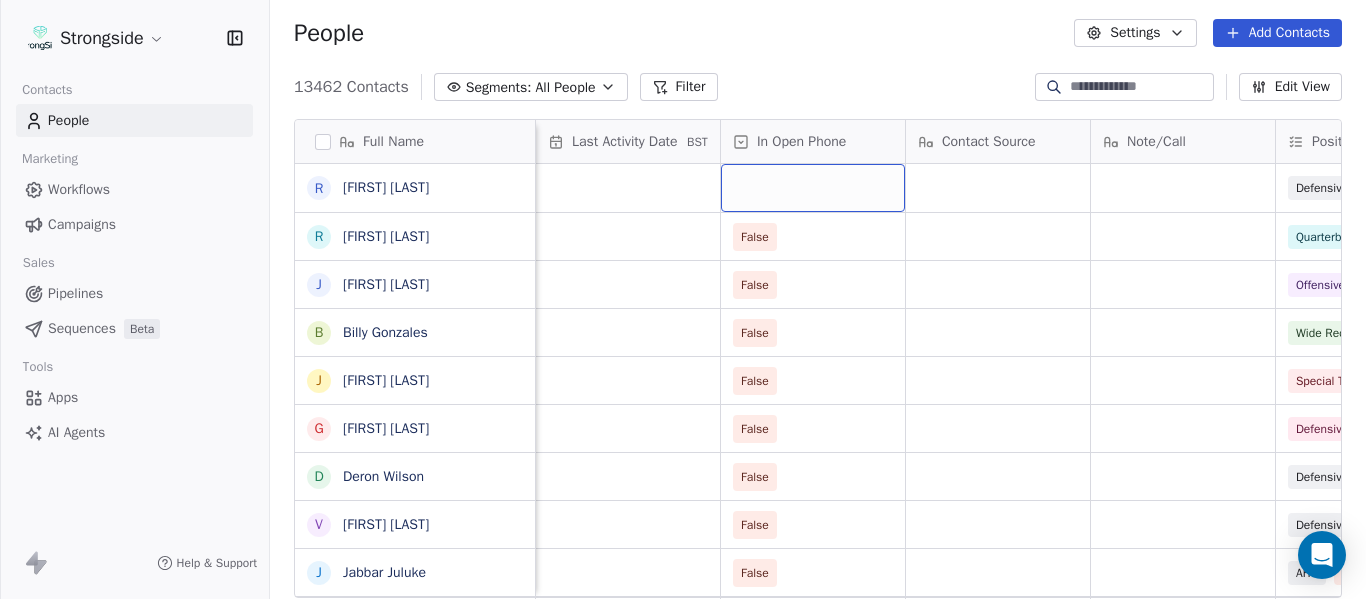 click at bounding box center [813, 188] 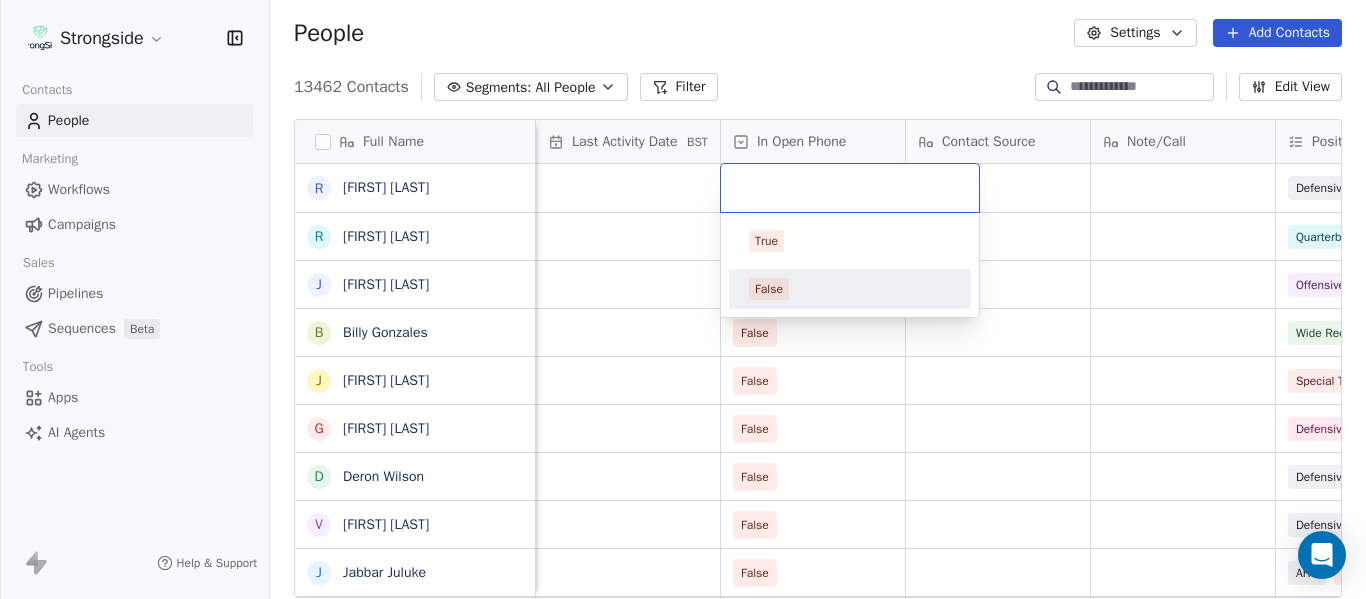 click on "False" at bounding box center (850, 289) 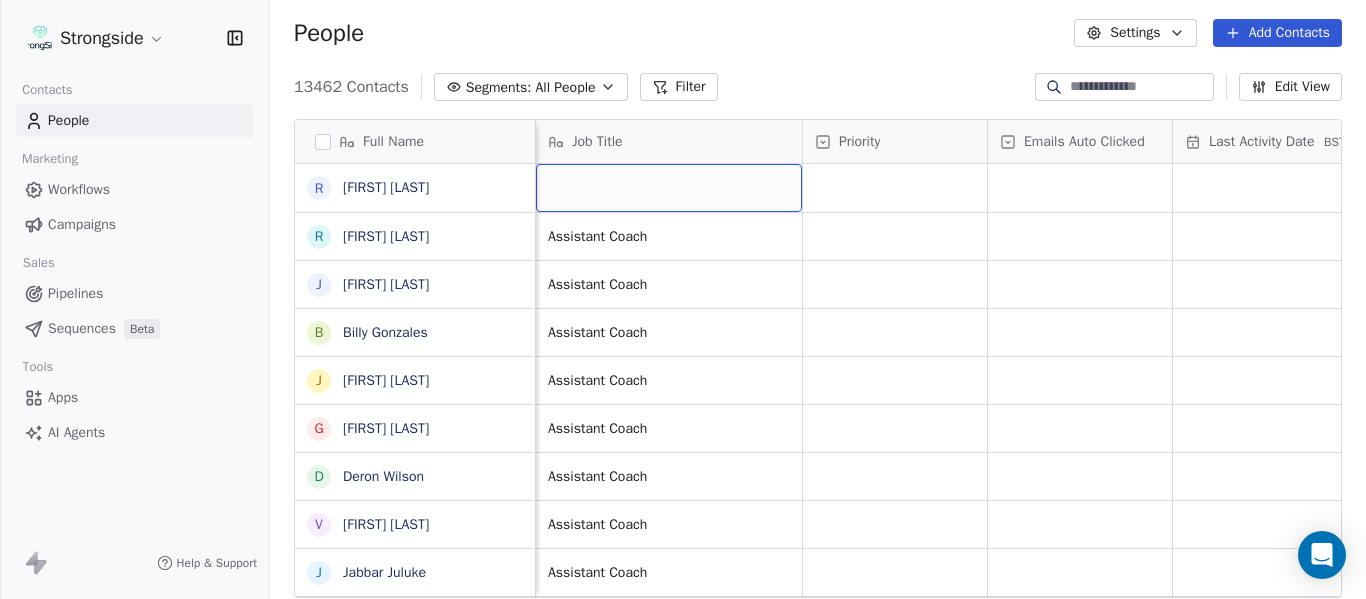 scroll, scrollTop: 0, scrollLeft: 1511, axis: horizontal 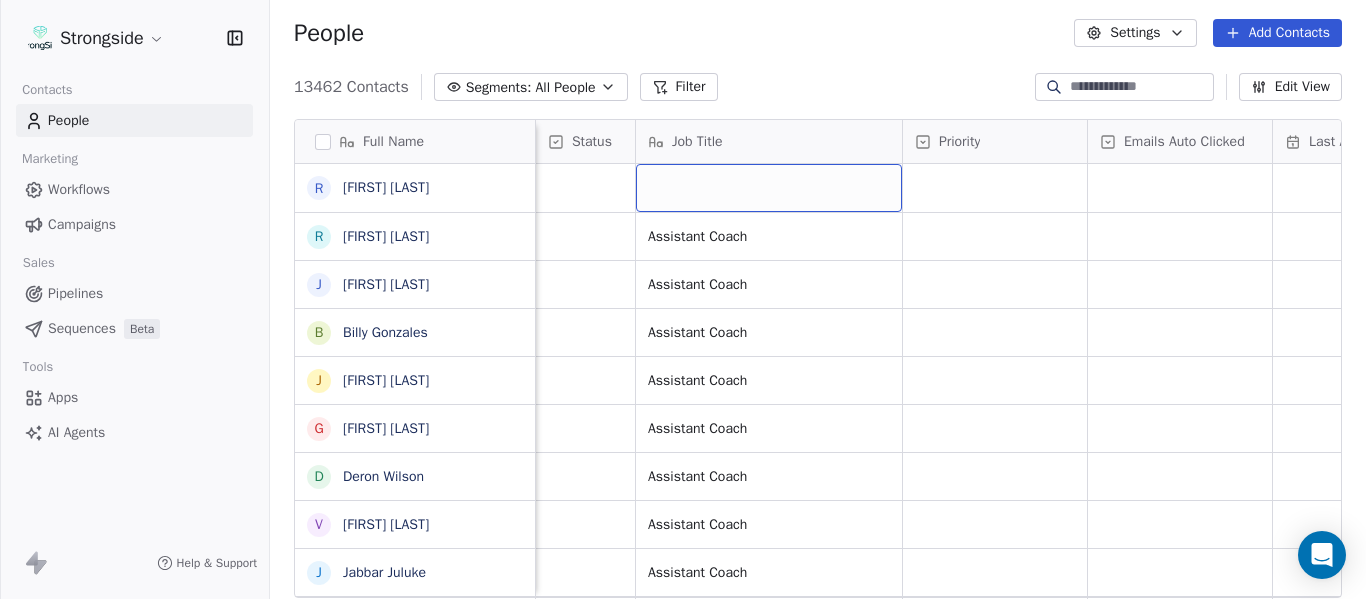click at bounding box center [769, 188] 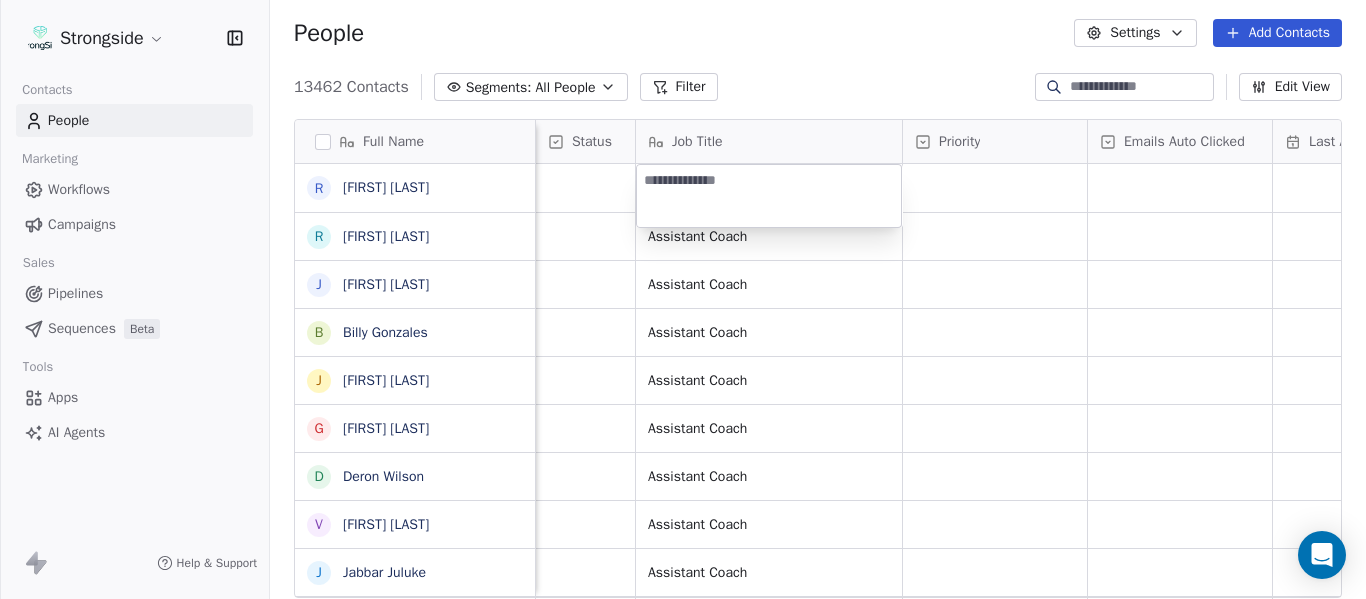 click on "Strongside Contacts People Marketing Workflows Campaigns Sales Pipelines Sequences Beta Tools Apps AI Agents Help & Support People Settings  Add Contacts 13462 Contacts Segments: All People Filter  Edit View Tag Add to Sequence Export Full Name R Robert Bala R Ryan O'Hara J Jonathan Decoster B Billy Gonzales J Joe Houston G Gerald Chatman D Deron Wilson V Vinnie Sunseri J Jabbar Juluke R Ron Roberts R Russ Callaway R Rob Sale R Reuel Joaquin T Tyler Miles N Nick Polk J Joe Hamilton M Matthew Hutchison S Scott Burns J Jeff McGrew M Monique Mercier B Billy Napier N Nancy Scarborough S Scott Stricklin J Jacob LaFrance E Ellie O'Connor N Nick McDonald J Joshua Thompson J Jordan Helm B Brad Wilson J James Rowe Organization Tags Created Date BST Status Job Title Priority Emails Auto Clicked Last Activity Date BST In Open Phone Contact Source Note/Call   Jul 24, 2025 10:54 PM False   UNIVERSITY OF FLORIDA Jul 24, 2025 10:53 PM Assistant Coach False   UNIVERSITY OF FLORIDA Jul 24, 2025 10:52 PM Assistant Coach" at bounding box center [683, 299] 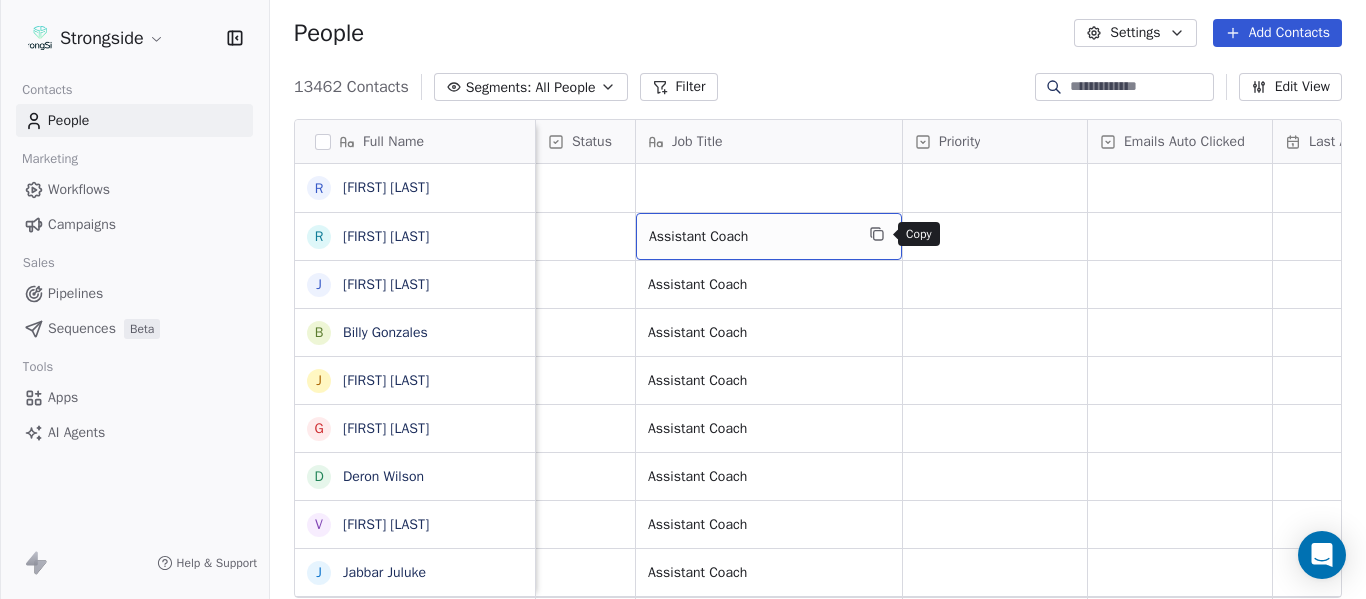 click 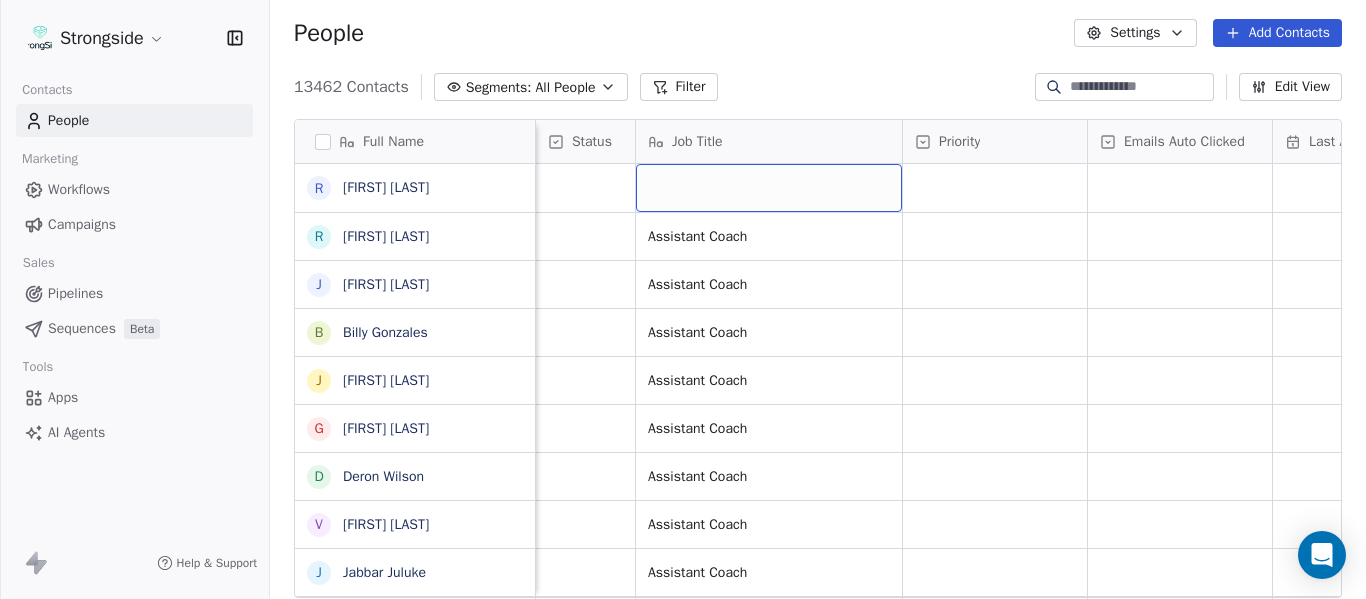 click at bounding box center (769, 188) 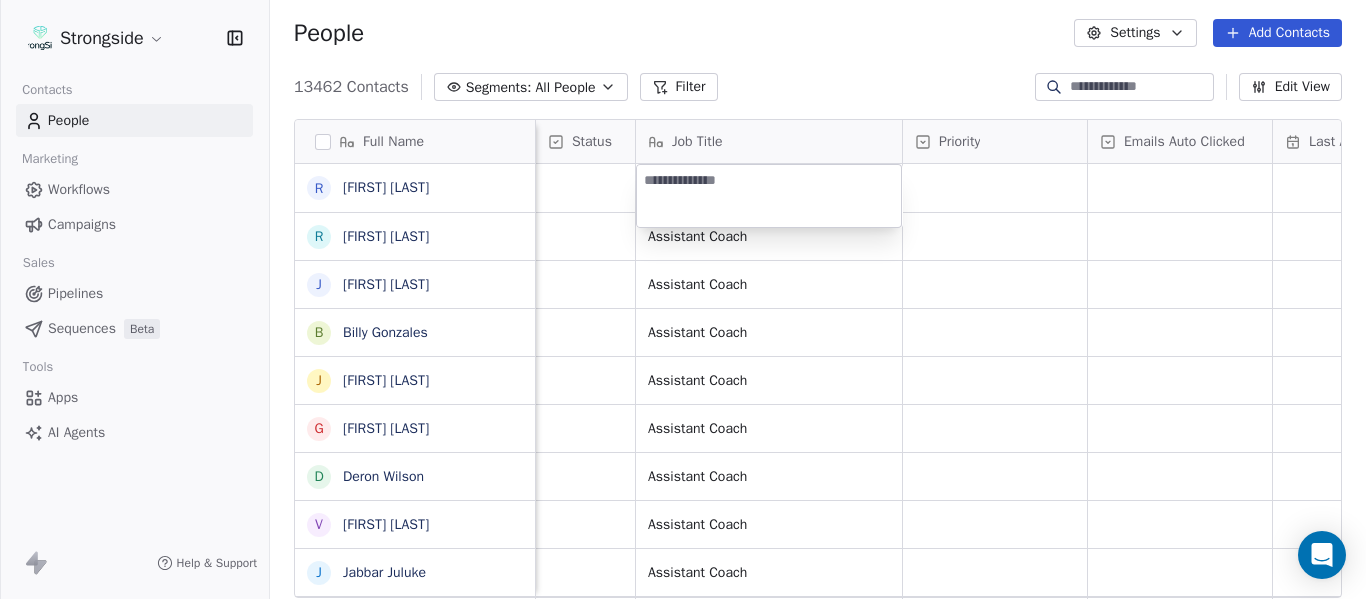 type on "**********" 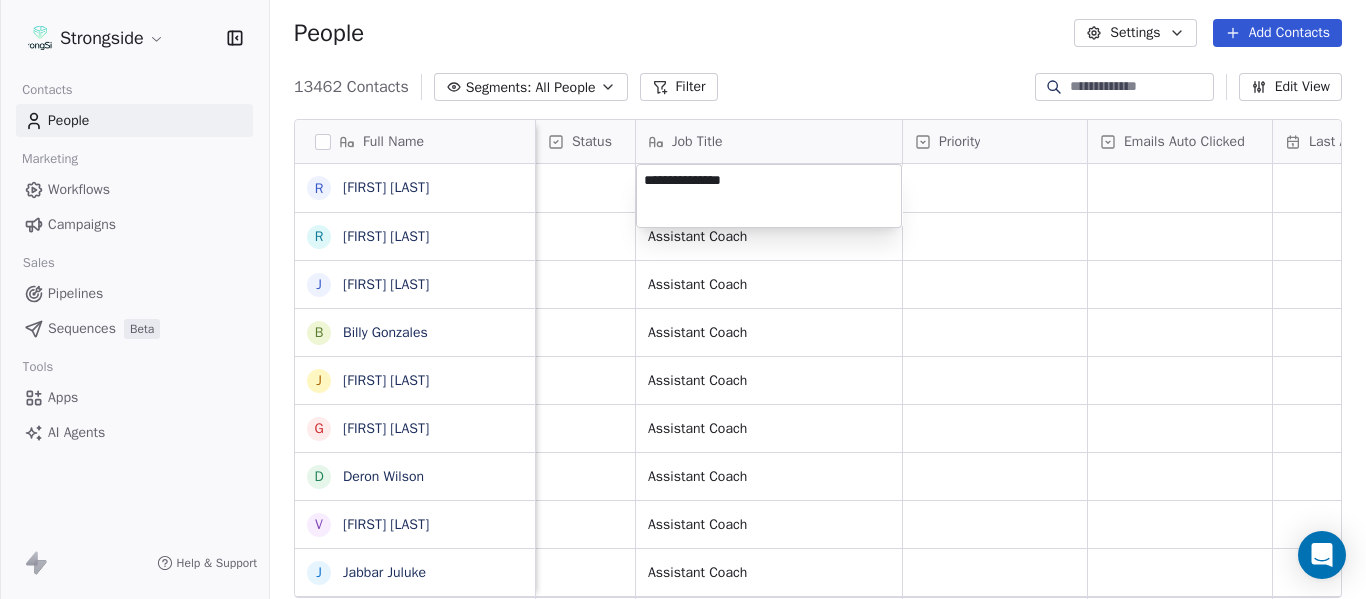click on "Strongside Contacts People Marketing Workflows Campaigns Sales Pipelines Sequences Beta Tools Apps AI Agents Help & Support People Settings  Add Contacts 13462 Contacts Segments: All People Filter  Edit View Tag Add to Sequence Export Full Name R Robert Bala R Ryan O'Hara J Jonathan Decoster B Billy Gonzales J Joe Houston G Gerald Chatman D Deron Wilson V Vinnie Sunseri J Jabbar Juluke R Ron Roberts R Russ Callaway R Rob Sale R Reuel Joaquin T Tyler Miles N Nick Polk J Joe Hamilton M Matthew Hutchison S Scott Burns J Jeff McGrew M Monique Mercier B Billy Napier N Nancy Scarborough S Scott Stricklin J Jacob LaFrance E Ellie O'Connor N Nick McDonald J Joshua Thompson J Jordan Helm B Brad Wilson J James Rowe Organization Tags Created Date BST Status Job Title Priority Emails Auto Clicked Last Activity Date BST In Open Phone Contact Source Note/Call   Jul 24, 2025 10:54 PM False   UNIVERSITY OF FLORIDA Jul 24, 2025 10:53 PM Assistant Coach False   UNIVERSITY OF FLORIDA Jul 24, 2025 10:52 PM Assistant Coach" at bounding box center (683, 299) 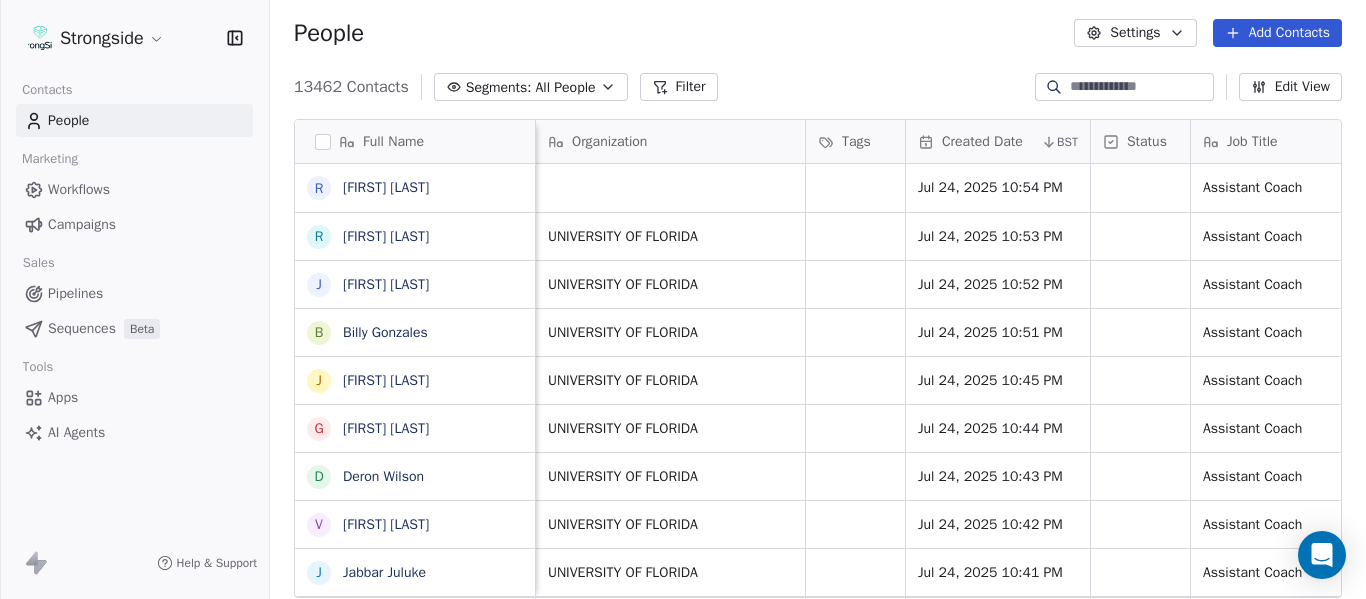 scroll, scrollTop: 0, scrollLeft: 647, axis: horizontal 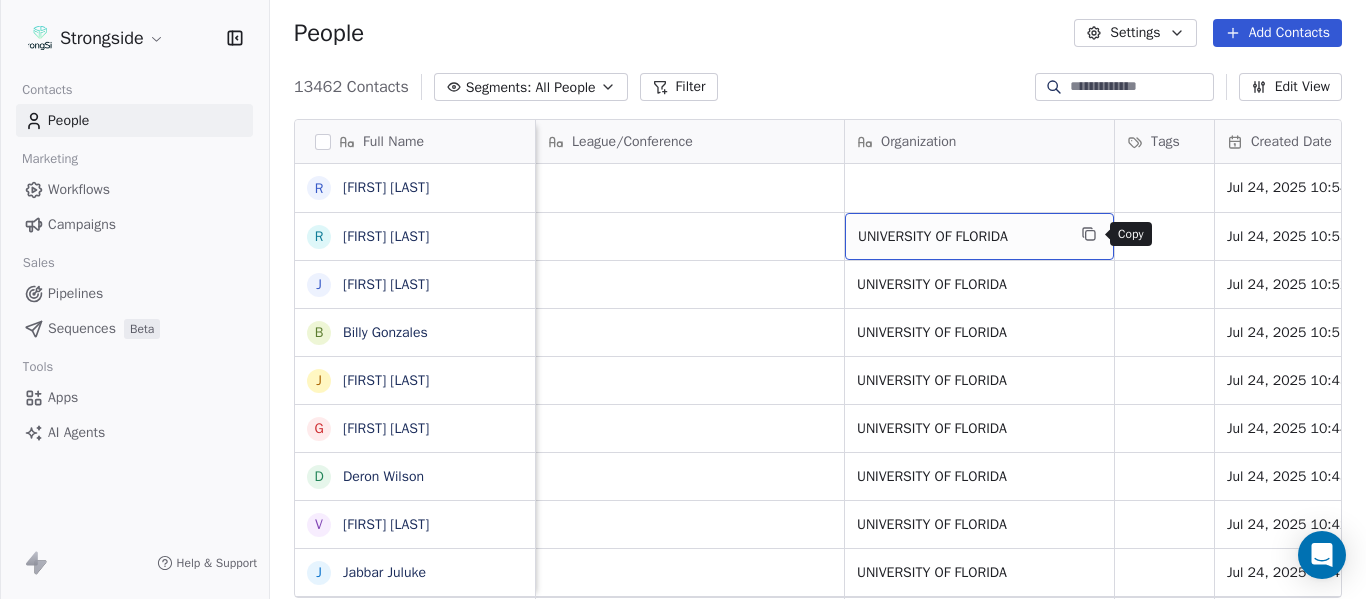 click 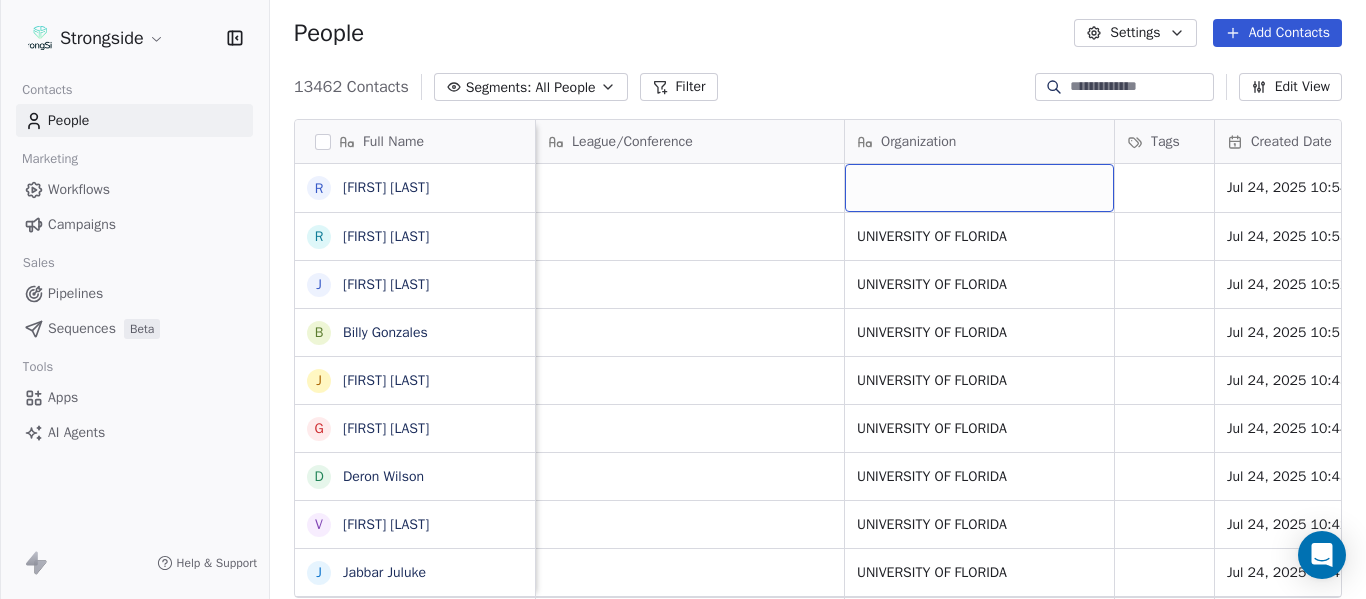 click at bounding box center [979, 188] 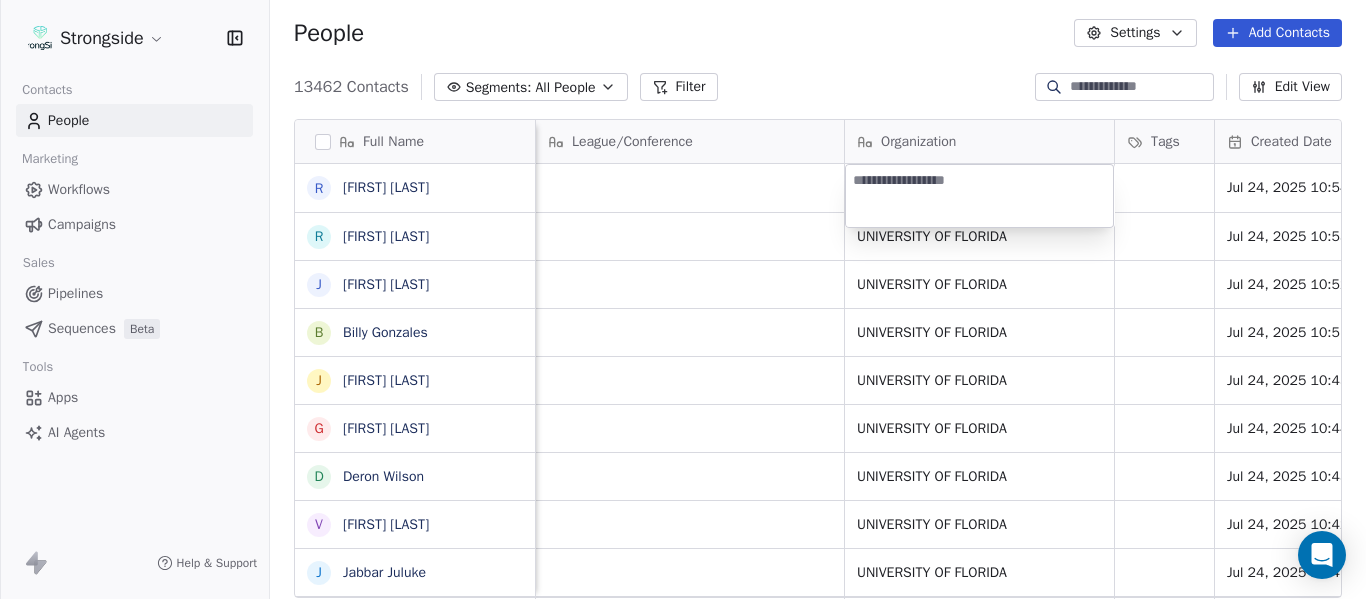 type on "**********" 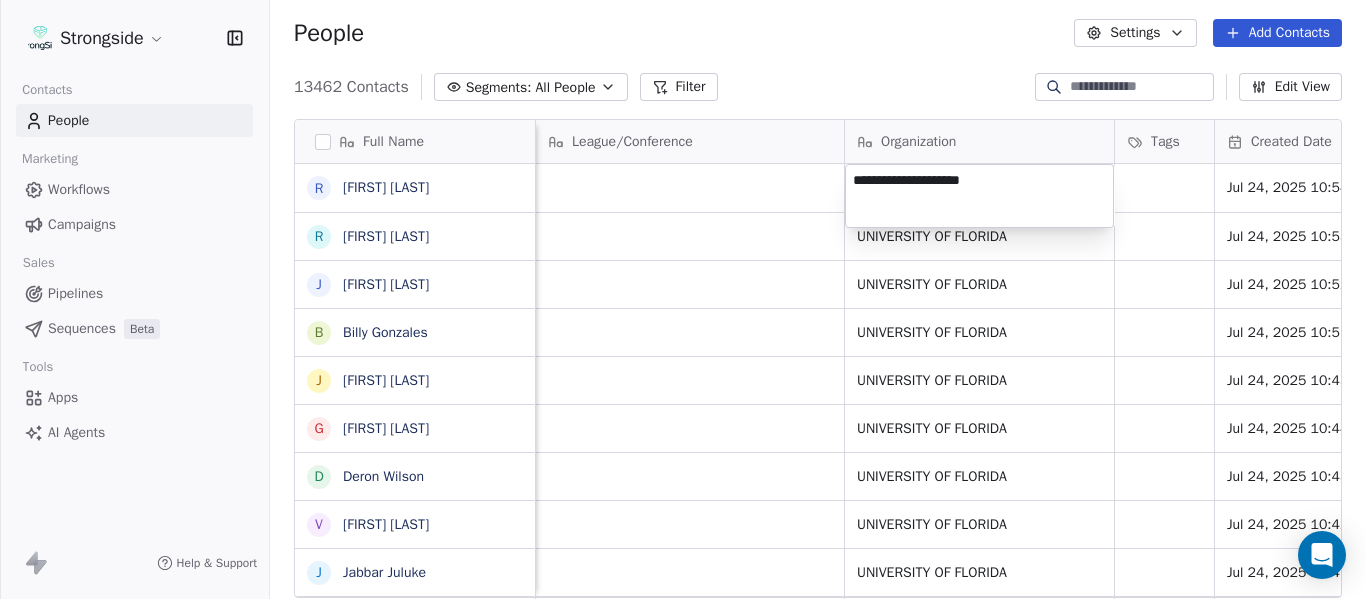 click on "Strongside Contacts People Marketing Workflows Campaigns Sales Pipelines Sequences Beta Tools Apps AI Agents Help & Support People Settings  Add Contacts 13462 Contacts Segments: All People Filter  Edit View Tag Add to Sequence Export Full Name R Robert Bala R Ryan O'Hara J Jonathan Decoster B Billy Gonzales J Joe Houston G Gerald Chatman D Deron Wilson V Vinnie Sunseri J Jabbar Juluke R Ron Roberts R Russ Callaway R Rob Sale R Reuel Joaquin T Tyler Miles N Nick Polk J Joe Hamilton M Matthew Hutchison S Scott Burns J Jeff McGrew M Monique Mercier B Billy Napier N Nancy Scarborough S Scott Stricklin J Jacob LaFrance E Ellie O'Connor N Nick McDonald J Joshua Thompson J Jordan Helm B Brad Wilson J James Rowe Email Phone Number Level League/Conference Organization Tags Created Date BST Status Job Title Priority Jul 24, 2025 10:54 PM Assistant Coach ryano@gators.ufl.edu NCAA I-Bowl UNIVERSITY OF FLORIDA Jul 24, 2025 10:53 PM Assistant Coach jond@gators.ufl.edu NCAA I-Bowl UNIVERSITY OF FLORIDA Assistant Coach" at bounding box center [683, 299] 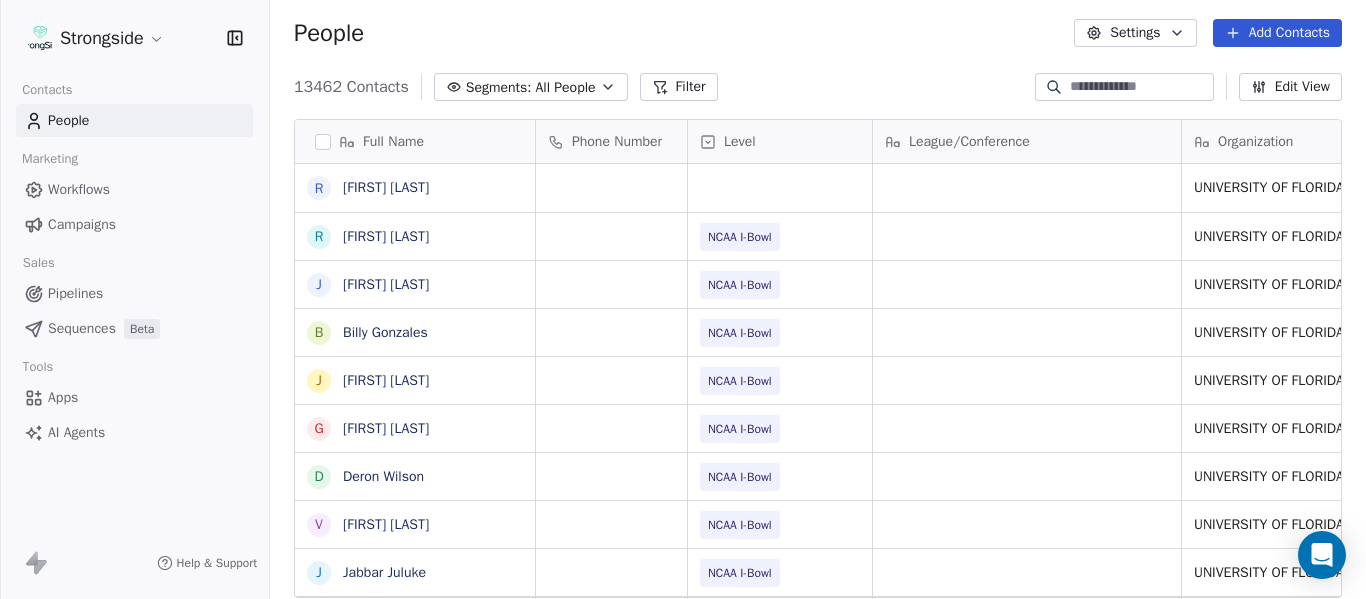 scroll, scrollTop: 0, scrollLeft: 0, axis: both 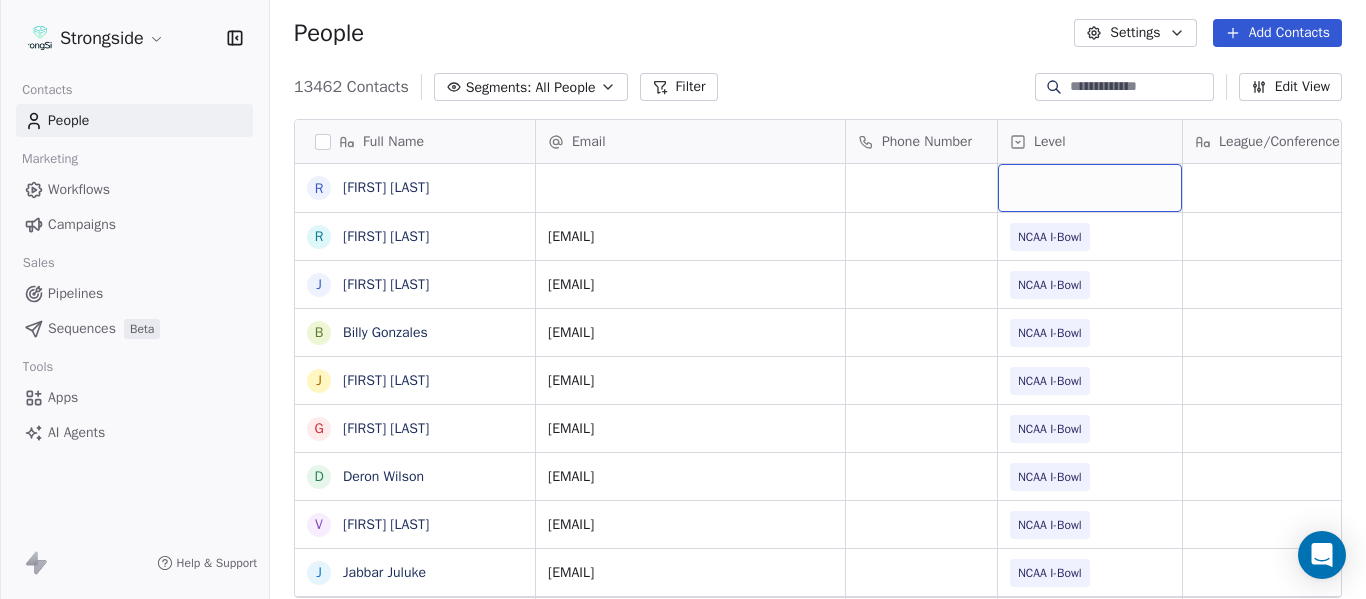 click at bounding box center [1090, 188] 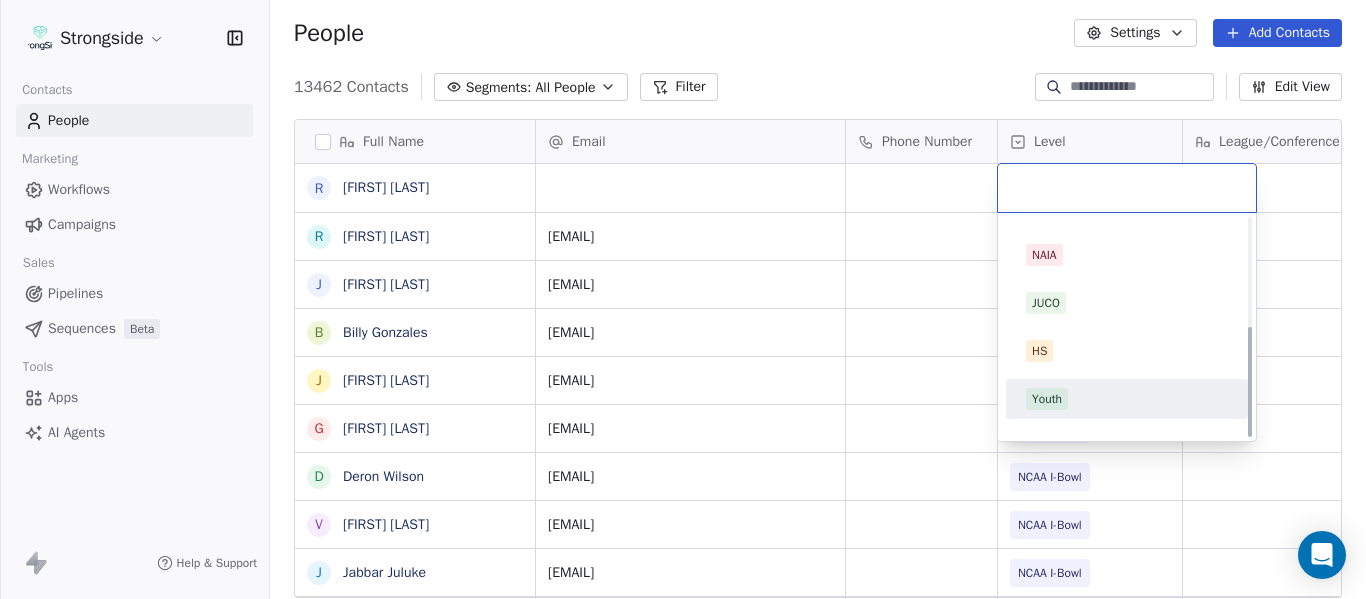 scroll, scrollTop: 212, scrollLeft: 0, axis: vertical 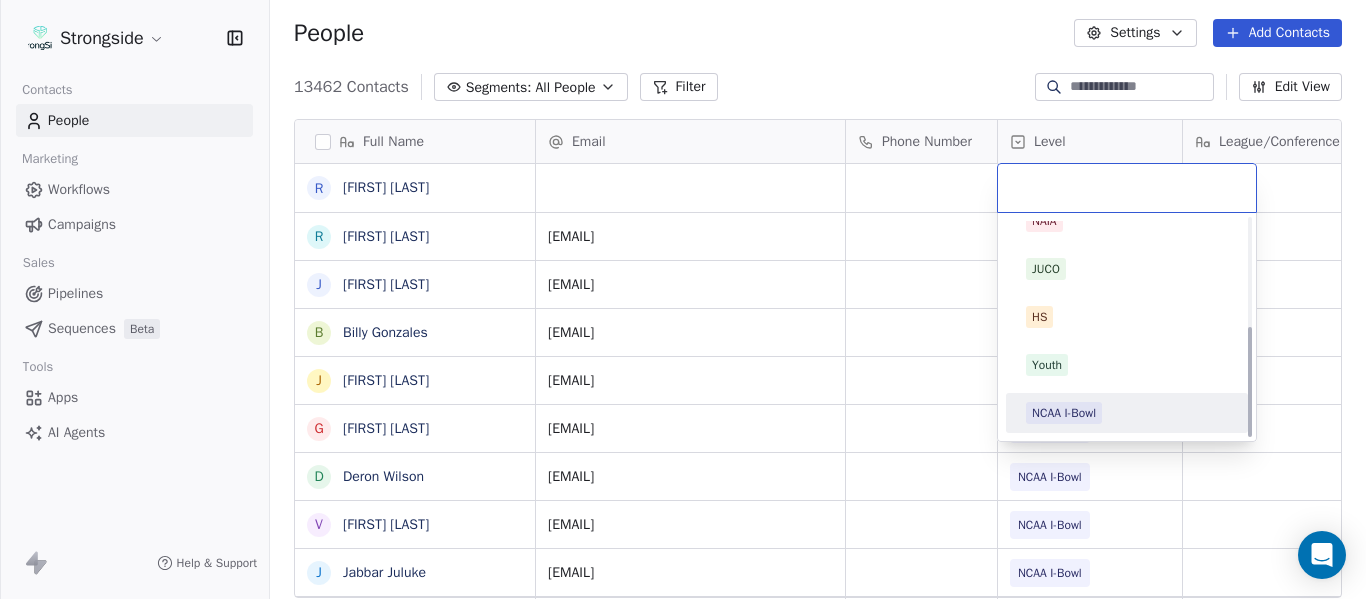 click on "NCAA I-Bowl" at bounding box center (1127, 413) 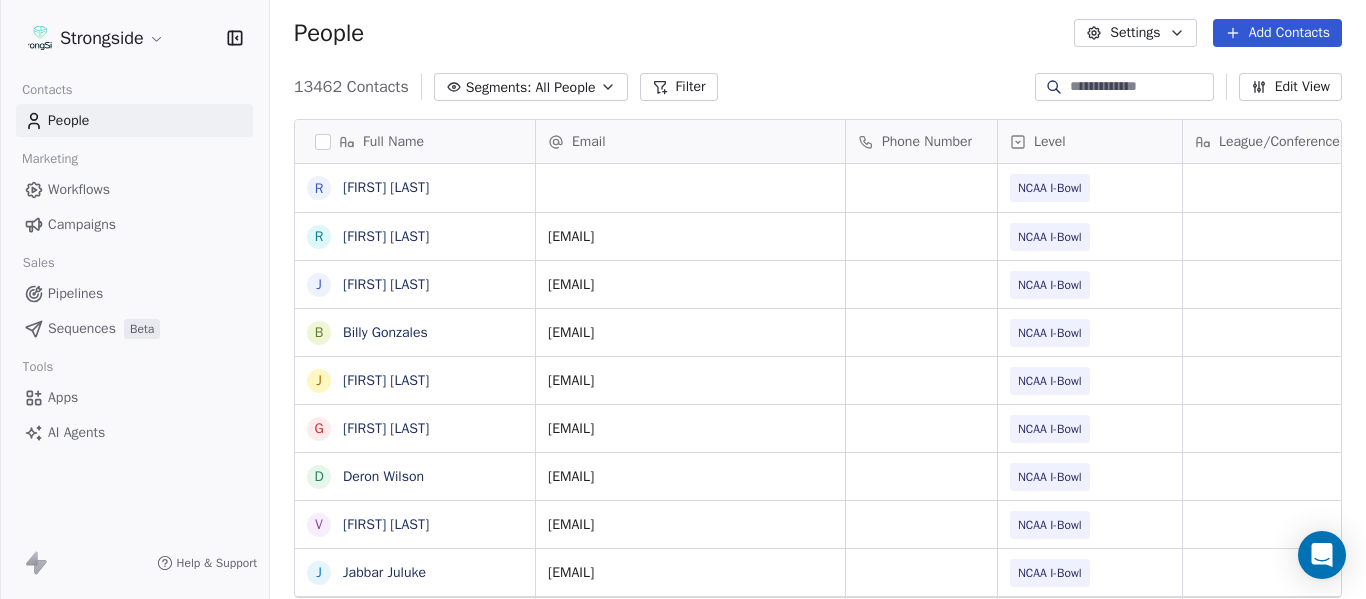 click on "Email" at bounding box center [688, 142] 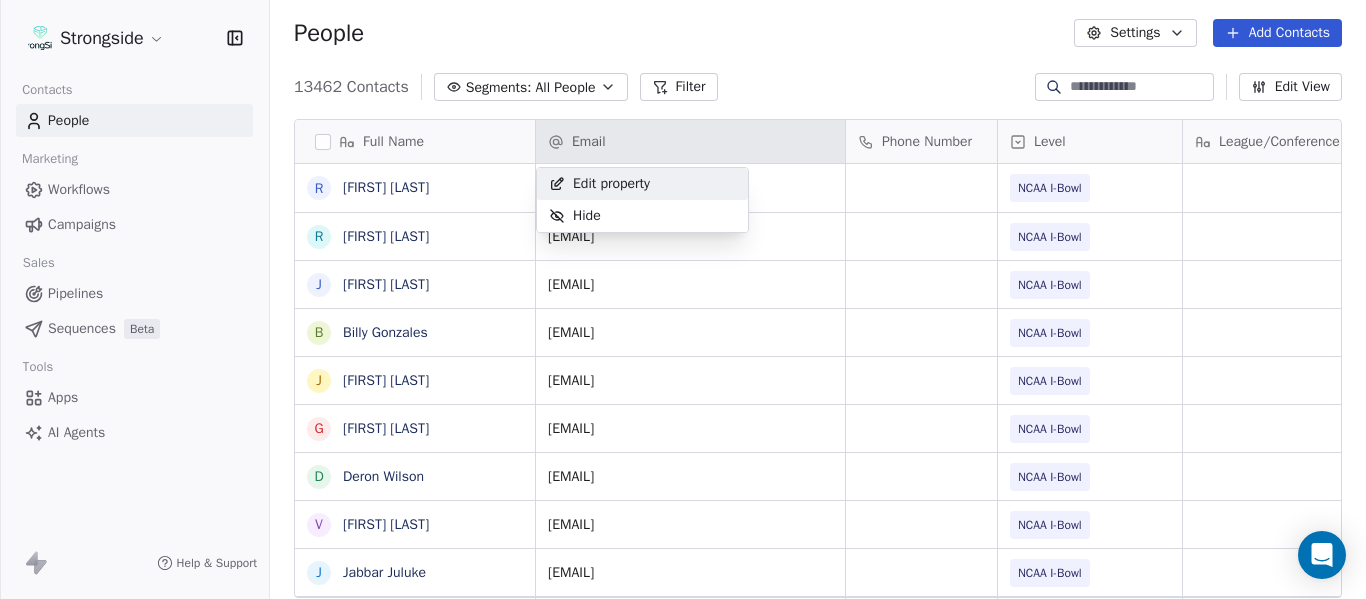 click on "Strongside Contacts People Marketing Workflows Campaigns Sales Pipelines Sequences Beta Tools Apps AI Agents Help & Support People Settings  Add Contacts 13462 Contacts Segments: All People Filter  Edit View Tag Add to Sequence Export Full Name R Robert Bala R Ryan O'Hara J Jonathan Decoster B Billy Gonzales J Joe Houston G Gerald Chatman D Deron Wilson V Vinnie Sunseri J Jabbar Juluke R Ron Roberts R Russ Callaway R Rob Sale R Reuel Joaquin T Tyler Miles N Nick Polk J Joe Hamilton M Matthew Hutchison S Scott Burns J Jeff McGrew M Monique Mercier B Billy Napier N Nancy Scarborough S Scott Stricklin J Jacob LaFrance E Ellie O'Connor N Nick McDonald J Joshua Thompson J Jordan Helm B Brad Wilson J James Rowe Email Phone Number Level League/Conference Organization Tags Created Date BST NCAA I-Bowl UNIVERSITY OF FLORIDA Jul 24, 2025 10:54 PM ryano@gators.ufl.edu NCAA I-Bowl UNIVERSITY OF FLORIDA Jul 24, 2025 10:53 PM jond@gators.ufl.edu NCAA I-Bowl UNIVERSITY OF FLORIDA Jul 24, 2025 10:52 PM NCAA I-Bowl" at bounding box center [683, 299] 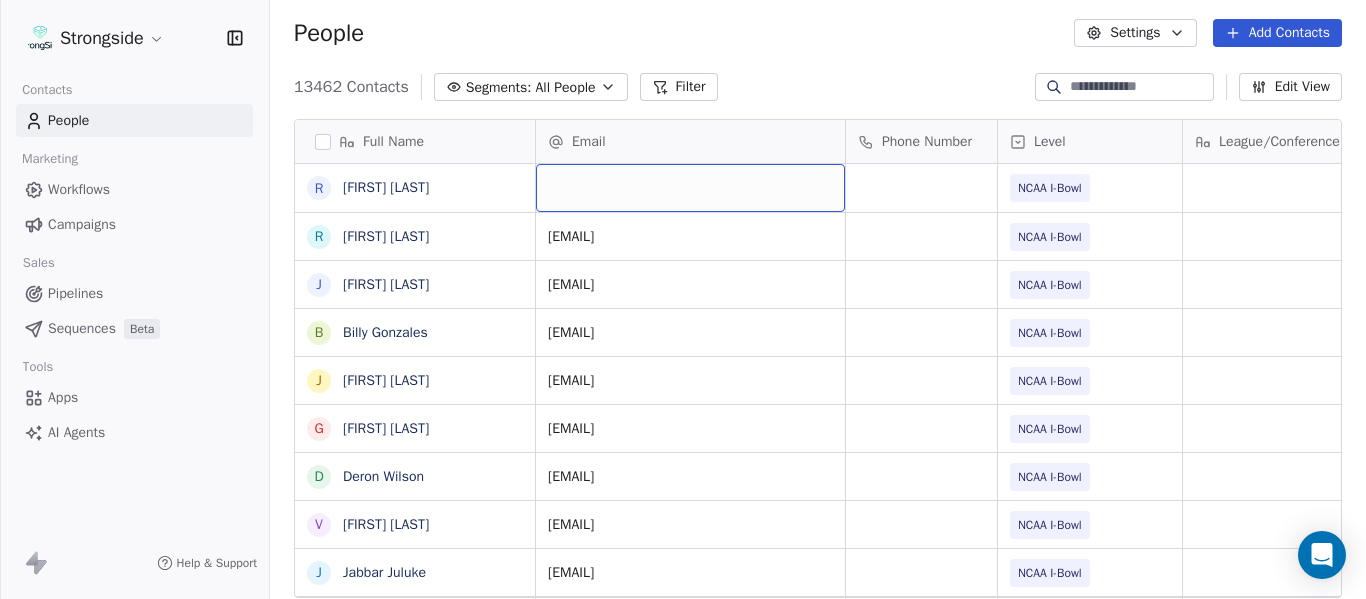 click at bounding box center [690, 188] 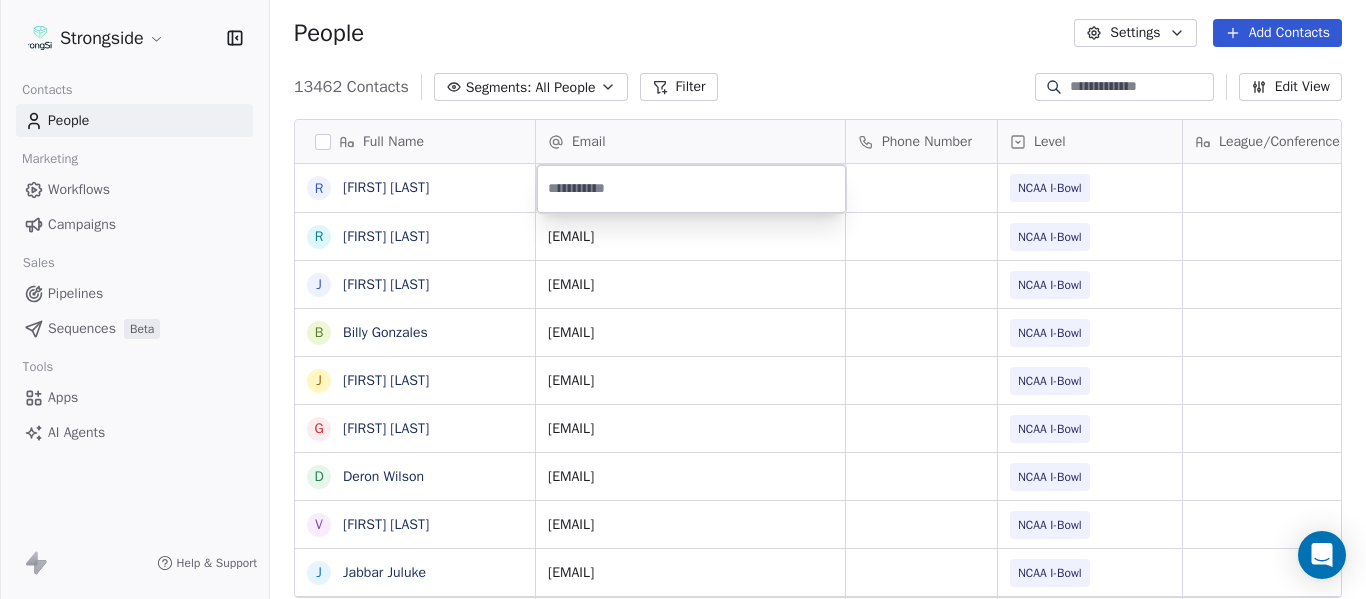 type on "**********" 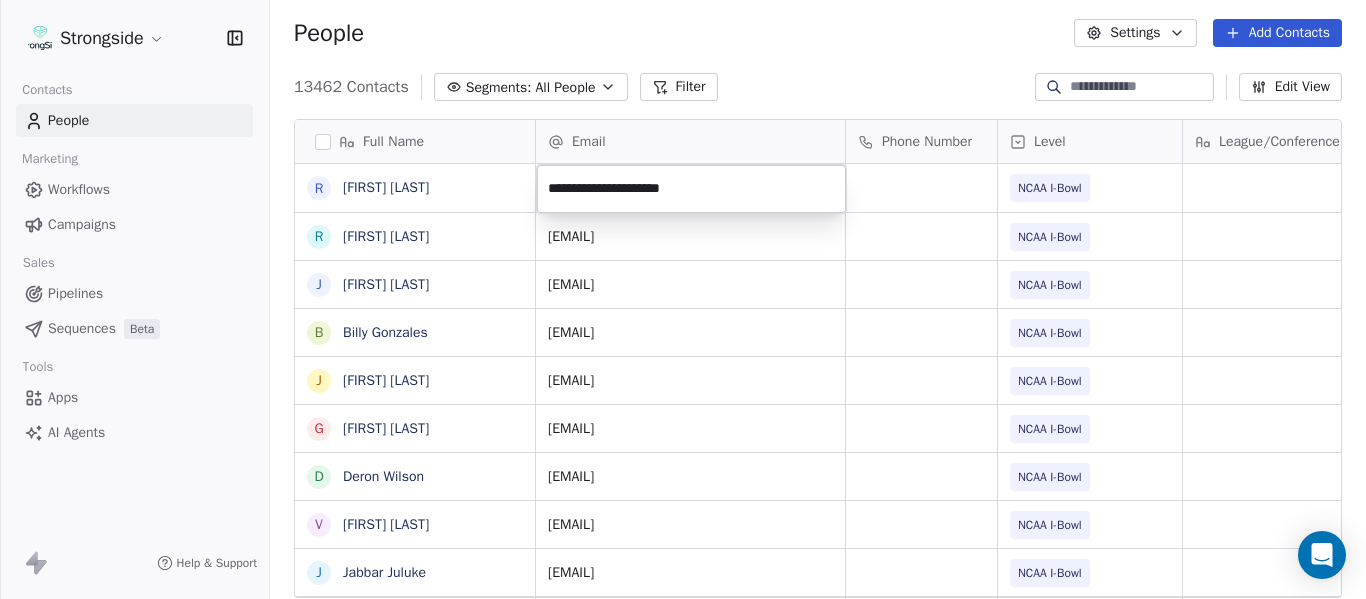 click on "Strongside Contacts People Marketing Workflows Campaigns Sales Pipelines Sequences Beta Tools Apps AI Agents Help & Support People Settings  Add Contacts 13462 Contacts Segments: All People Filter  Edit View Tag Add to Sequence Export Full Name R Robert Bala R Ryan O'Hara J Jonathan Decoster B Billy Gonzales J Joe Houston G Gerald Chatman D Deron Wilson V Vinnie Sunseri J Jabbar Juluke R Ron Roberts R Russ Callaway R Rob Sale R Reuel Joaquin T Tyler Miles N Nick Polk J Joe Hamilton M Matthew Hutchison S Scott Burns J Jeff McGrew M Monique Mercier B Billy Napier N Nancy Scarborough S Scott Stricklin J Jacob LaFrance E Ellie O'Connor N Nick McDonald J Joshua Thompson J Jordan Helm B Brad Wilson J James Rowe Email Phone Number Level League/Conference Organization Tags Created Date BST NCAA I-Bowl UNIVERSITY OF FLORIDA Jul 24, 2025 10:54 PM ryano@gators.ufl.edu NCAA I-Bowl UNIVERSITY OF FLORIDA Jul 24, 2025 10:53 PM jond@gators.ufl.edu NCAA I-Bowl UNIVERSITY OF FLORIDA Jul 24, 2025 10:52 PM NCAA I-Bowl" at bounding box center [683, 299] 